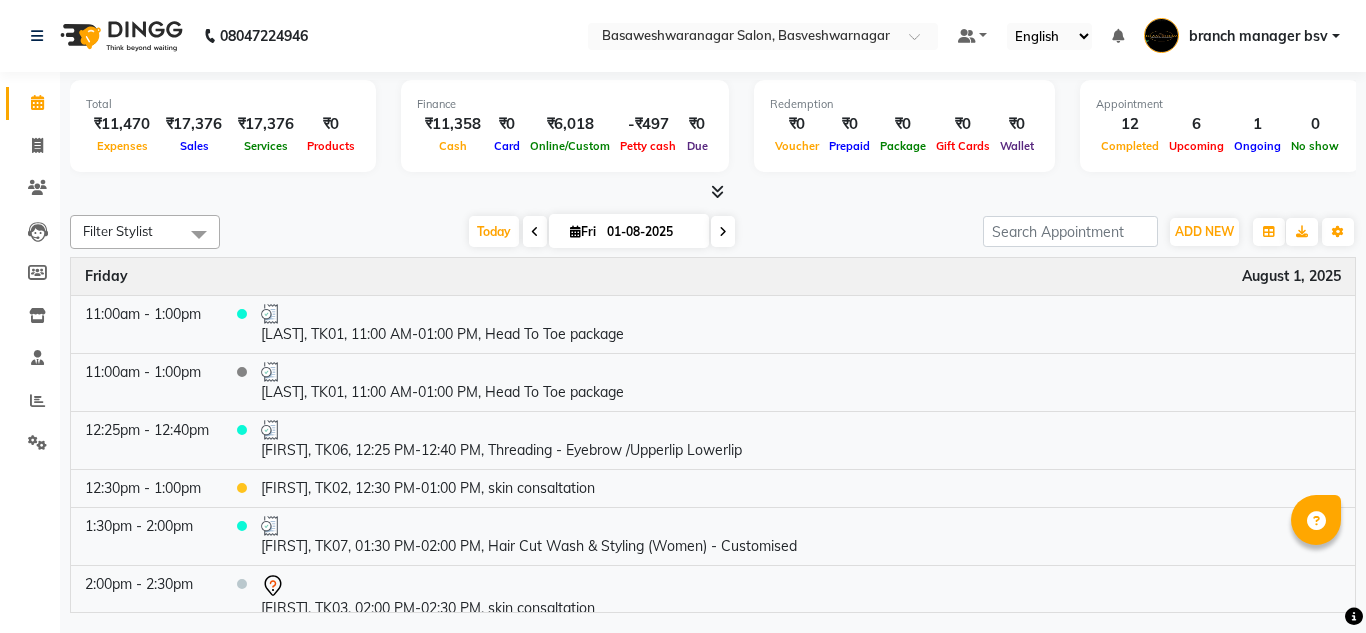scroll, scrollTop: 0, scrollLeft: 0, axis: both 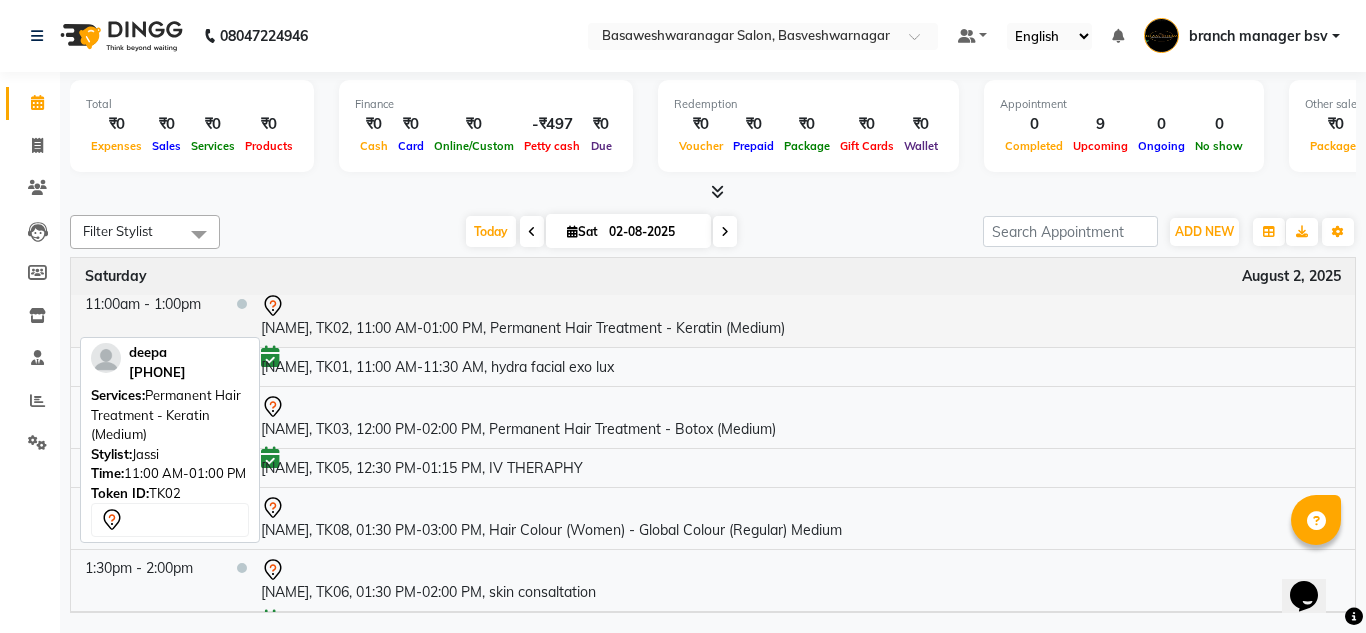 click on "deepa, TK02, 11:00 AM-01:00 PM, Permanent Hair Treatment - Keratin (Medium)" at bounding box center [801, 316] 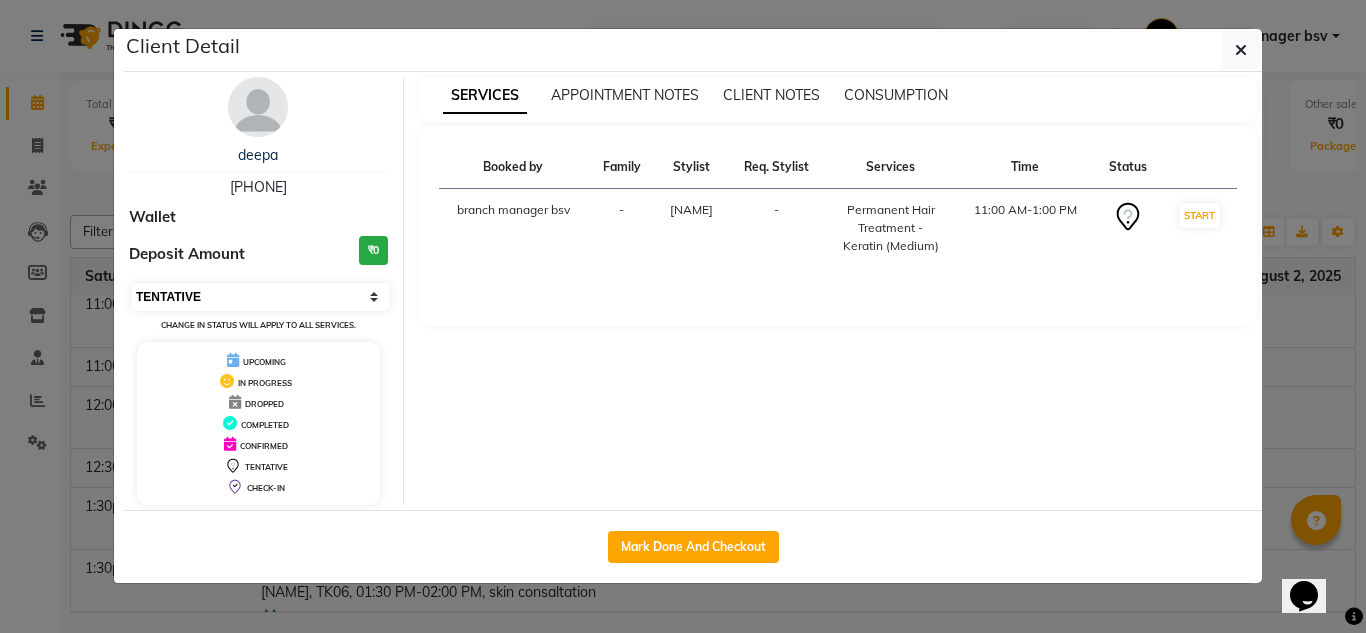 click on "Select IN SERVICE CONFIRMED TENTATIVE CHECK IN MARK DONE DROPPED UPCOMING" at bounding box center (260, 297) 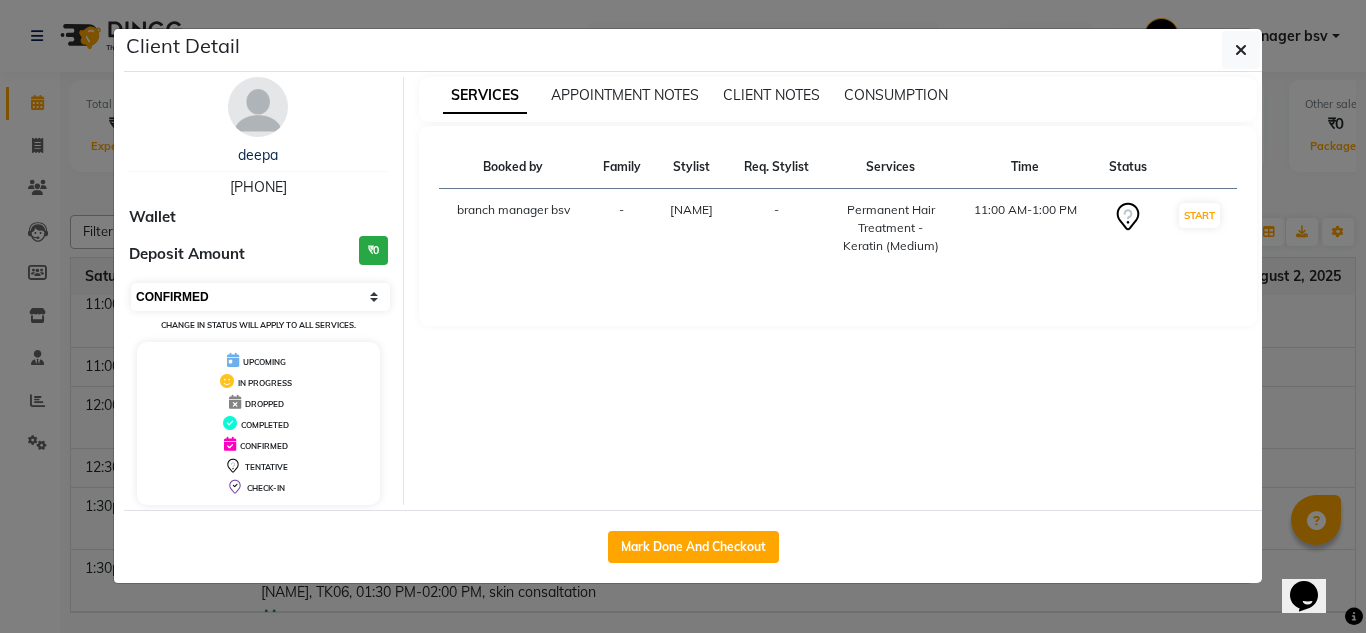 click on "Select IN SERVICE CONFIRMED TENTATIVE CHECK IN MARK DONE DROPPED UPCOMING" at bounding box center (260, 297) 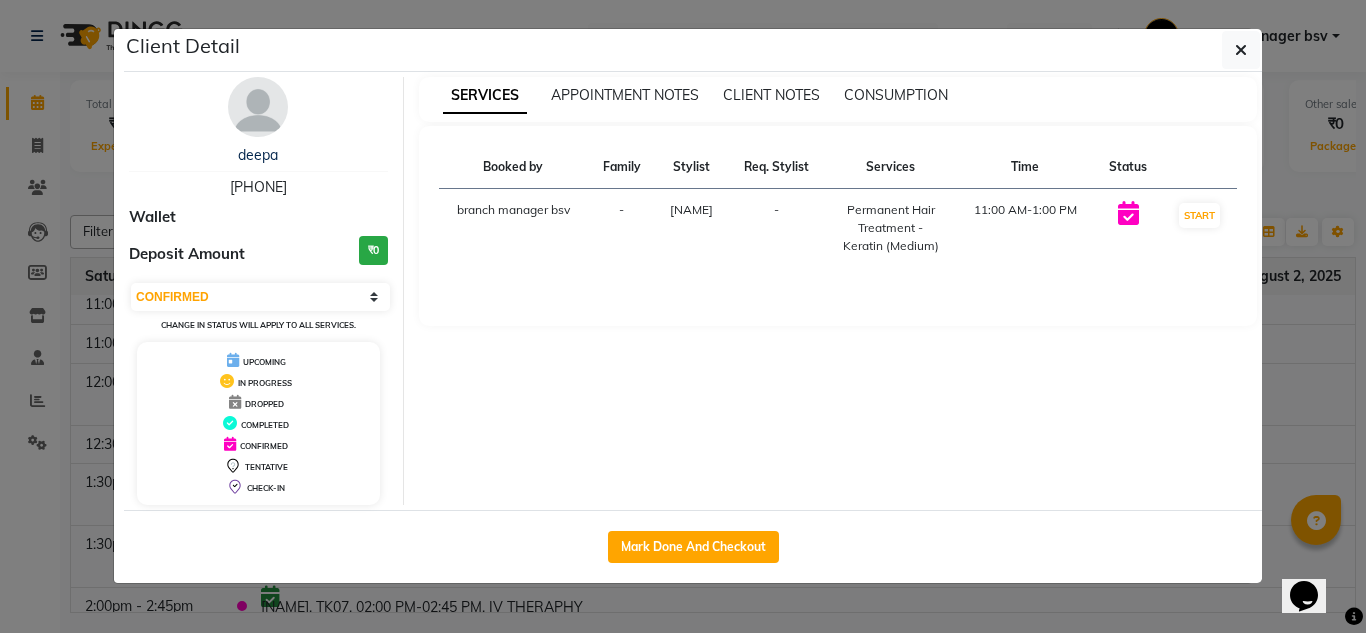 click on "Client Detail  deepa    9566786629 Wallet Deposit Amount  ₹0  Select IN SERVICE CONFIRMED TENTATIVE CHECK IN MARK DONE DROPPED UPCOMING Change in status will apply to all services. UPCOMING IN PROGRESS DROPPED COMPLETED CONFIRMED TENTATIVE CHECK-IN SERVICES APPOINTMENT NOTES CLIENT NOTES CONSUMPTION Booked by Family Stylist Req. Stylist Services Time Status  branch manager bsv  - JASSI -  Permanent Hair Treatment - Keratin (Medium)   11:00 AM-1:00 PM   START   Mark Done And Checkout" 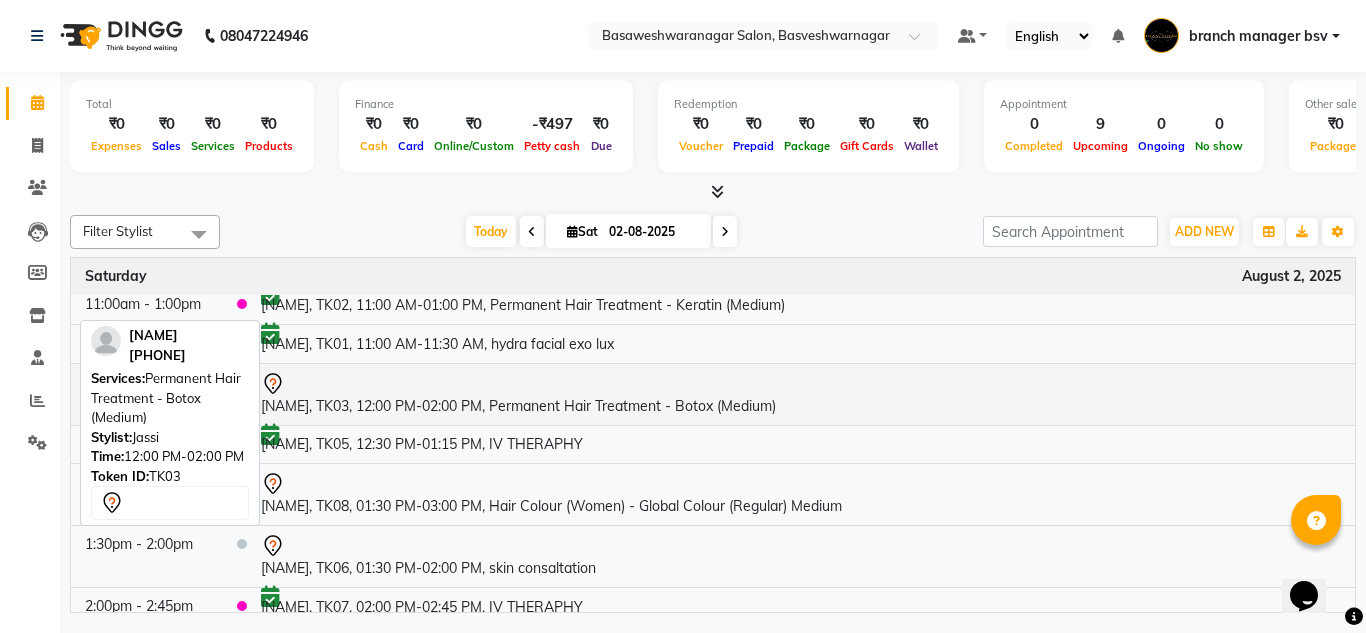 click on "harshitha, TK03, 12:00 PM-02:00 PM, Permanent Hair Treatment - Botox (Medium)" at bounding box center [801, 394] 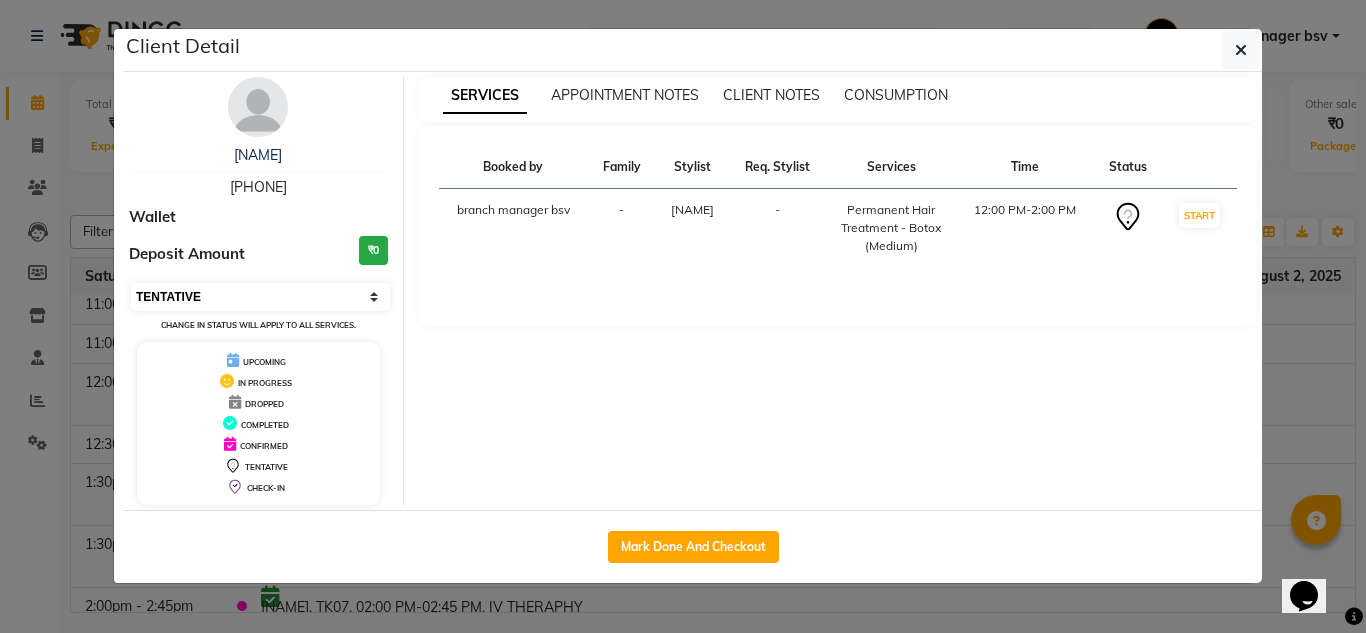 click on "Select IN SERVICE CONFIRMED TENTATIVE CHECK IN MARK DONE DROPPED UPCOMING" at bounding box center (260, 297) 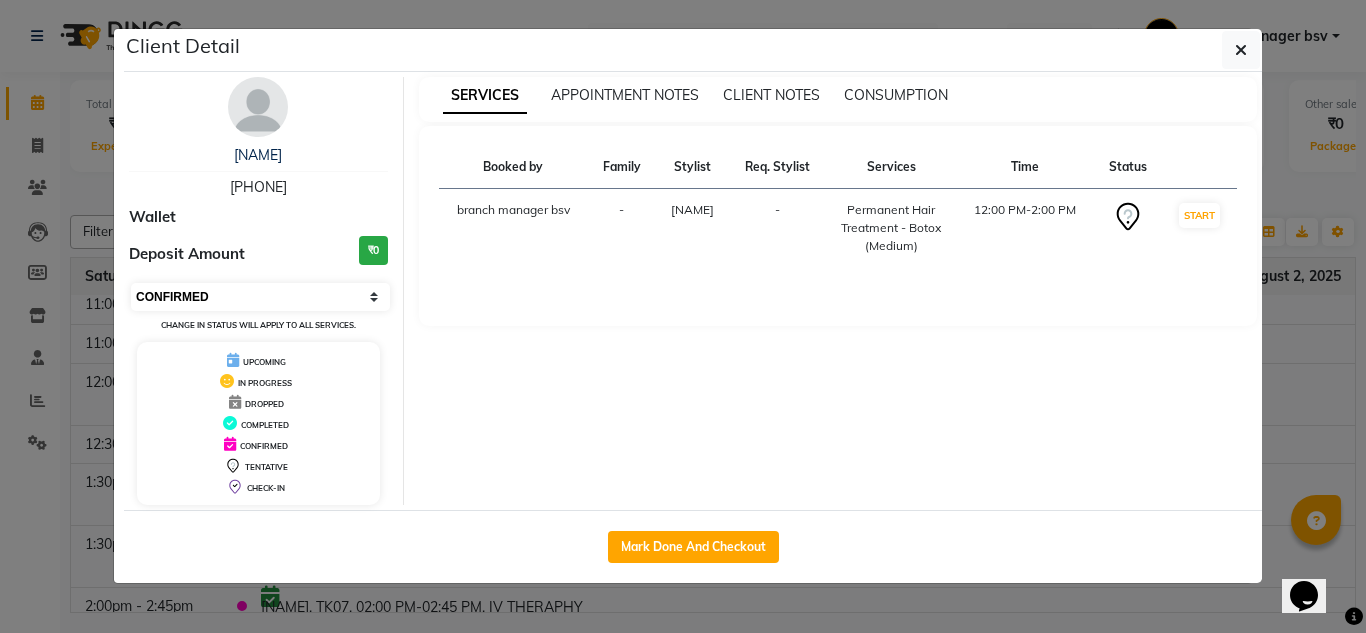 click on "Select IN SERVICE CONFIRMED TENTATIVE CHECK IN MARK DONE DROPPED UPCOMING" at bounding box center [260, 297] 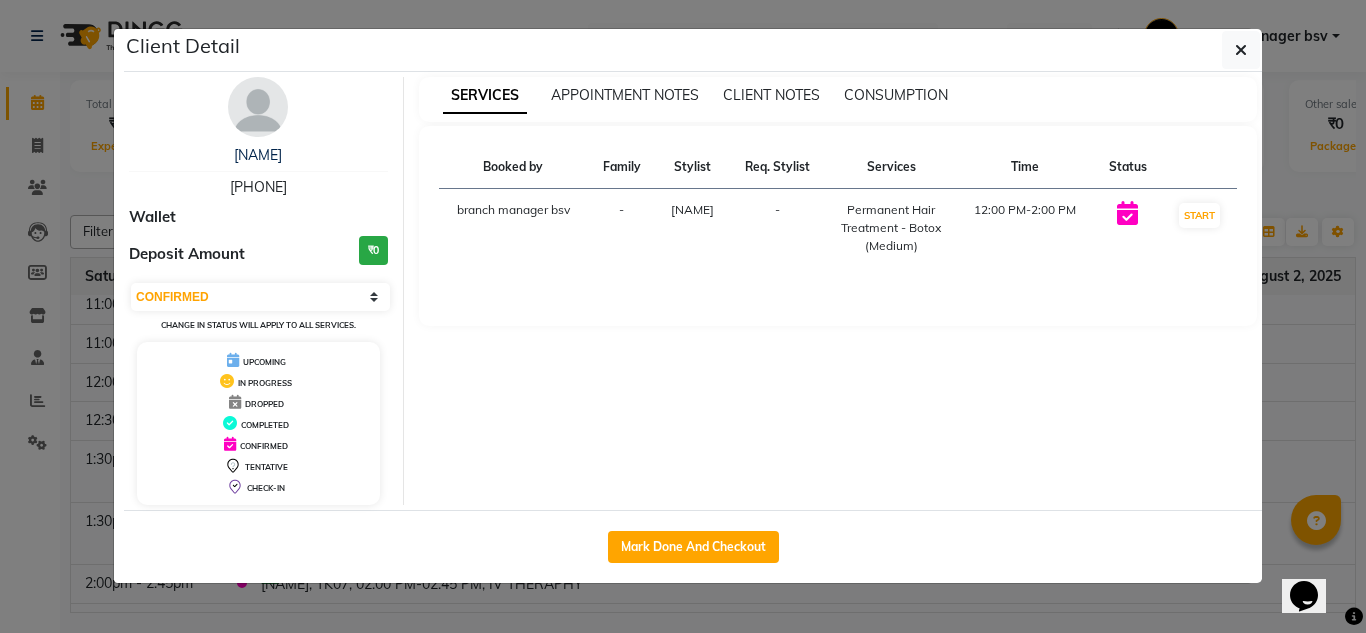 drag, startPoint x: 125, startPoint y: 128, endPoint x: 64, endPoint y: 123, distance: 61.204575 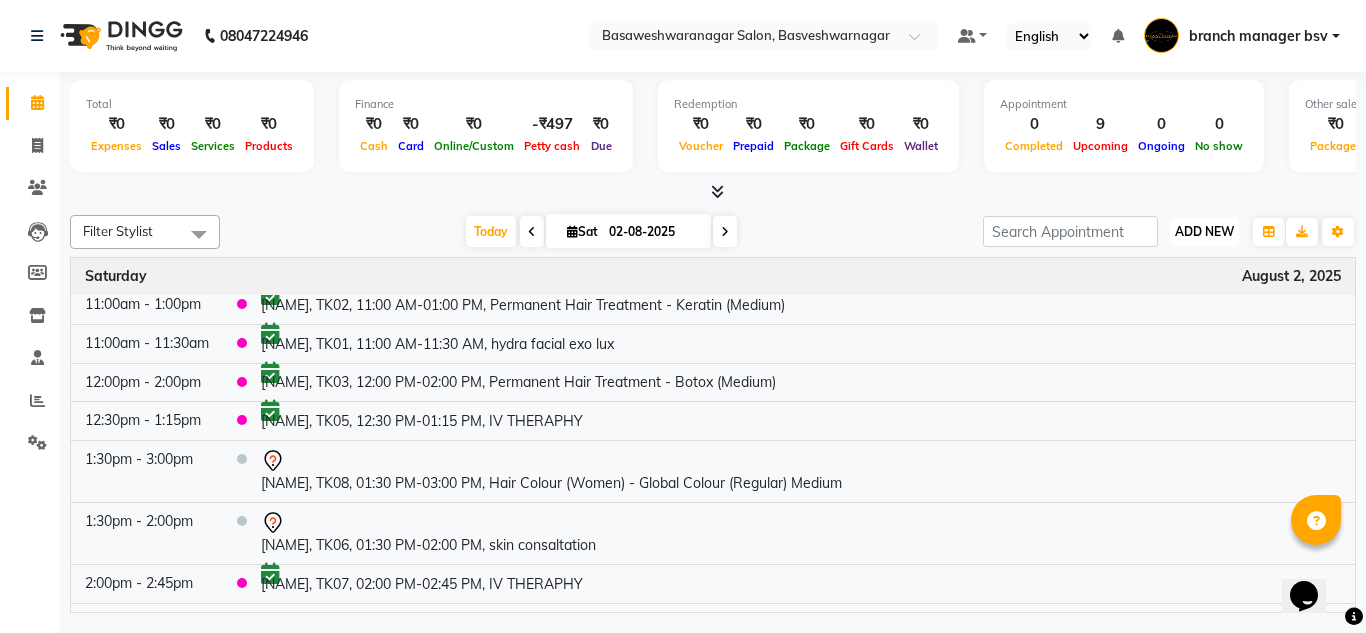 click on "ADD NEW Toggle Dropdown" at bounding box center [1204, 232] 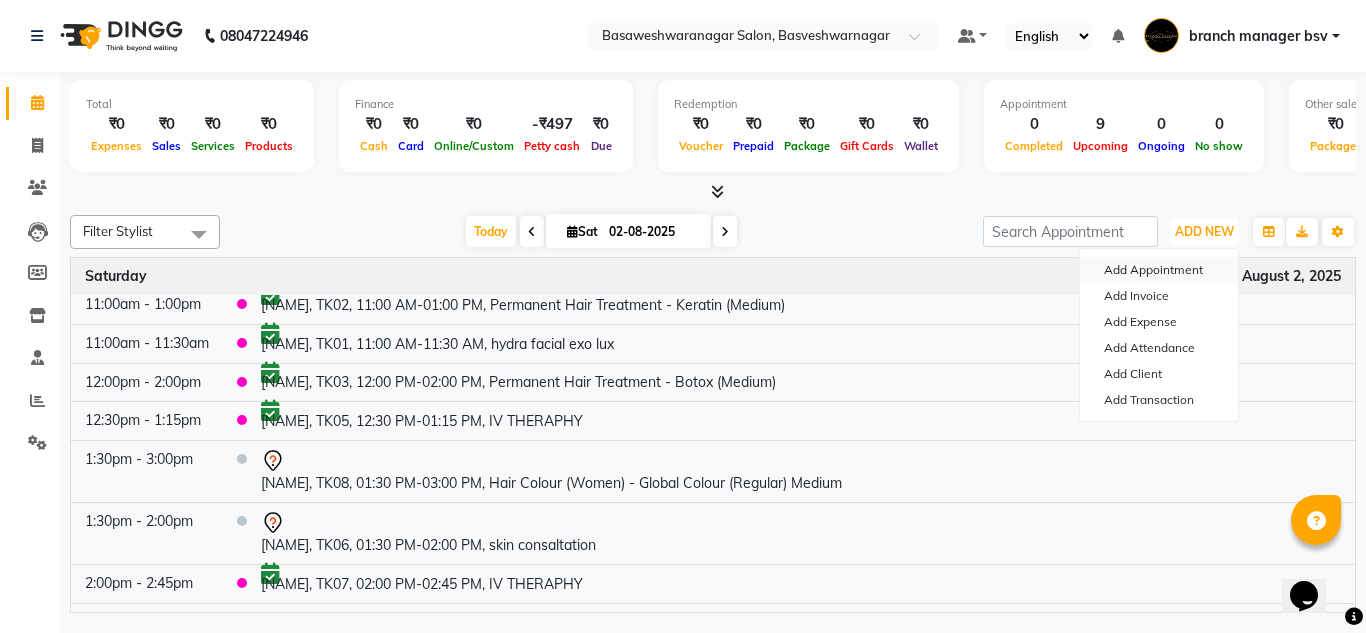 drag, startPoint x: 1207, startPoint y: 241, endPoint x: 1171, endPoint y: 265, distance: 43.266617 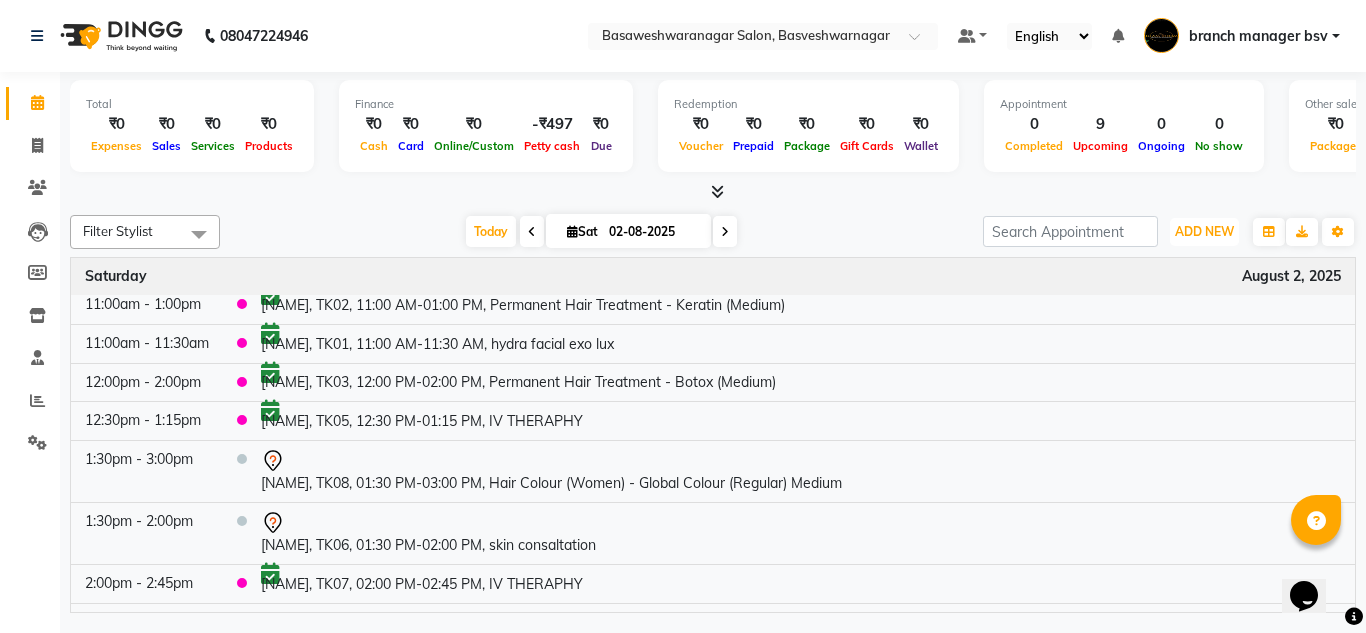 click on "Saturday August 2, 2025" at bounding box center [713, 276] 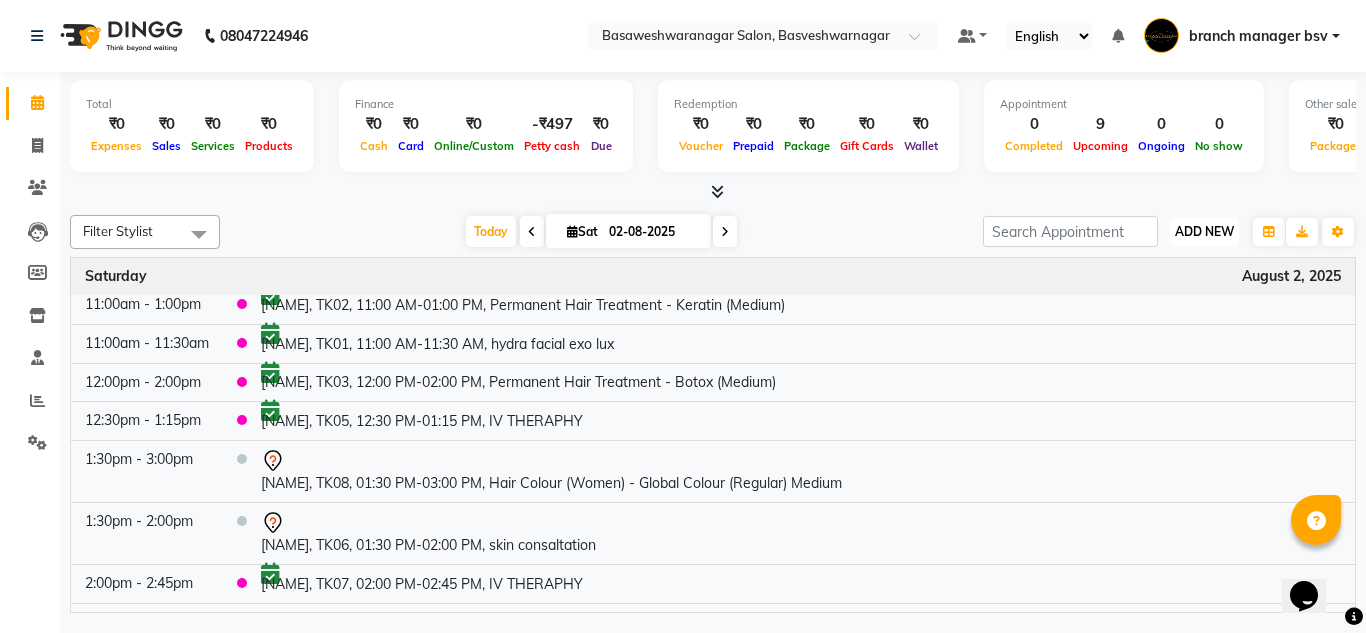 click on "ADD NEW Toggle Dropdown" at bounding box center [1204, 232] 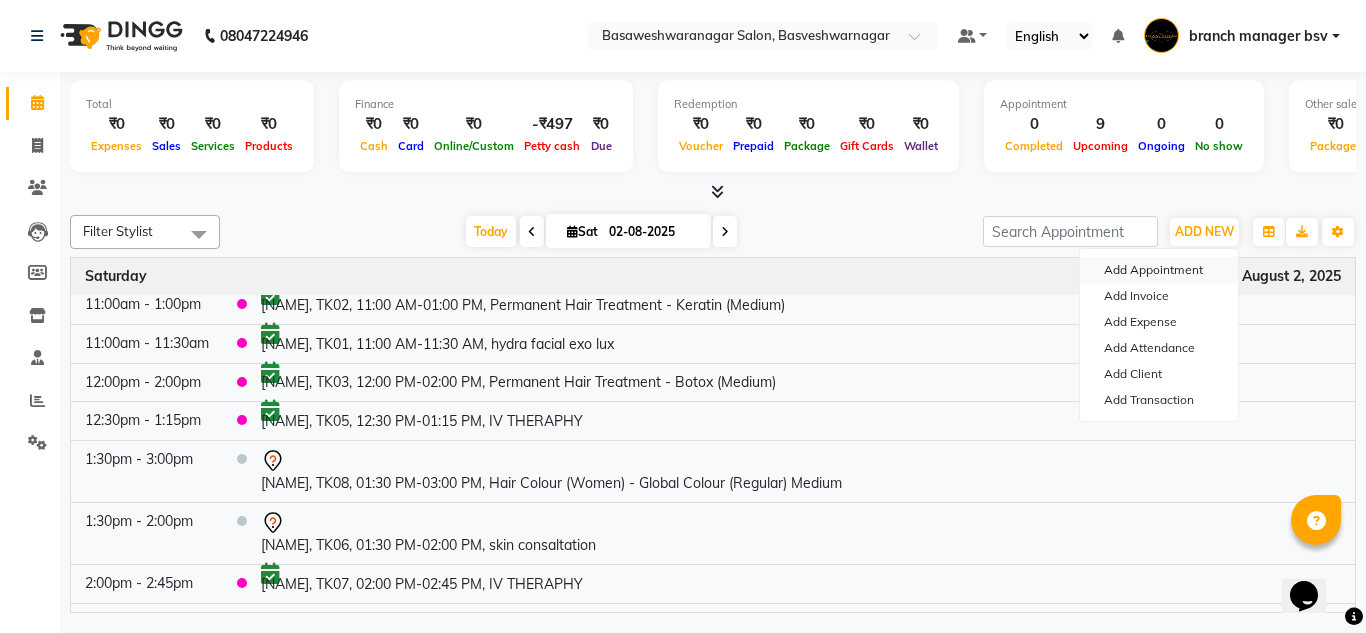 click on "Add Appointment" at bounding box center (1159, 270) 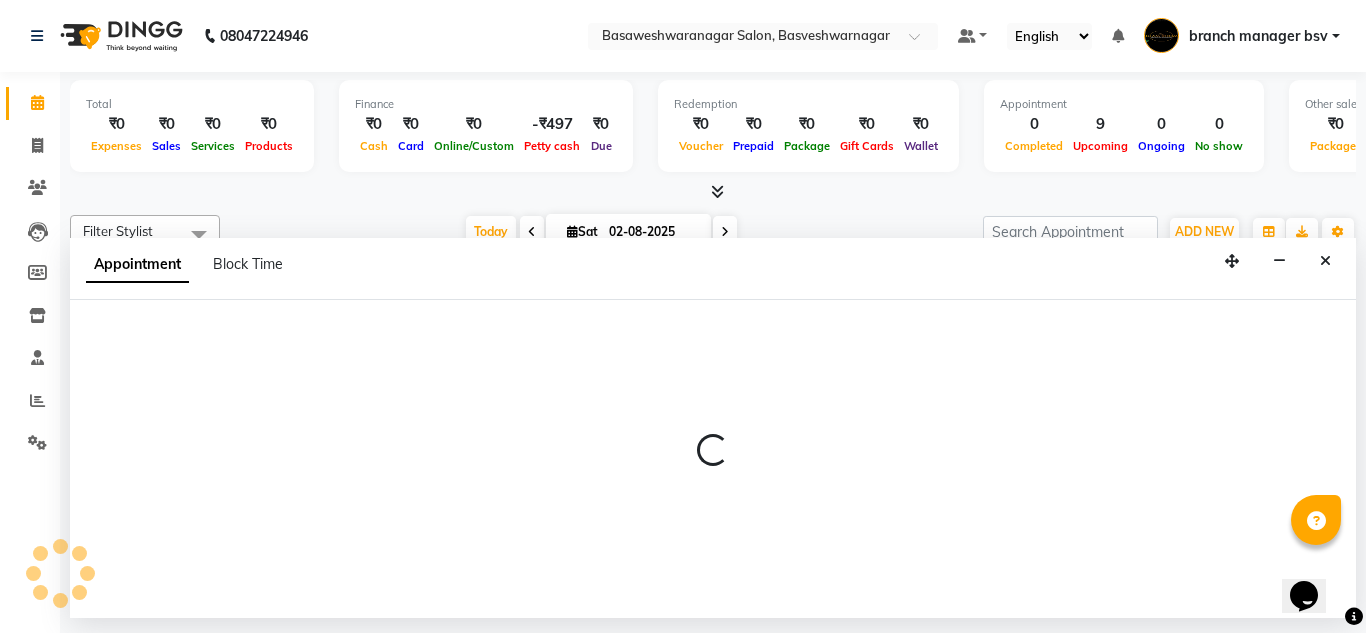 select on "tentative" 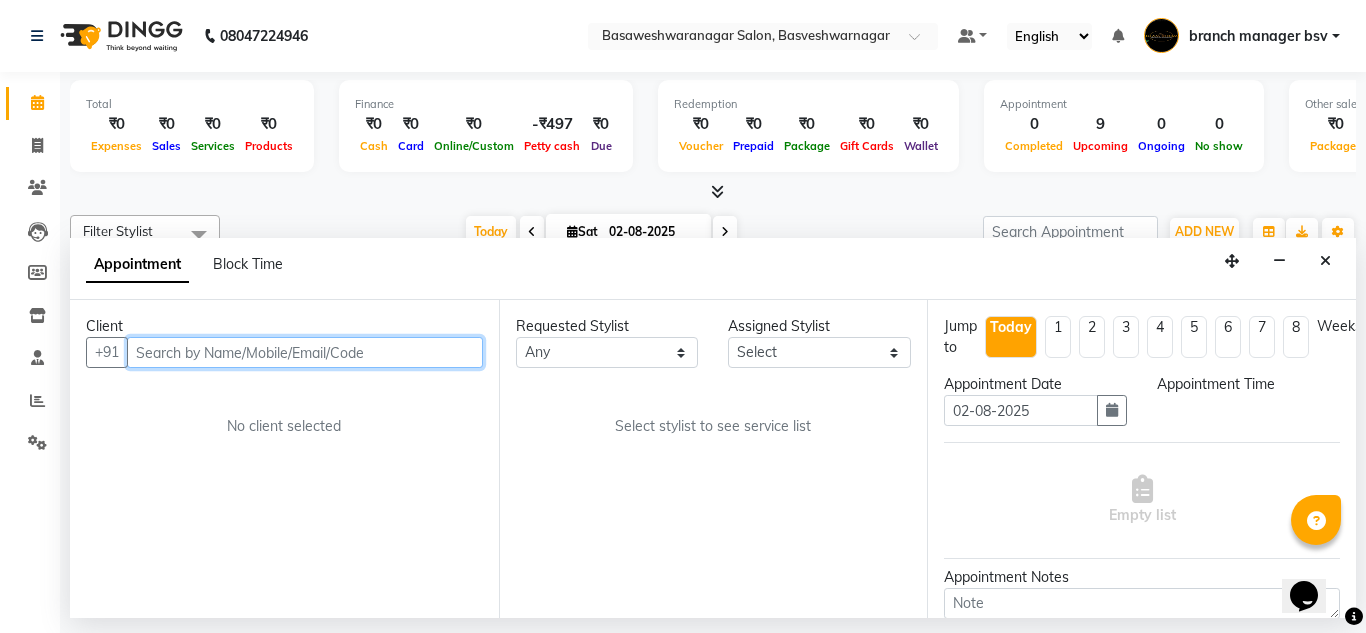 select on "540" 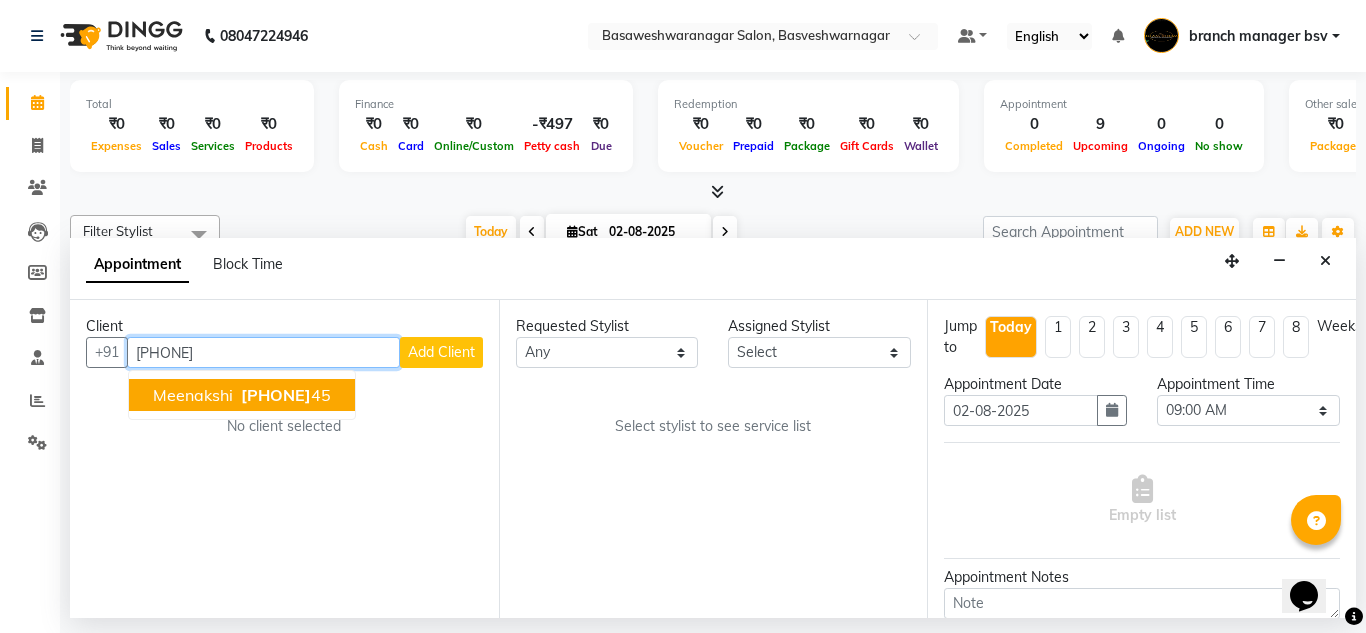 click on "96324785" at bounding box center (276, 395) 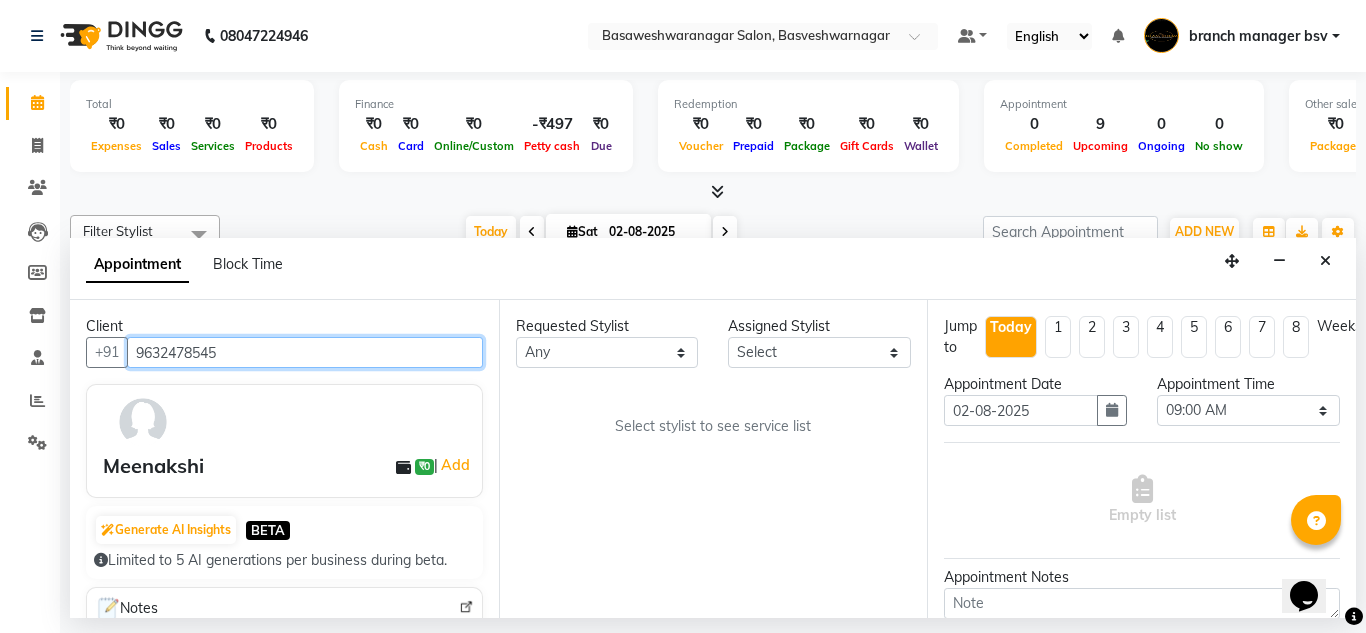 type on "9632478545" 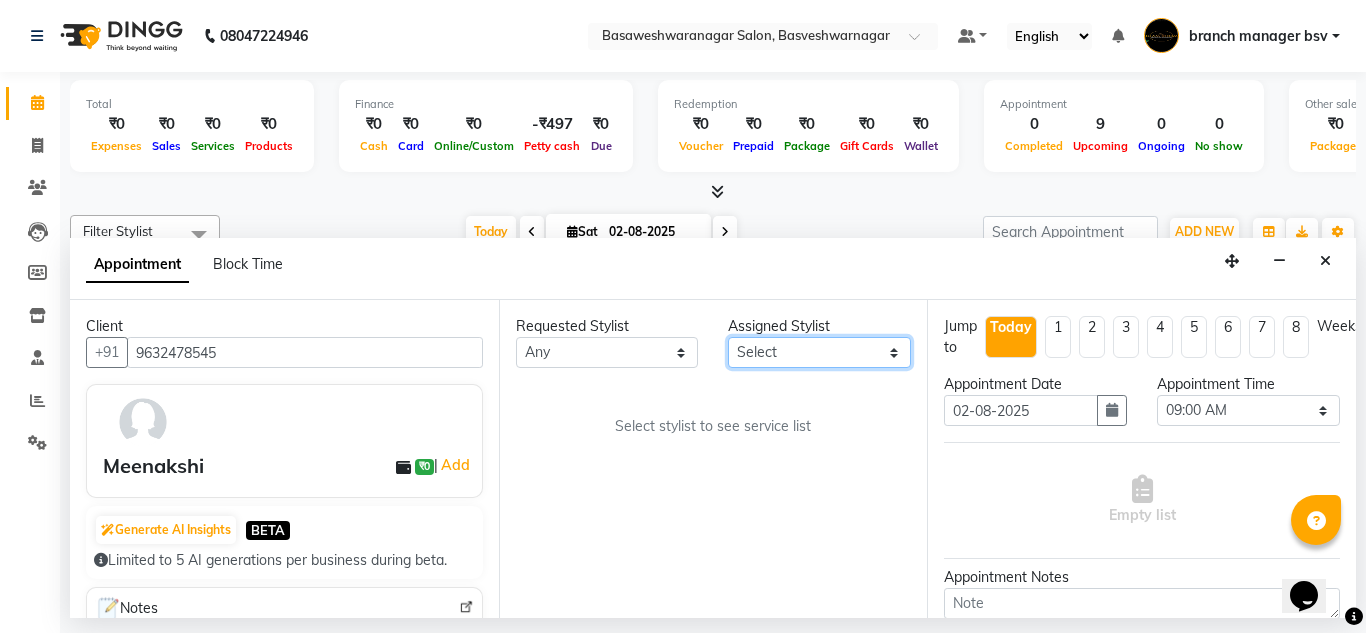 click on "Select ashwini branch manager bsv Dr.Jabin Dr mehzabin GURISH JASSI Jayshree Navya pooja accounts PRATIK RAJEESHA Rasna Sanskruthi shangnimwom SMIRTI SUMITH SUNITHA SUNNY Tanveer  TEZZ The Glam Room theja Trishna urmi" at bounding box center (819, 352) 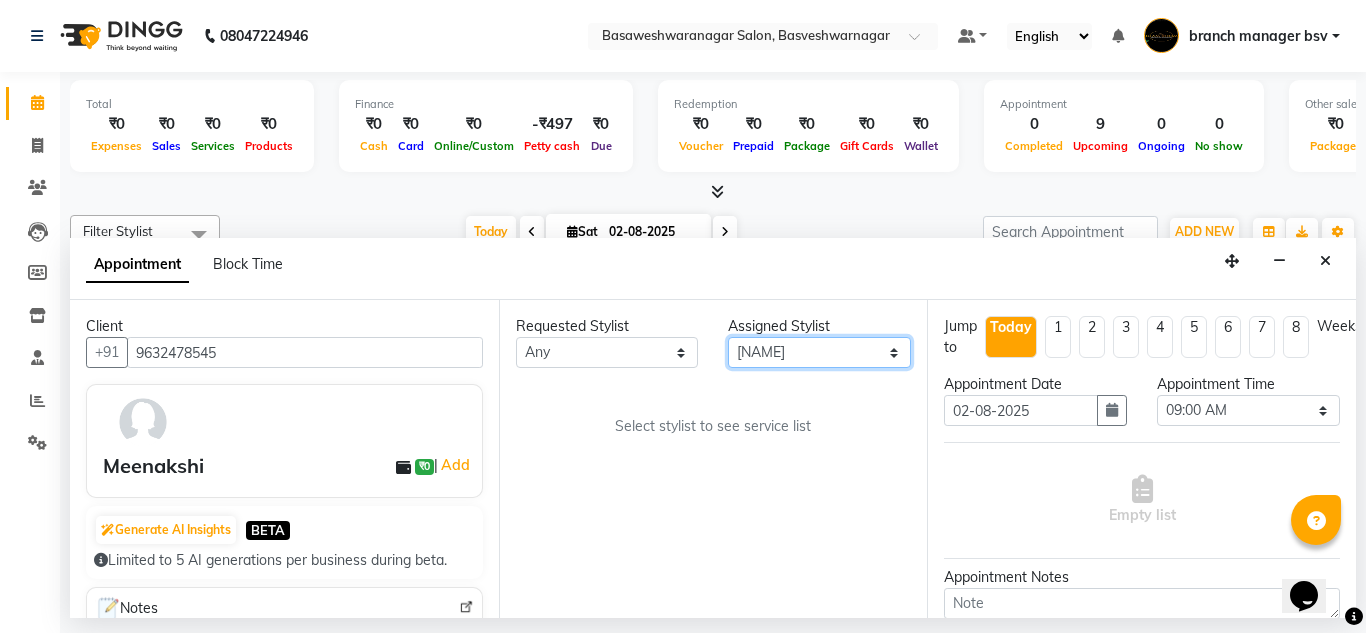 click on "Select ashwini branch manager bsv Dr.Jabin Dr mehzabin GURISH JASSI Jayshree Navya pooja accounts PRATIK RAJEESHA Rasna Sanskruthi shangnimwom SMIRTI SUMITH SUNITHA SUNNY Tanveer  TEZZ The Glam Room theja Trishna urmi" at bounding box center (819, 352) 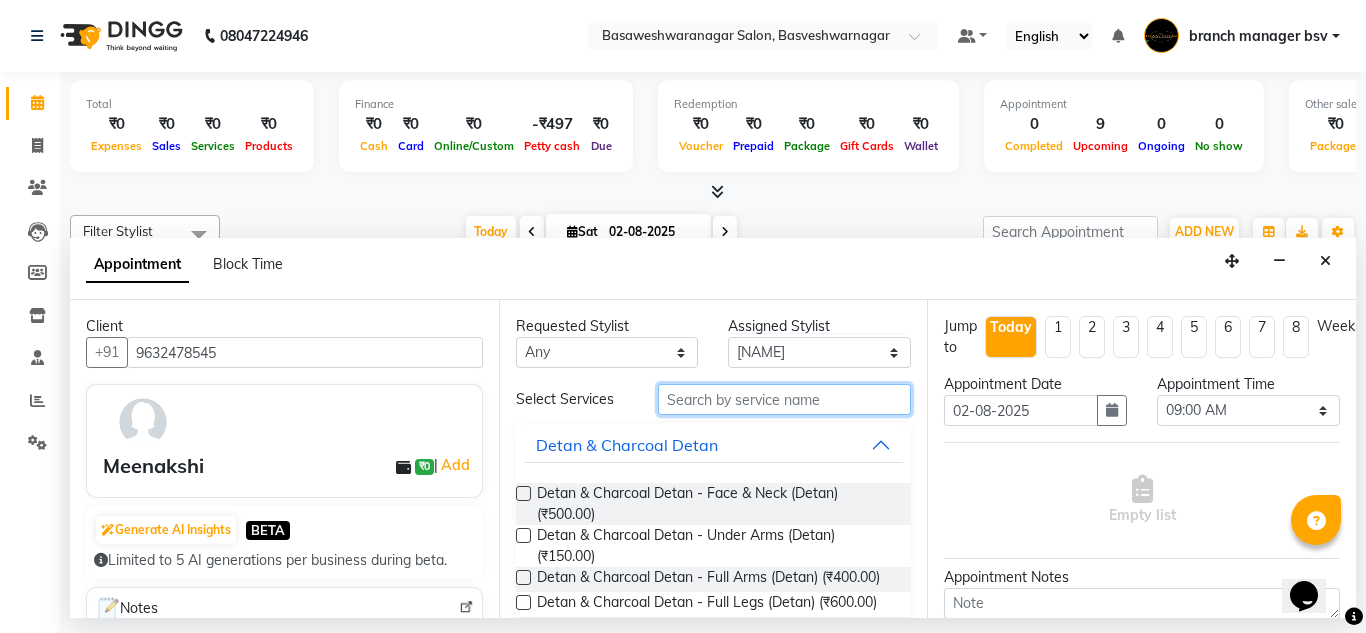 click at bounding box center [785, 399] 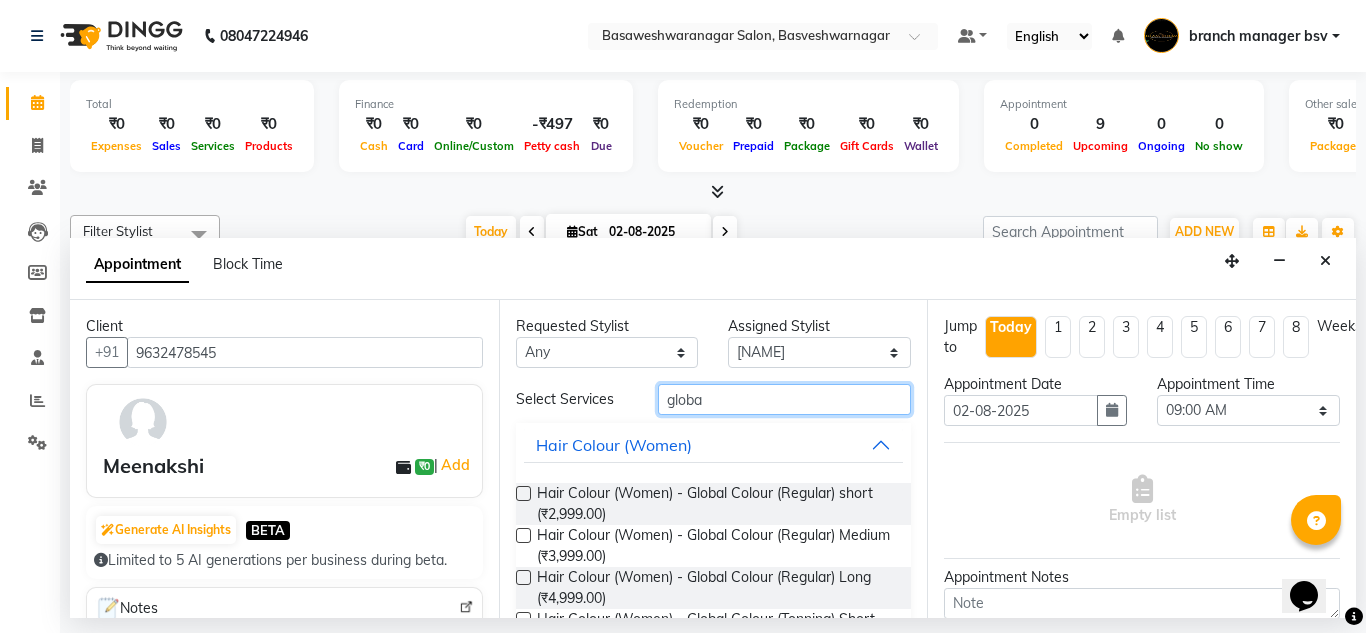 type on "globa" 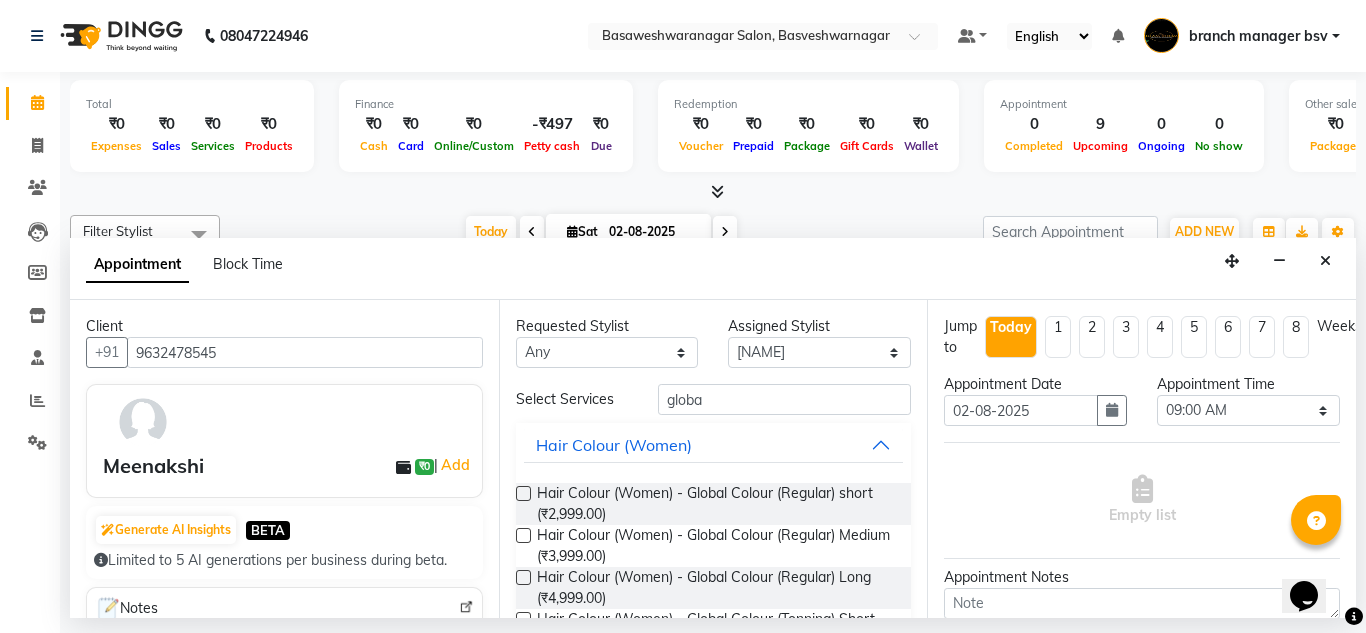 click at bounding box center (523, 535) 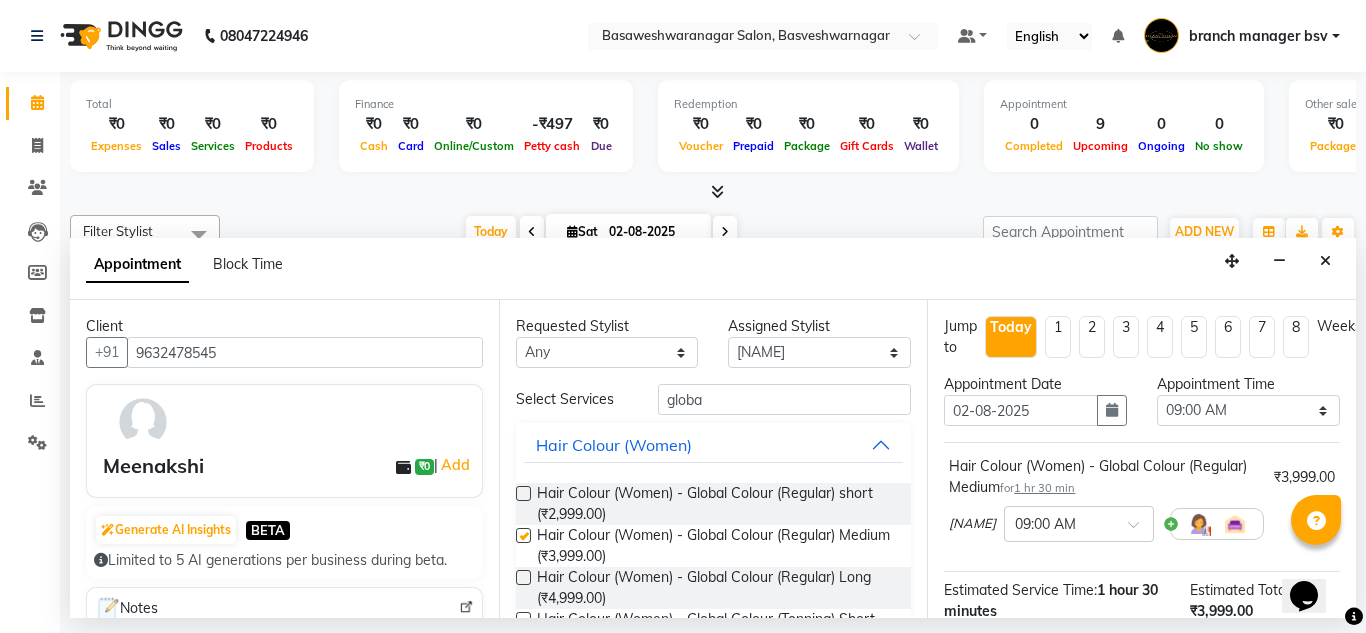 checkbox on "false" 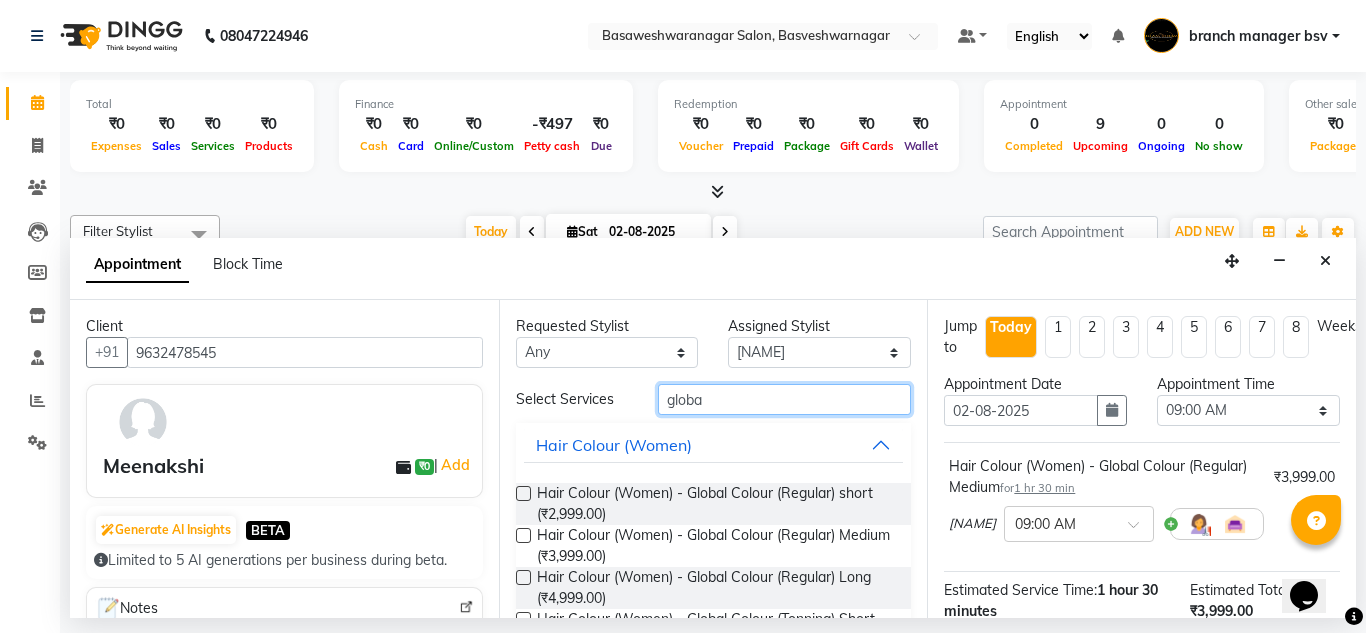 click on "globa" at bounding box center [785, 399] 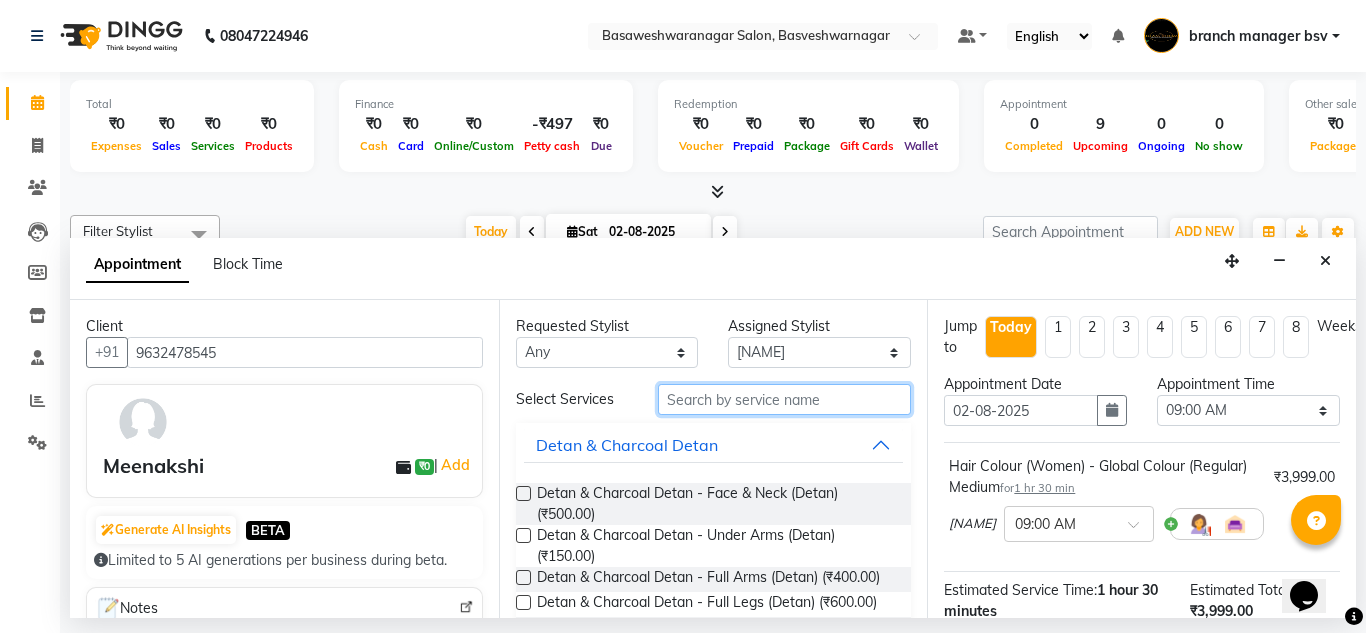 click at bounding box center (785, 399) 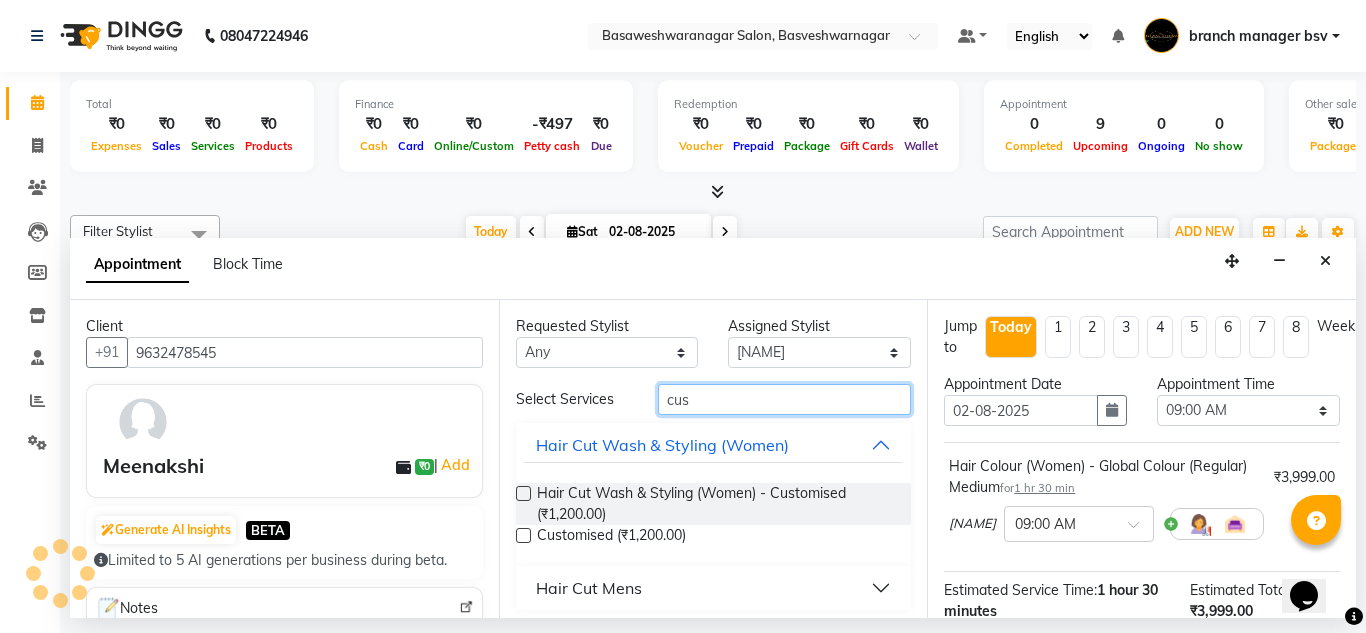 type on "cus" 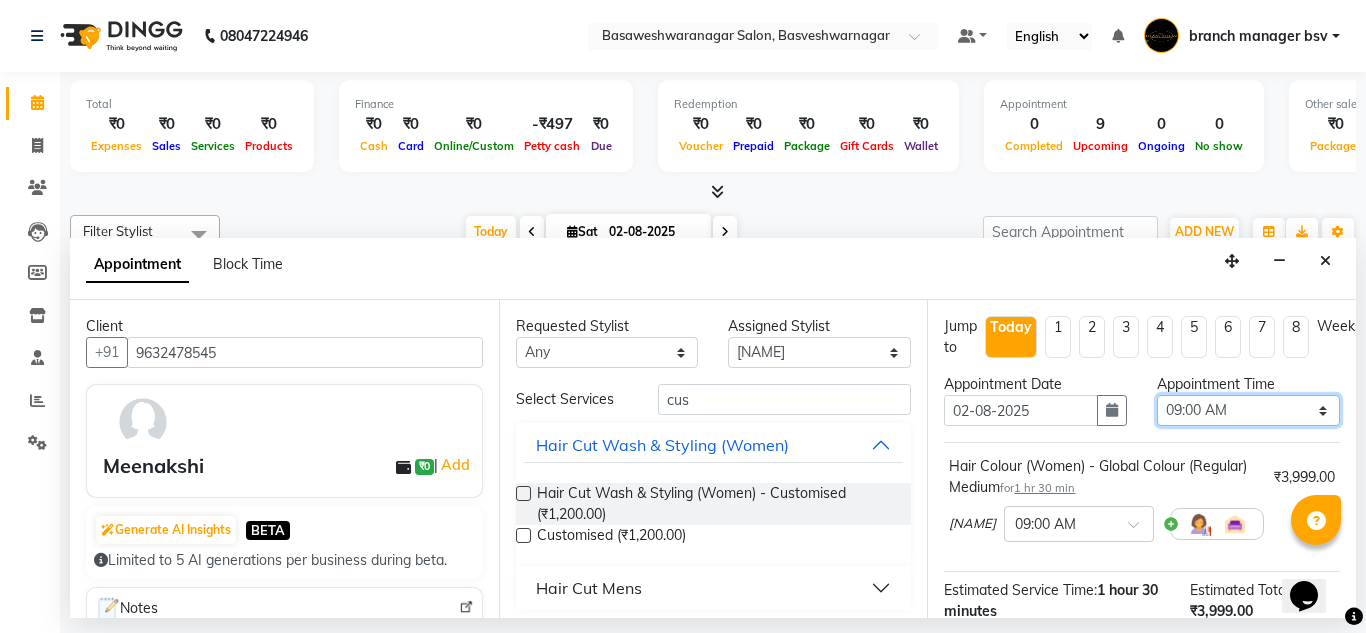 click on "Select 09:00 AM 09:15 AM 09:30 AM 09:45 AM 10:00 AM 10:15 AM 10:30 AM 10:45 AM 11:00 AM 11:15 AM 11:30 AM 11:45 AM 12:00 PM 12:15 PM 12:30 PM 12:45 PM 01:00 PM 01:15 PM 01:30 PM 01:45 PM 02:00 PM 02:15 PM 02:30 PM 02:45 PM 03:00 PM 03:15 PM 03:30 PM 03:45 PM 04:00 PM 04:15 PM 04:30 PM 04:45 PM 05:00 PM 05:15 PM 05:30 PM 05:45 PM 06:00 PM 06:15 PM 06:30 PM 06:45 PM 07:00 PM 07:15 PM 07:30 PM 07:45 PM 08:00 PM" at bounding box center [1248, 410] 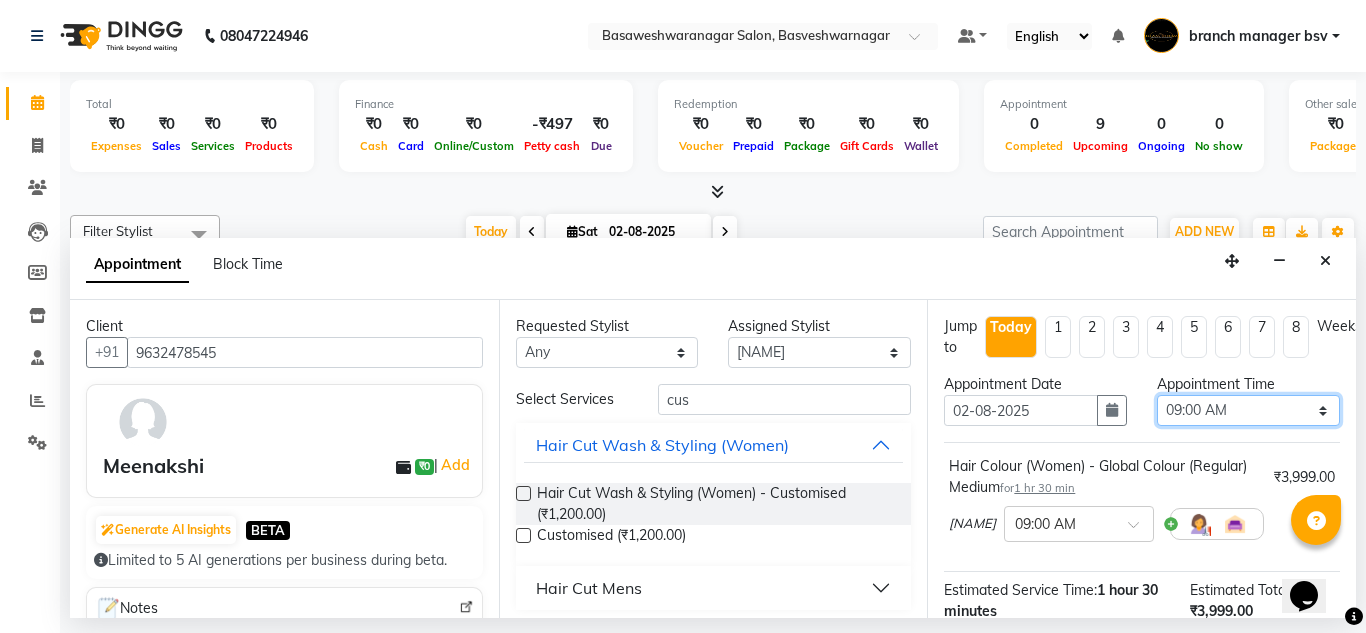 select on "840" 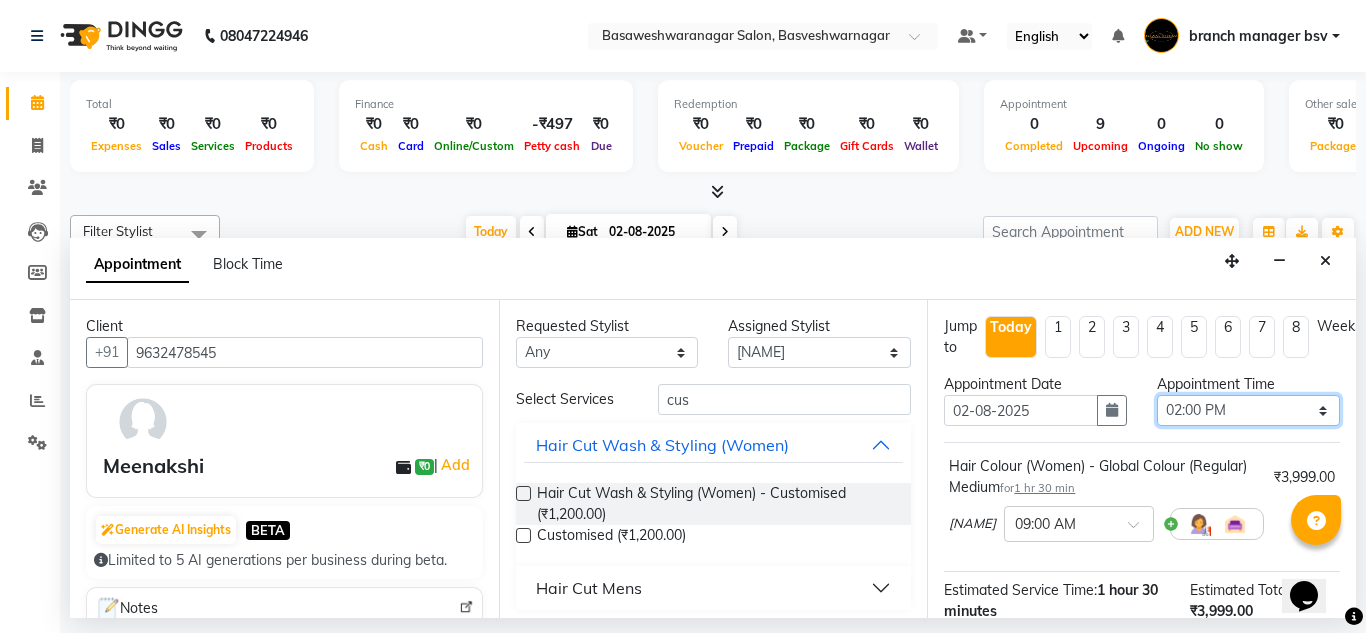 click on "Select 09:00 AM 09:15 AM 09:30 AM 09:45 AM 10:00 AM 10:15 AM 10:30 AM 10:45 AM 11:00 AM 11:15 AM 11:30 AM 11:45 AM 12:00 PM 12:15 PM 12:30 PM 12:45 PM 01:00 PM 01:15 PM 01:30 PM 01:45 PM 02:00 PM 02:15 PM 02:30 PM 02:45 PM 03:00 PM 03:15 PM 03:30 PM 03:45 PM 04:00 PM 04:15 PM 04:30 PM 04:45 PM 05:00 PM 05:15 PM 05:30 PM 05:45 PM 06:00 PM 06:15 PM 06:30 PM 06:45 PM 07:00 PM 07:15 PM 07:30 PM 07:45 PM 08:00 PM" at bounding box center [1248, 410] 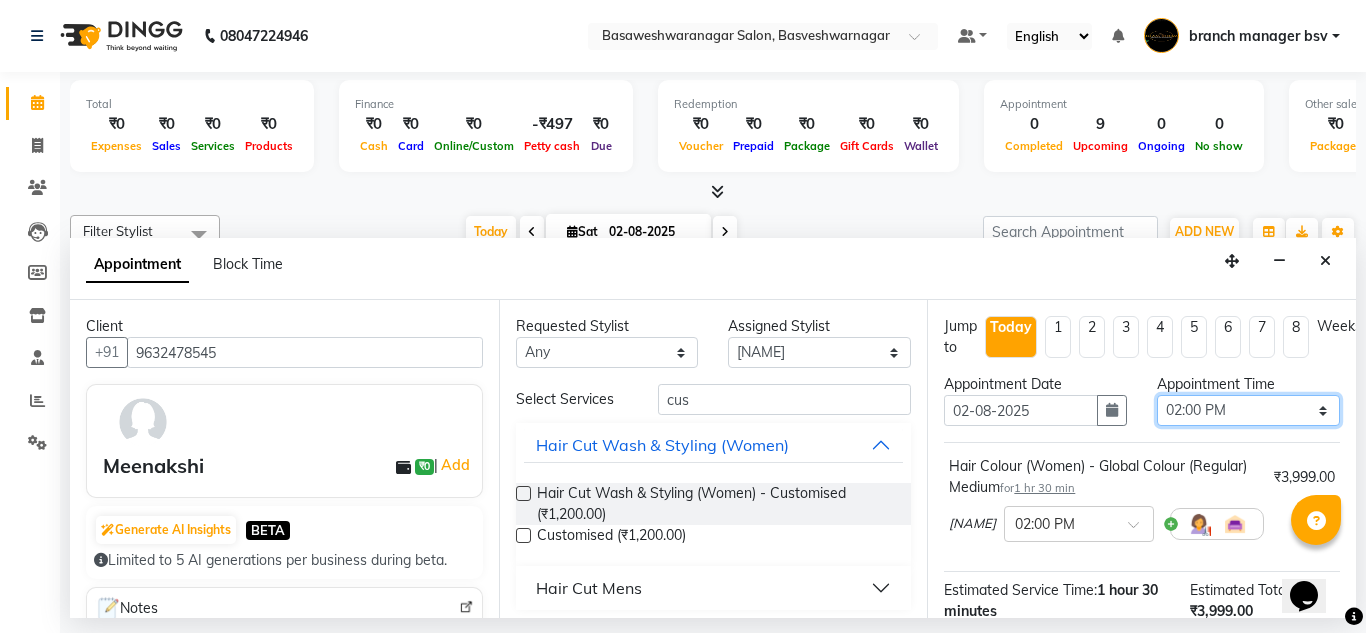 scroll, scrollTop: 265, scrollLeft: 0, axis: vertical 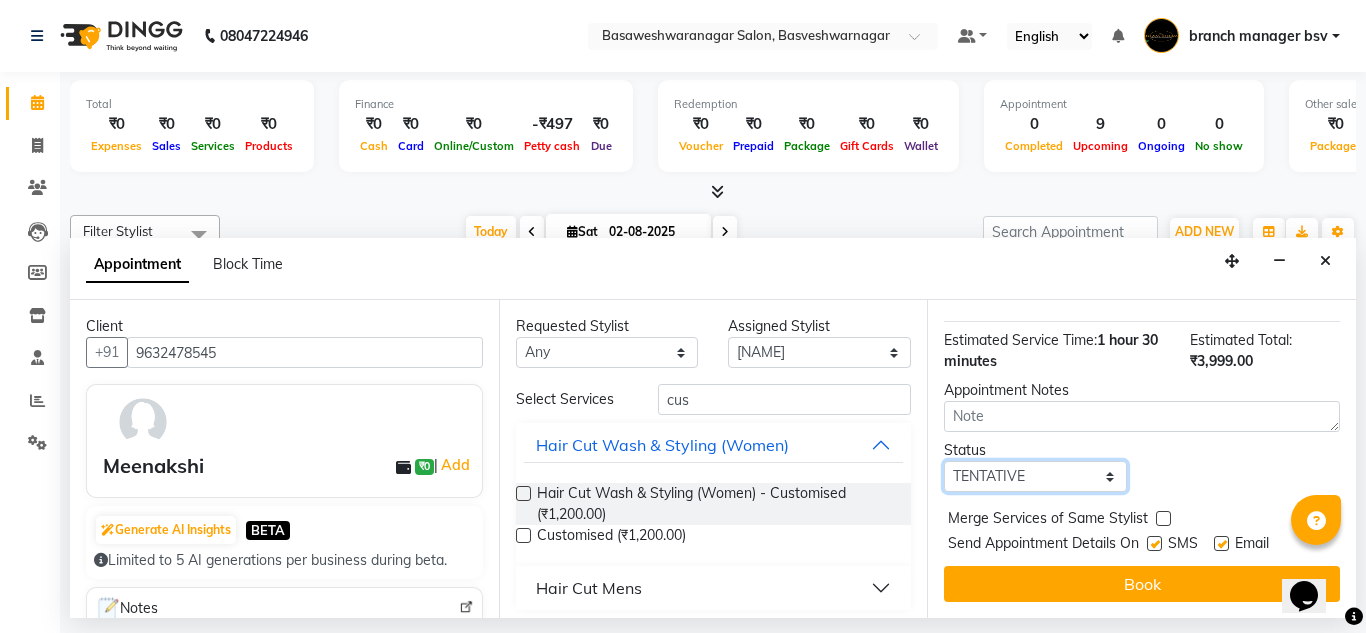 click on "Select TENTATIVE CONFIRM CHECK-IN UPCOMING" at bounding box center (1035, 476) 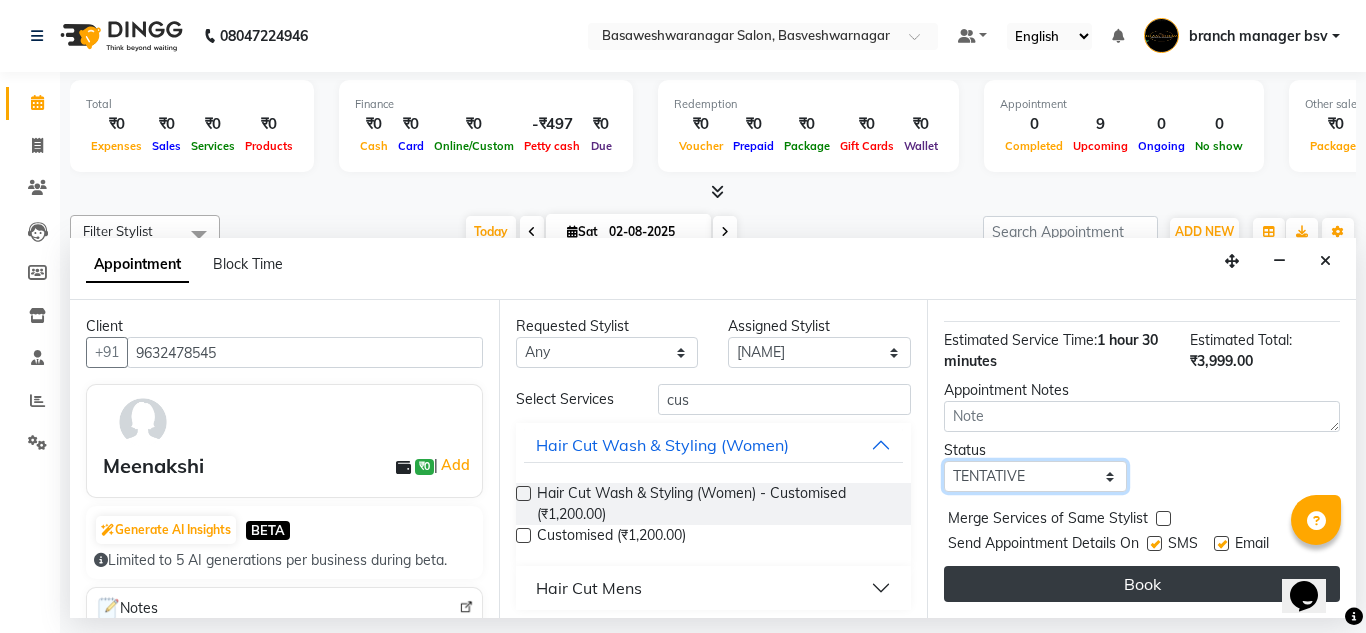 select on "confirm booking" 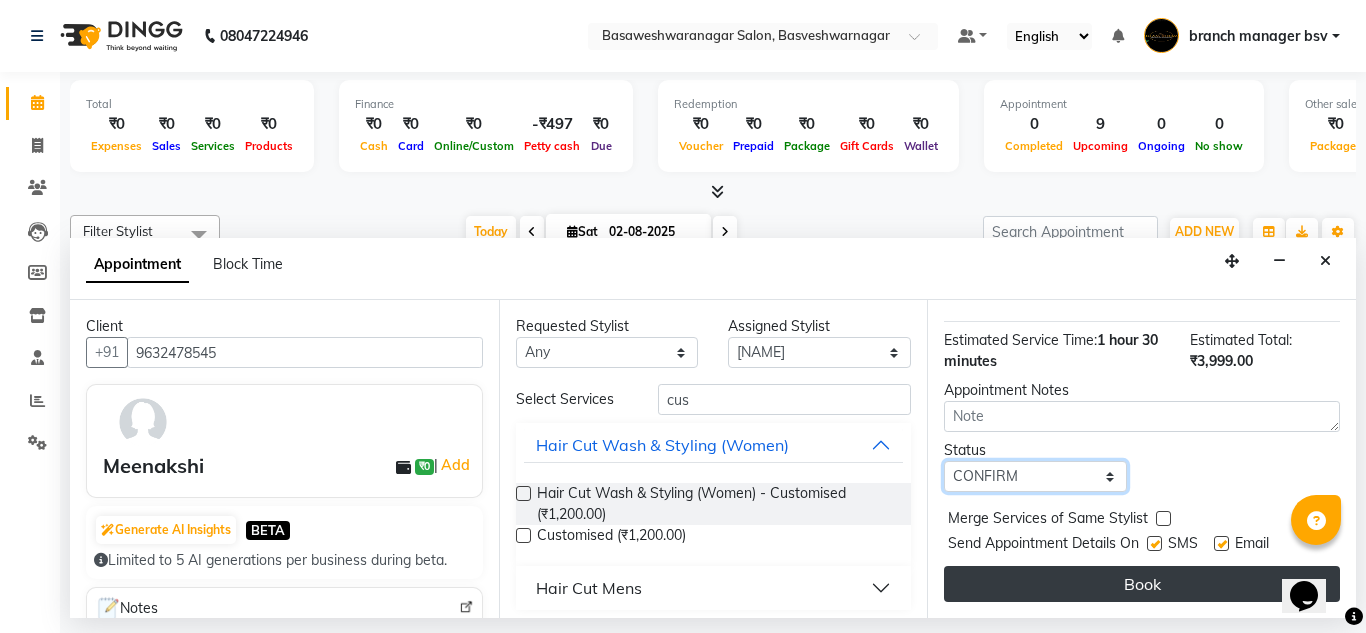 click on "Select TENTATIVE CONFIRM CHECK-IN UPCOMING" at bounding box center (1035, 476) 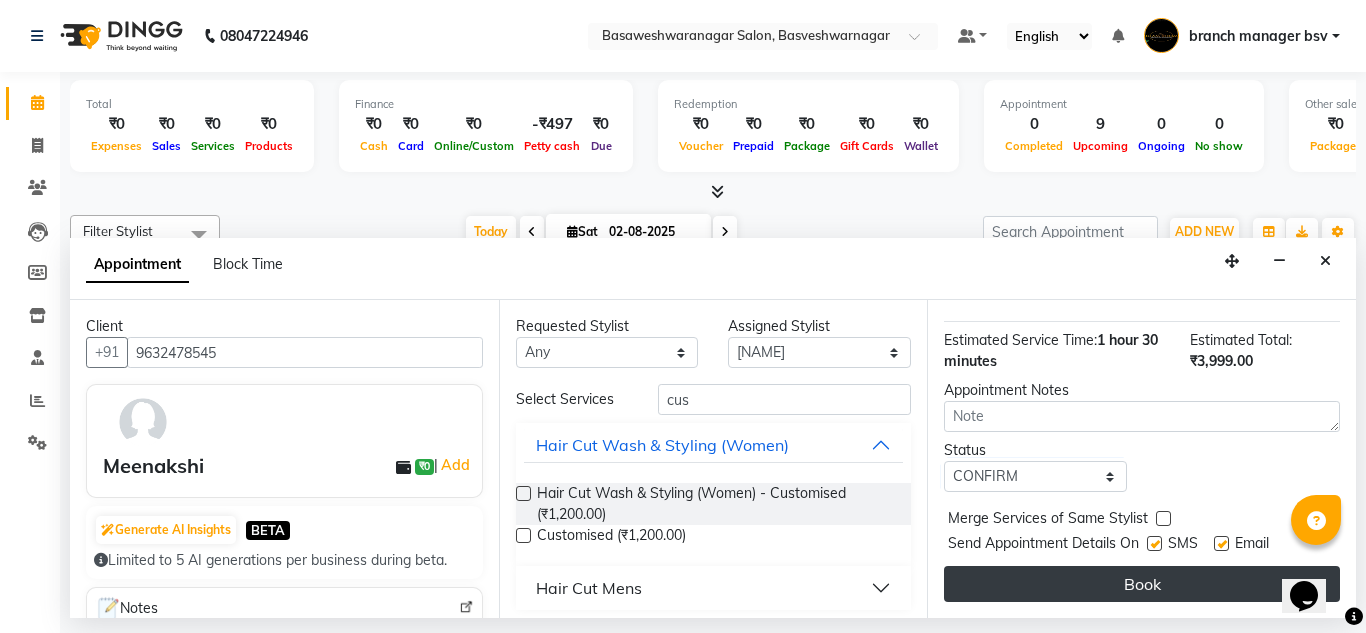 click on "Book" at bounding box center (1142, 584) 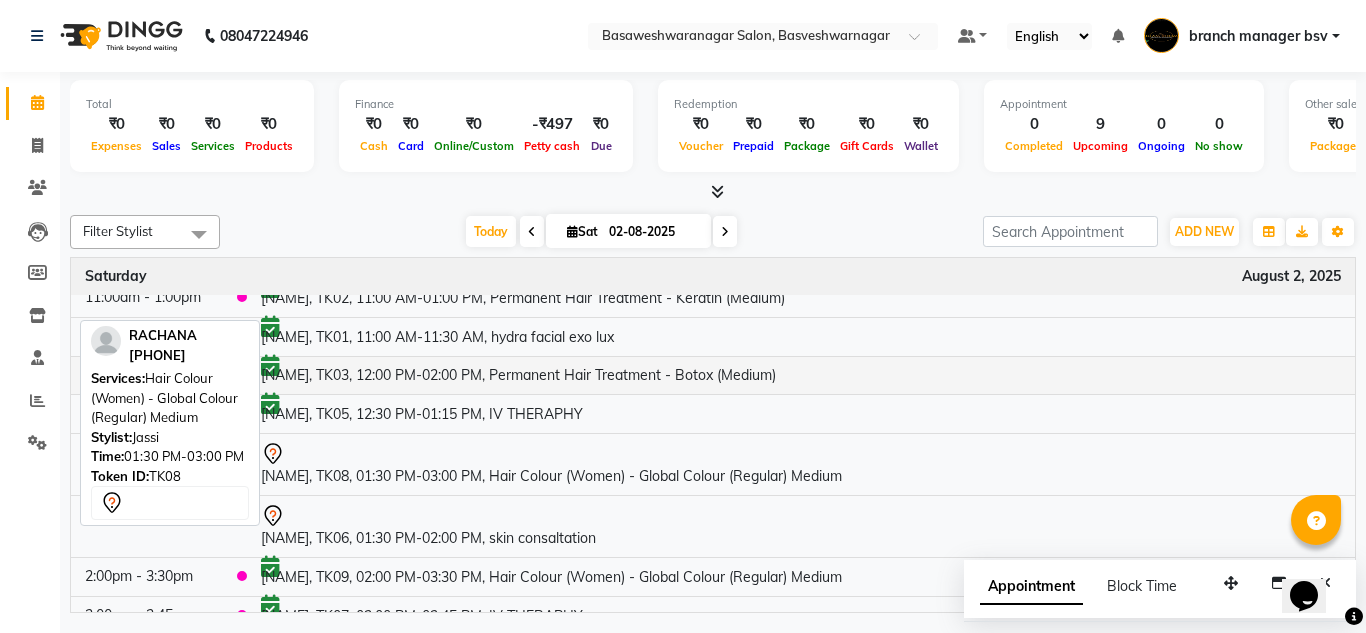 scroll, scrollTop: 16, scrollLeft: 0, axis: vertical 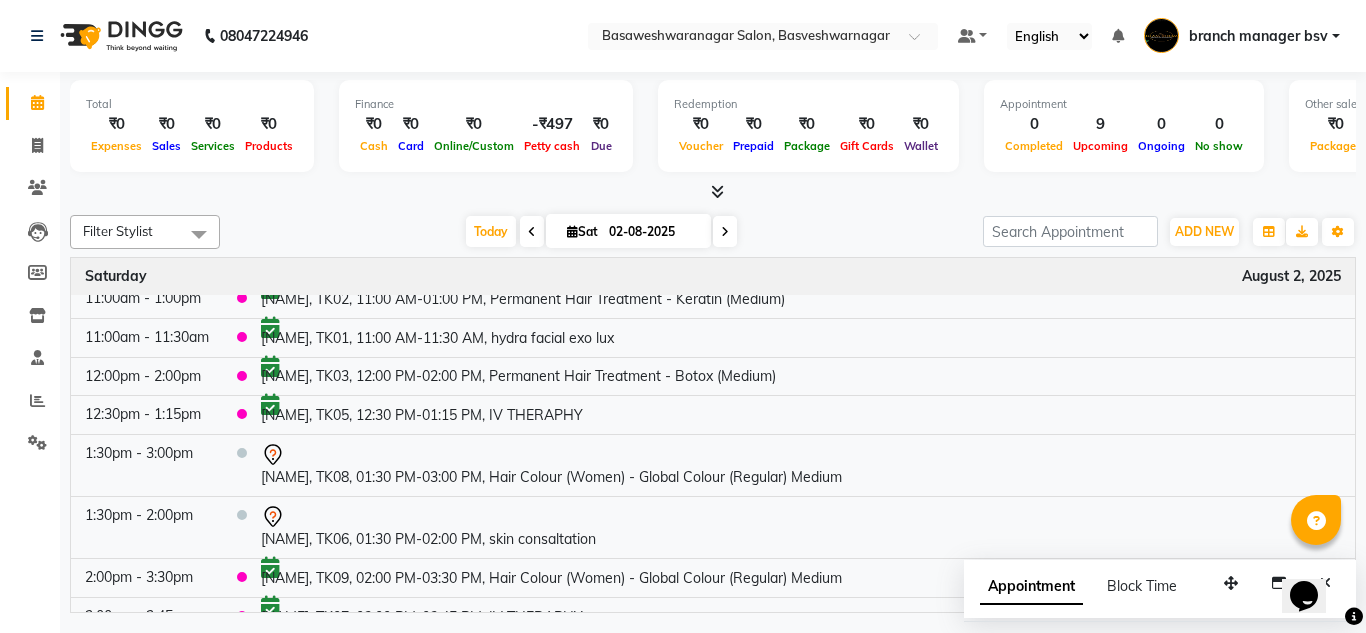 click at bounding box center [725, 231] 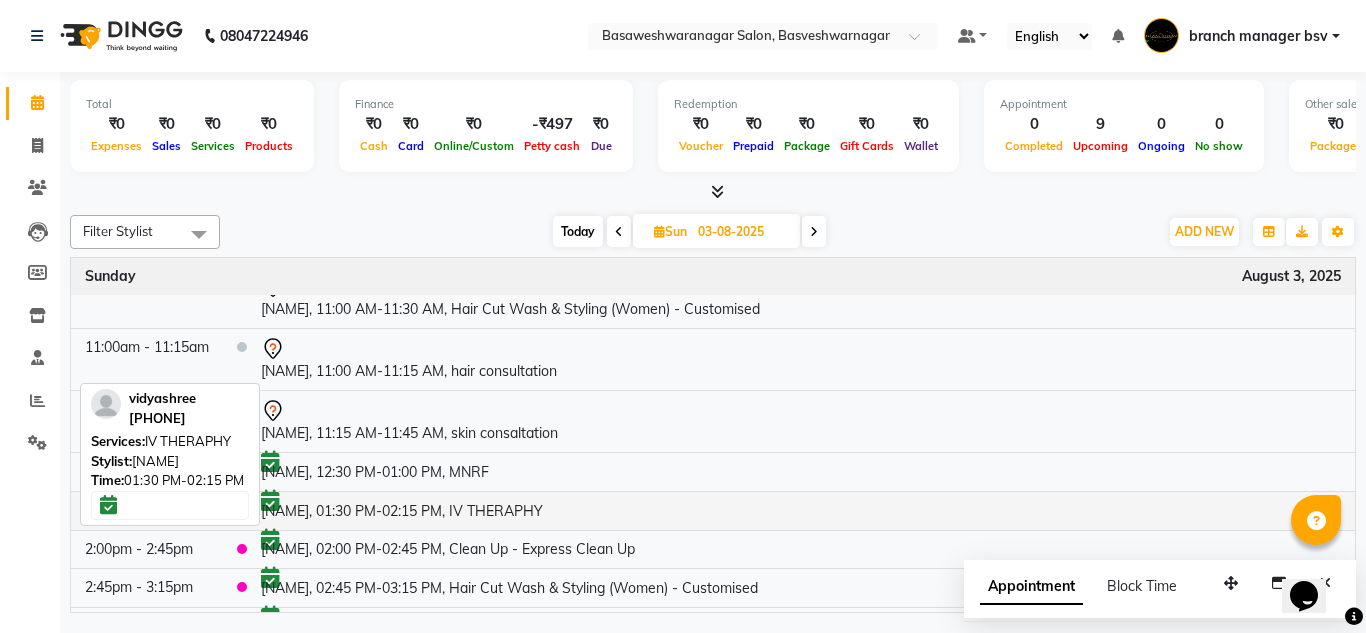 scroll, scrollTop: 30, scrollLeft: 0, axis: vertical 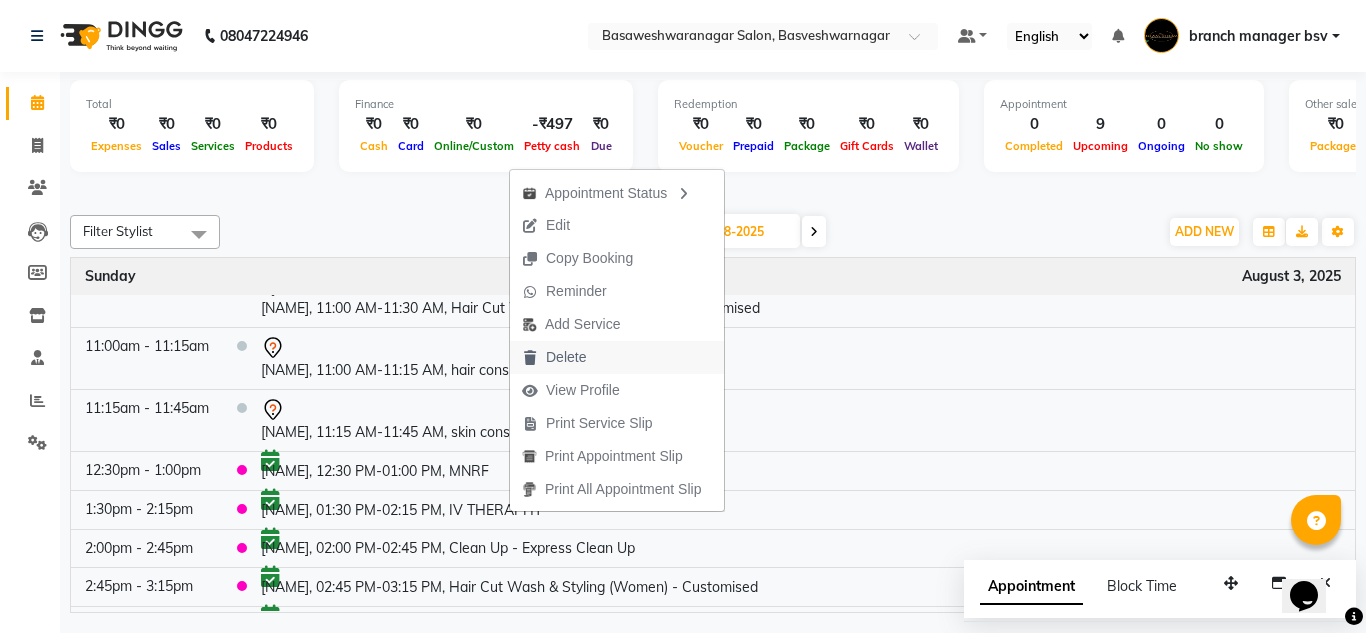 click on "Delete" at bounding box center (566, 357) 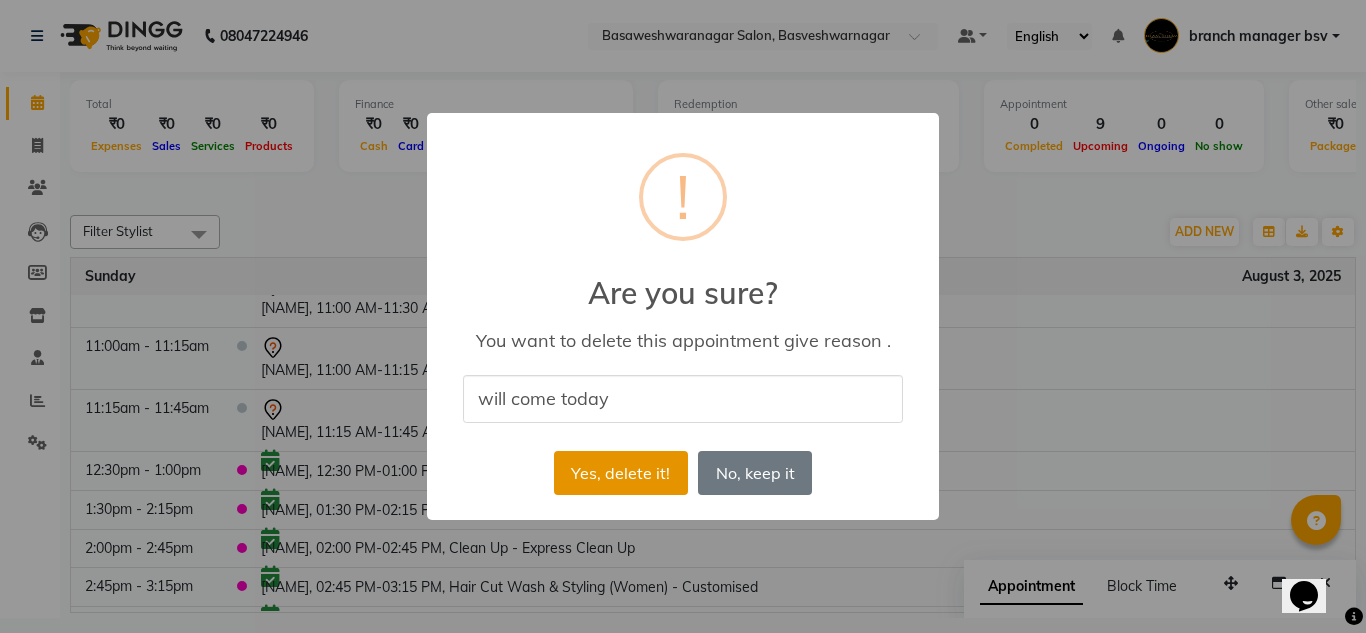 type on "will come today" 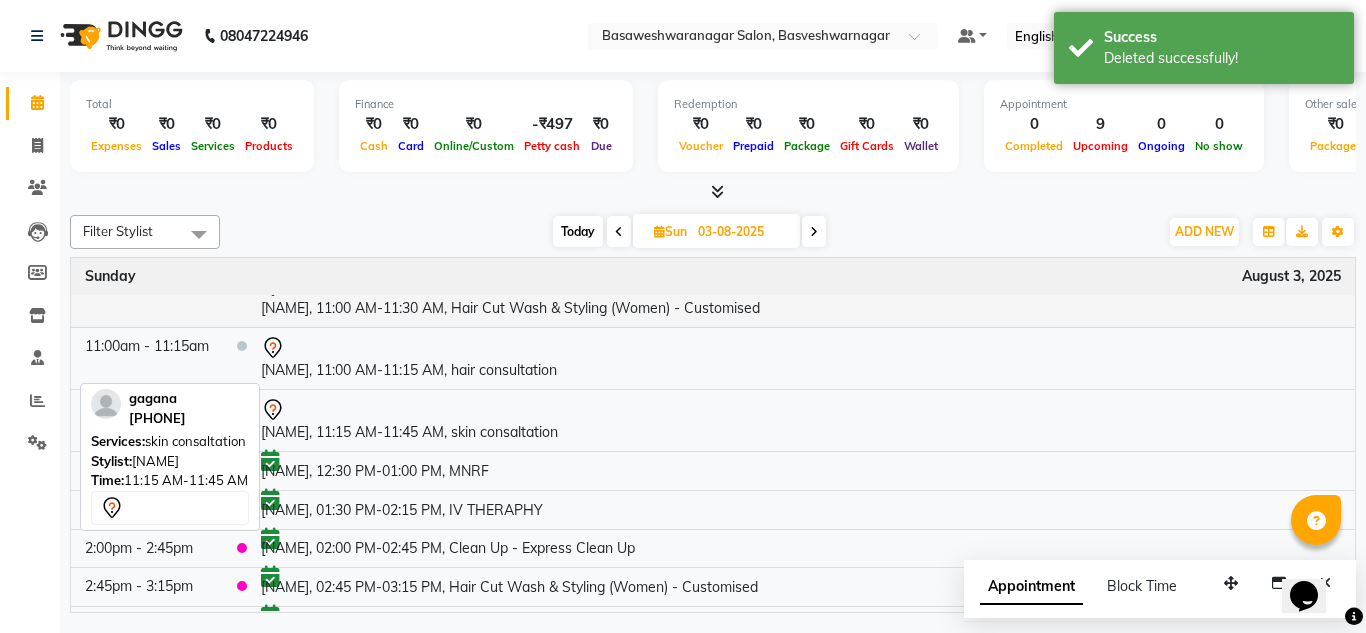 scroll, scrollTop: 25, scrollLeft: 0, axis: vertical 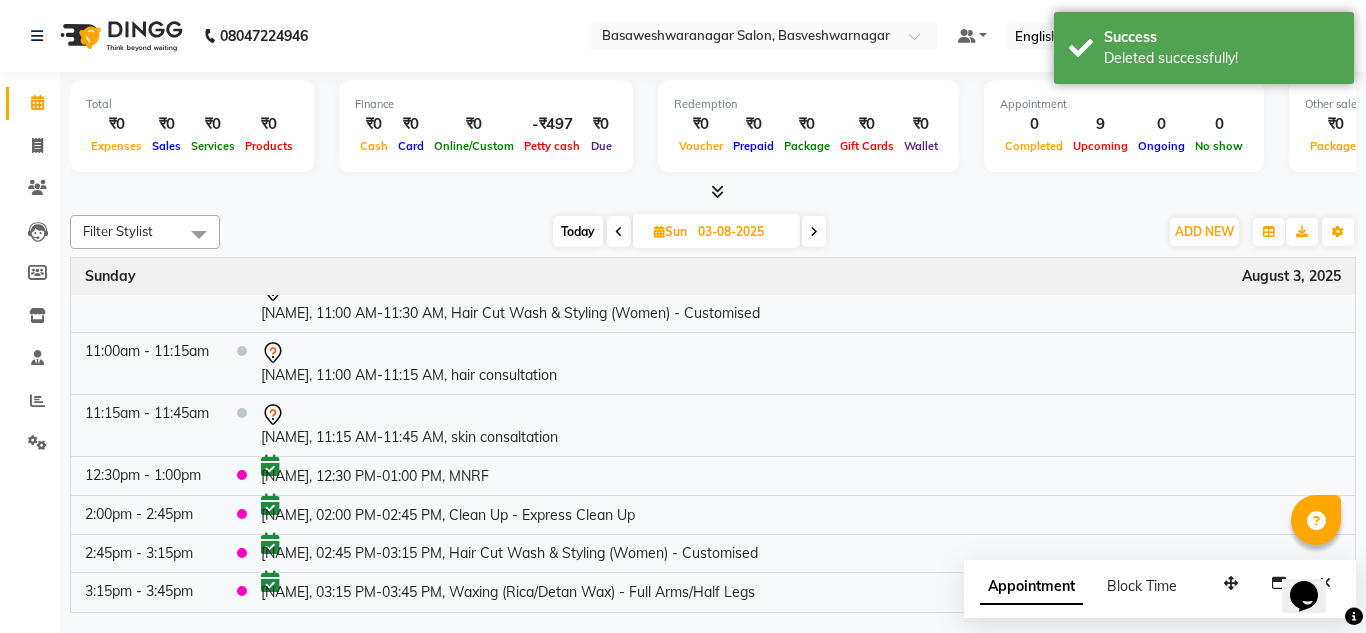 click on "Today" at bounding box center [578, 231] 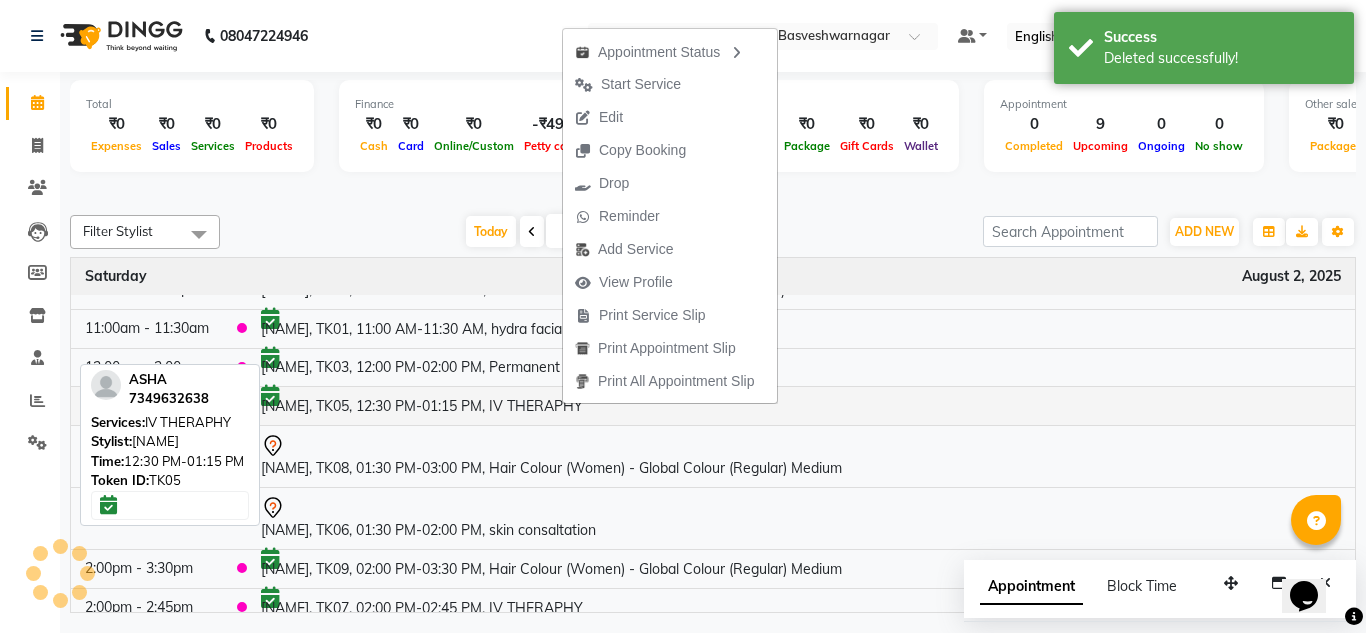 click on "ASHA, TK05, 12:30 PM-01:15 PM, IV THERAPHY" at bounding box center (801, 406) 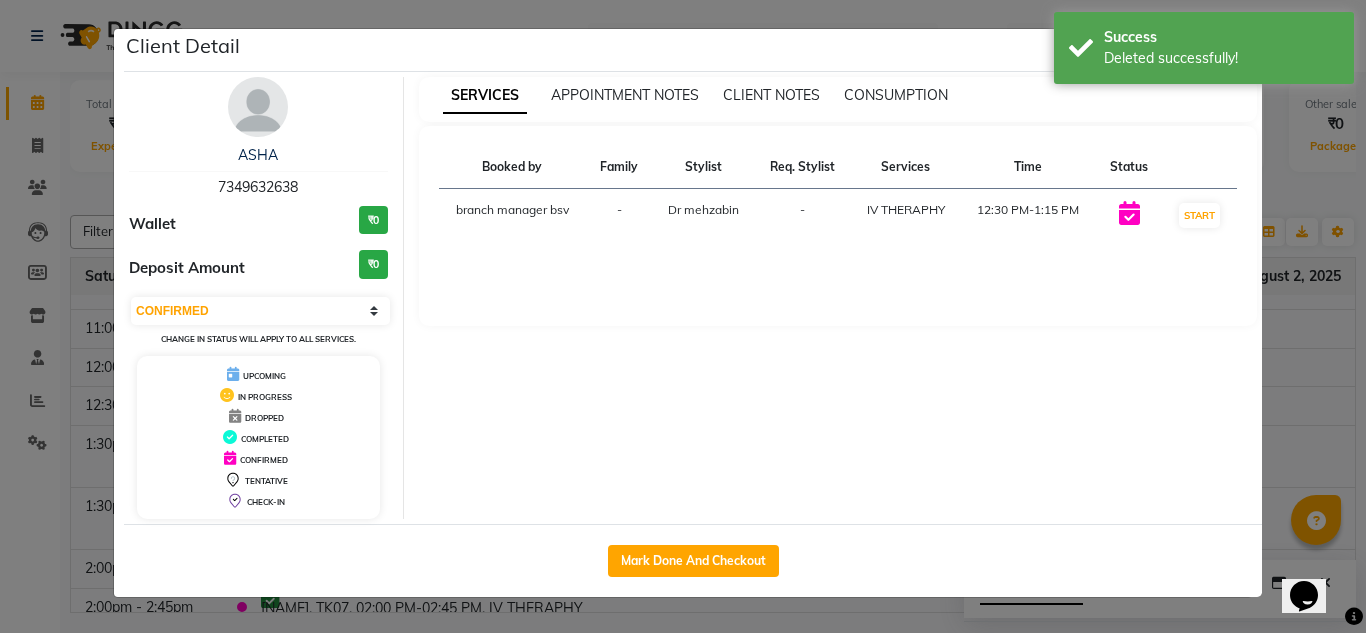 click on "Client Detail  ASHA    7349632638 Wallet ₹0 Deposit Amount  ₹0  Select IN SERVICE CONFIRMED TENTATIVE CHECK IN MARK DONE DROPPED UPCOMING Change in status will apply to all services. UPCOMING IN PROGRESS DROPPED COMPLETED CONFIRMED TENTATIVE CHECK-IN SERVICES APPOINTMENT NOTES CLIENT NOTES CONSUMPTION Booked by Family Stylist Req. Stylist Services Time Status  branch manager bsv  - Dr mehzabin -  IV THERAPHY   12:30 PM-1:15 PM   START   Mark Done And Checkout" 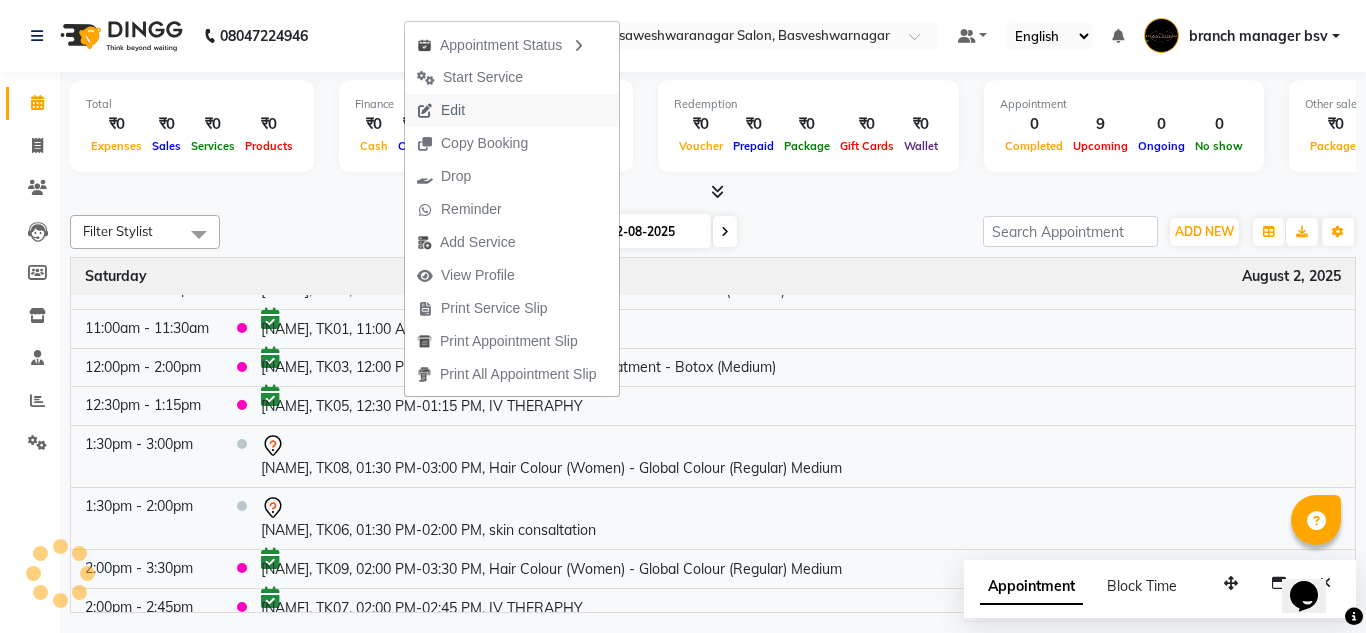 click on "Edit" at bounding box center (453, 110) 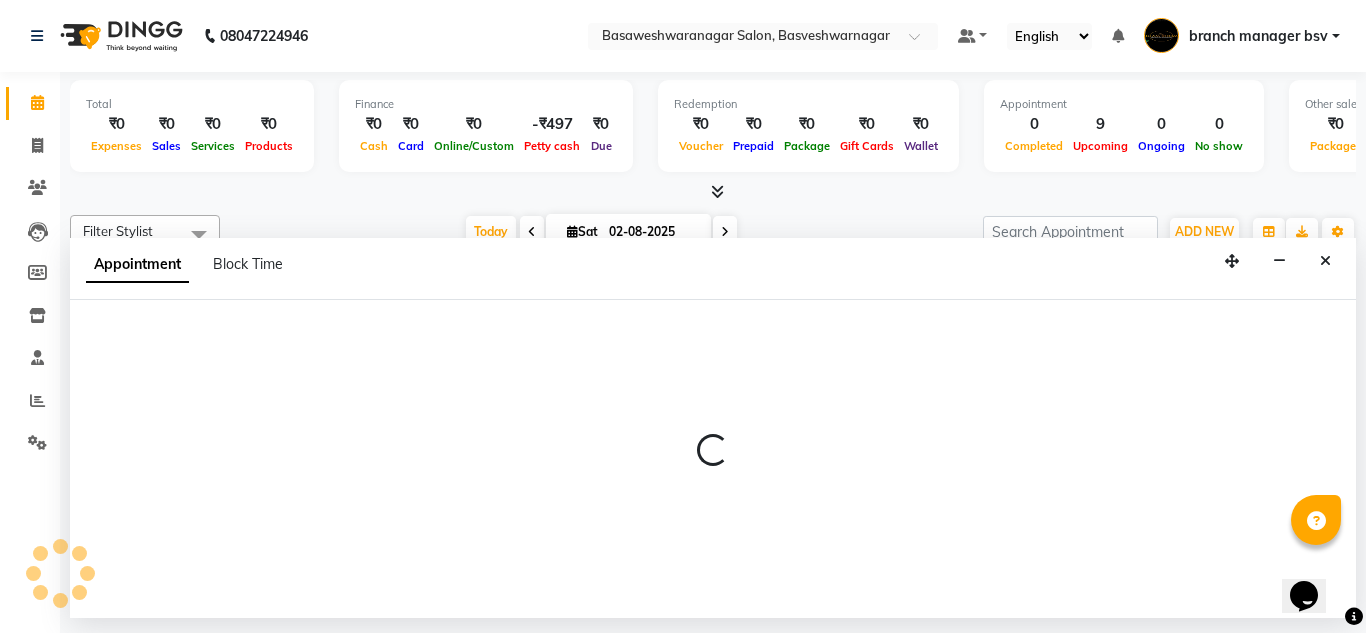 select on "tentative" 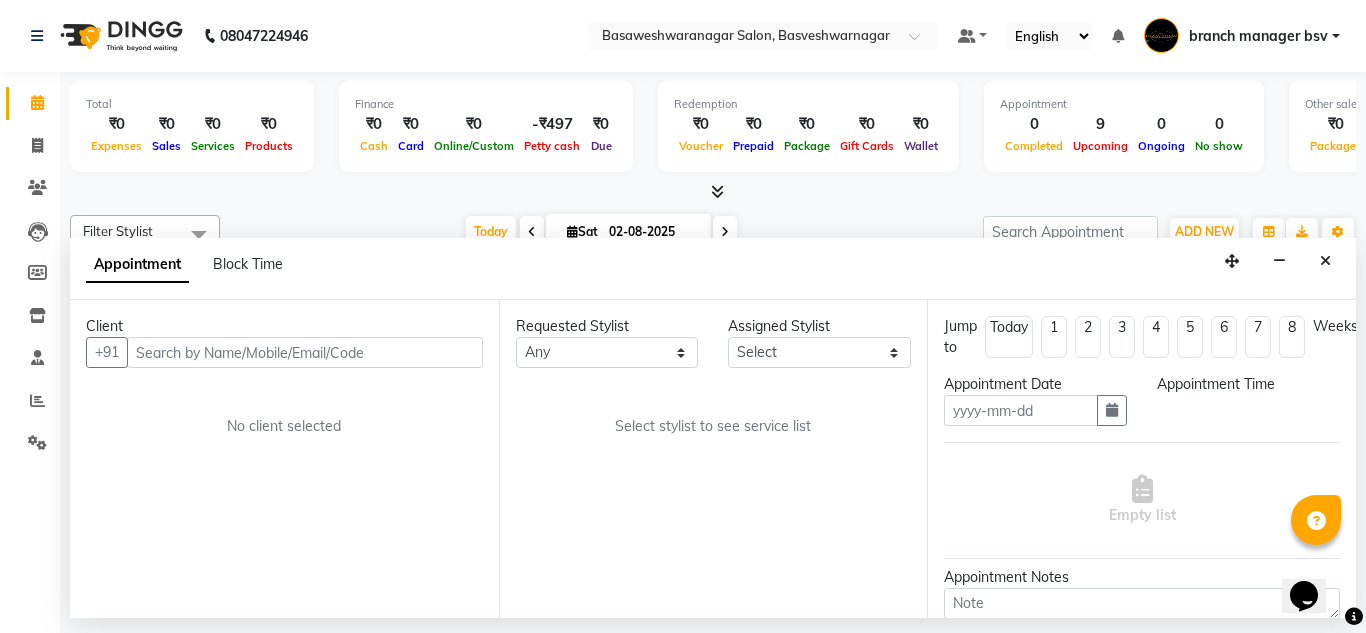 type on "02-08-2025" 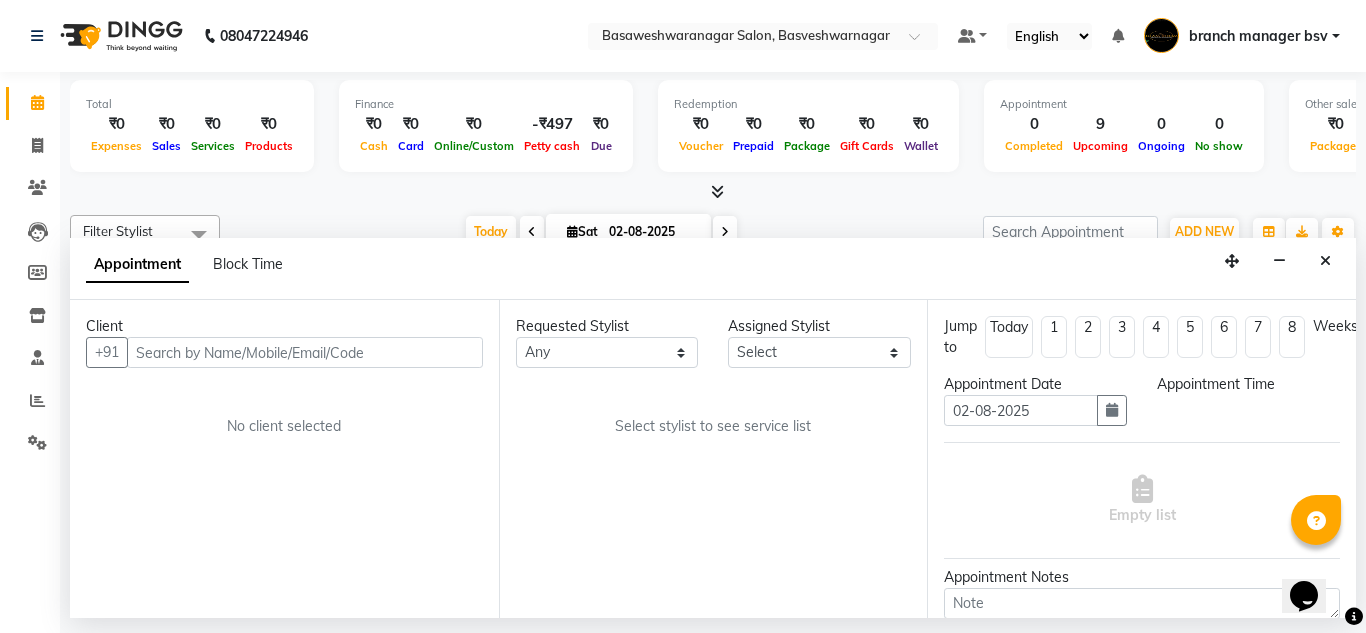 select on "confirm booking" 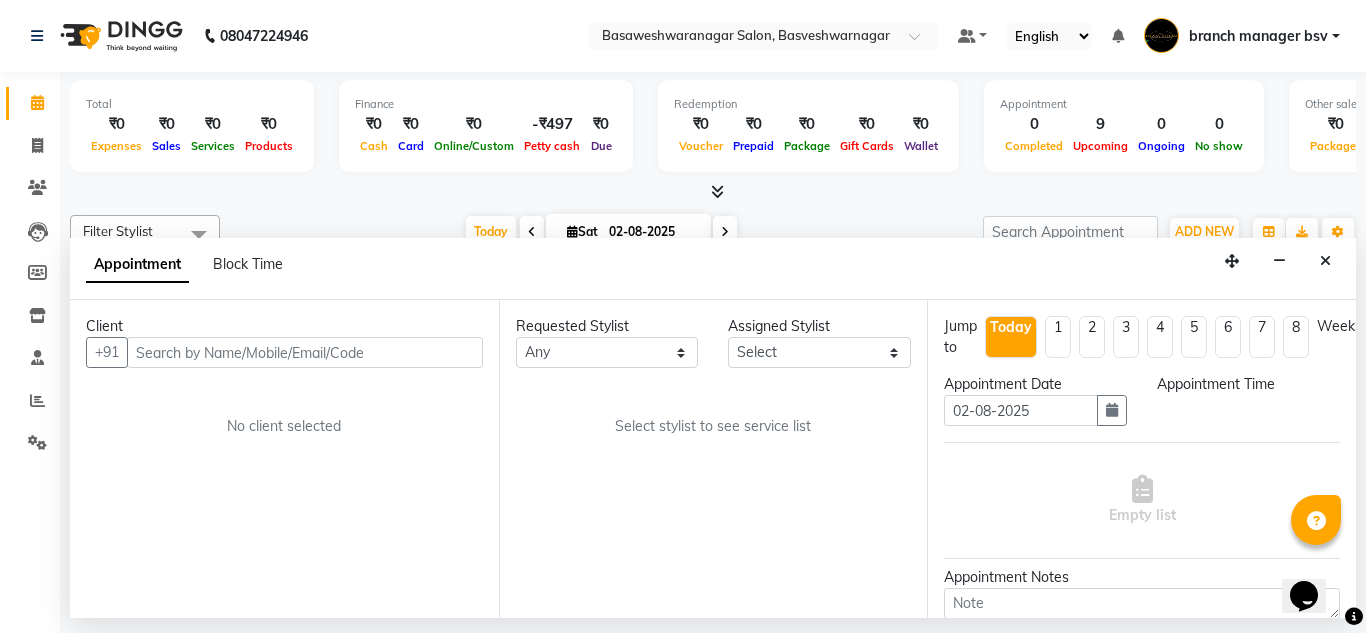 select on "47930" 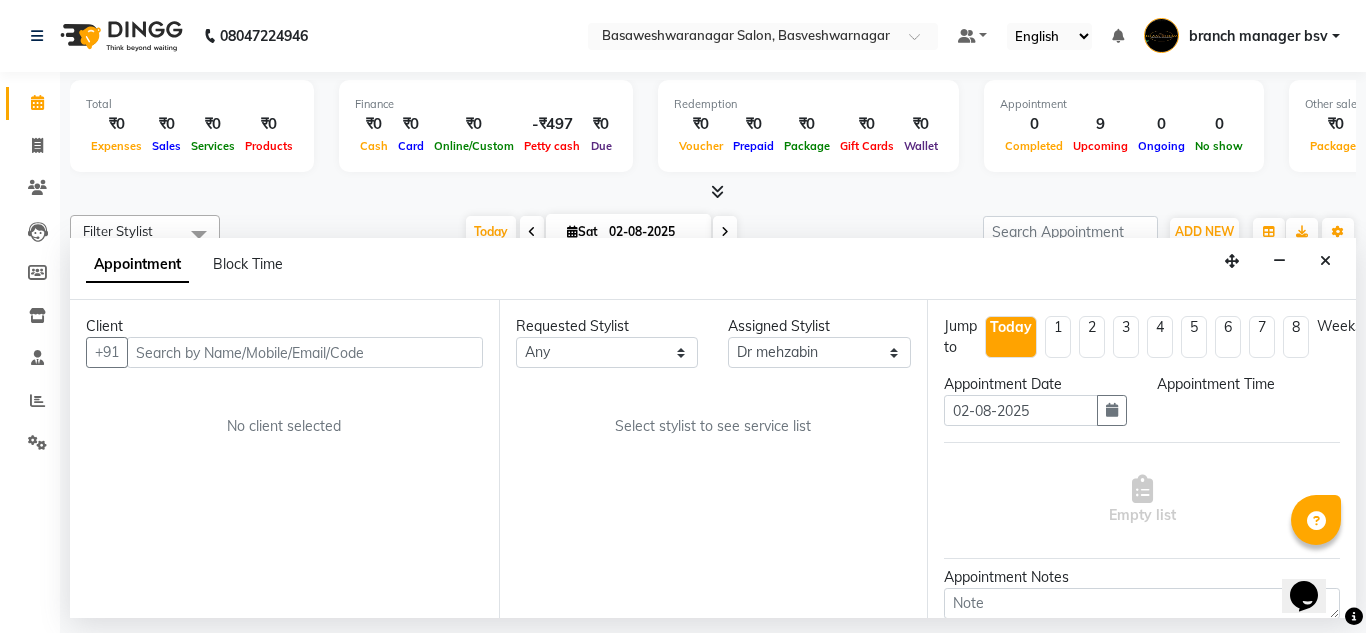 select on "750" 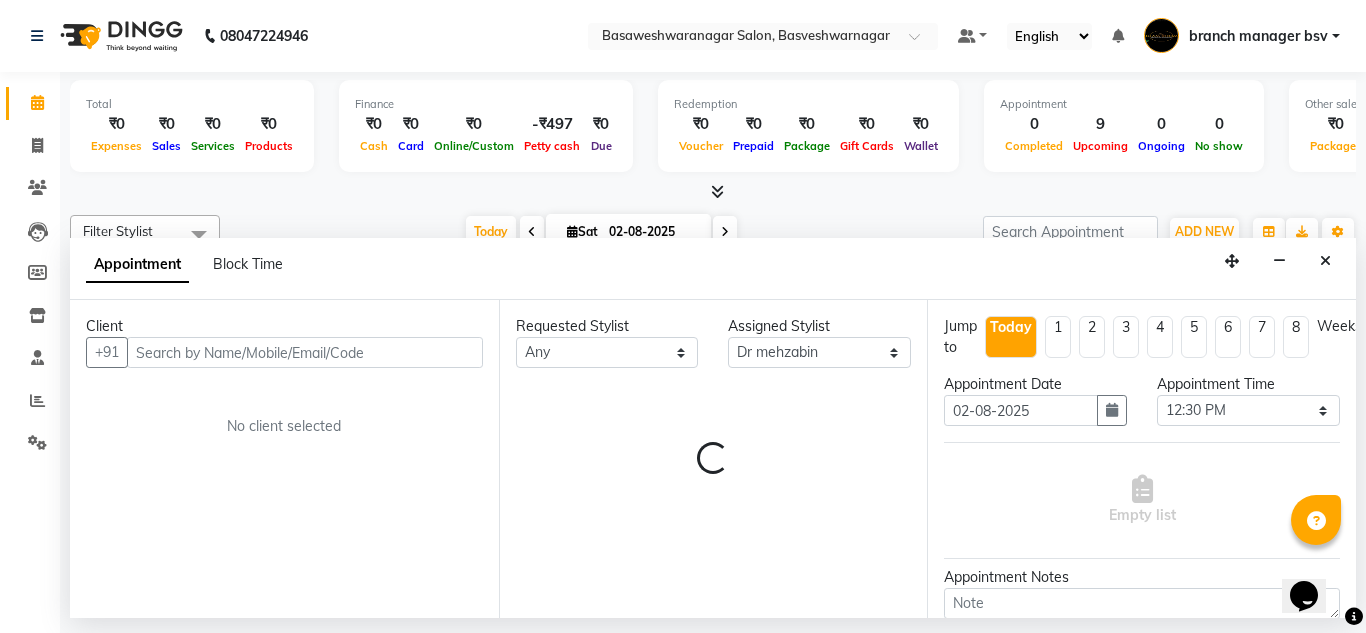 select on "1239" 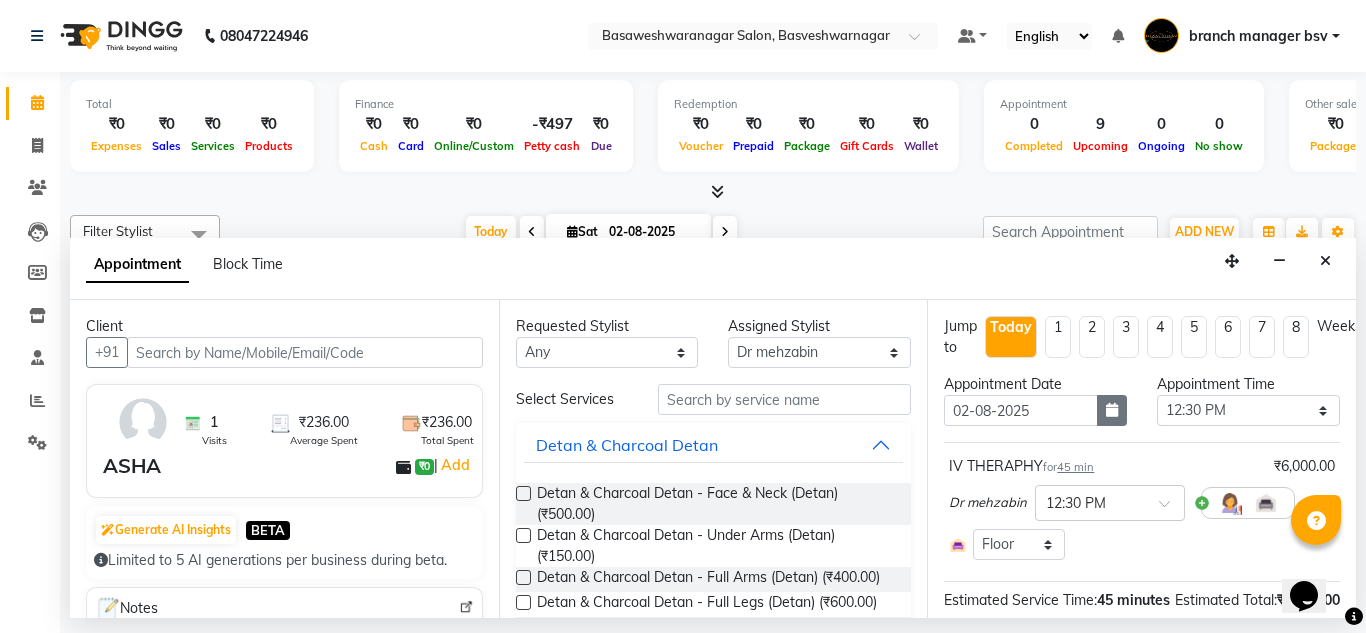 click at bounding box center [1112, 410] 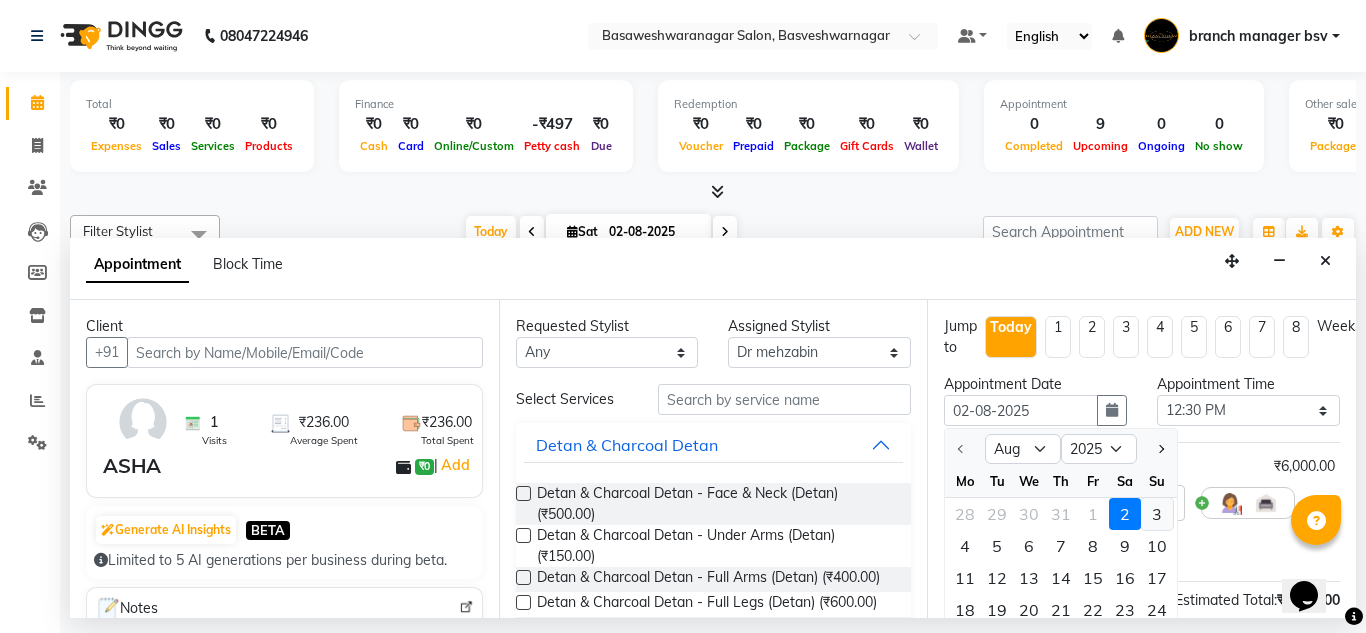 click on "3" at bounding box center (1157, 514) 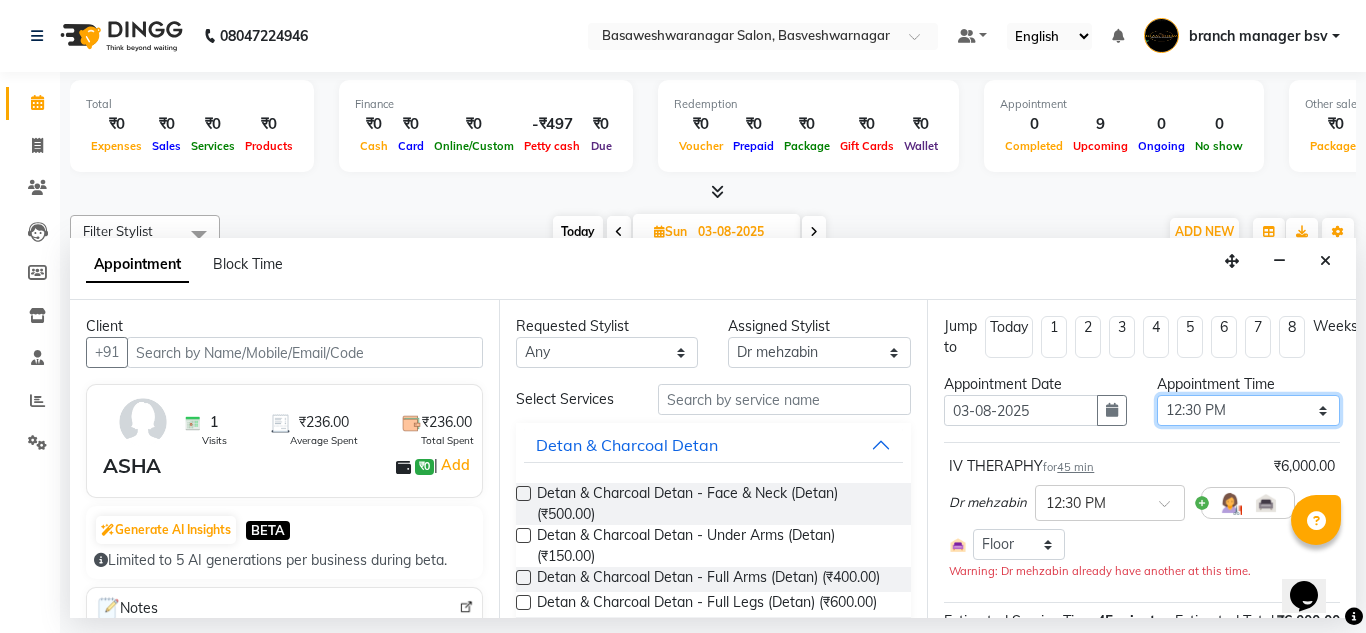 click on "Select 09:00 AM 09:15 AM 09:30 AM 09:45 AM 10:00 AM 10:15 AM 10:30 AM 10:45 AM 11:00 AM 11:15 AM 11:30 AM 11:45 AM 12:00 PM 12:15 PM 12:30 PM 12:45 PM 01:00 PM 01:15 PM 01:30 PM 01:45 PM 02:00 PM 02:15 PM 02:30 PM 02:45 PM 03:00 PM 03:15 PM 03:30 PM 03:45 PM 04:00 PM 04:15 PM 04:30 PM 04:45 PM 05:00 PM 05:15 PM 05:30 PM 05:45 PM 06:00 PM 06:15 PM 06:30 PM 06:45 PM 07:00 PM 07:15 PM 07:30 PM 07:45 PM 08:00 PM" at bounding box center [1248, 410] 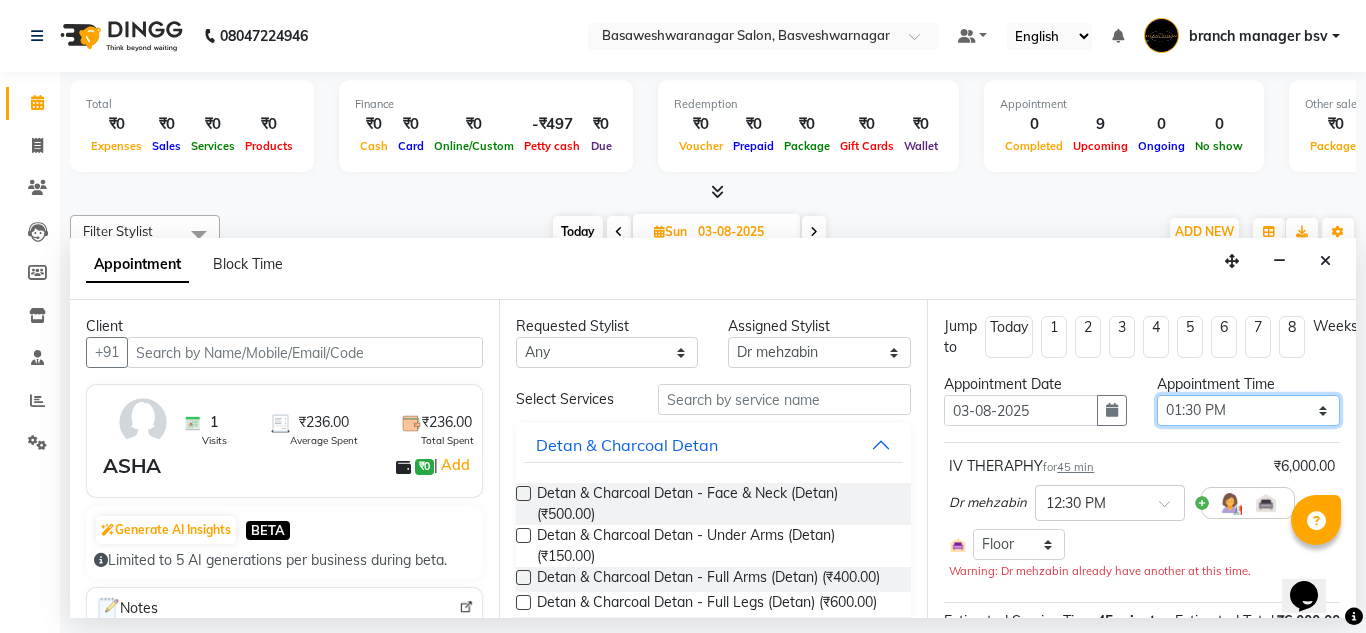 click on "Select 09:00 AM 09:15 AM 09:30 AM 09:45 AM 10:00 AM 10:15 AM 10:30 AM 10:45 AM 11:00 AM 11:15 AM 11:30 AM 11:45 AM 12:00 PM 12:15 PM 12:30 PM 12:45 PM 01:00 PM 01:15 PM 01:30 PM 01:45 PM 02:00 PM 02:15 PM 02:30 PM 02:45 PM 03:00 PM 03:15 PM 03:30 PM 03:45 PM 04:00 PM 04:15 PM 04:30 PM 04:45 PM 05:00 PM 05:15 PM 05:30 PM 05:45 PM 06:00 PM 06:15 PM 06:30 PM 06:45 PM 07:00 PM 07:15 PM 07:30 PM 07:45 PM 08:00 PM" at bounding box center (1248, 410) 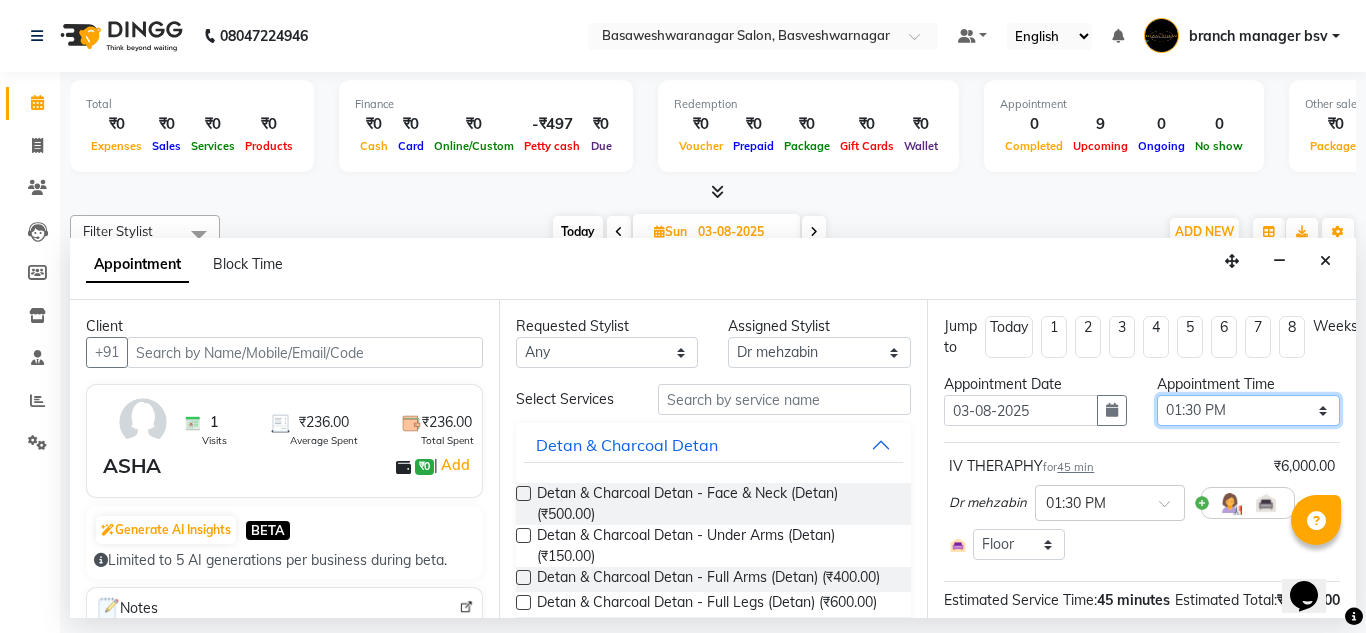 scroll, scrollTop: 217, scrollLeft: 0, axis: vertical 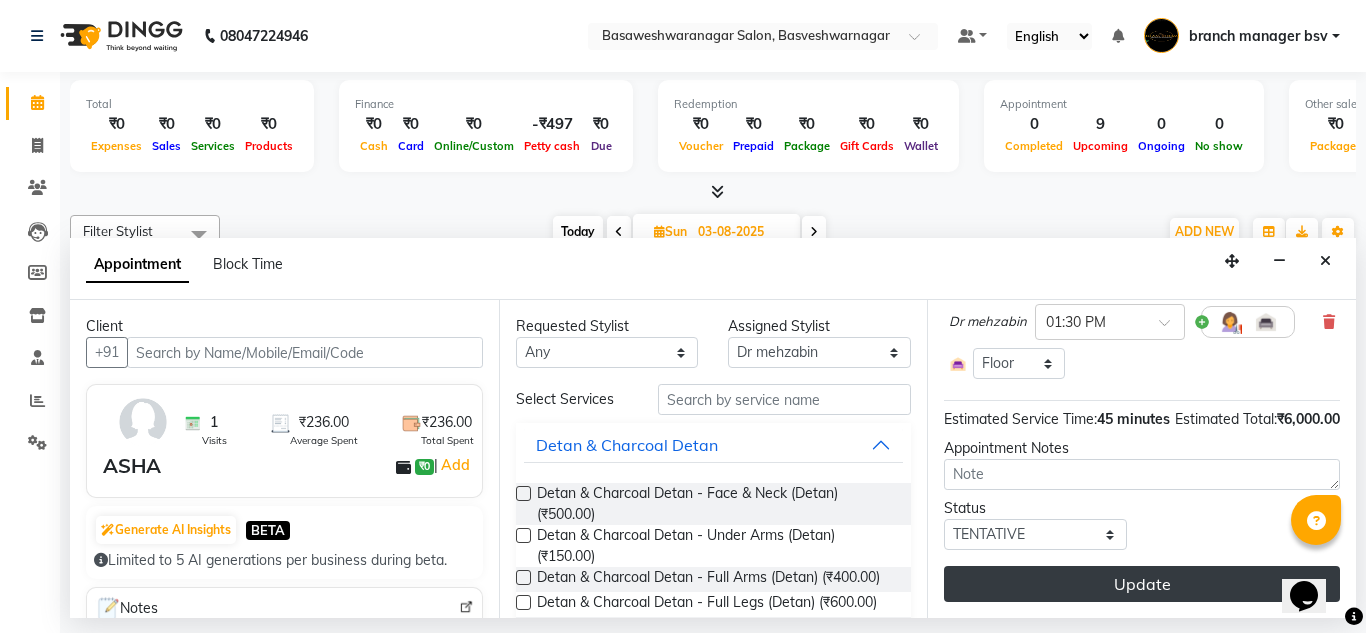 click on "Update" at bounding box center (1142, 584) 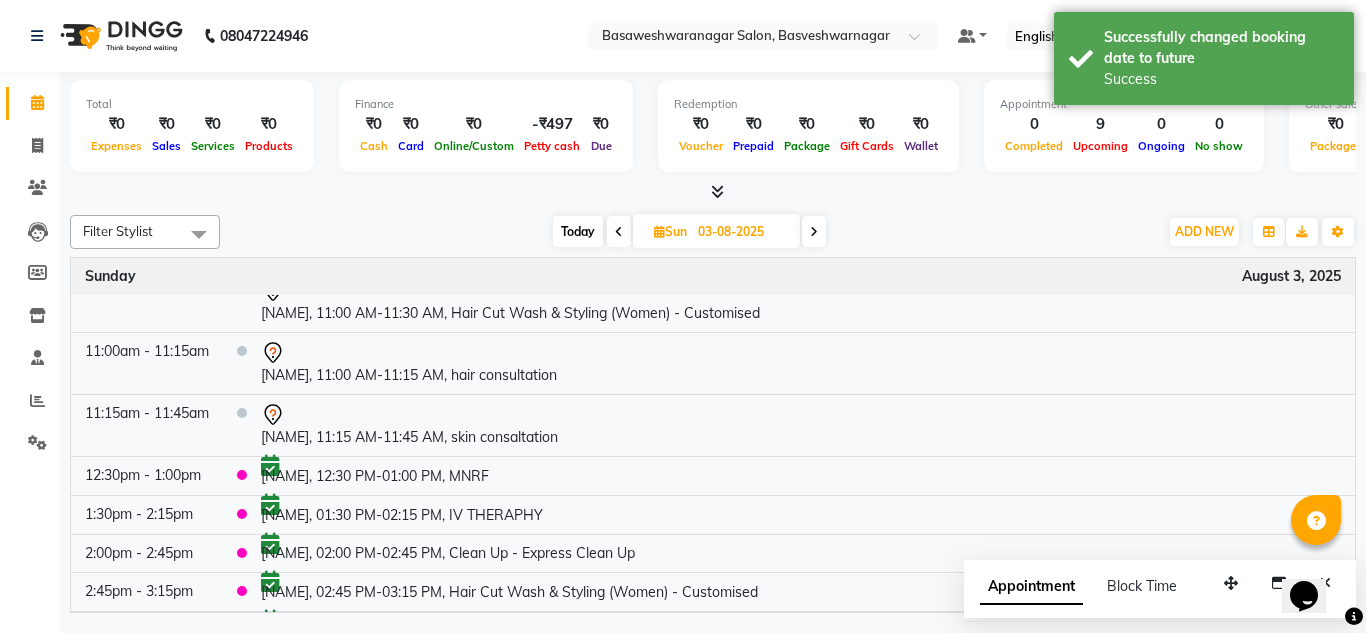 click on "Today" at bounding box center (578, 231) 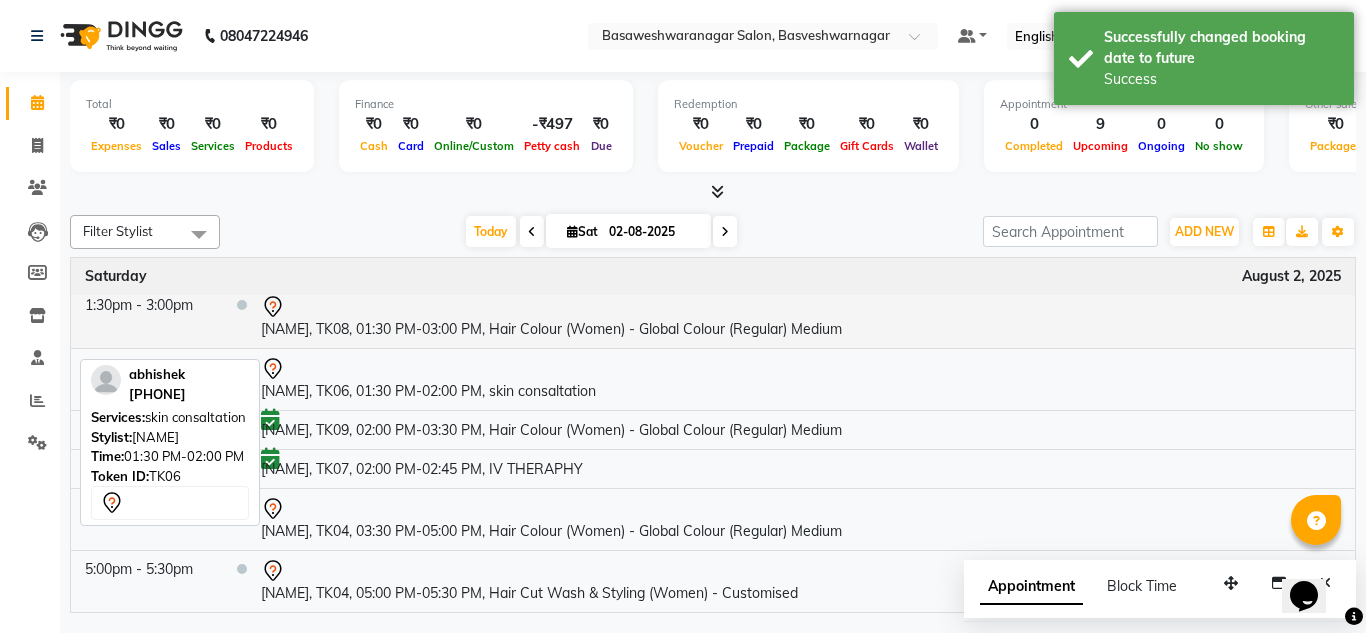 scroll, scrollTop: 0, scrollLeft: 0, axis: both 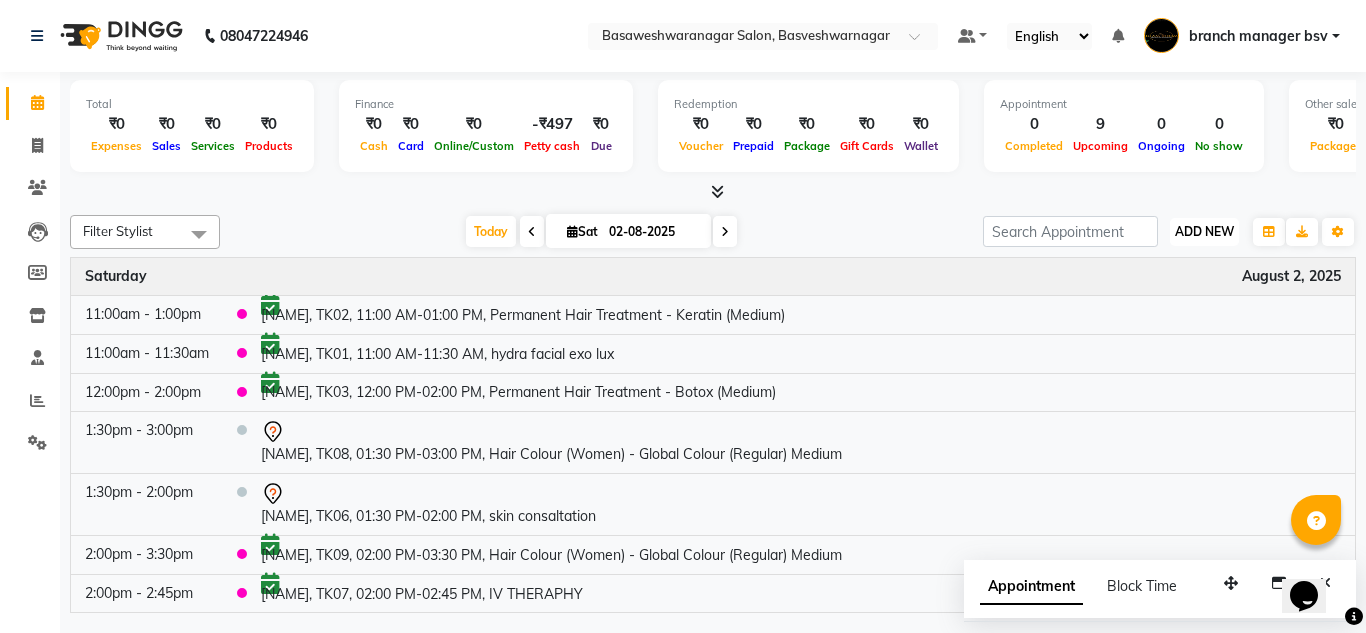 click on "ADD NEW" at bounding box center (1204, 231) 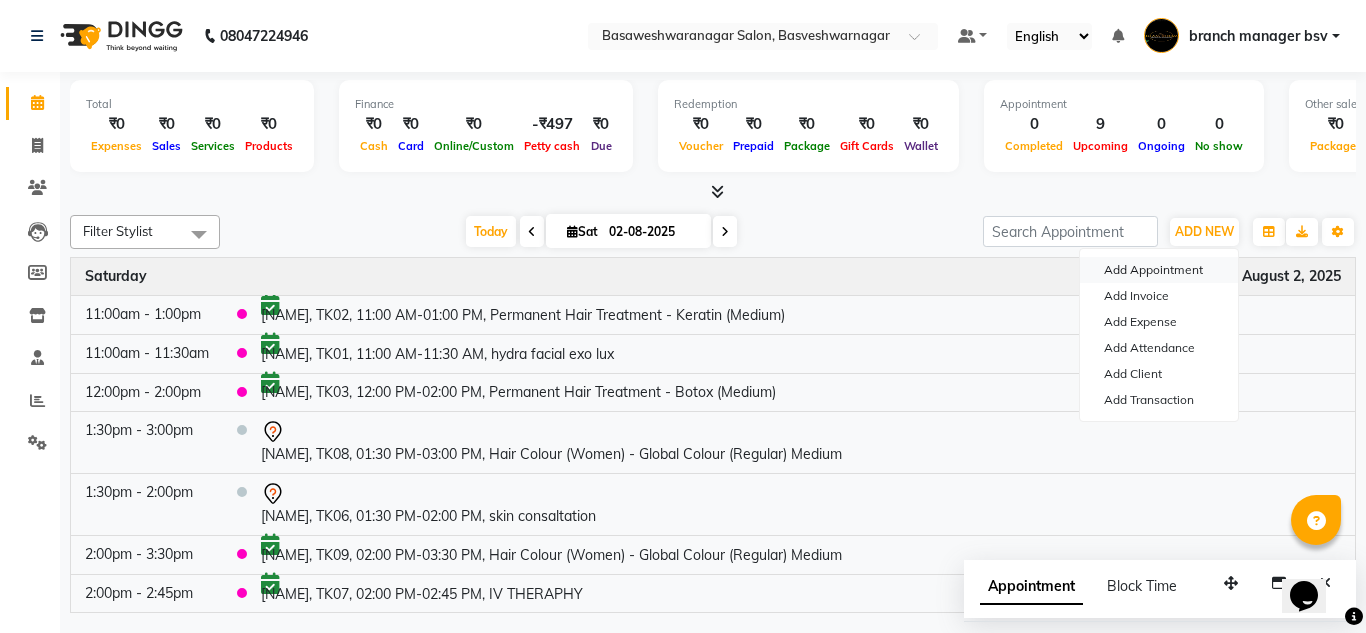click on "Add Appointment" at bounding box center (1159, 270) 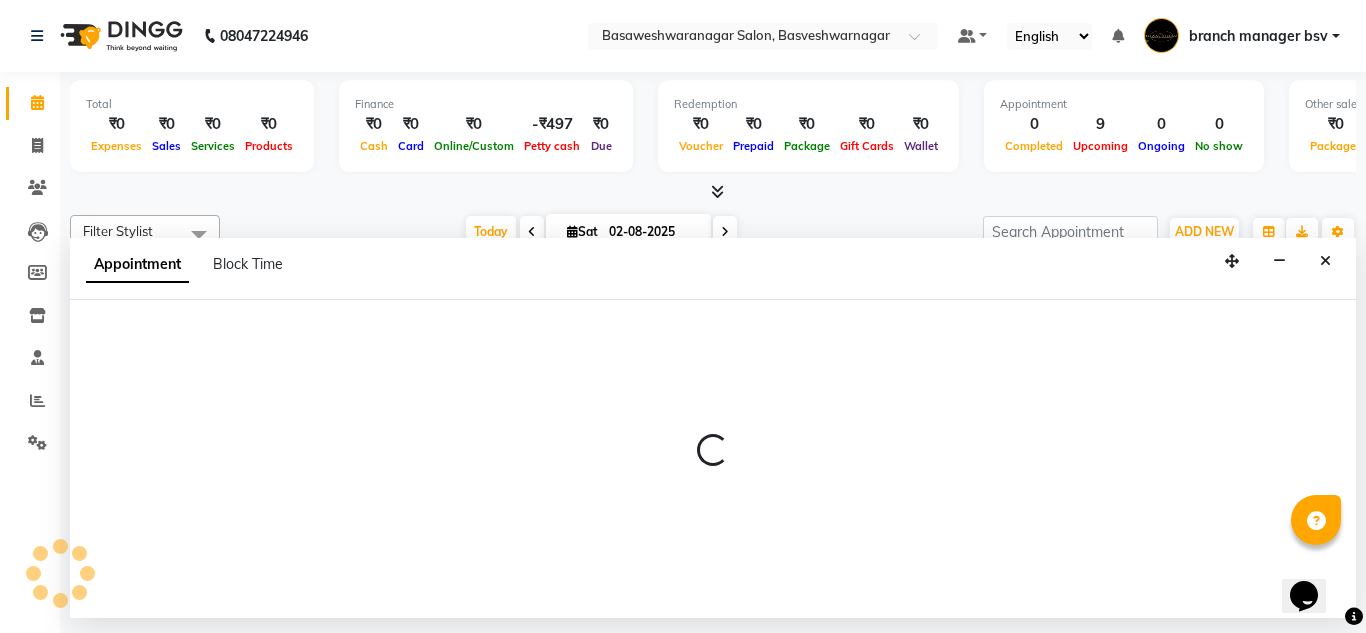 select on "540" 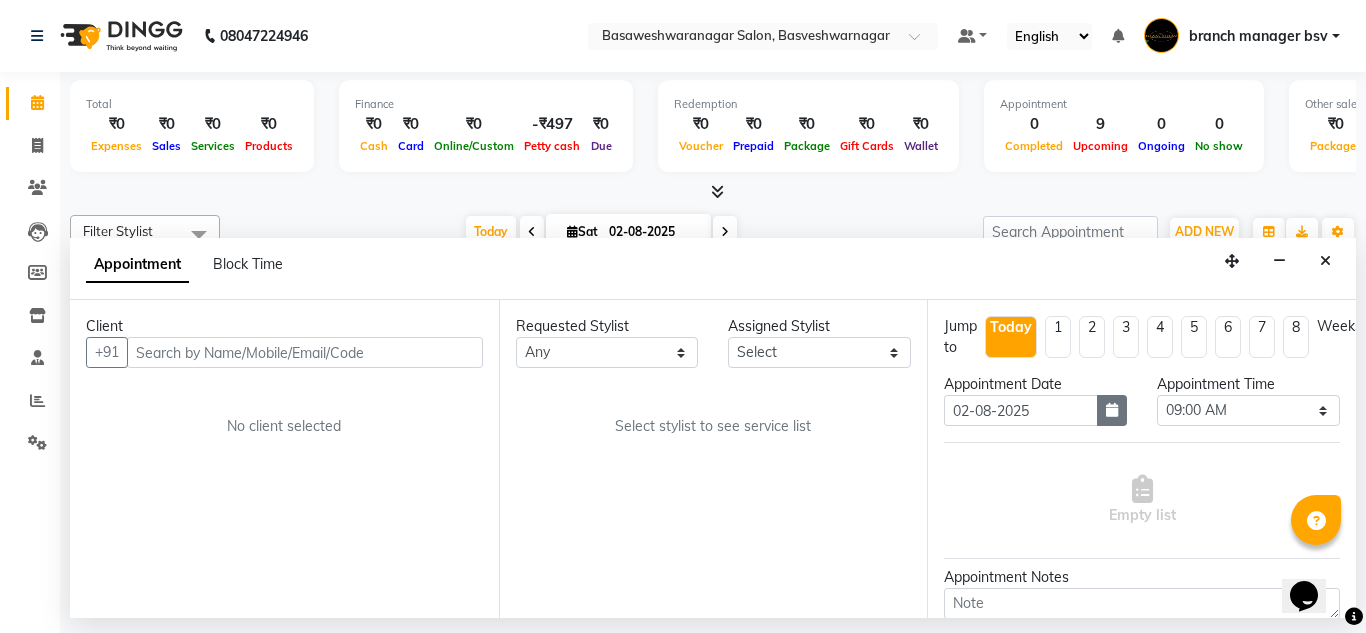 click at bounding box center (1112, 410) 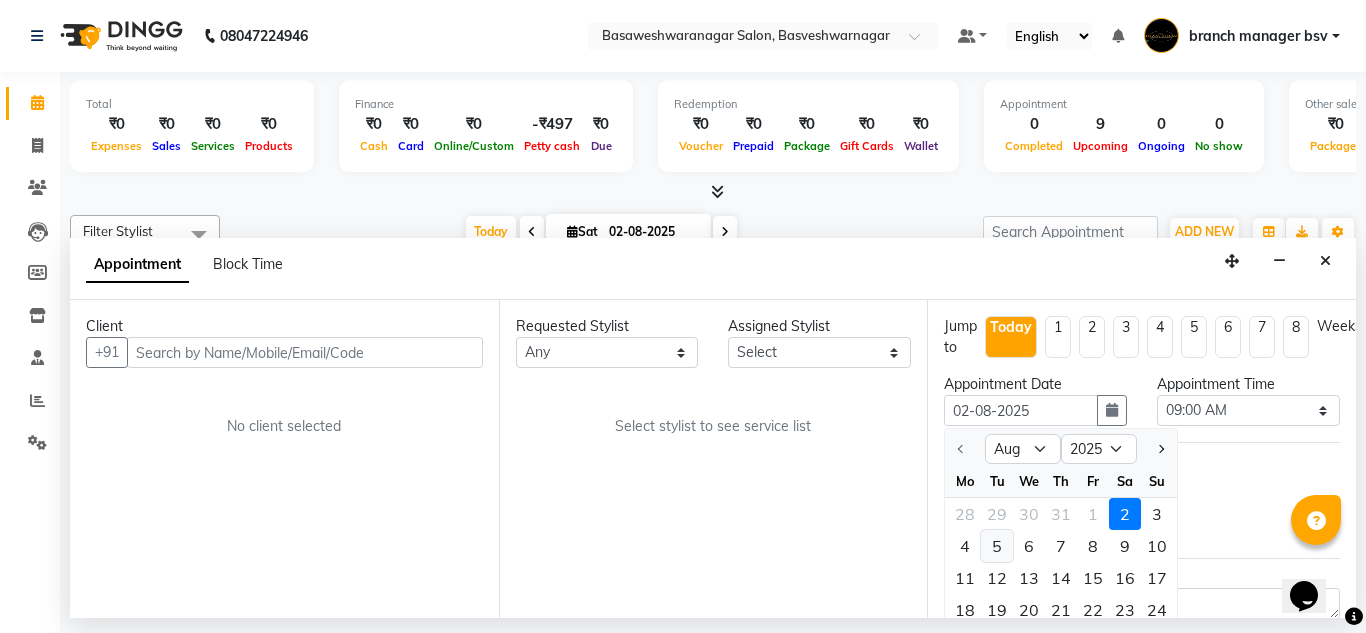 click on "5" at bounding box center [997, 546] 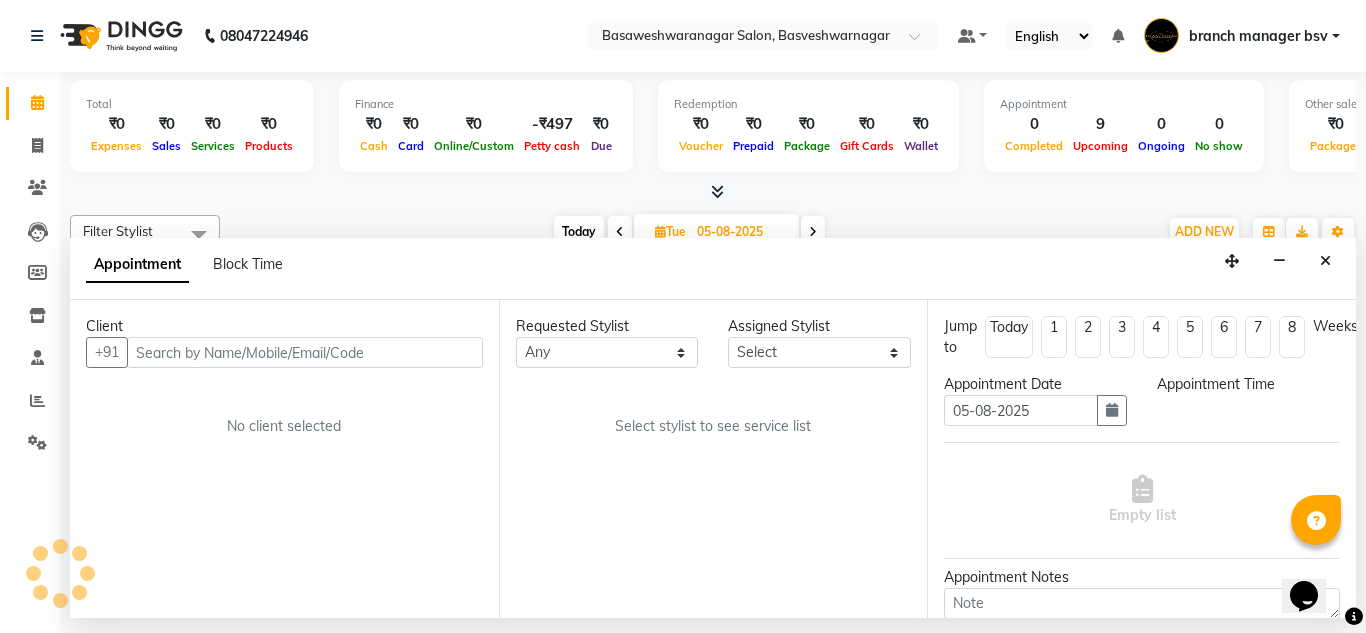 select on "540" 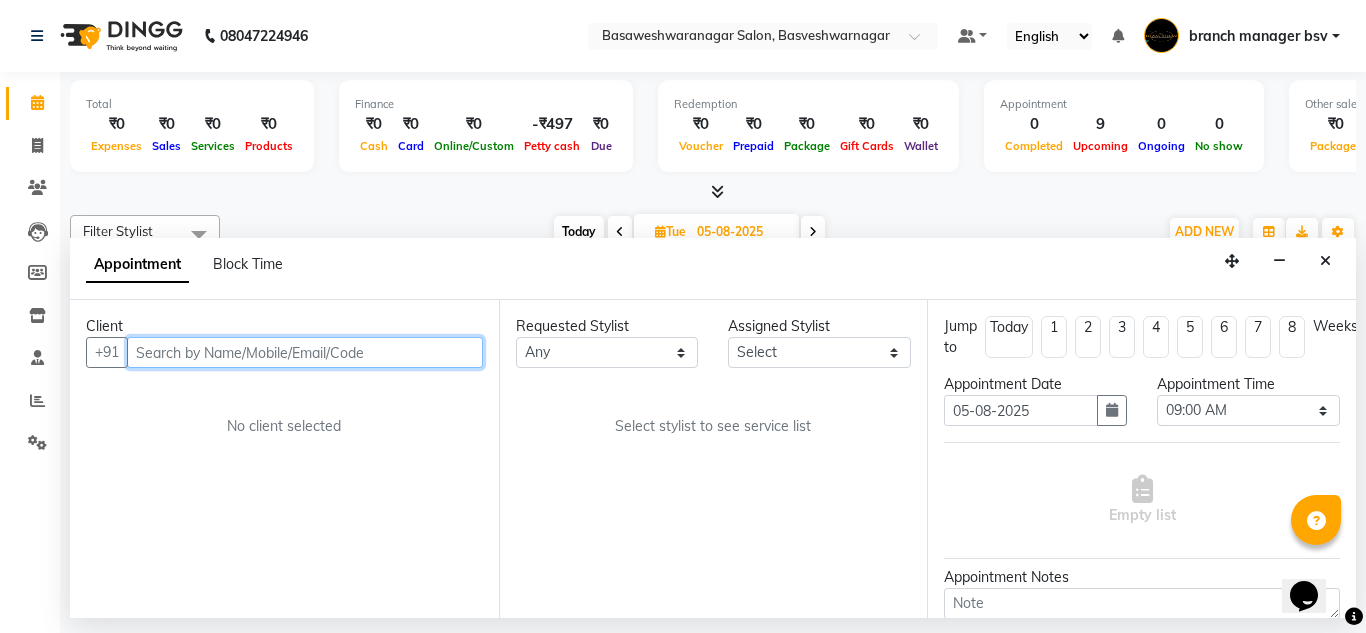 click at bounding box center (305, 352) 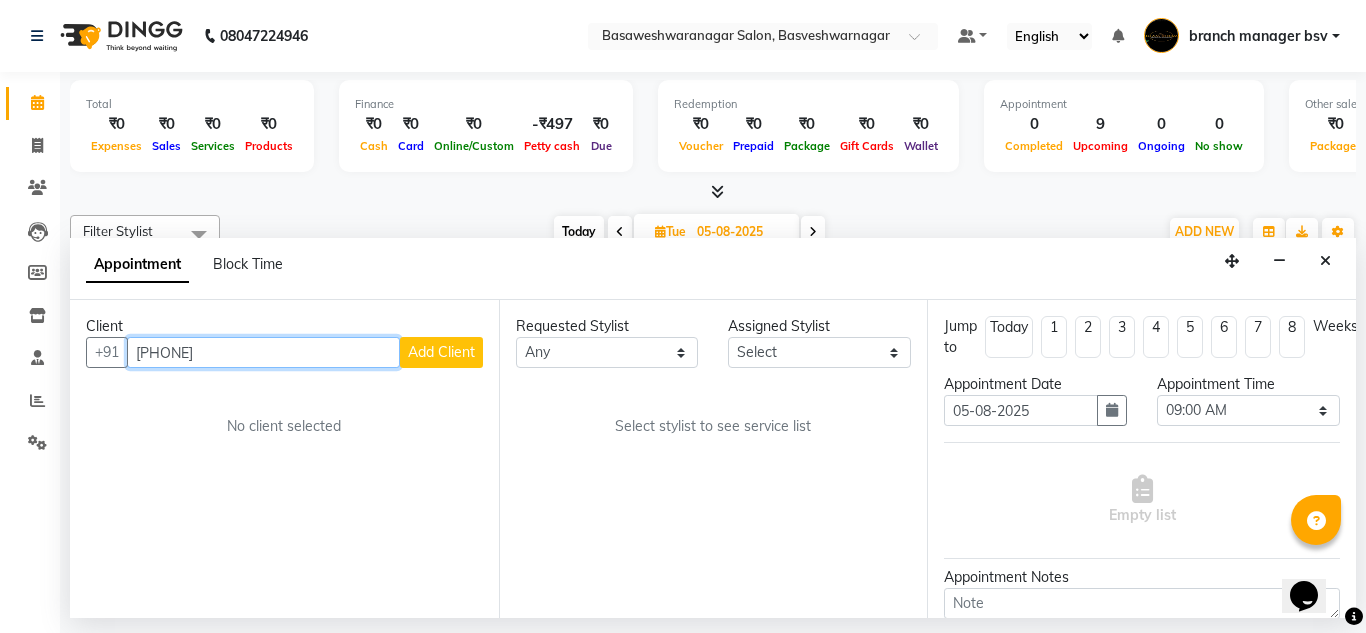 type on "[PHONE]" 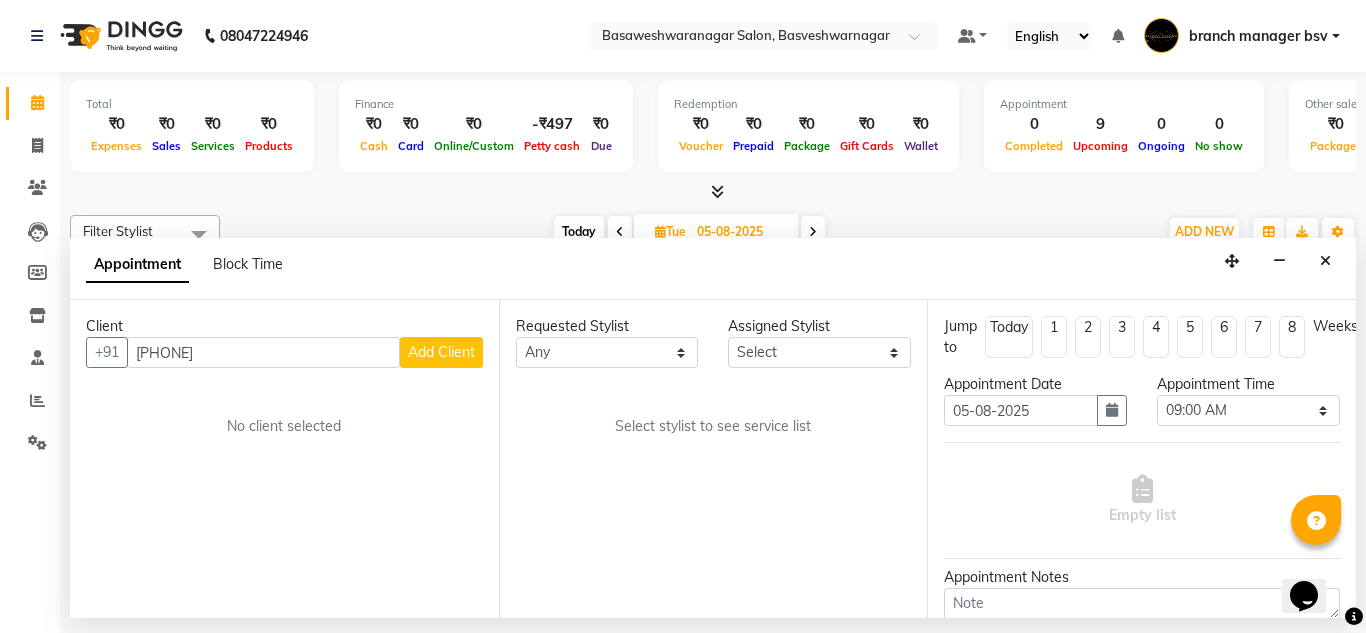click on "Add Client" at bounding box center (441, 352) 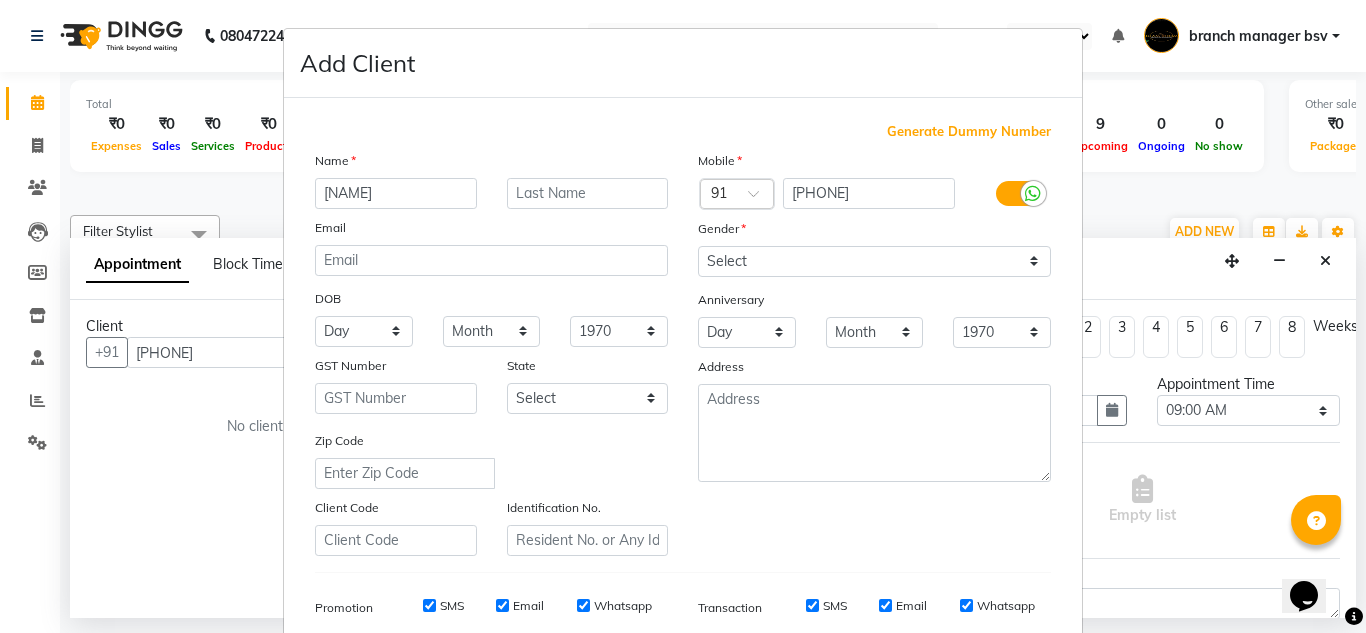 type on "[FIRST]" 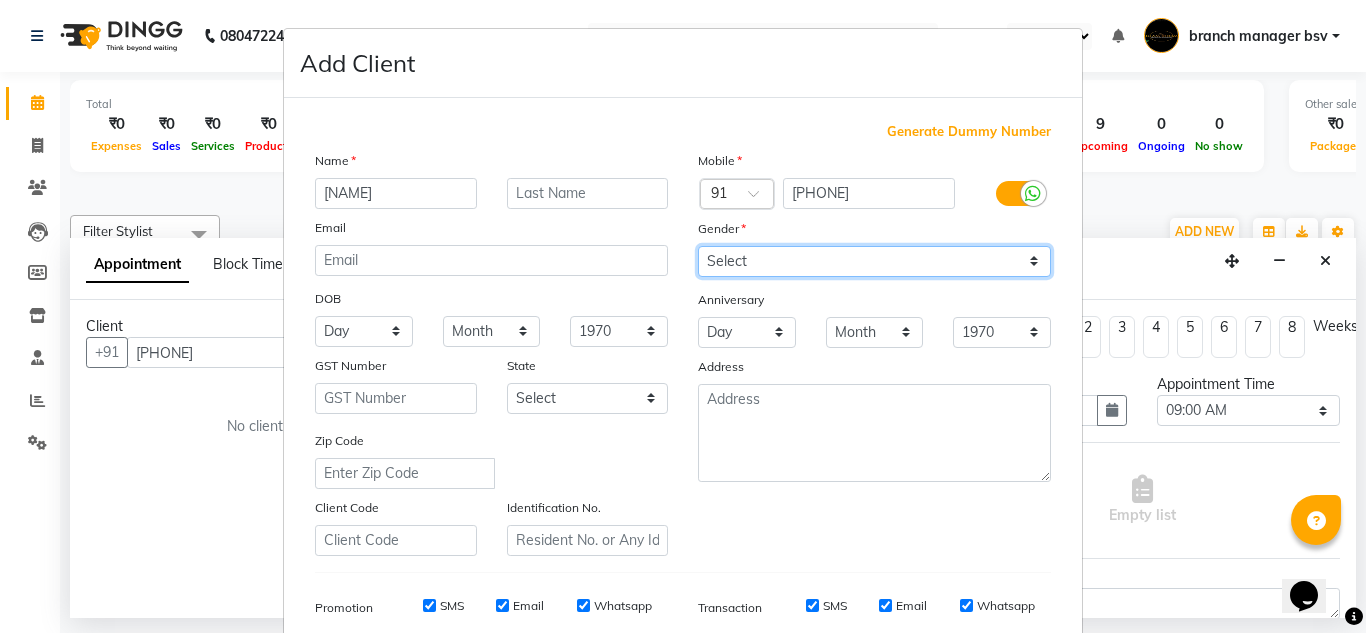 click on "Select Male Female Other Prefer Not To Say" at bounding box center [874, 261] 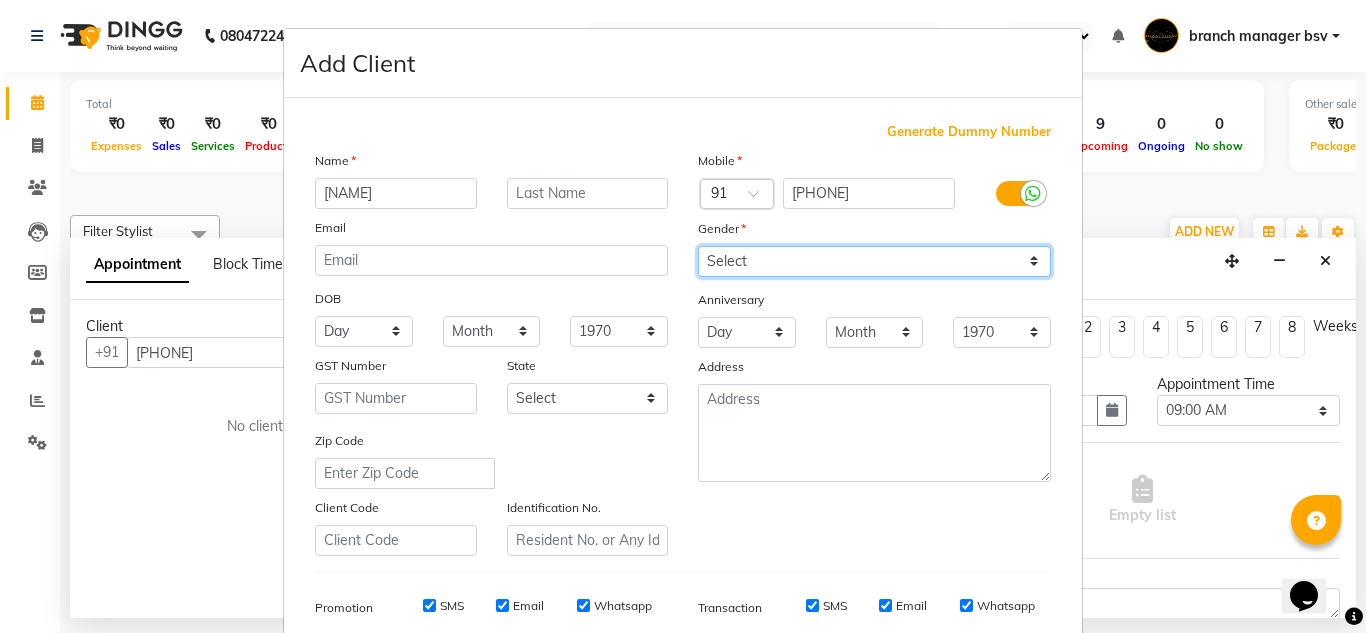 select on "female" 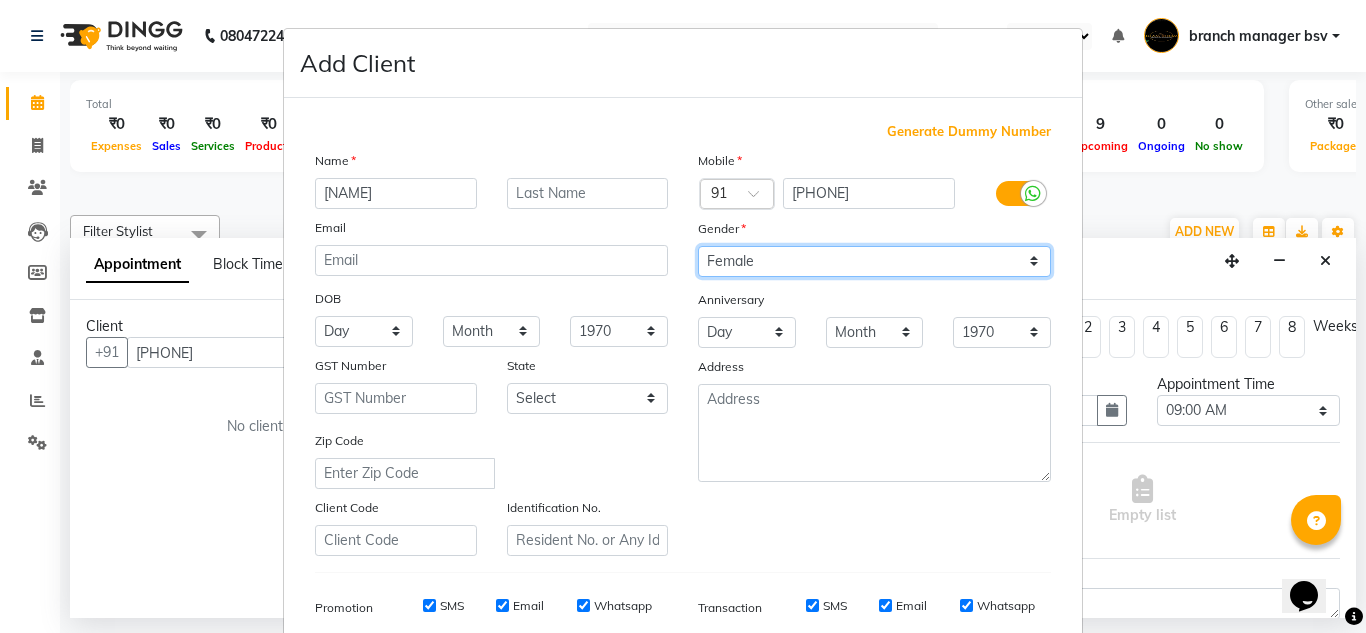 click on "Select Male Female Other Prefer Not To Say" at bounding box center [874, 261] 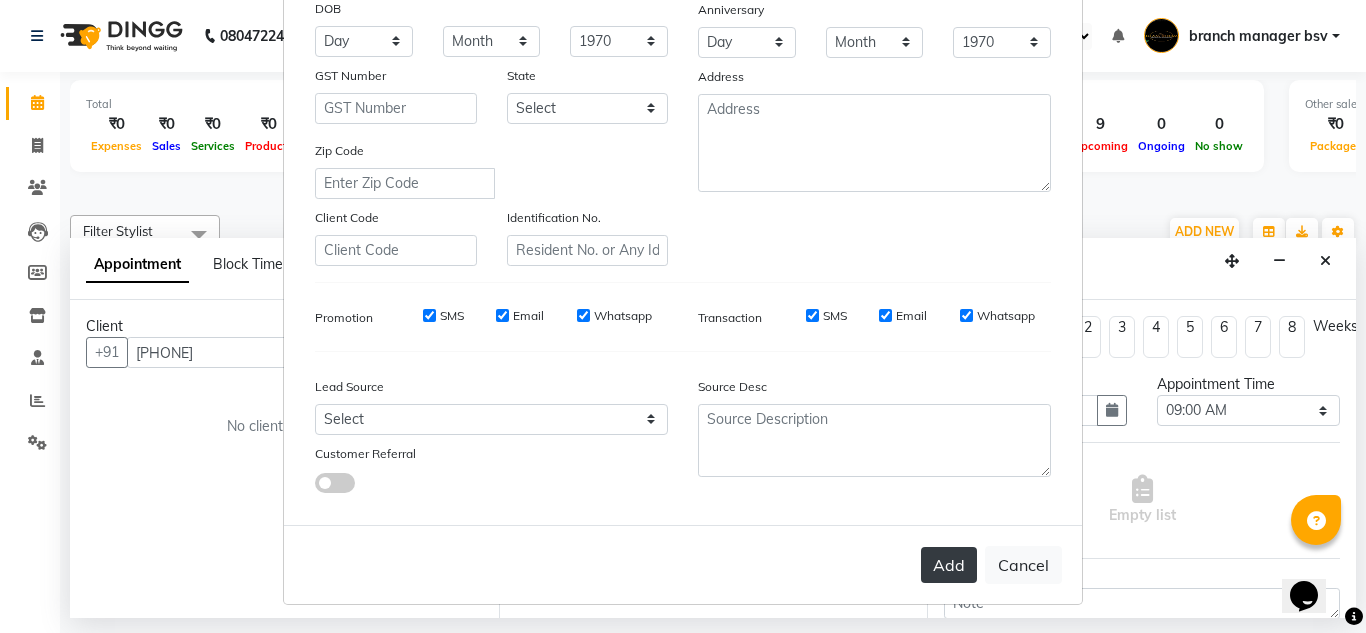 click on "Add" at bounding box center [949, 565] 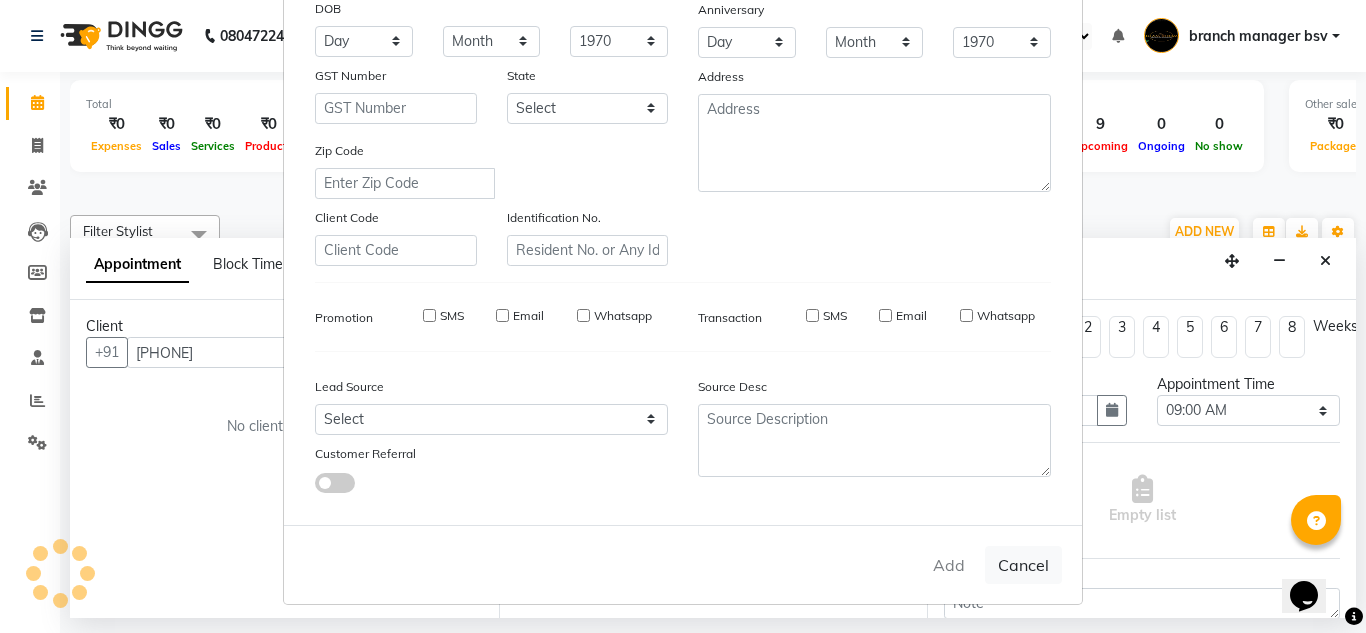 type 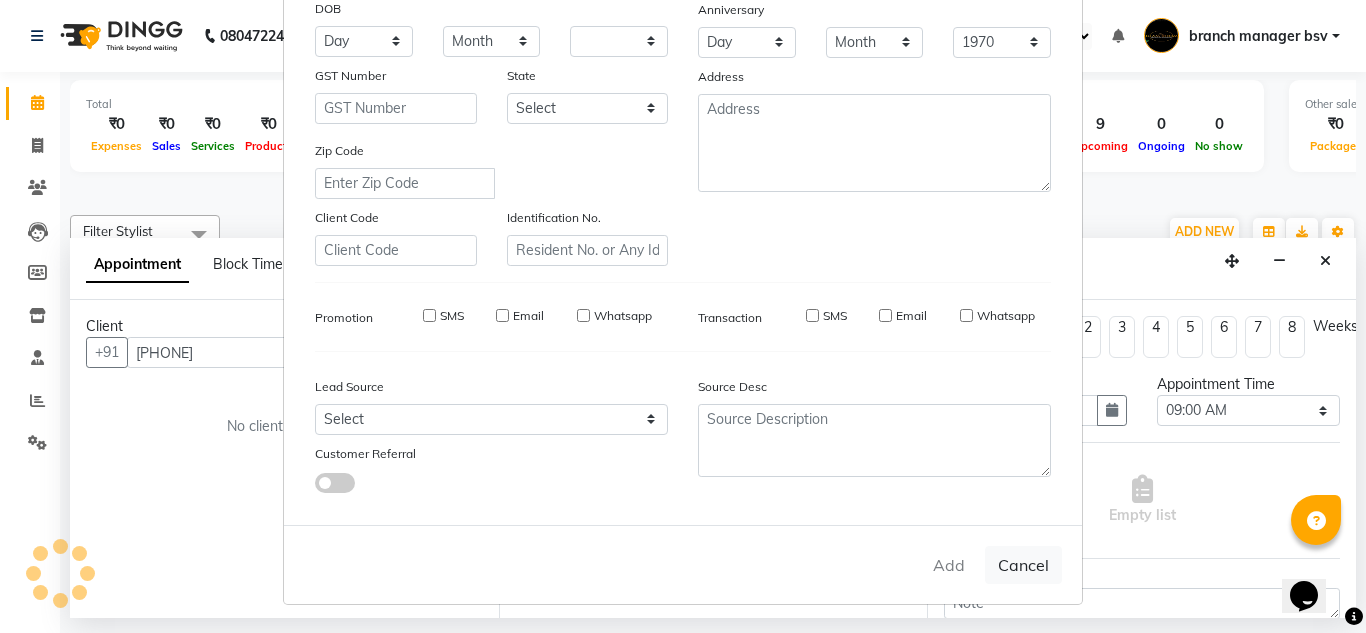 select 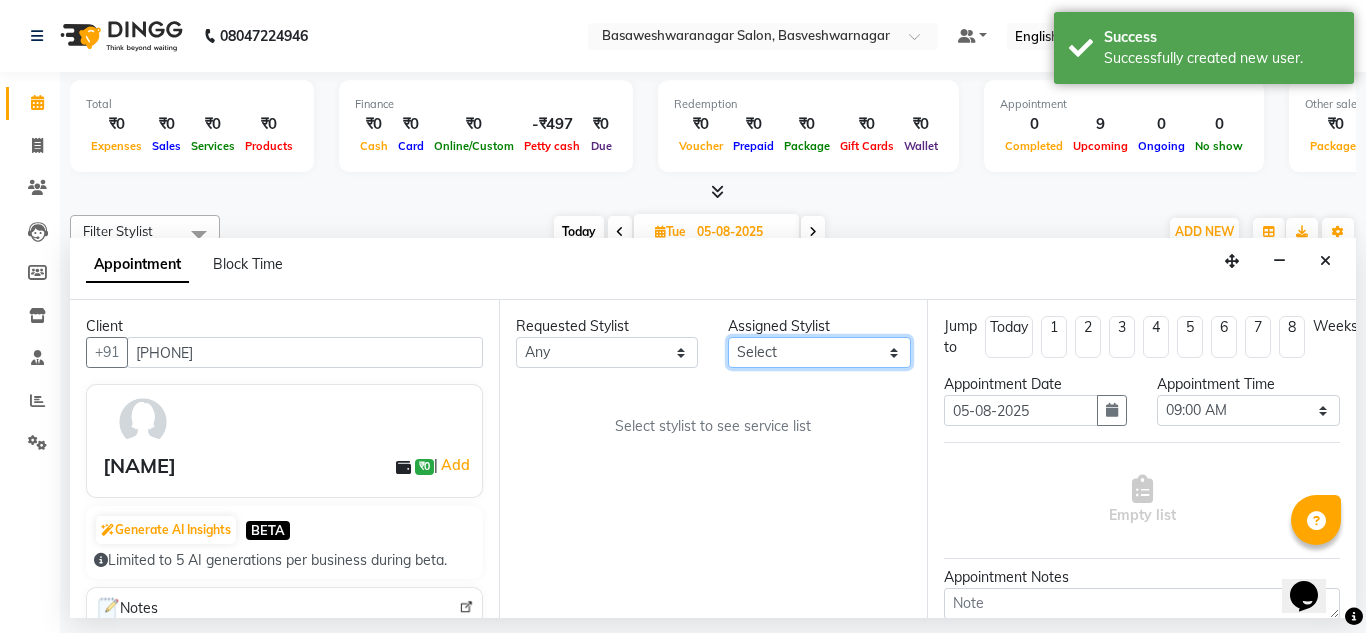 click on "Select ashwini branch manager bsv Dr.Jabin Dr mehzabin GURISH JASSI Jayshree Navya pooja accounts PRATIK RAJEESHA Rasna Sanskruthi shangnimwom SMIRTI SUMITH SUNITHA SUNNY Tanveer  TEZZ The Glam Room theja Trishna urmi" at bounding box center (819, 352) 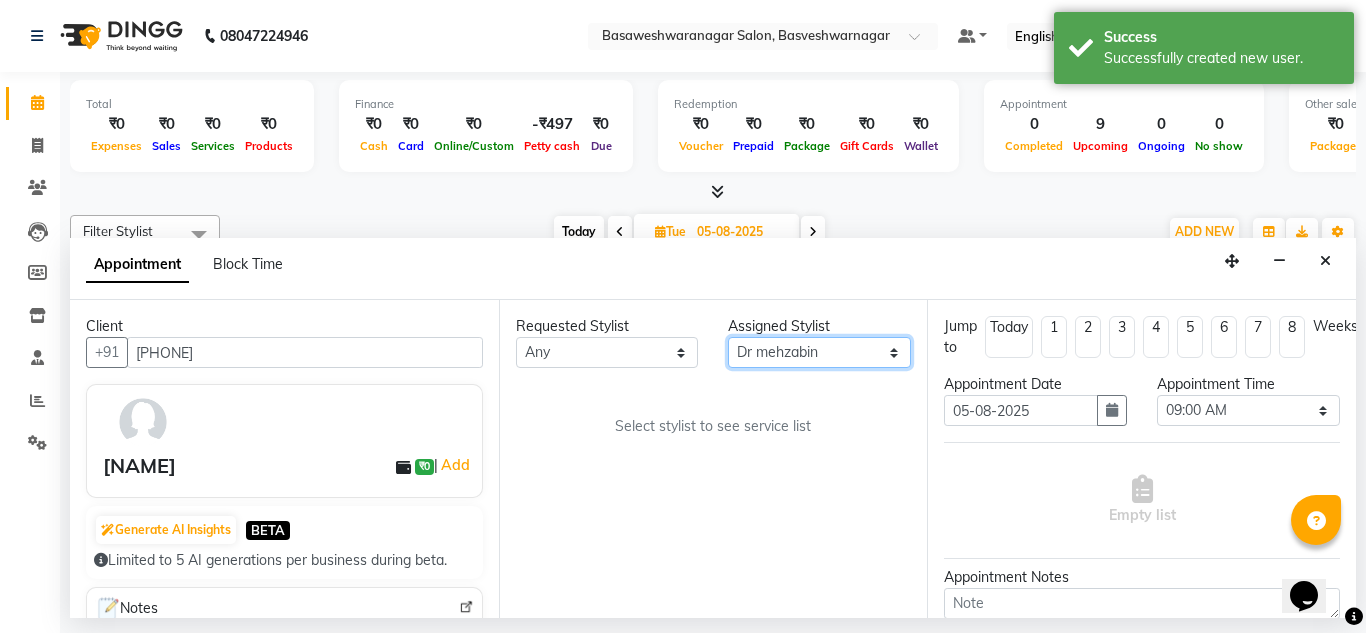 click on "Select ashwini branch manager bsv Dr.Jabin Dr mehzabin GURISH JASSI Jayshree Navya pooja accounts PRATIK RAJEESHA Rasna Sanskruthi shangnimwom SMIRTI SUMITH SUNITHA SUNNY Tanveer  TEZZ The Glam Room theja Trishna urmi" at bounding box center (819, 352) 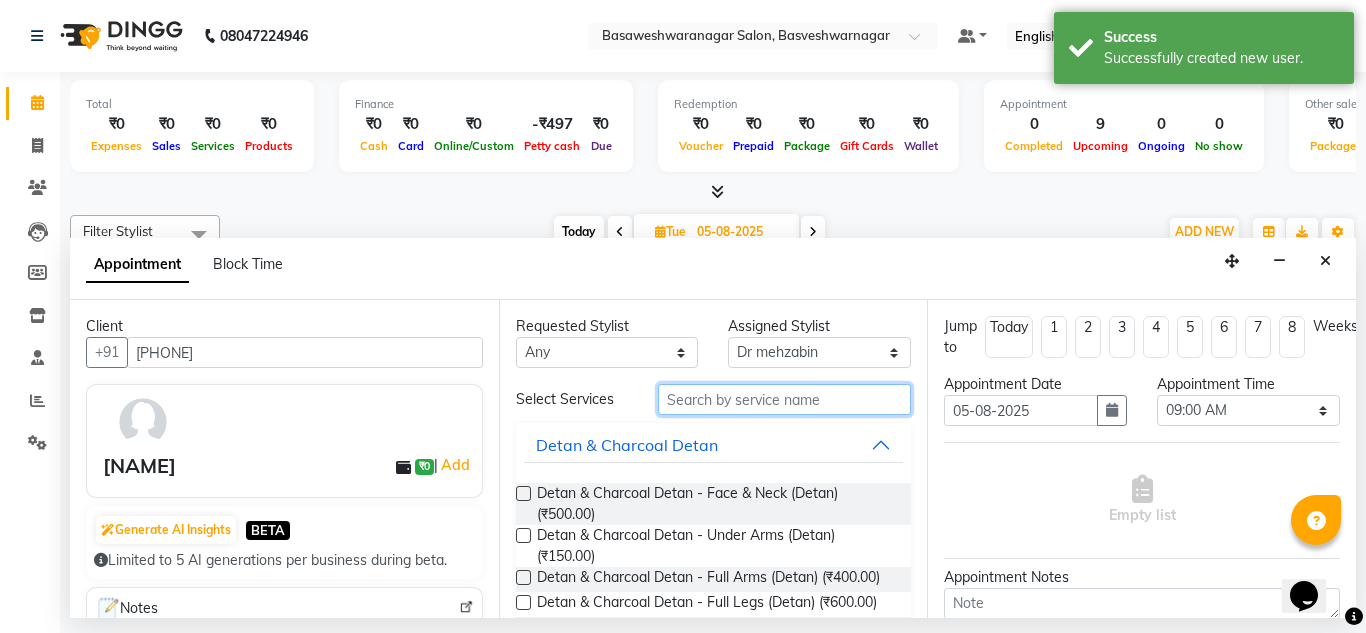 click at bounding box center [785, 399] 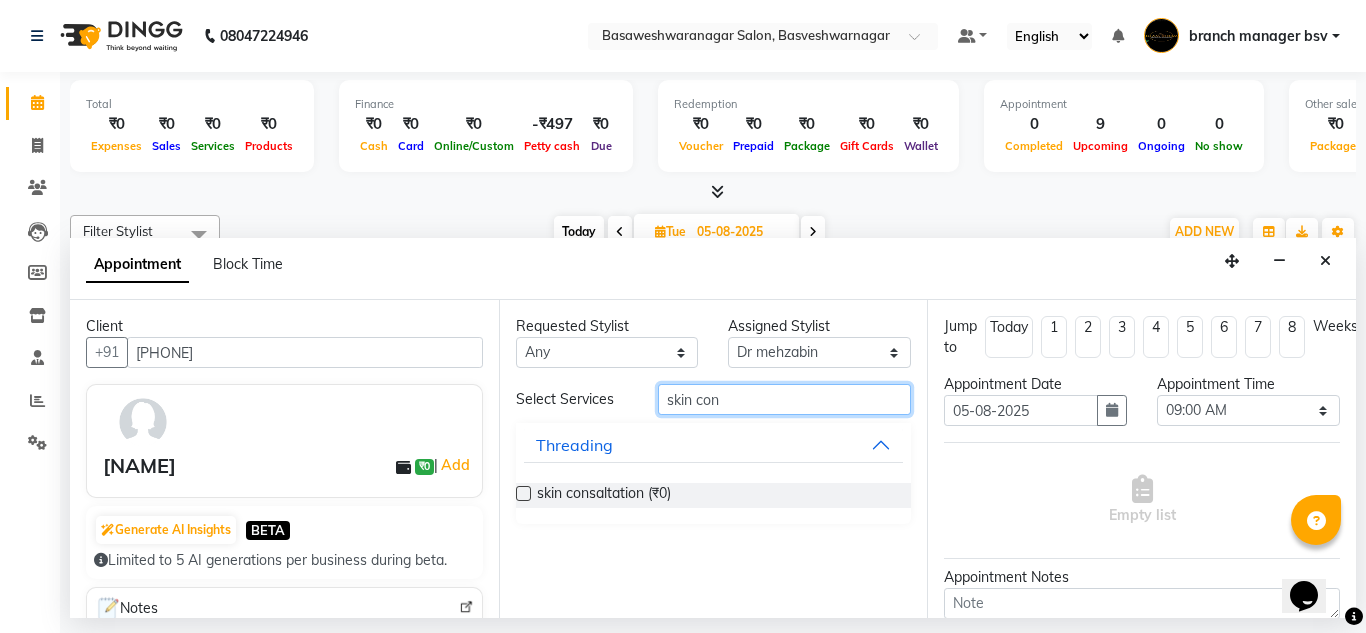 type on "skin con" 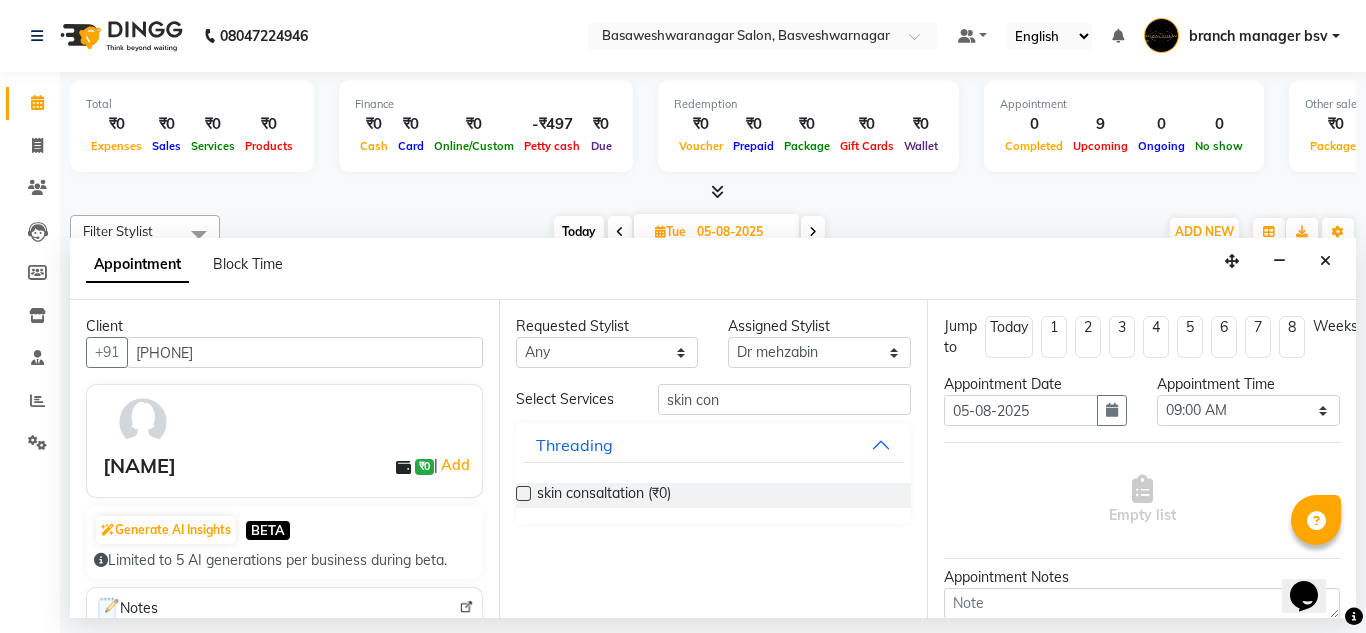 click at bounding box center (523, 493) 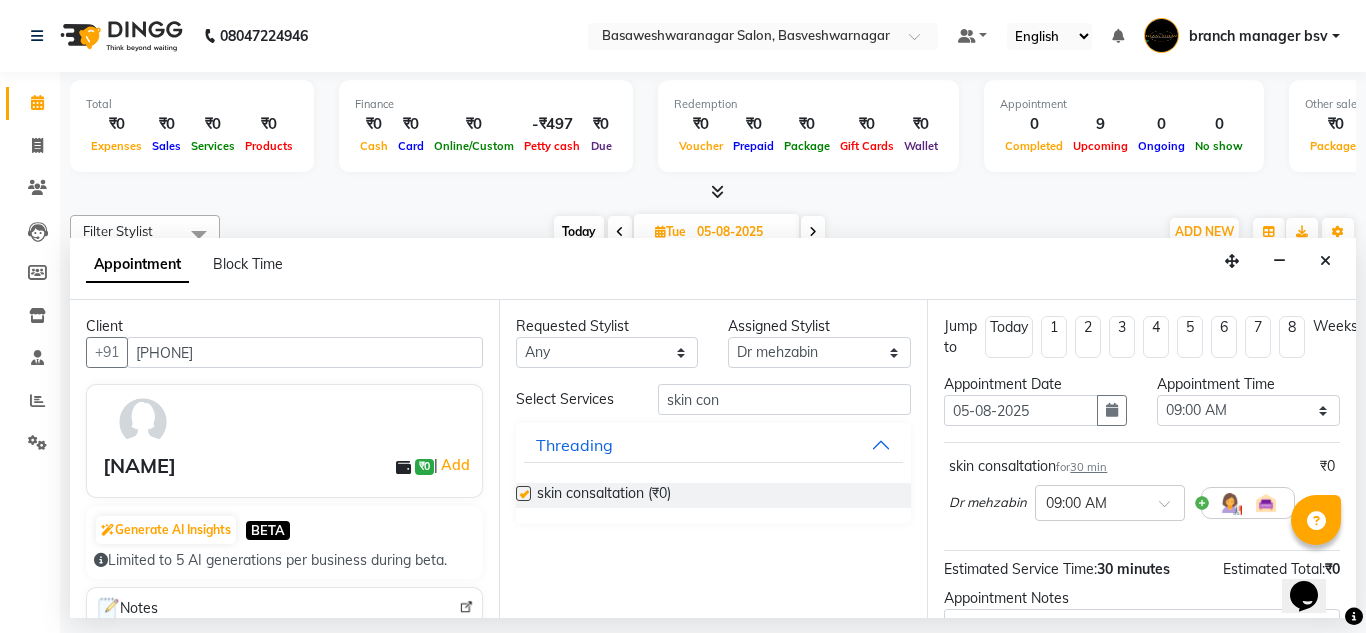 checkbox on "false" 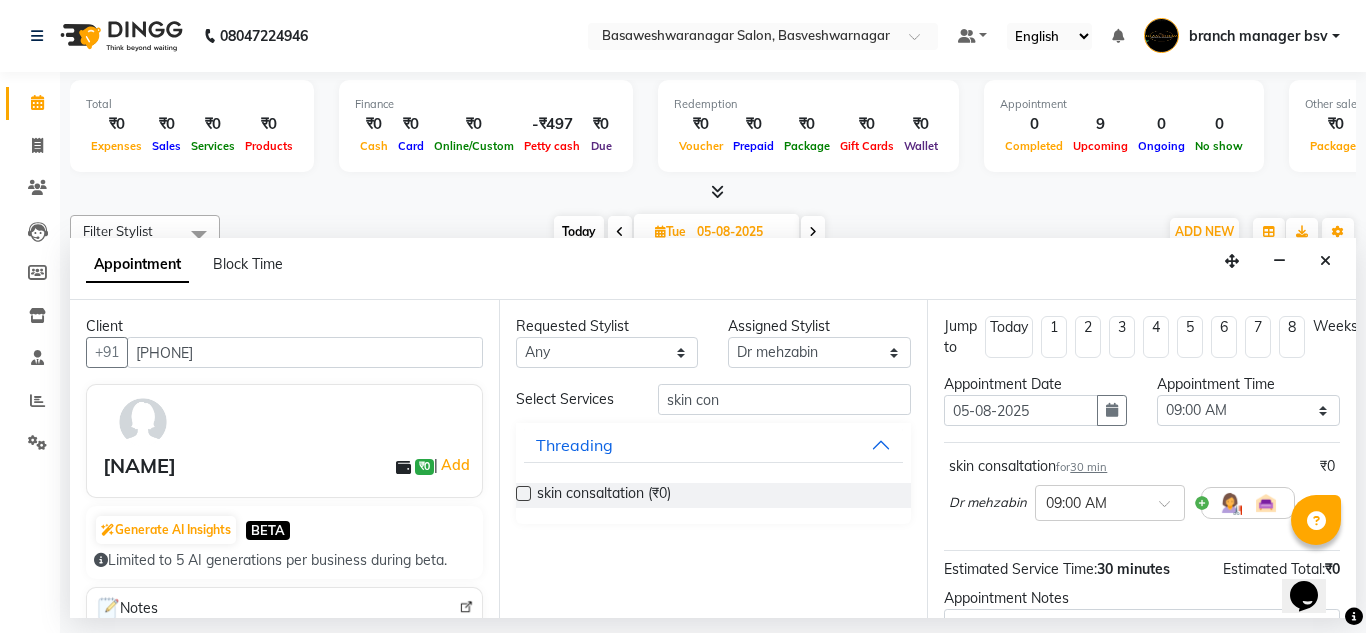 scroll, scrollTop: 223, scrollLeft: 0, axis: vertical 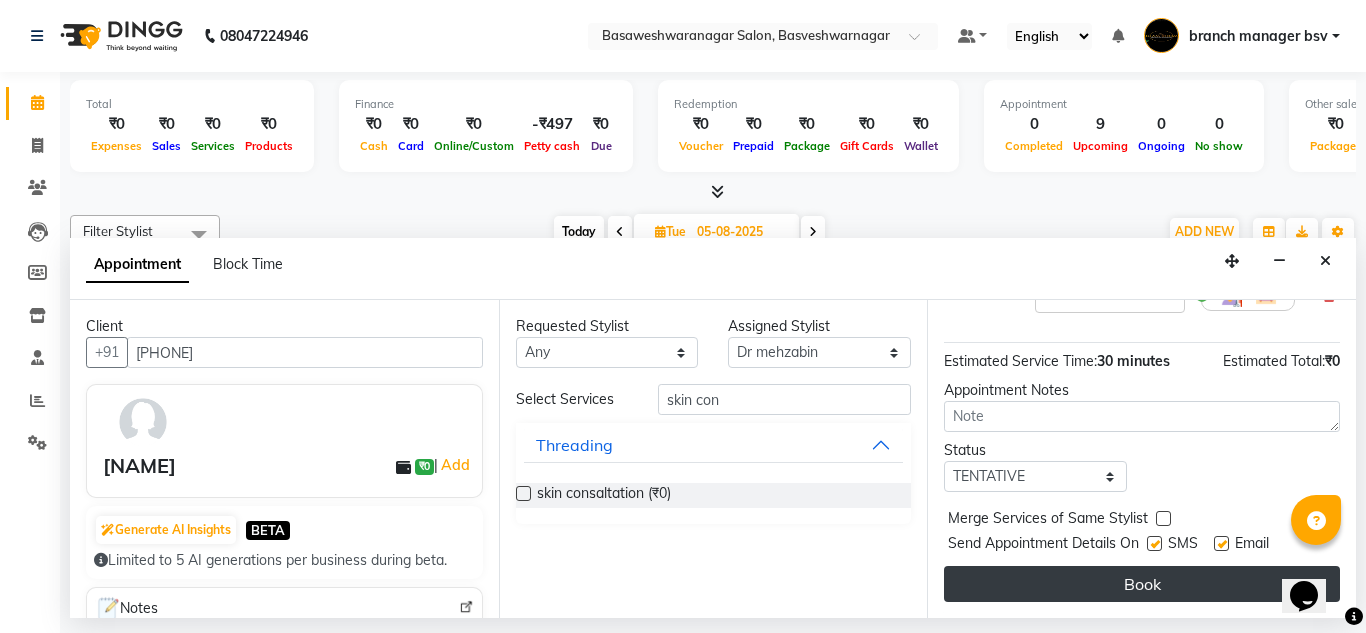 click on "Book" at bounding box center (1142, 584) 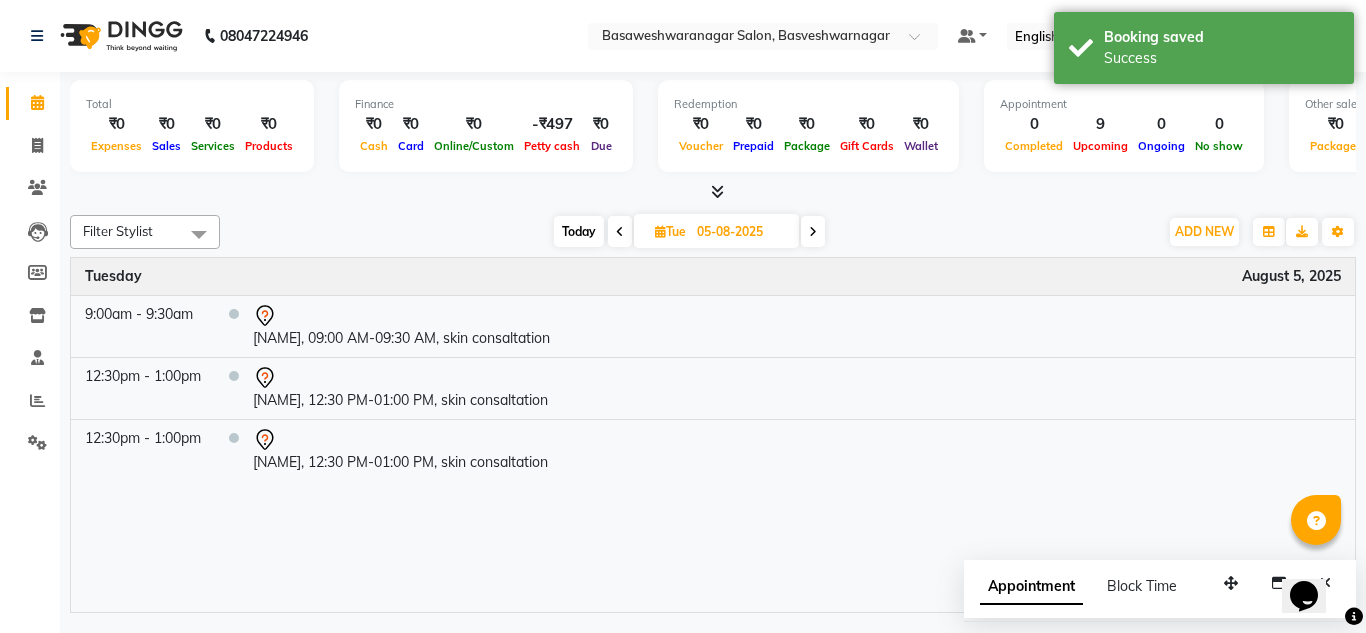 click on "Today" at bounding box center (579, 231) 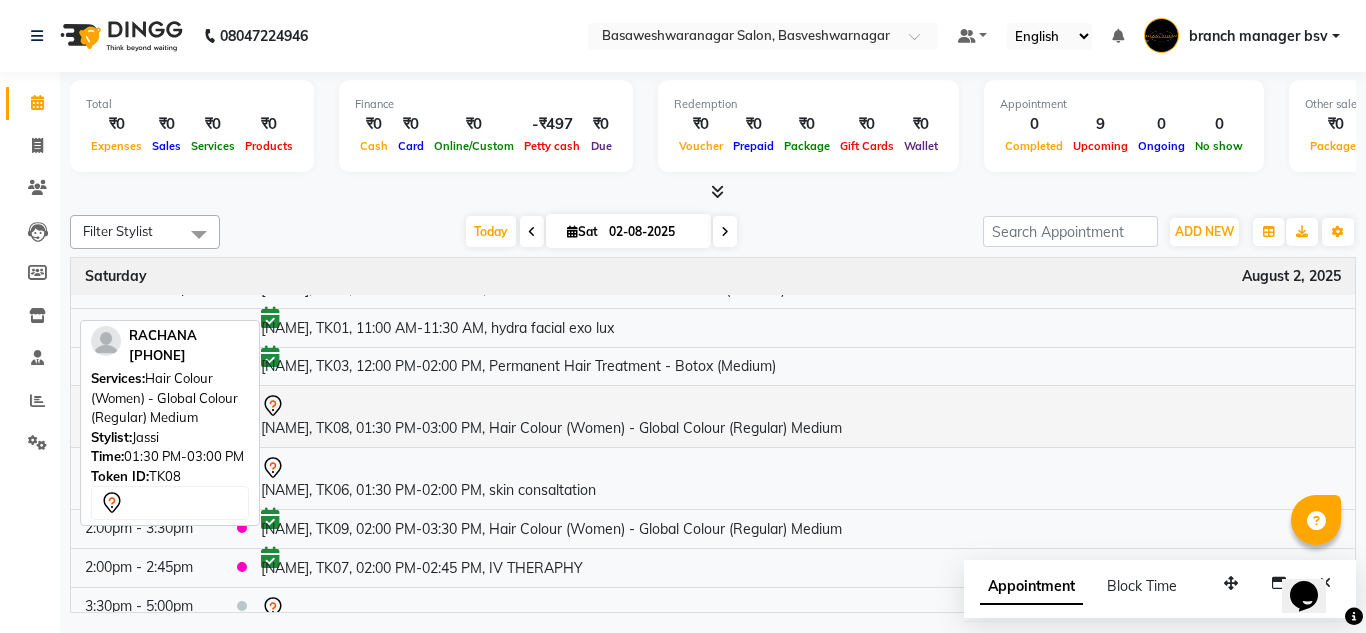 scroll, scrollTop: 0, scrollLeft: 0, axis: both 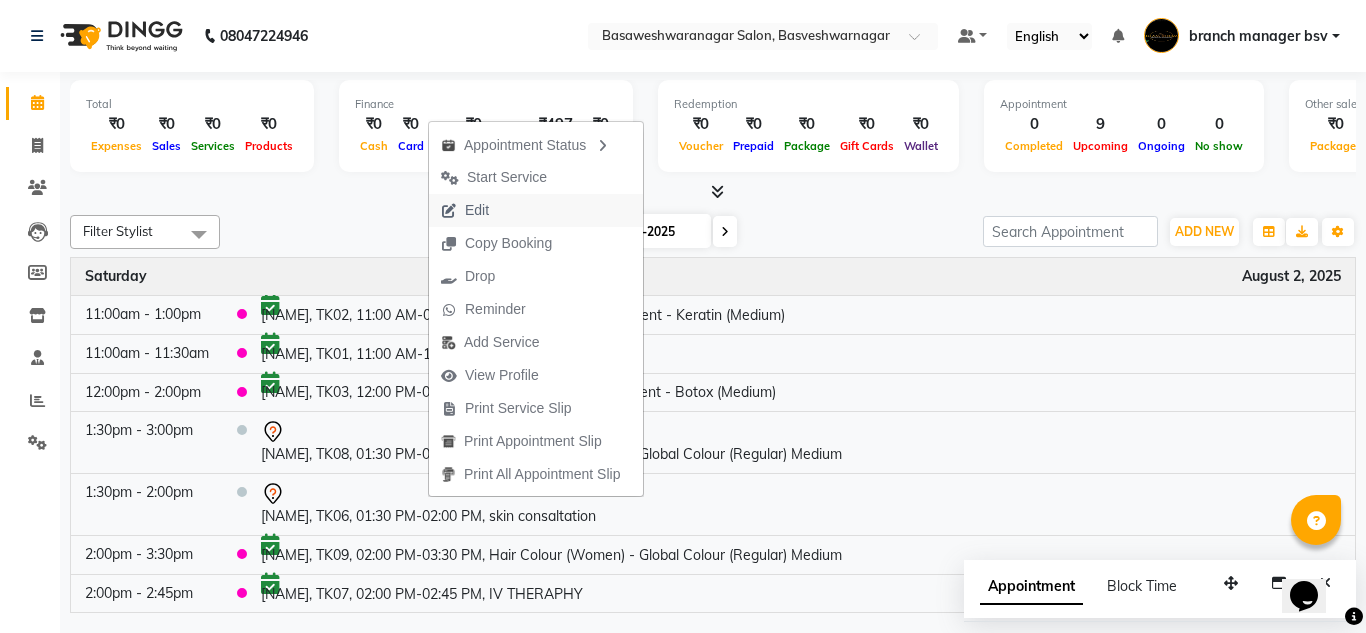 click on "Edit" at bounding box center (465, 210) 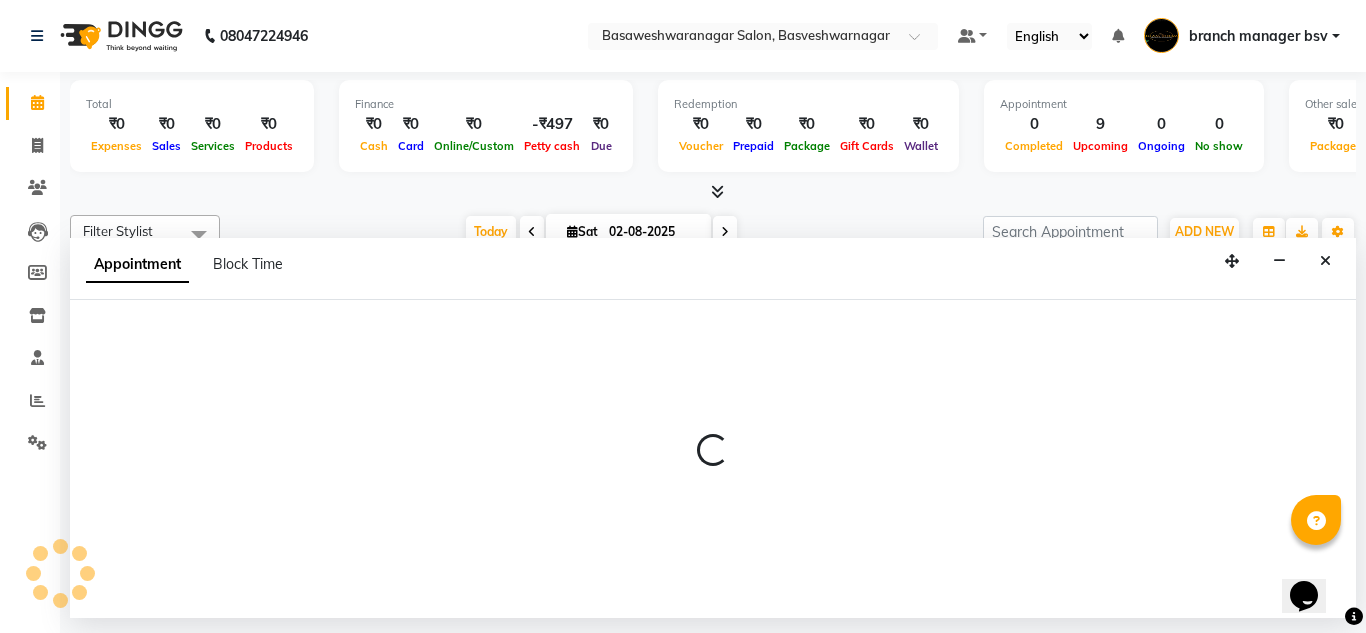 select on "confirm booking" 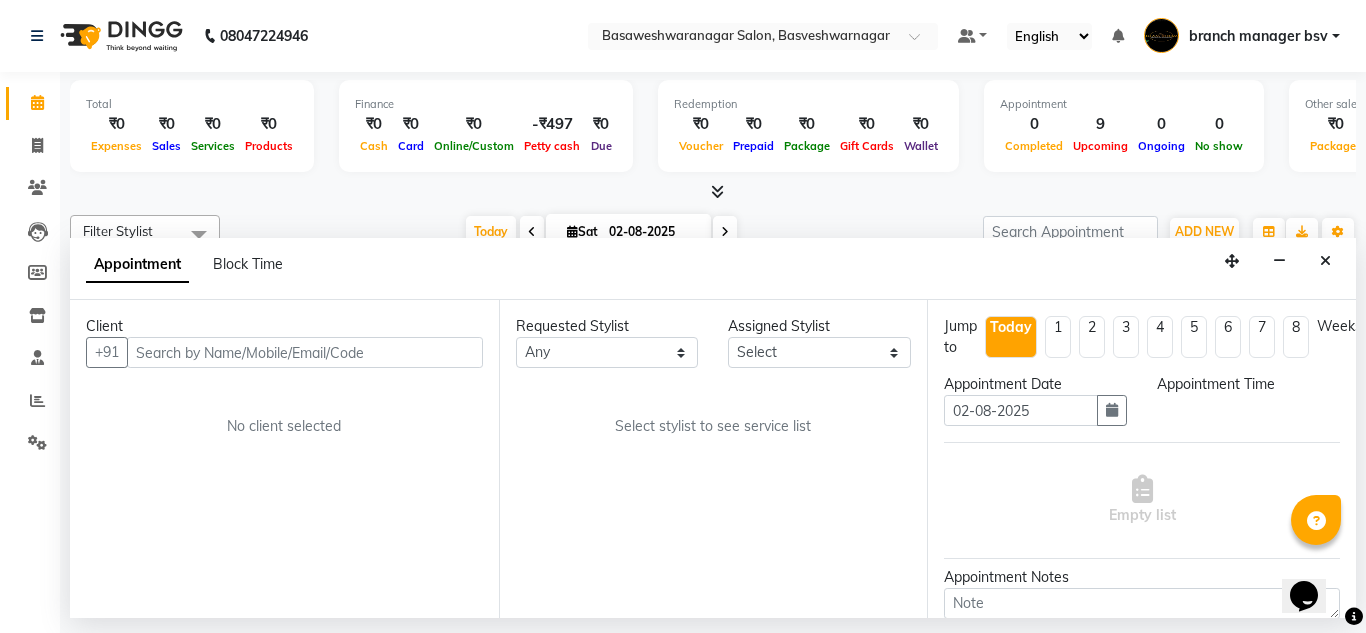 select on "13737" 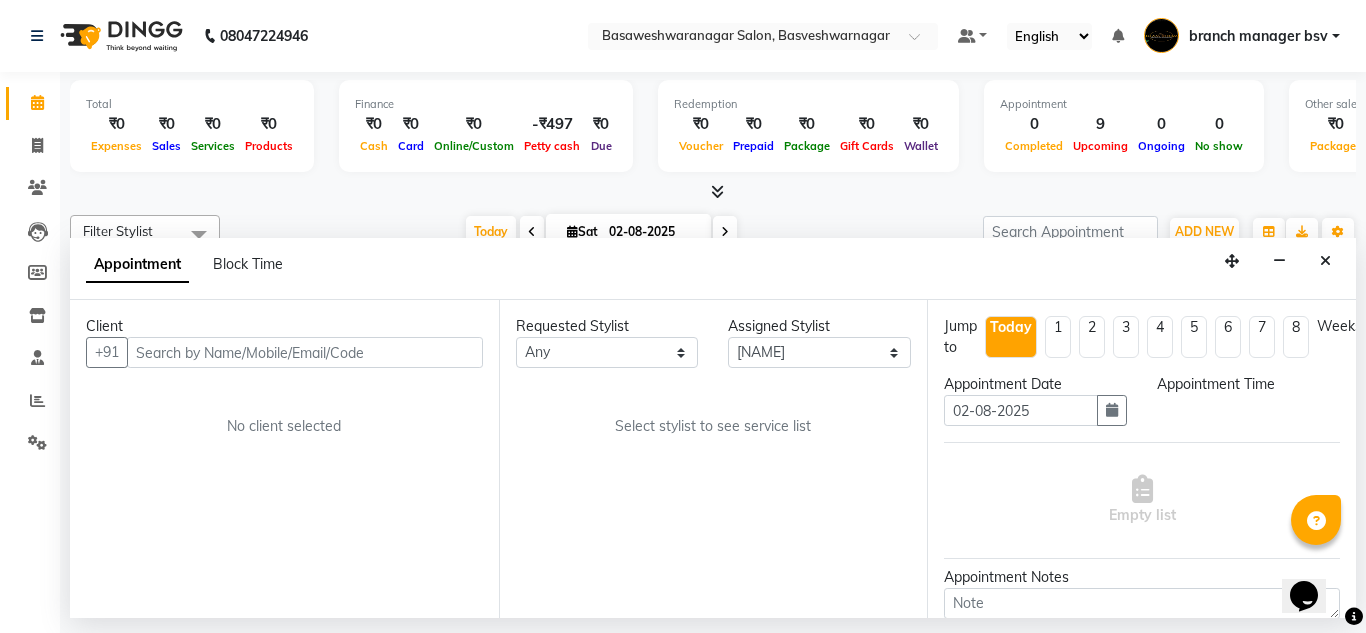 select on "660" 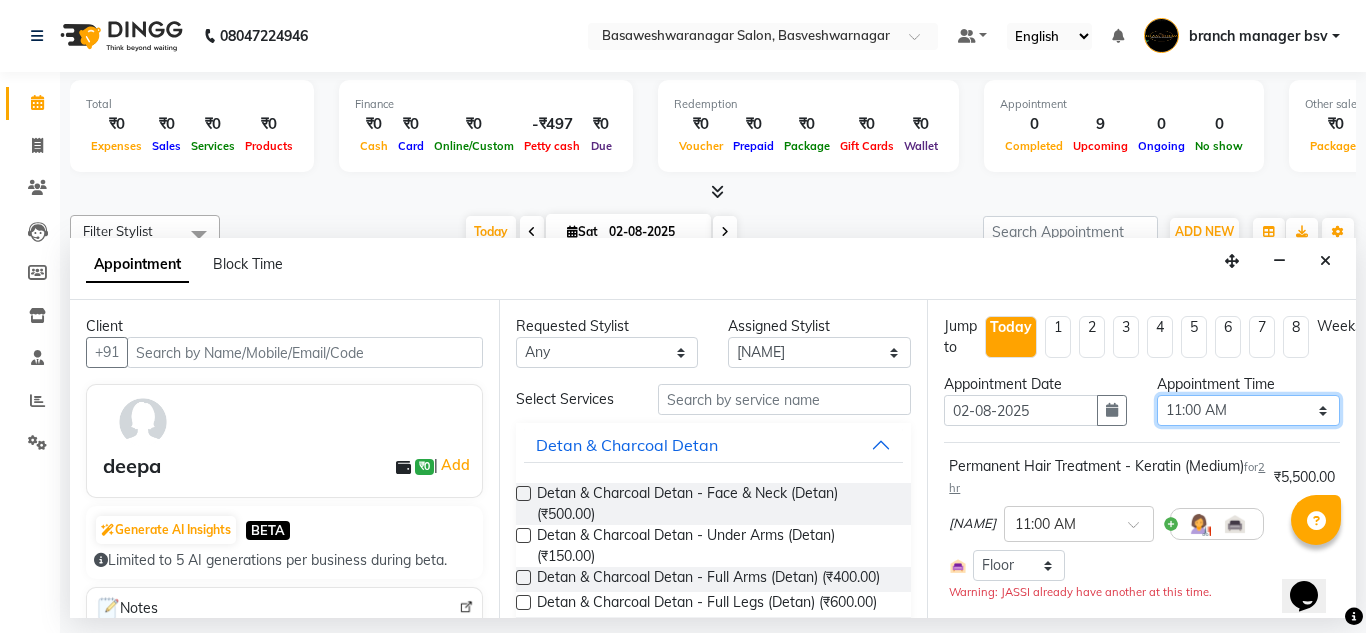 click on "Select 09:00 AM 09:15 AM 09:30 AM 09:45 AM 10:00 AM 10:15 AM 10:30 AM 10:45 AM 11:00 AM 11:15 AM 11:30 AM 11:45 AM 12:00 PM 12:15 PM 12:30 PM 12:45 PM 01:00 PM 01:15 PM 01:30 PM 01:45 PM 02:00 PM 02:15 PM 02:30 PM 02:45 PM 03:00 PM 03:15 PM 03:30 PM 03:45 PM 04:00 PM 04:15 PM 04:30 PM 04:45 PM 05:00 PM 05:15 PM 05:30 PM 05:45 PM 06:00 PM 06:15 PM 06:30 PM 06:45 PM 07:00 PM 07:15 PM 07:30 PM 07:45 PM 08:00 PM" at bounding box center [1248, 410] 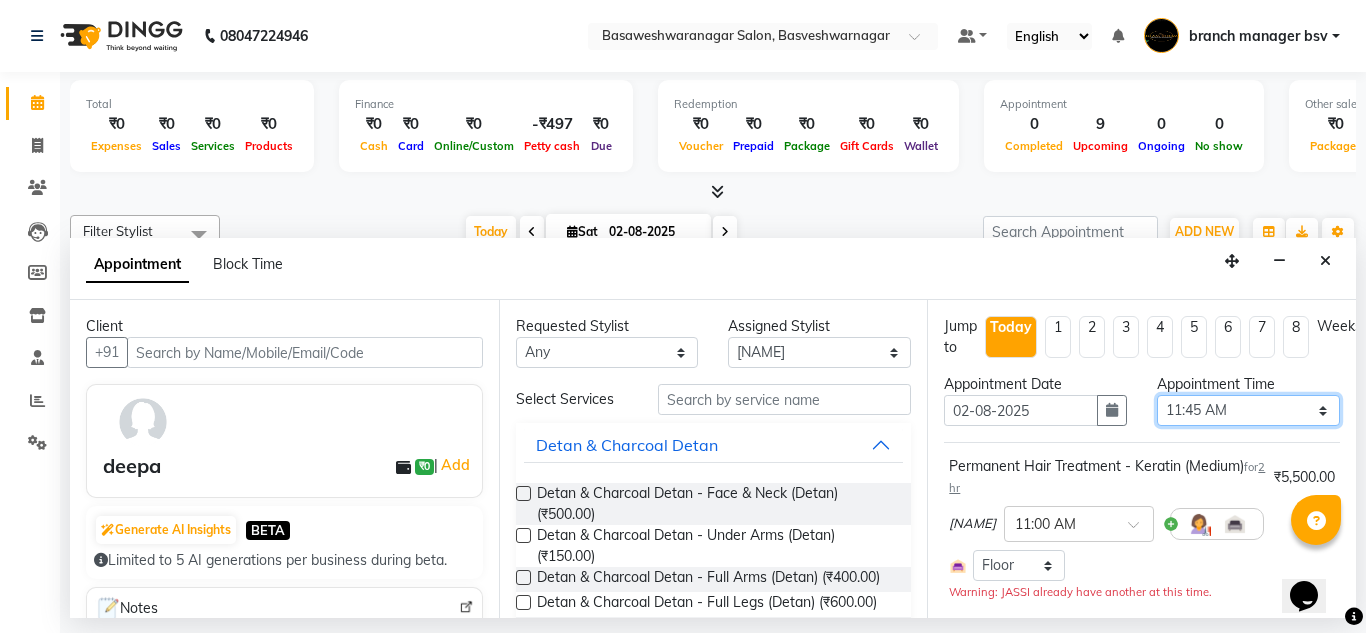 click on "Select 09:00 AM 09:15 AM 09:30 AM 09:45 AM 10:00 AM 10:15 AM 10:30 AM 10:45 AM 11:00 AM 11:15 AM 11:30 AM 11:45 AM 12:00 PM 12:15 PM 12:30 PM 12:45 PM 01:00 PM 01:15 PM 01:30 PM 01:45 PM 02:00 PM 02:15 PM 02:30 PM 02:45 PM 03:00 PM 03:15 PM 03:30 PM 03:45 PM 04:00 PM 04:15 PM 04:30 PM 04:45 PM 05:00 PM 05:15 PM 05:30 PM 05:45 PM 06:00 PM 06:15 PM 06:30 PM 06:45 PM 07:00 PM 07:15 PM 07:30 PM 07:45 PM 08:00 PM" at bounding box center [1248, 410] 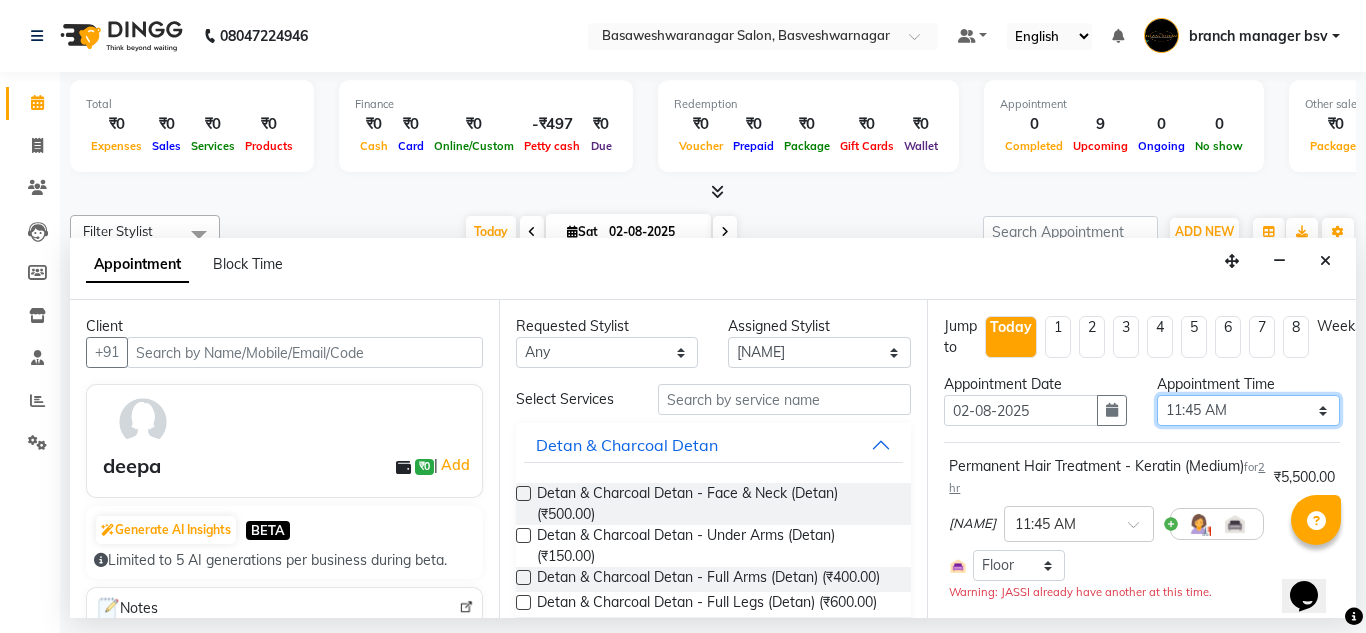 scroll, scrollTop: 259, scrollLeft: 0, axis: vertical 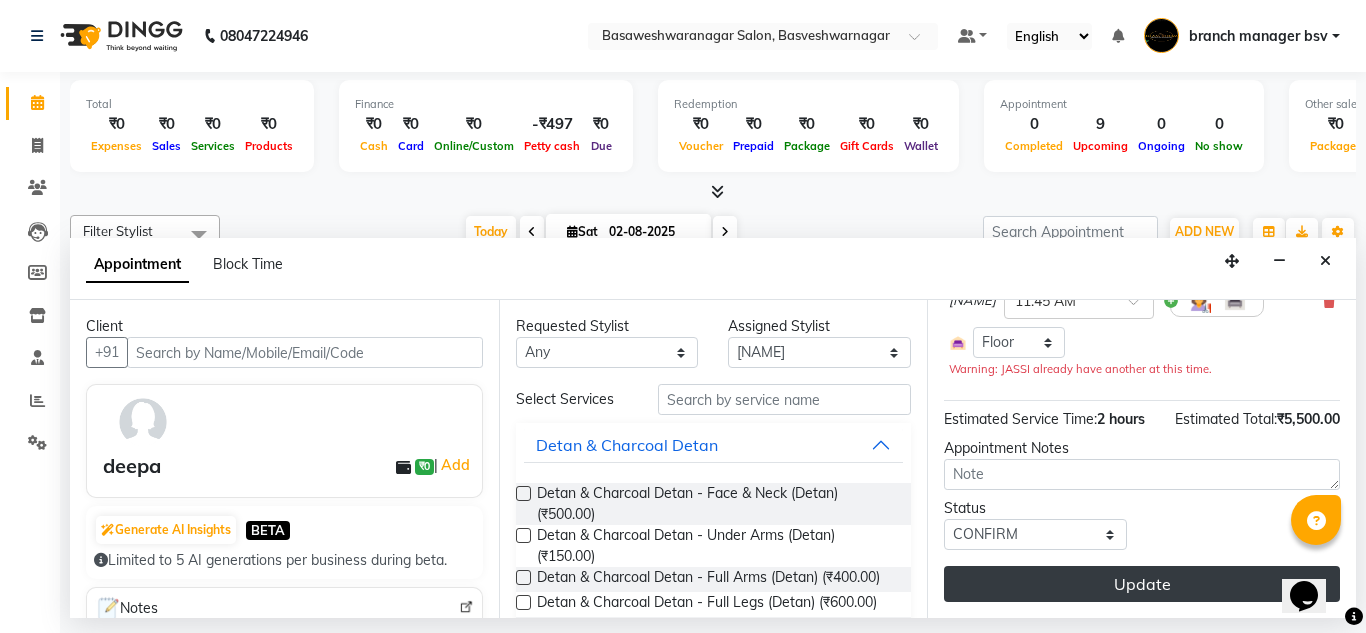 click on "Update" at bounding box center [1142, 584] 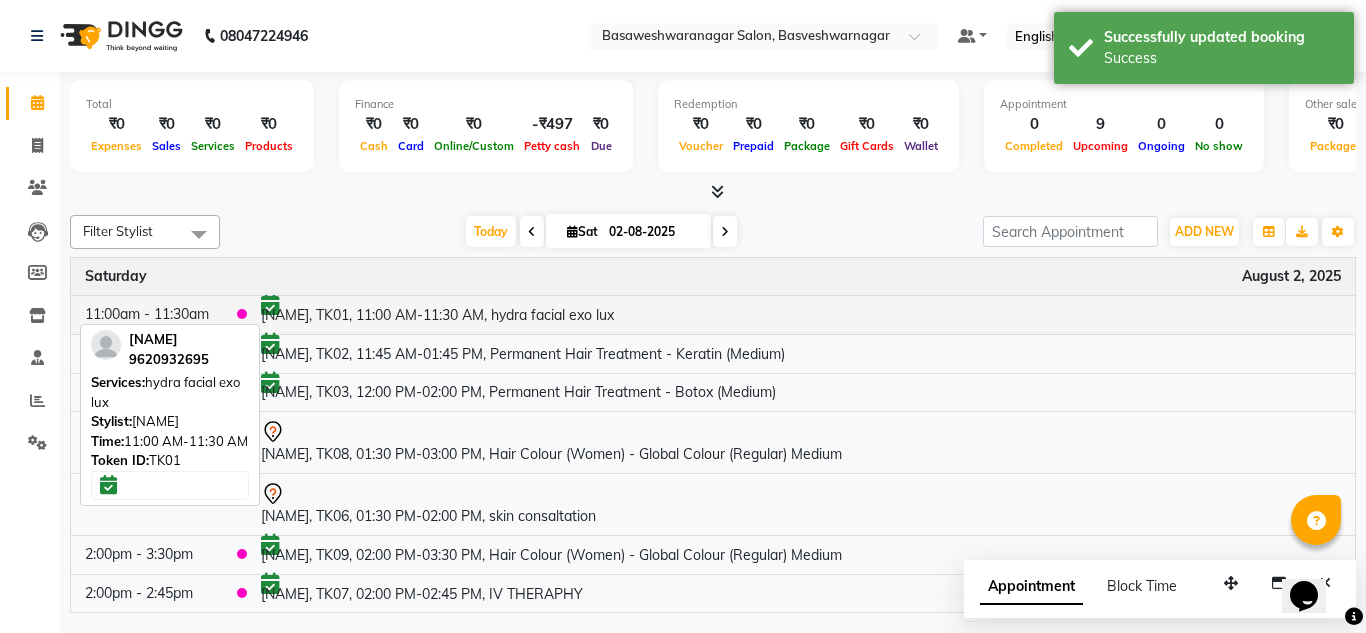 click on "[FIRST], TK01, 11:00 AM-11:30 AM, hydra facial exo lux" at bounding box center (801, 314) 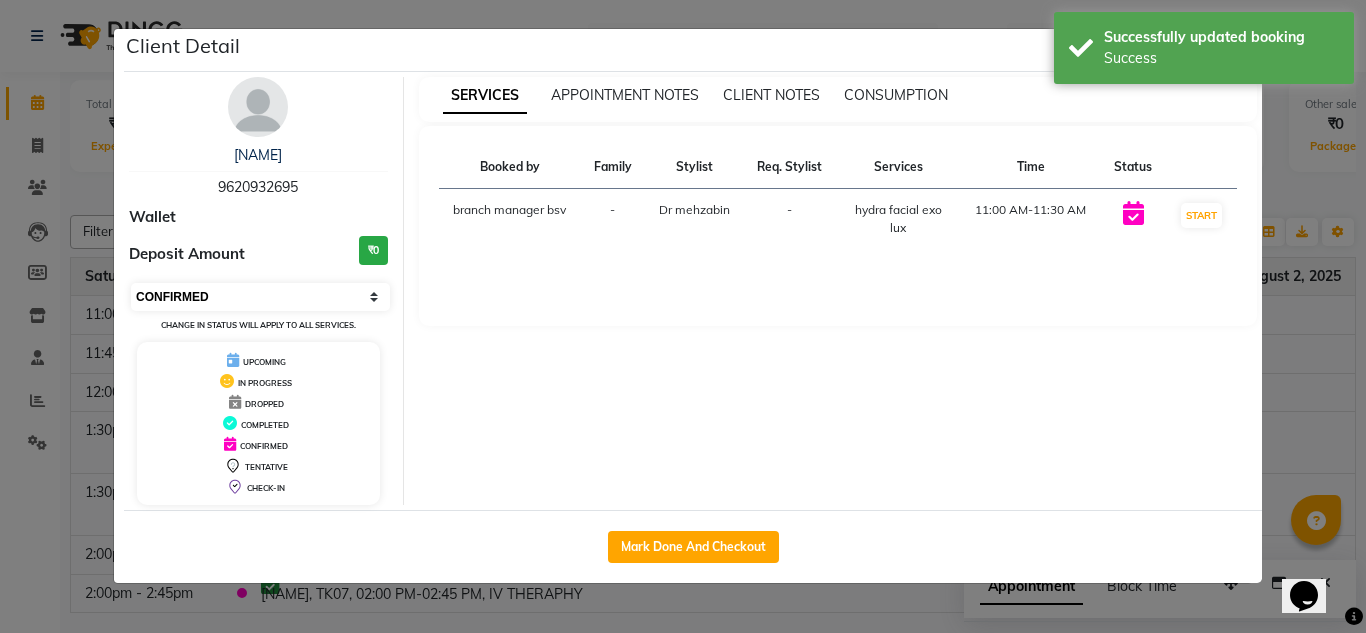 click on "Select IN SERVICE CONFIRMED TENTATIVE CHECK IN MARK DONE DROPPED UPCOMING" at bounding box center [260, 297] 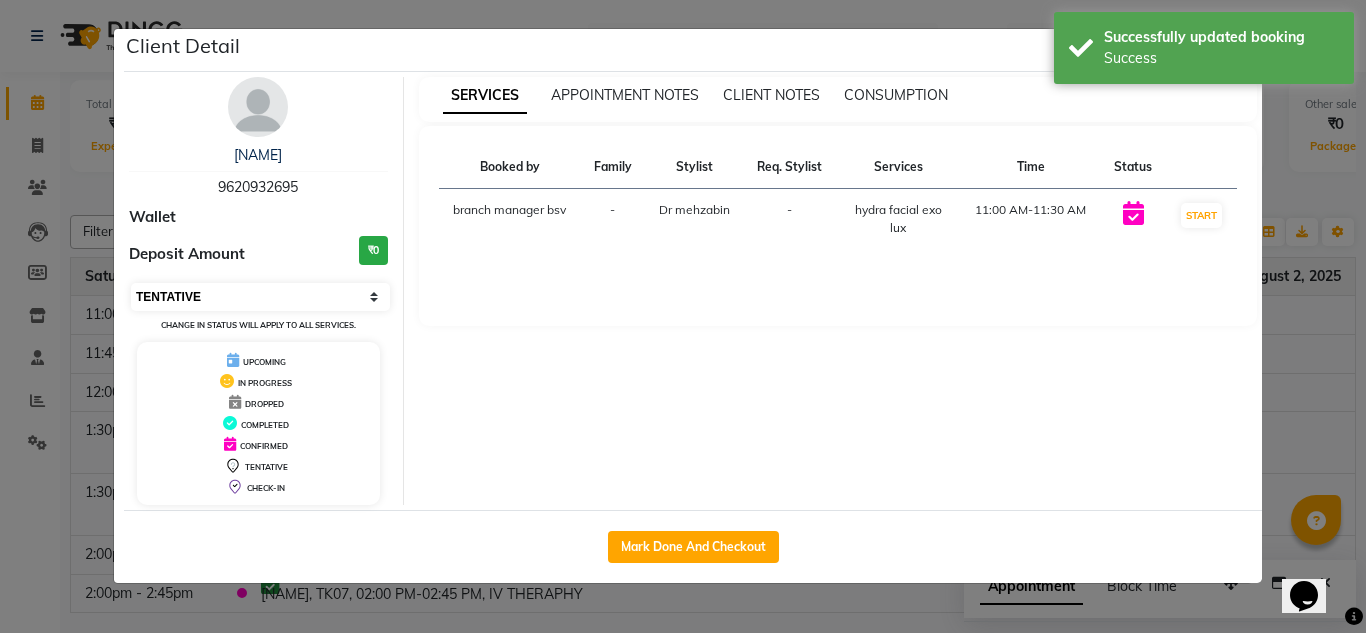 click on "Select IN SERVICE CONFIRMED TENTATIVE CHECK IN MARK DONE DROPPED UPCOMING" at bounding box center (260, 297) 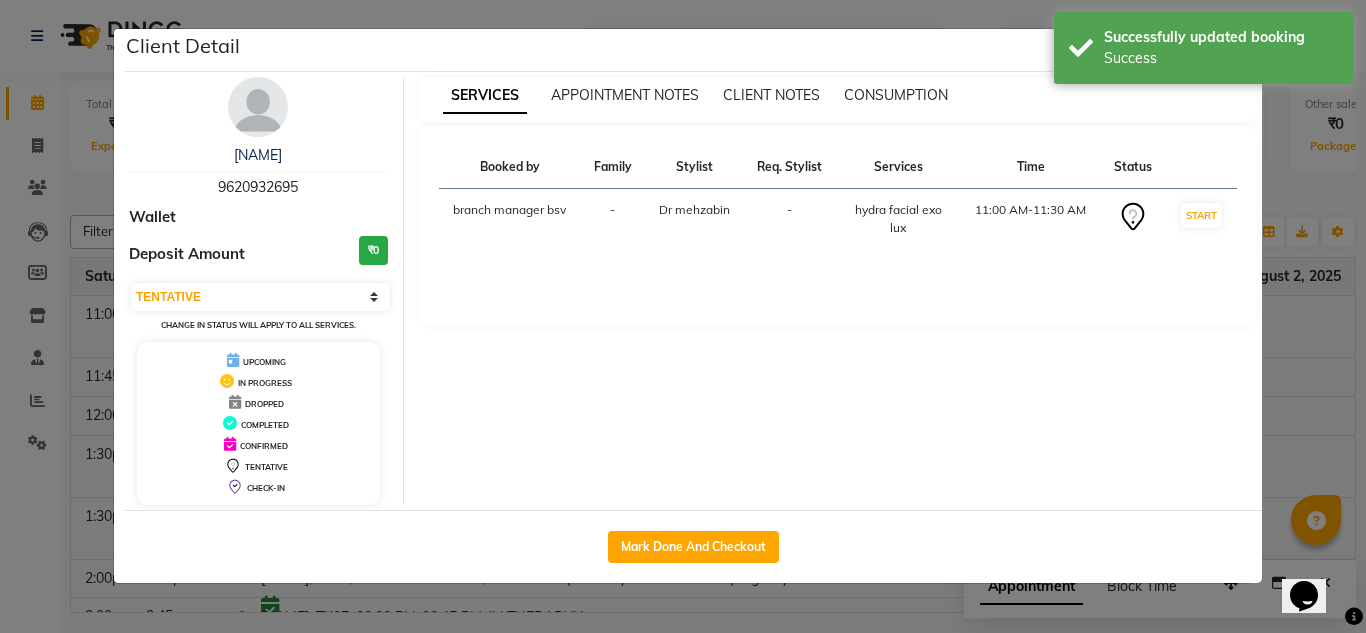 click on "Client Detail  [FIRST]    [PHONE] Wallet Deposit Amount  ₹0  Select IN SERVICE CONFIRMED TENTATIVE CHECK IN MARK DONE DROPPED UPCOMING Change in status will apply to all services. UPCOMING IN PROGRESS DROPPED COMPLETED CONFIRMED TENTATIVE CHECK-IN SERVICES APPOINTMENT NOTES CLIENT NOTES CONSUMPTION Booked by Family Stylist Req. Stylist Services Time Status  branch manager bsv  - Dr [FIRST] -  hydra facial exo lux    11:00 AM-11:30 AM   START   Mark Done And Checkout" 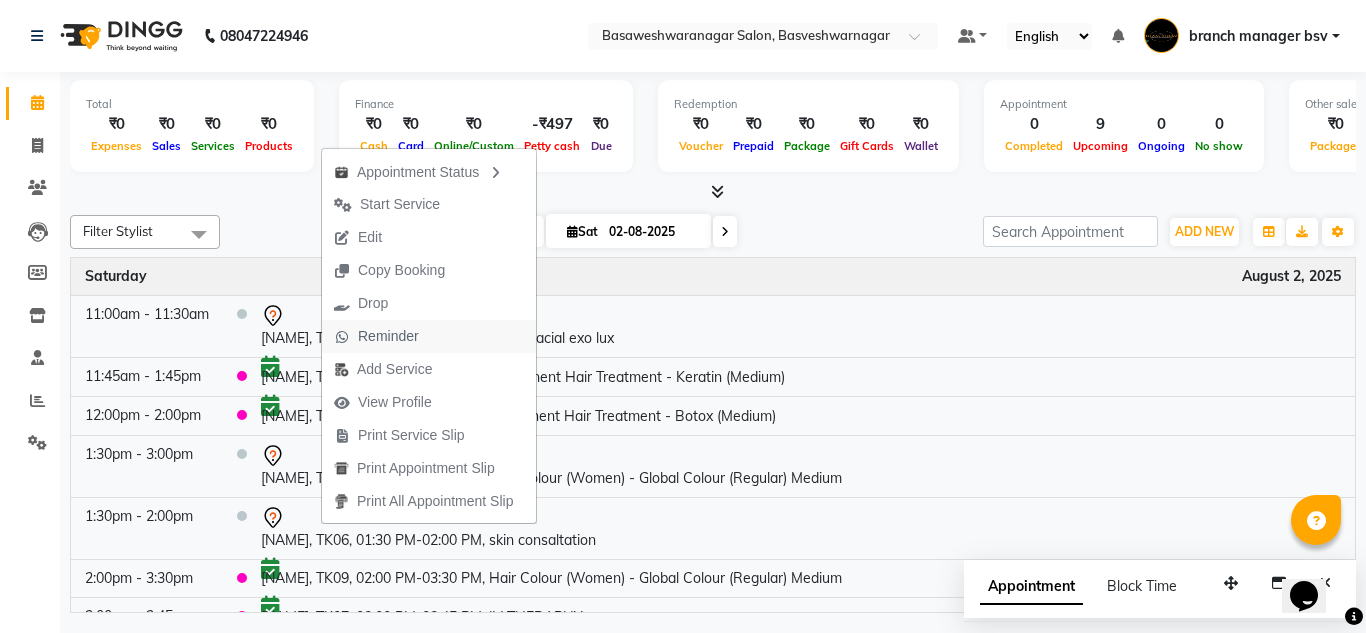 click on "Reminder" at bounding box center [429, 336] 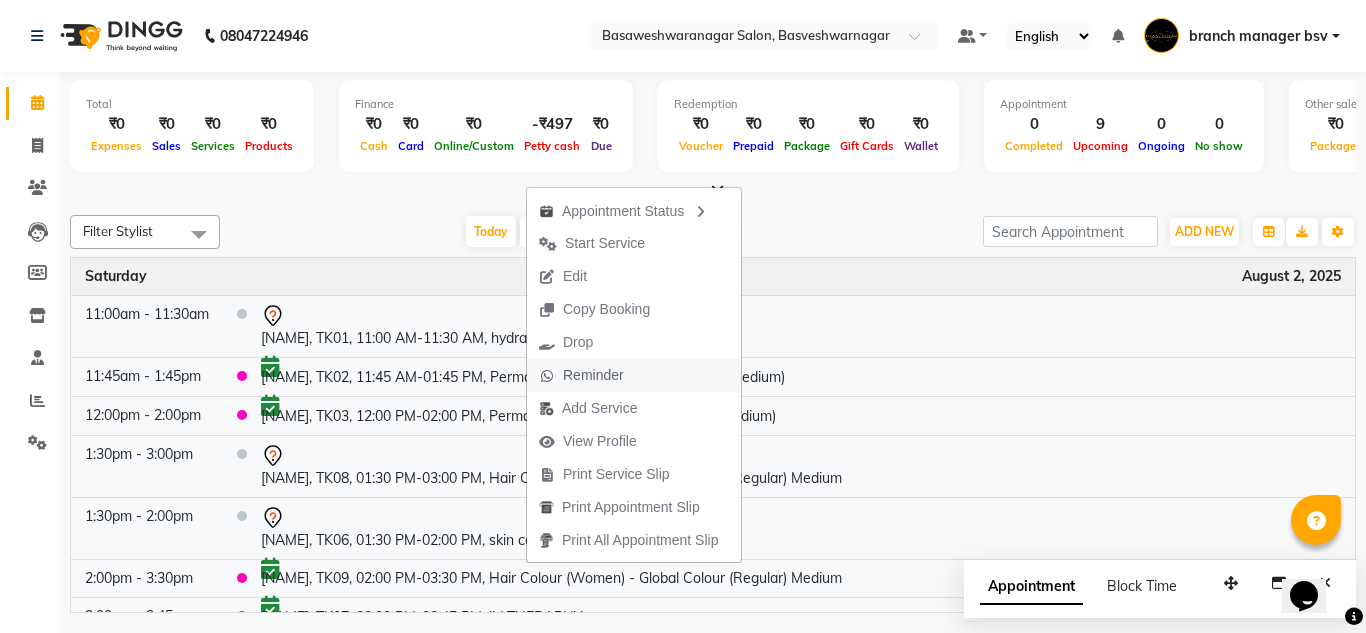 click on "Reminder" at bounding box center (593, 375) 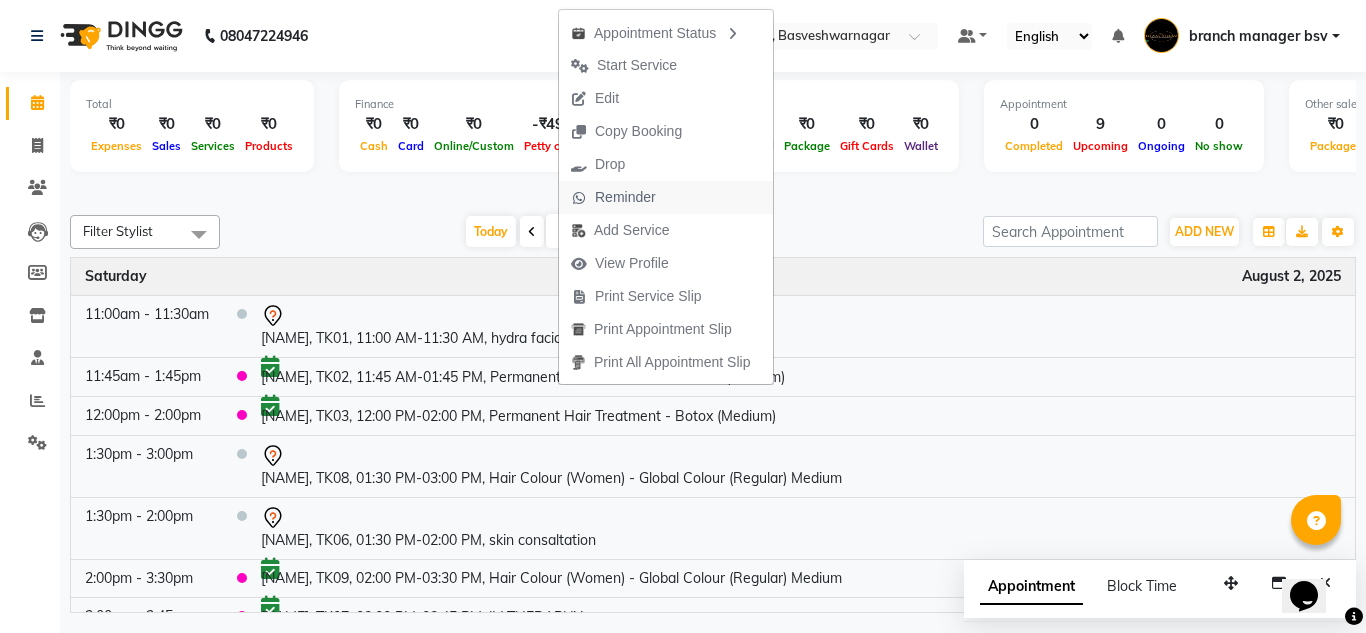 click on "Reminder" at bounding box center [625, 197] 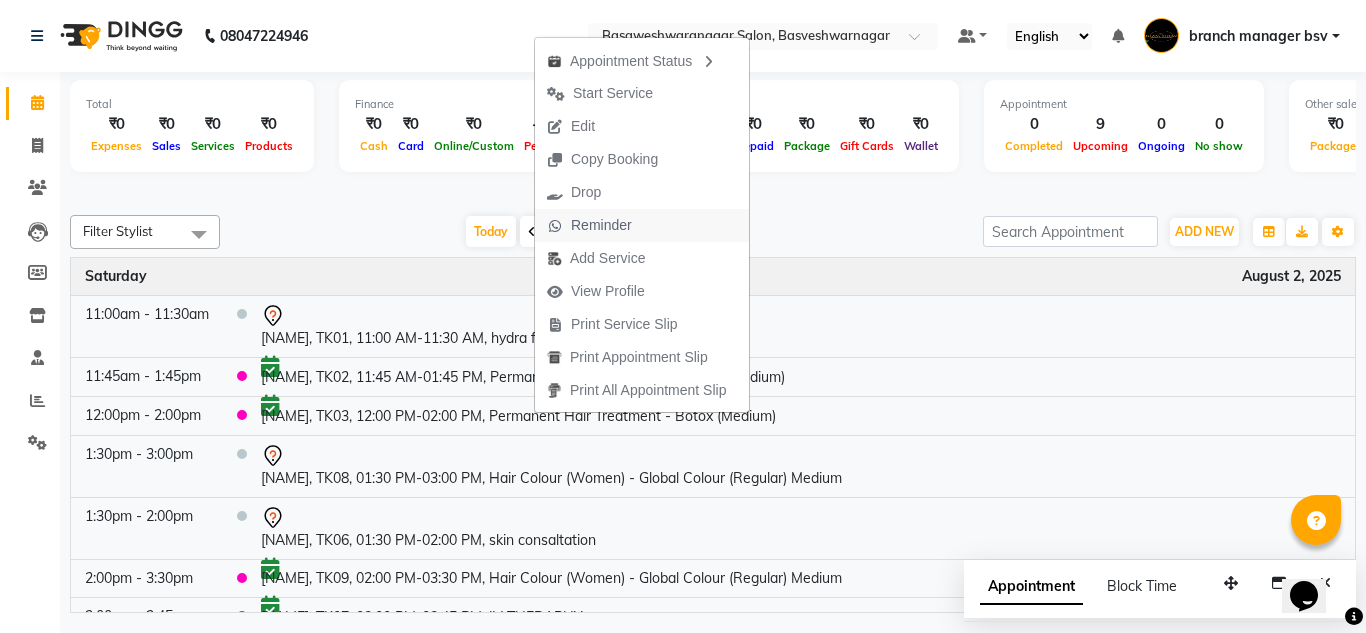 click on "Reminder" at bounding box center (601, 225) 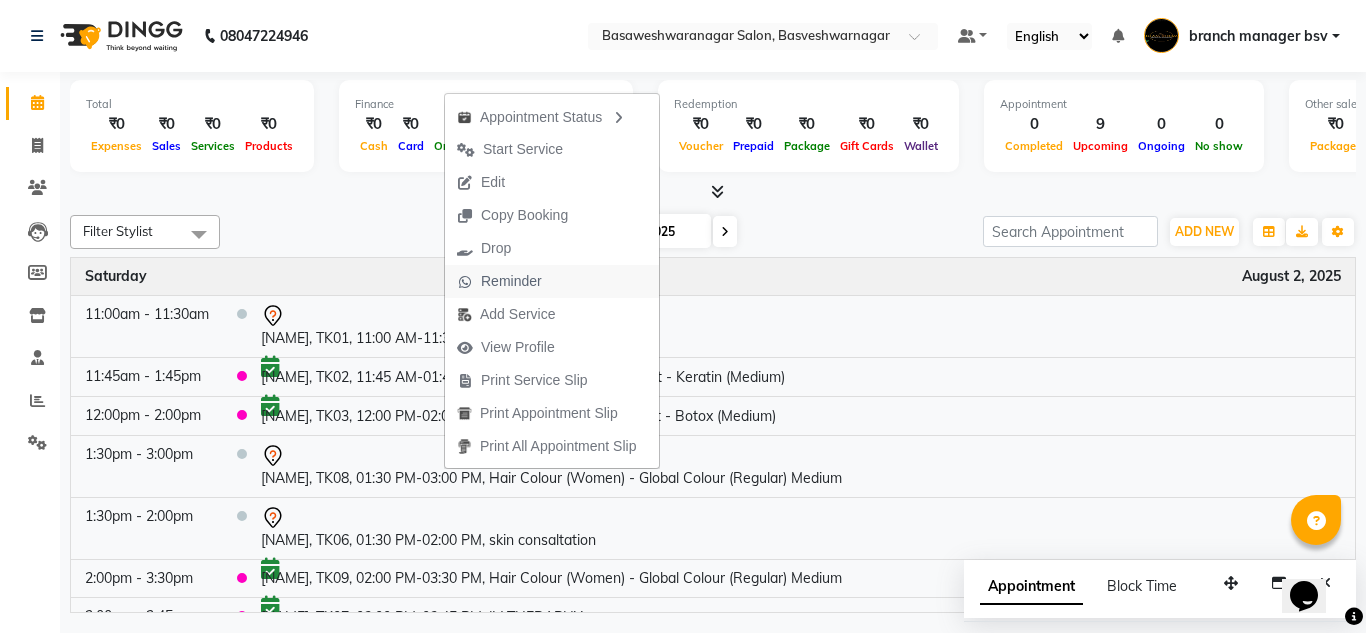 click on "Reminder" at bounding box center [511, 281] 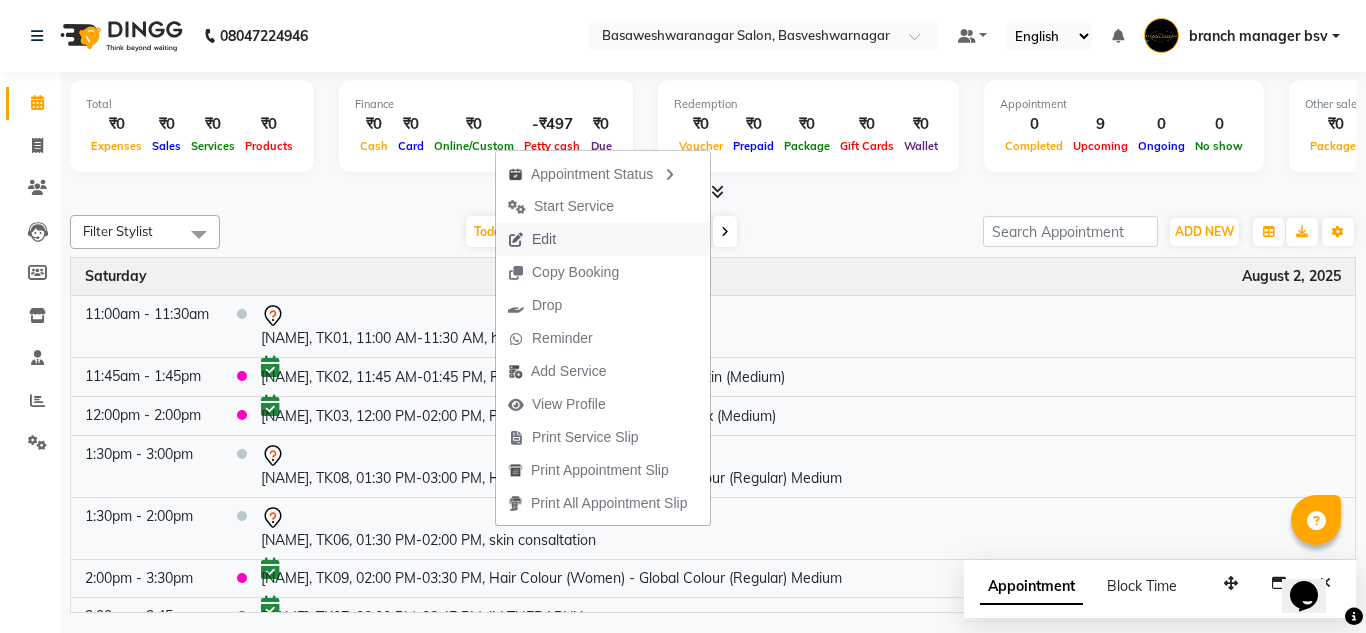 click on "Edit" at bounding box center (544, 239) 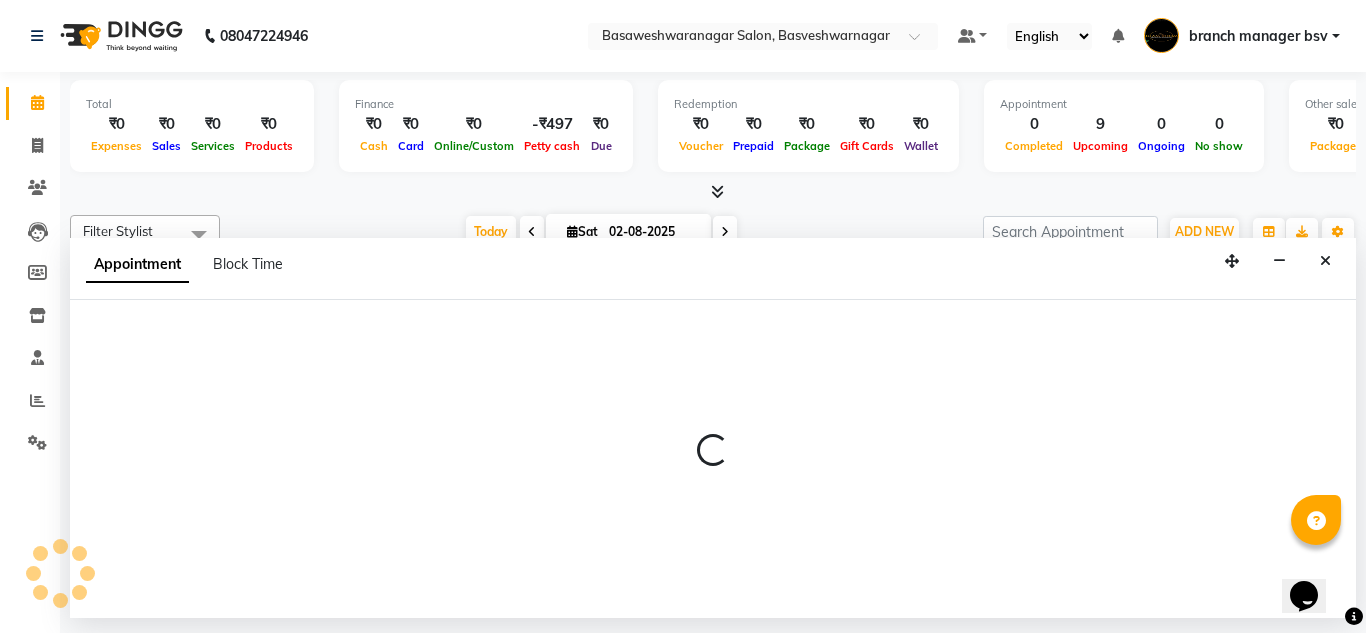 select on "tentative" 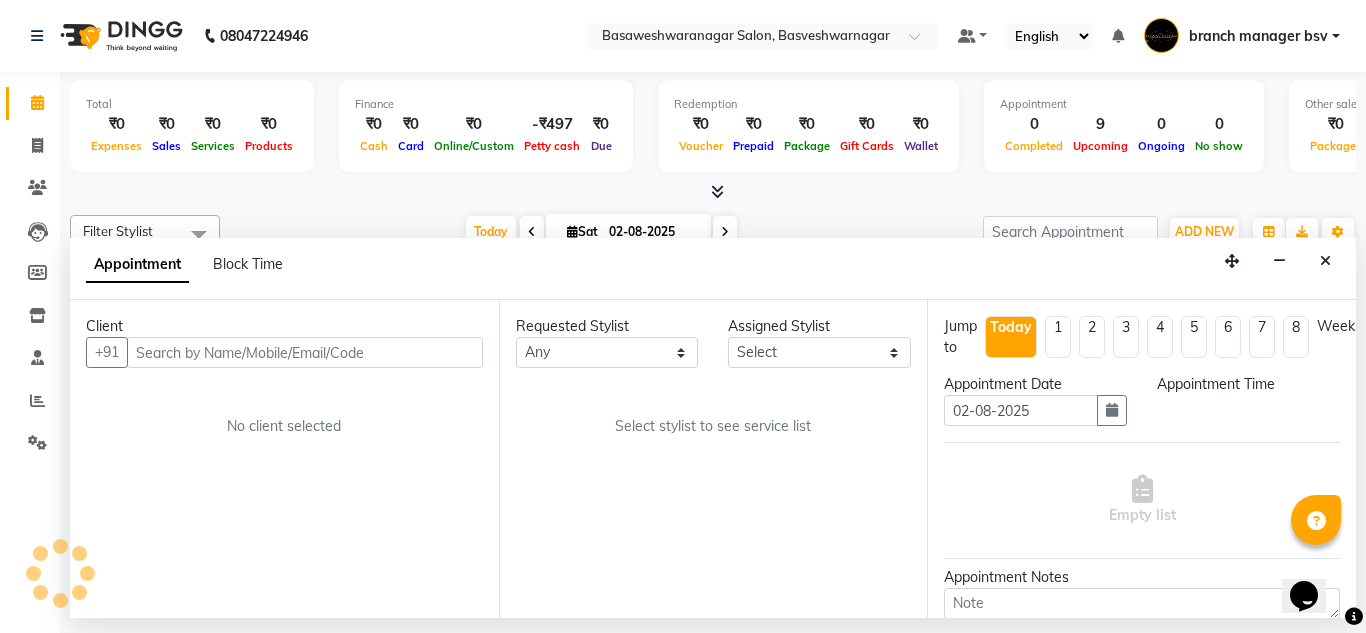 select on "47930" 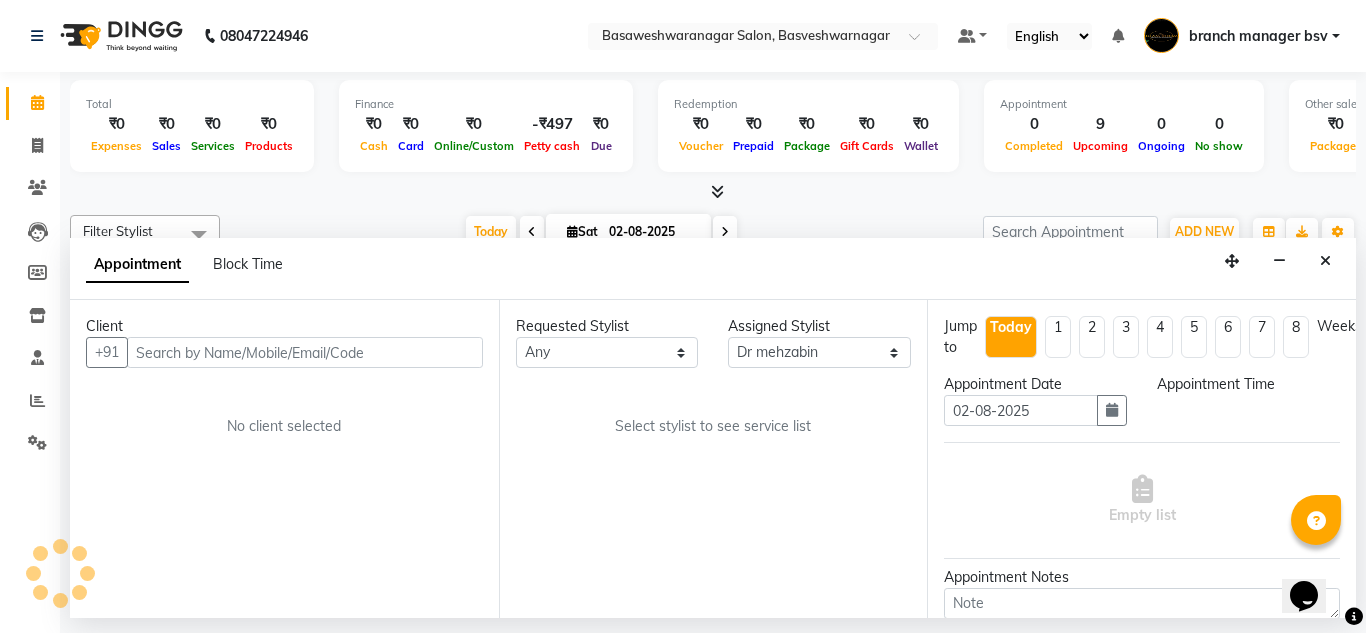 select on "810" 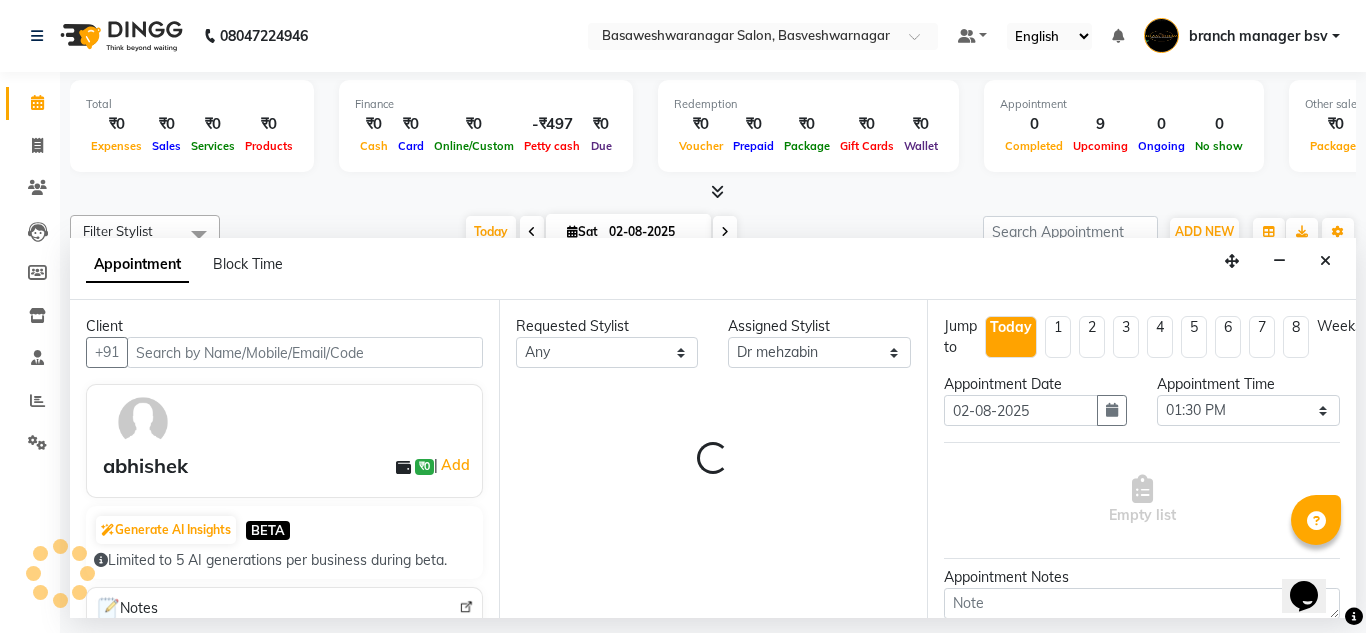 select on "1239" 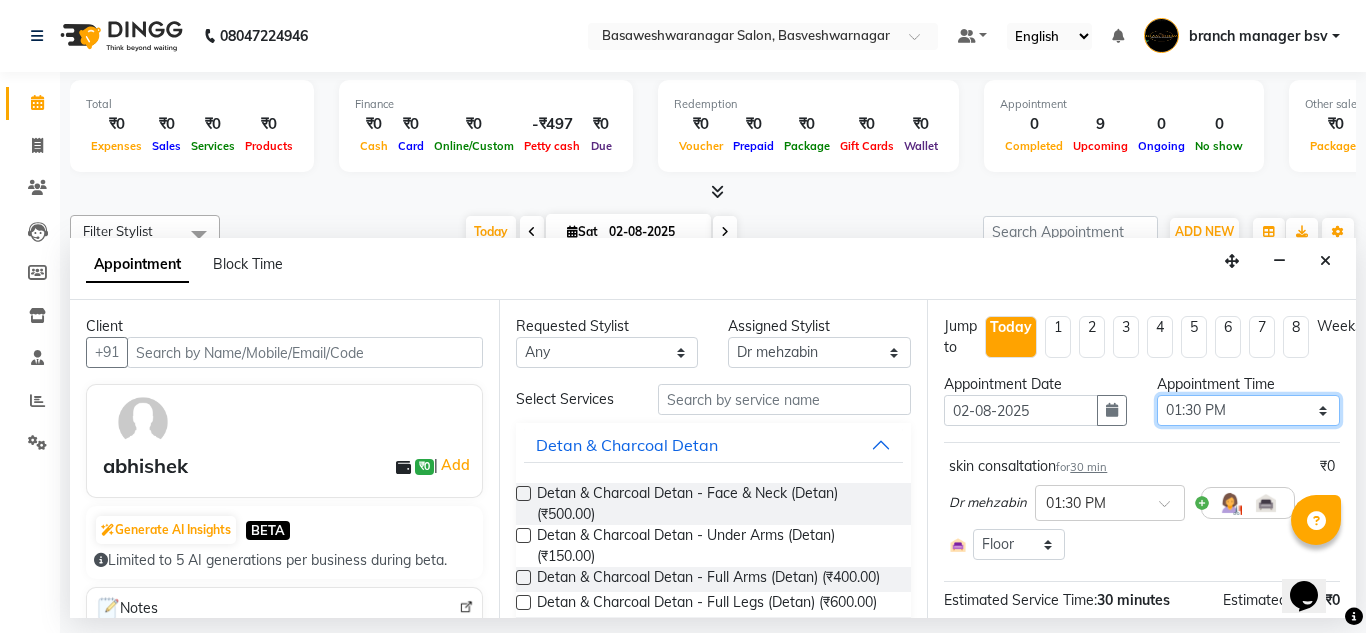 click on "Select 09:00 AM 09:15 AM 09:30 AM 09:45 AM 10:00 AM 10:15 AM 10:30 AM 10:45 AM 11:00 AM 11:15 AM 11:30 AM 11:45 AM 12:00 PM 12:15 PM 12:30 PM 12:45 PM 01:00 PM 01:15 PM 01:30 PM 01:45 PM 02:00 PM 02:15 PM 02:30 PM 02:45 PM 03:00 PM 03:15 PM 03:30 PM 03:45 PM 04:00 PM 04:15 PM 04:30 PM 04:45 PM 05:00 PM 05:15 PM 05:30 PM 05:45 PM 06:00 PM 06:15 PM 06:30 PM 06:45 PM 07:00 PM 07:15 PM 07:30 PM 07:45 PM 08:00 PM" at bounding box center [1248, 410] 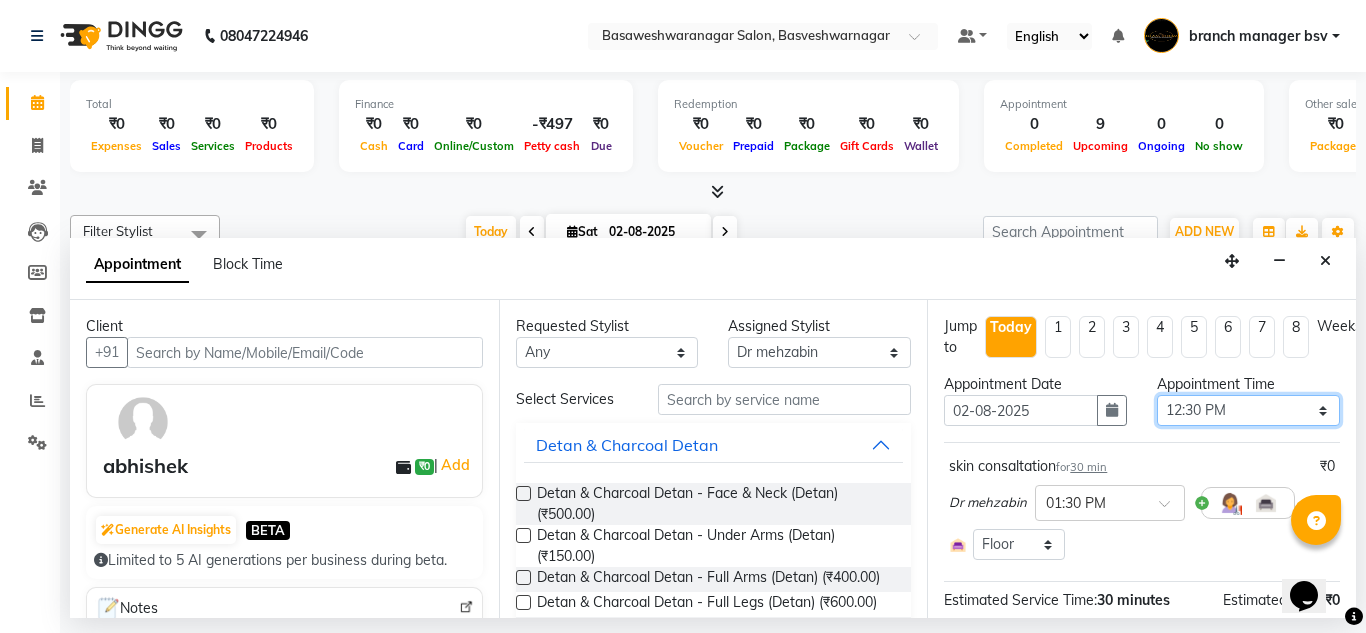 click on "Select 09:00 AM 09:15 AM 09:30 AM 09:45 AM 10:00 AM 10:15 AM 10:30 AM 10:45 AM 11:00 AM 11:15 AM 11:30 AM 11:45 AM 12:00 PM 12:15 PM 12:30 PM 12:45 PM 01:00 PM 01:15 PM 01:30 PM 01:45 PM 02:00 PM 02:15 PM 02:30 PM 02:45 PM 03:00 PM 03:15 PM 03:30 PM 03:45 PM 04:00 PM 04:15 PM 04:30 PM 04:45 PM 05:00 PM 05:15 PM 05:30 PM 05:45 PM 06:00 PM 06:15 PM 06:30 PM 06:45 PM 07:00 PM 07:15 PM 07:30 PM 07:45 PM 08:00 PM" at bounding box center [1248, 410] 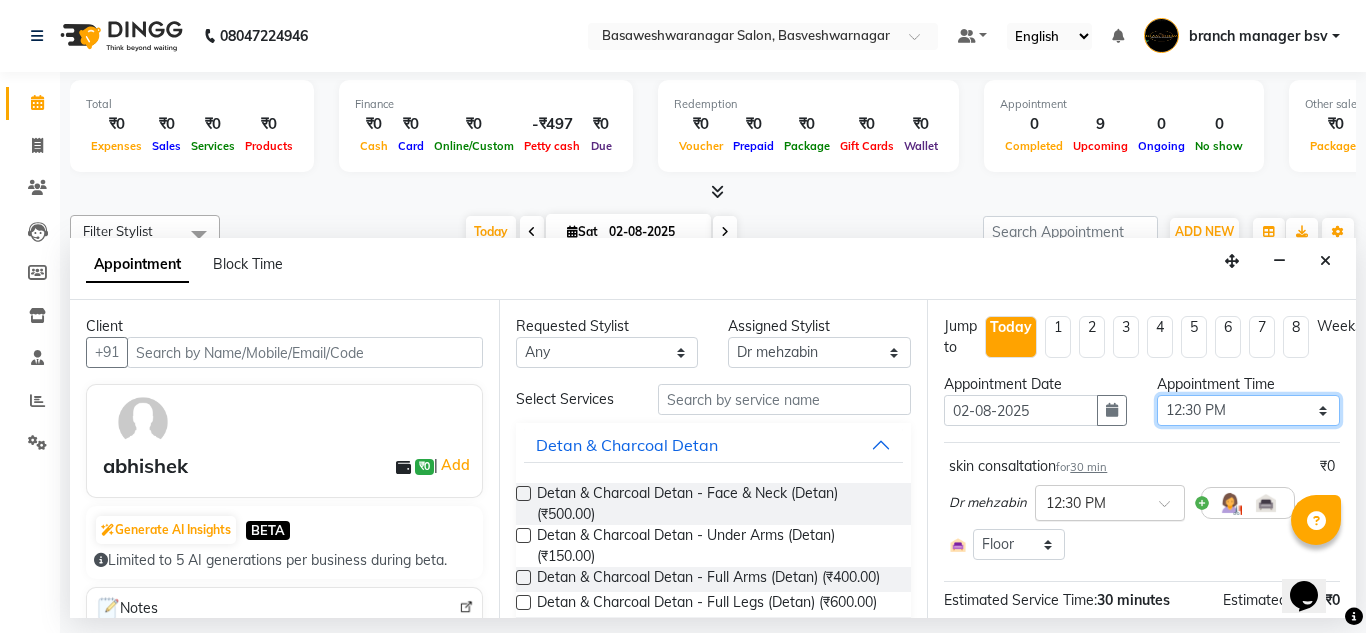 scroll, scrollTop: 196, scrollLeft: 0, axis: vertical 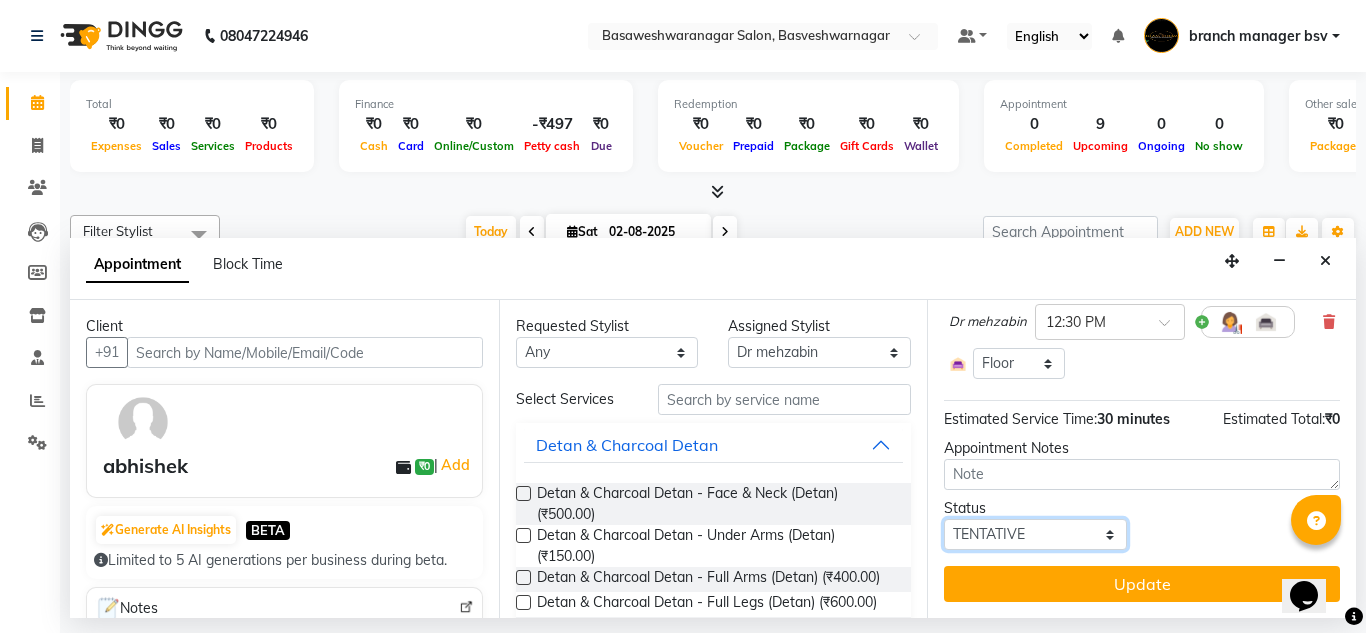 click on "Select TENTATIVE CONFIRM CHECK-IN UPCOMING" at bounding box center (1035, 534) 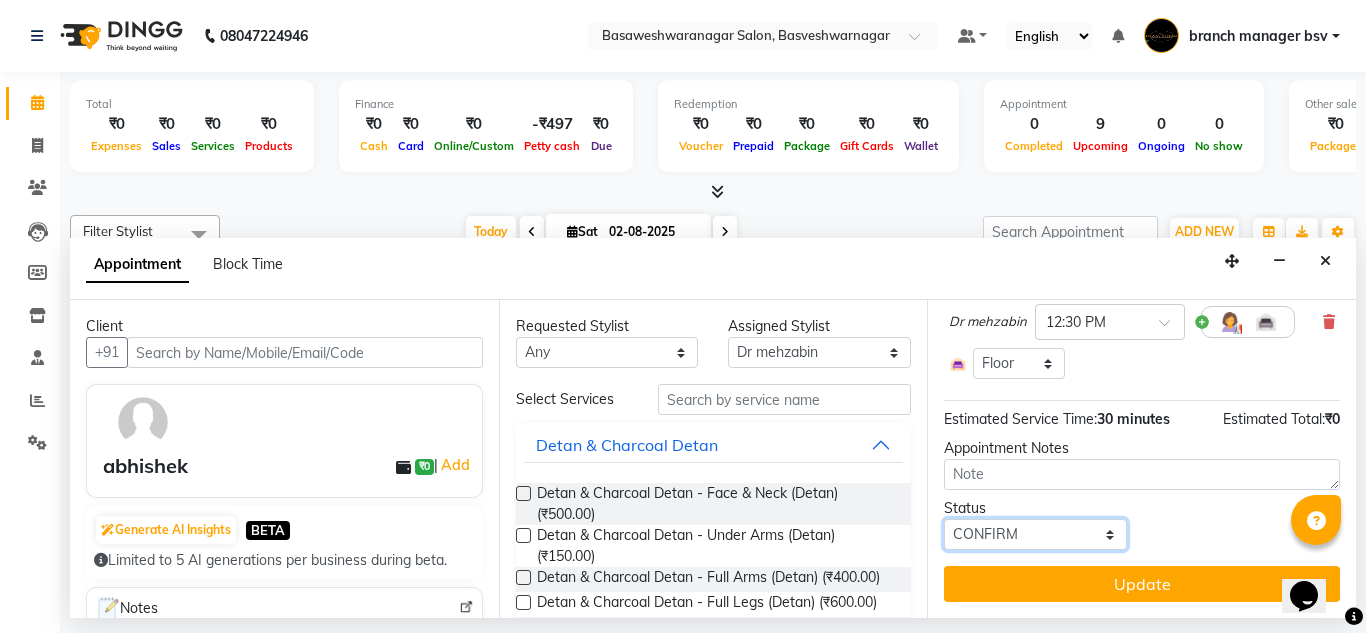 click on "Select TENTATIVE CONFIRM CHECK-IN UPCOMING" at bounding box center [1035, 534] 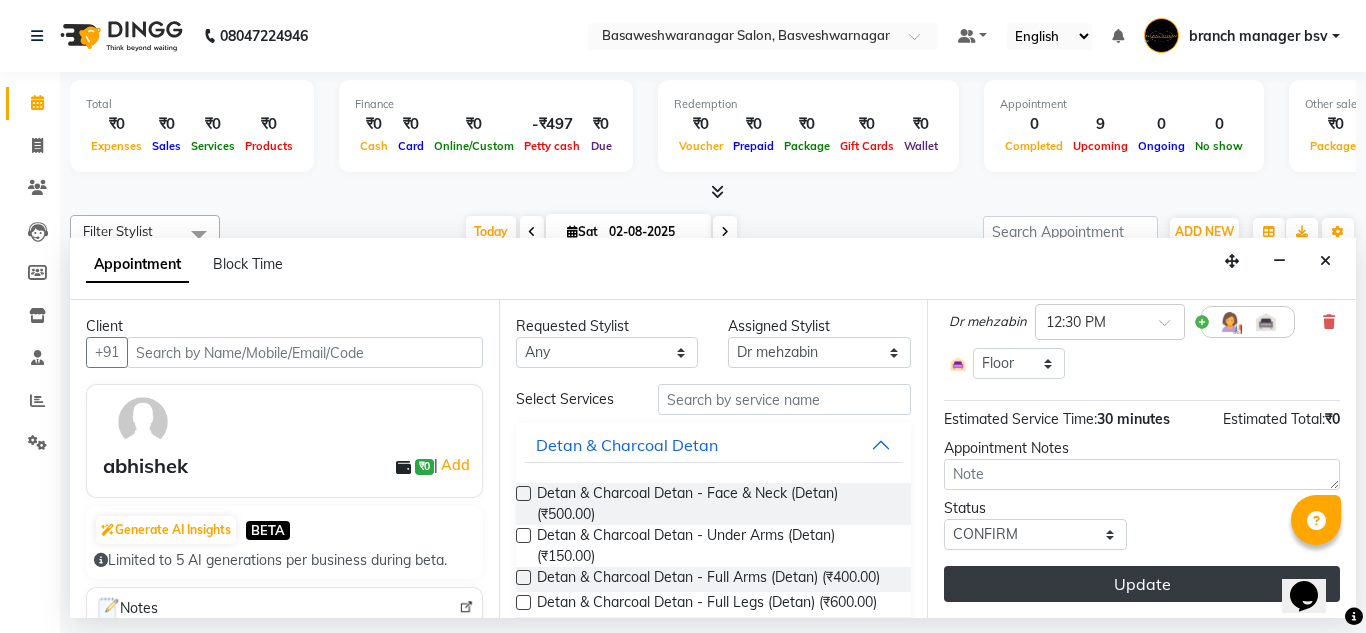click on "Update" at bounding box center (1142, 584) 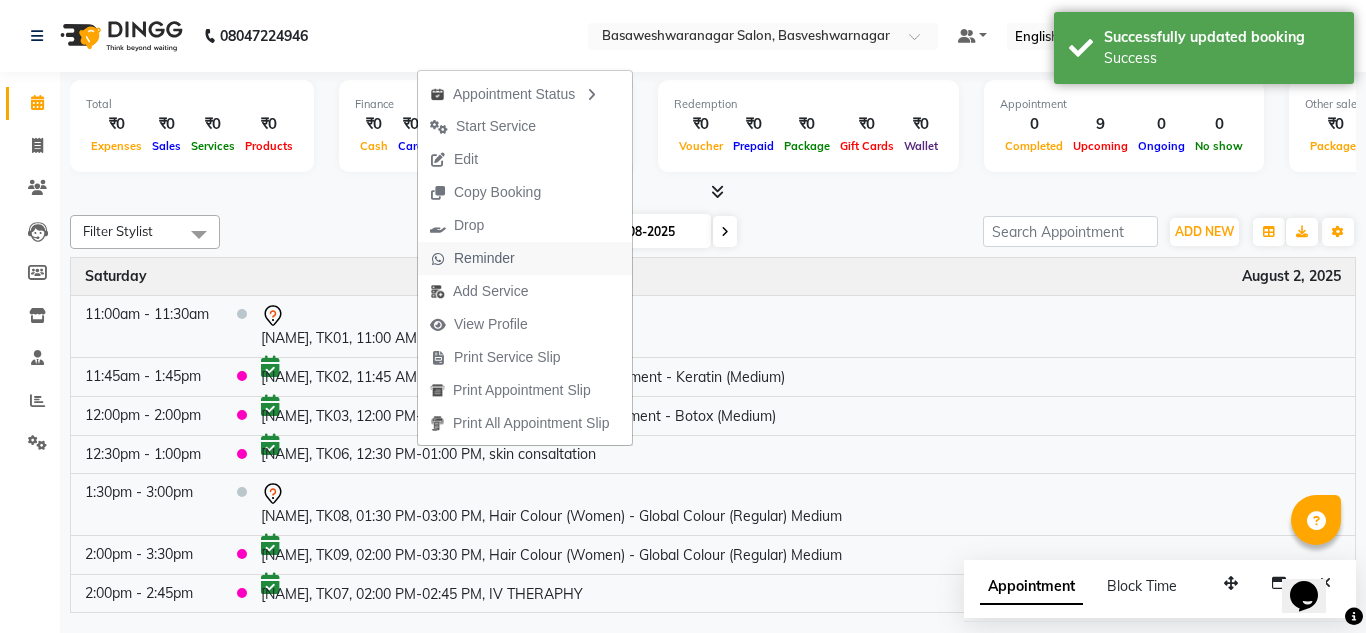 click on "Reminder" at bounding box center [472, 258] 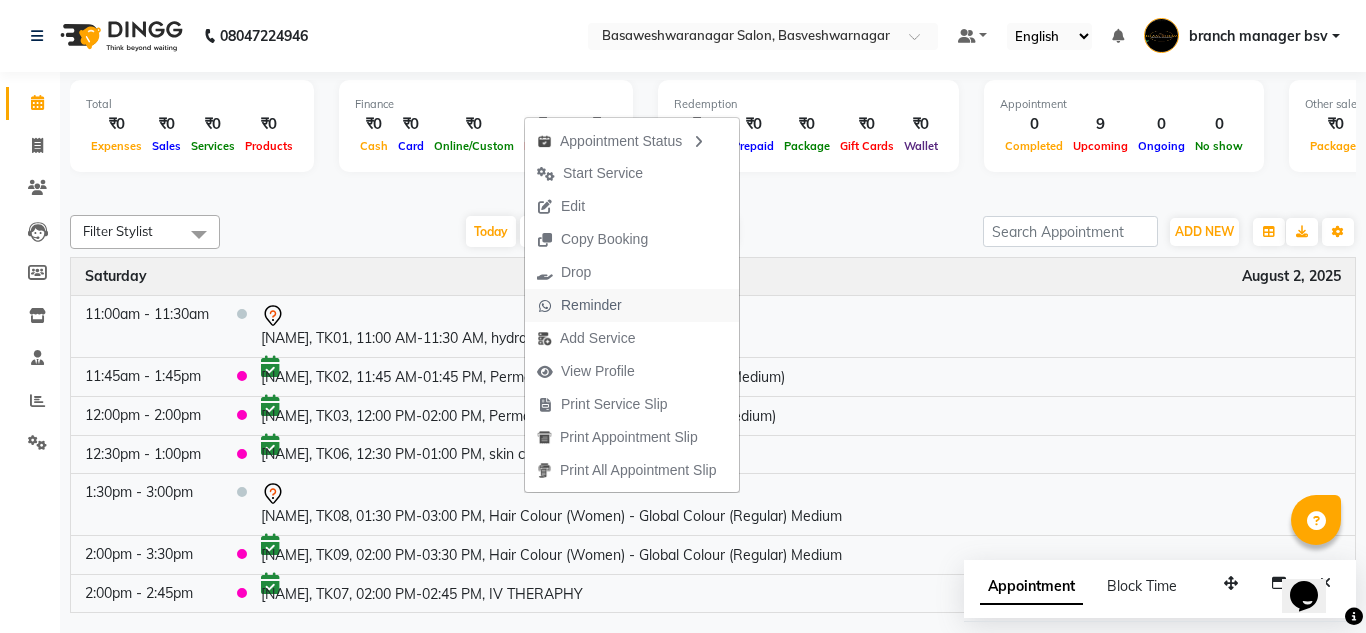 click on "Reminder" at bounding box center (591, 305) 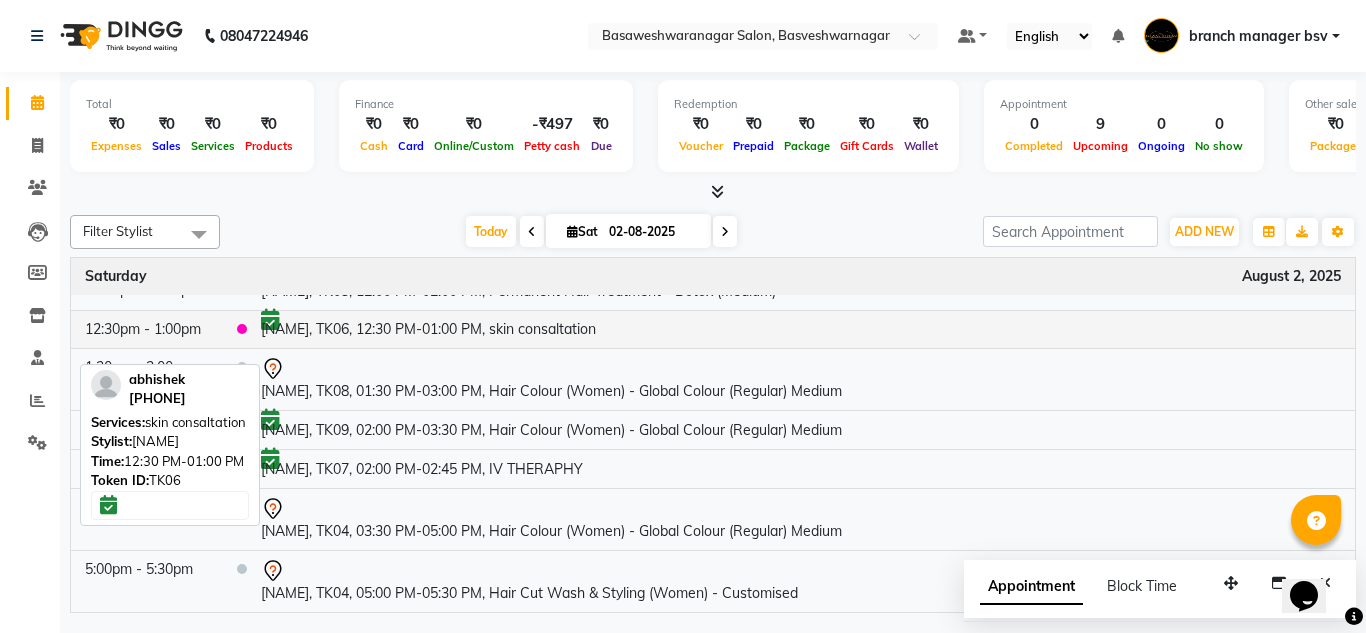 scroll, scrollTop: 112, scrollLeft: 0, axis: vertical 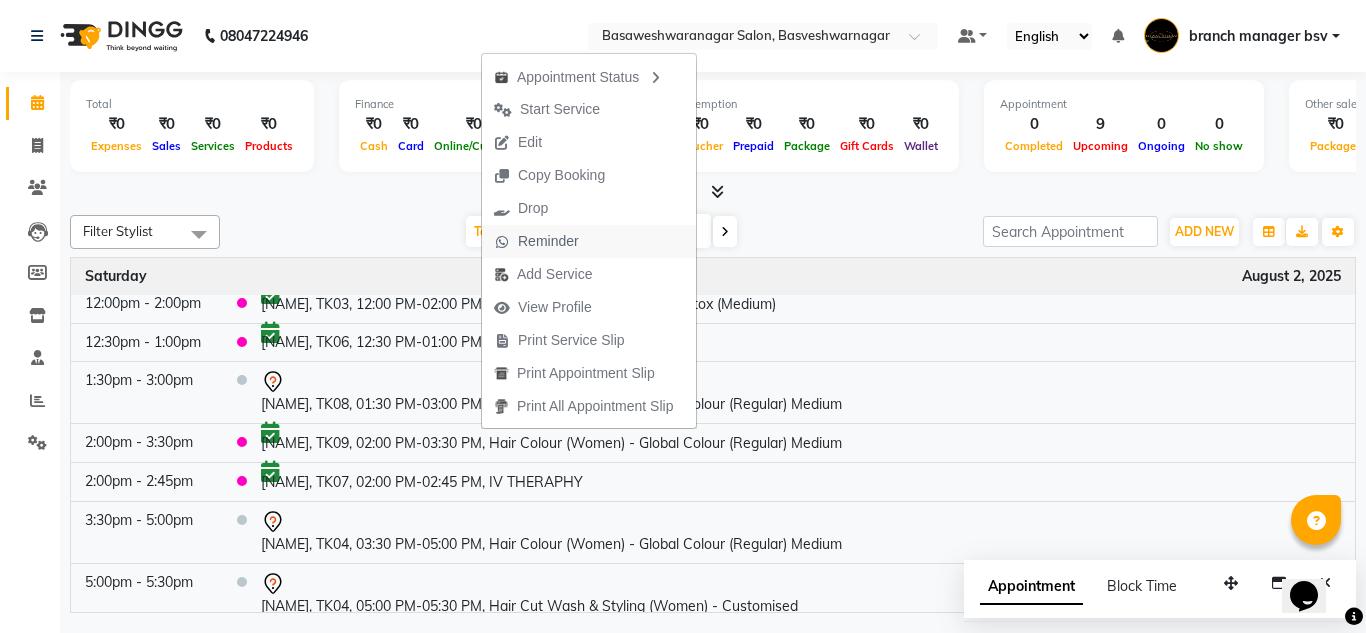 click on "Reminder" at bounding box center (536, 241) 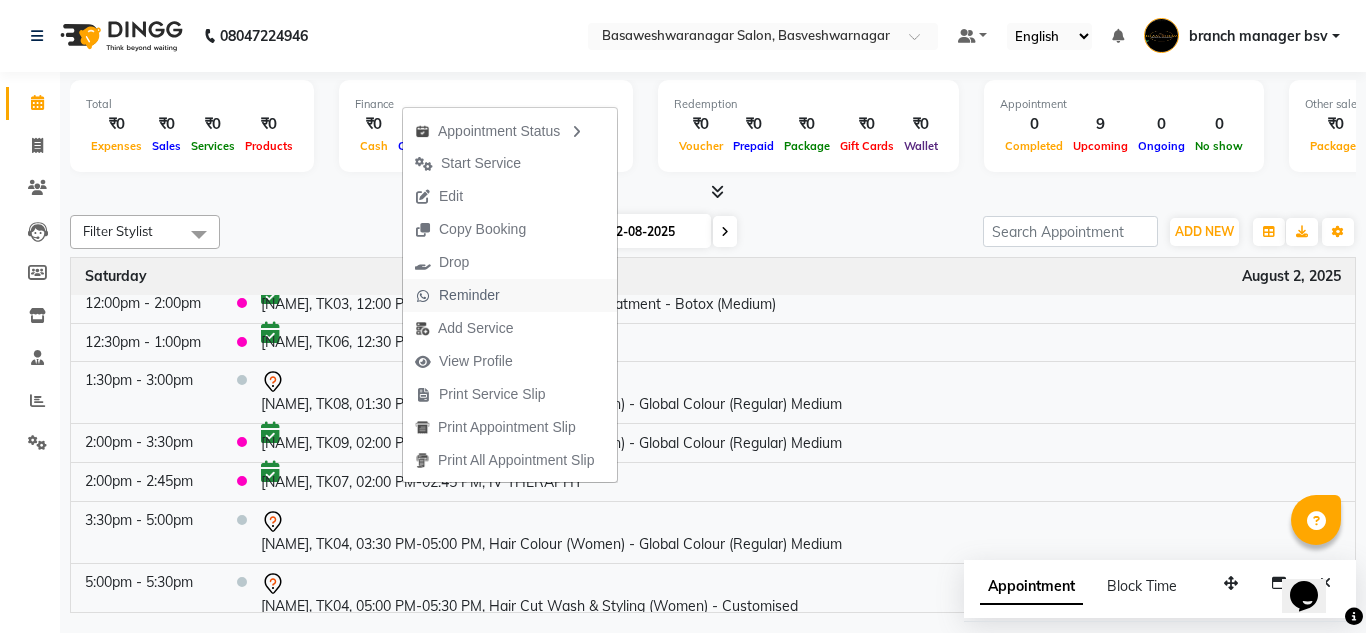 click on "Reminder" at bounding box center (469, 295) 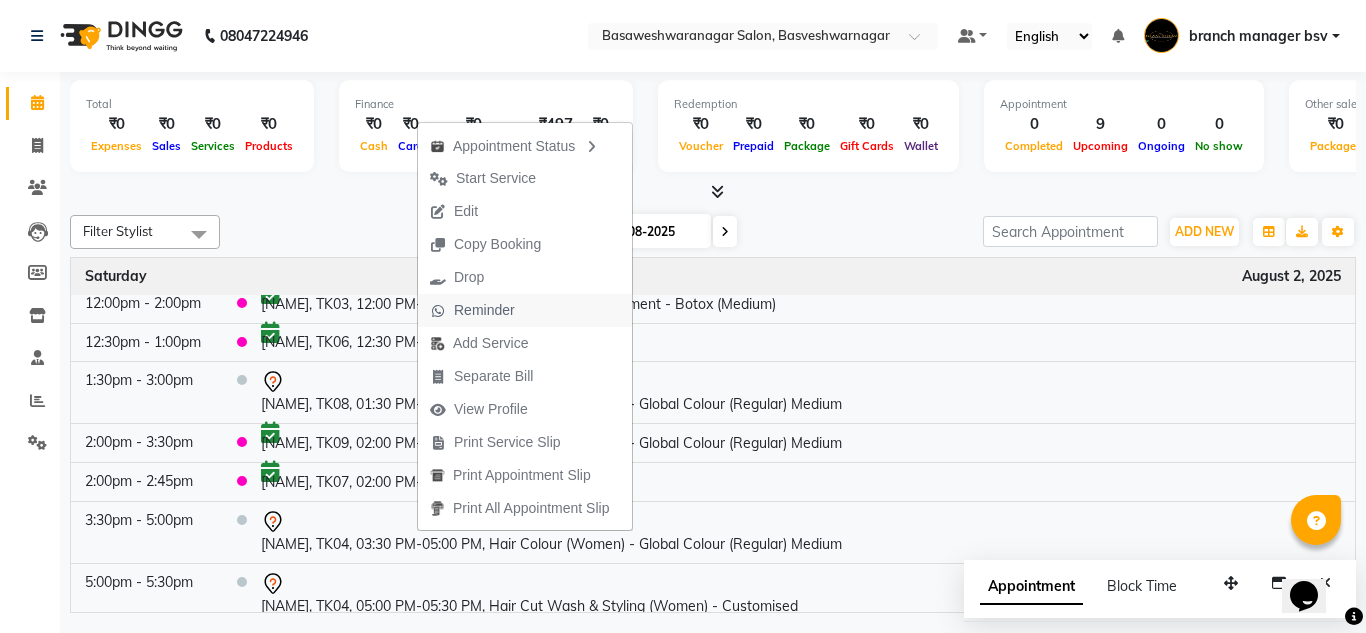 click on "Reminder" at bounding box center [484, 310] 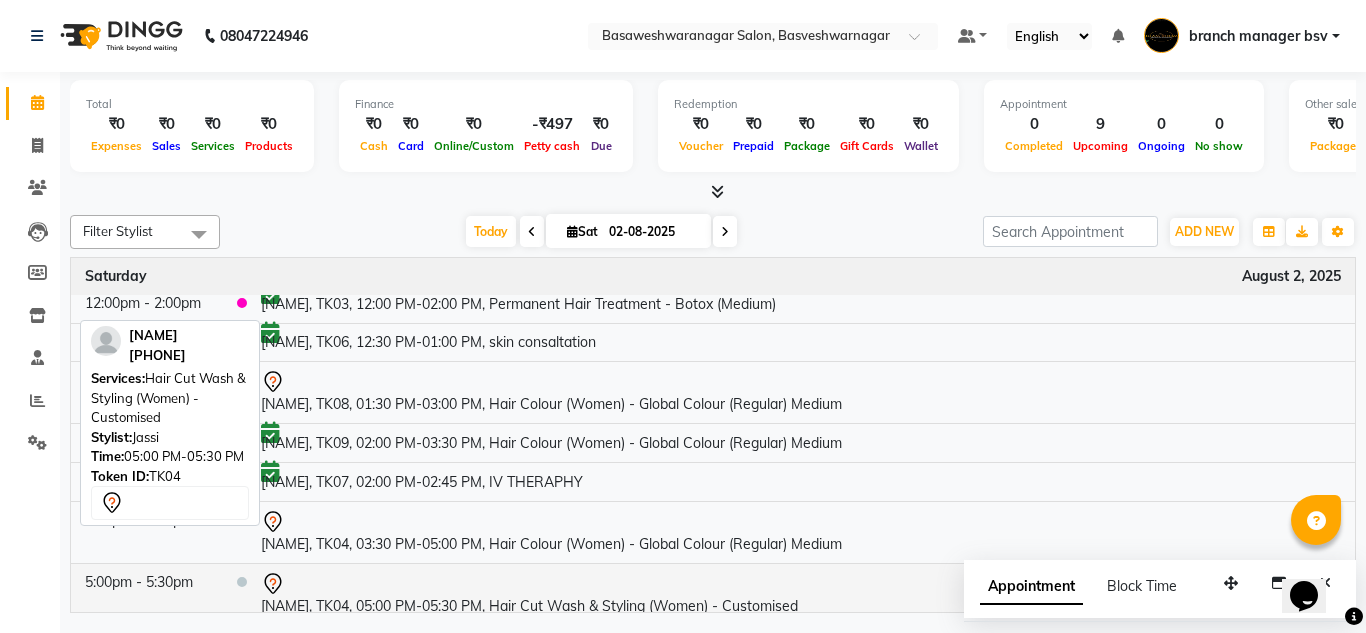 scroll, scrollTop: 125, scrollLeft: 0, axis: vertical 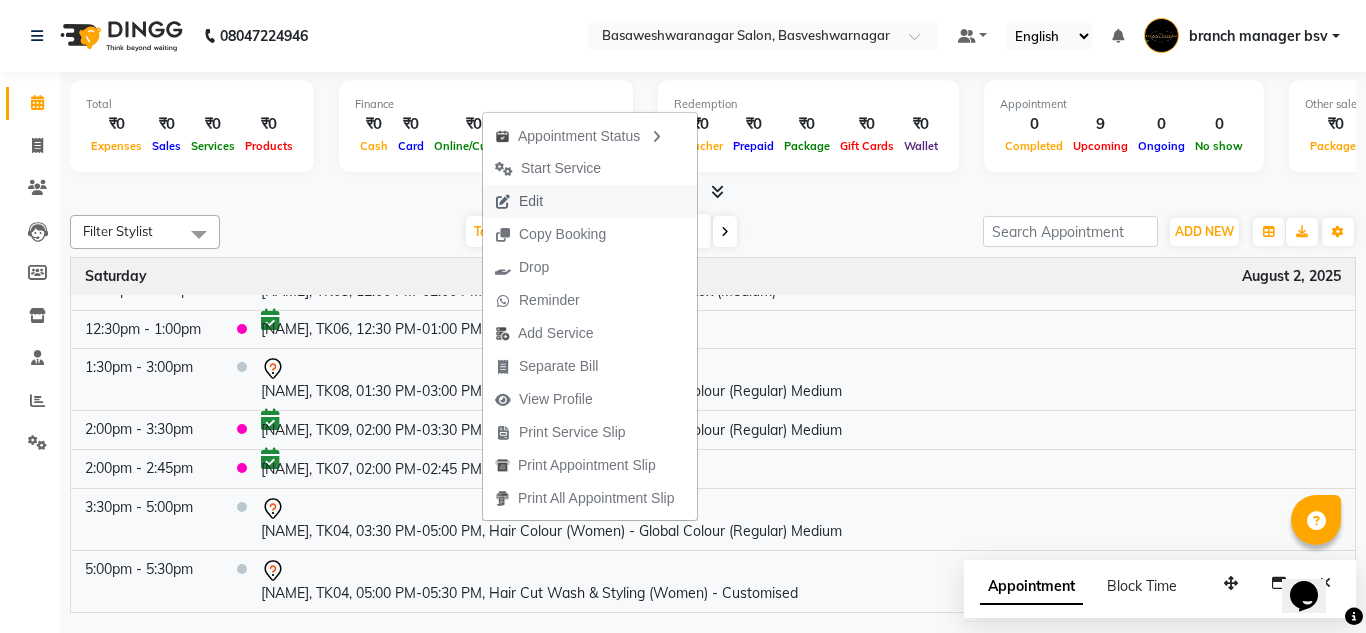 click on "Edit" at bounding box center [590, 201] 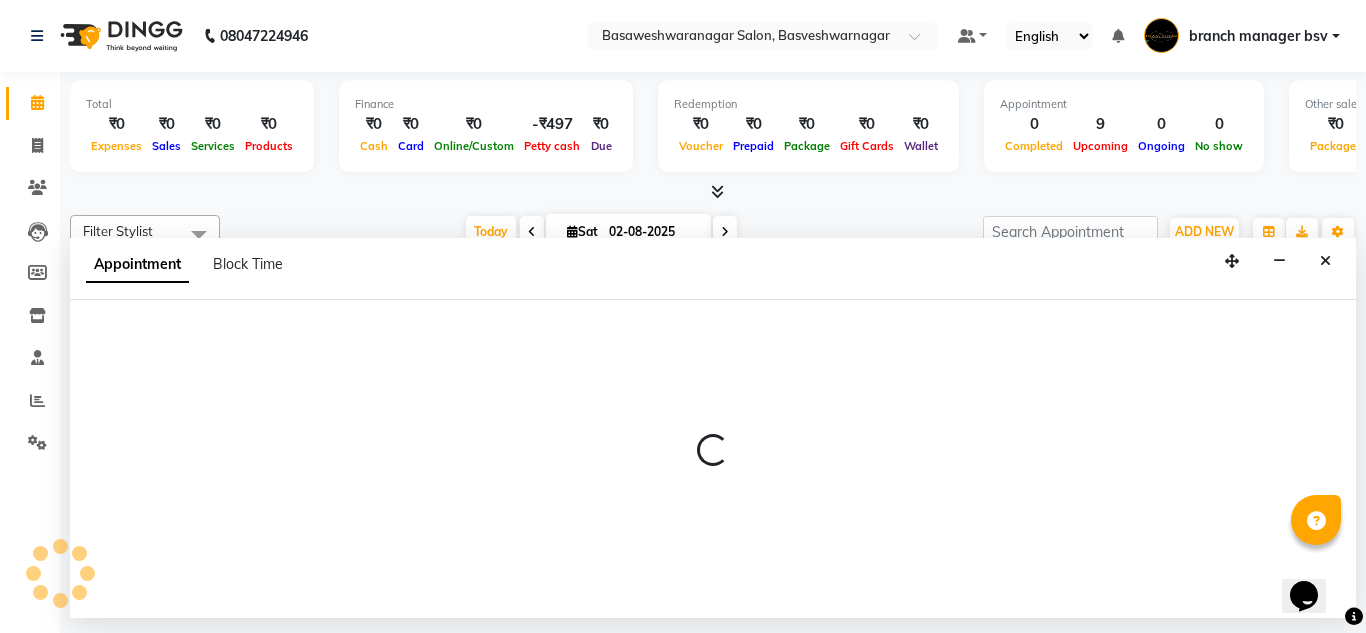 select on "tentative" 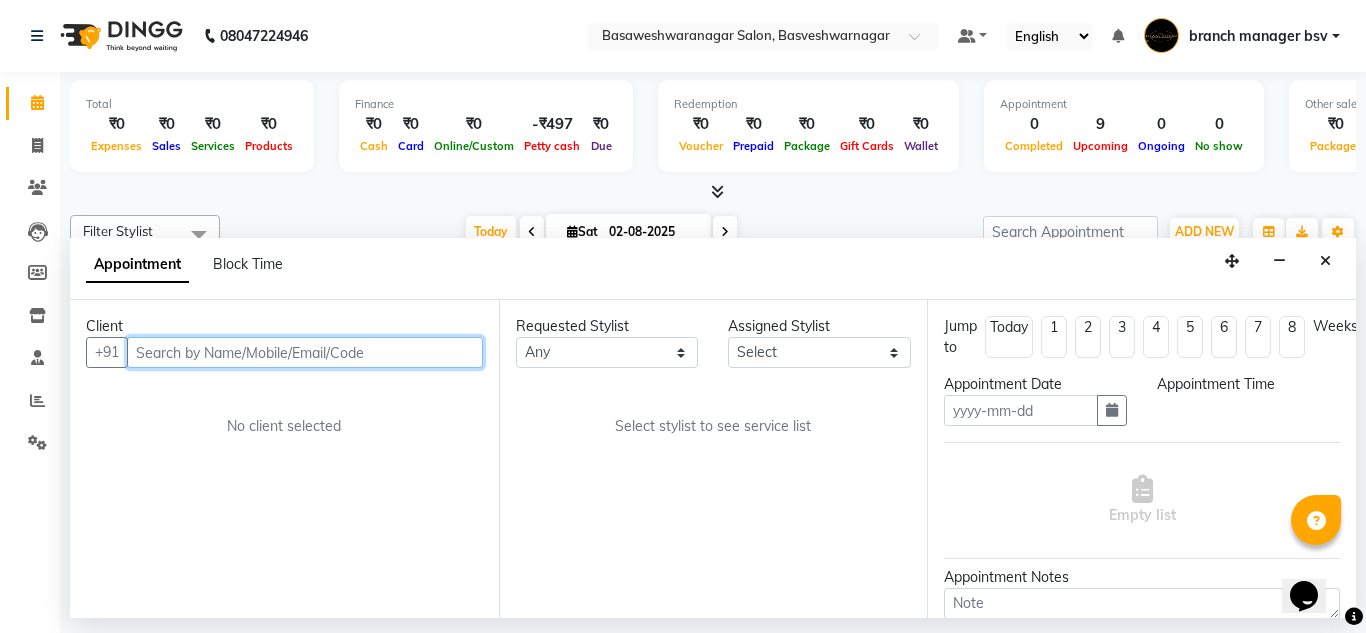 type on "02-08-2025" 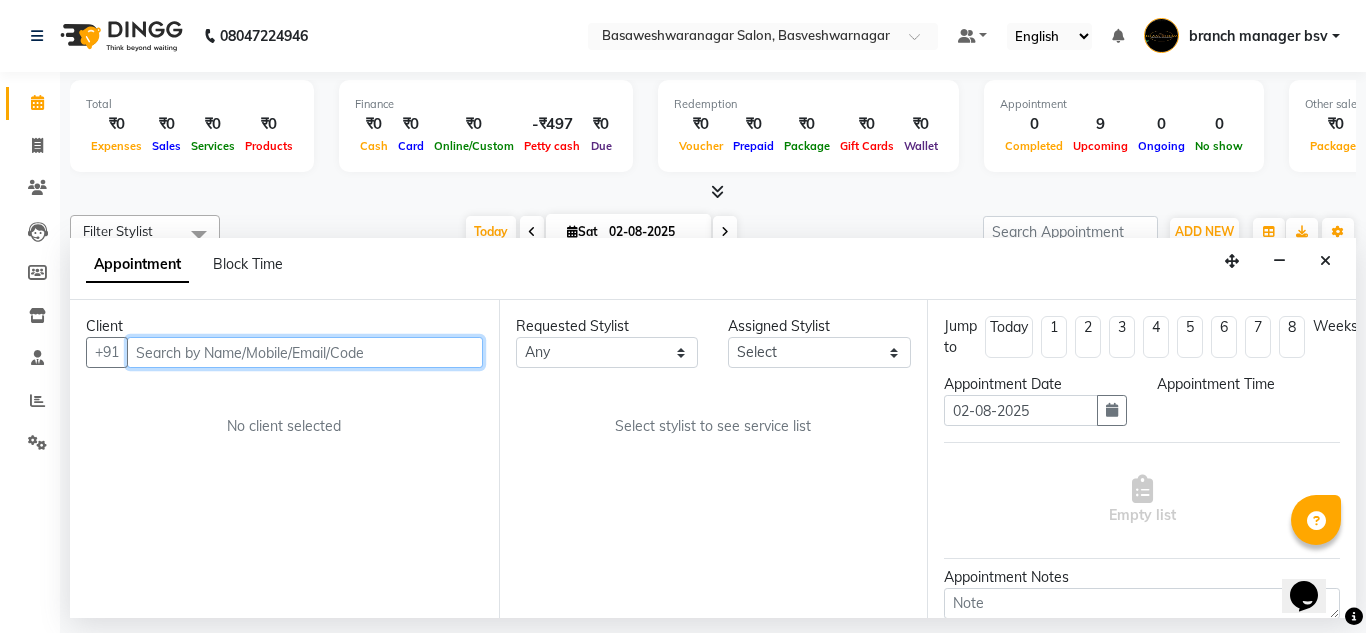 select on "930" 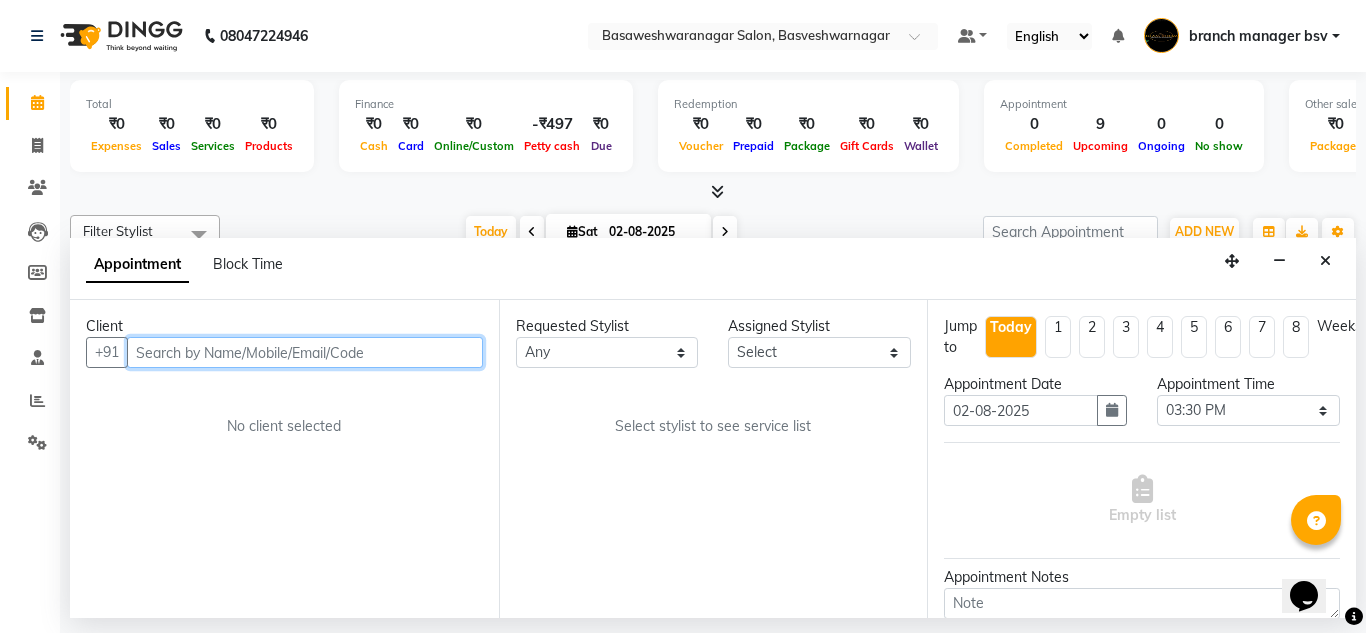 select on "13737" 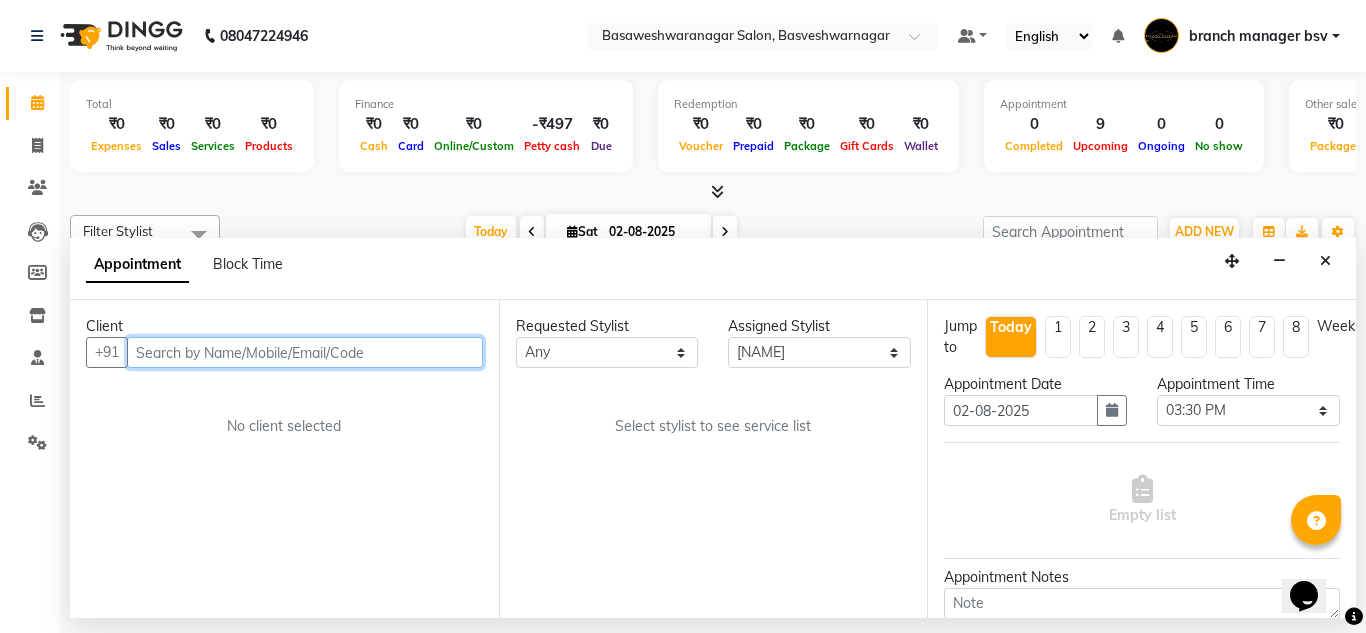 select on "1239" 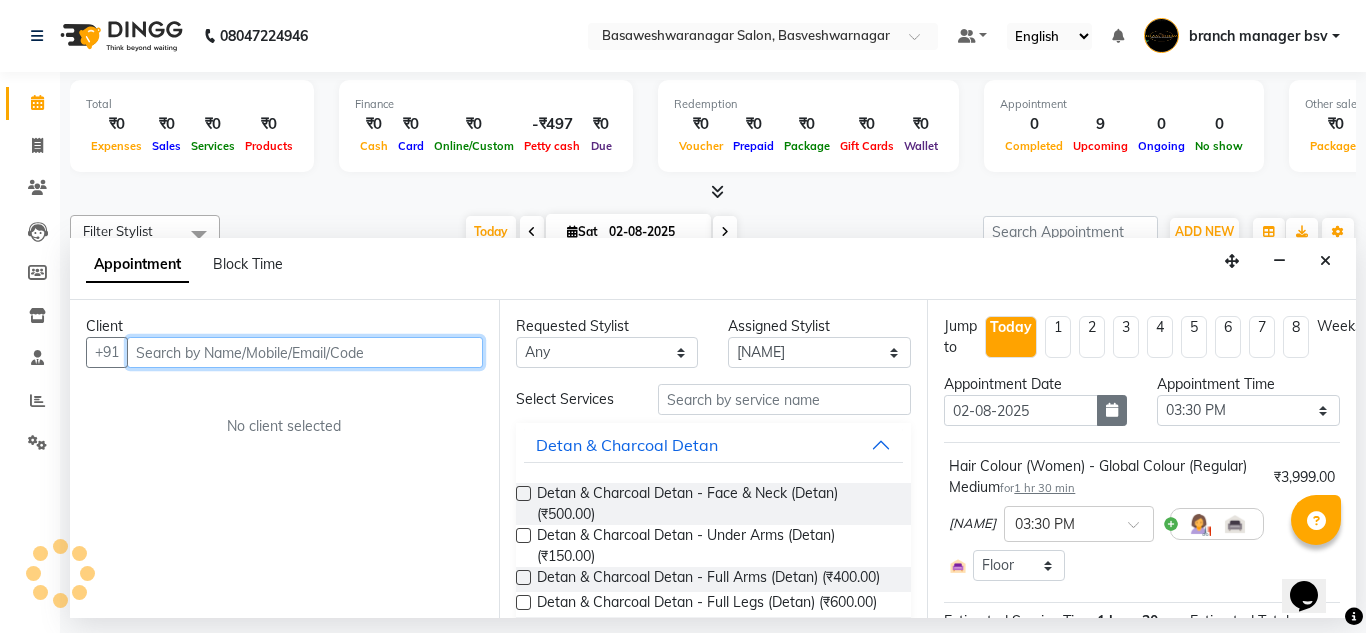 select on "1239" 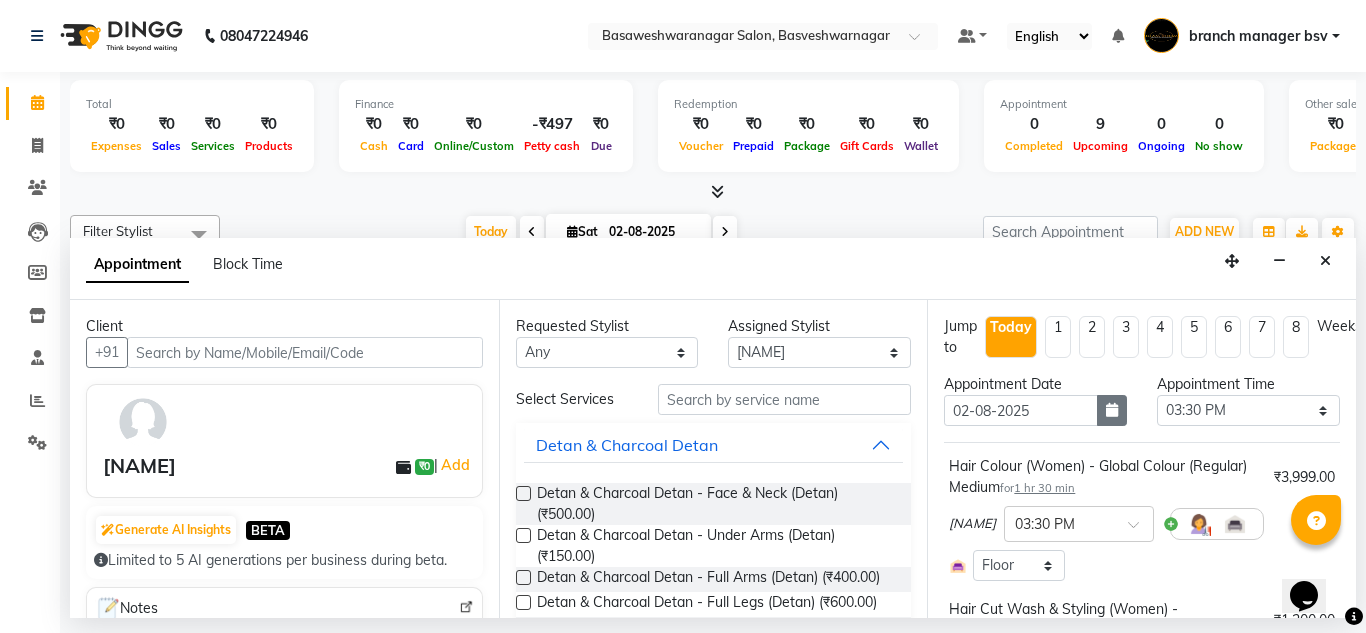 click at bounding box center [1112, 410] 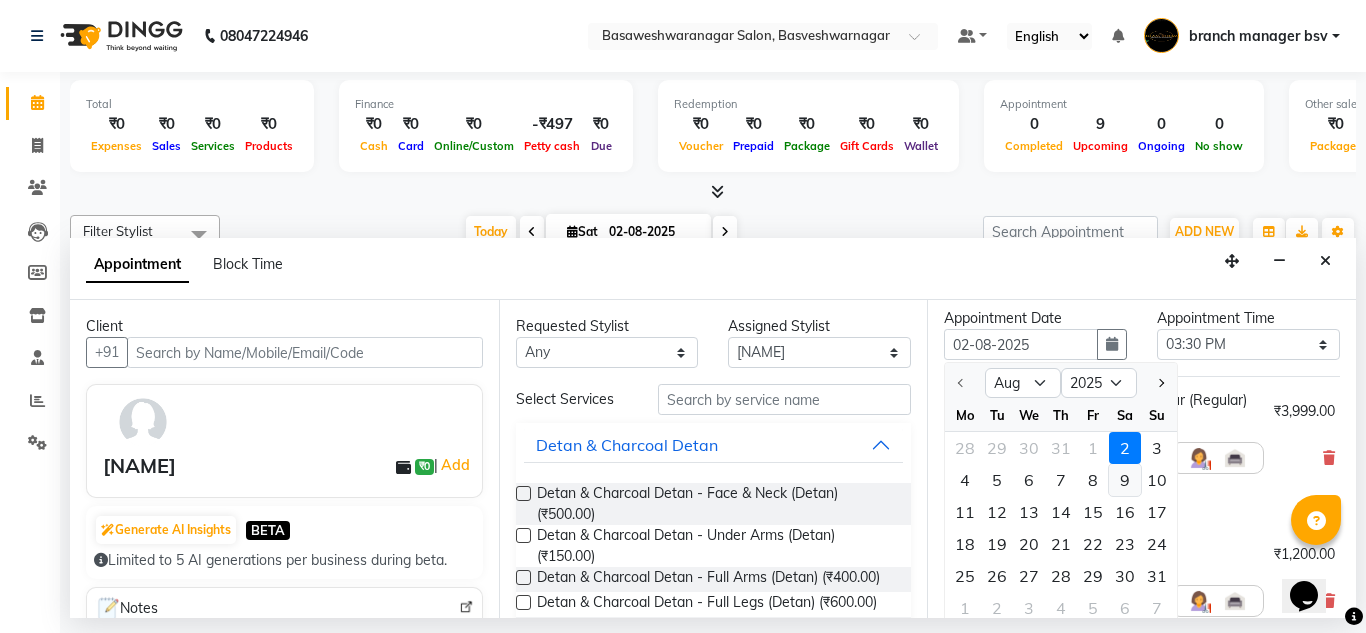 scroll, scrollTop: 67, scrollLeft: 0, axis: vertical 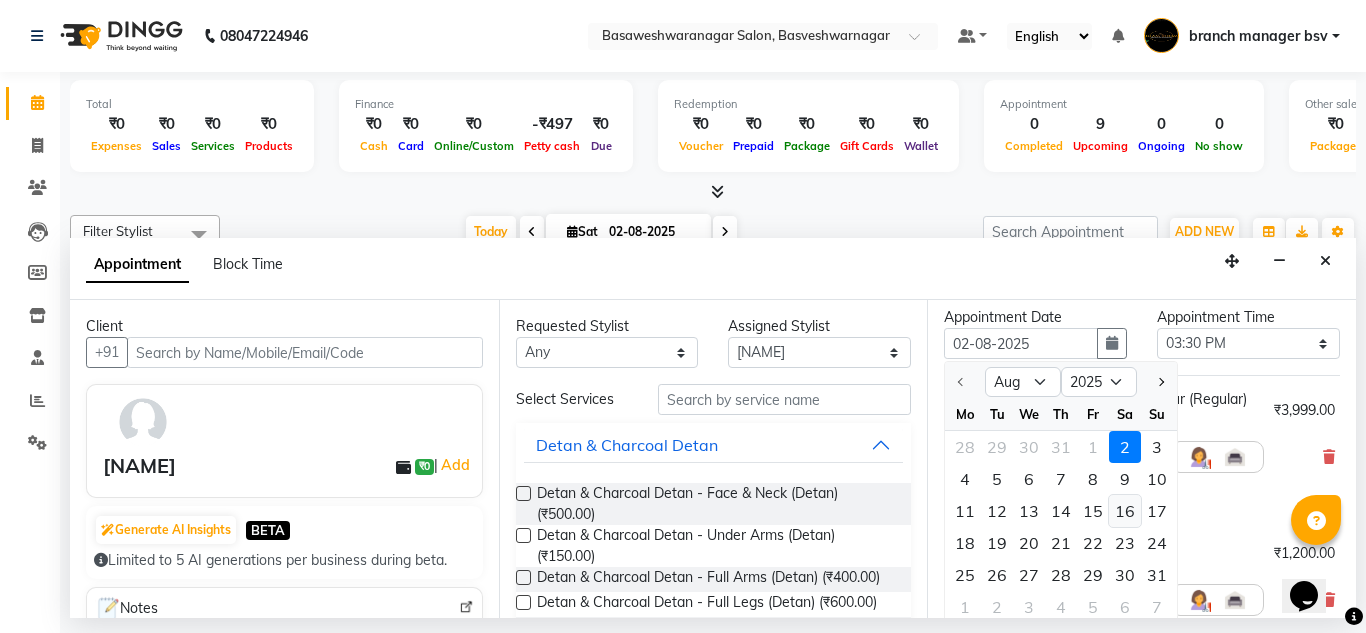 click on "16" at bounding box center [1125, 511] 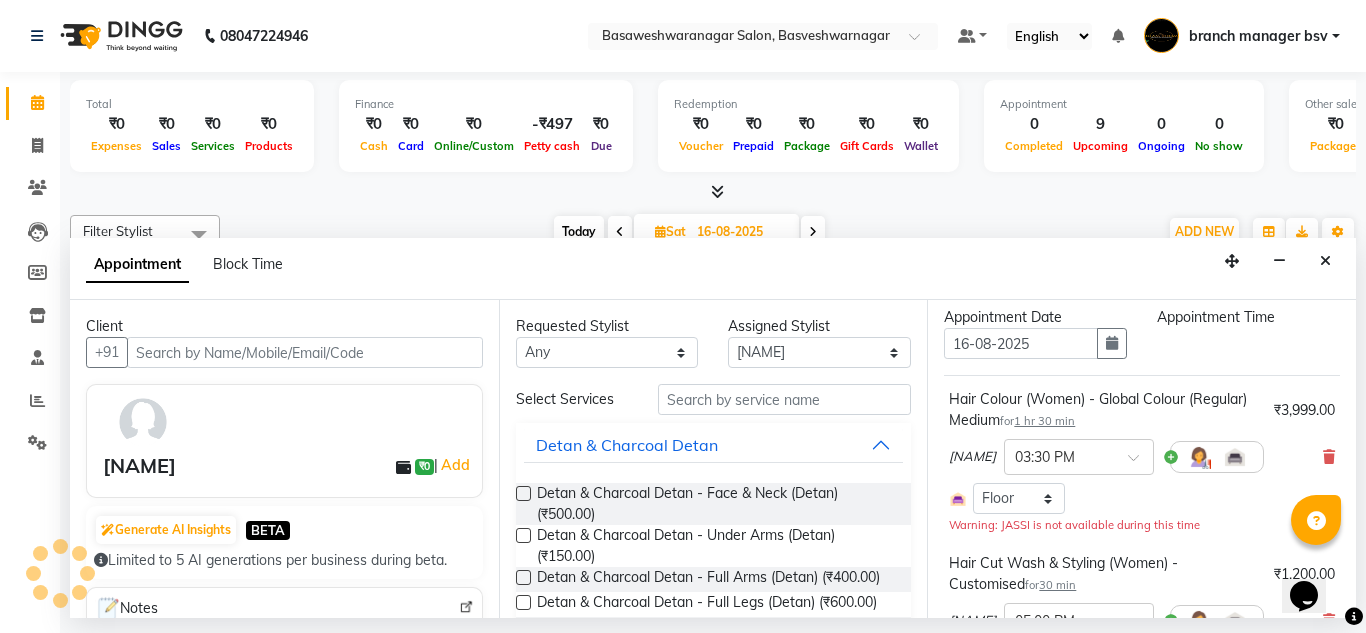 scroll, scrollTop: 0, scrollLeft: 0, axis: both 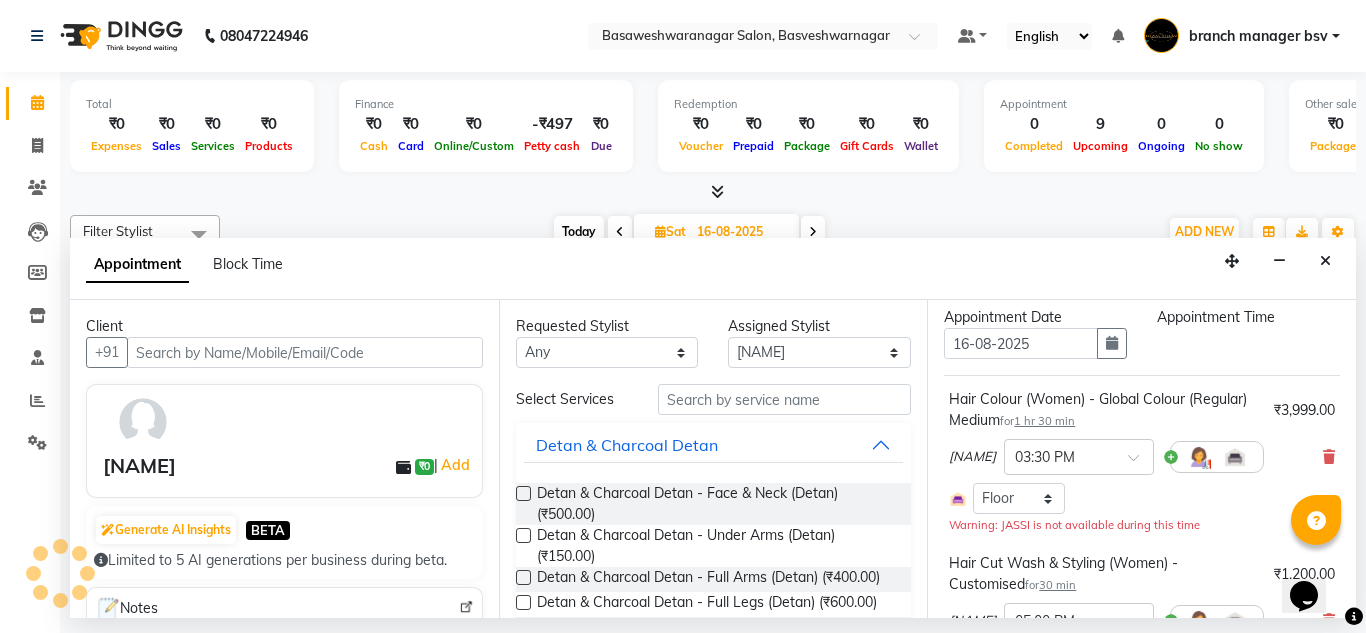 select on "930" 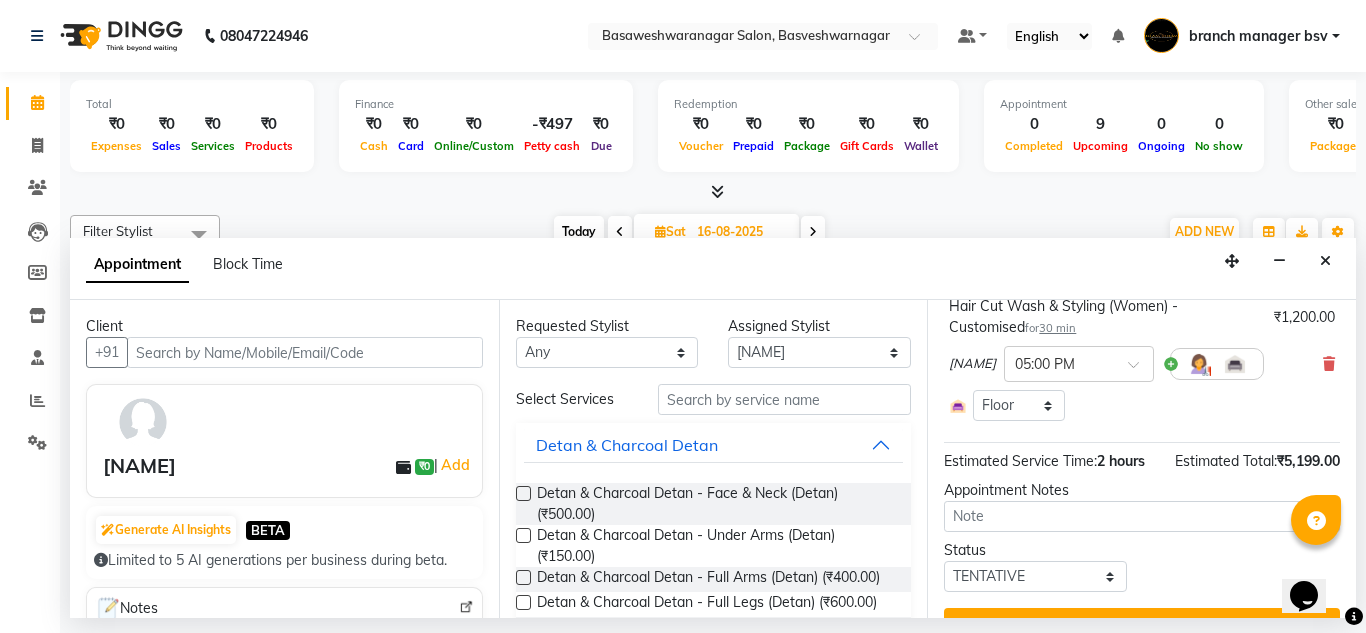 scroll, scrollTop: 381, scrollLeft: 0, axis: vertical 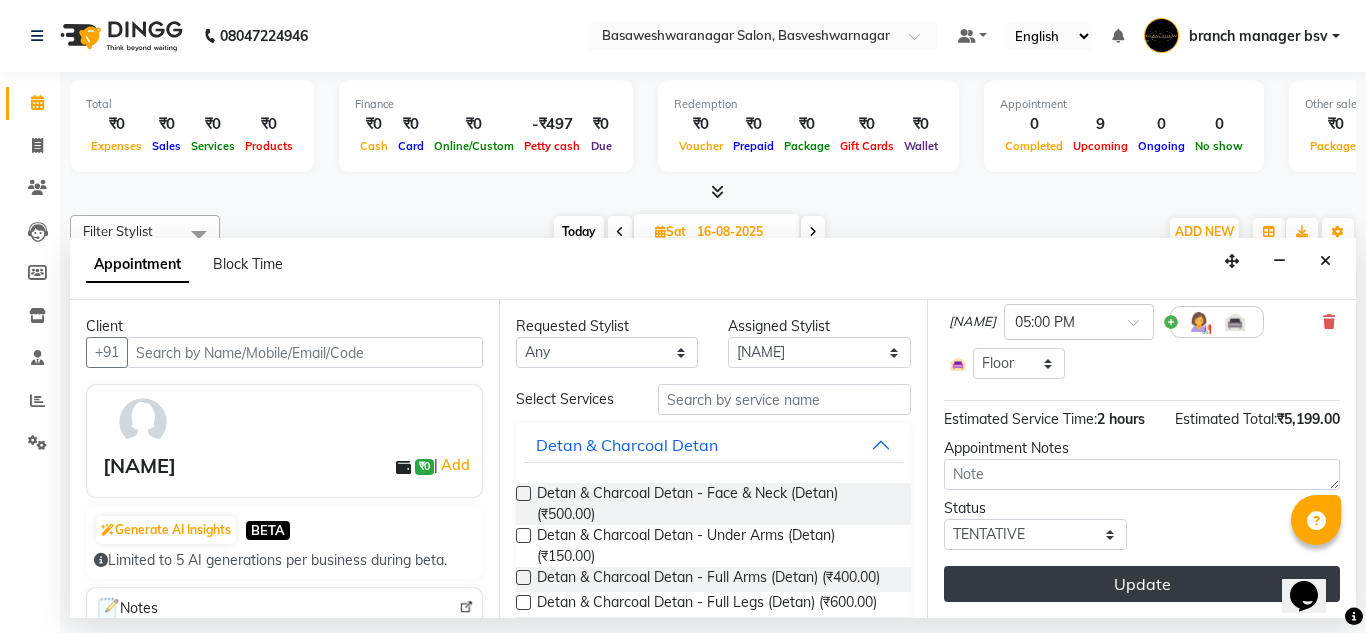 click on "Update" at bounding box center [1142, 584] 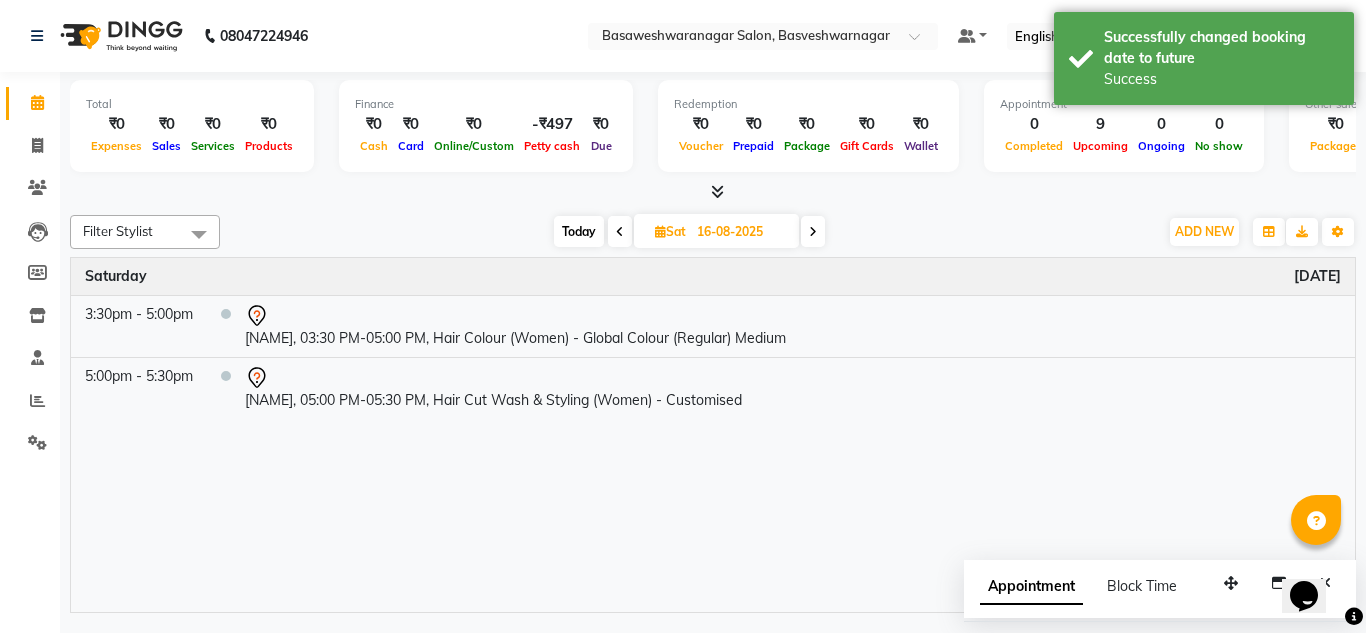 click on "Today" at bounding box center (579, 231) 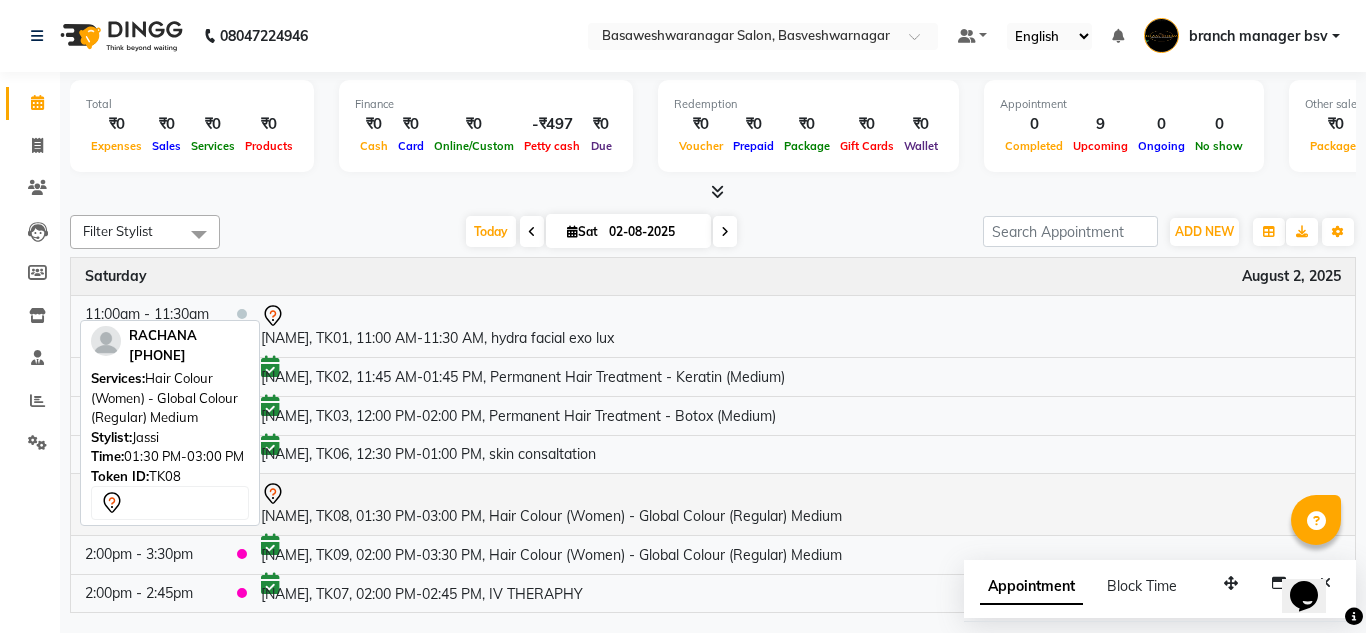 scroll, scrollTop: 1, scrollLeft: 0, axis: vertical 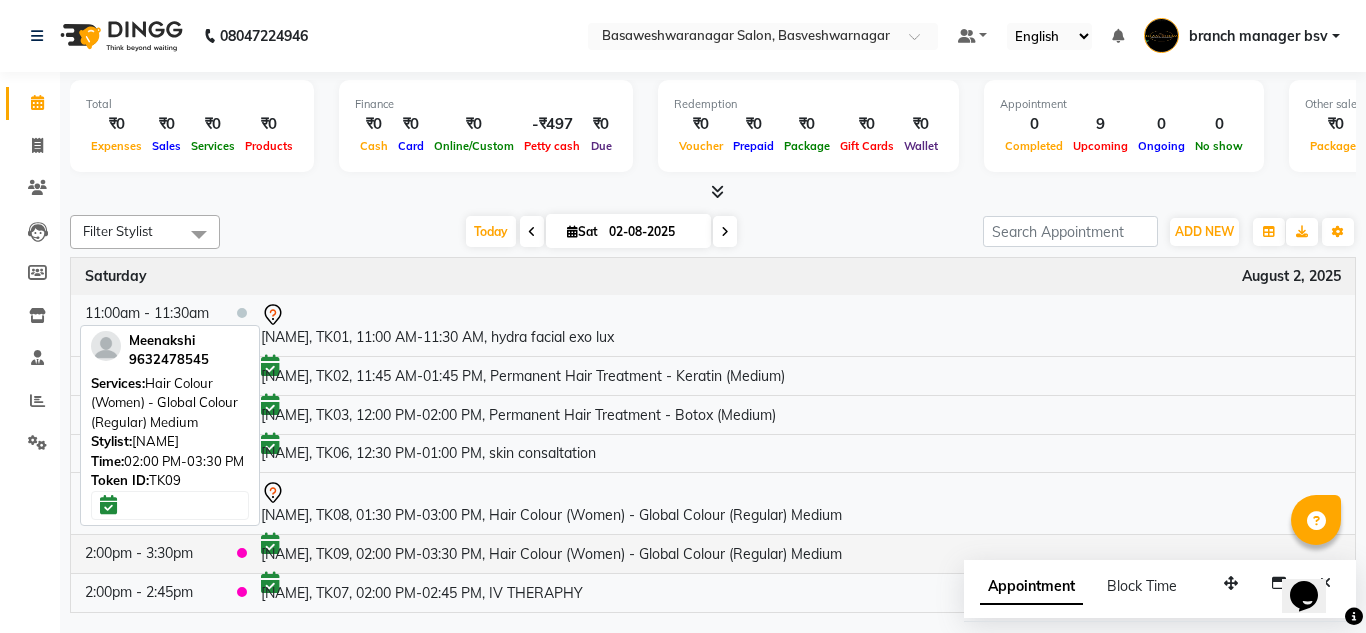 click on "[FIRST], TK09, 02:00 PM-03:30 PM, Hair Colour (Women) - Global Colour (Regular) Medium" at bounding box center (801, 554) 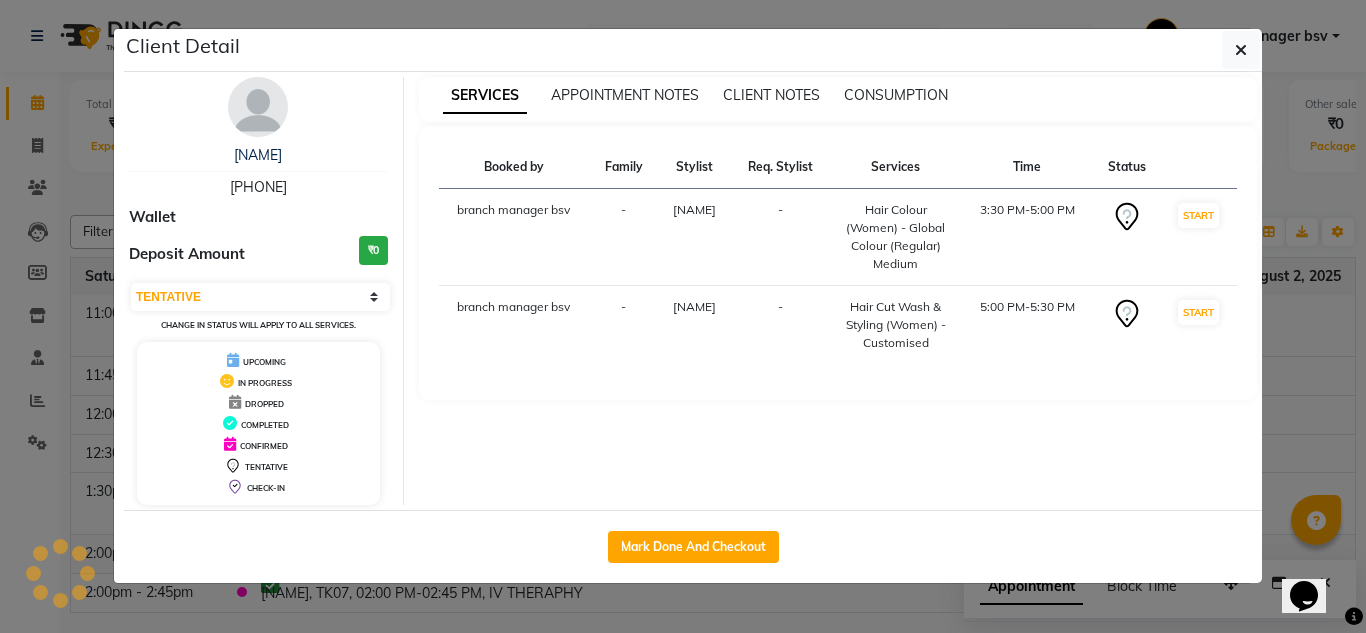 select on "6" 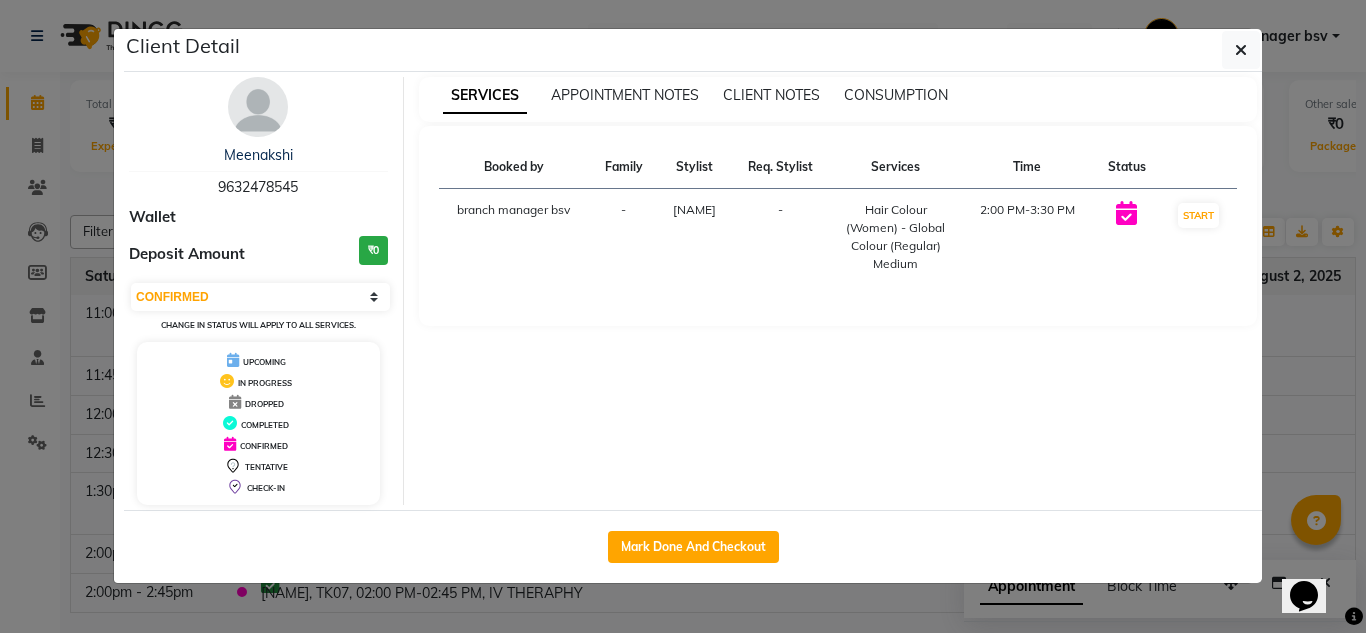 click on "9632478545" at bounding box center (258, 187) 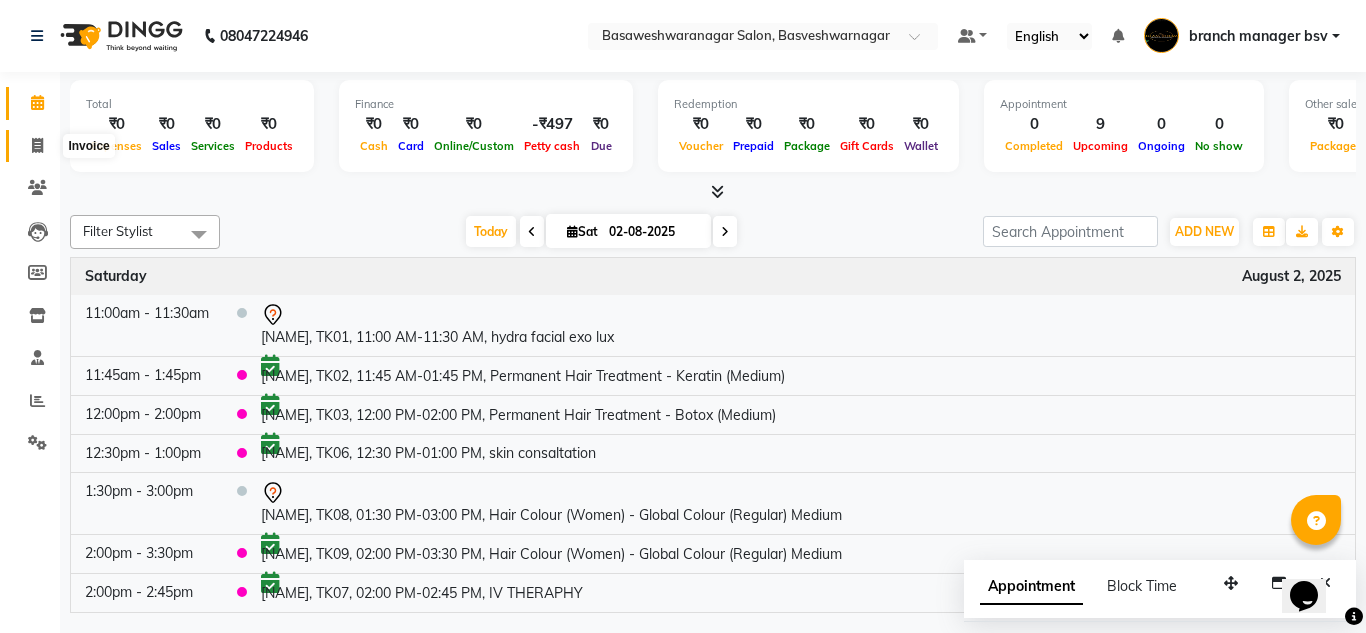 click 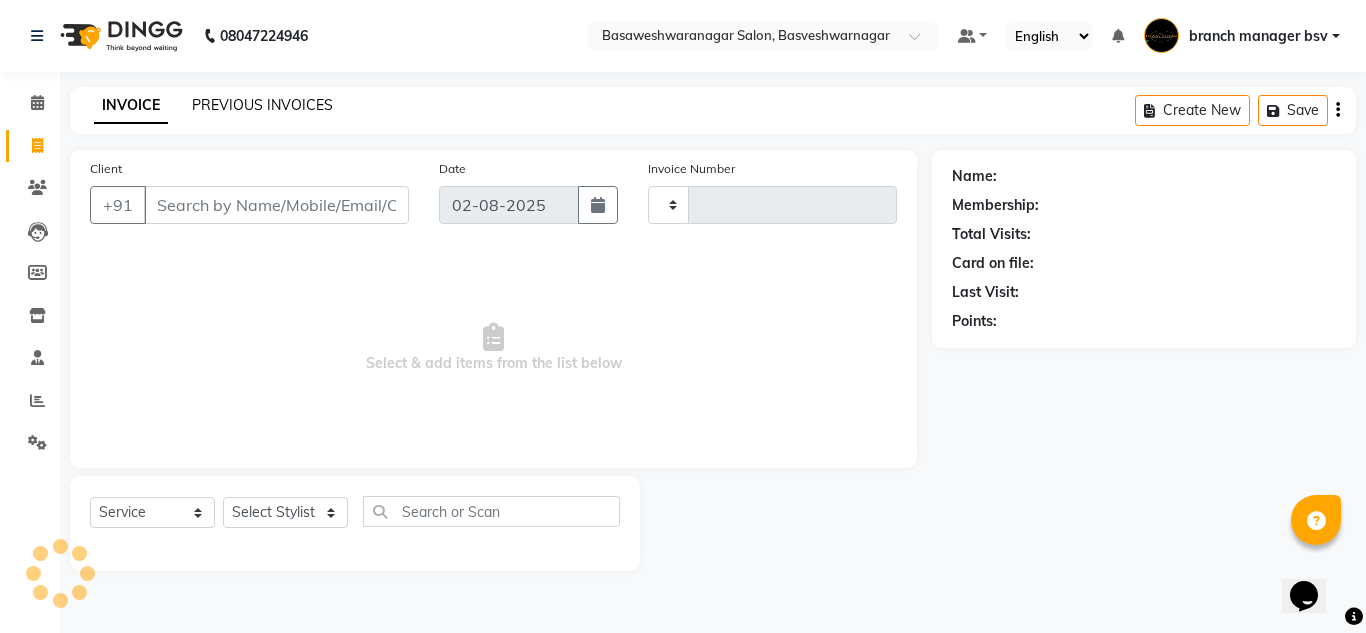type on "0811" 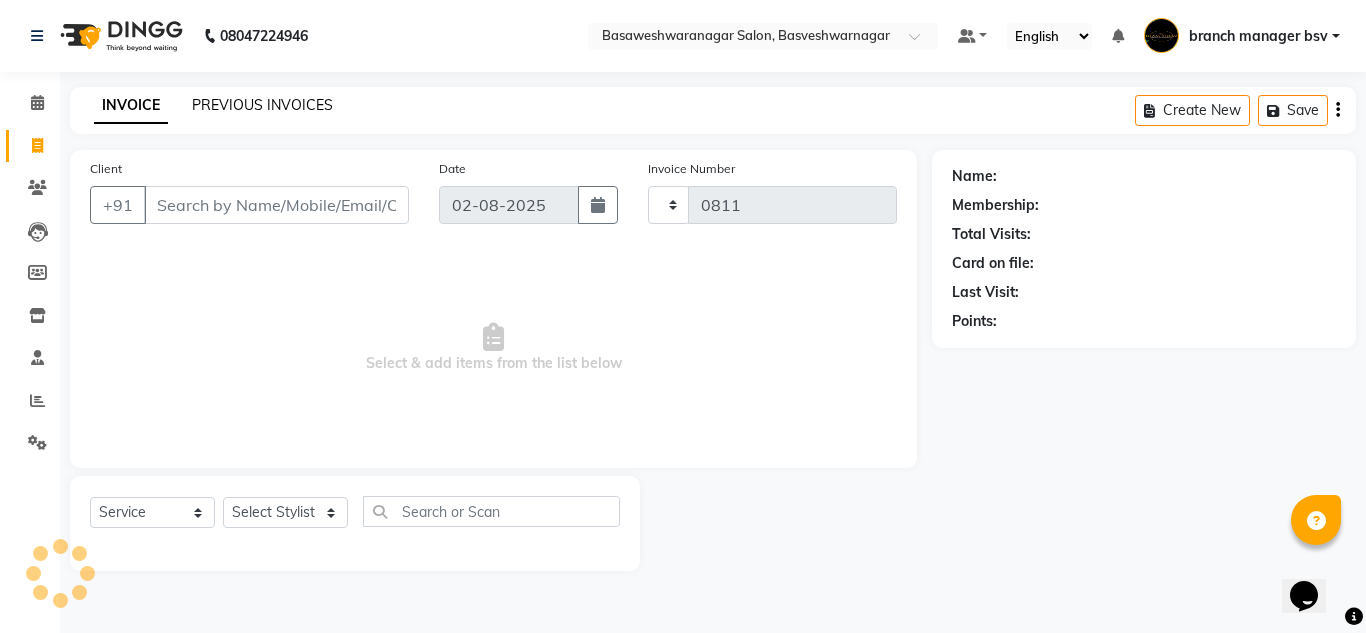 select on "842" 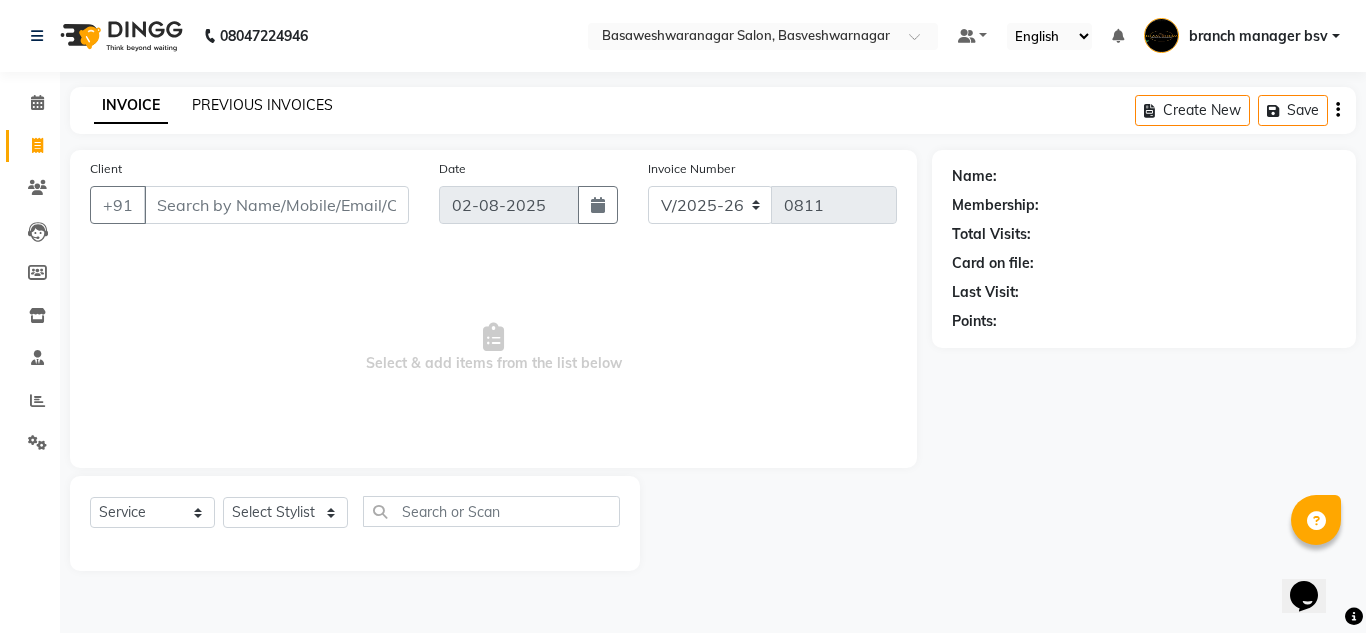 click on "PREVIOUS INVOICES" 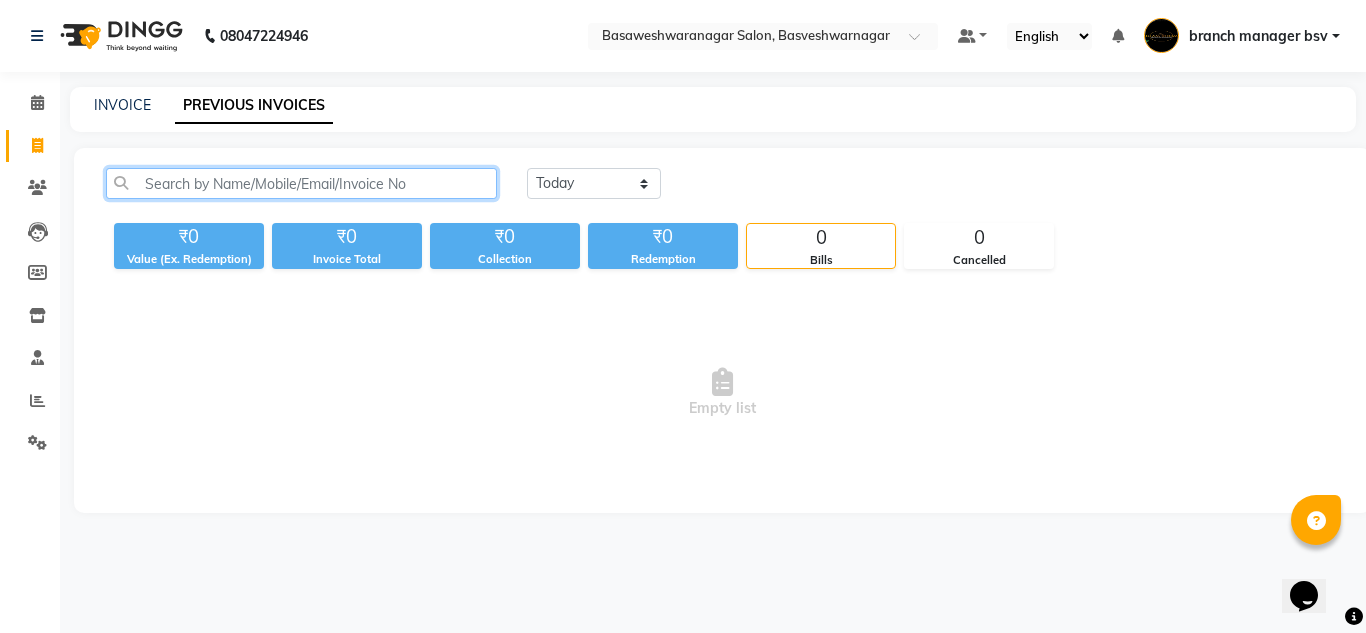 click 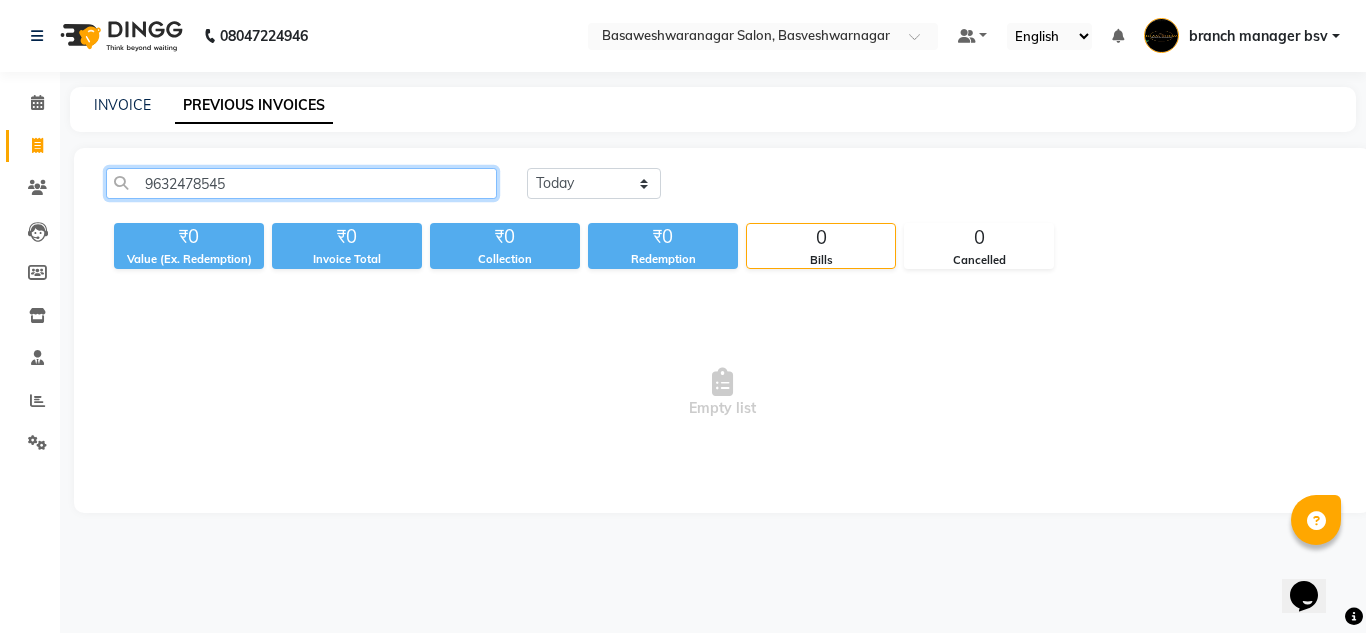 click on "9632478545" 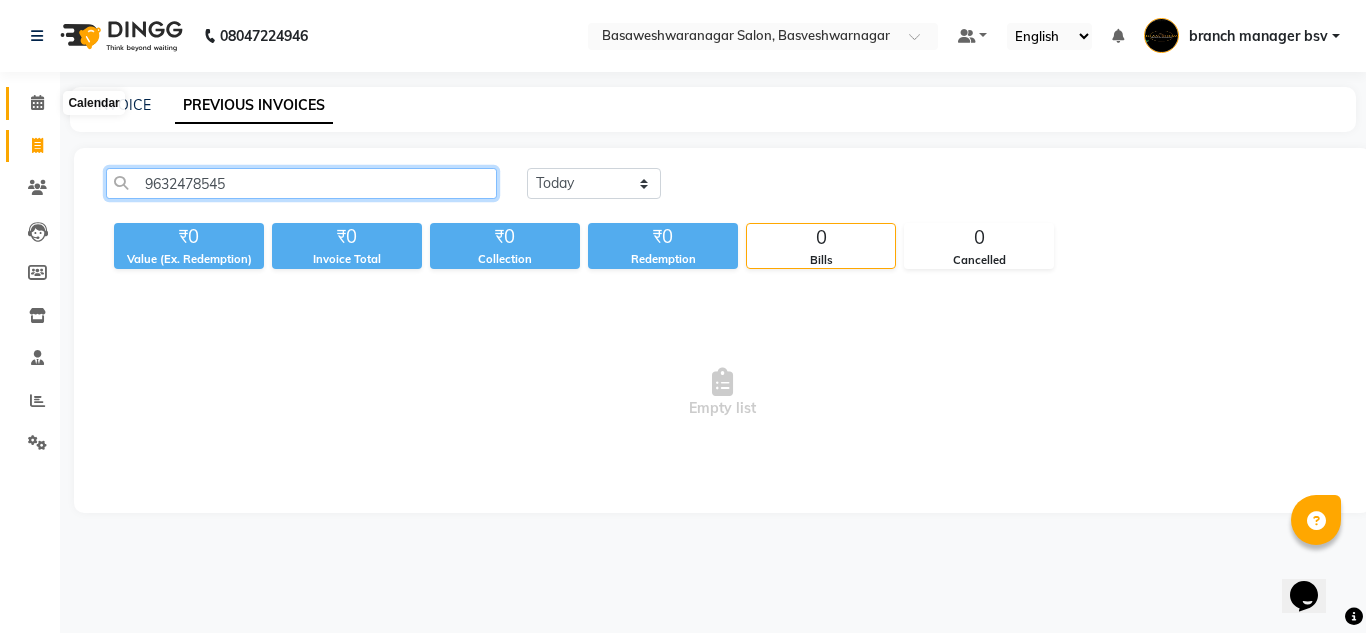 type on "9632478545" 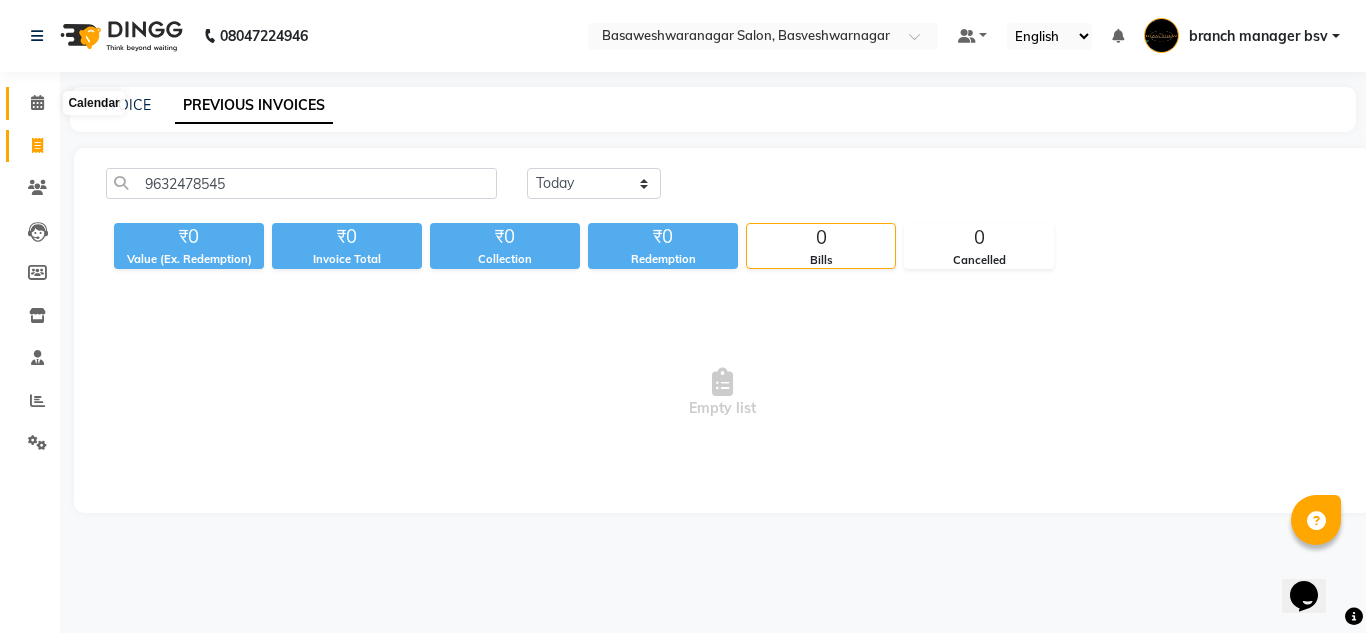 click 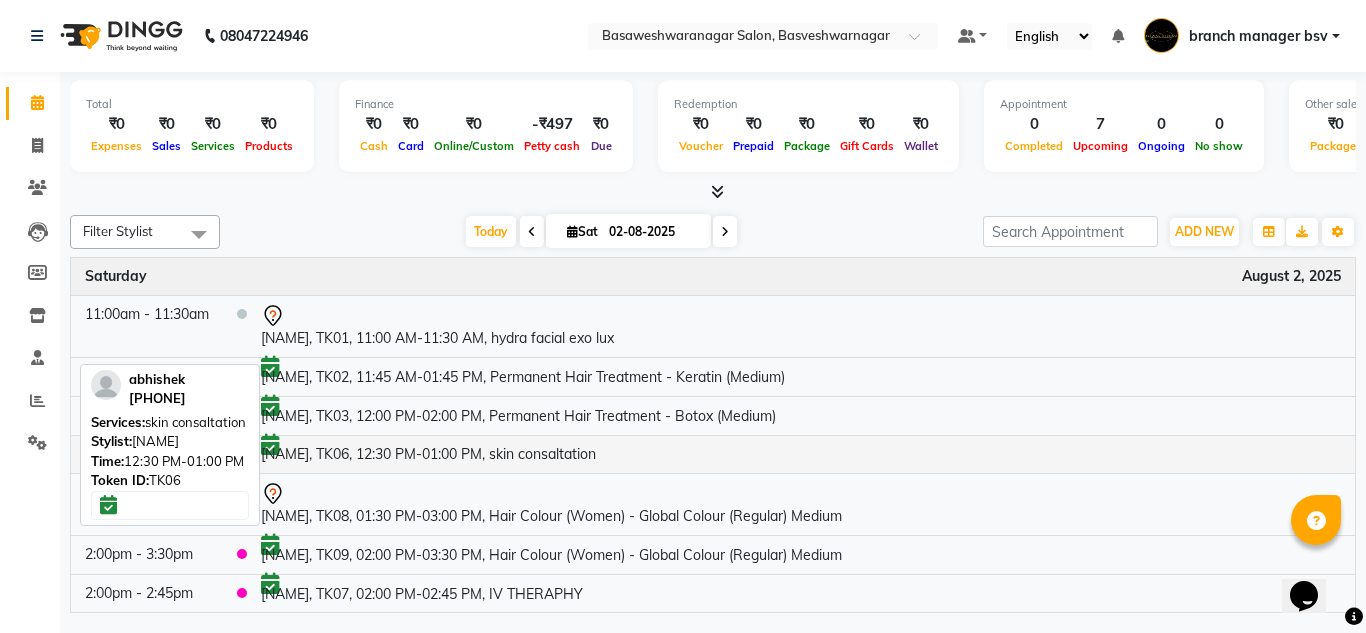 scroll, scrollTop: 1, scrollLeft: 0, axis: vertical 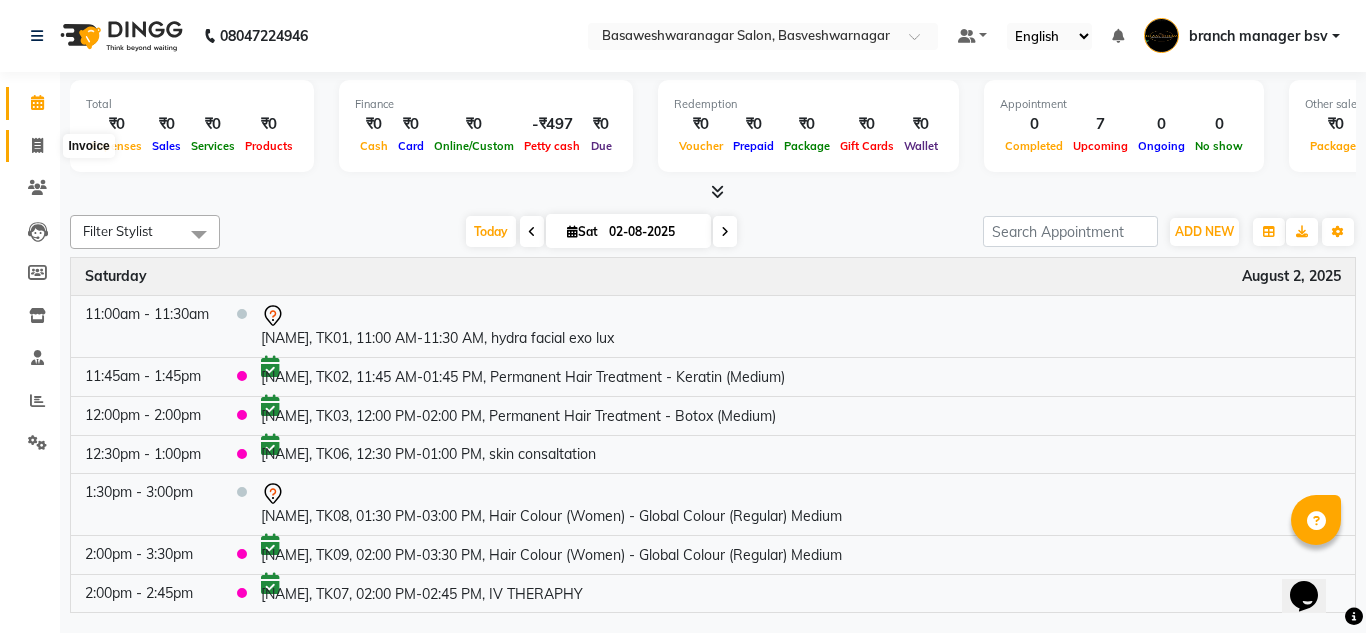 click 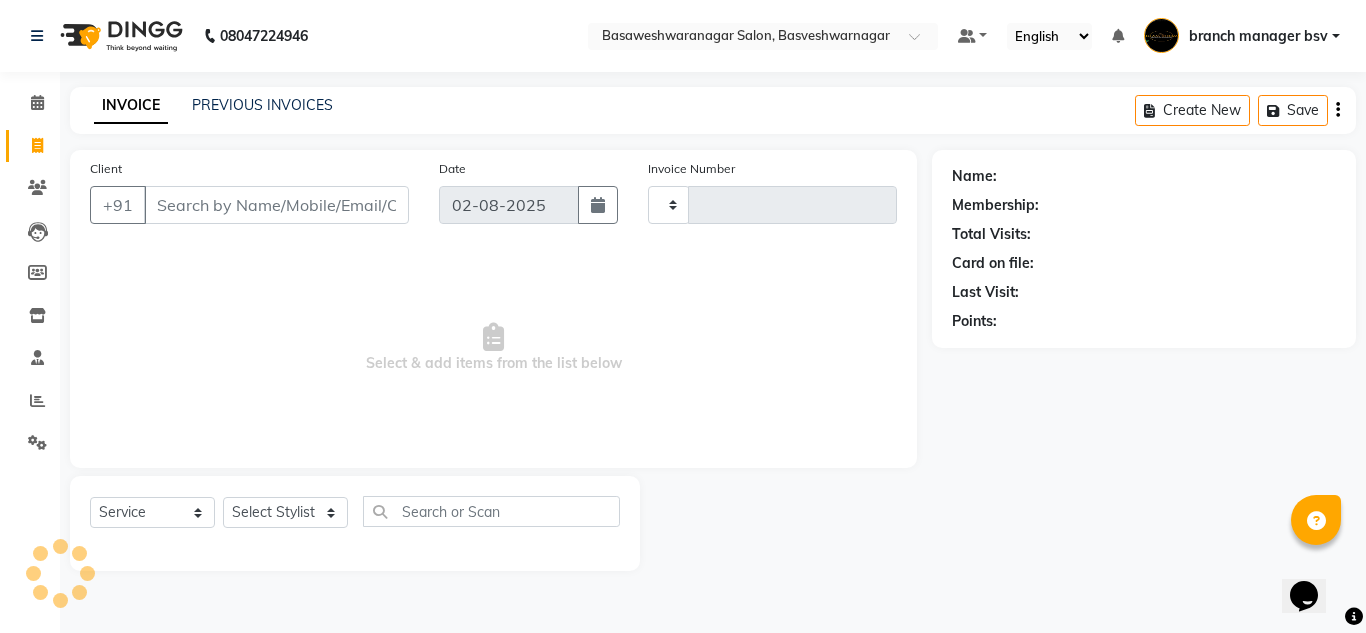 type on "0811" 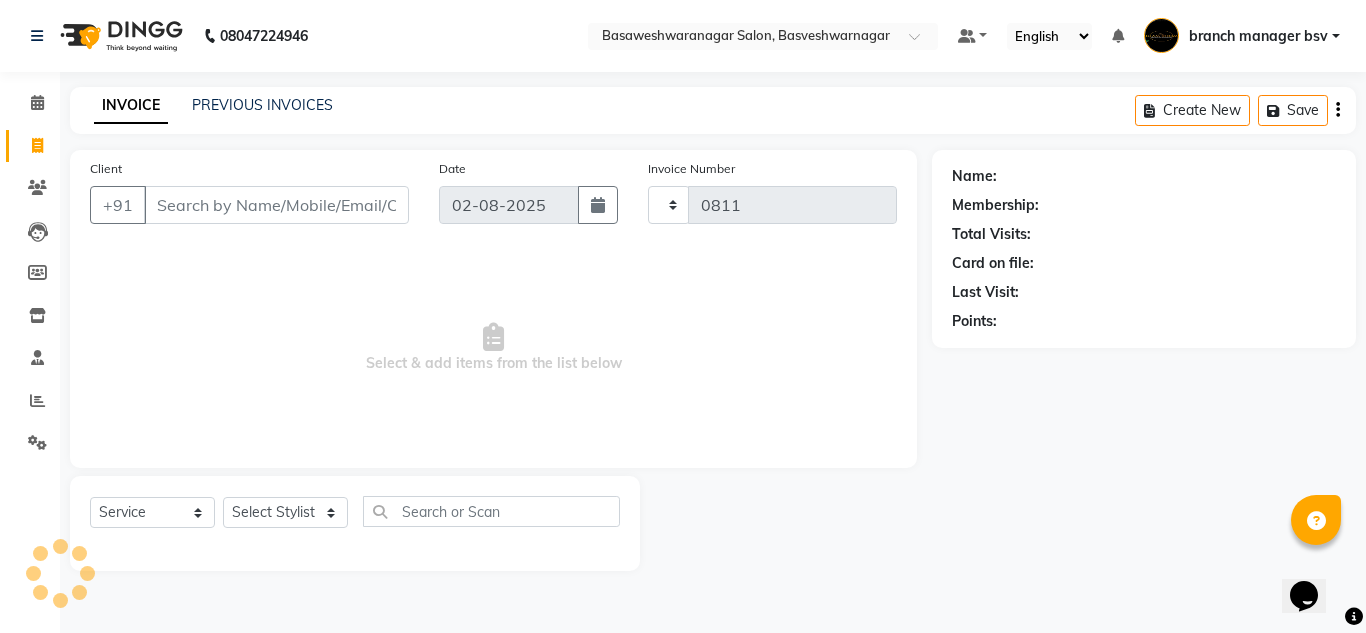 select on "842" 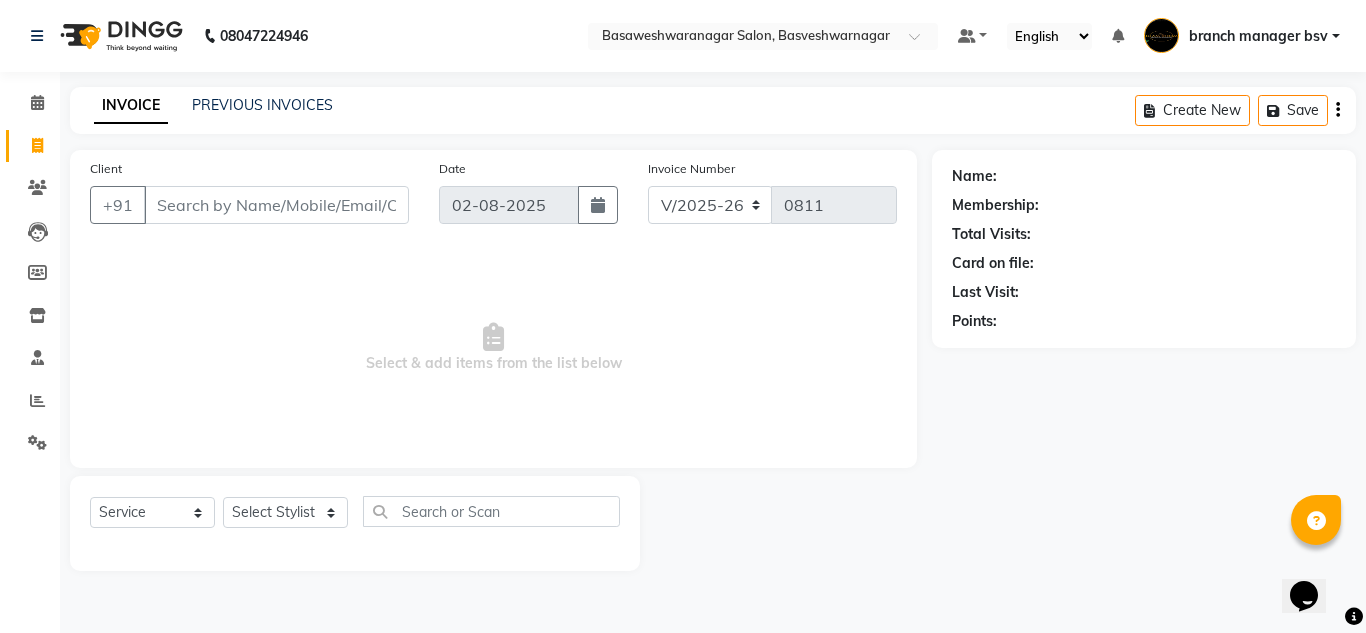 click on "INVOICE PREVIOUS INVOICES Create New   Save" 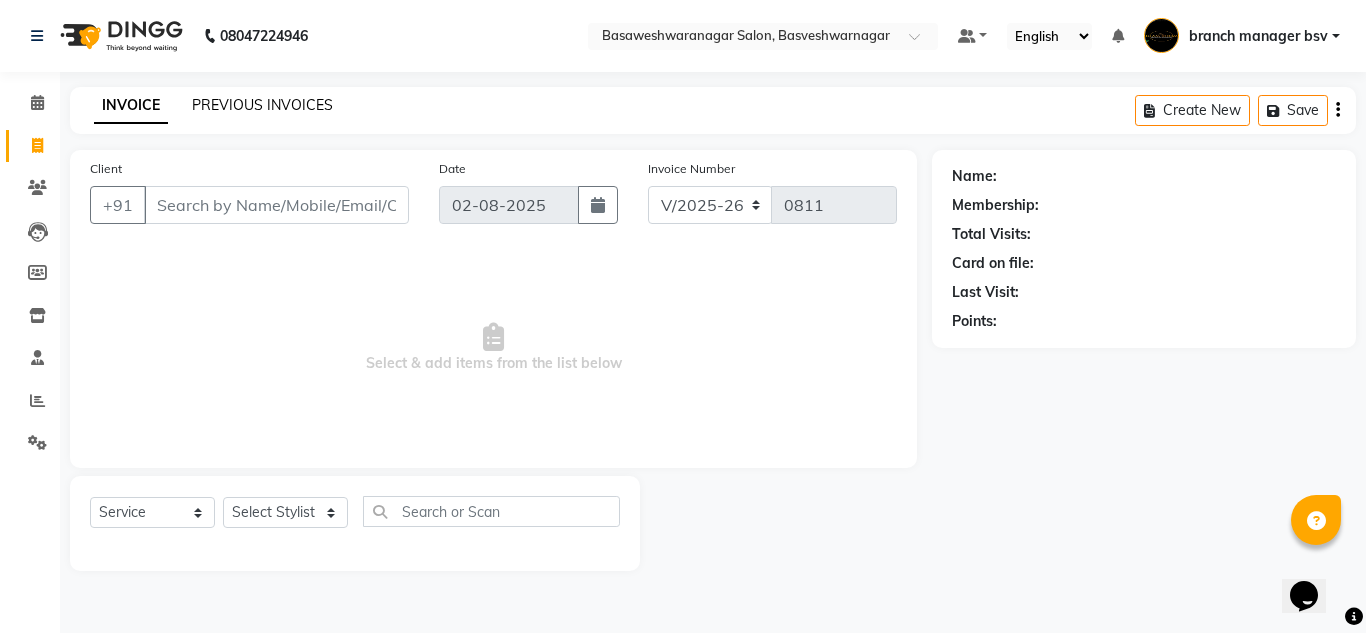 click on "PREVIOUS INVOICES" 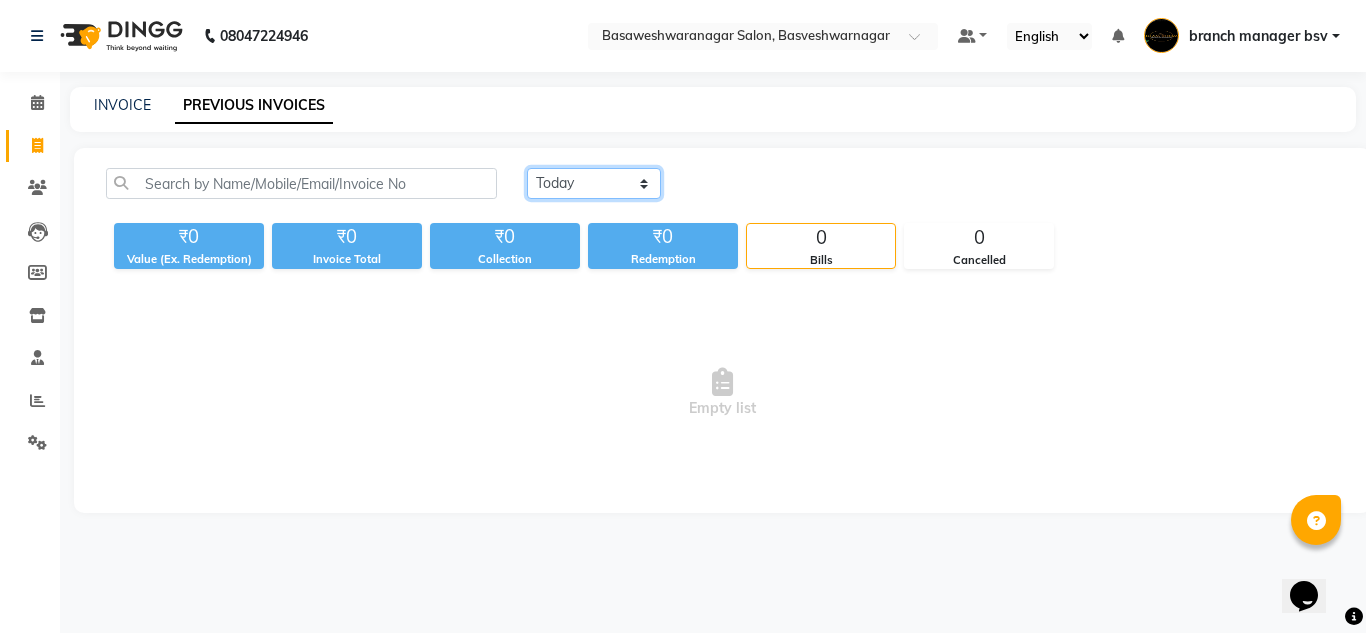 click on "Today Yesterday Custom Range" 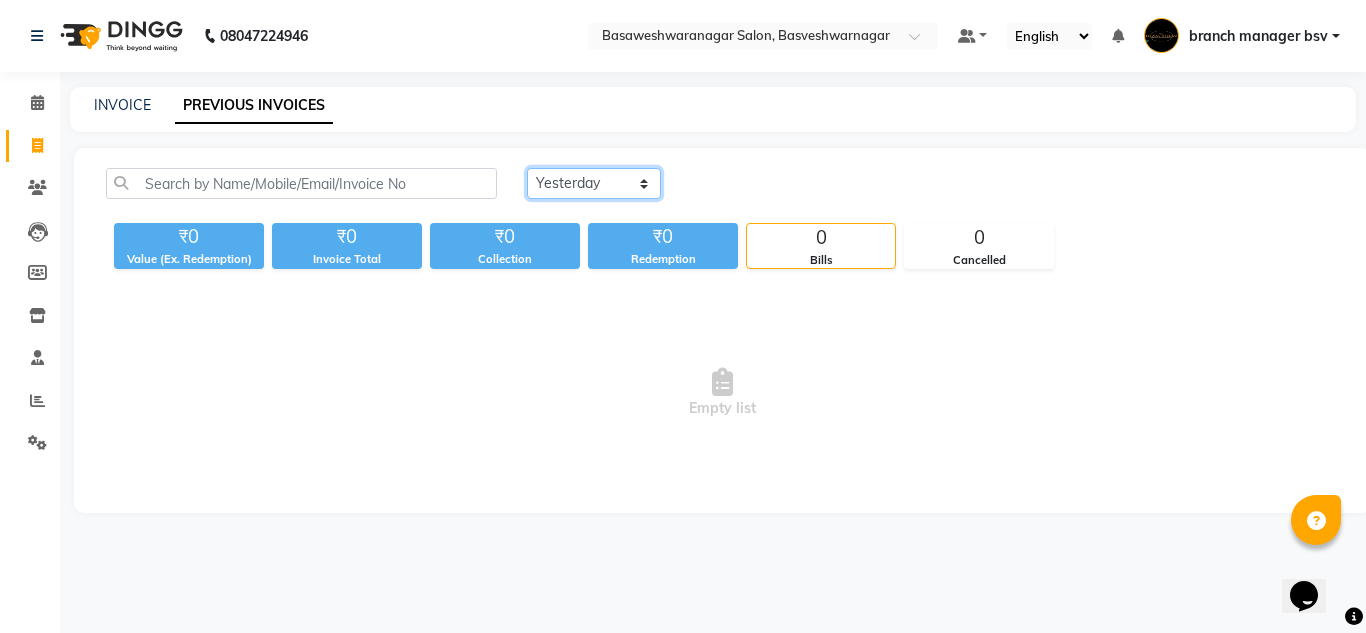 click on "Today Yesterday Custom Range" 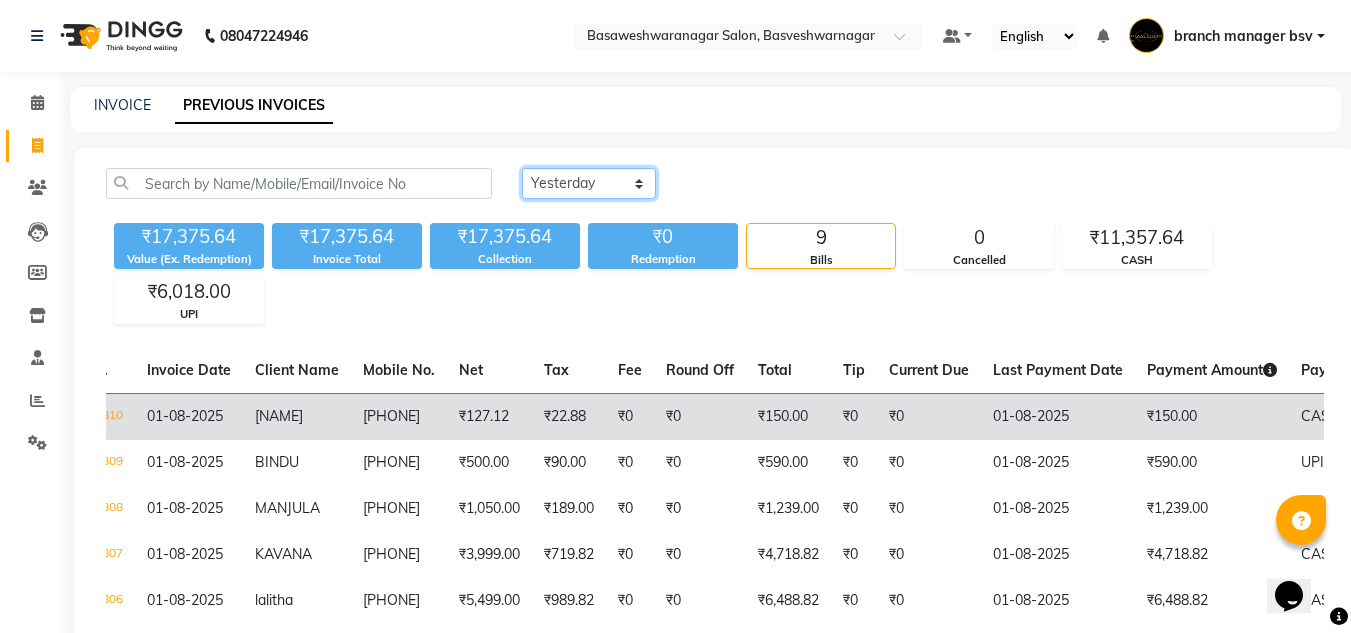 scroll, scrollTop: 0, scrollLeft: 87, axis: horizontal 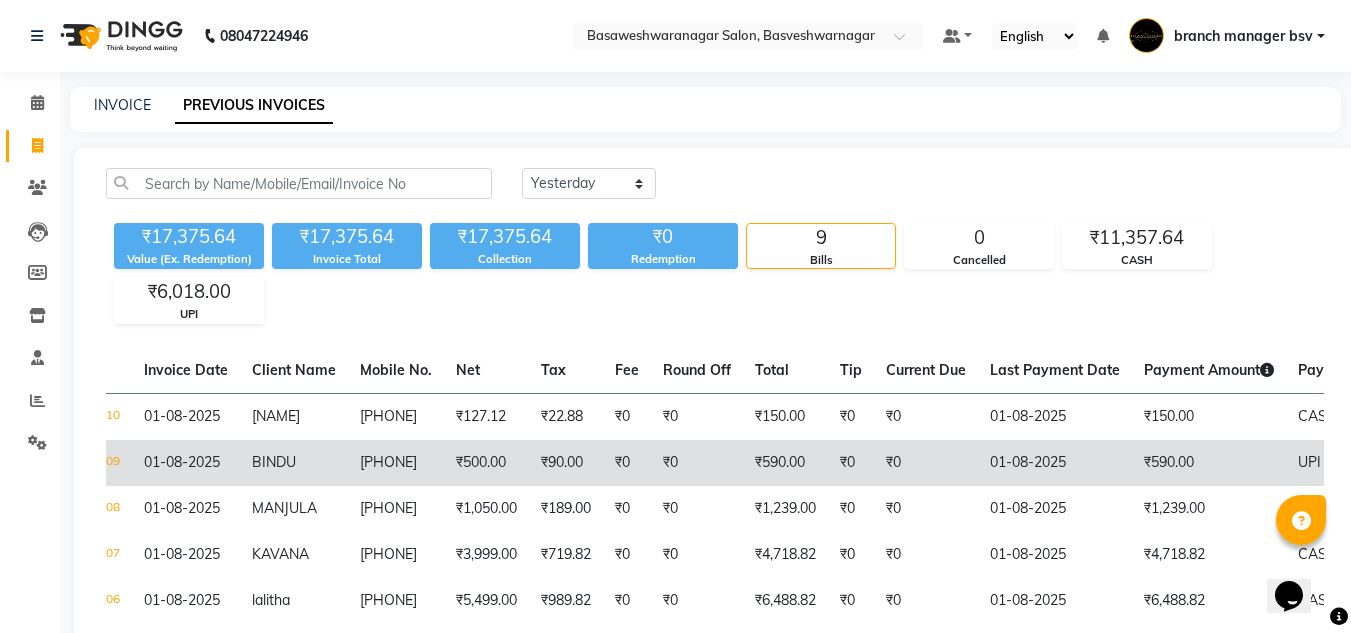 drag, startPoint x: 874, startPoint y: 446, endPoint x: 714, endPoint y: 459, distance: 160.52725 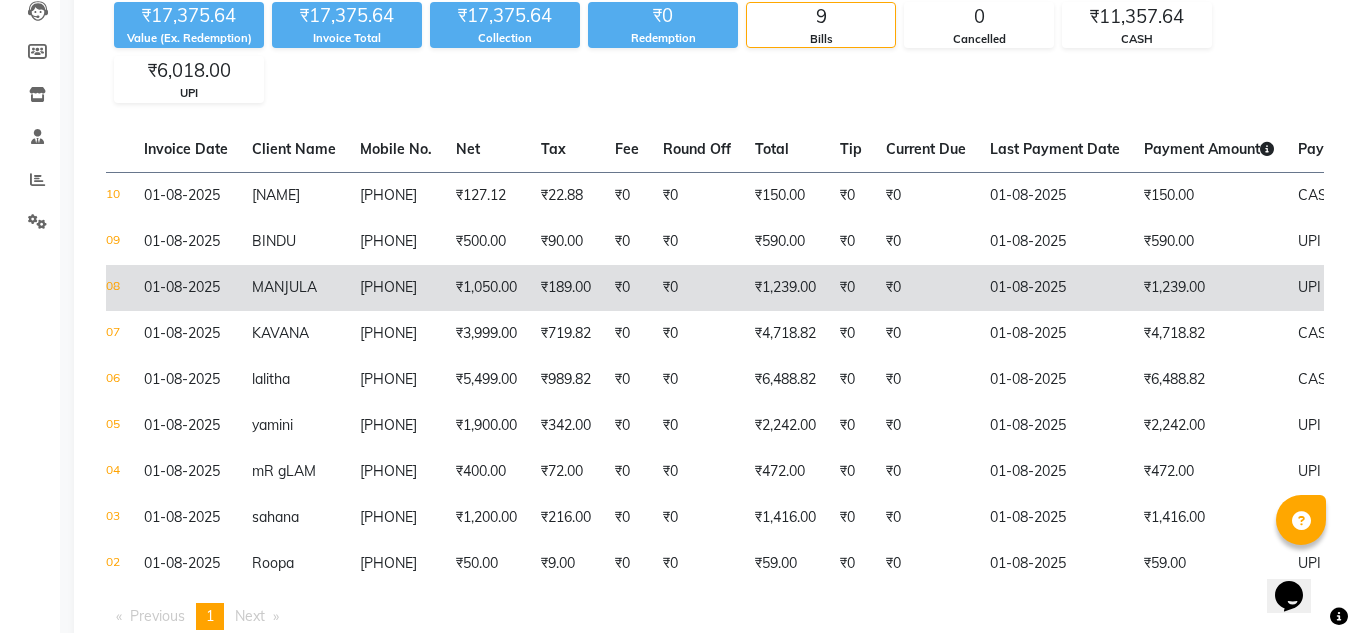 scroll, scrollTop: 222, scrollLeft: 0, axis: vertical 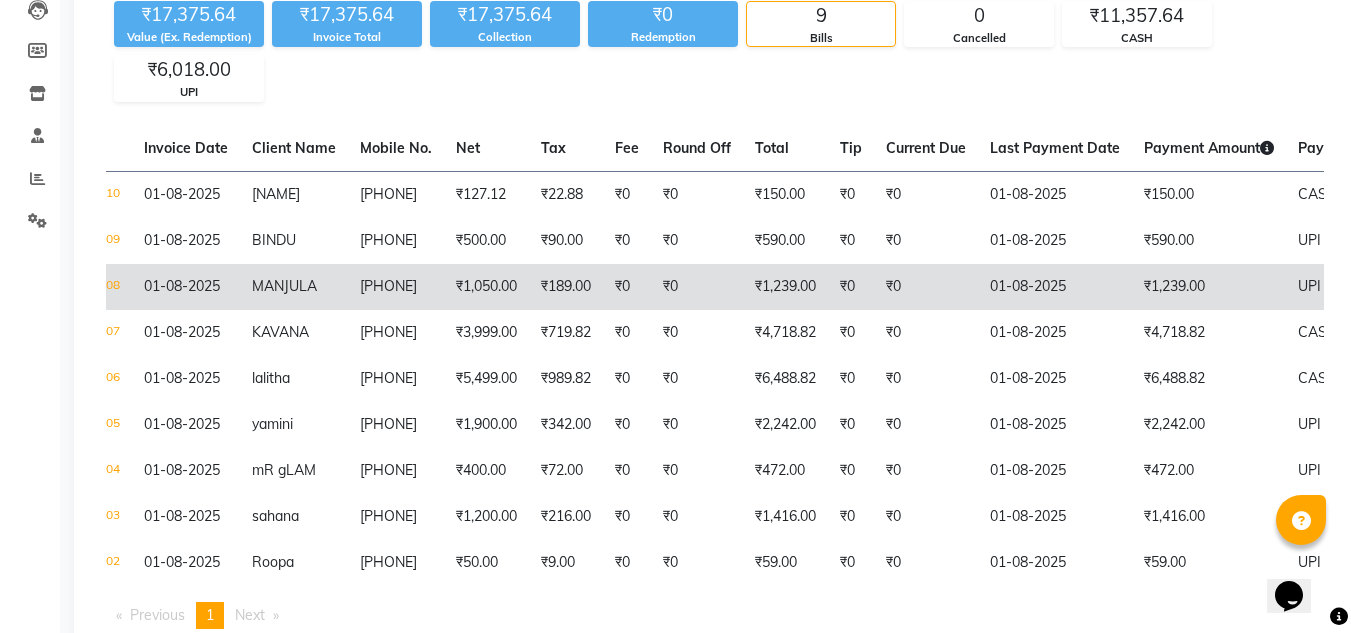 click on "9591590023" 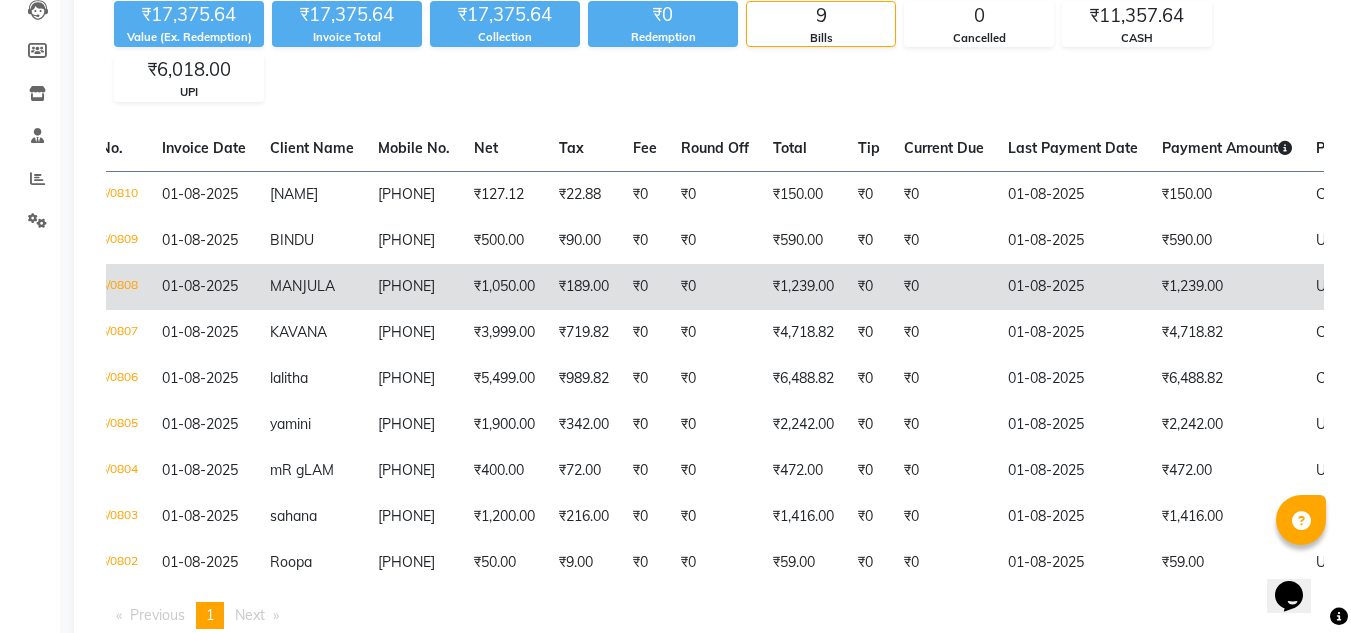 scroll, scrollTop: 0, scrollLeft: 68, axis: horizontal 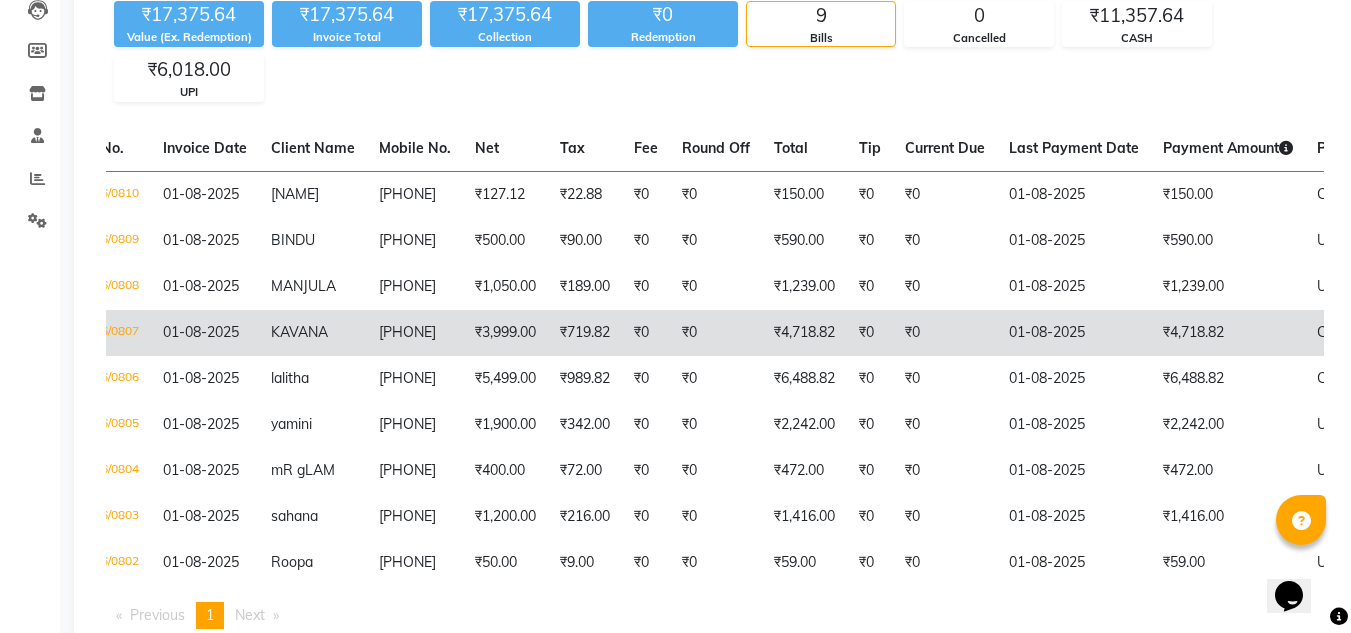 click on "7975005453" 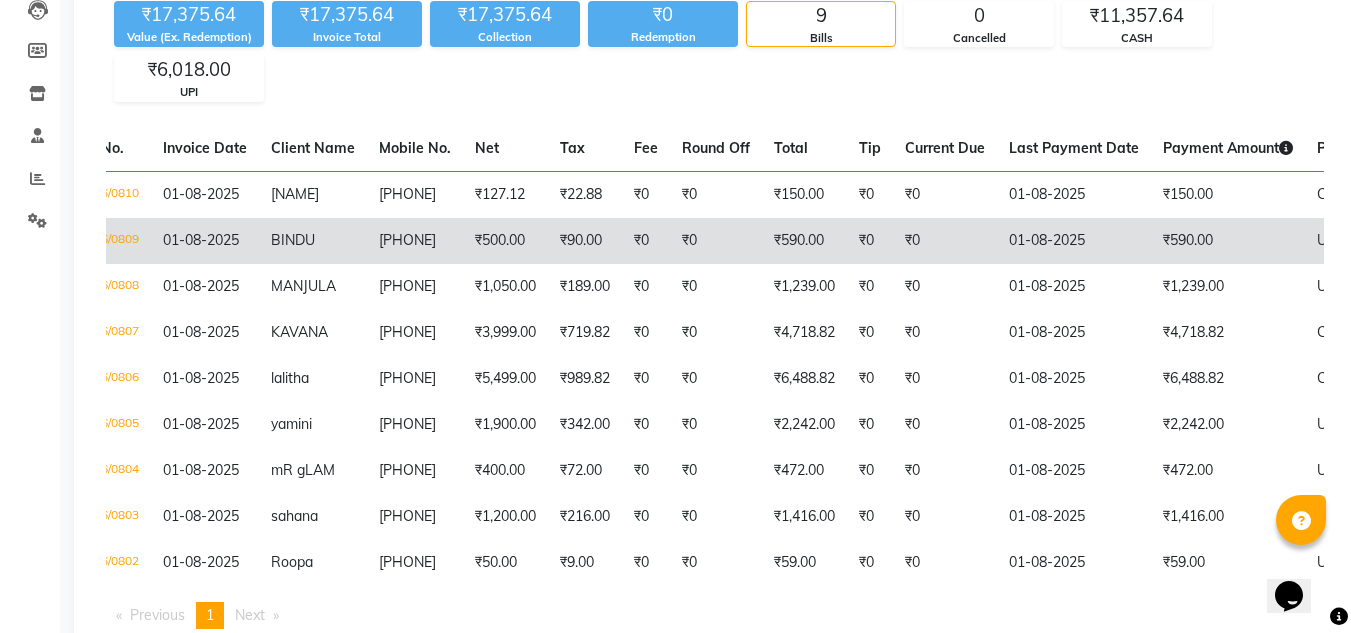 scroll, scrollTop: 0, scrollLeft: 0, axis: both 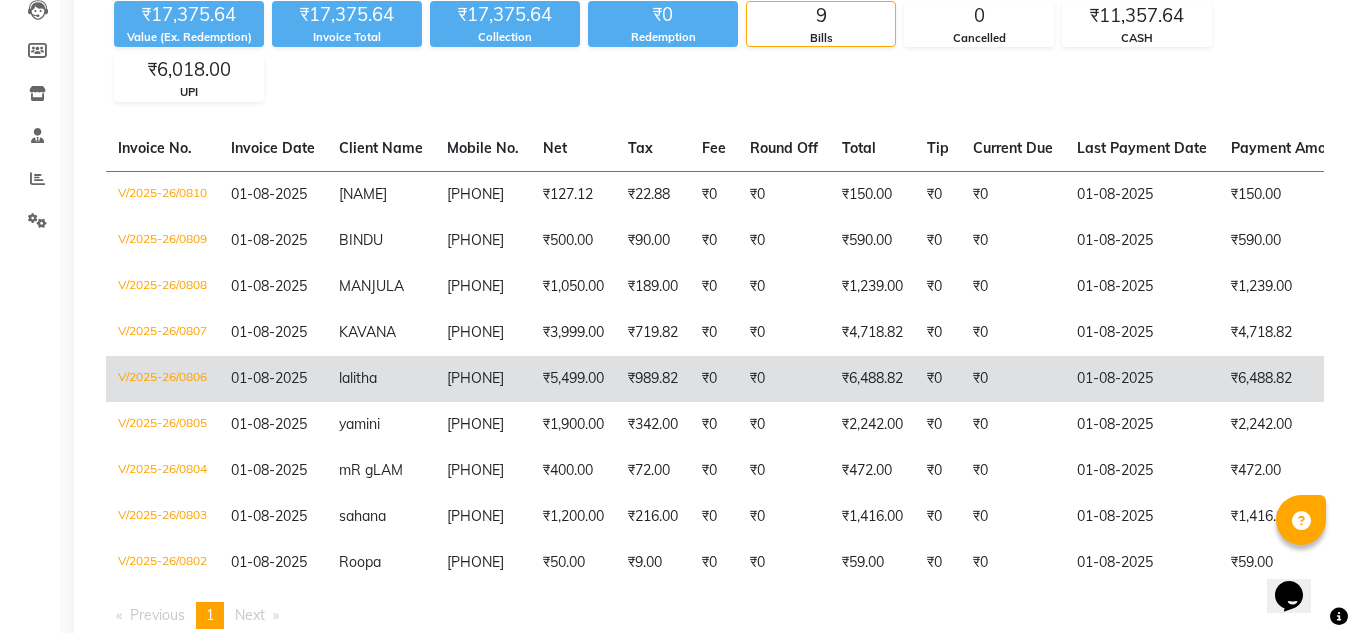 click on "₹5,499.00" 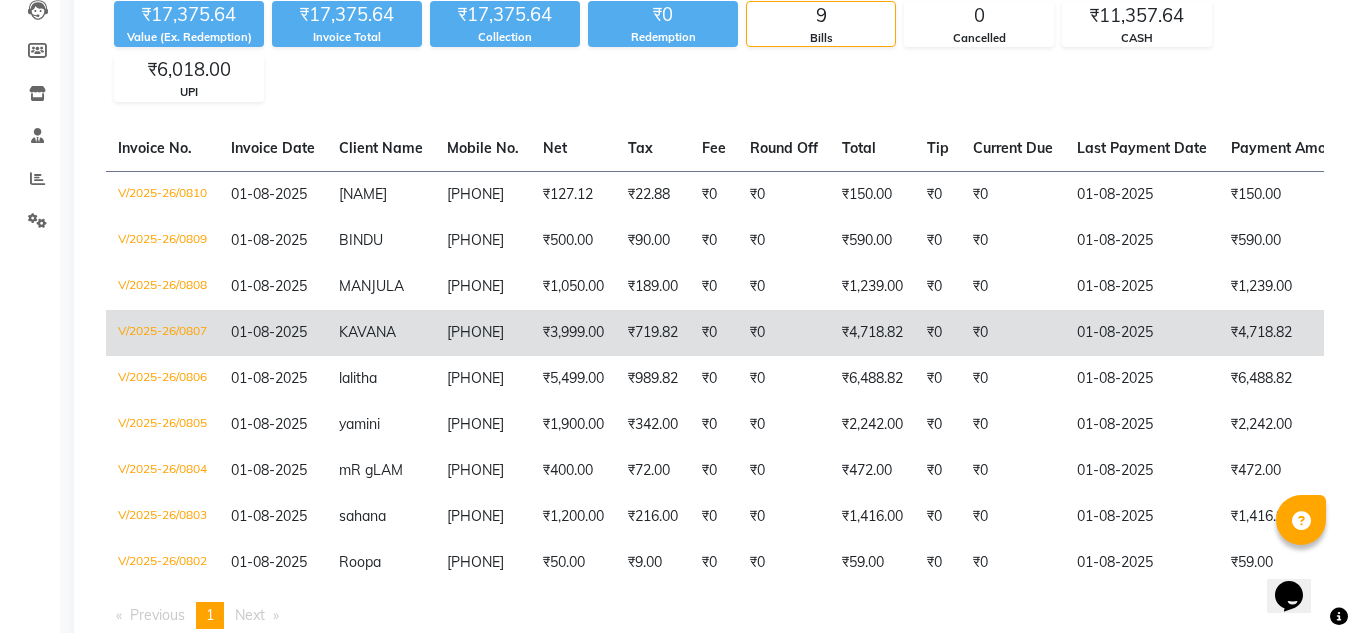 click on "₹0" 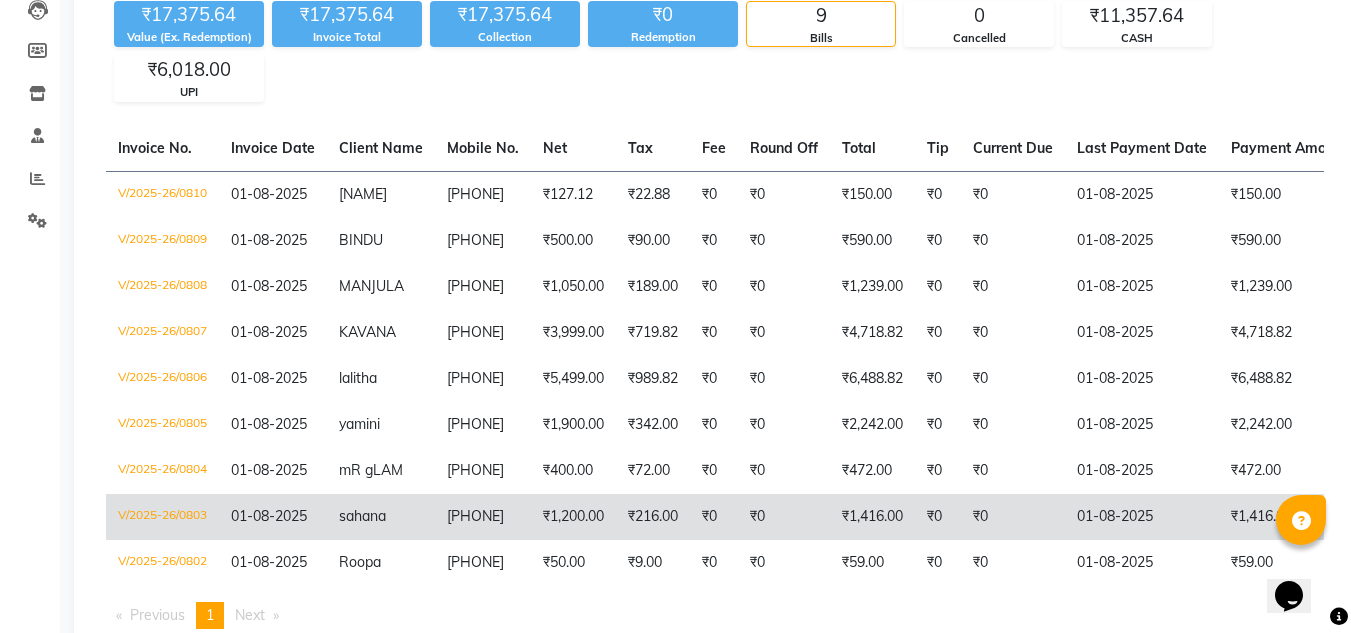 click on "₹0" 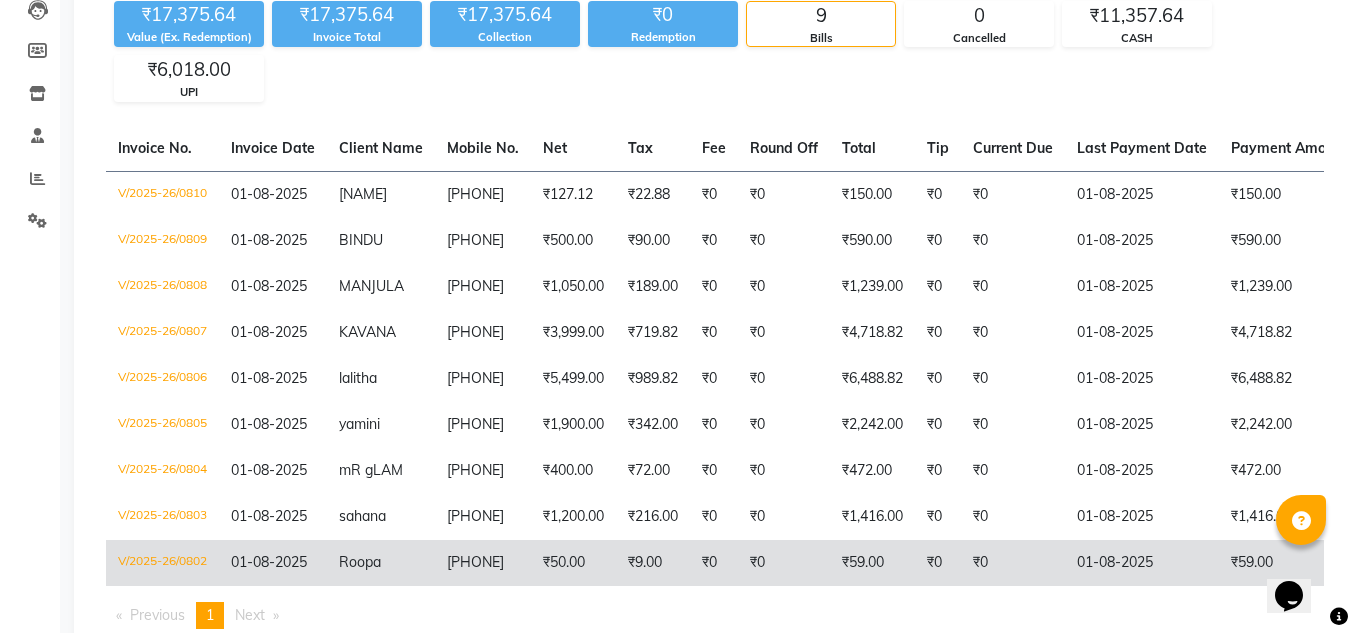 click on "₹9.00" 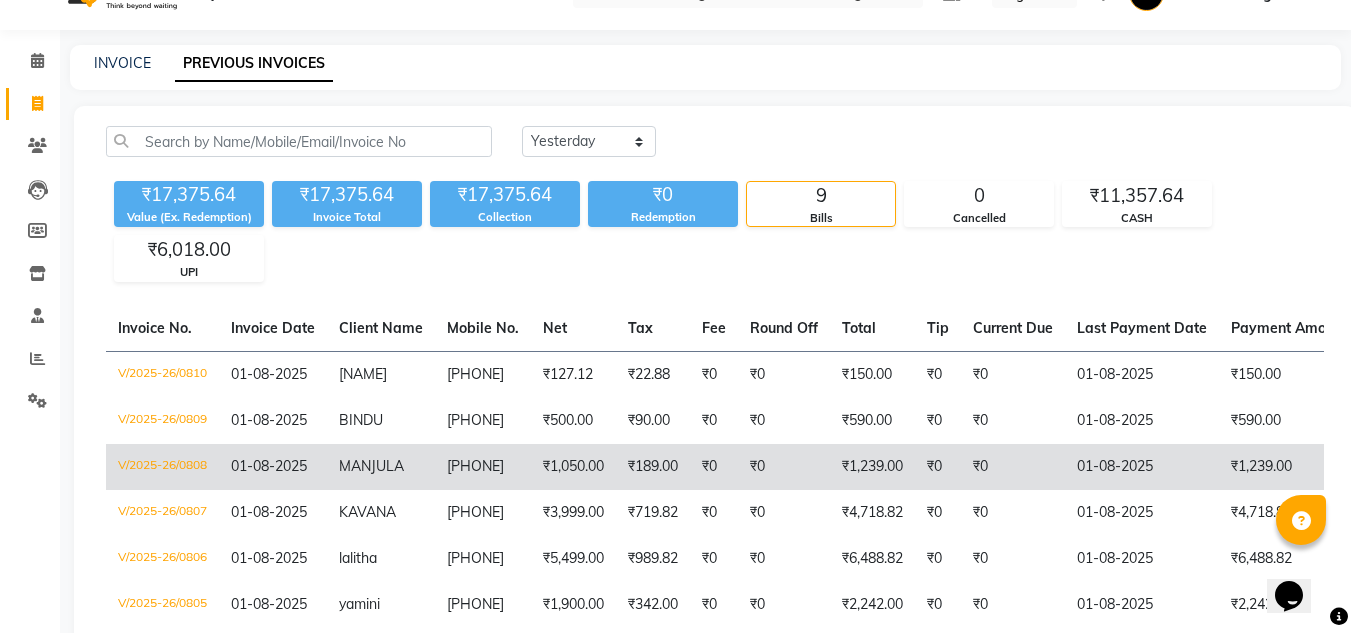 scroll, scrollTop: 41, scrollLeft: 0, axis: vertical 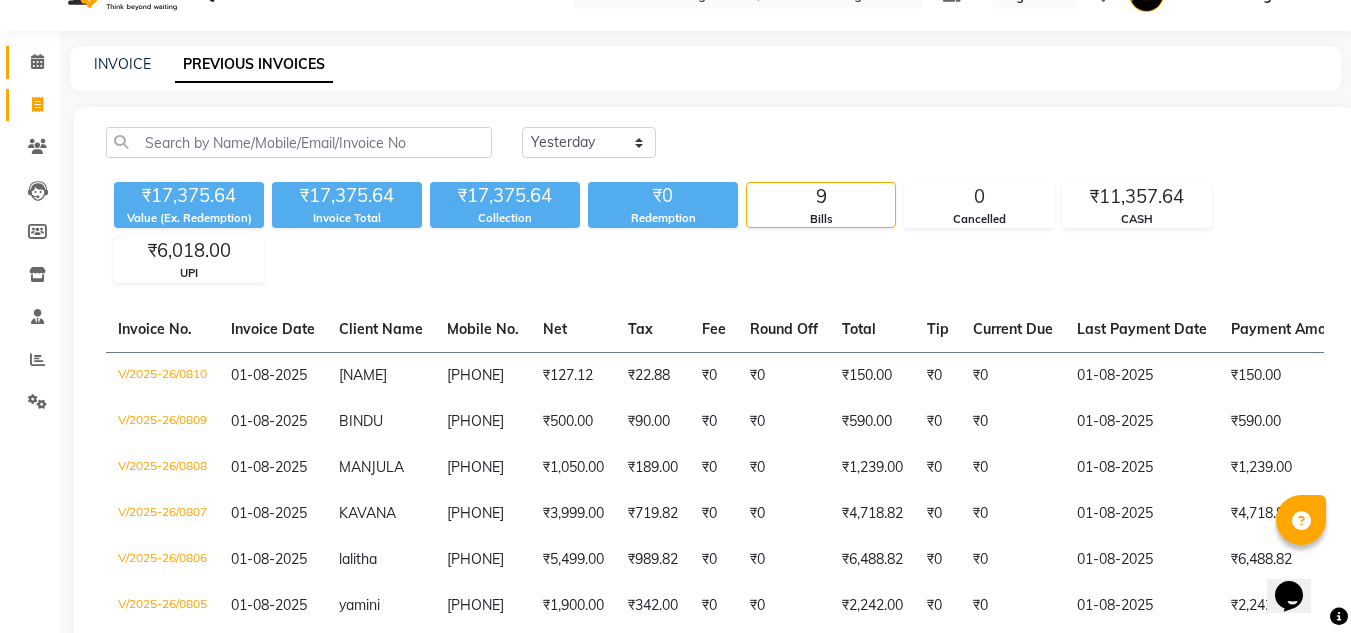 click on "Calendar" 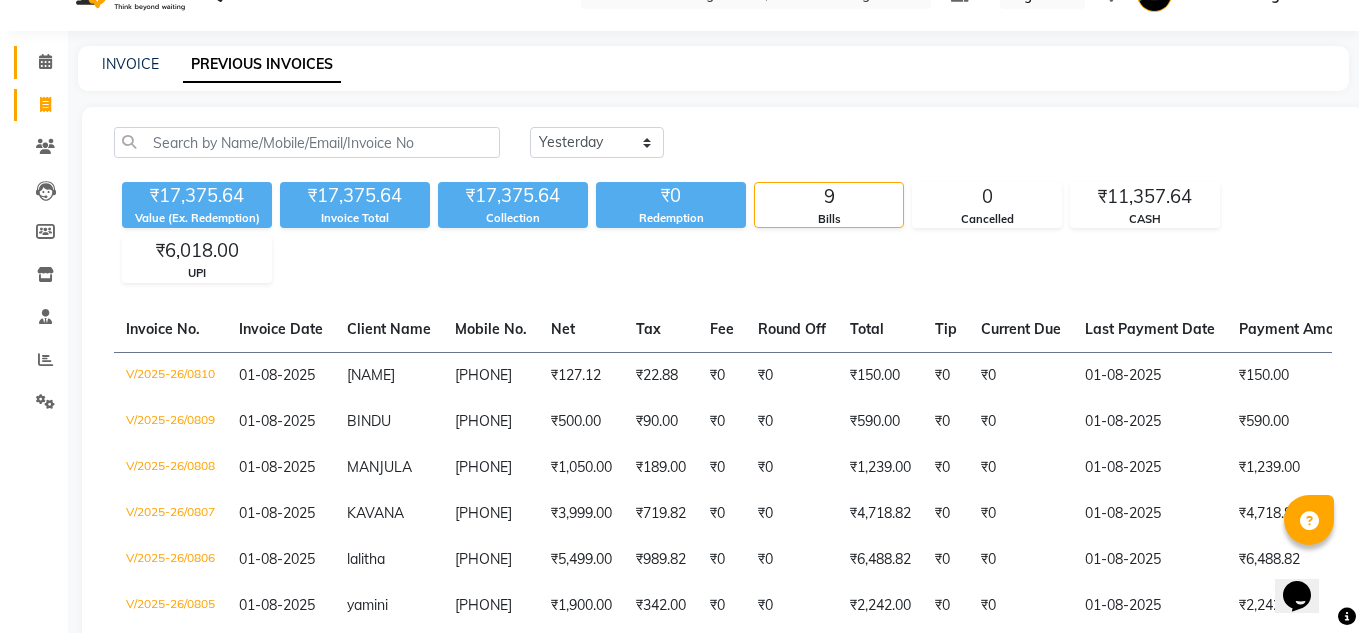 scroll, scrollTop: 0, scrollLeft: 0, axis: both 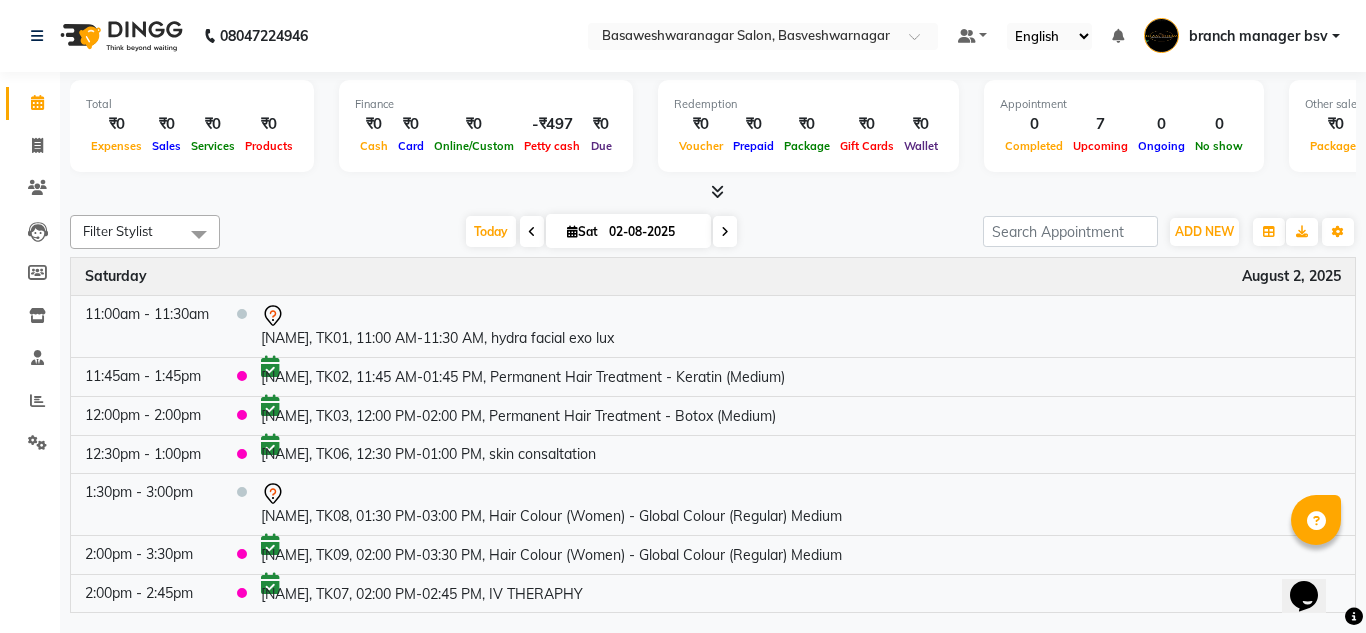 click at bounding box center (725, 232) 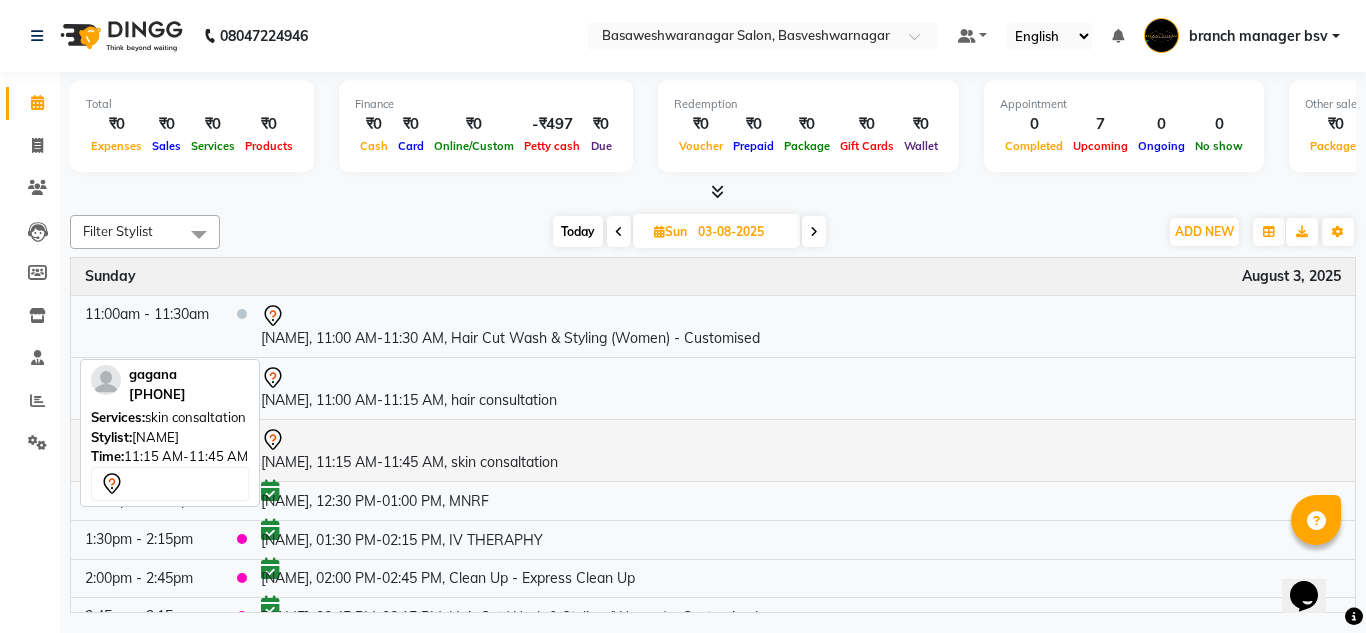 scroll, scrollTop: 63, scrollLeft: 0, axis: vertical 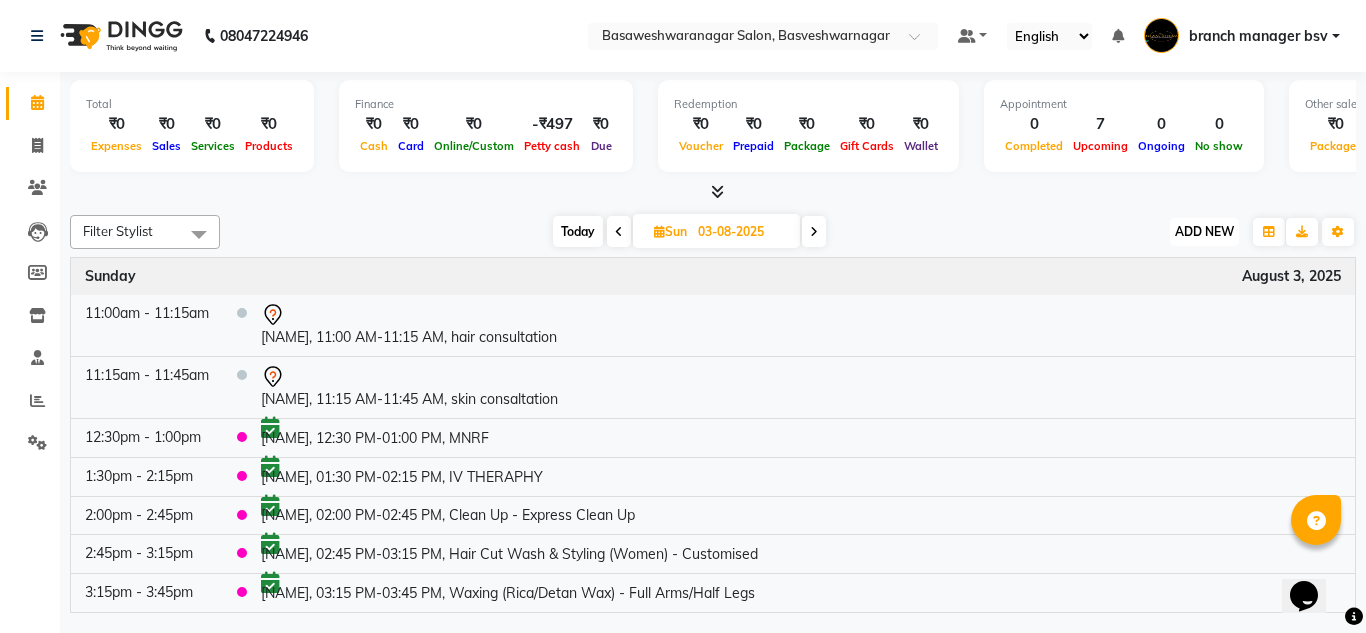 click on "ADD NEW" at bounding box center (1204, 231) 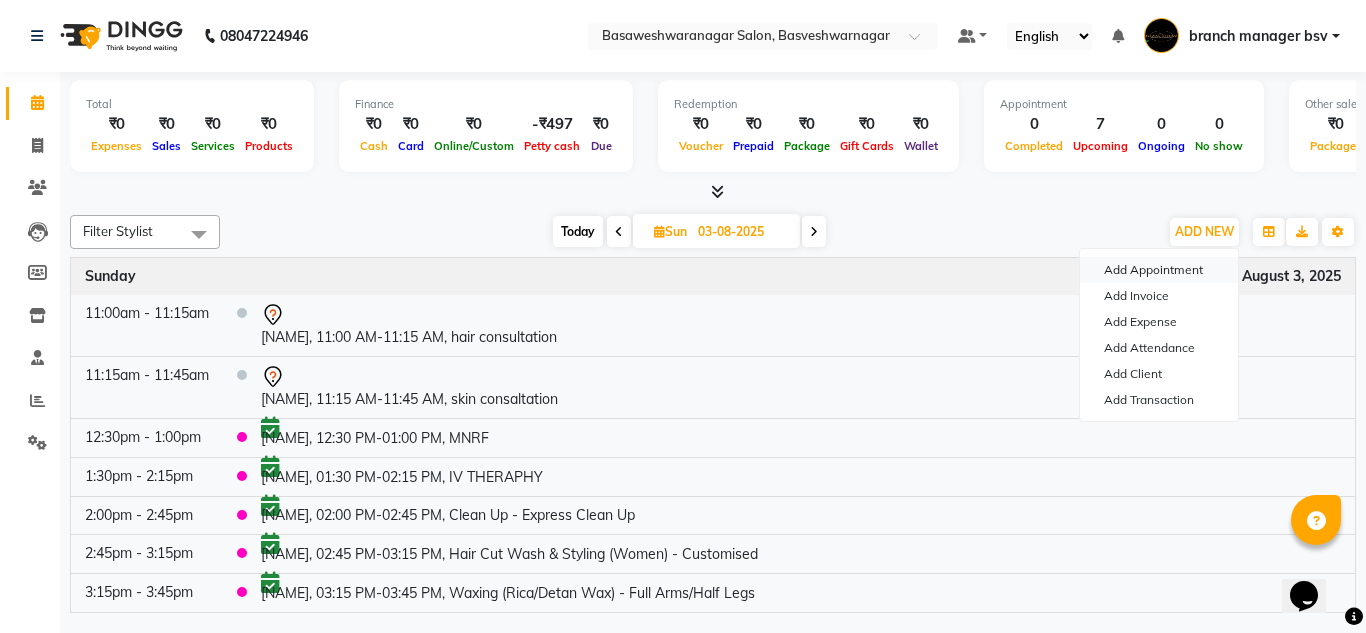 click on "Add Appointment" at bounding box center (1159, 270) 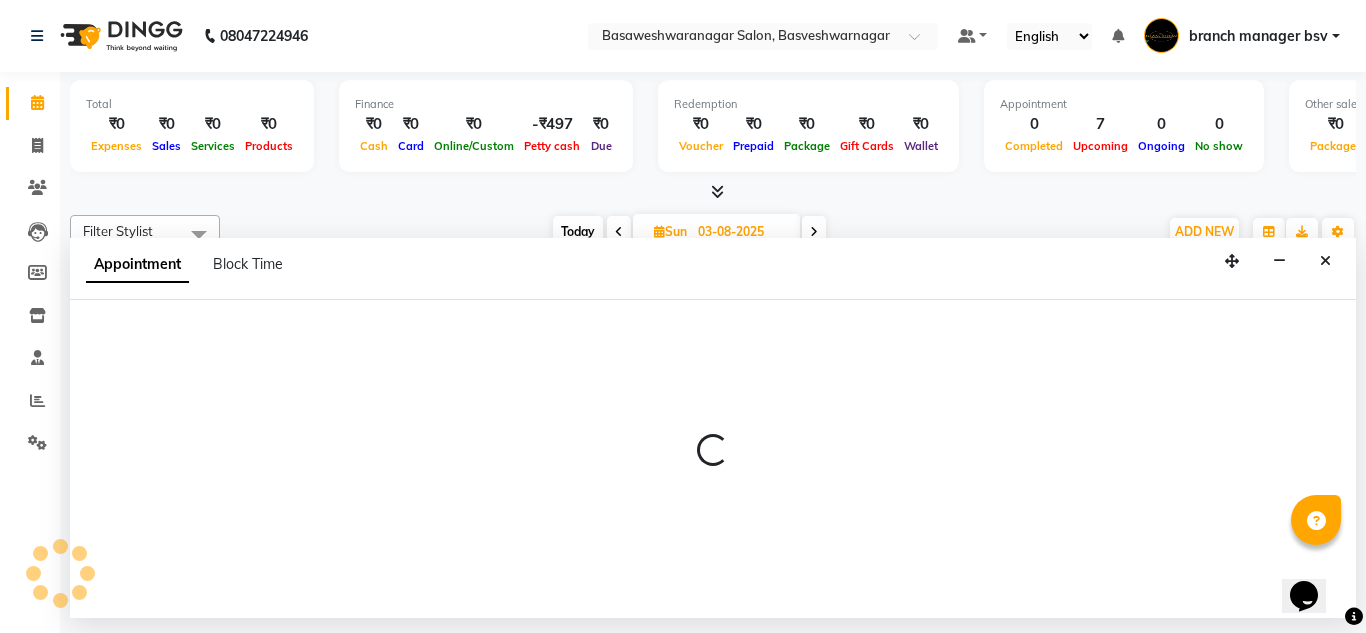 select on "tentative" 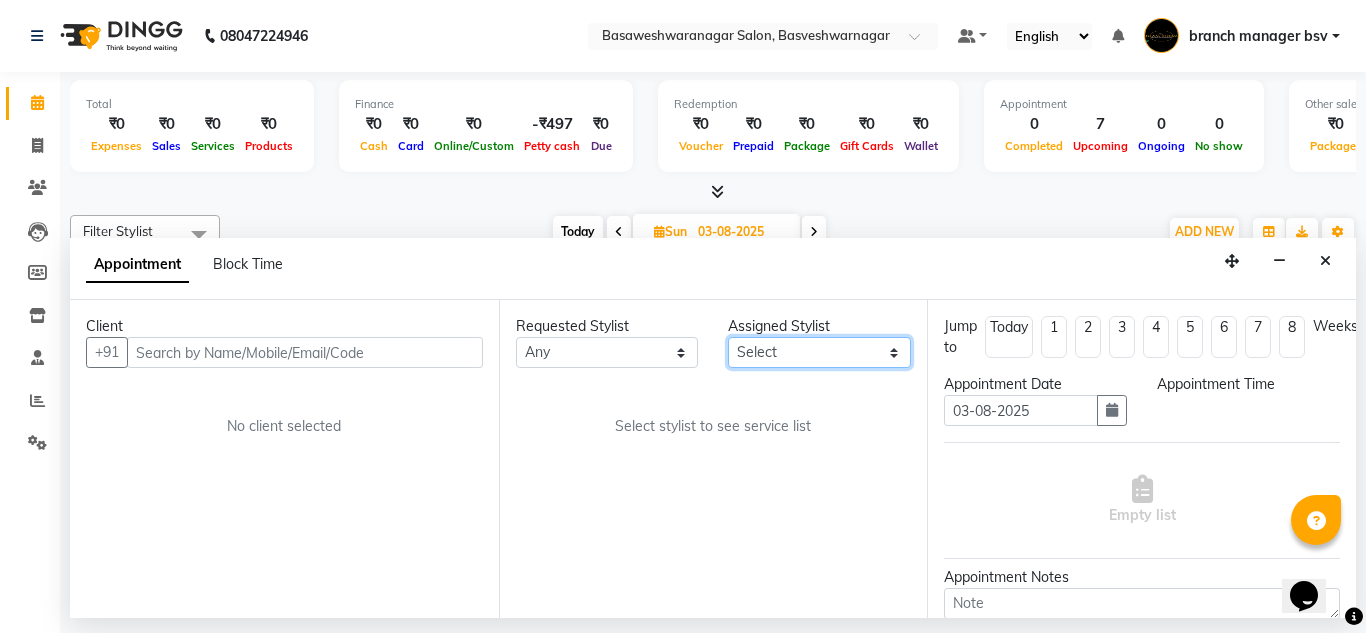 click on "Select ashwini branch manager bsv Dr.Jabin Dr mehzabin GURISH JASSI Jayshree Navya pooja accounts PRATIK RAJEESHA Rasna Sanskruthi shangnimwom SMIRTI SUMITH SUNITHA SUNNY Tanveer  TEZZ The Glam Room theja Trishna urmi" at bounding box center (819, 352) 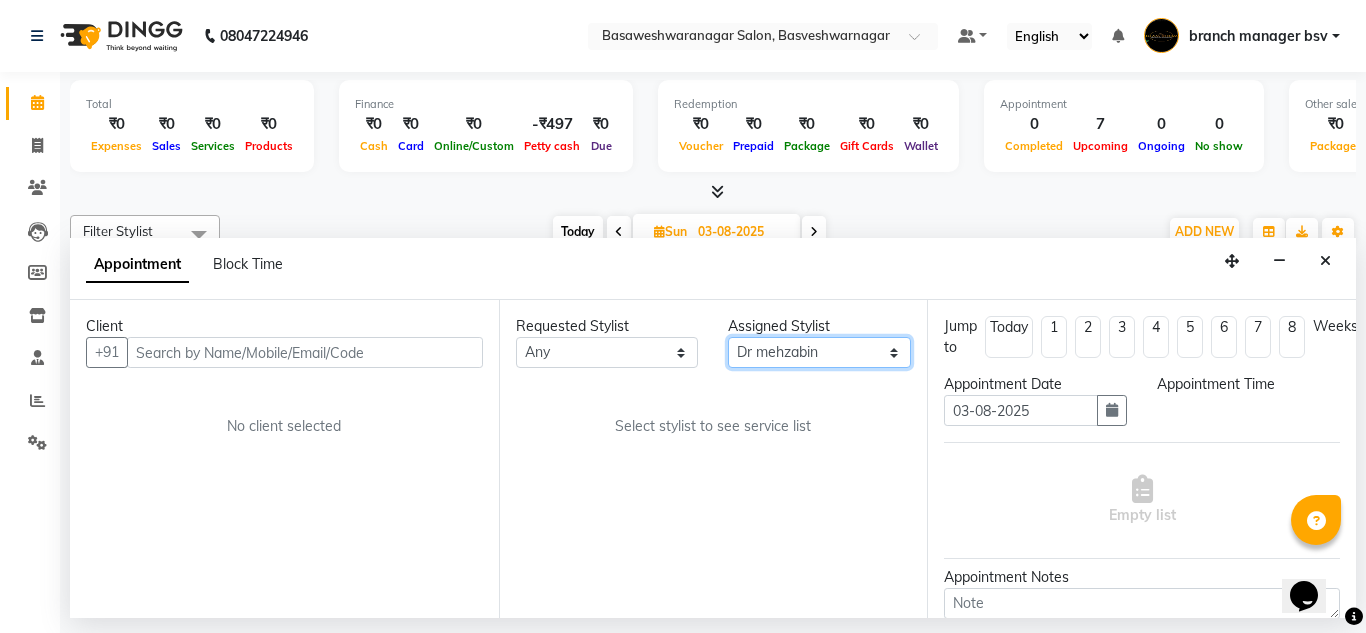 click on "Select ashwini branch manager bsv Dr.Jabin Dr mehzabin GURISH JASSI Jayshree Navya pooja accounts PRATIK RAJEESHA Rasna Sanskruthi shangnimwom SMIRTI SUMITH SUNITHA SUNNY Tanveer  TEZZ The Glam Room theja Trishna urmi" at bounding box center (819, 352) 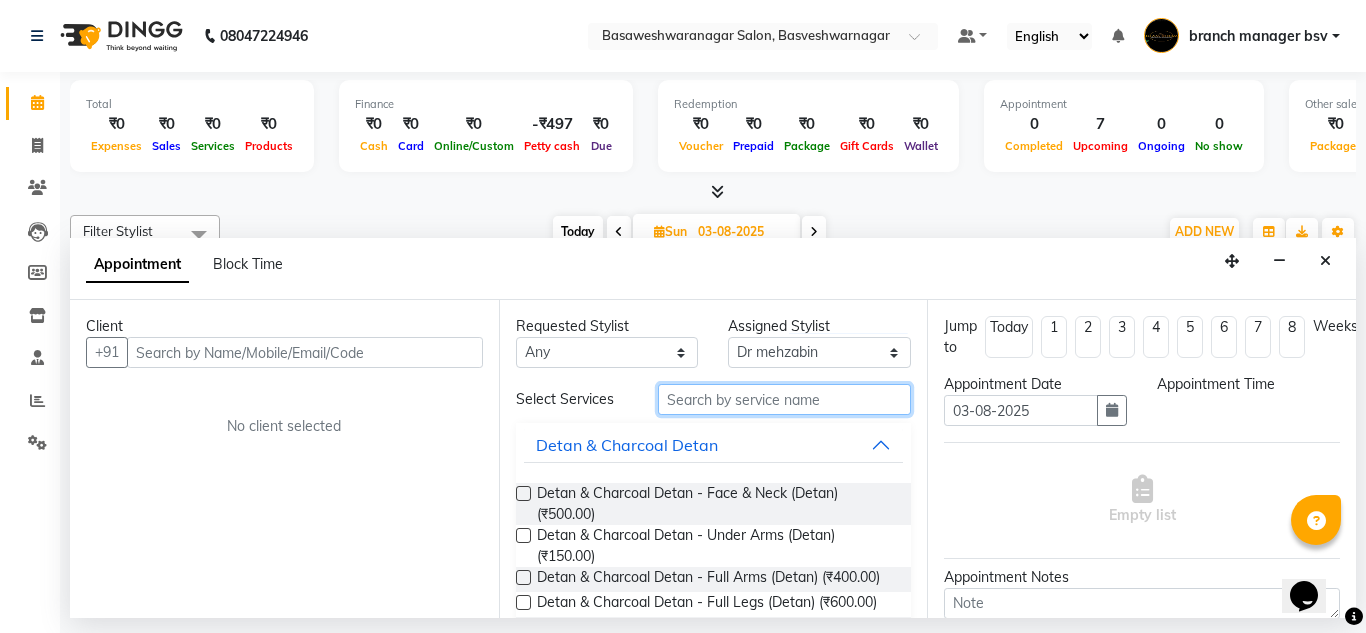 click at bounding box center (785, 399) 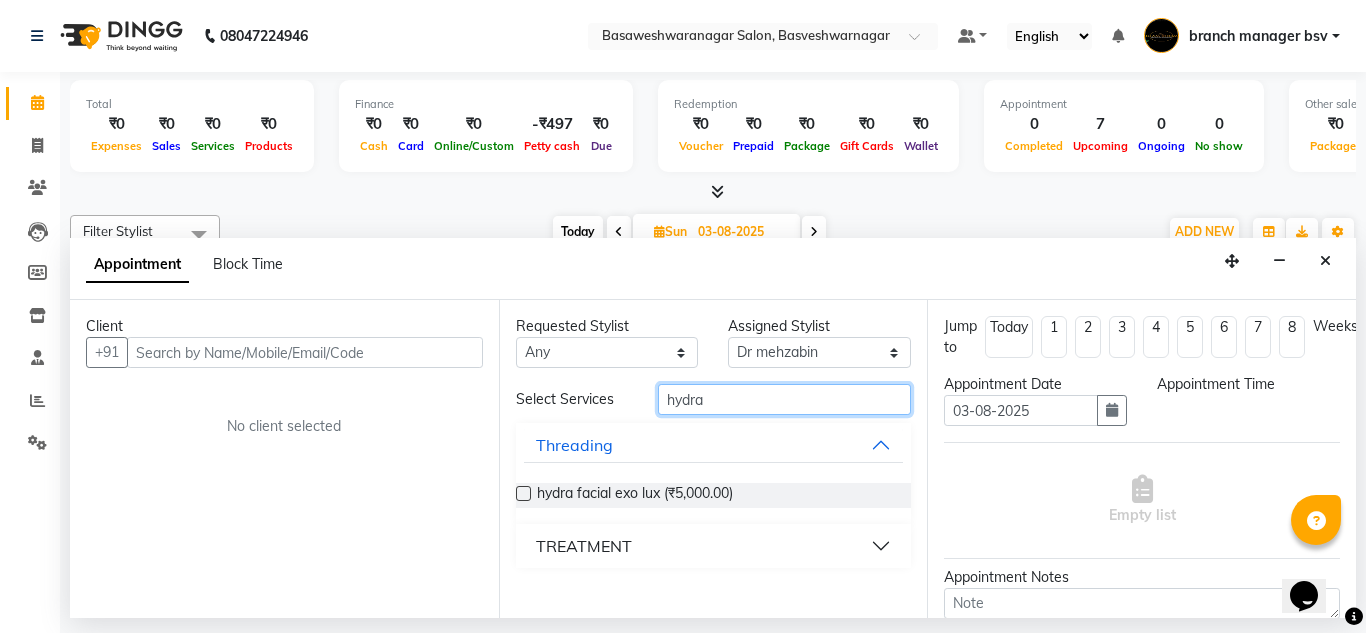 type on "hydra" 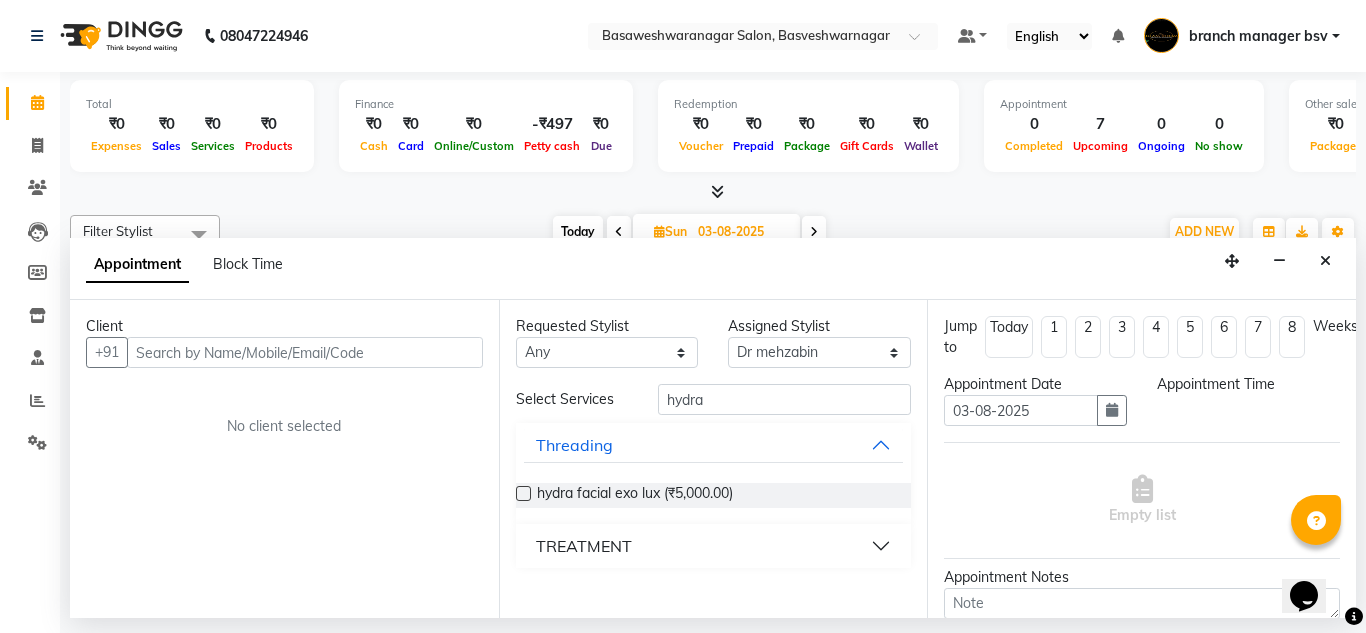 click on "TREATMENT" at bounding box center [584, 546] 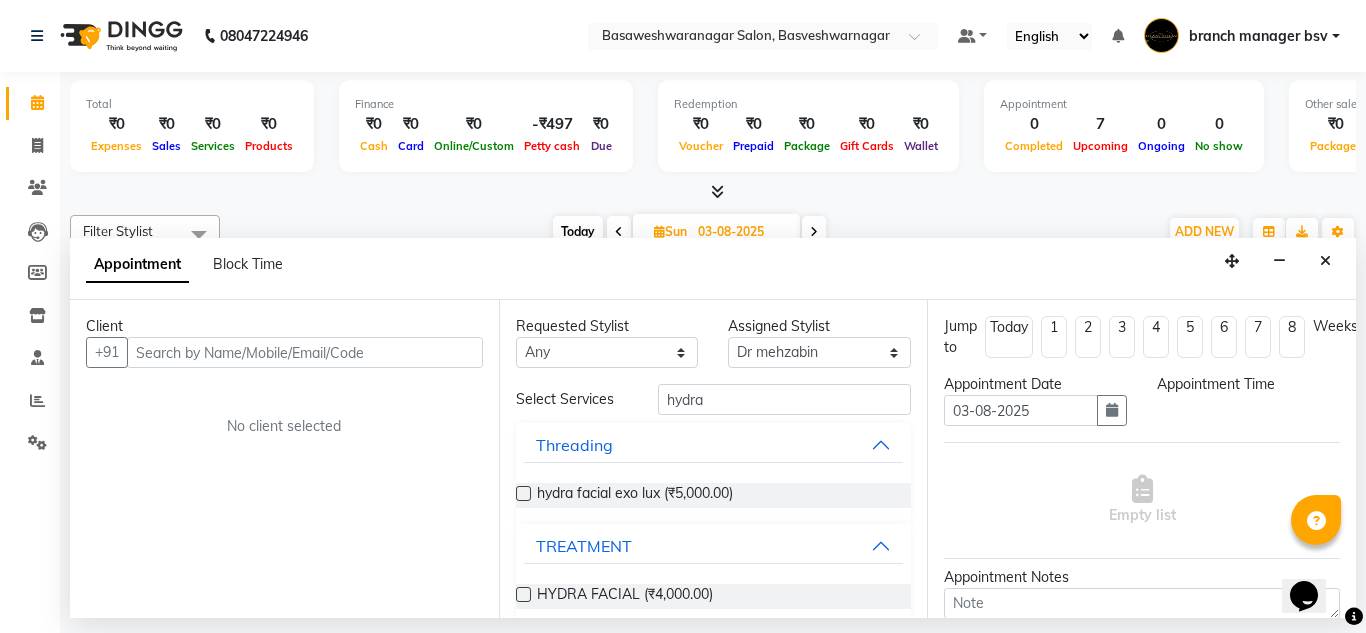 click at bounding box center [523, 594] 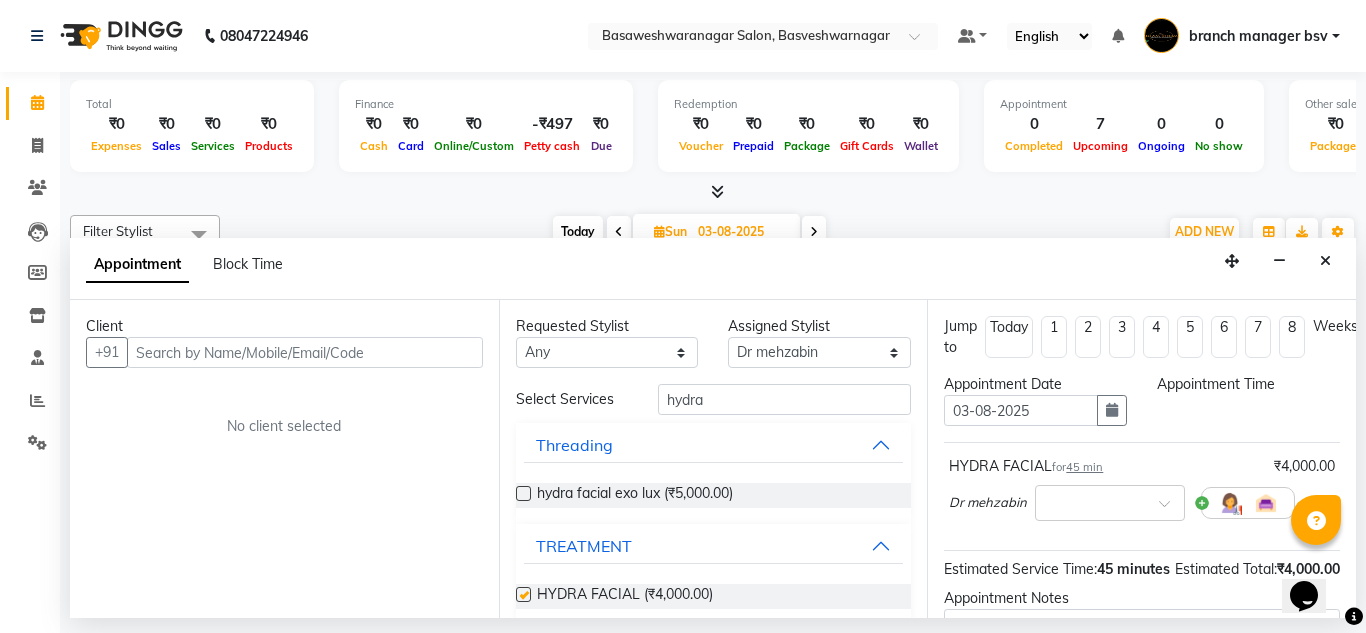 checkbox on "false" 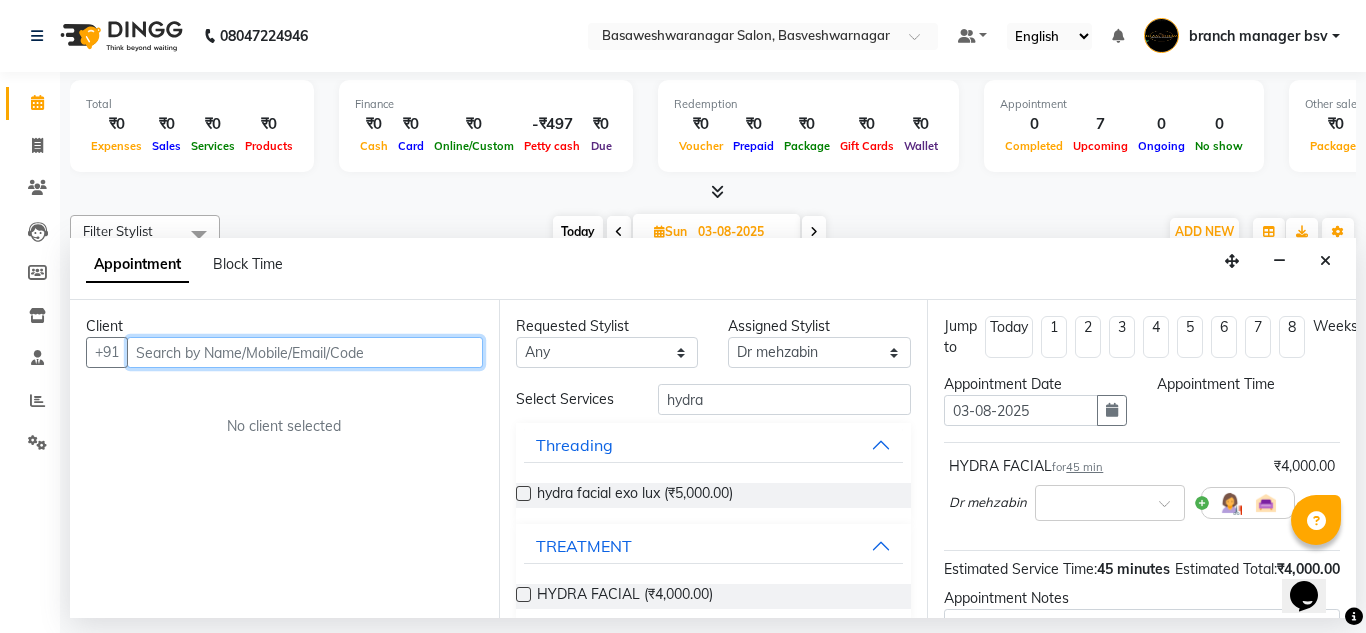 click at bounding box center (305, 352) 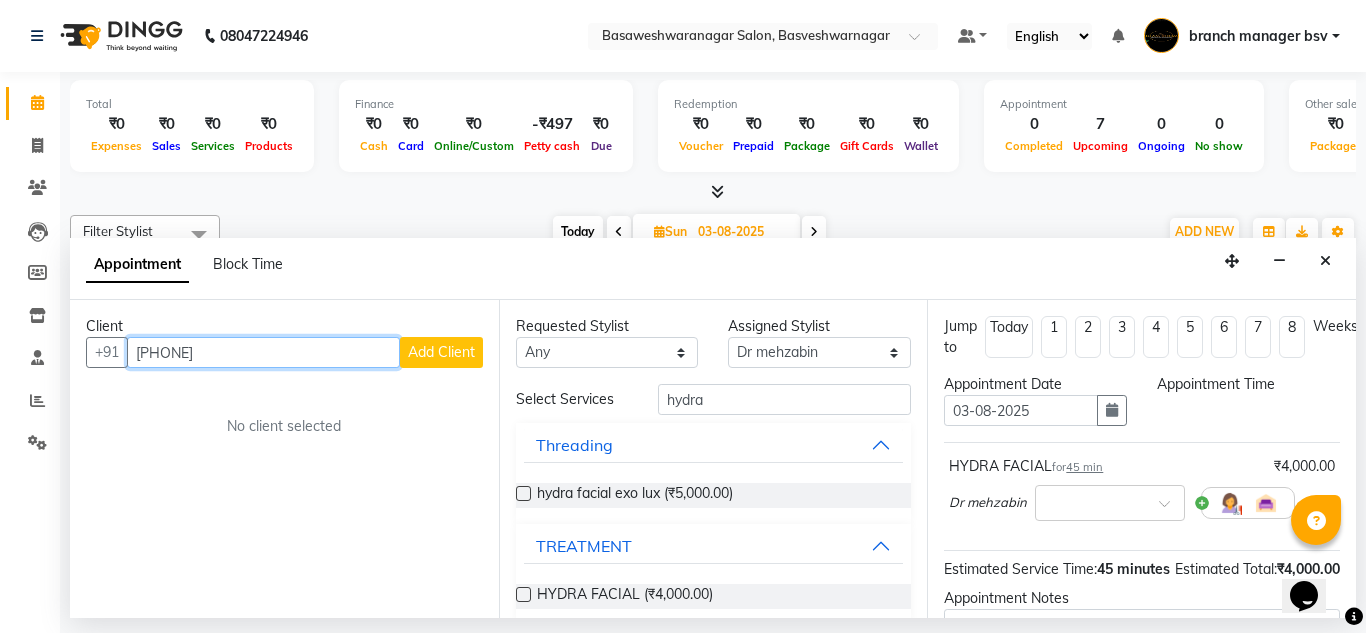 type on "[PHONE]" 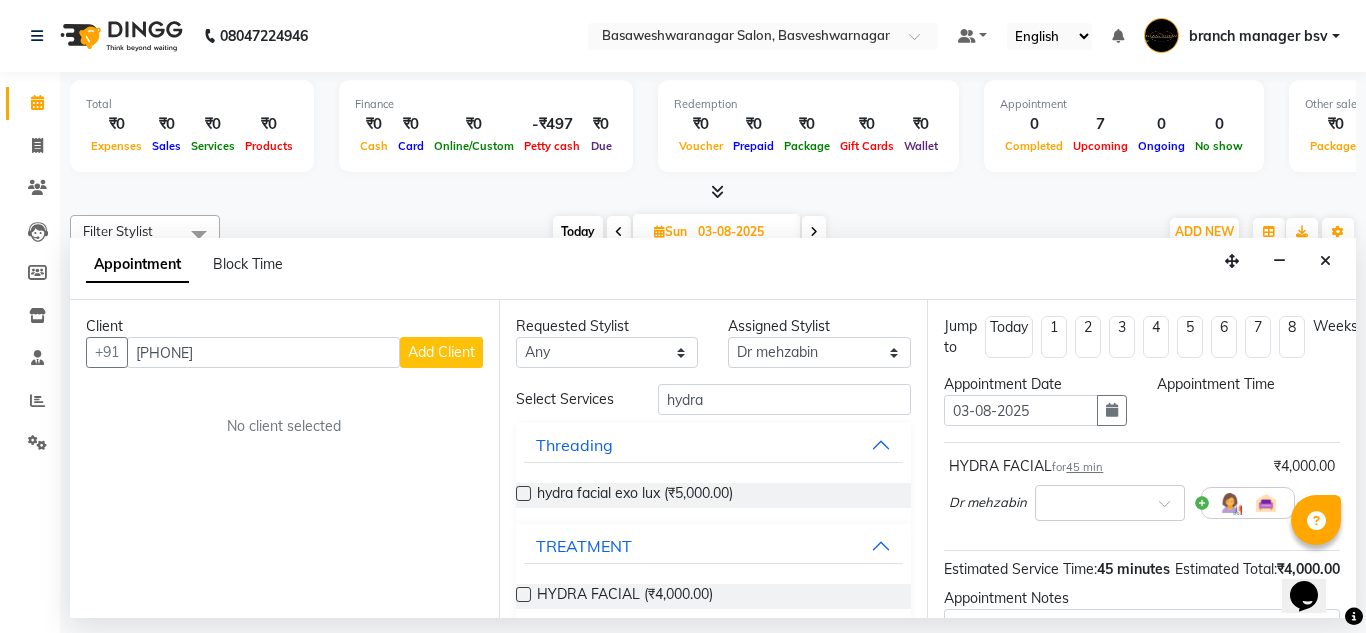 click on "Add Client" at bounding box center [441, 352] 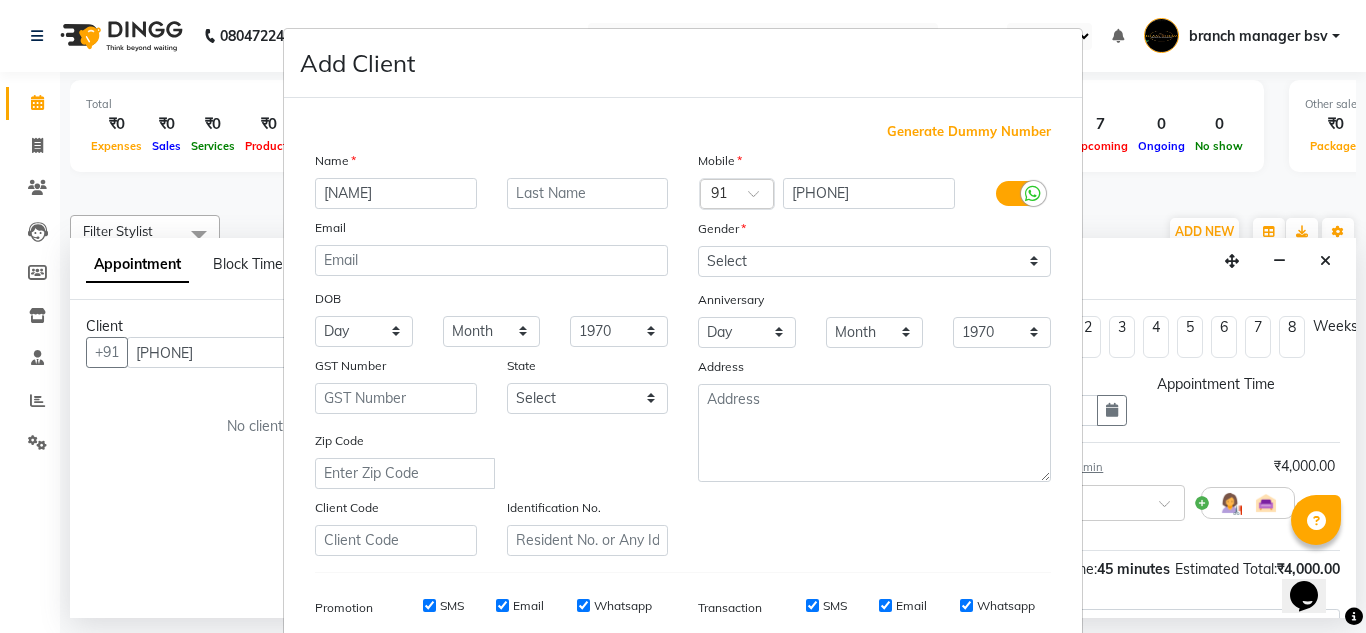 type on "[FIRST]" 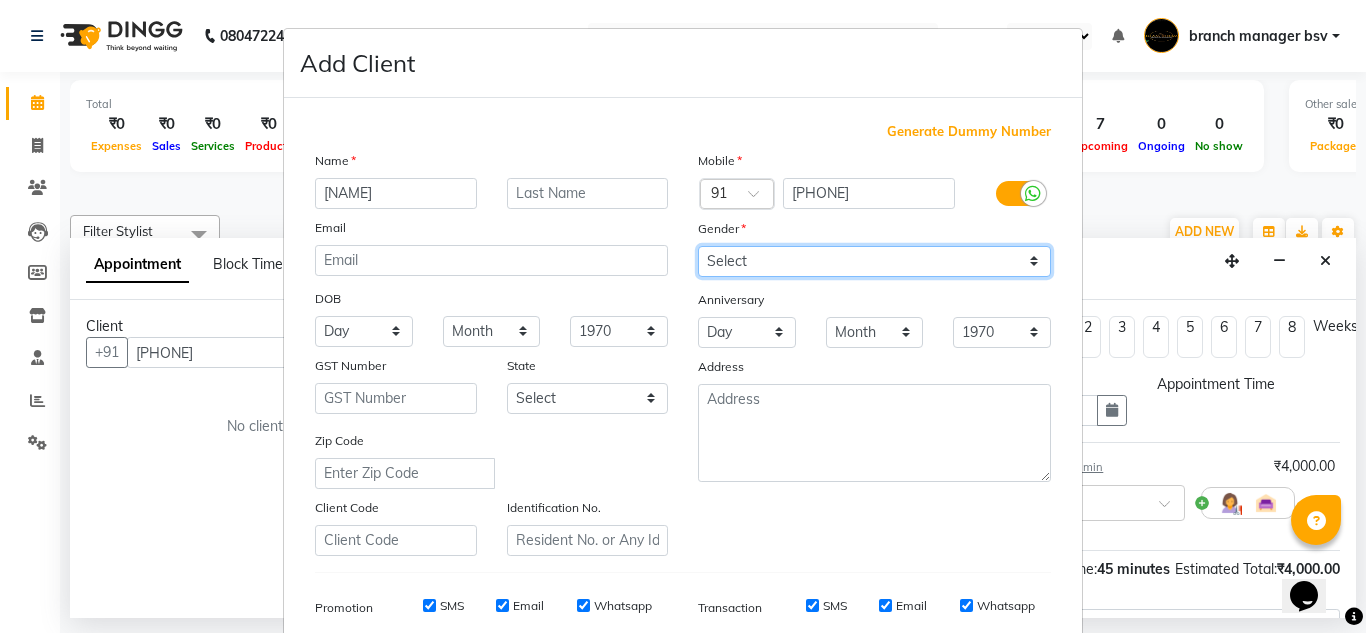 click on "Select Male Female Other Prefer Not To Say" at bounding box center [874, 261] 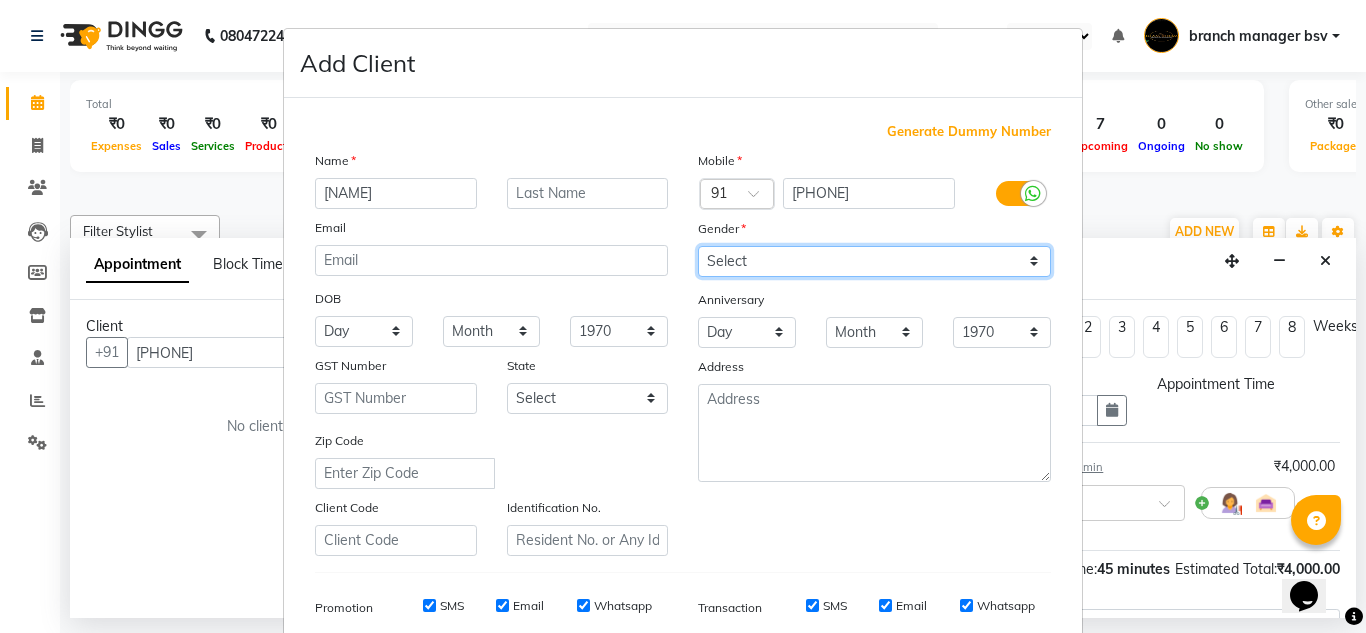 select on "female" 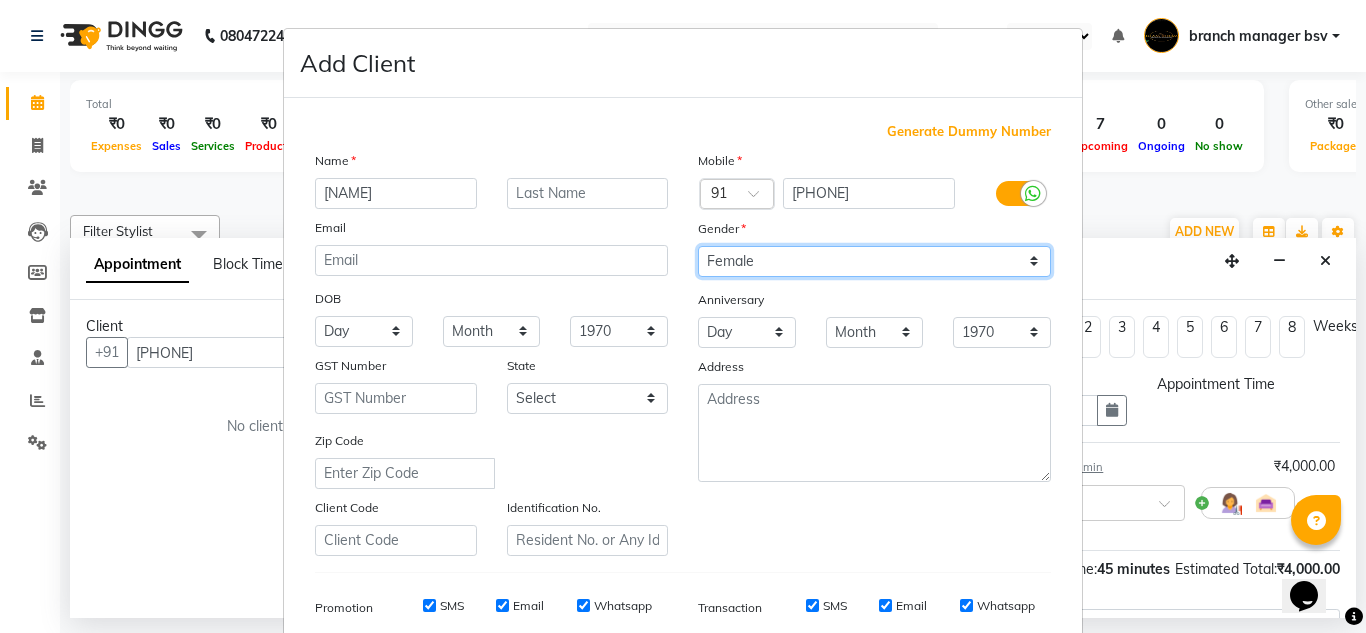 click on "Select Male Female Other Prefer Not To Say" at bounding box center [874, 261] 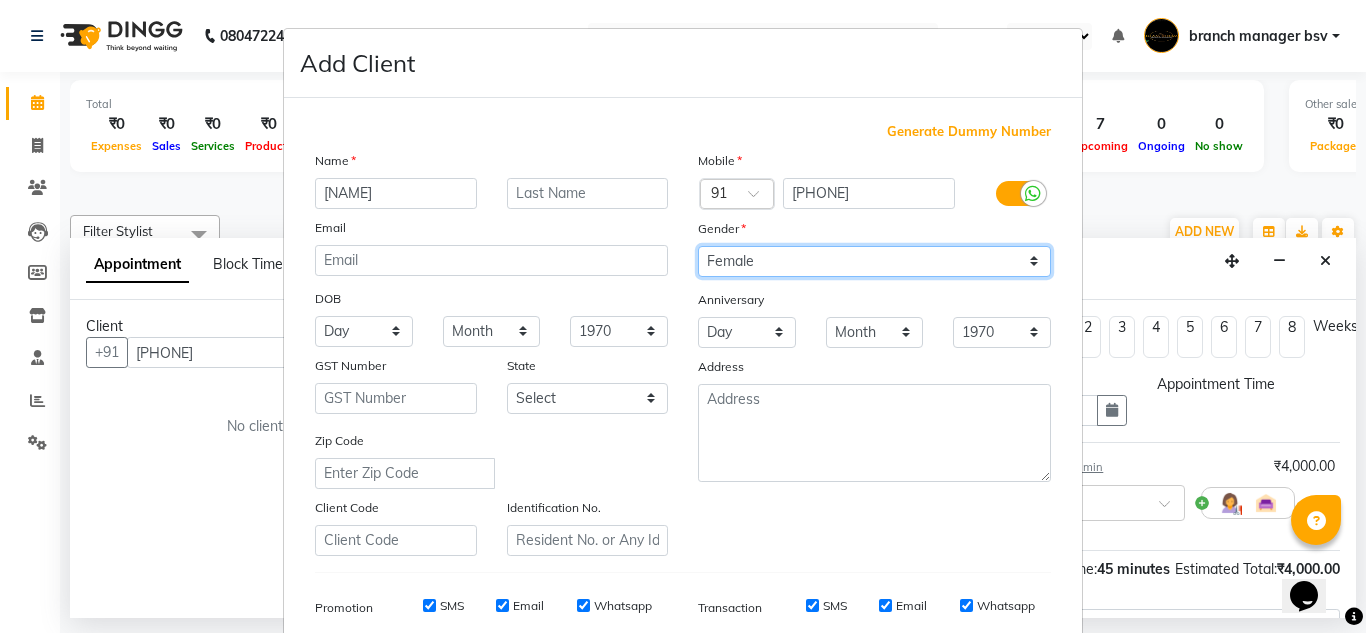 scroll, scrollTop: 290, scrollLeft: 0, axis: vertical 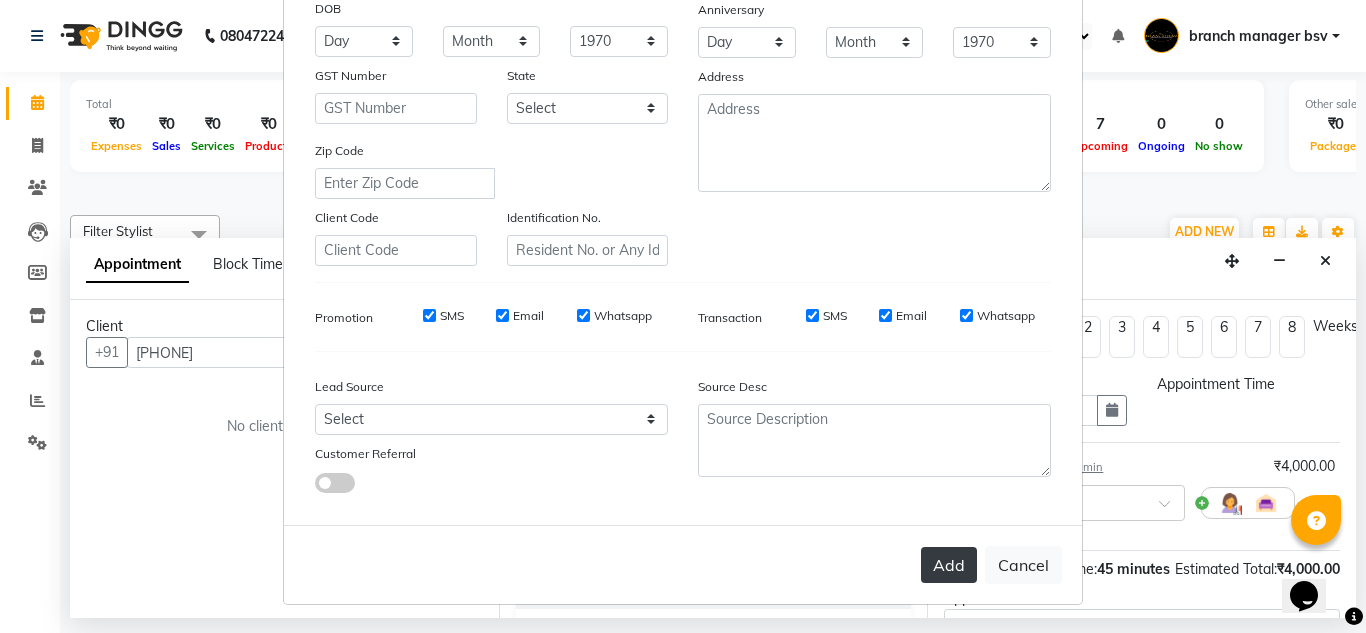 click on "Add" at bounding box center (949, 565) 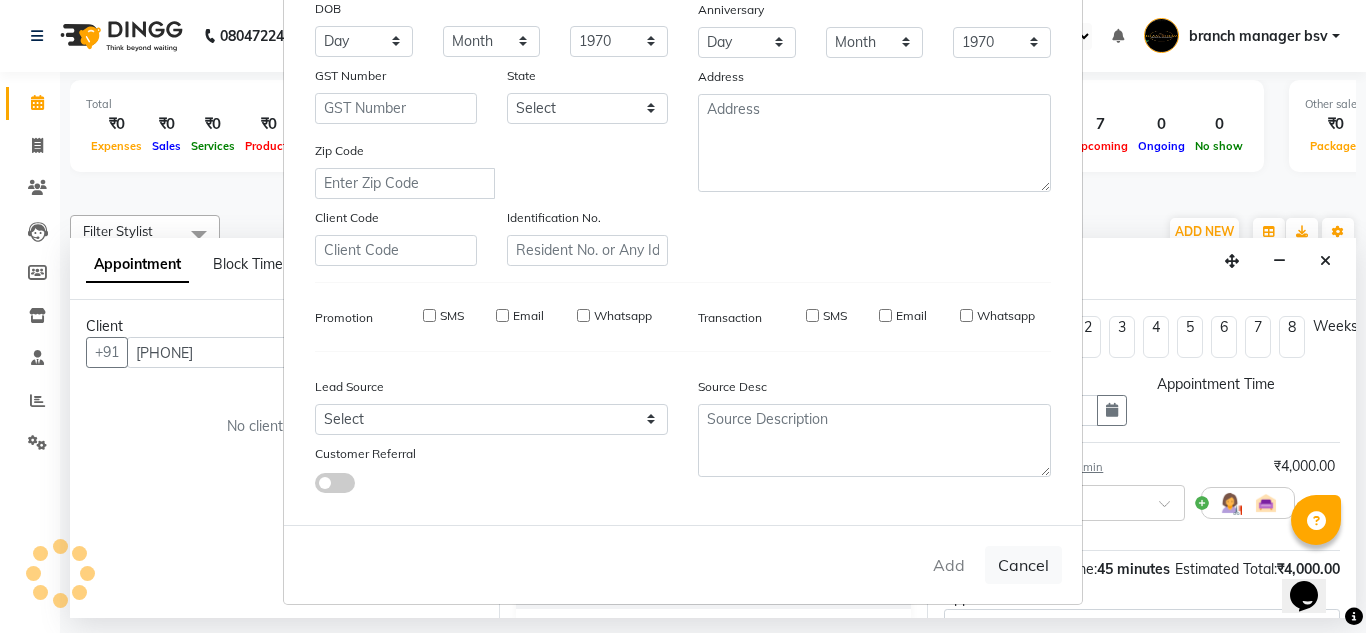 type 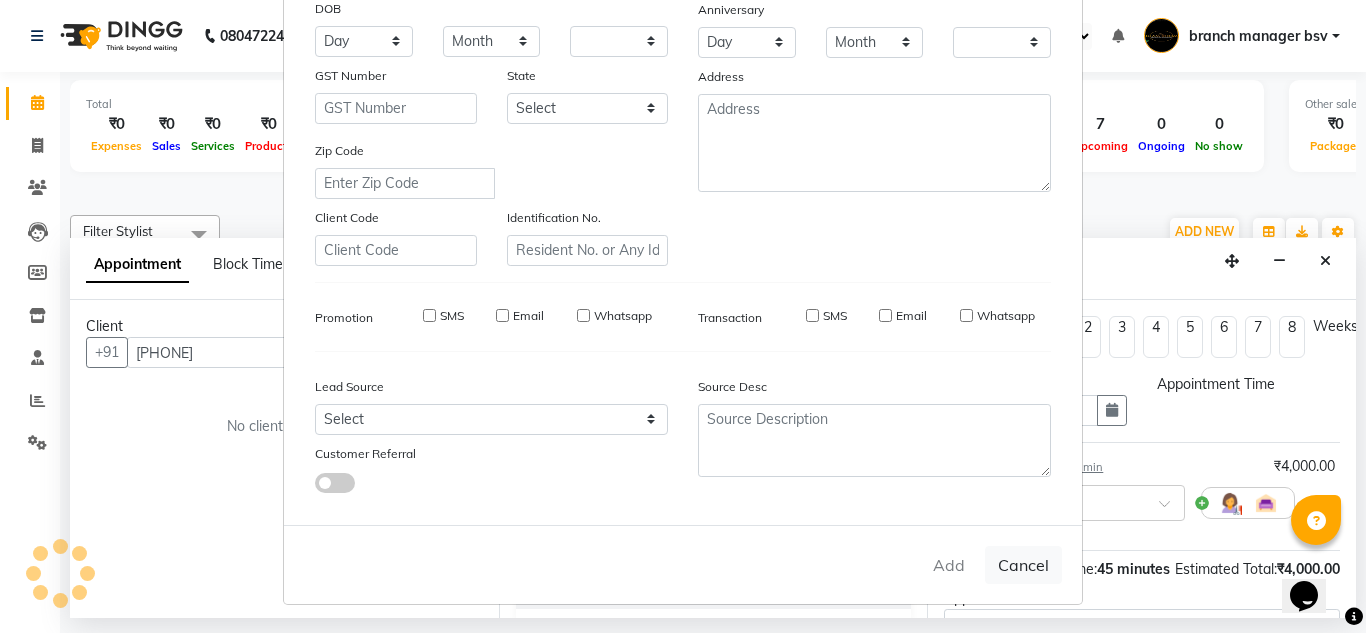 checkbox on "false" 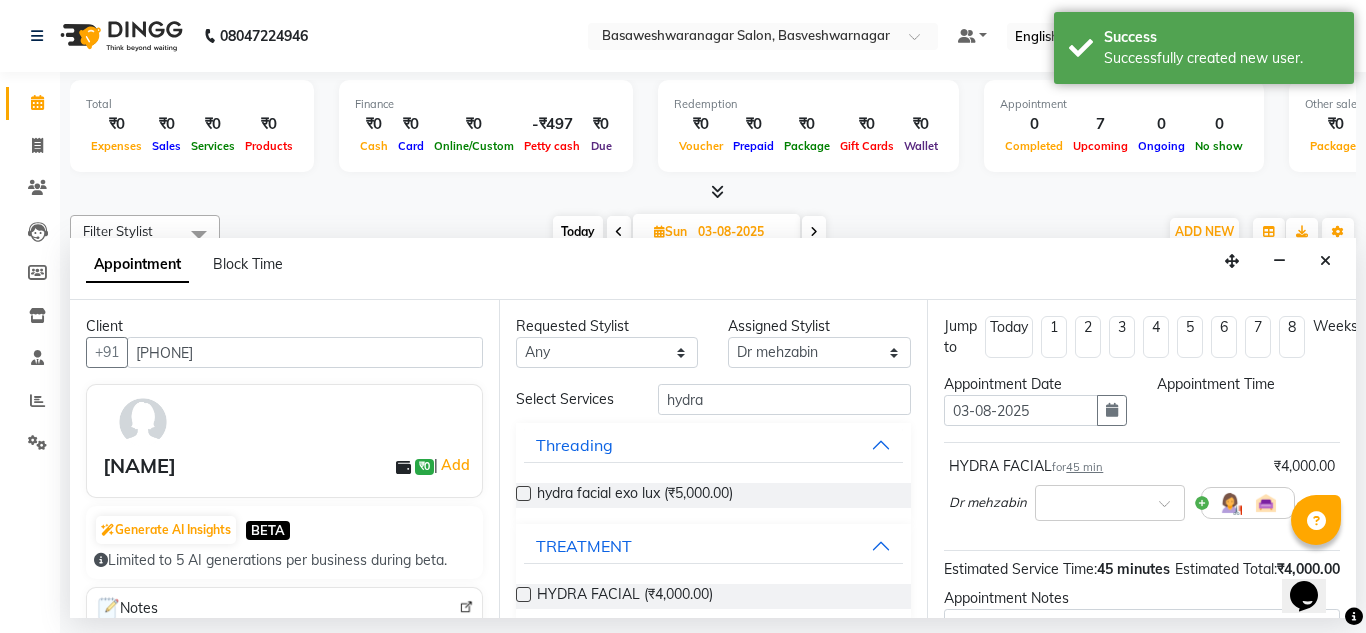 scroll, scrollTop: 244, scrollLeft: 0, axis: vertical 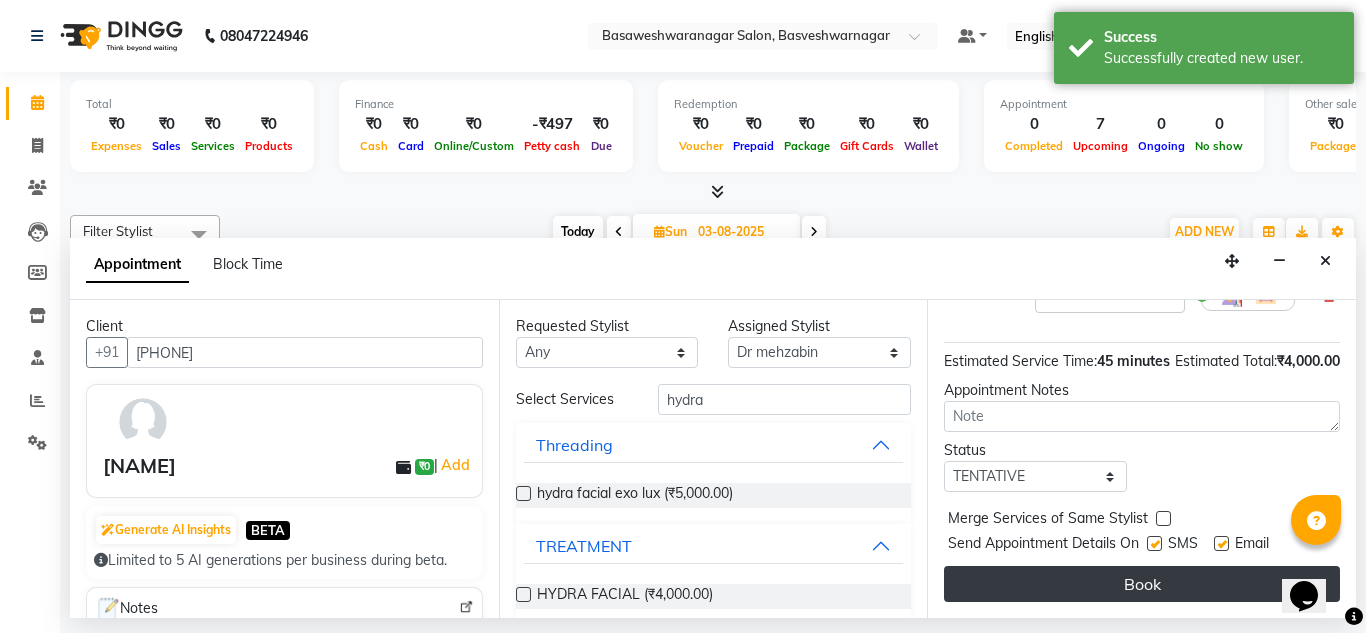 click on "Book" at bounding box center [1142, 584] 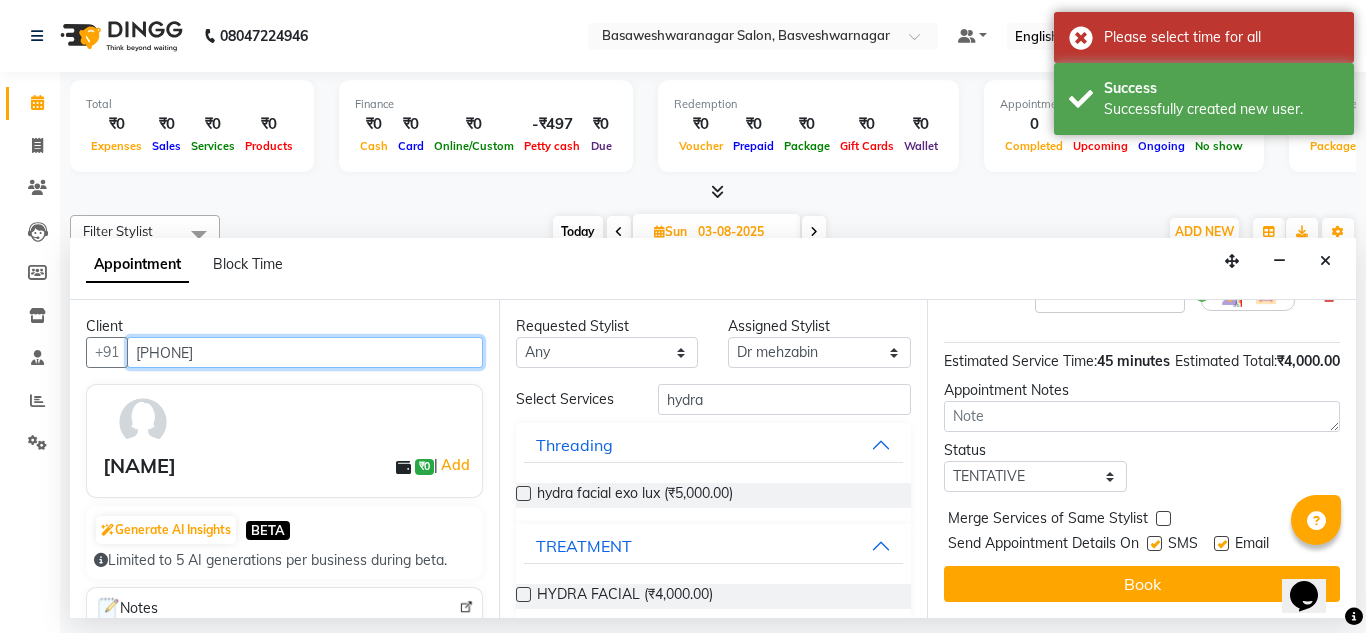 click on "[PHONE]" at bounding box center [305, 352] 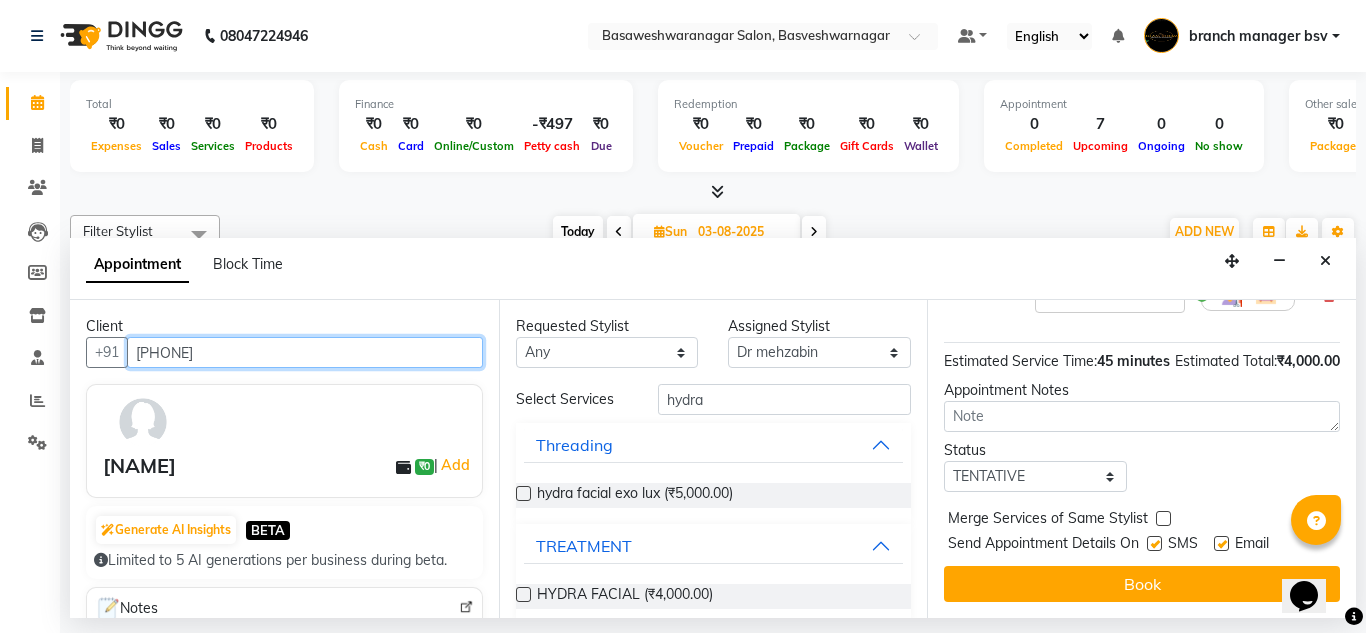 scroll, scrollTop: 0, scrollLeft: 0, axis: both 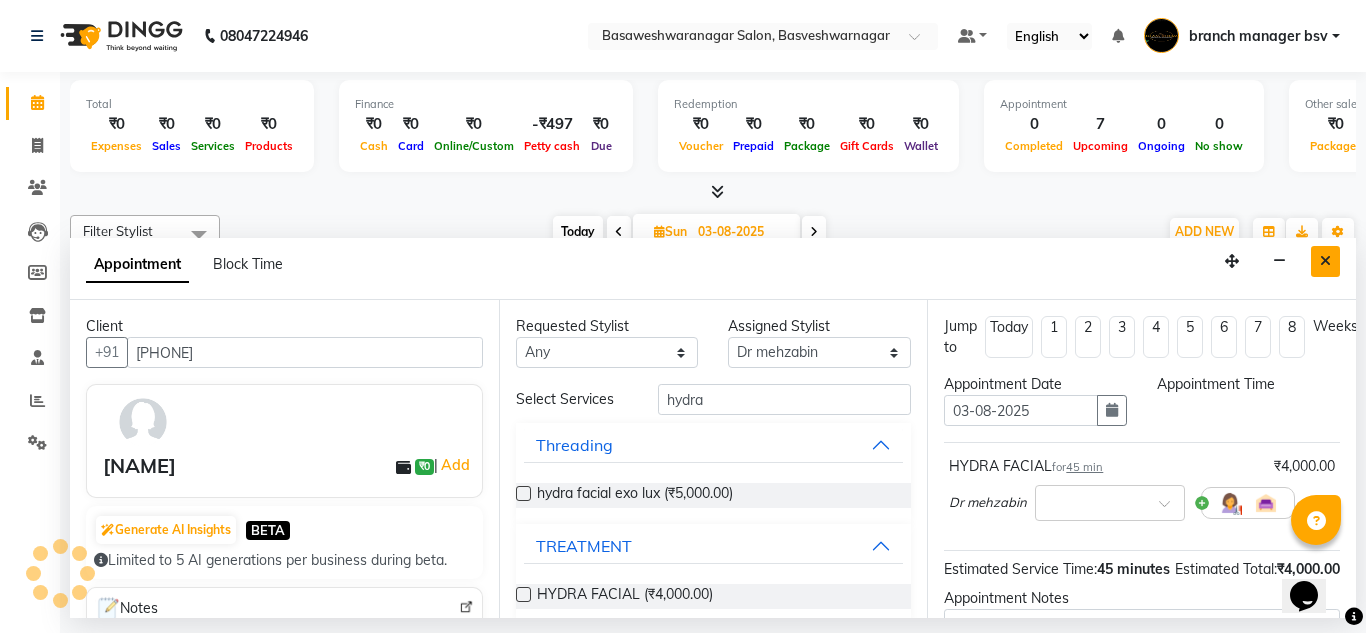 click at bounding box center (1325, 261) 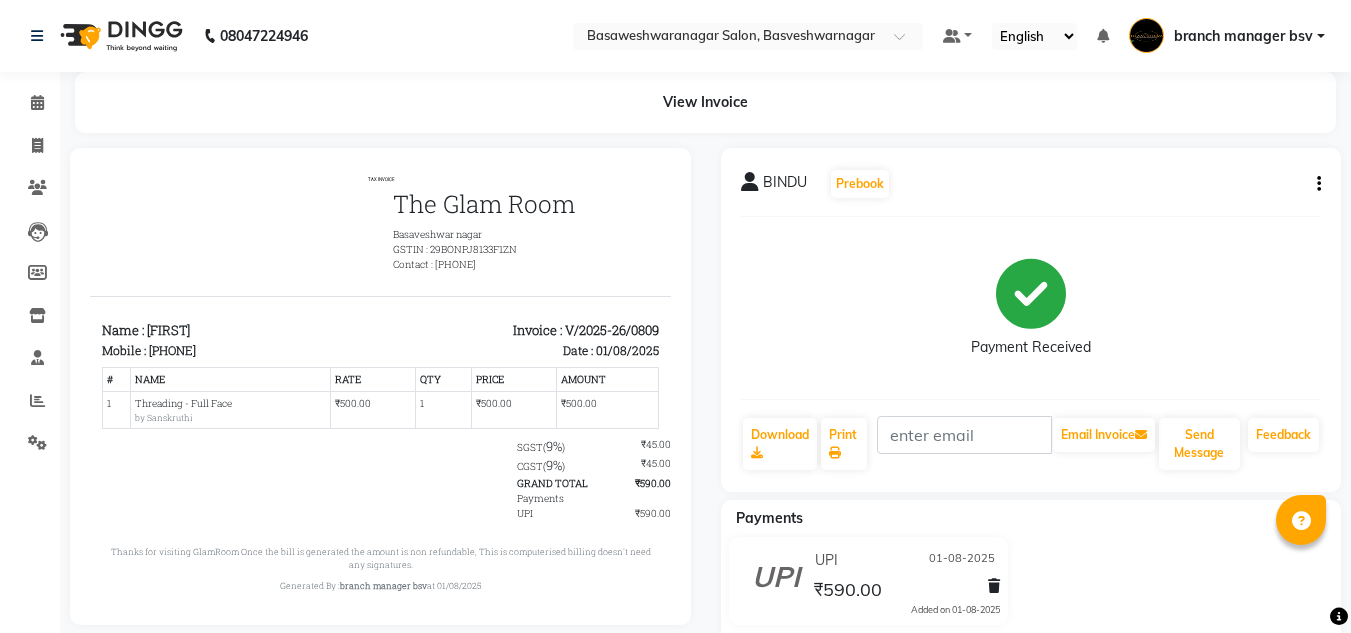 scroll, scrollTop: 0, scrollLeft: 0, axis: both 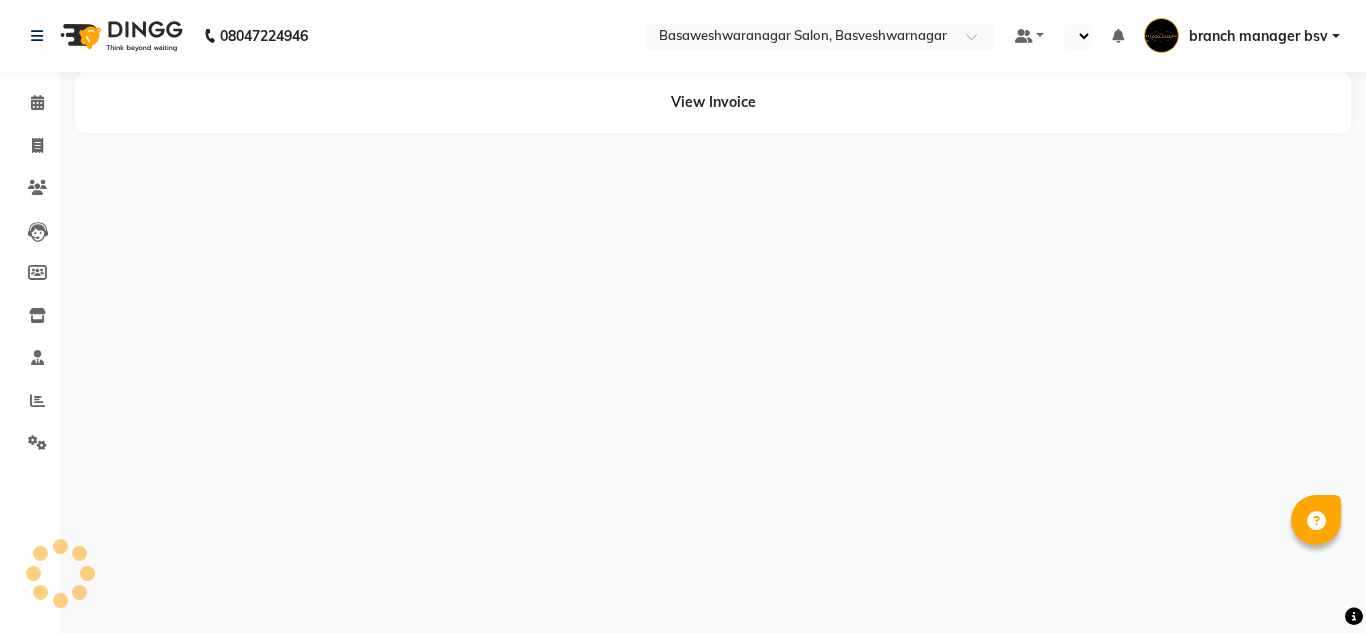 select on "en" 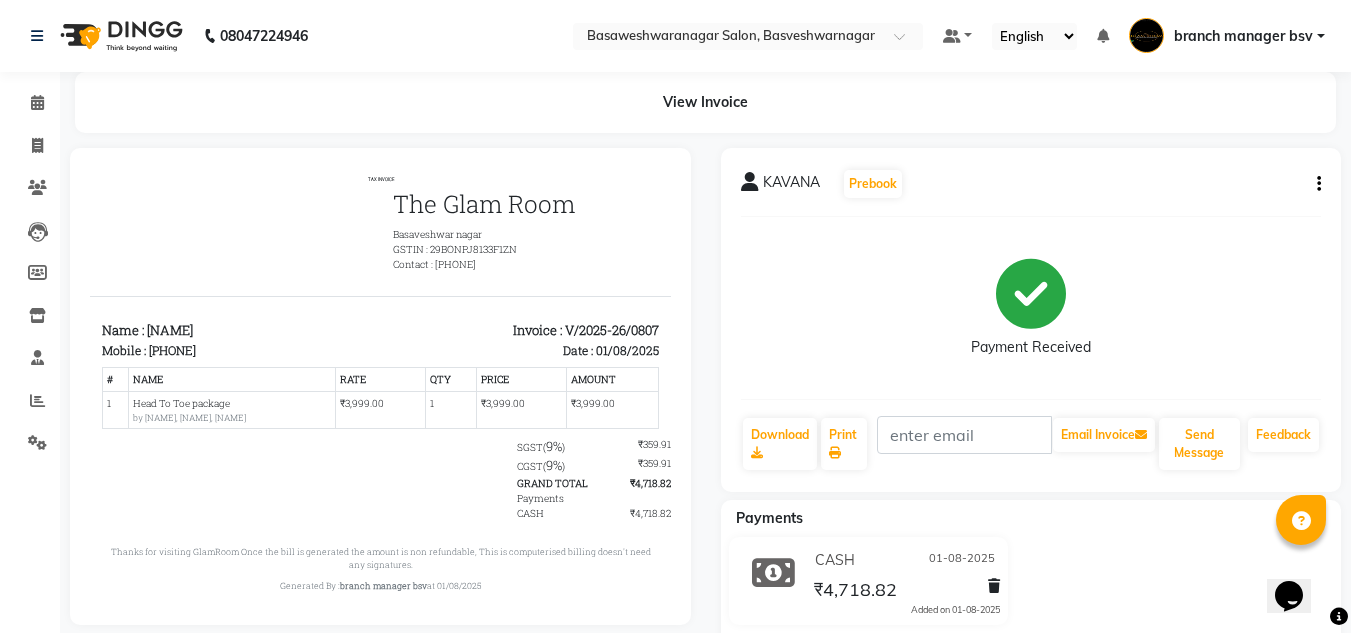 scroll, scrollTop: 0, scrollLeft: 0, axis: both 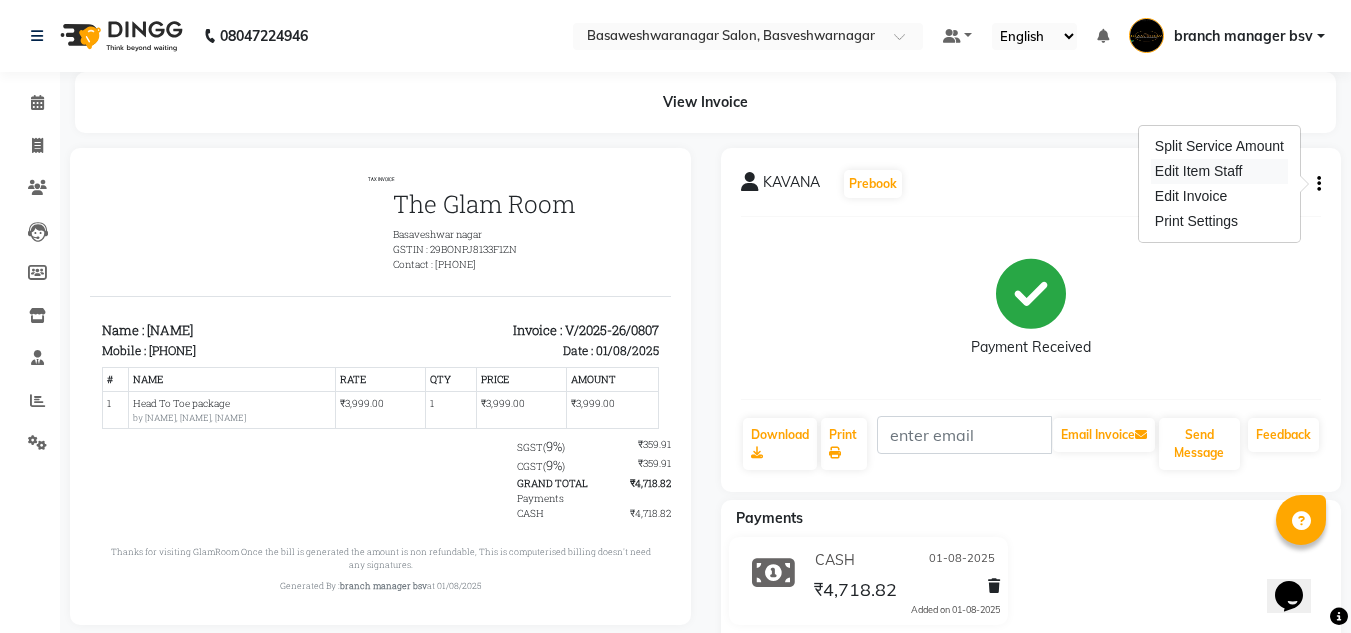 click on "Edit Item Staff" at bounding box center [1219, 171] 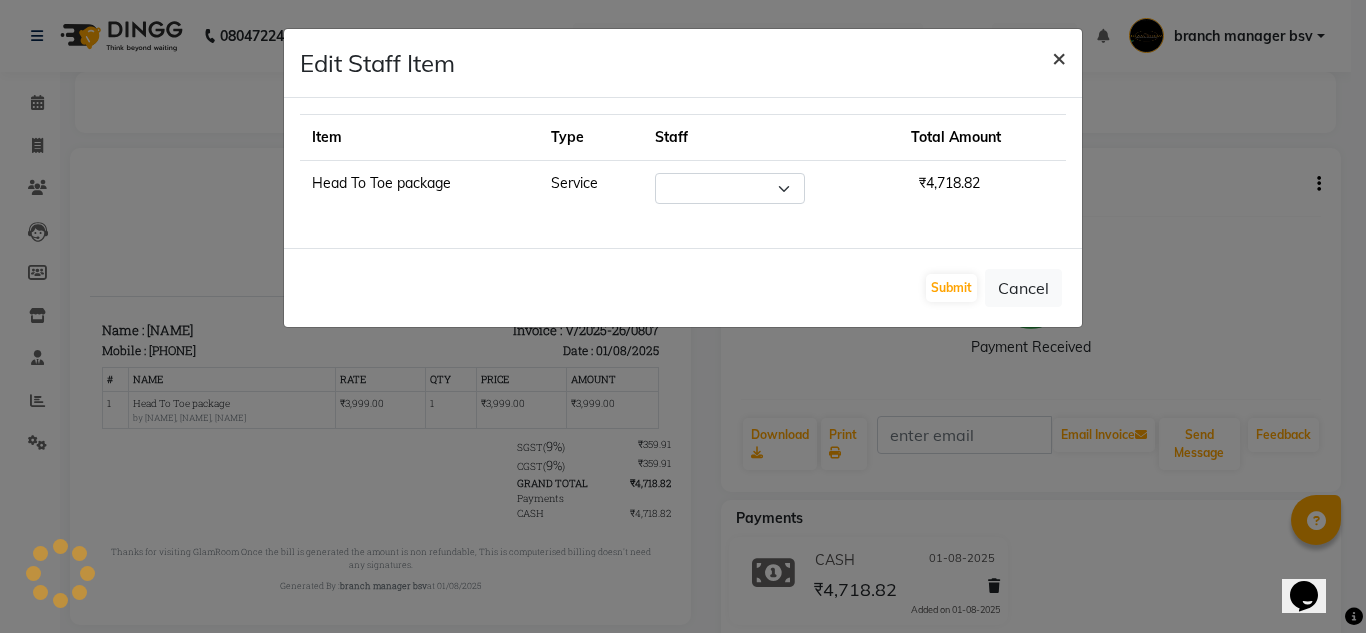 select on "46115" 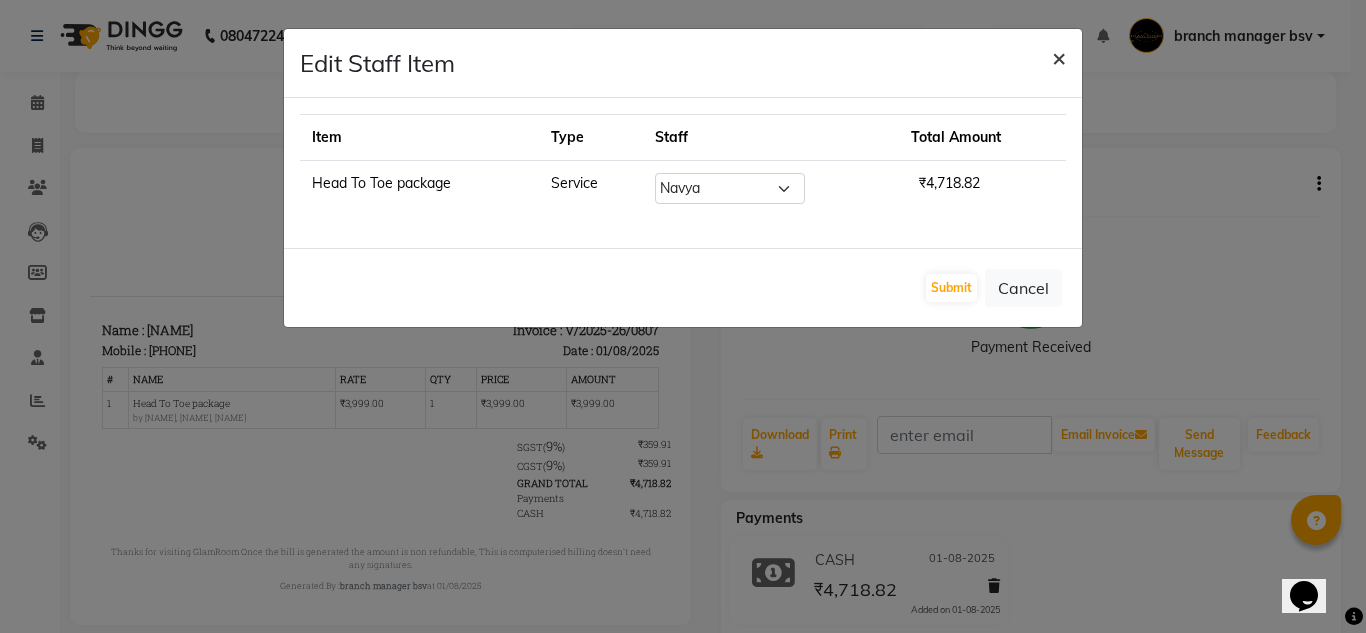 click on "×" 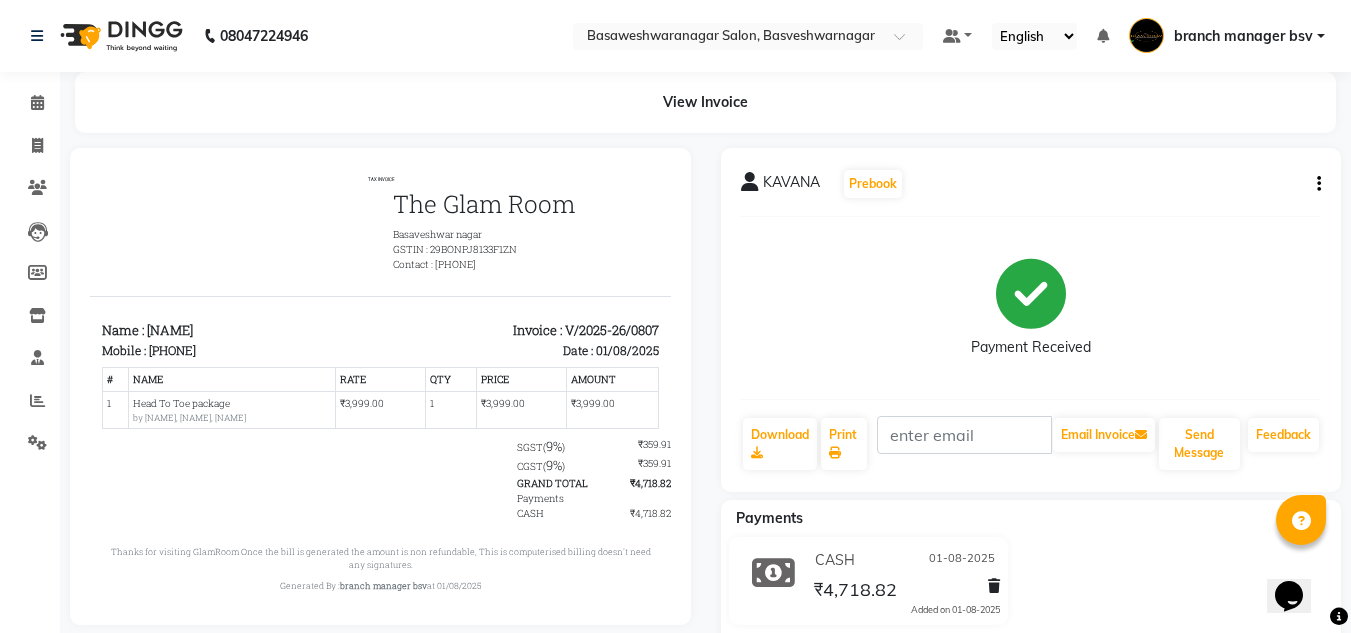 click 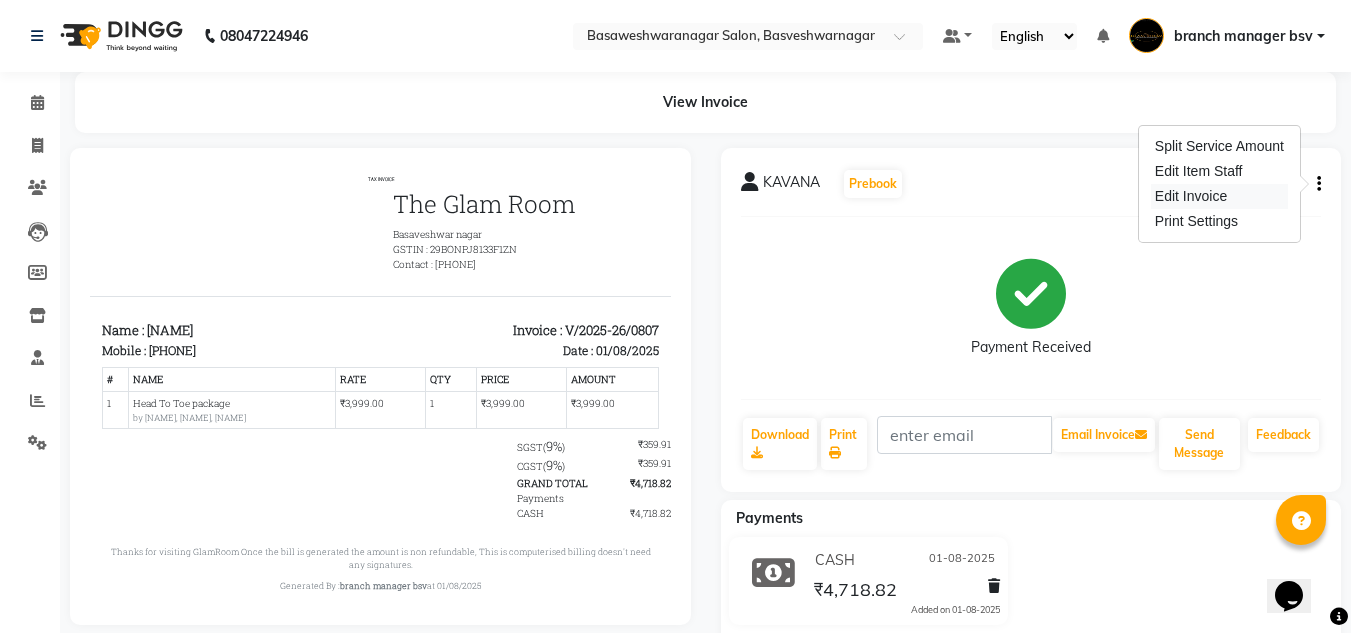 click on "Edit Invoice" at bounding box center (1219, 196) 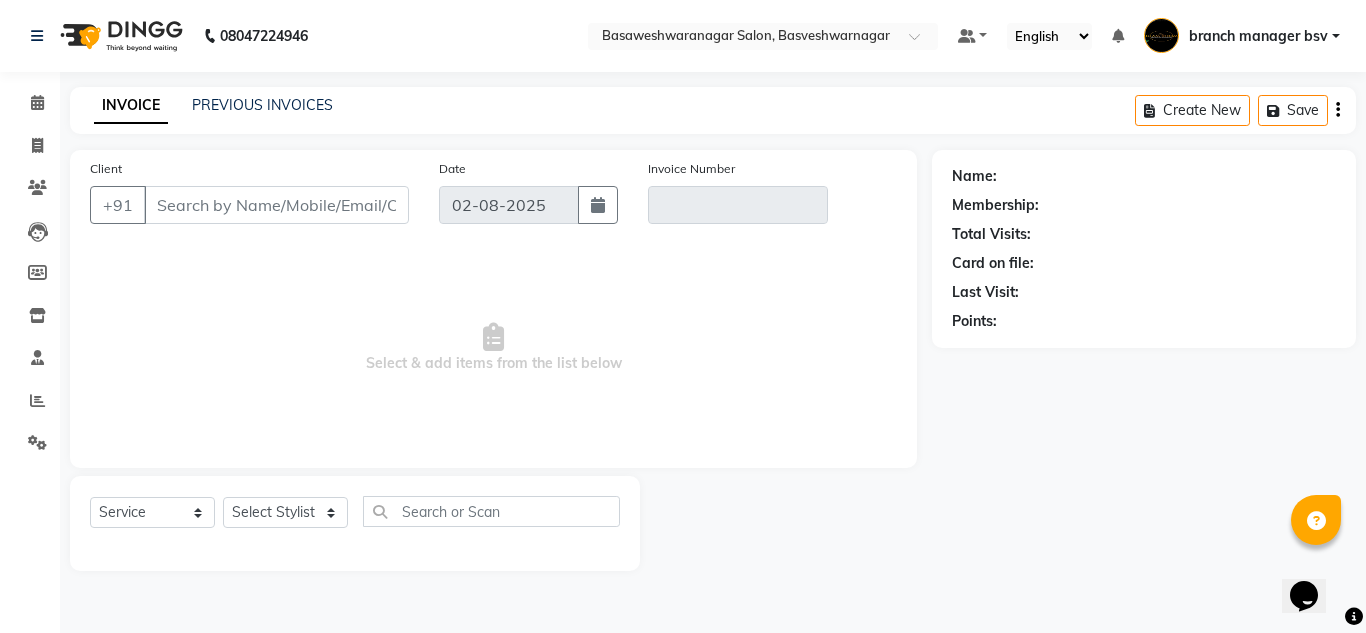 type on "7975005453" 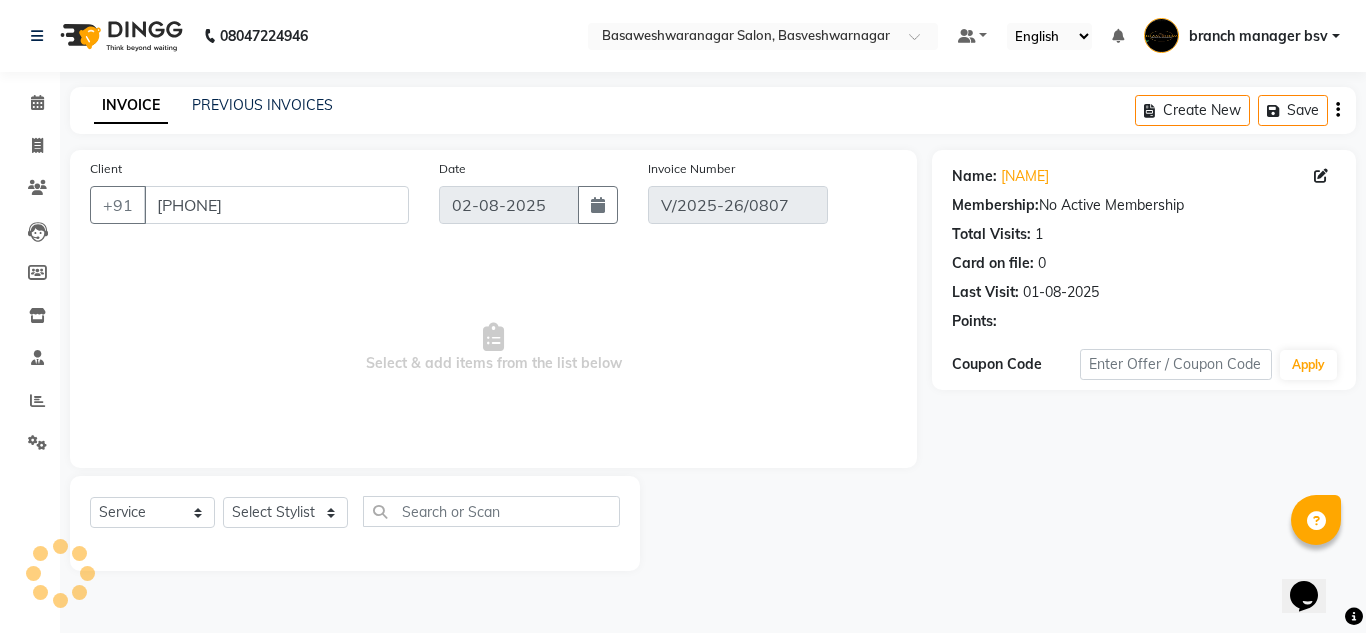 type on "01-08-2025" 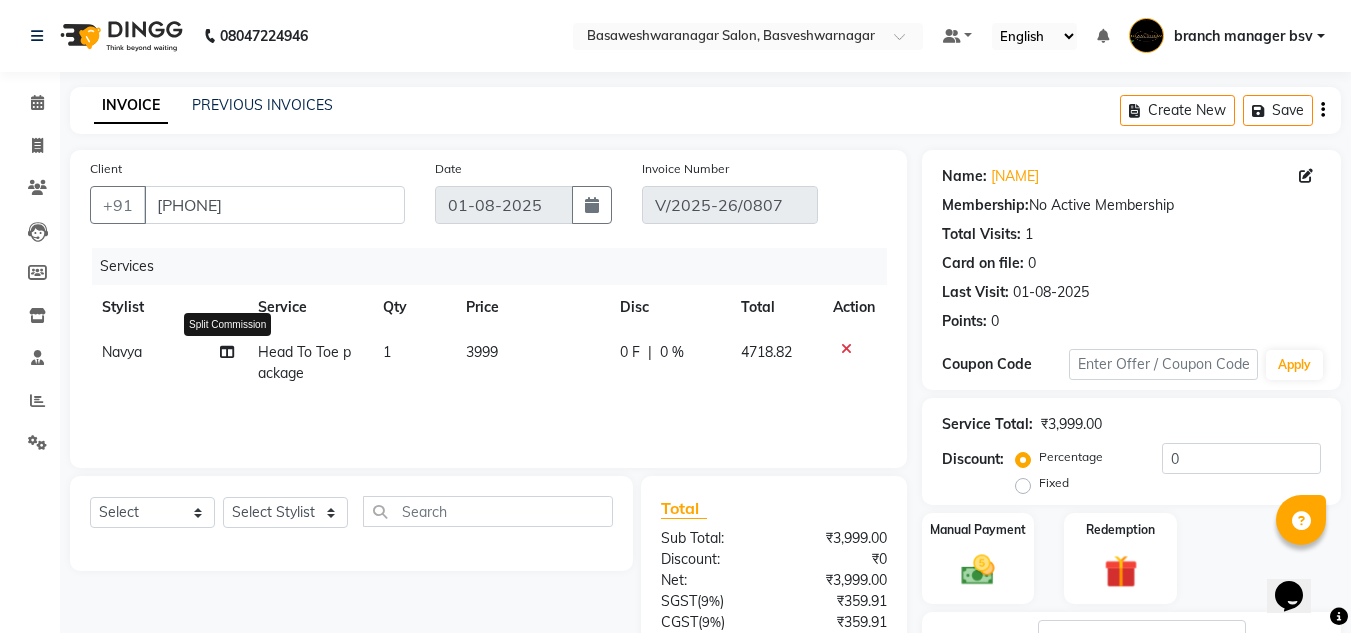 click 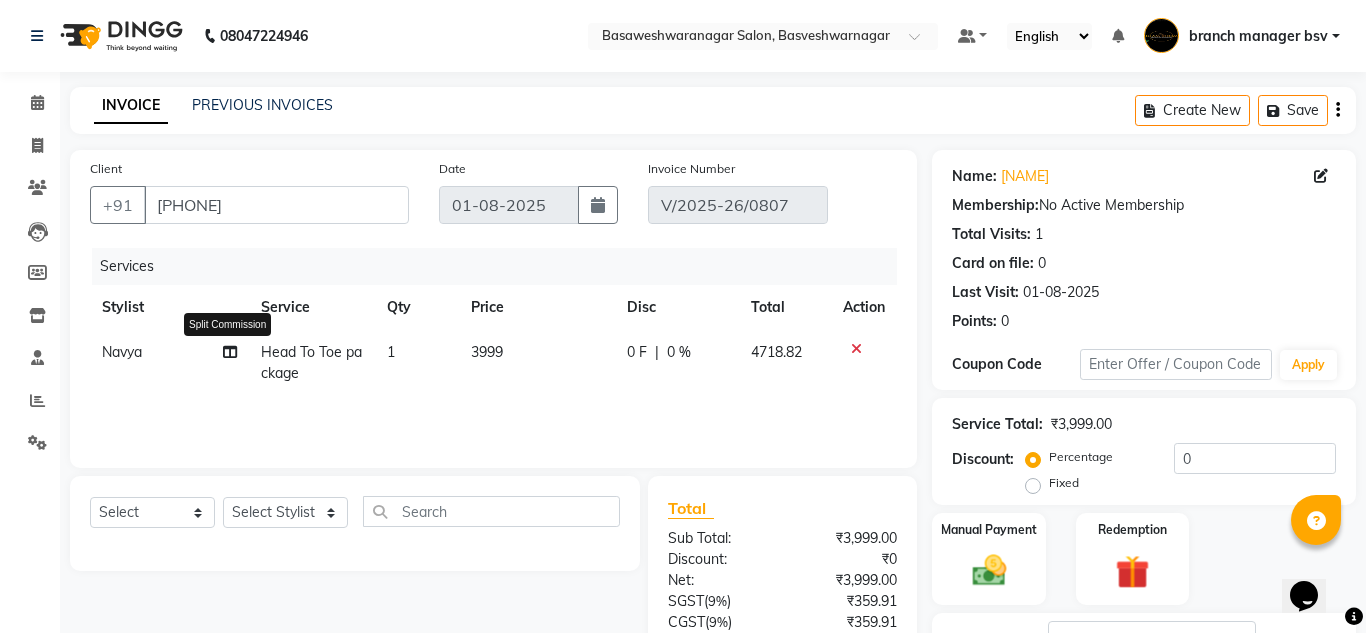 select on "46115" 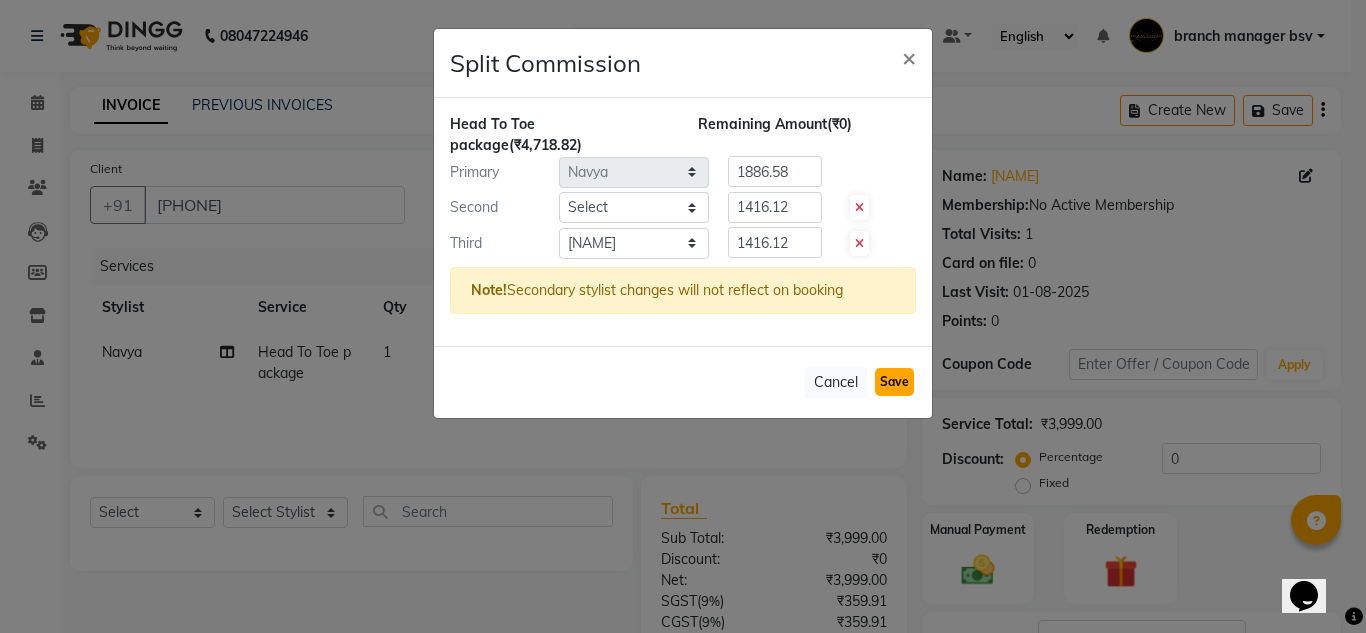 click on "Save" 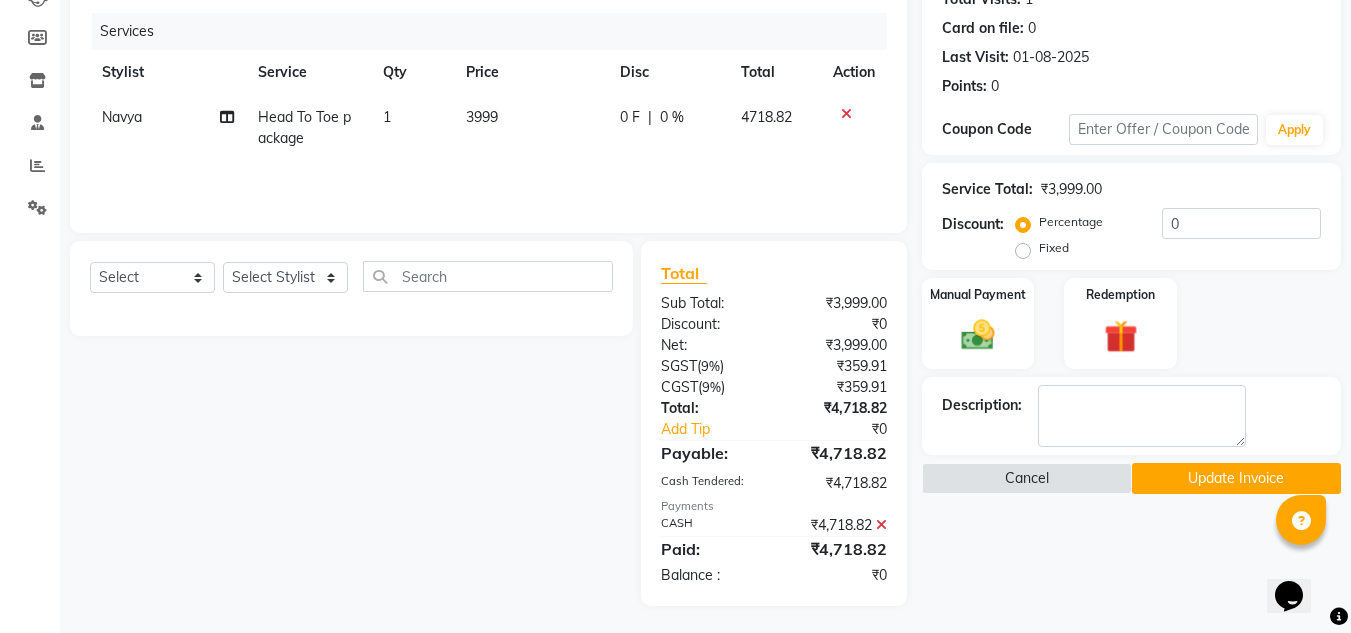 scroll, scrollTop: 238, scrollLeft: 0, axis: vertical 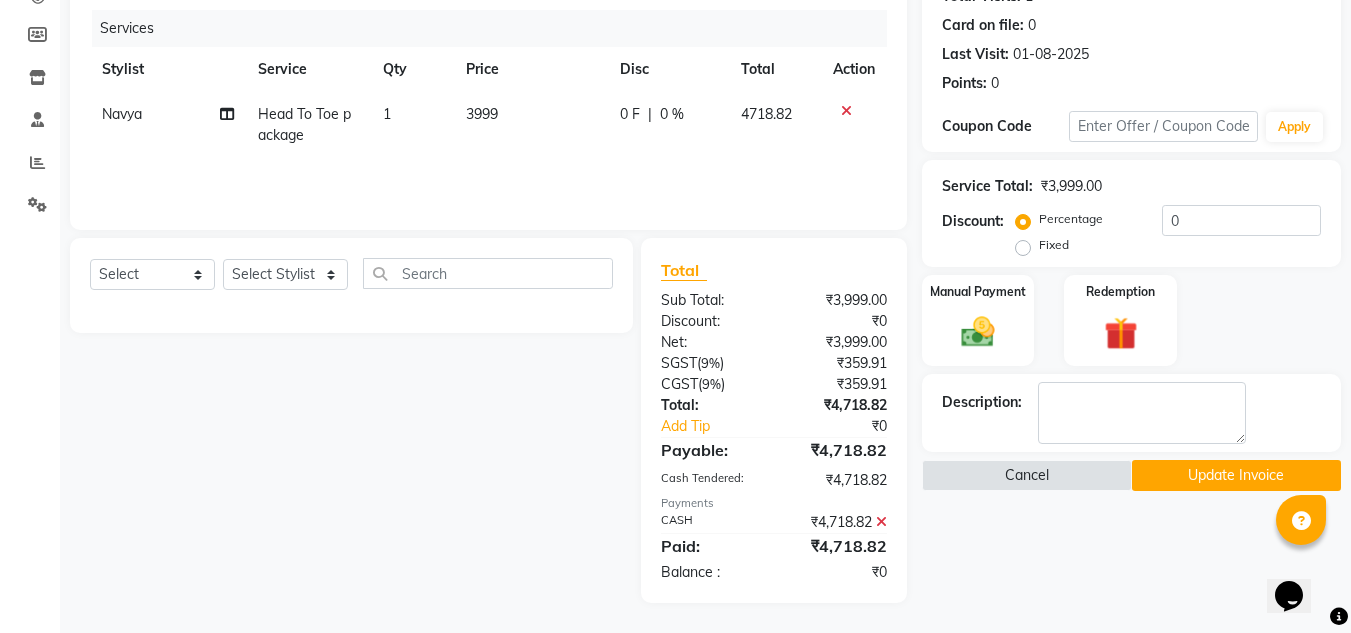 click on "Update Invoice" 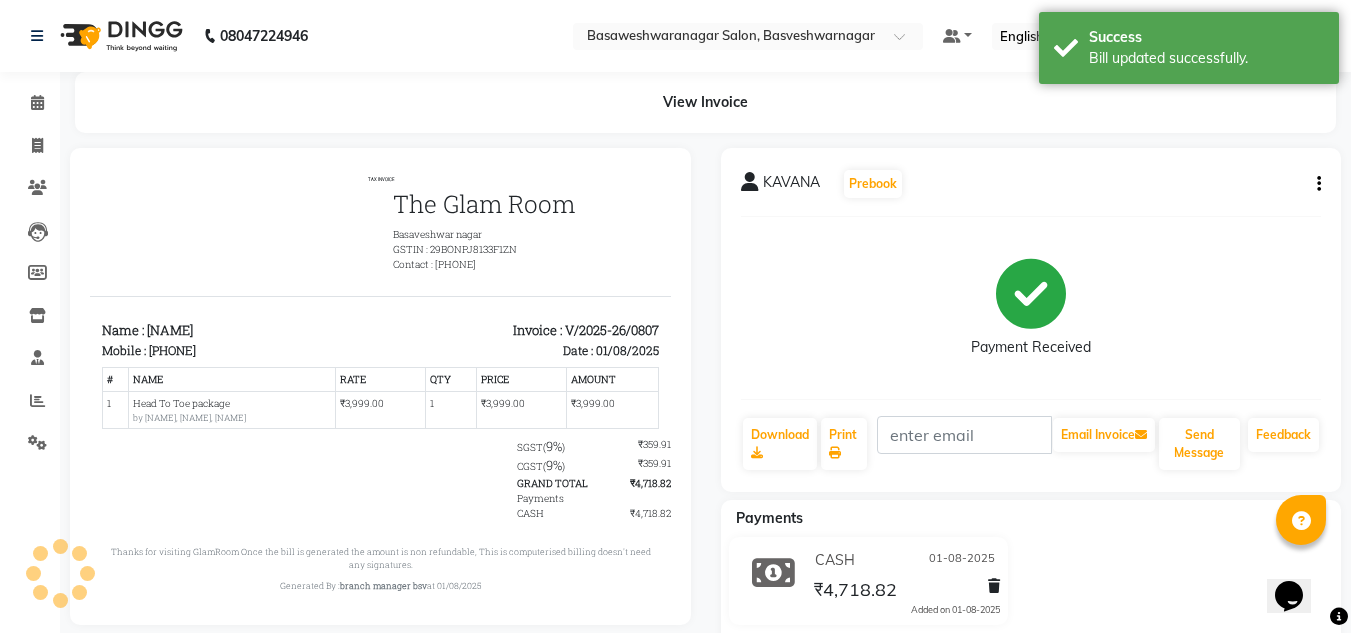 scroll, scrollTop: 0, scrollLeft: 0, axis: both 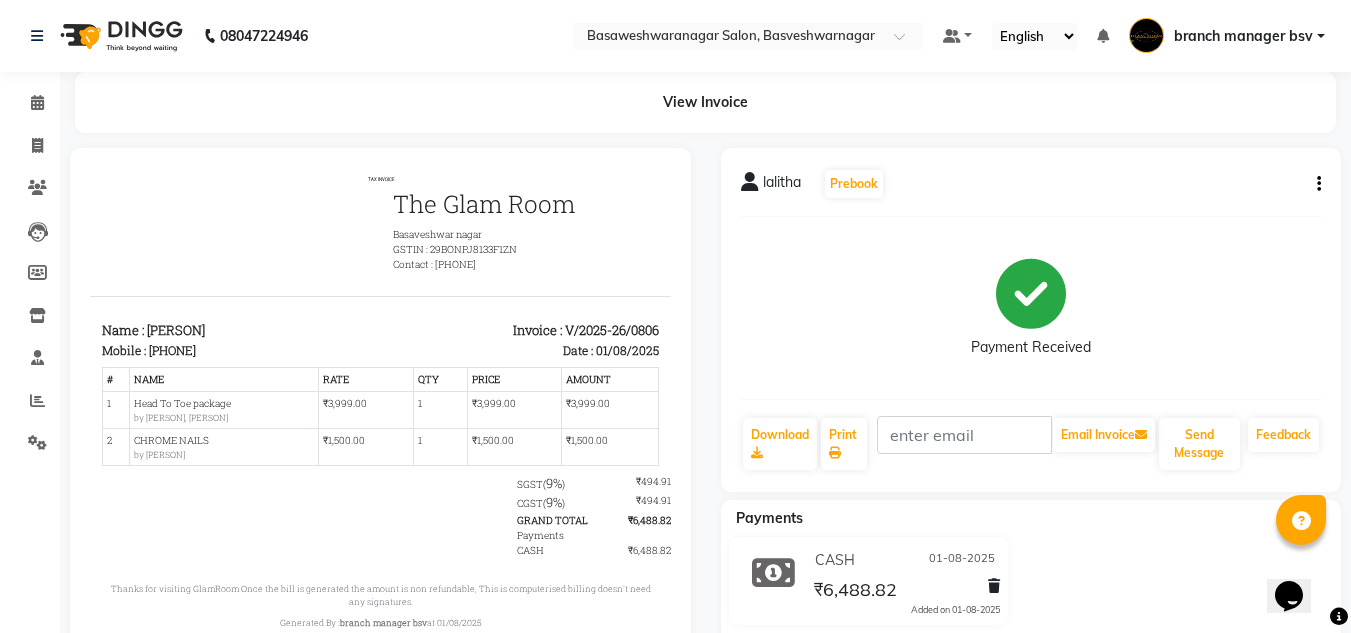 click 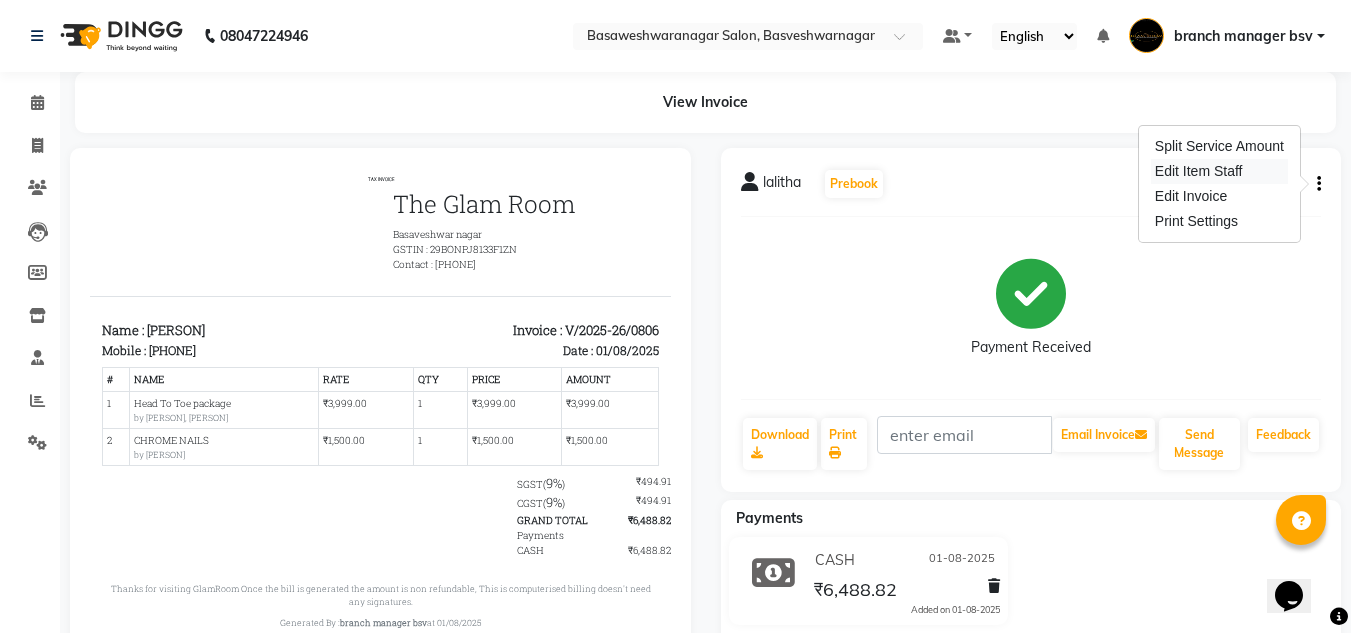 click on "Edit Item Staff" at bounding box center (1219, 171) 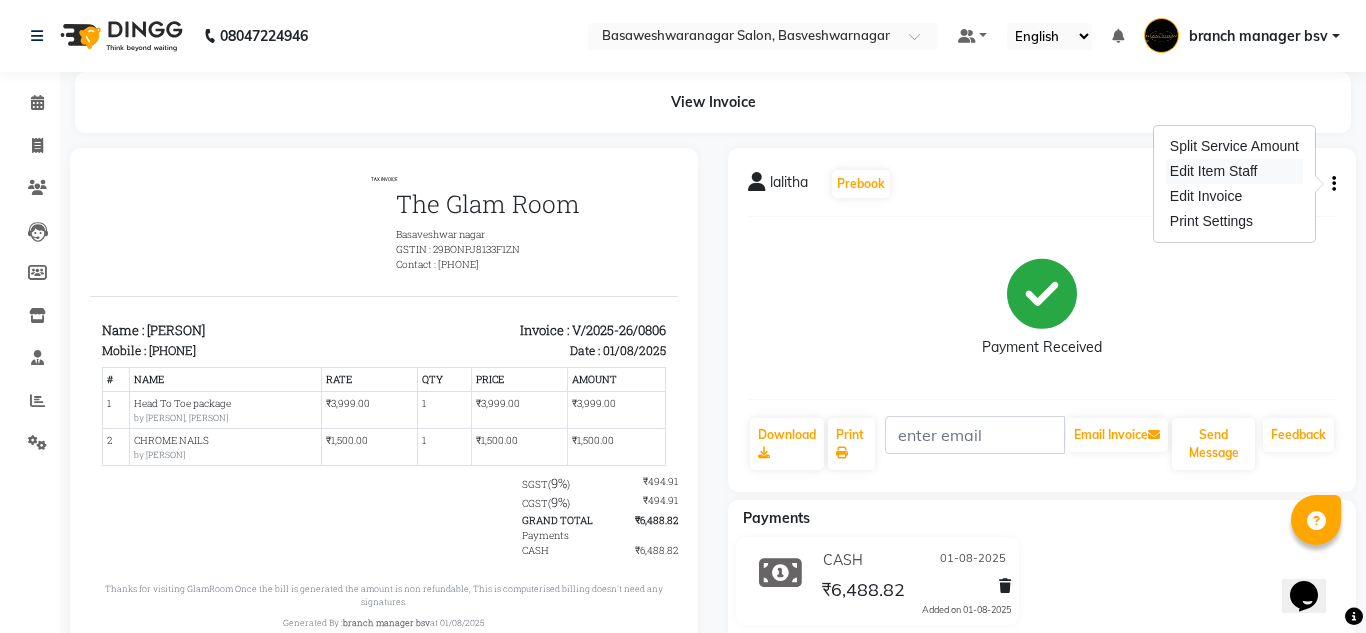 select on "30333" 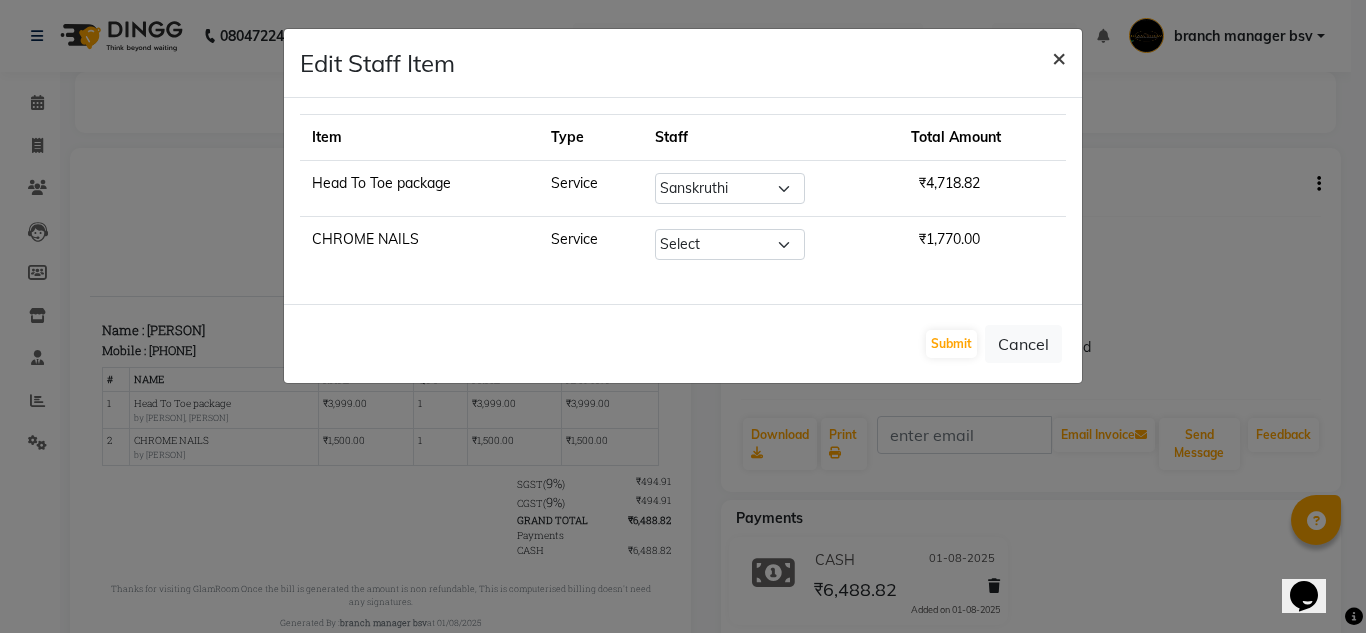 click on "×" 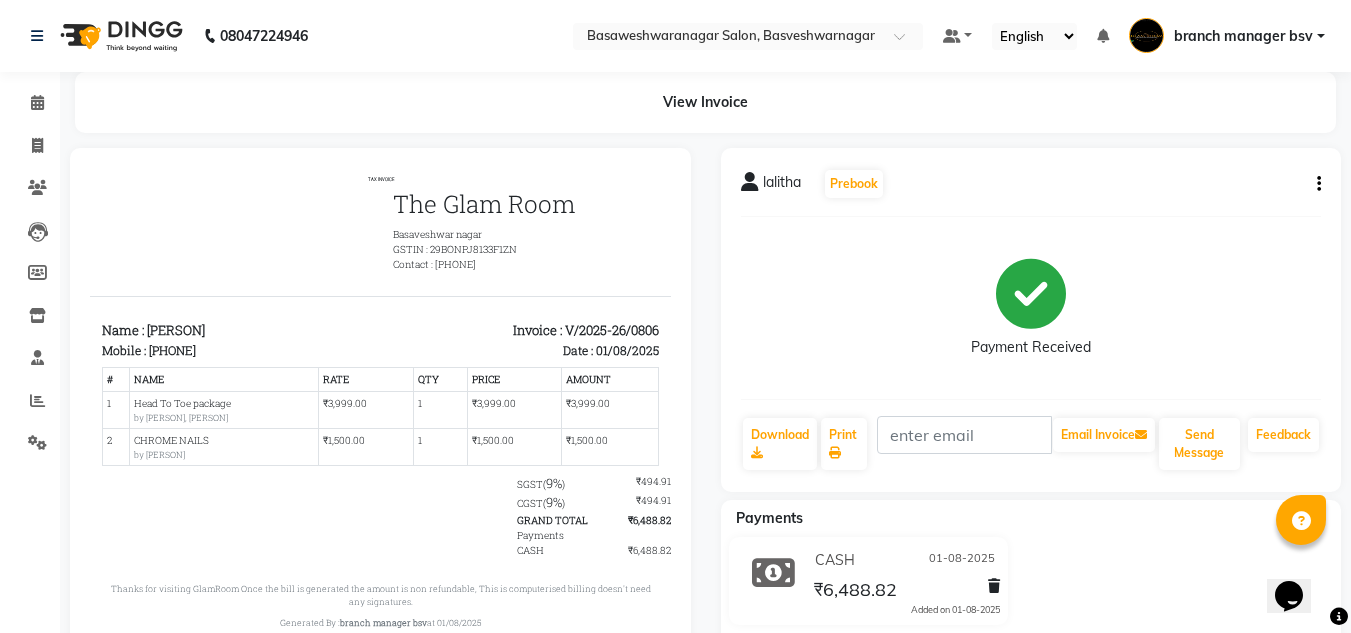 click 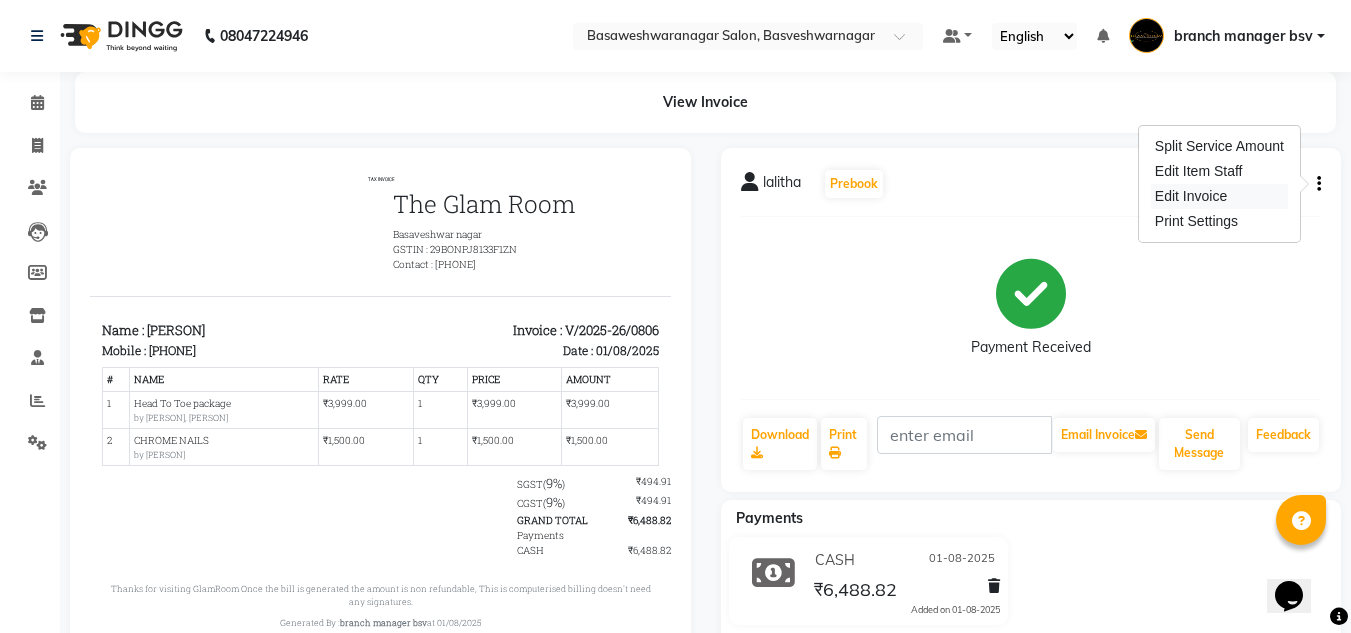 click on "Edit Invoice" at bounding box center (1219, 196) 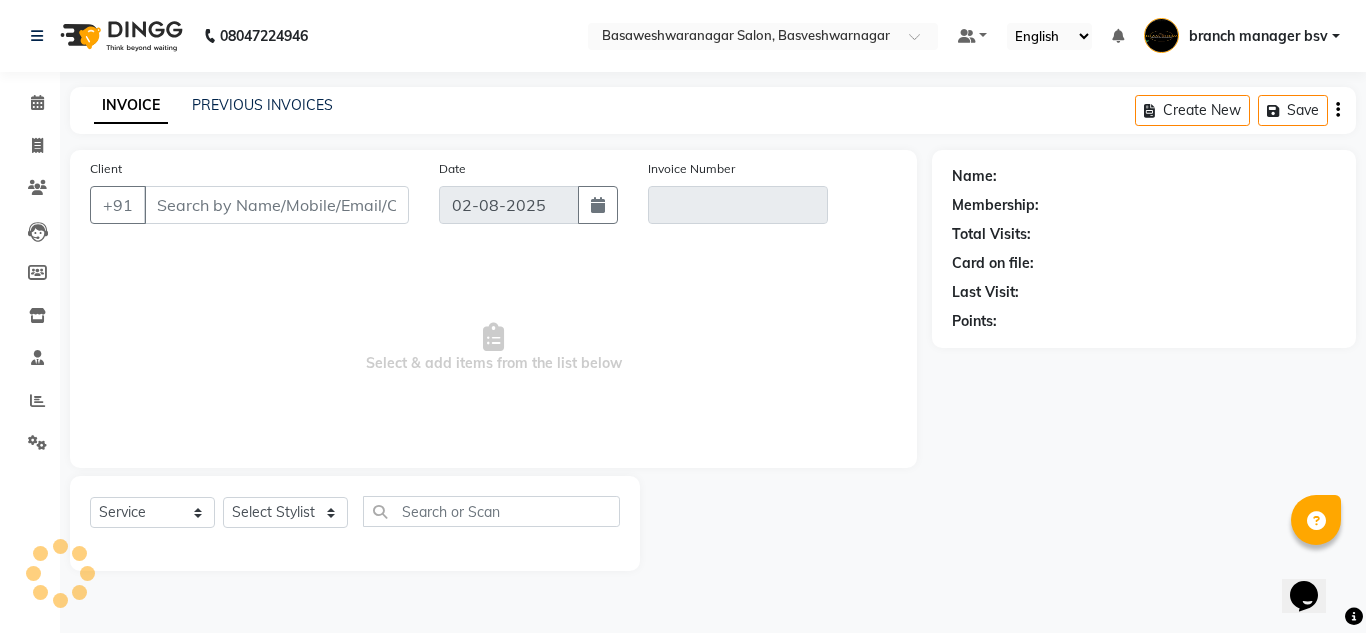 type on "9880261344" 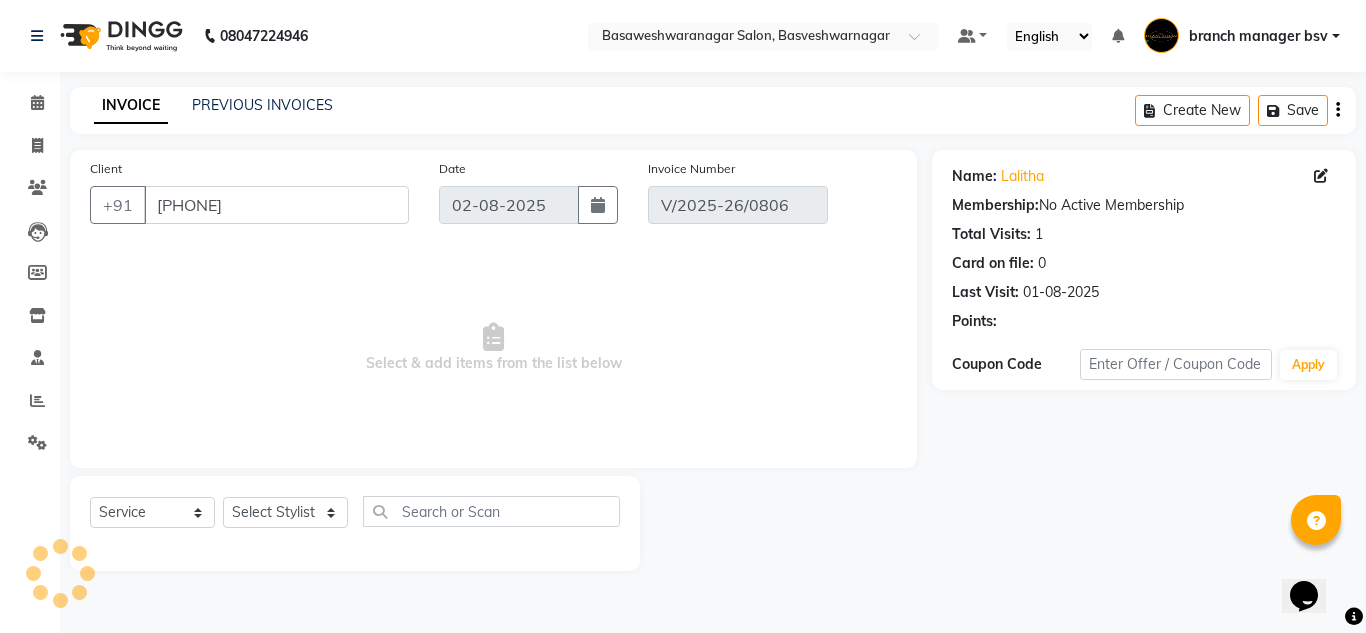 type on "01-08-2025" 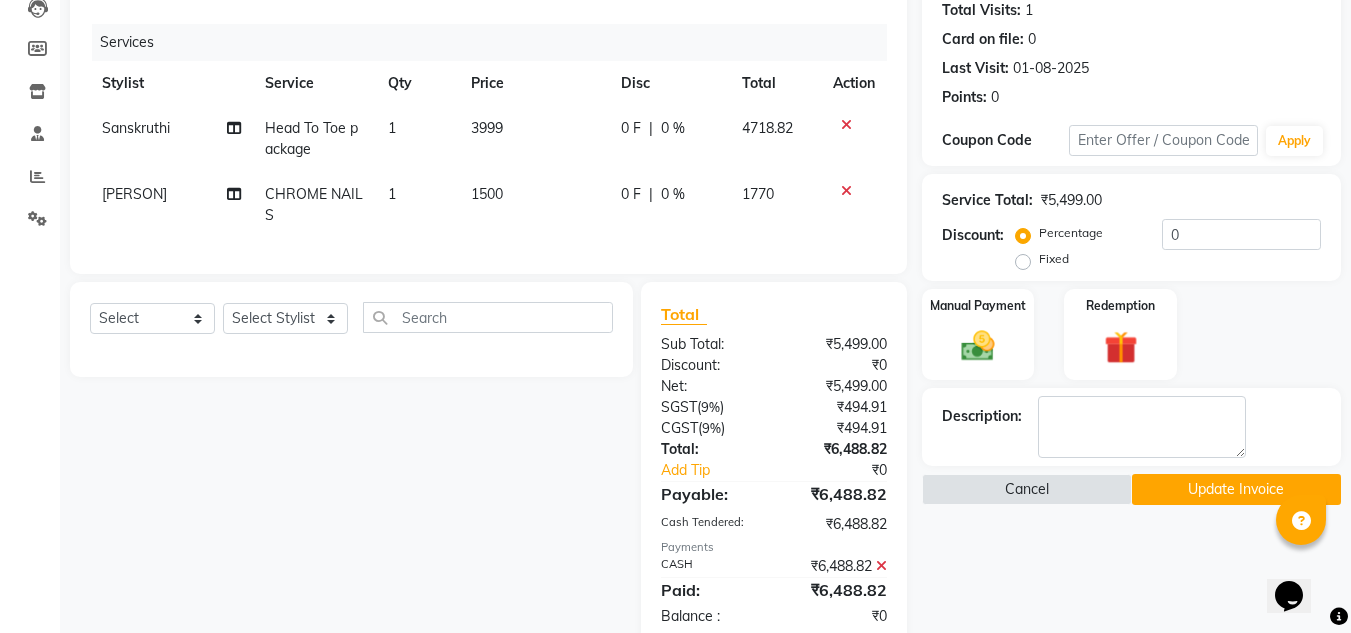 scroll, scrollTop: 225, scrollLeft: 0, axis: vertical 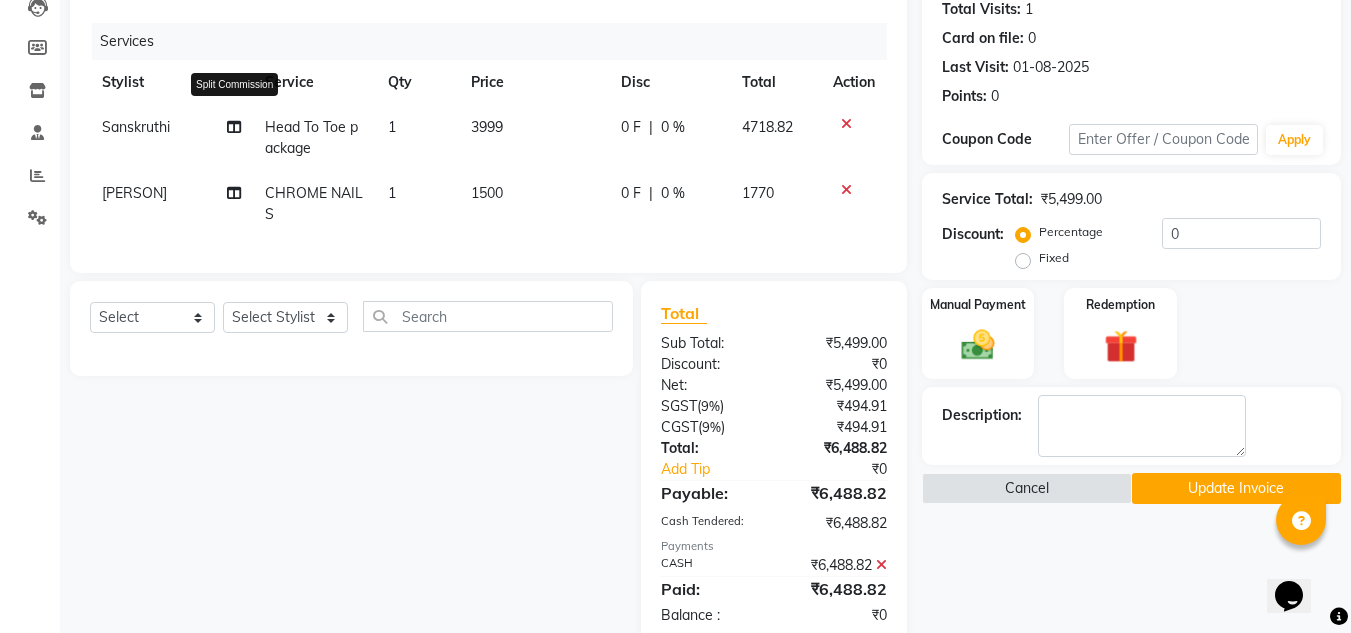 click 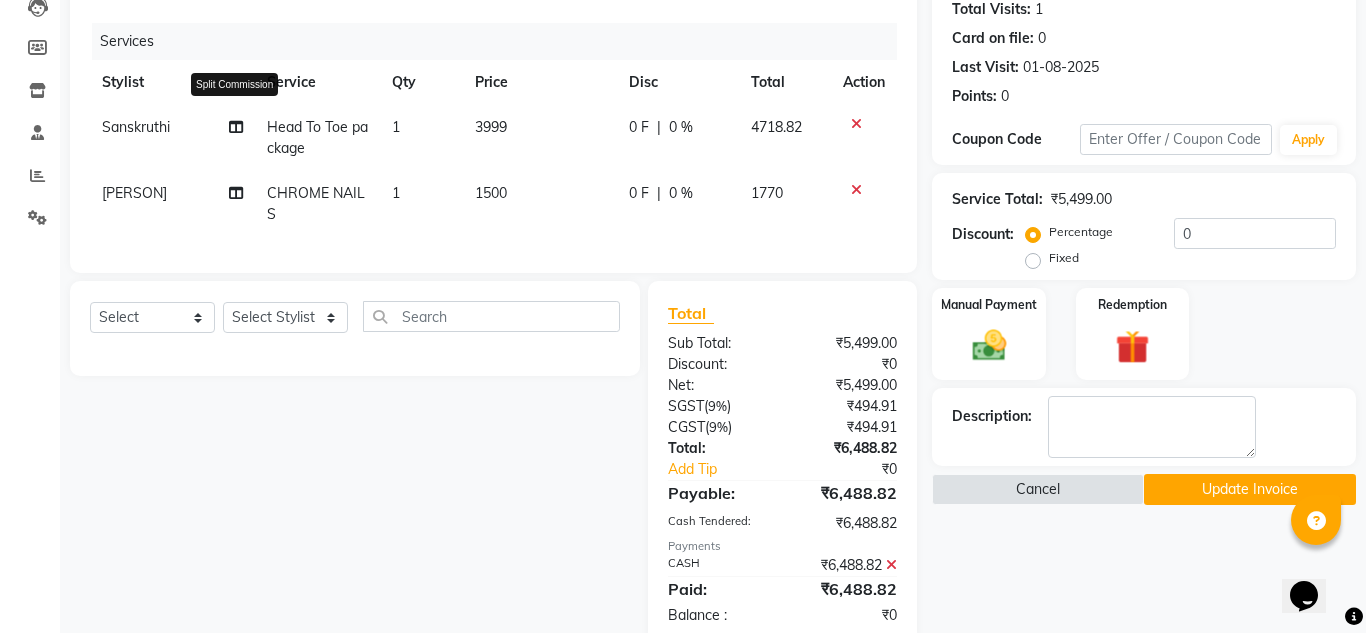 select on "30333" 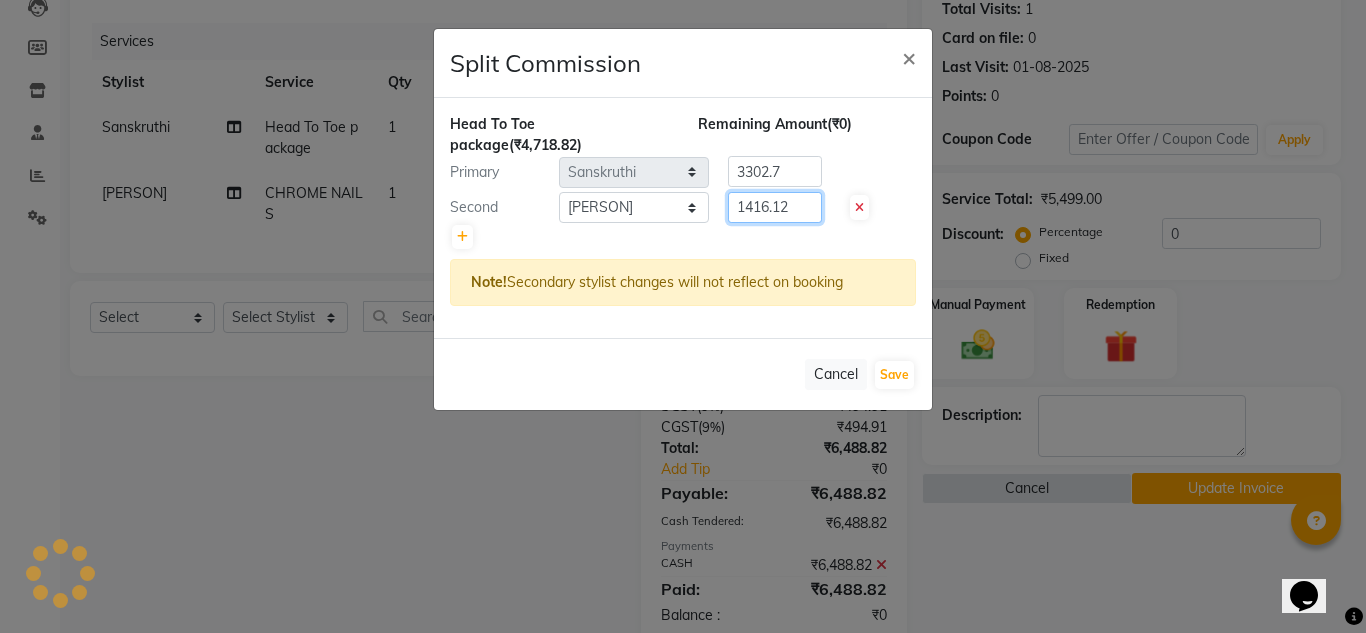 click on "1416.12" 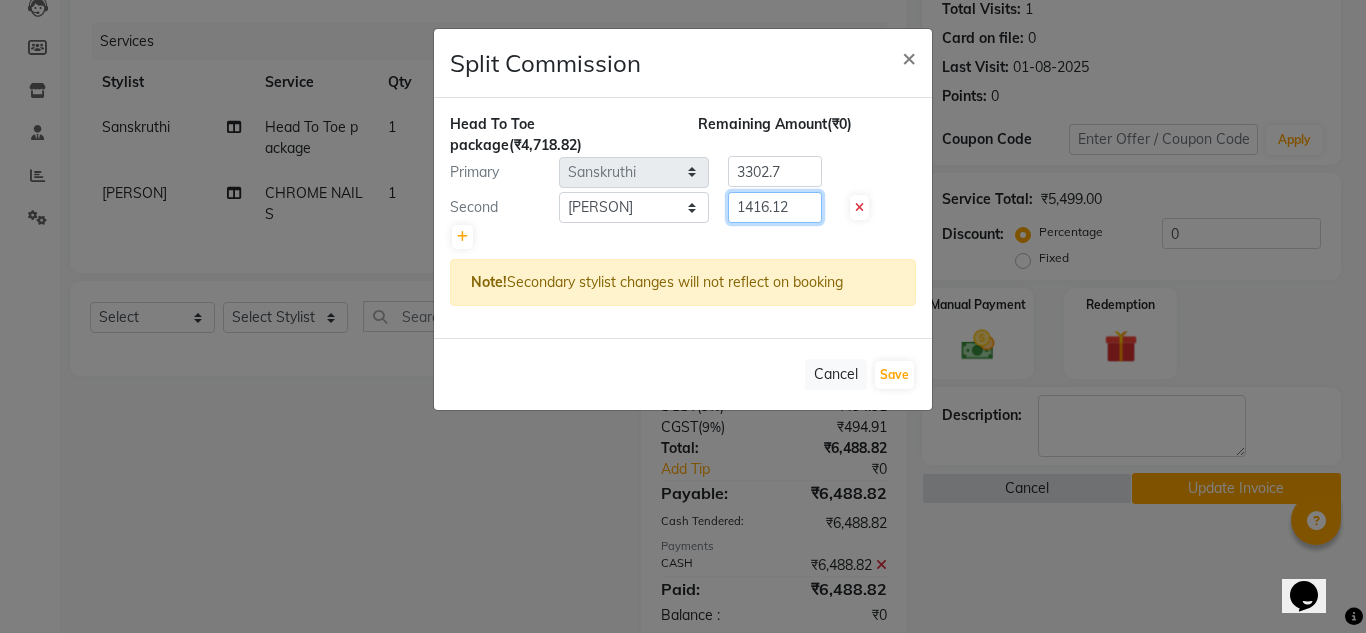 click on "1416.12" 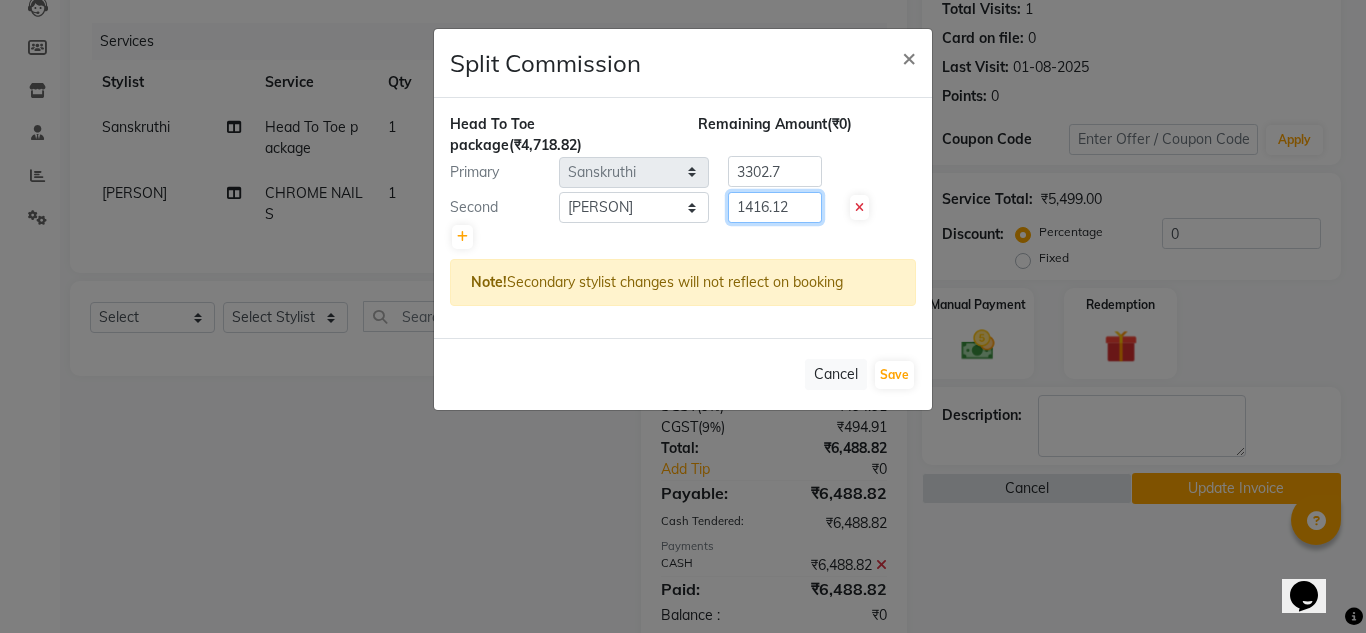 click on "1416.12" 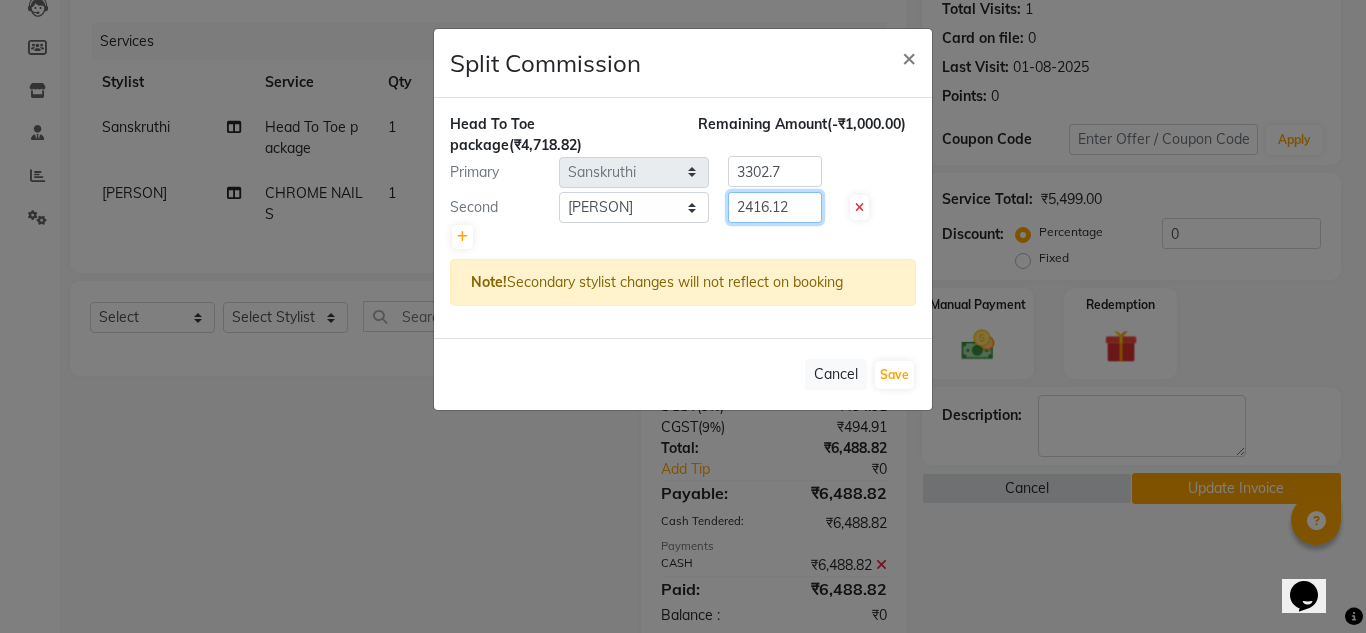 type on "2416.12" 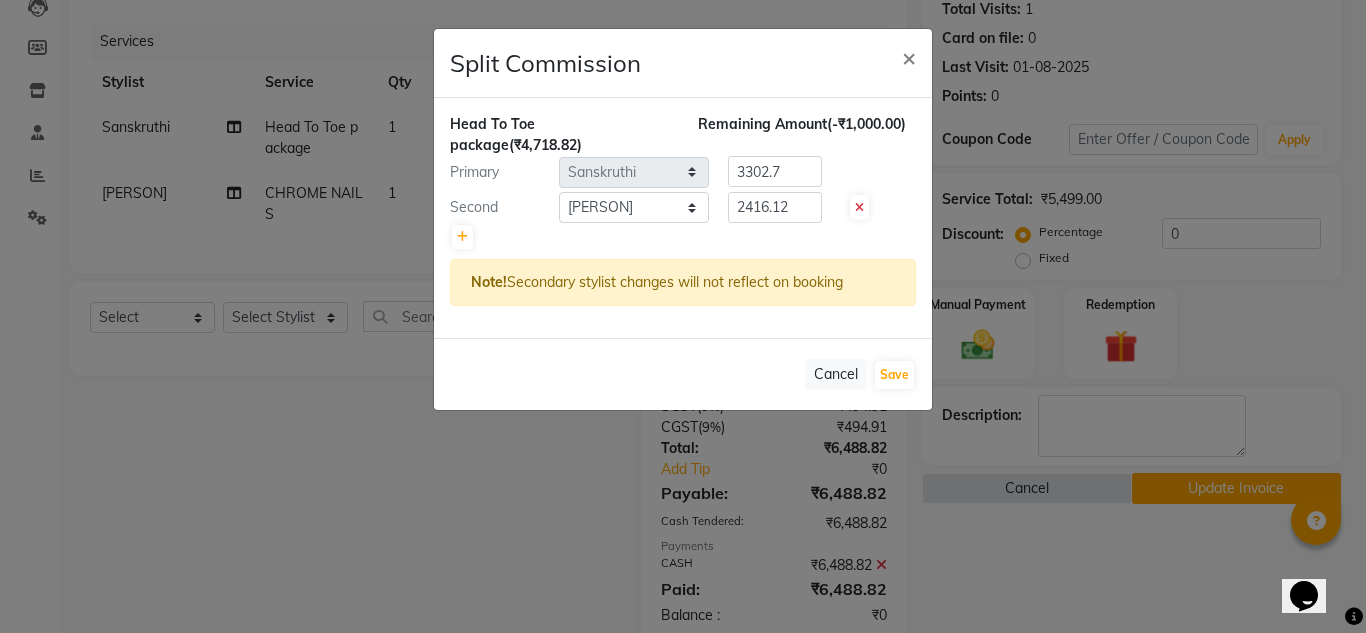 click 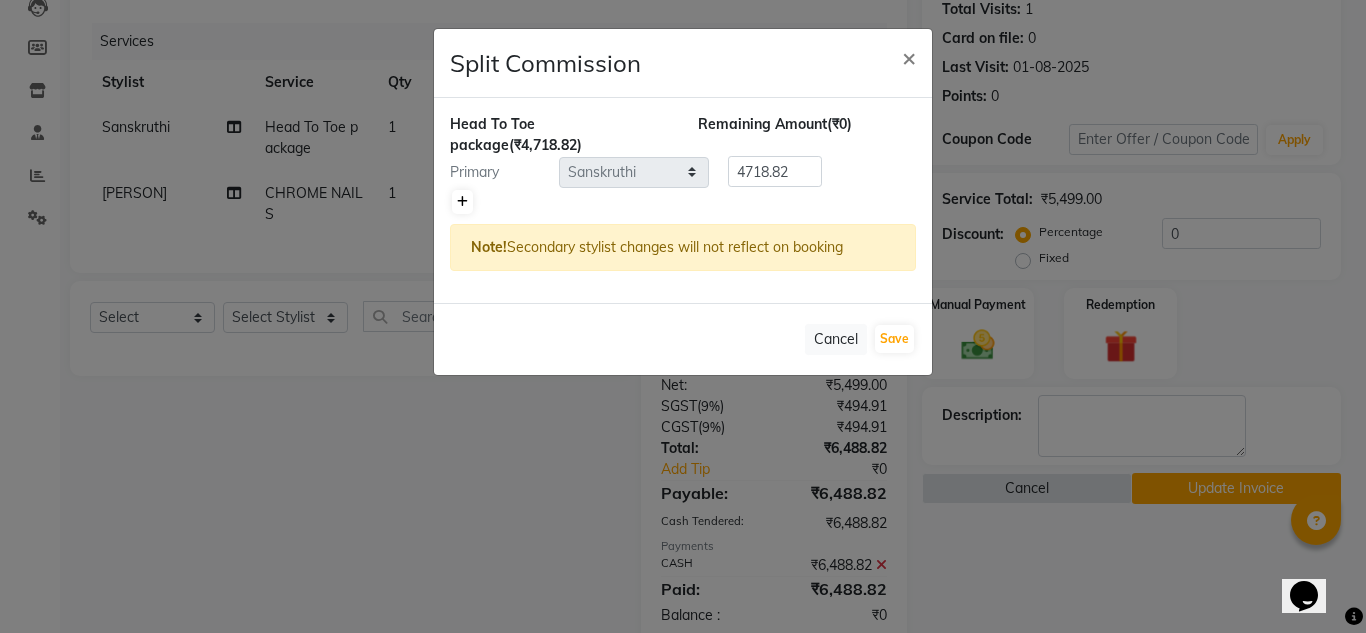 click 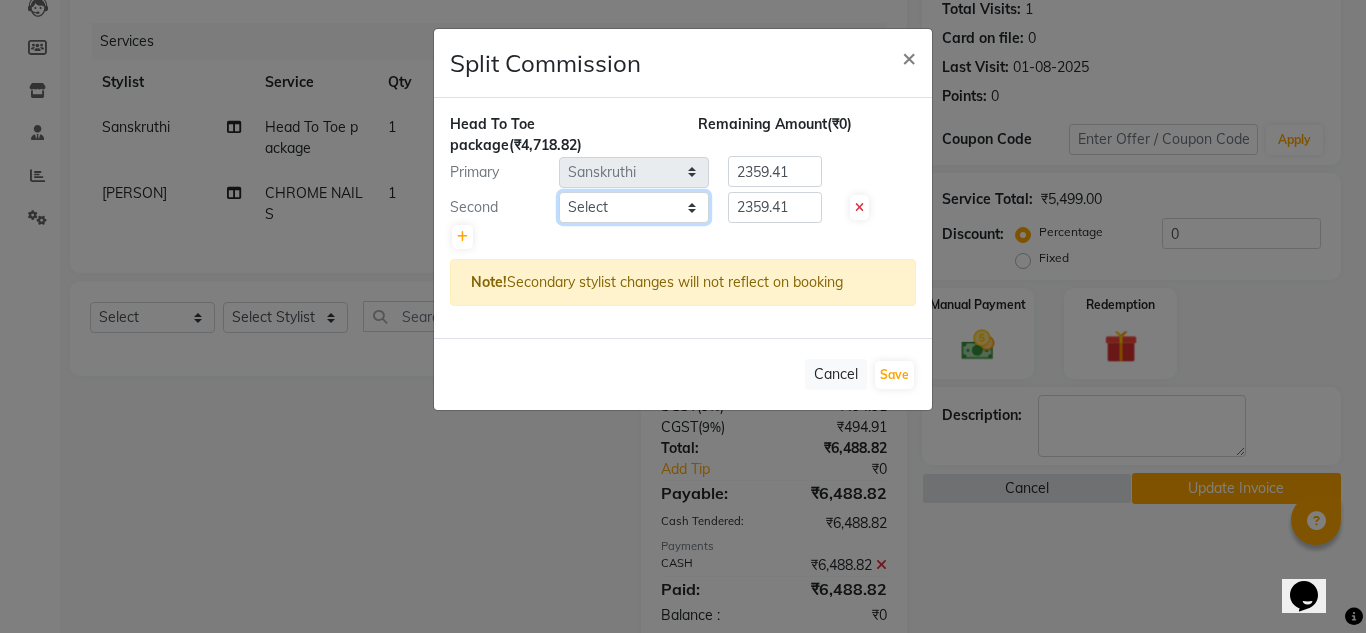 click on "Select  ashwini   branch manager bsv   Dr.Jabin   Dr mehzabin   GURISH   JASSI   Jayshree   Navya   pooja accounts   PRATIK   RAJEESHA   Rasna   Sanskruthi   shangnimwom   SMIRTI   SUMITH   SUNITHA   SUNNY   Tanveer    TEZZ   The Glam Room   theja   Trishna   urmi" 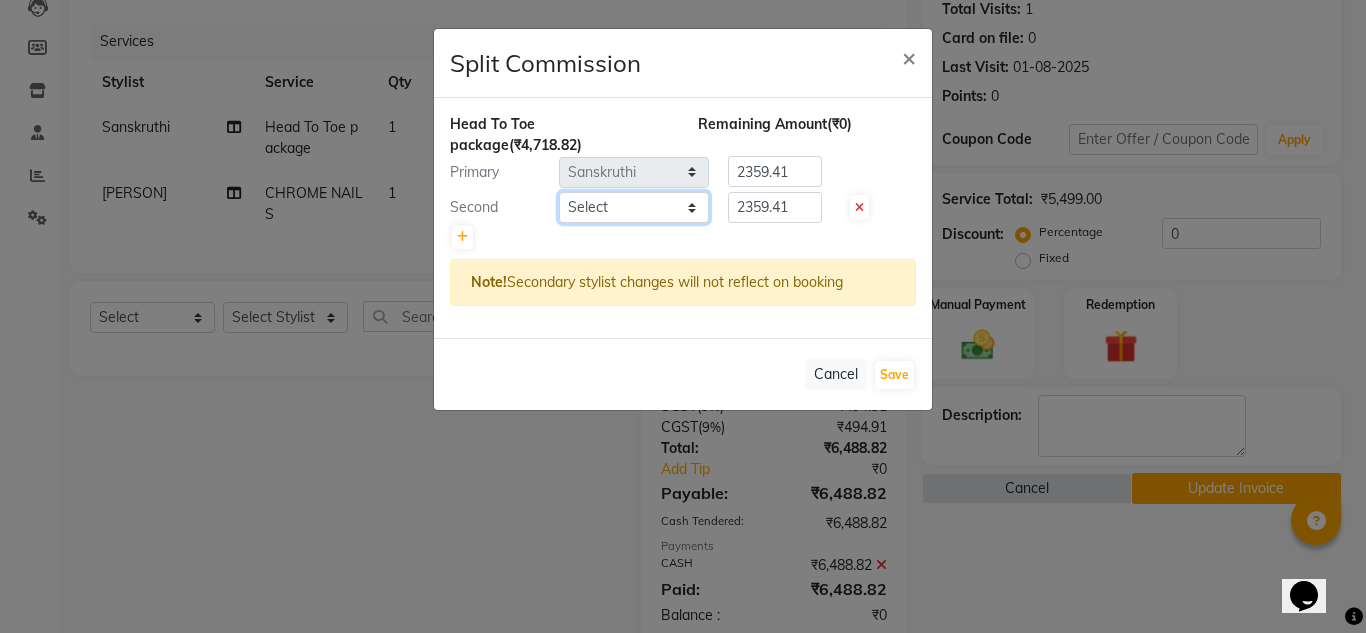 select on "13737" 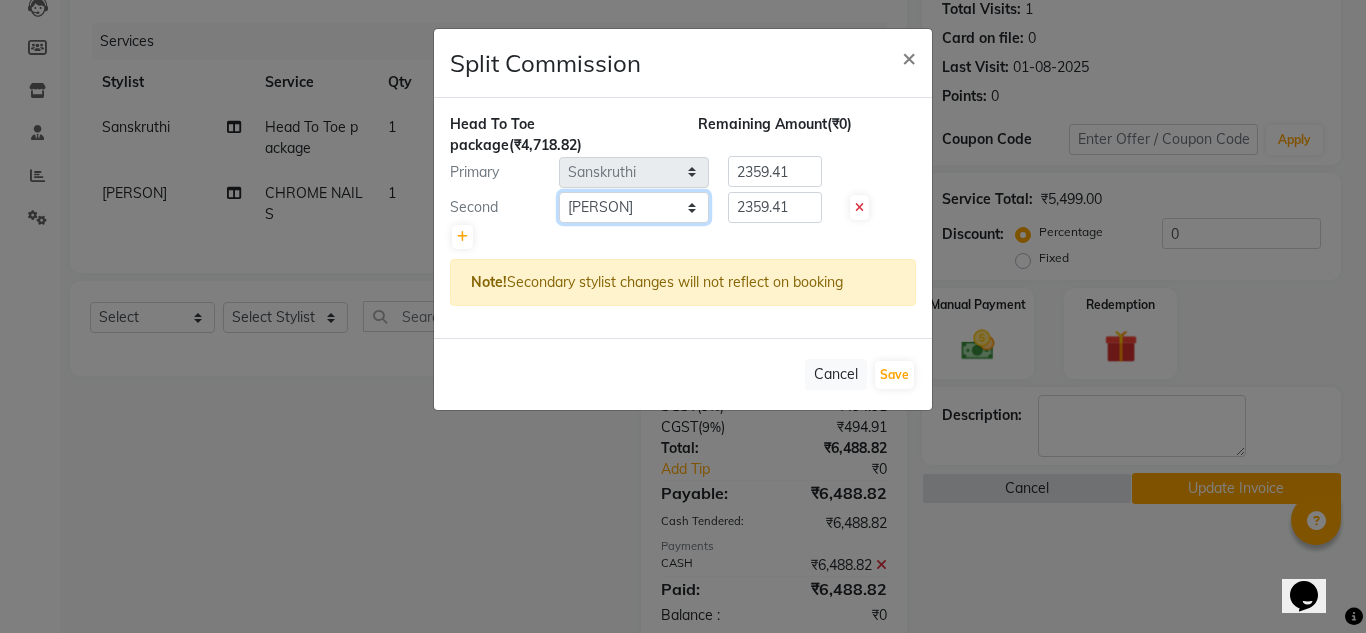 click on "Select  ashwini   branch manager bsv   Dr.Jabin   Dr mehzabin   GURISH   JASSI   Jayshree   Navya   pooja accounts   PRATIK   RAJEESHA   Rasna   Sanskruthi   shangnimwom   SMIRTI   SUMITH   SUNITHA   SUNNY   Tanveer    TEZZ   The Glam Room   theja   Trishna   urmi" 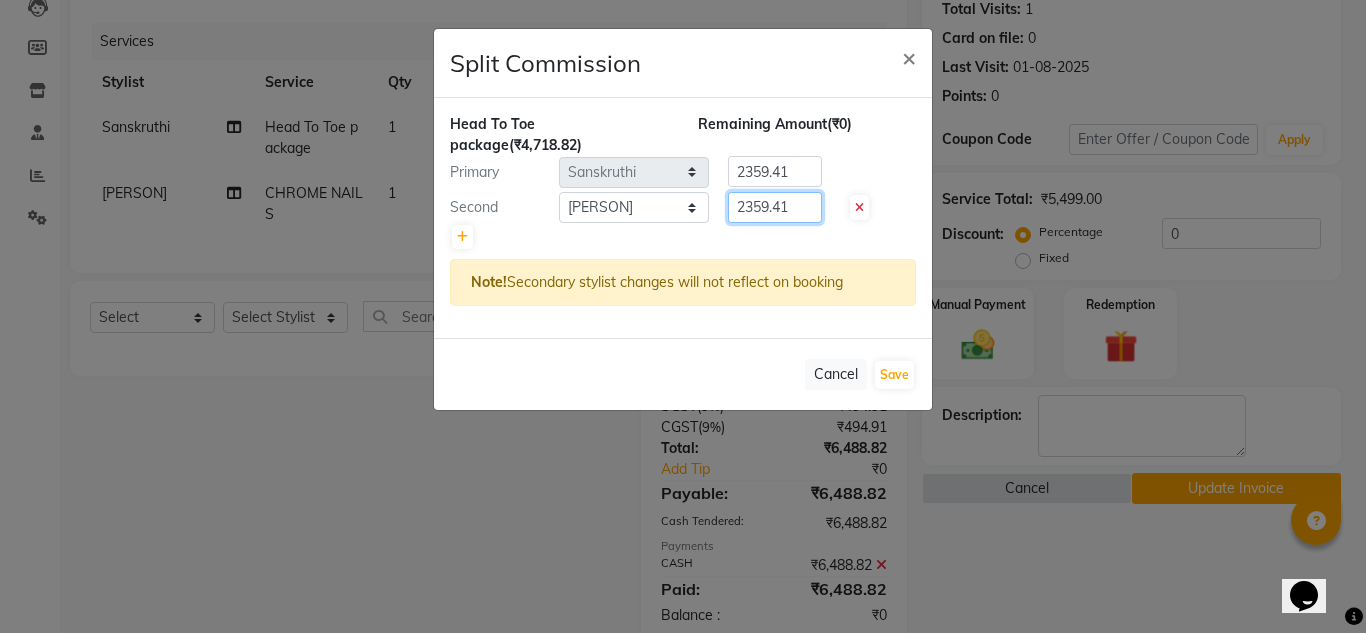 drag, startPoint x: 736, startPoint y: 210, endPoint x: 823, endPoint y: 226, distance: 88.45903 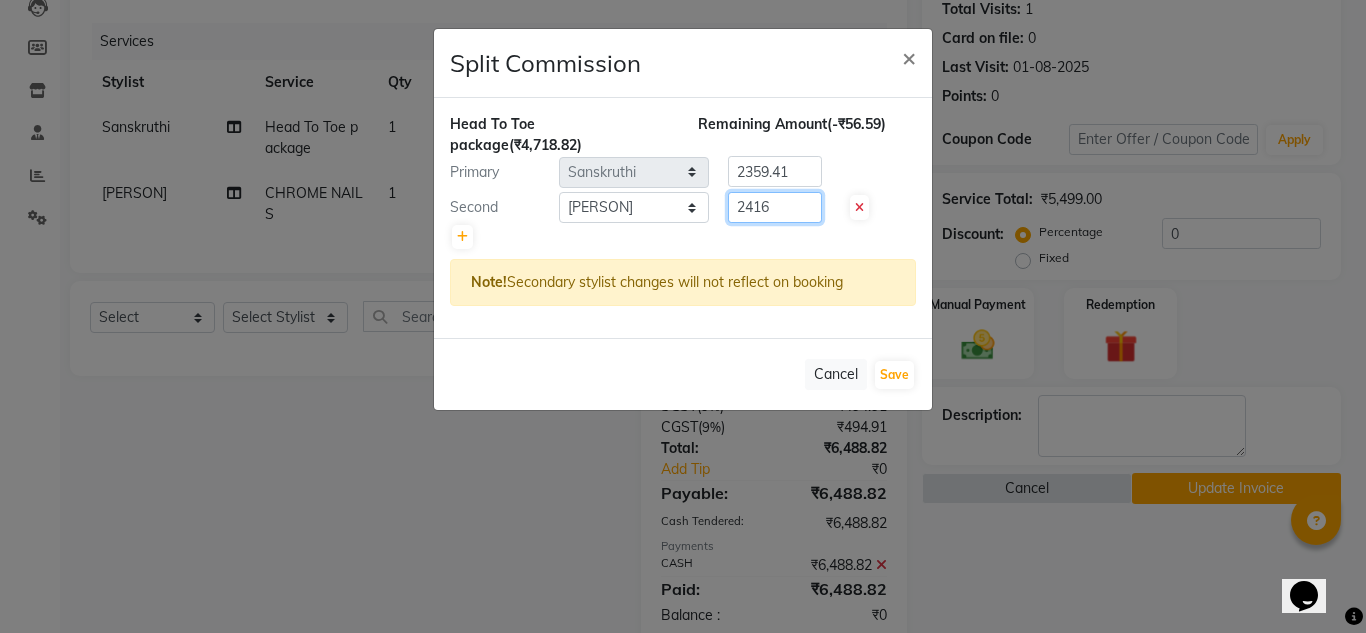 type on "2416" 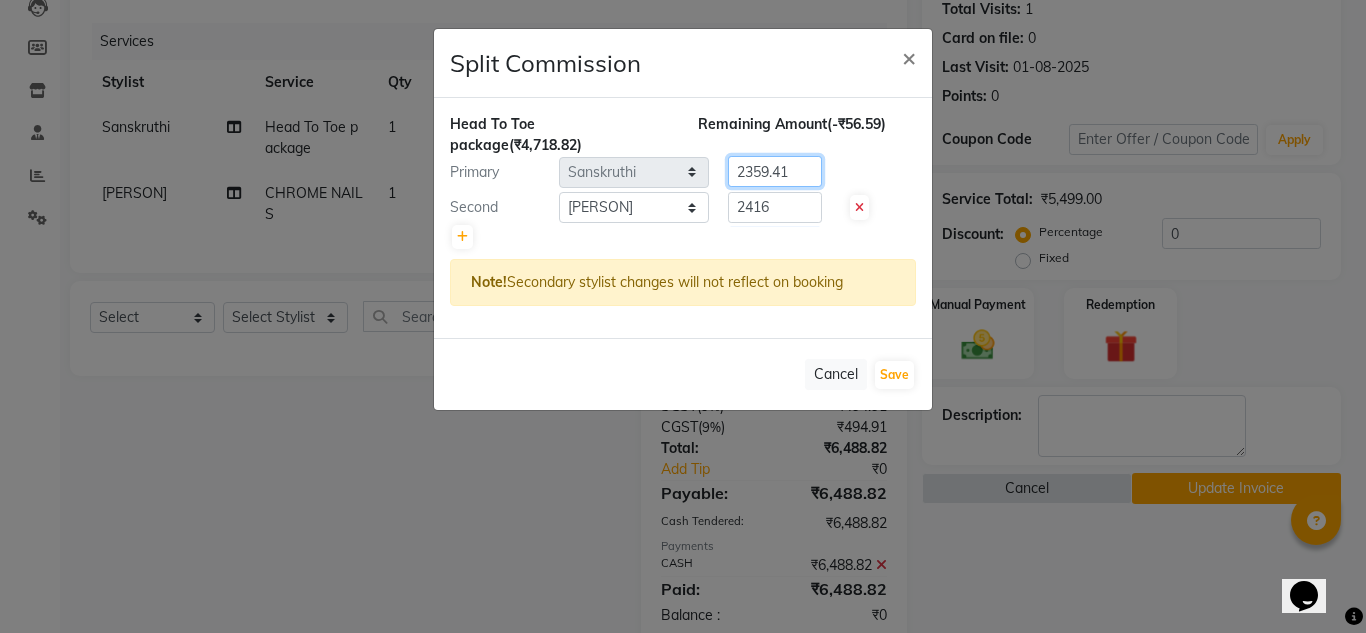 click on "2359.41" 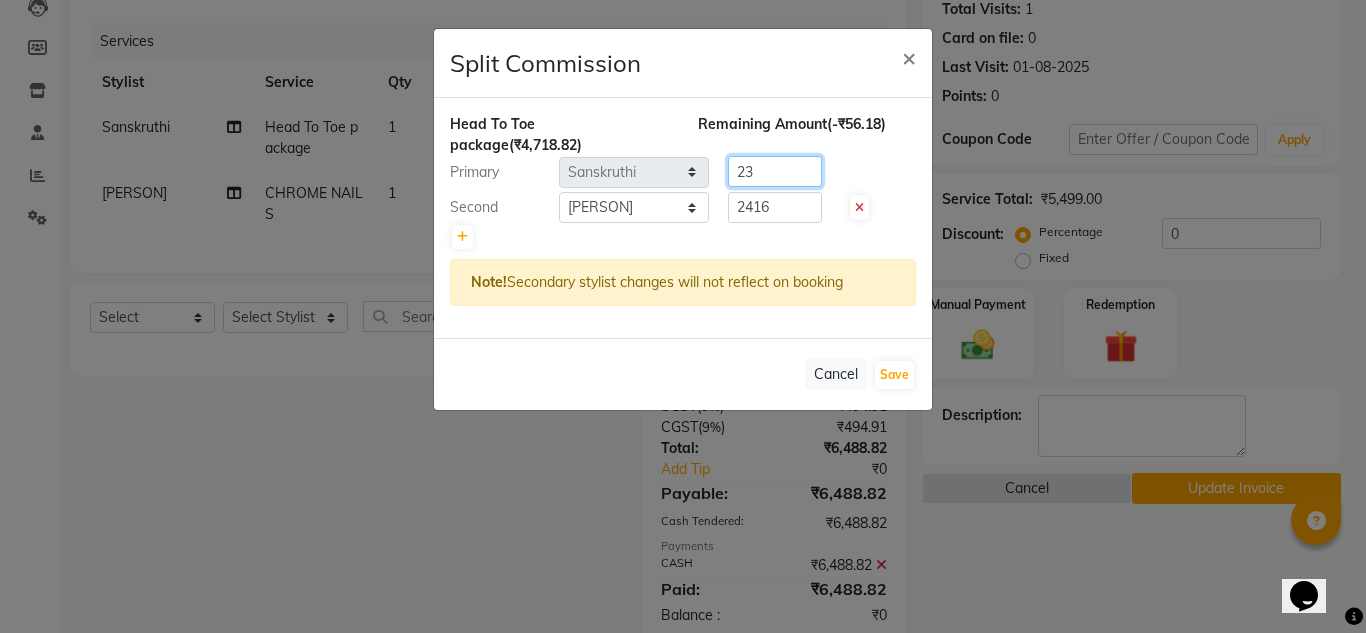 type on "2" 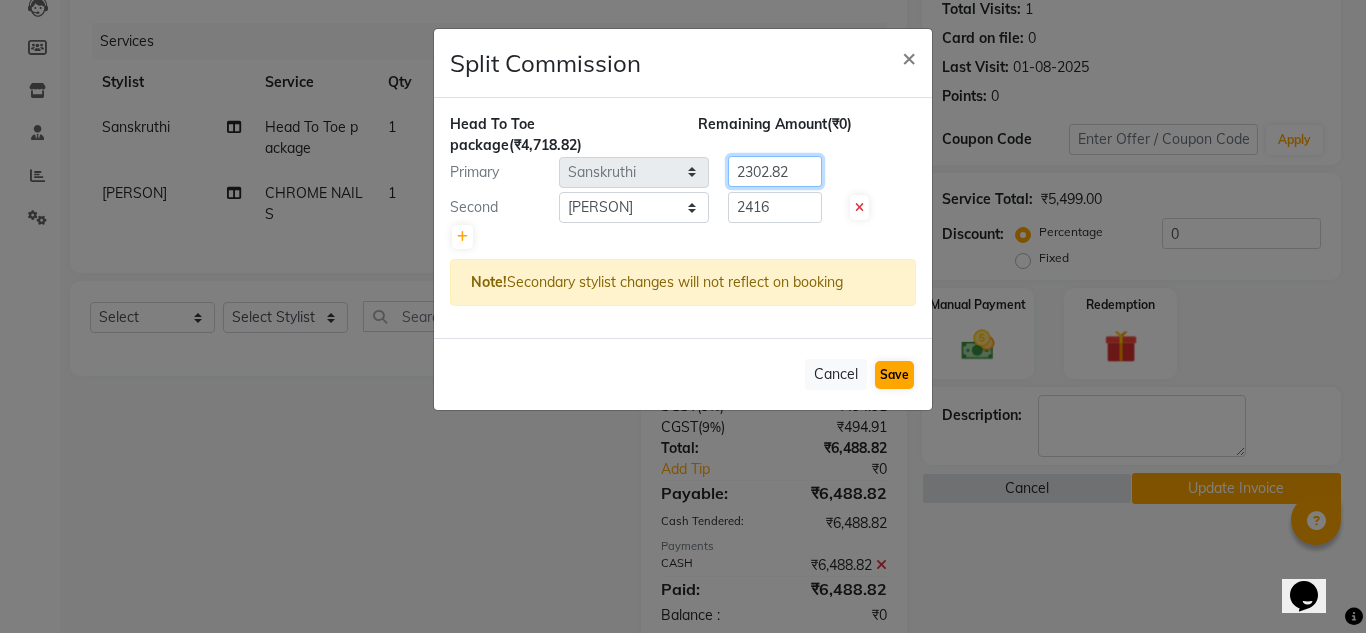 type on "2302.82" 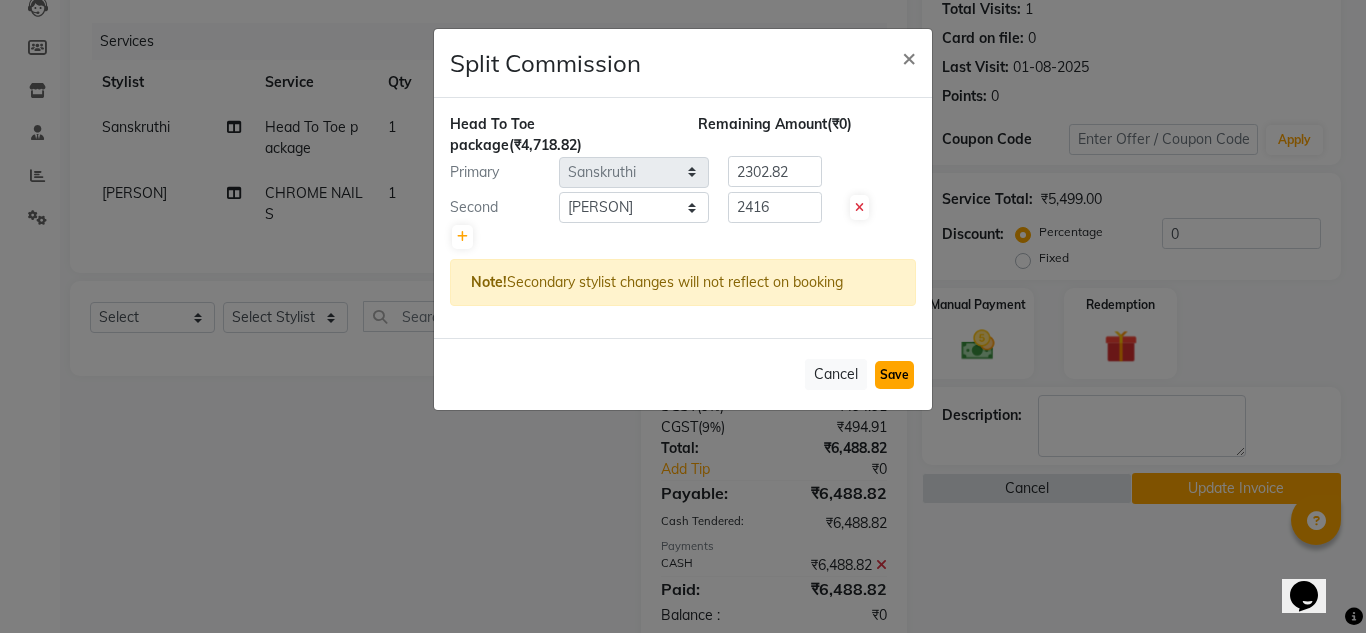 click on "Save" 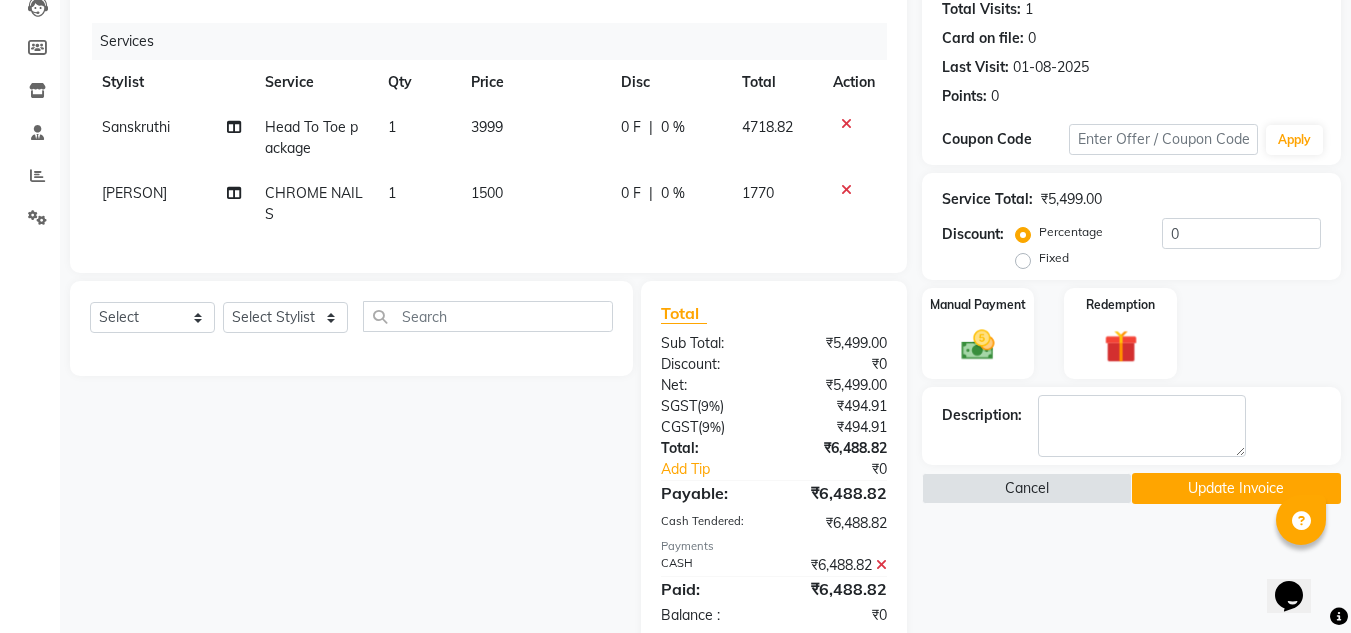 scroll, scrollTop: 283, scrollLeft: 0, axis: vertical 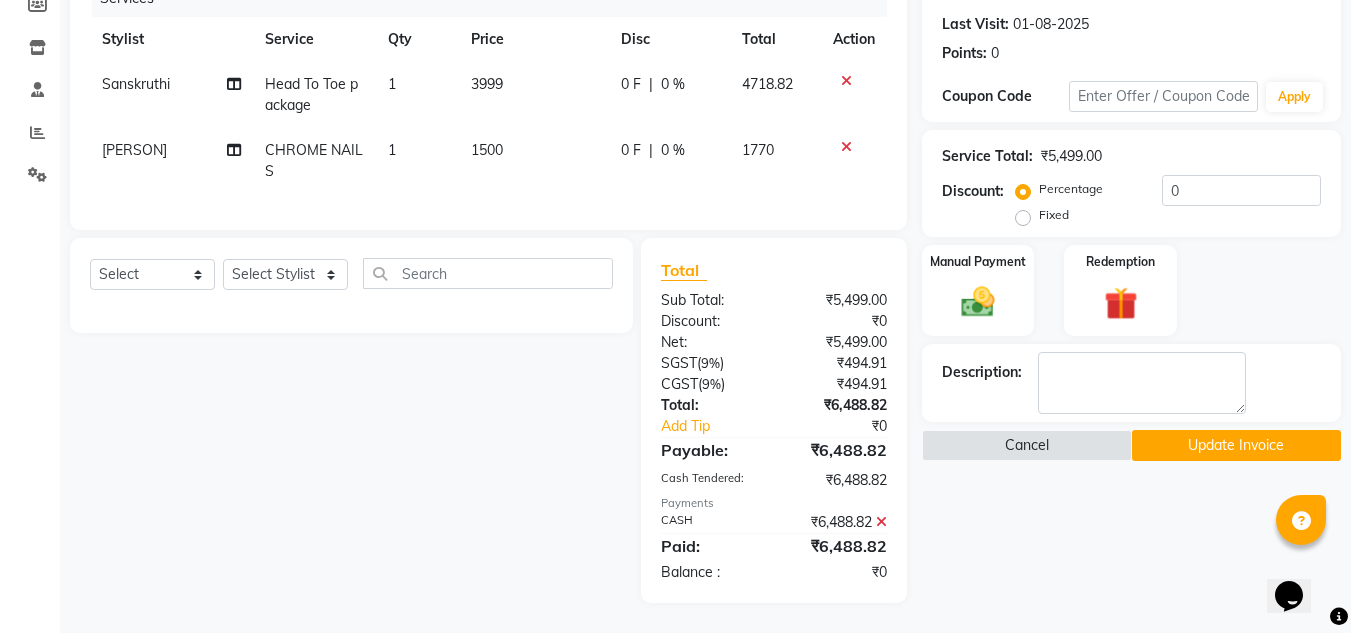 click on "Update Invoice" 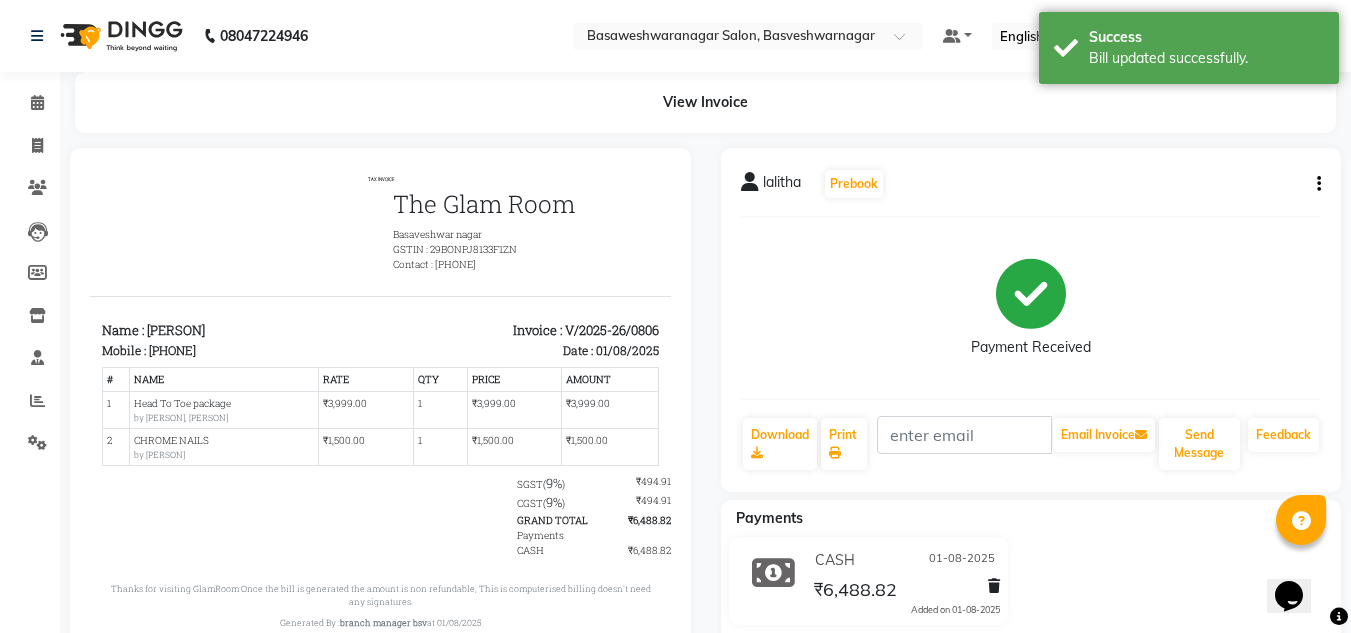 scroll, scrollTop: 0, scrollLeft: 0, axis: both 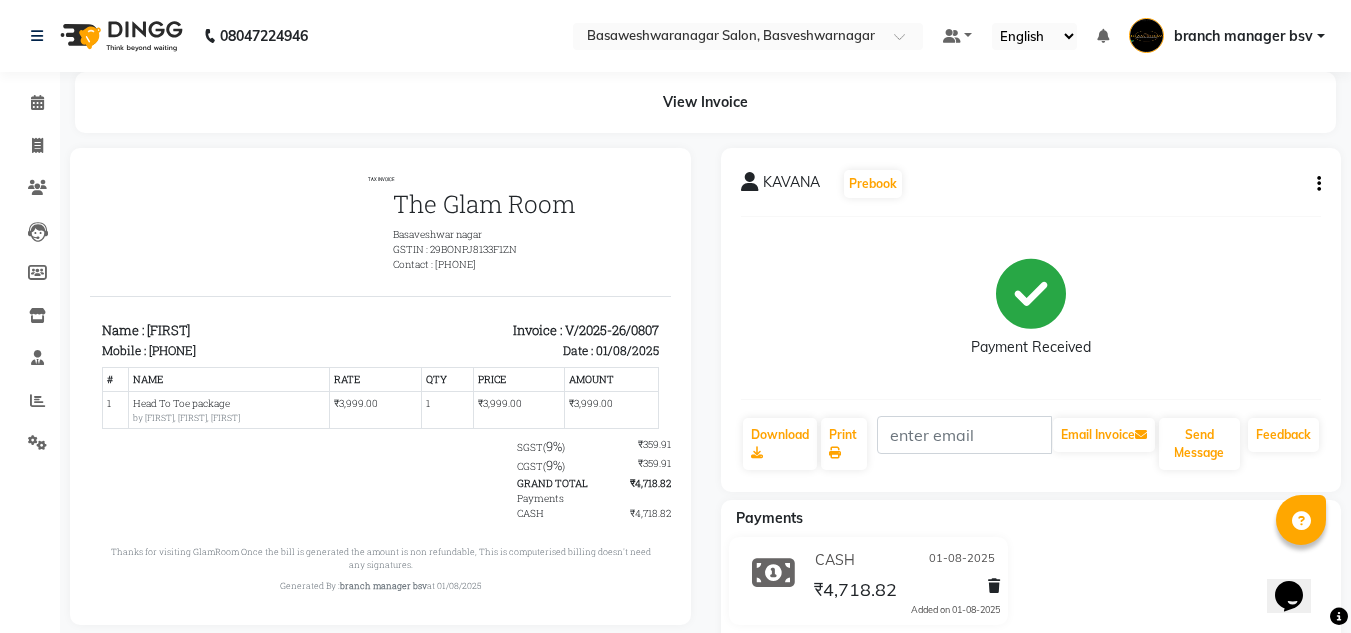 click 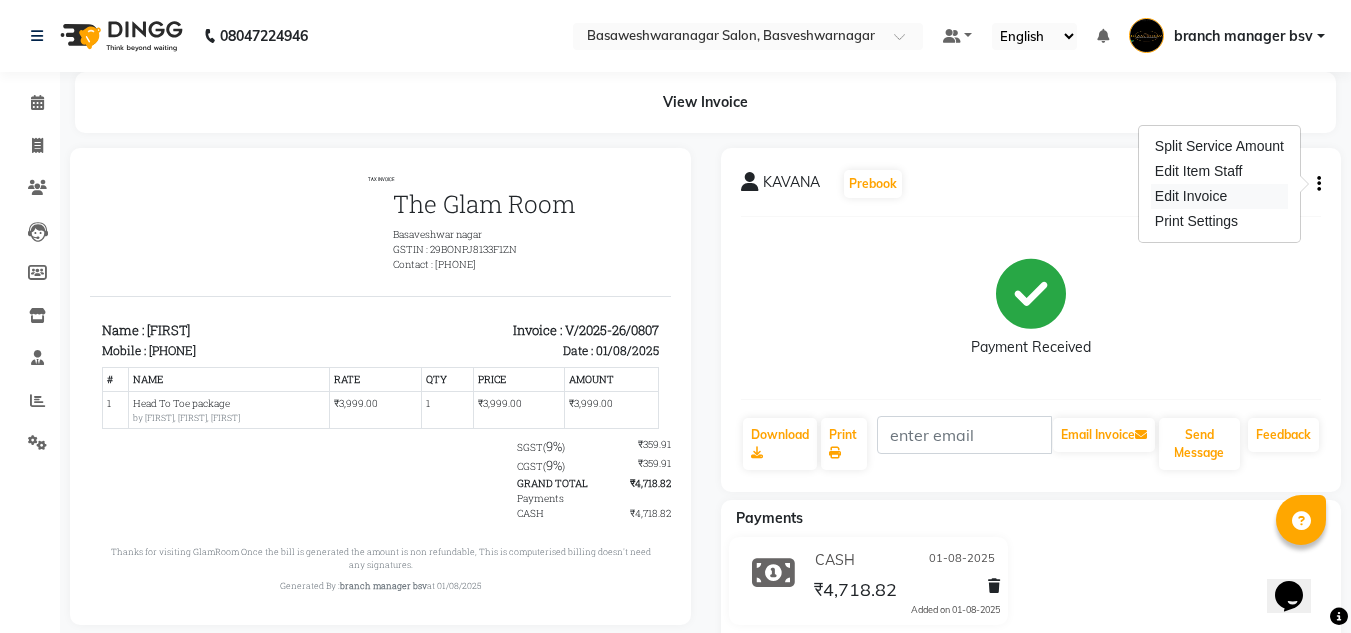 click on "Edit Invoice" at bounding box center (1219, 196) 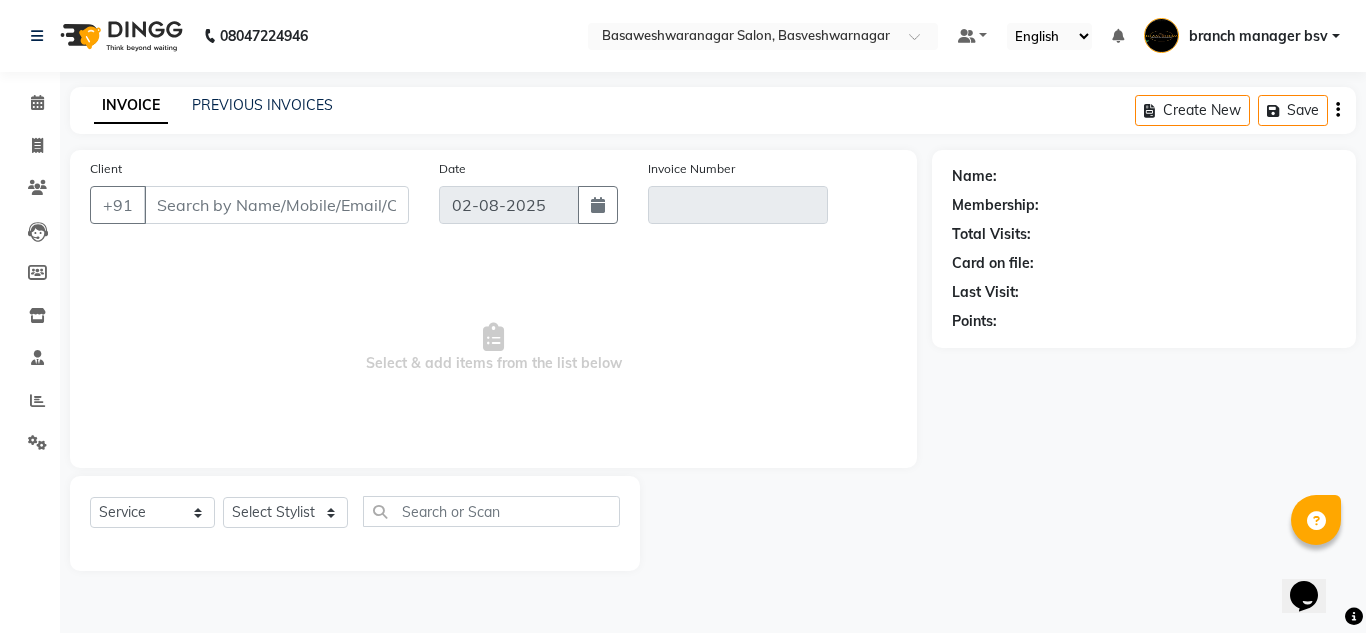 type on "[PHONE]" 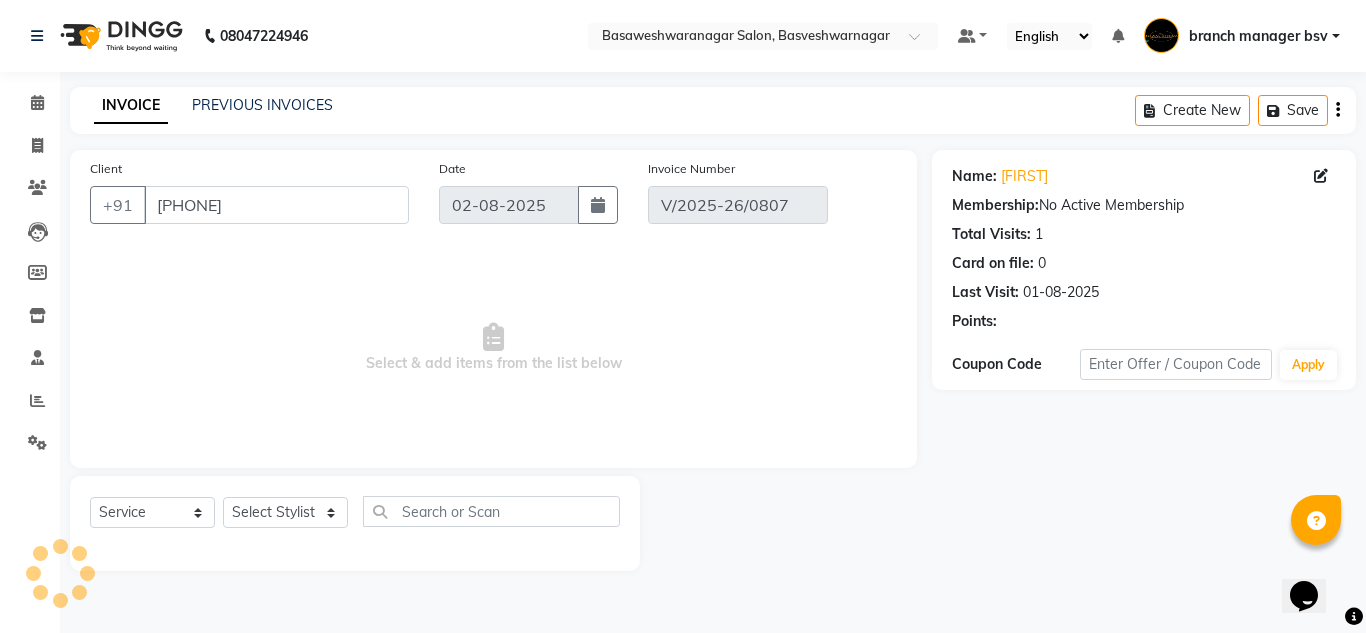 type on "01-08-2025" 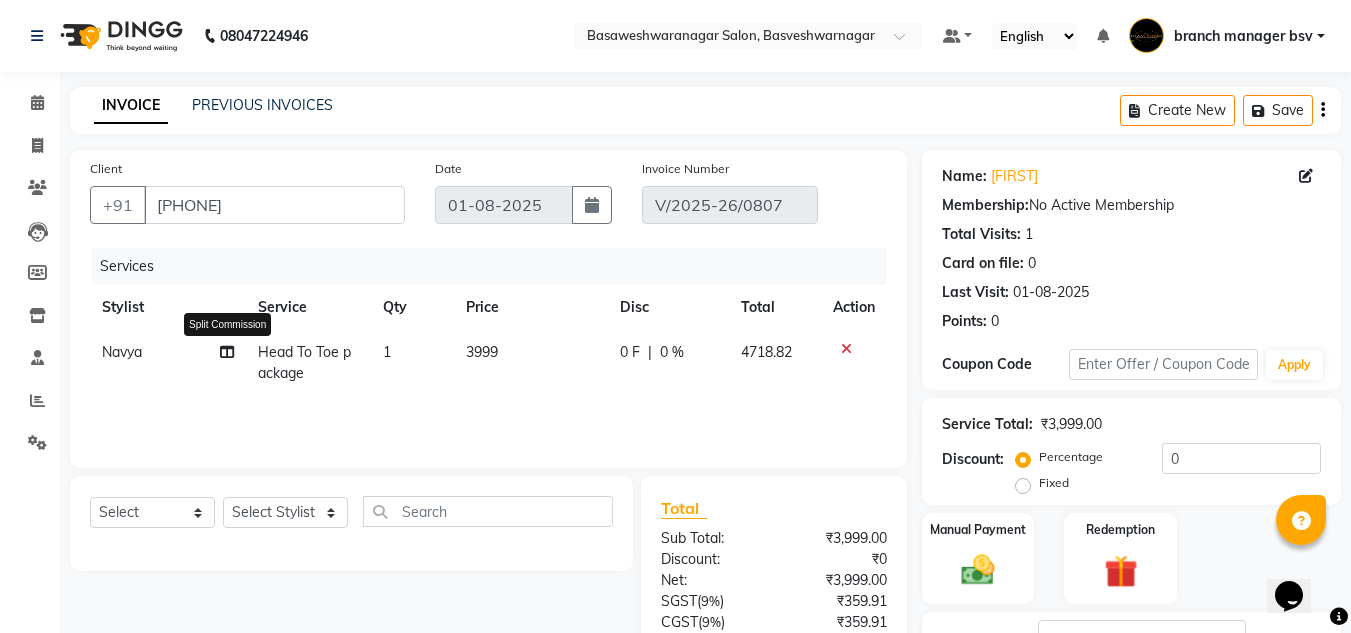 click 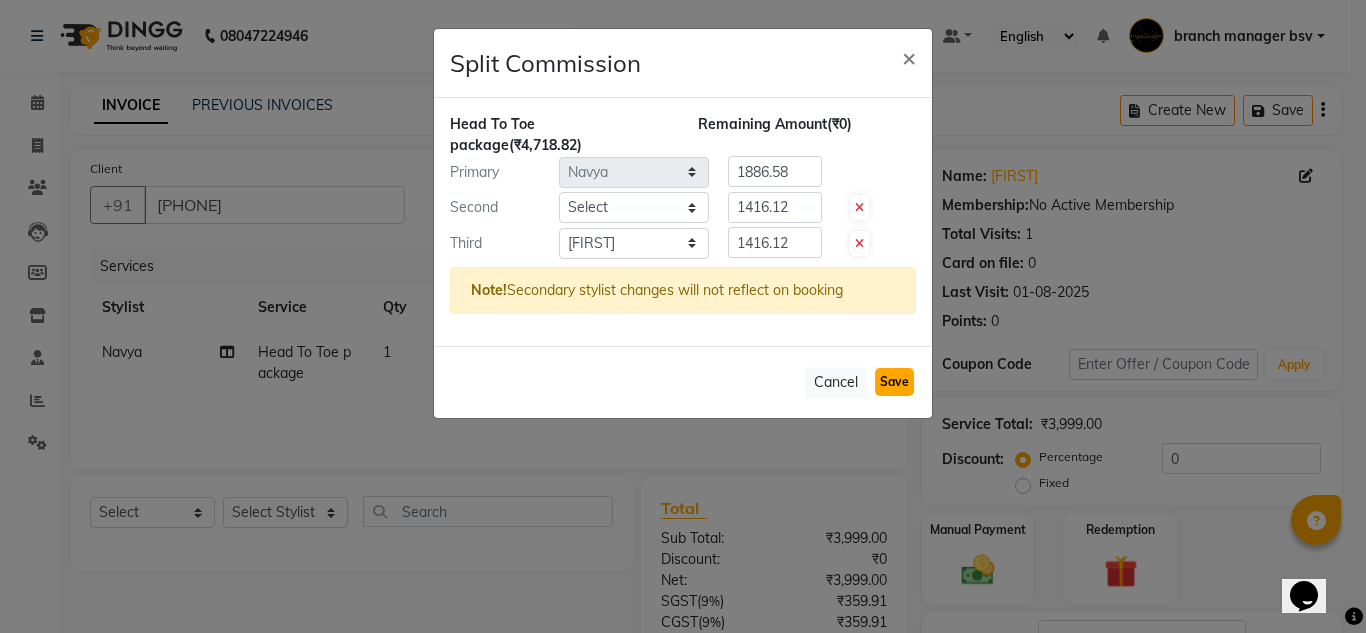 click on "Save" 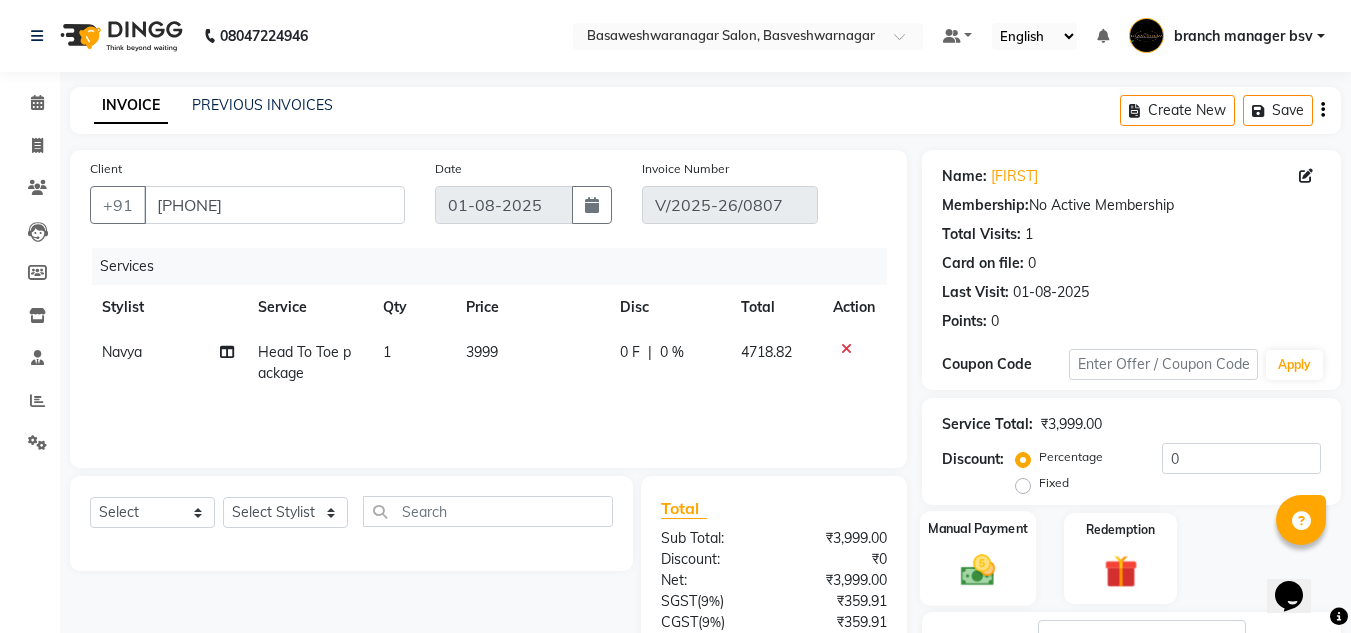 scroll, scrollTop: 238, scrollLeft: 0, axis: vertical 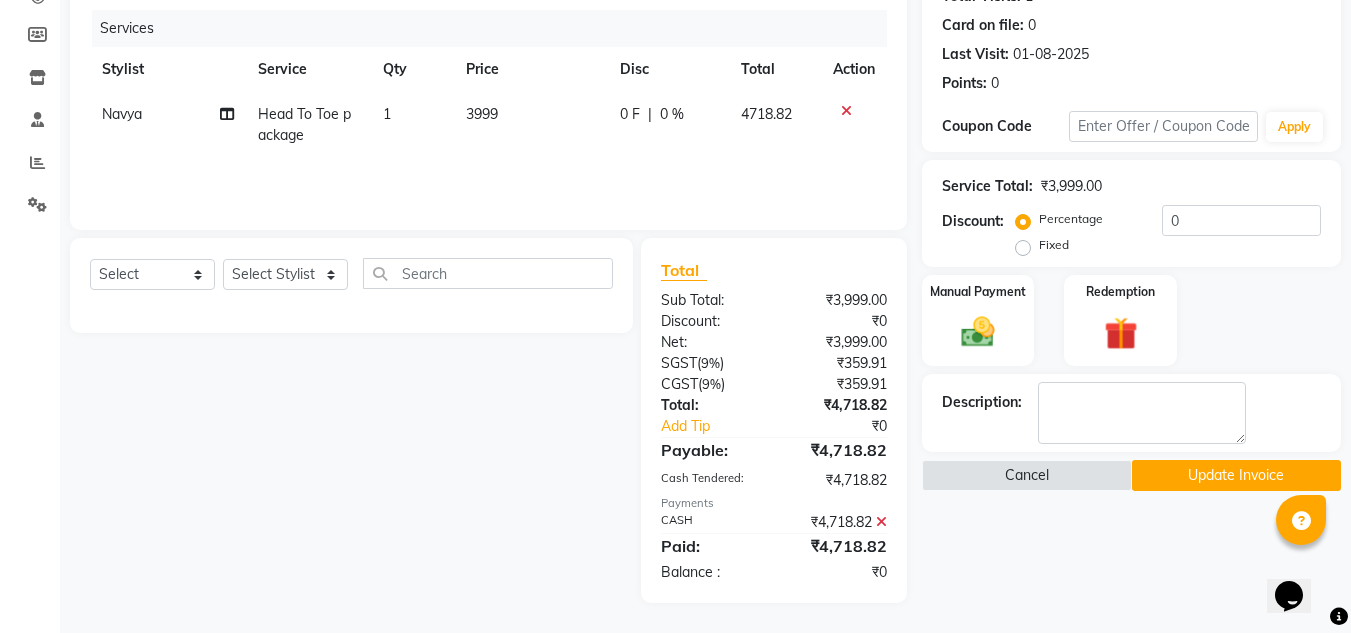 click on "Update Invoice" 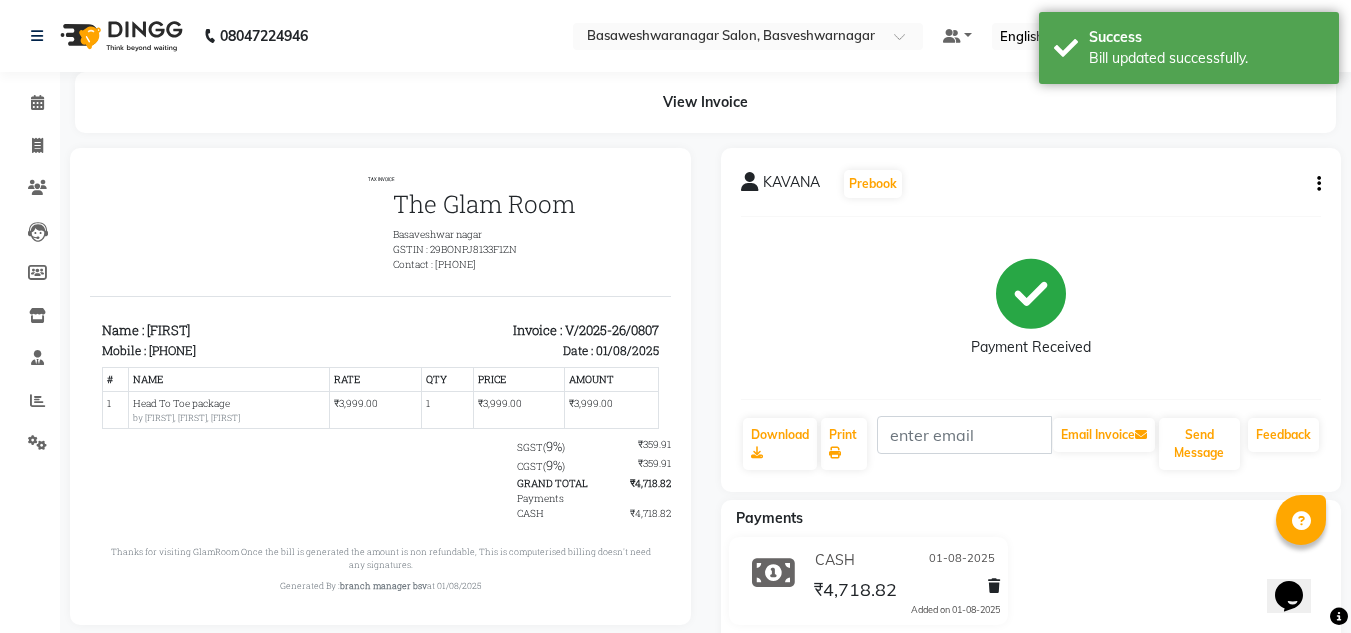 scroll, scrollTop: 0, scrollLeft: 0, axis: both 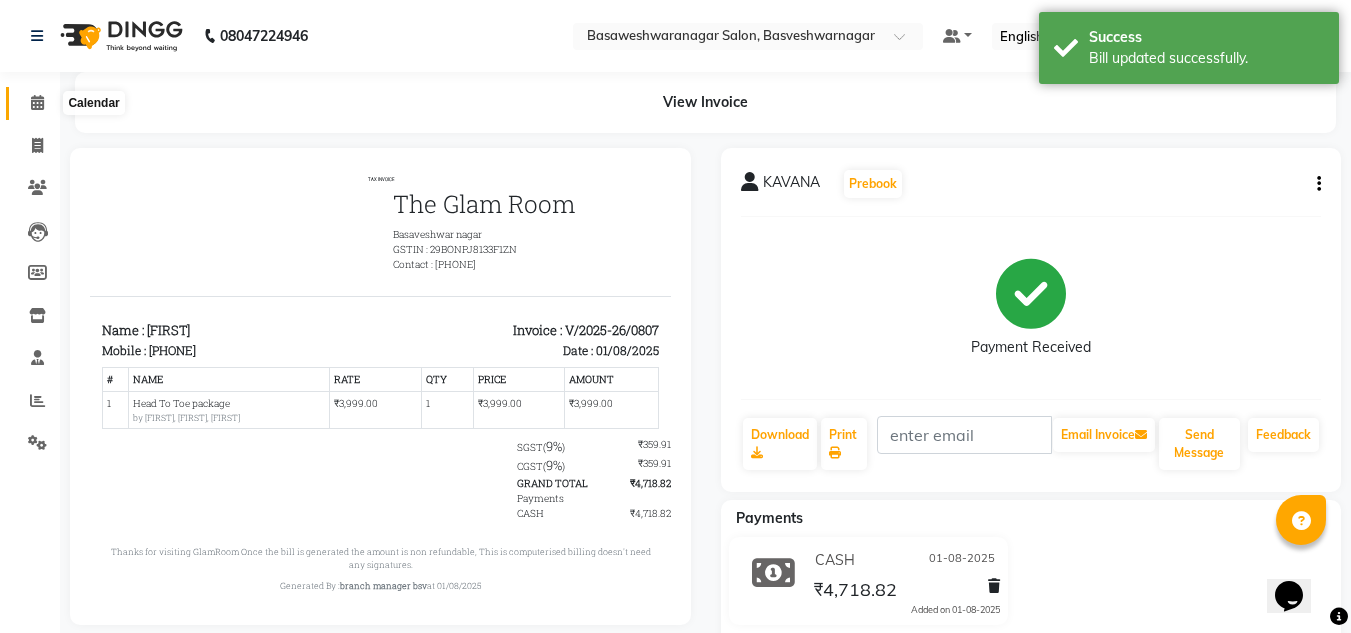 click 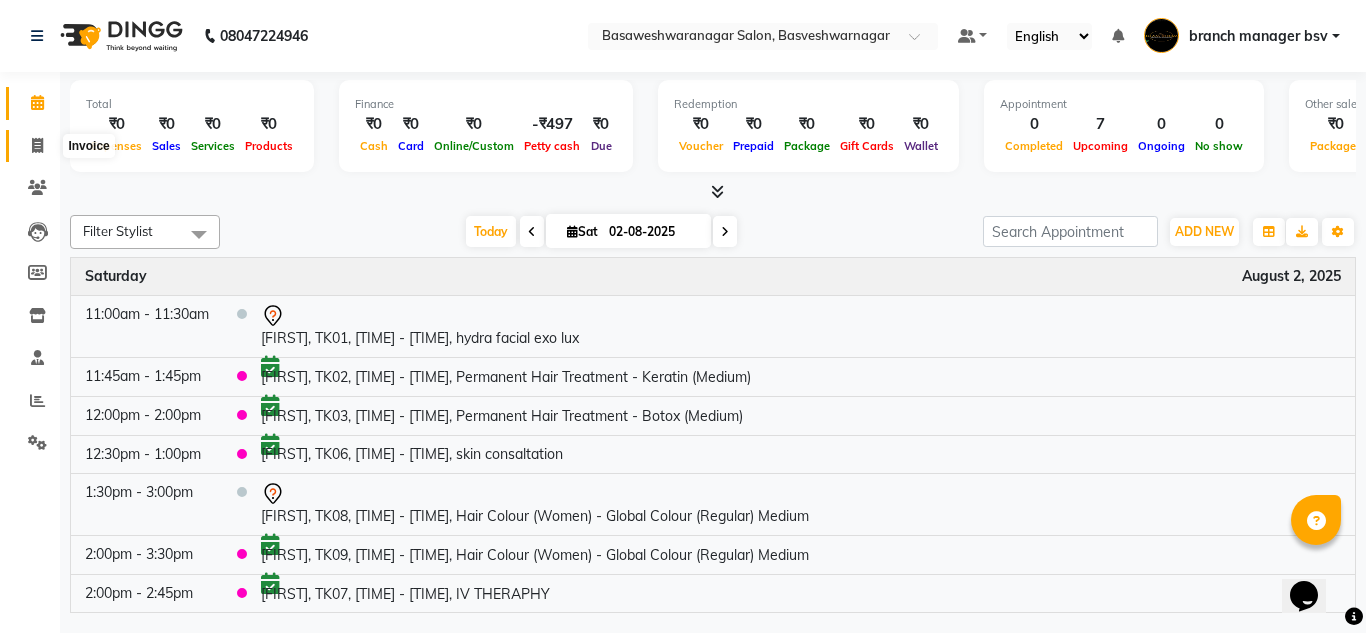 click 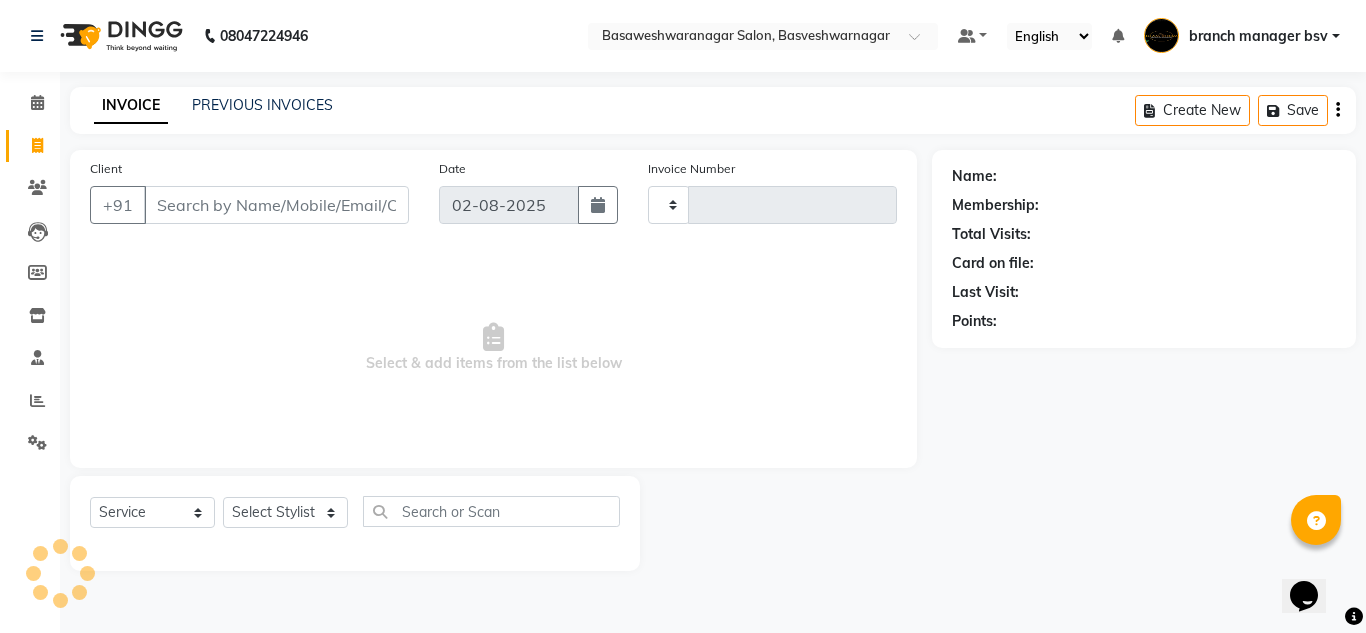 type on "0811" 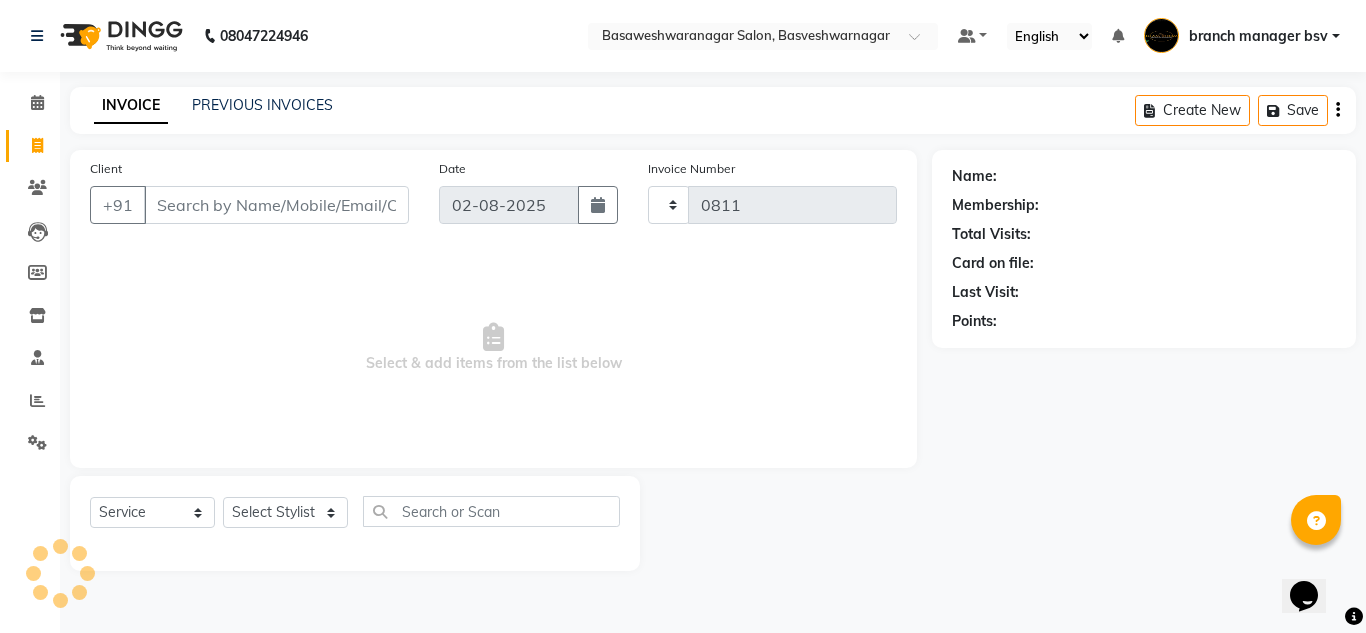 select on "842" 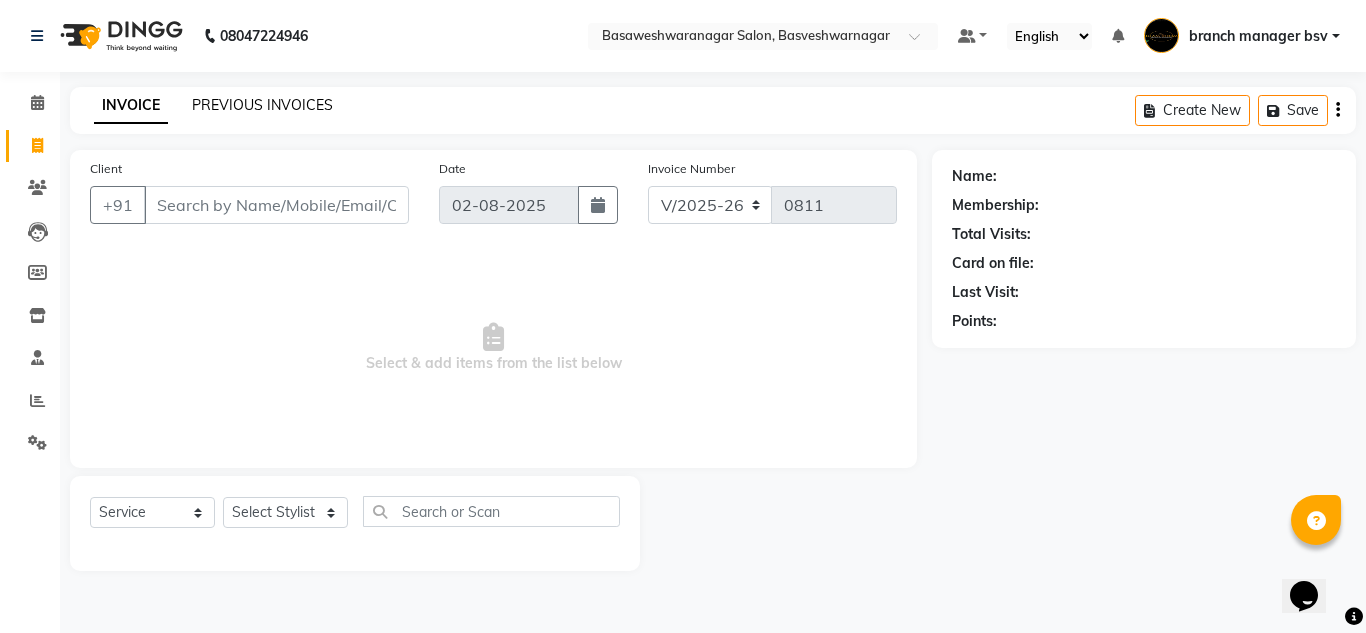 click on "PREVIOUS INVOICES" 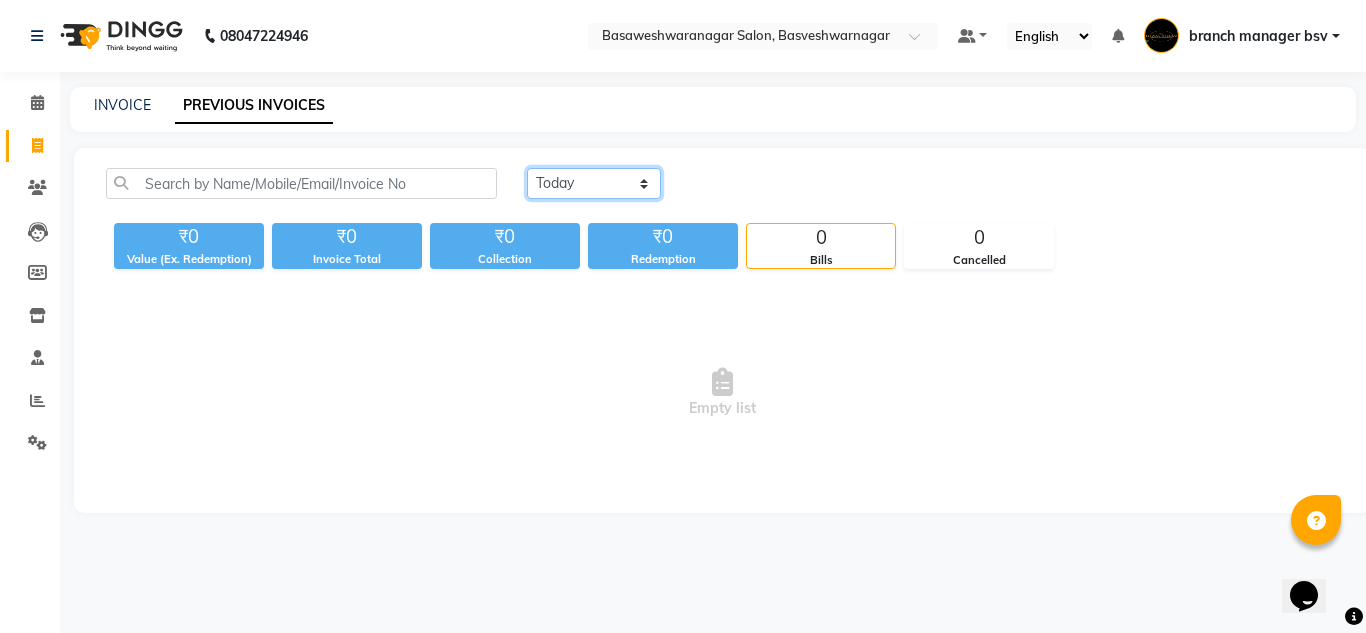 click on "Today Yesterday Custom Range" 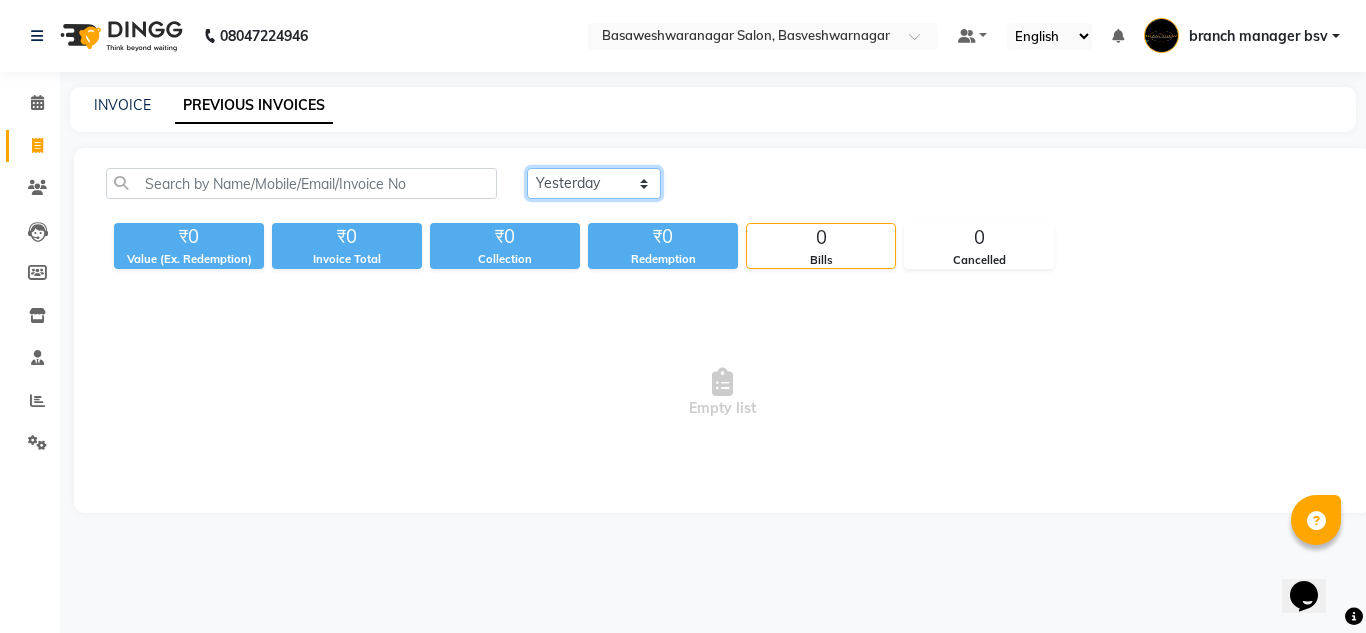 click on "Today Yesterday Custom Range" 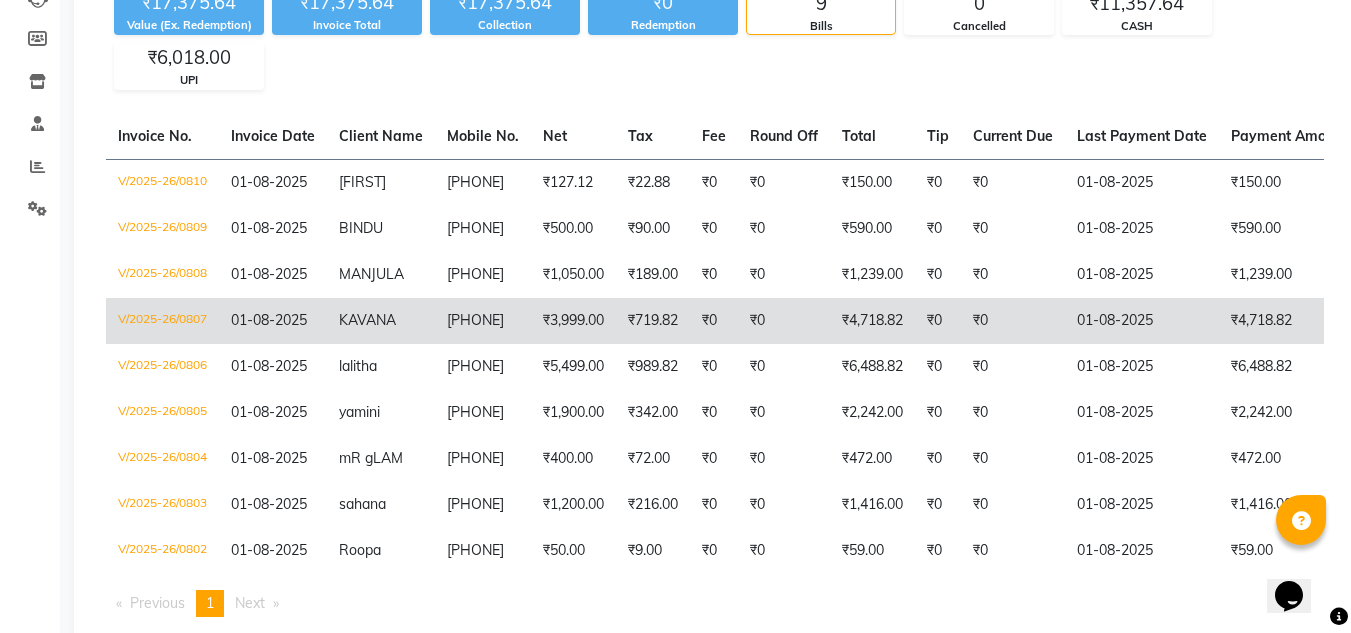 scroll, scrollTop: 236, scrollLeft: 0, axis: vertical 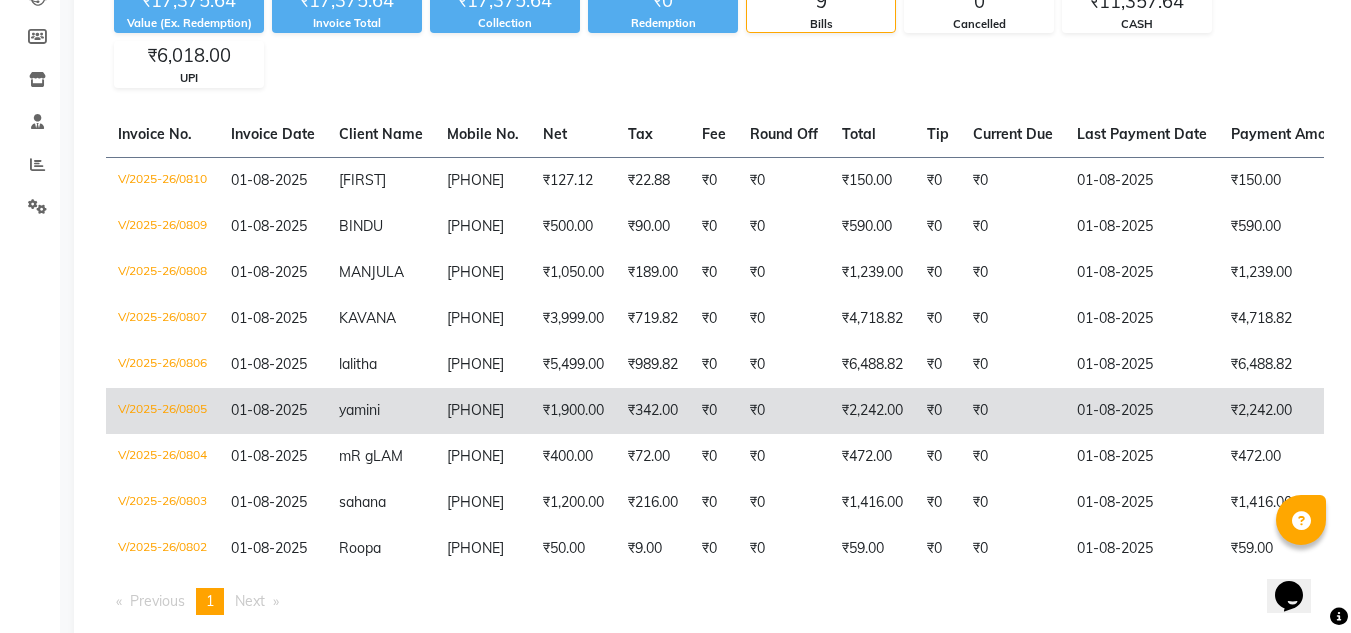 click on "₹0" 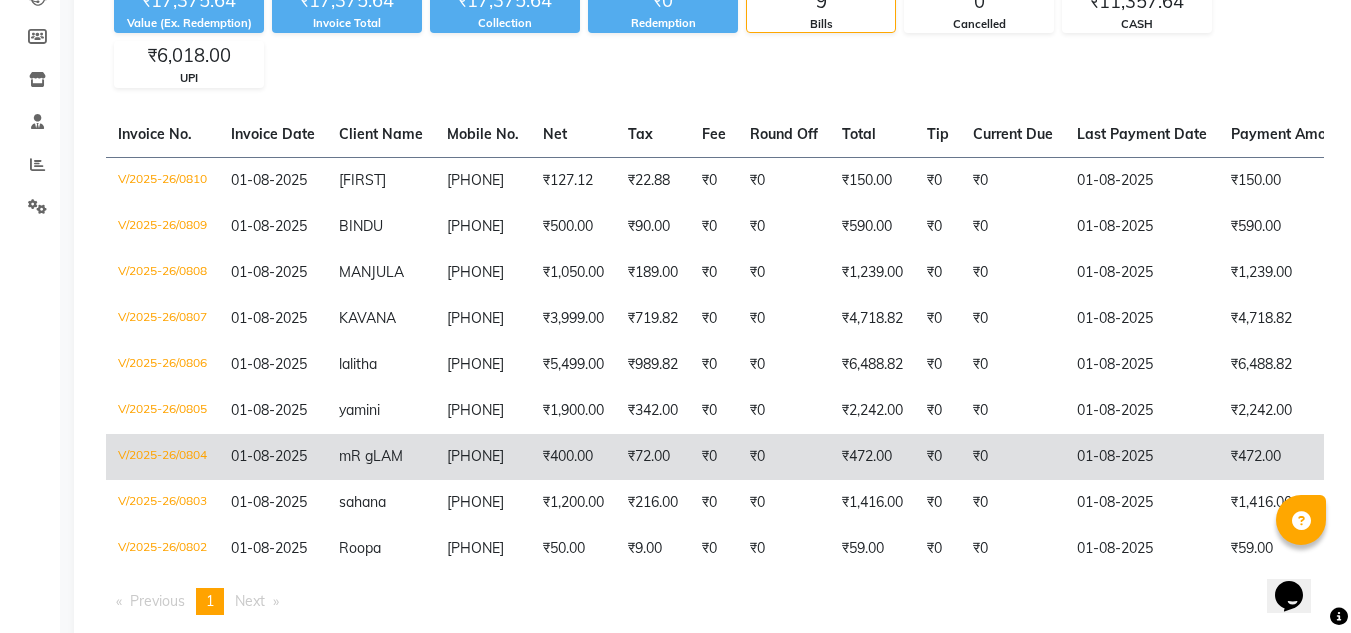 click on "₹0" 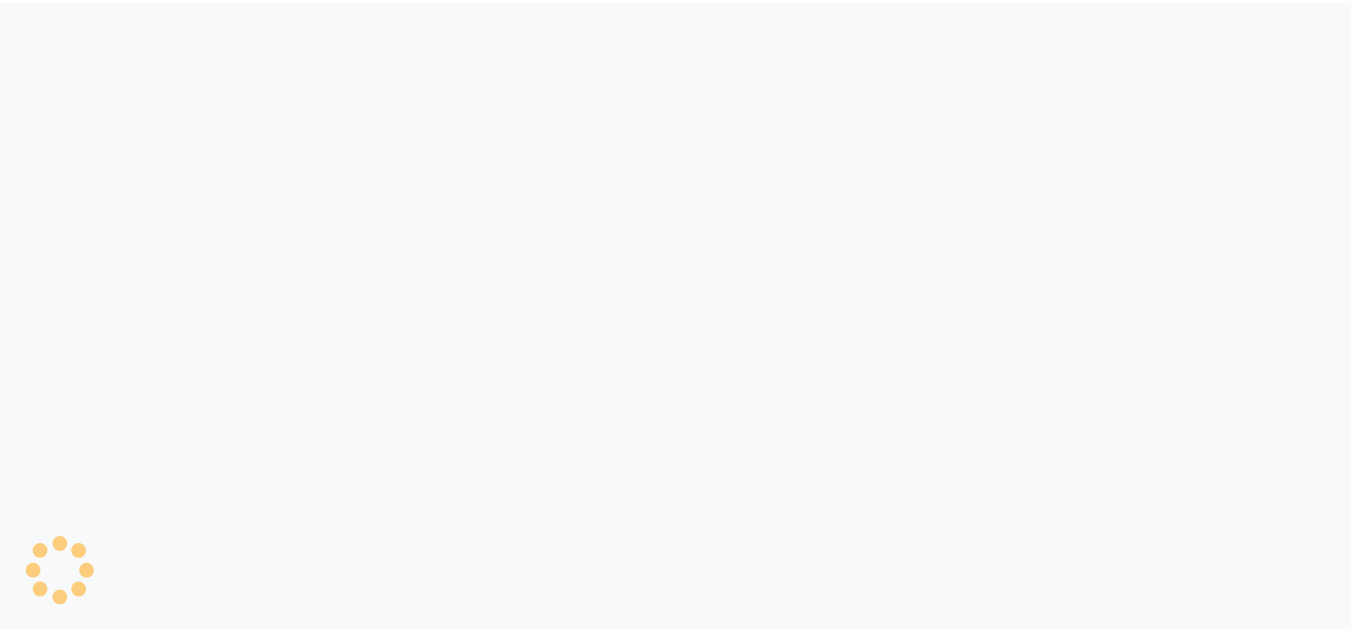 scroll, scrollTop: 0, scrollLeft: 0, axis: both 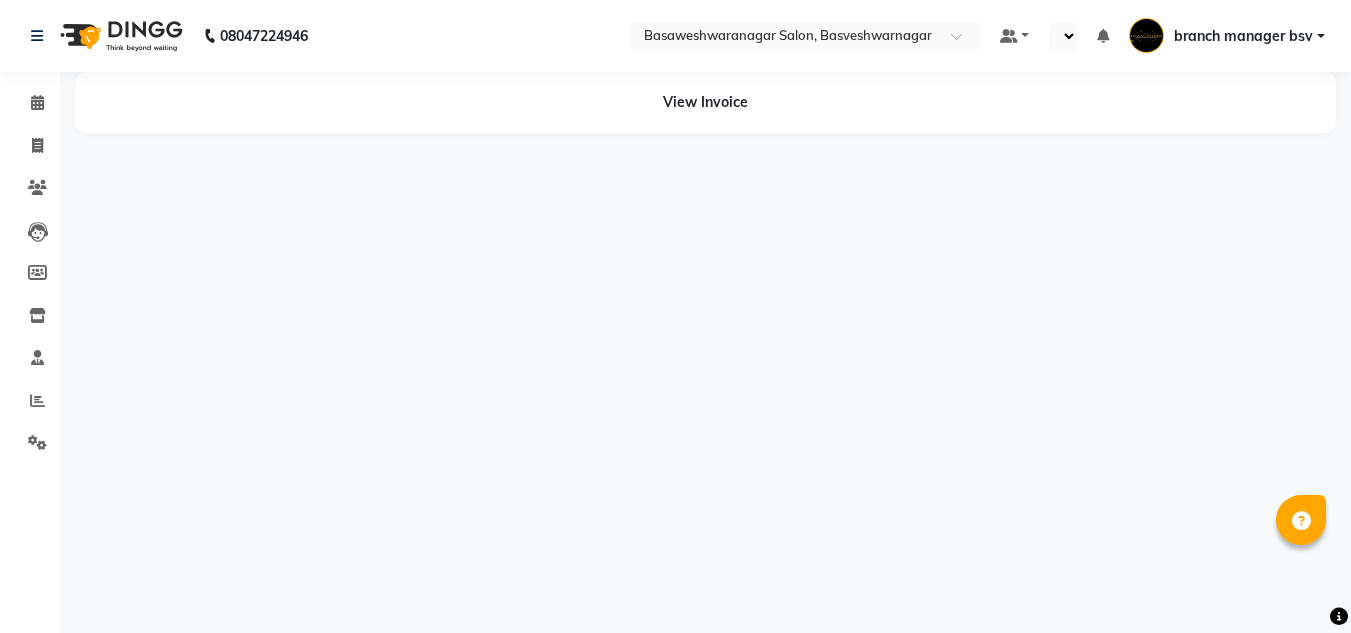select on "en" 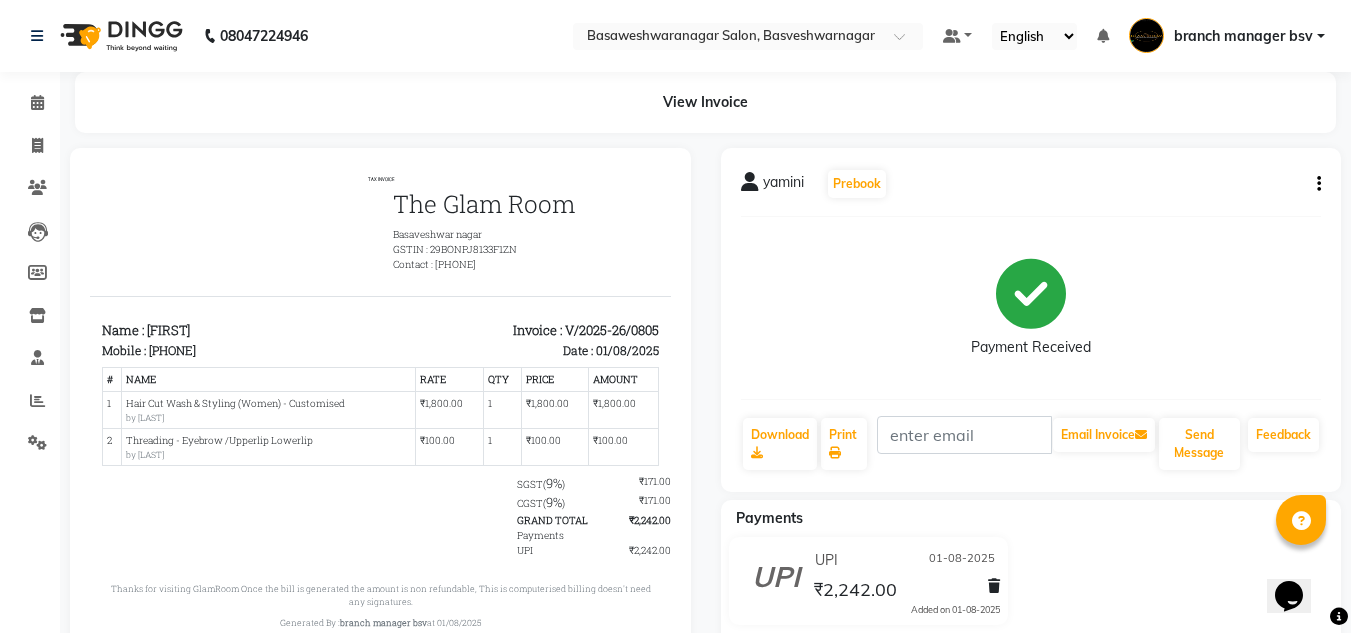 scroll, scrollTop: 0, scrollLeft: 0, axis: both 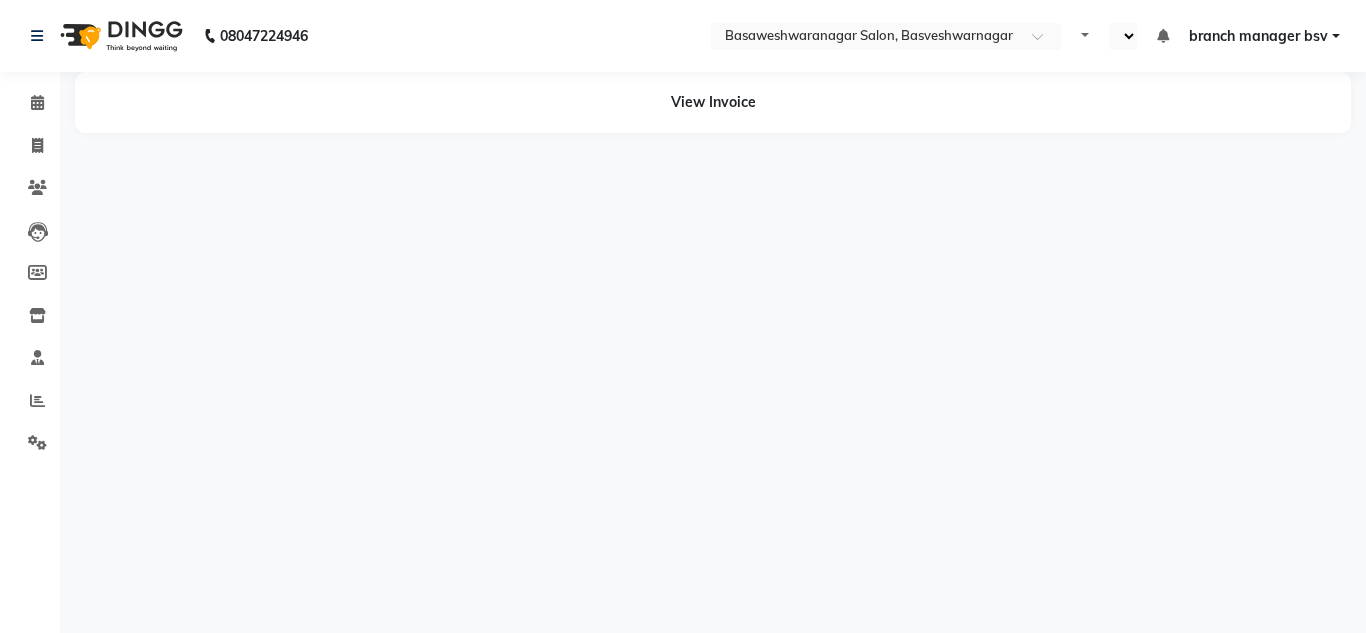 select on "en" 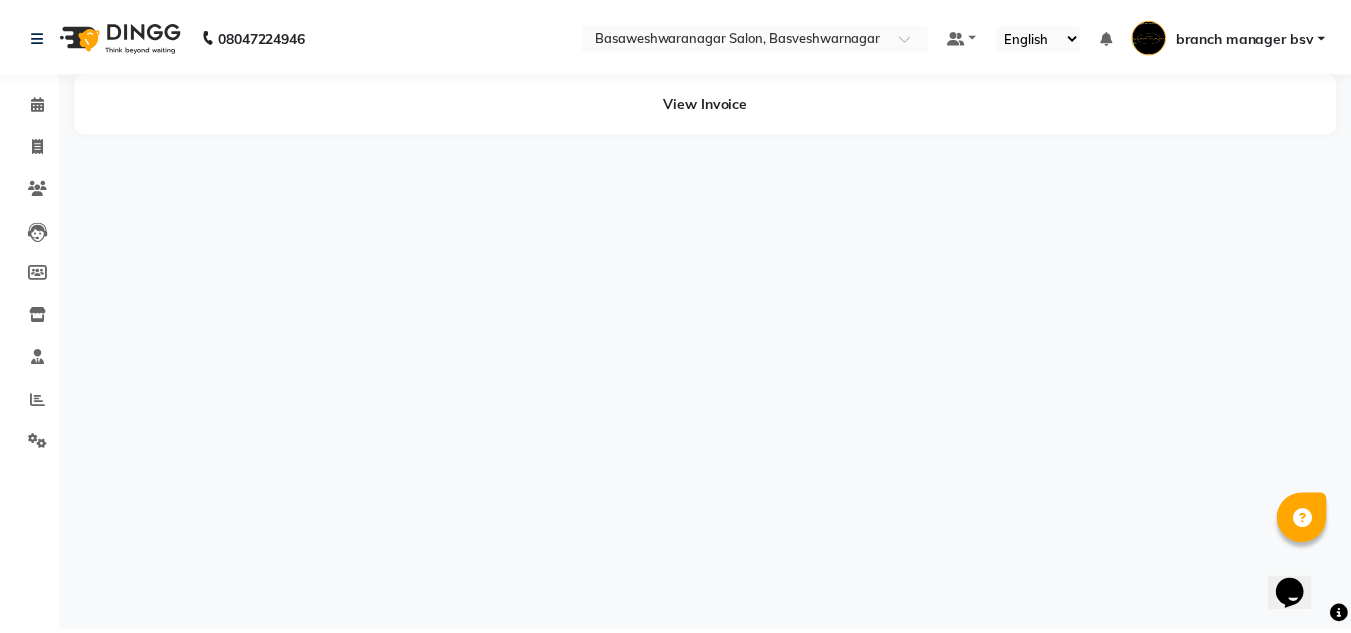 scroll, scrollTop: 0, scrollLeft: 0, axis: both 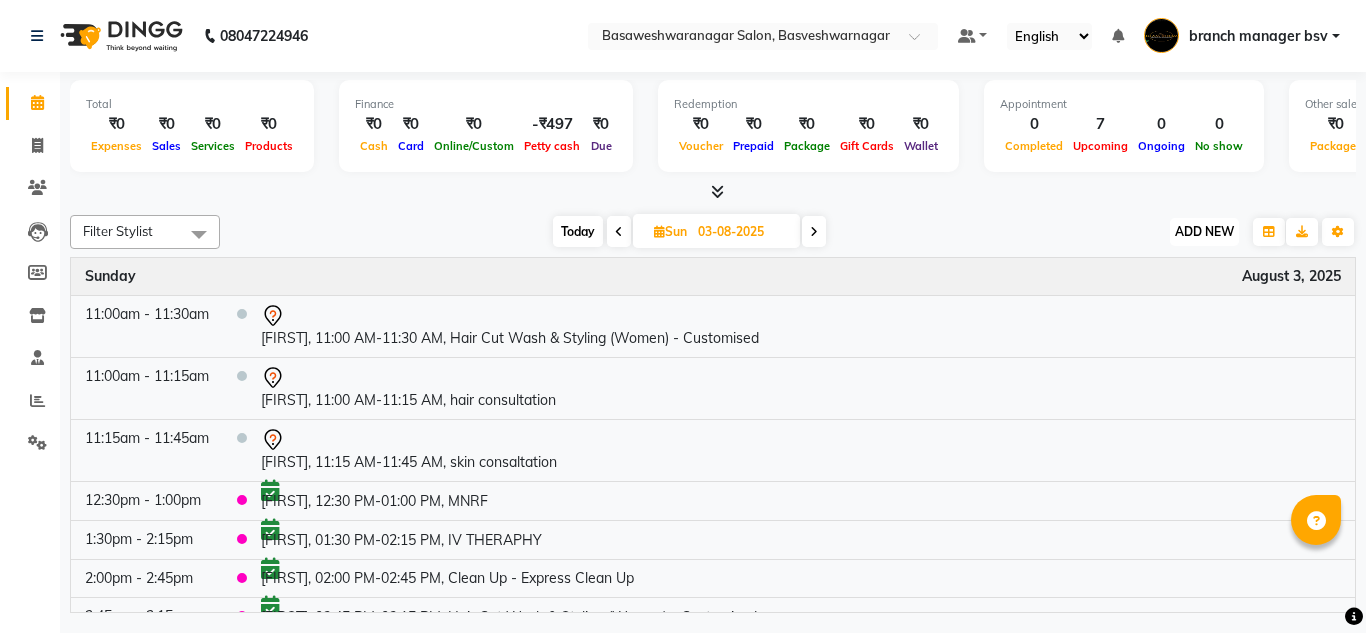 click on "ADD NEW" at bounding box center [1204, 231] 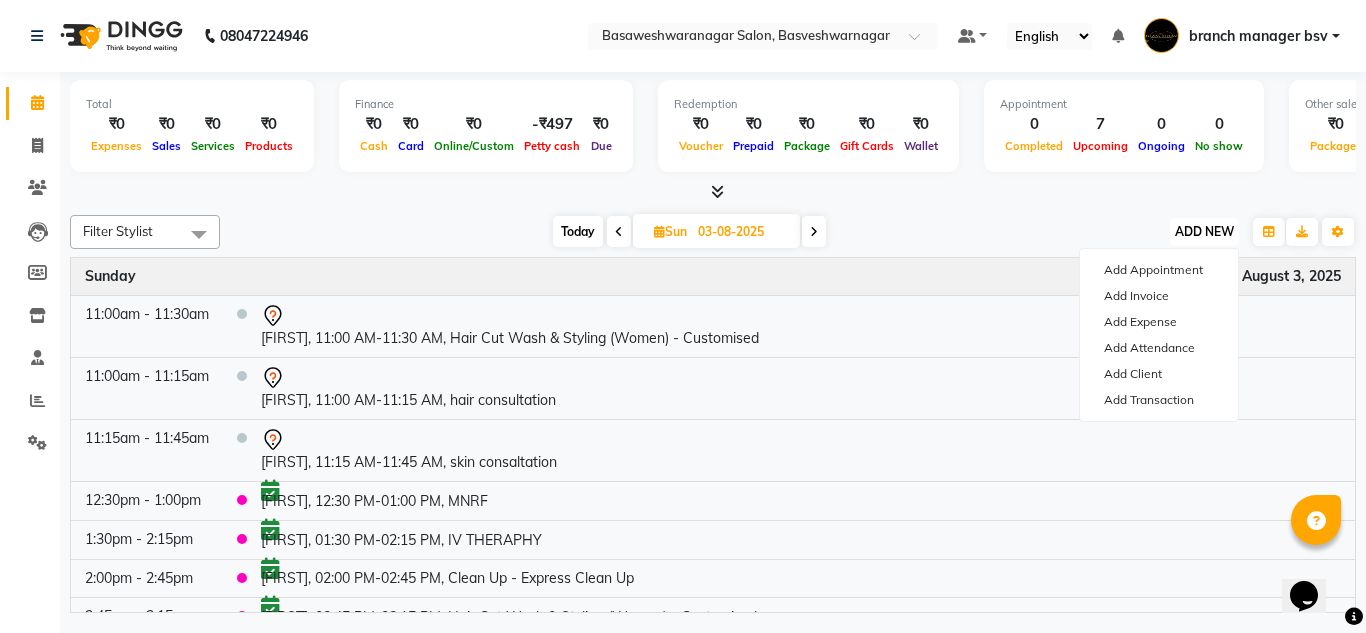 scroll, scrollTop: 0, scrollLeft: 0, axis: both 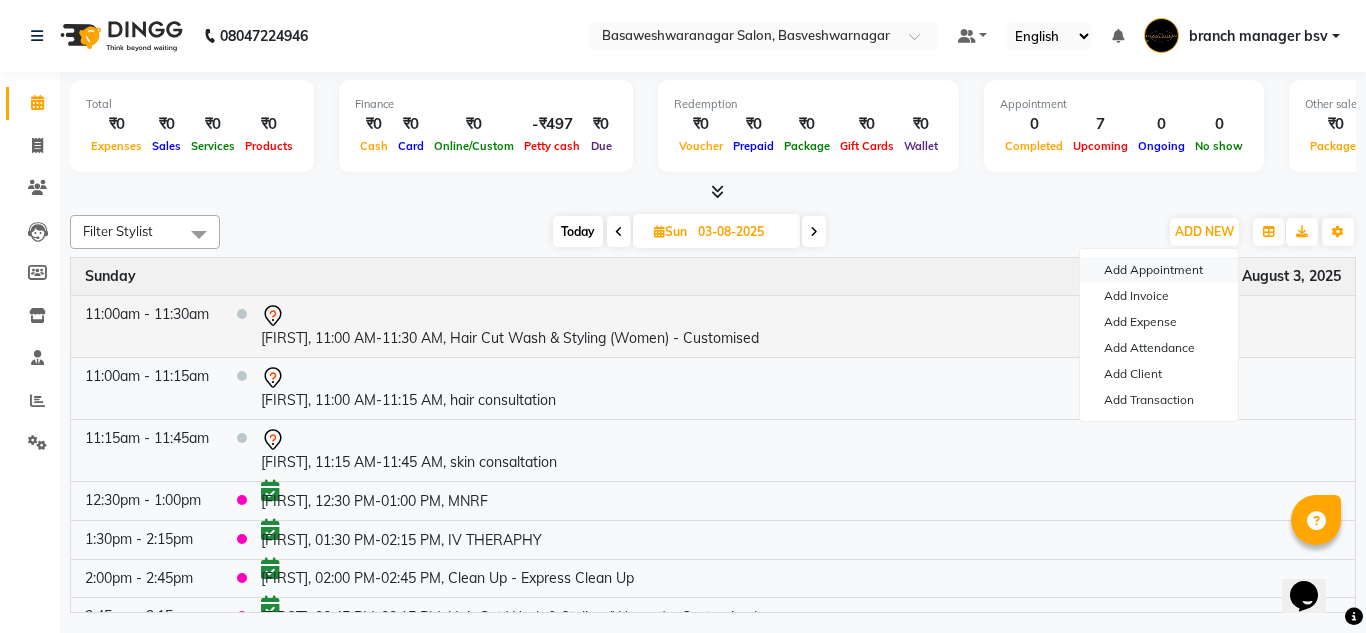 drag, startPoint x: 1130, startPoint y: 267, endPoint x: 567, endPoint y: 329, distance: 566.40356 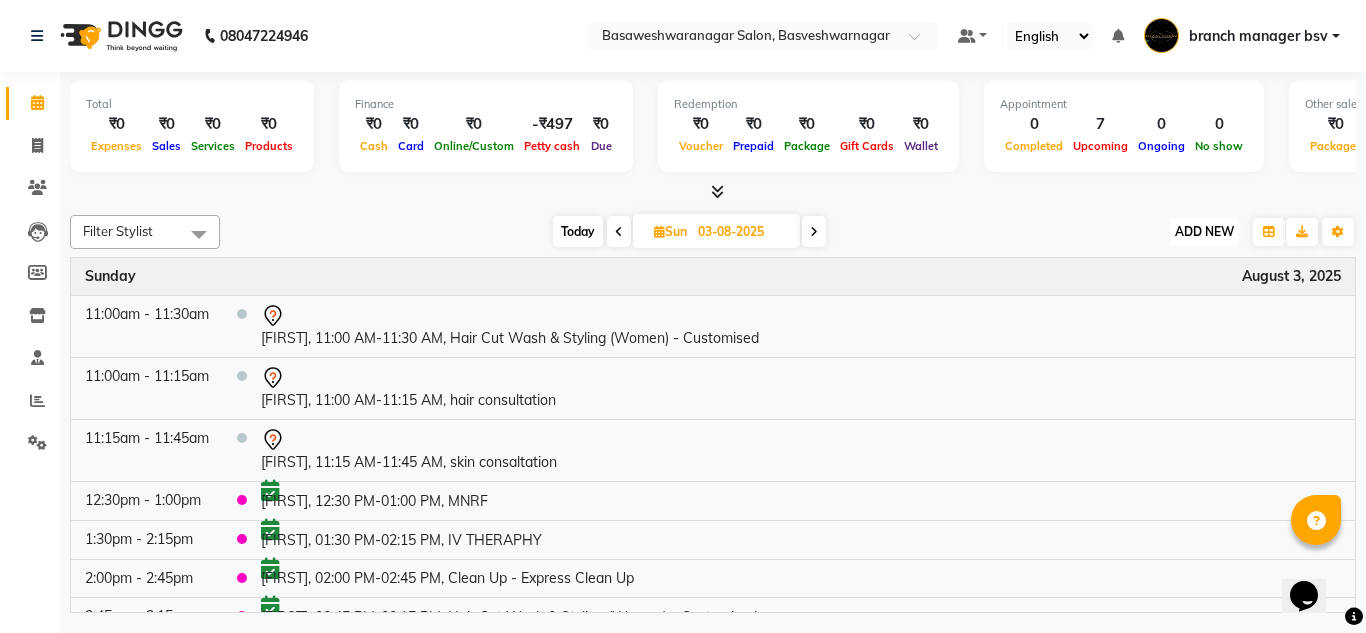 click on "ADD NEW" at bounding box center [1204, 231] 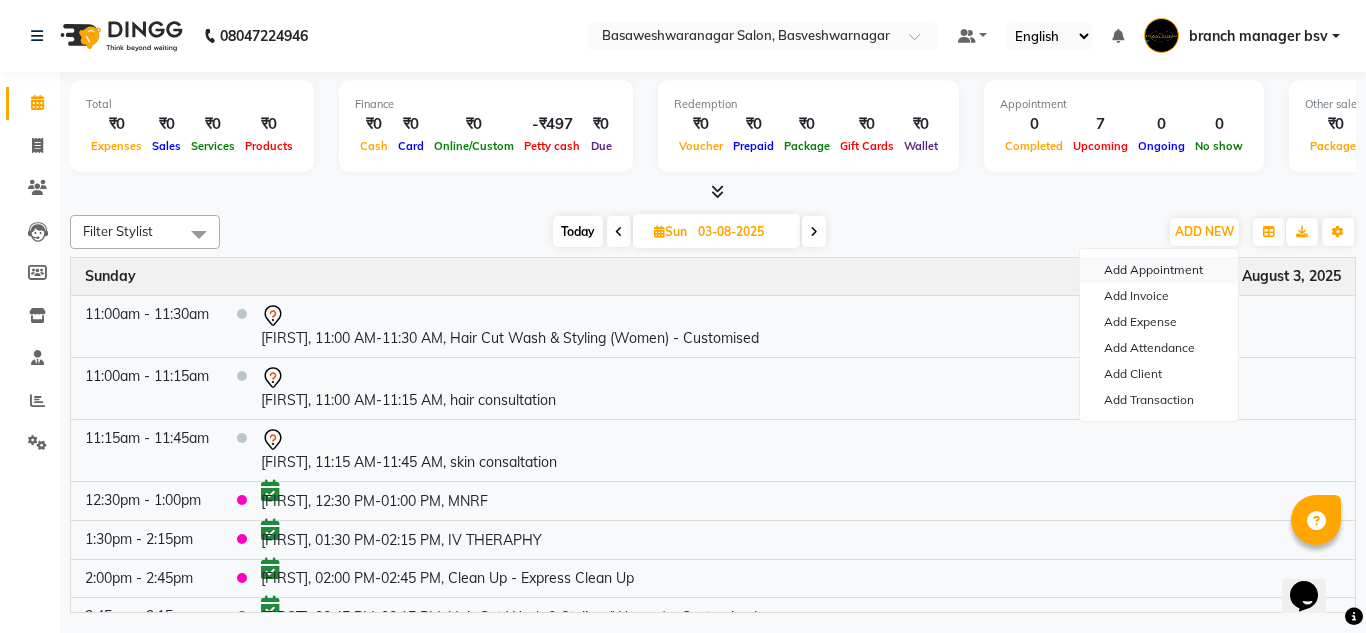 click on "Add Appointment" at bounding box center [1159, 270] 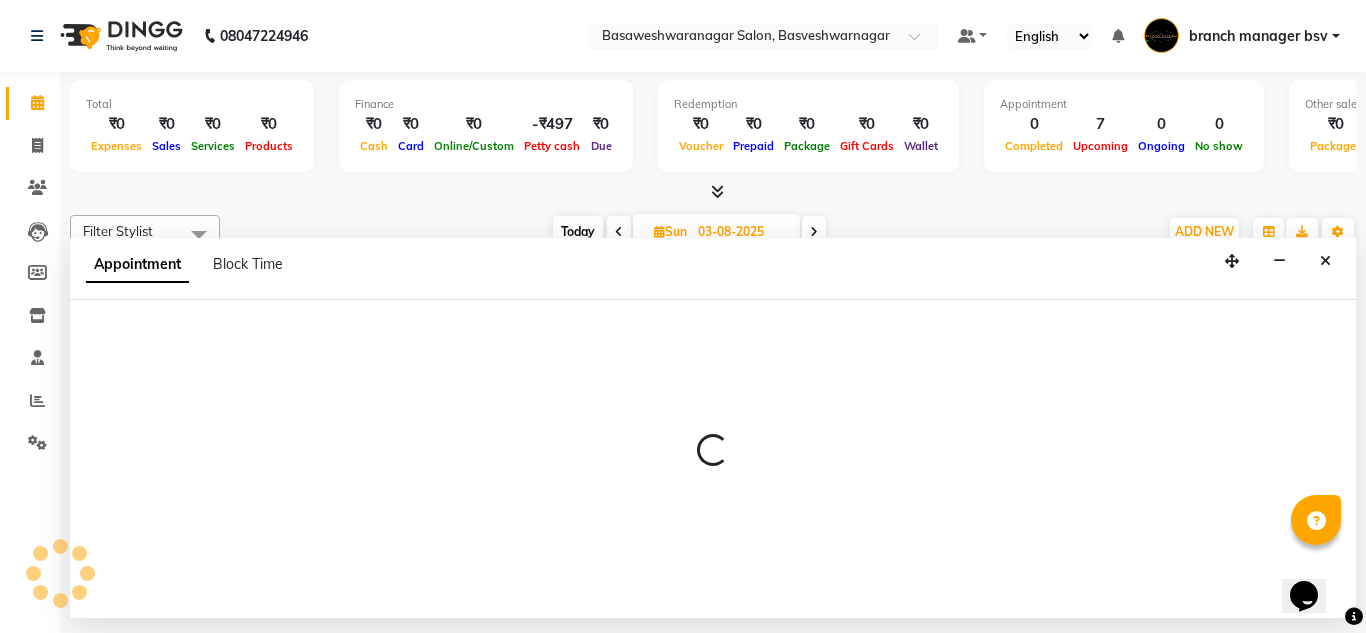 select on "540" 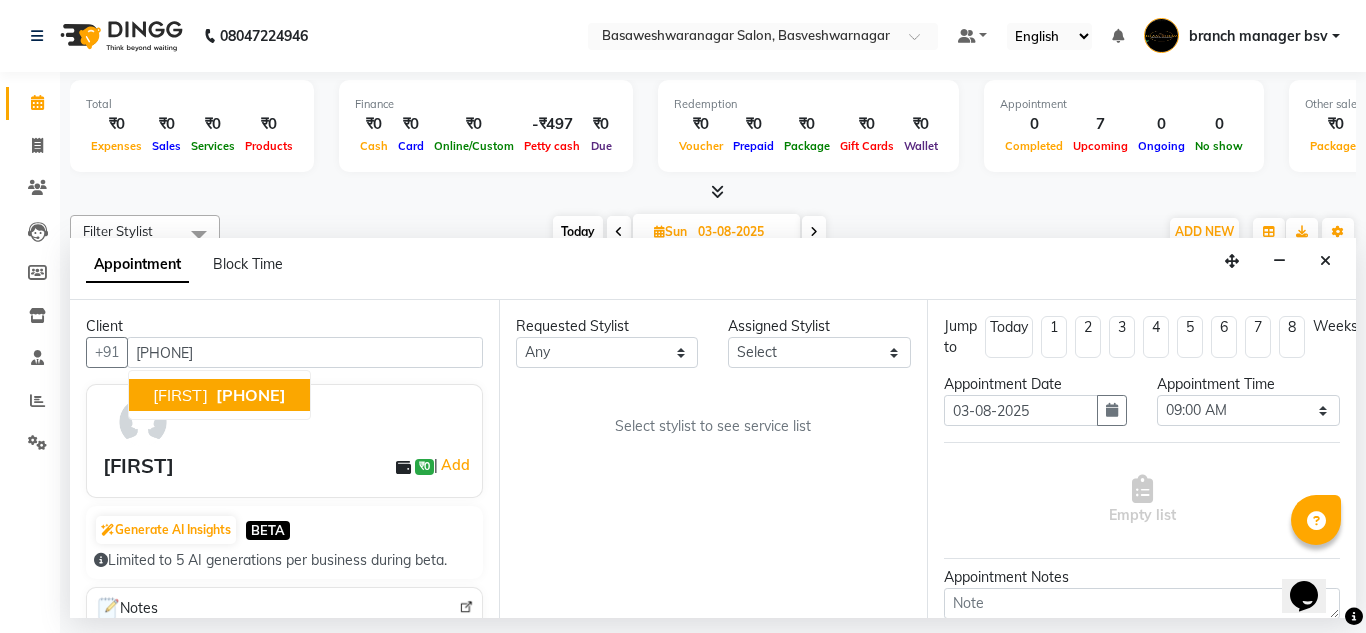 click on "[FIRST]   [PHONE]" at bounding box center (219, 395) 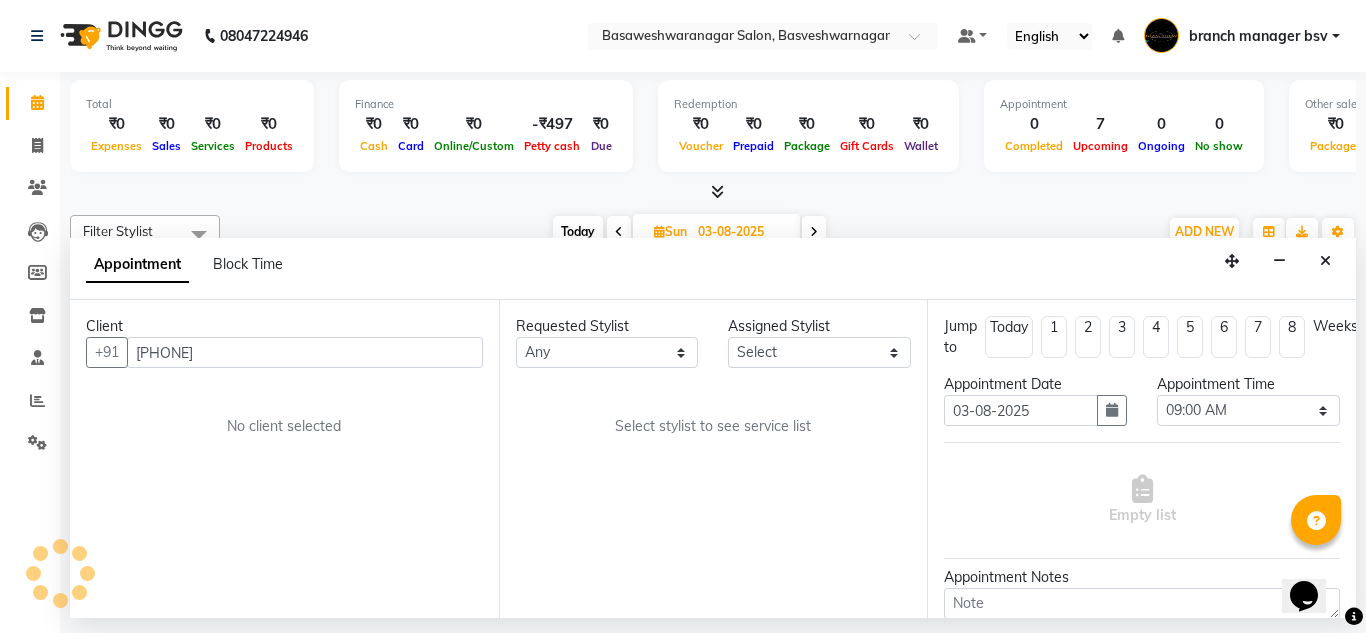 type on "[PHONE]" 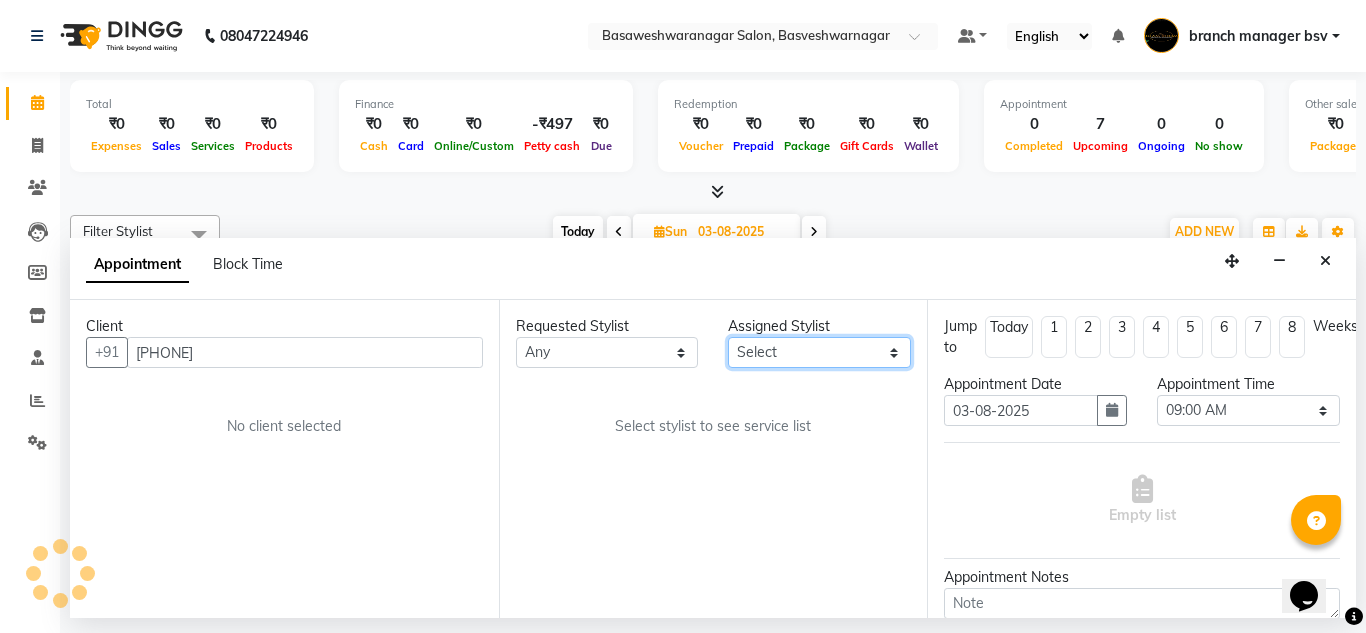 click on "Select ashwini branch manager bsv Dr.Jabin Dr mehzabin GURISH JASSI Jayshree Navya pooja accounts PRATIK RAJEESHA Rasna Sanskruthi shangnimwom SMIRTI SUMITH SUNITHA SUNNY Tanveer  TEZZ The Glam Room theja Trishna urmi" at bounding box center [819, 352] 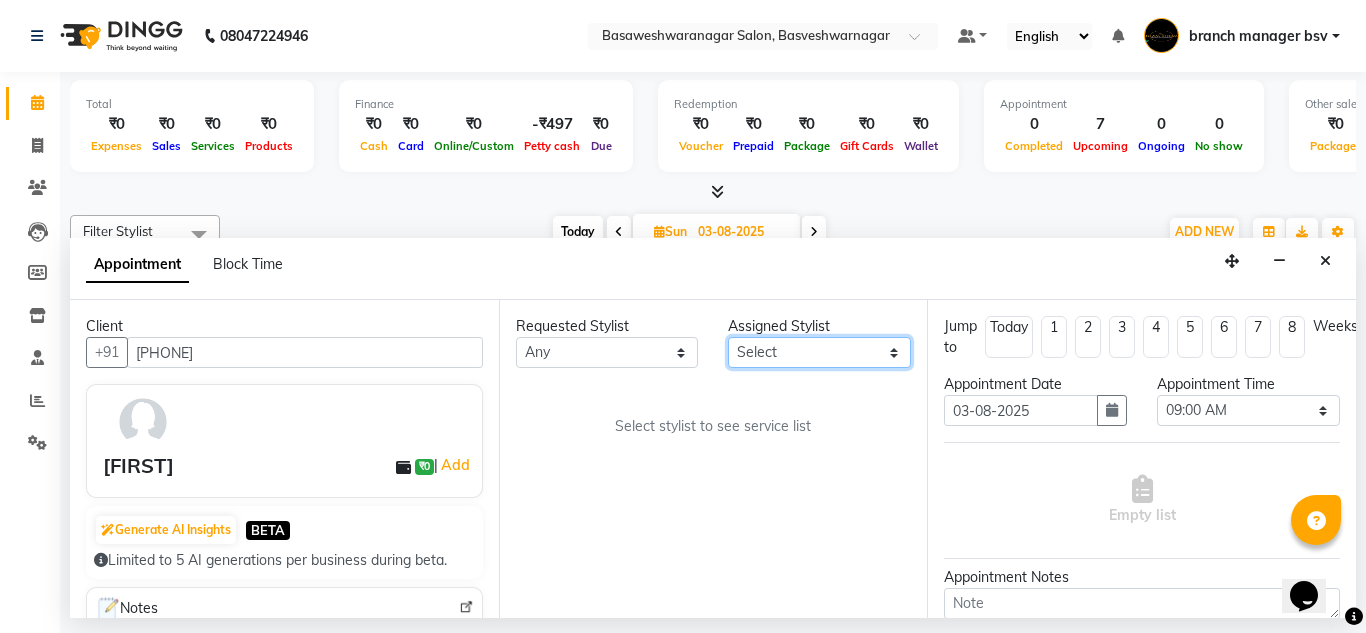 select on "47930" 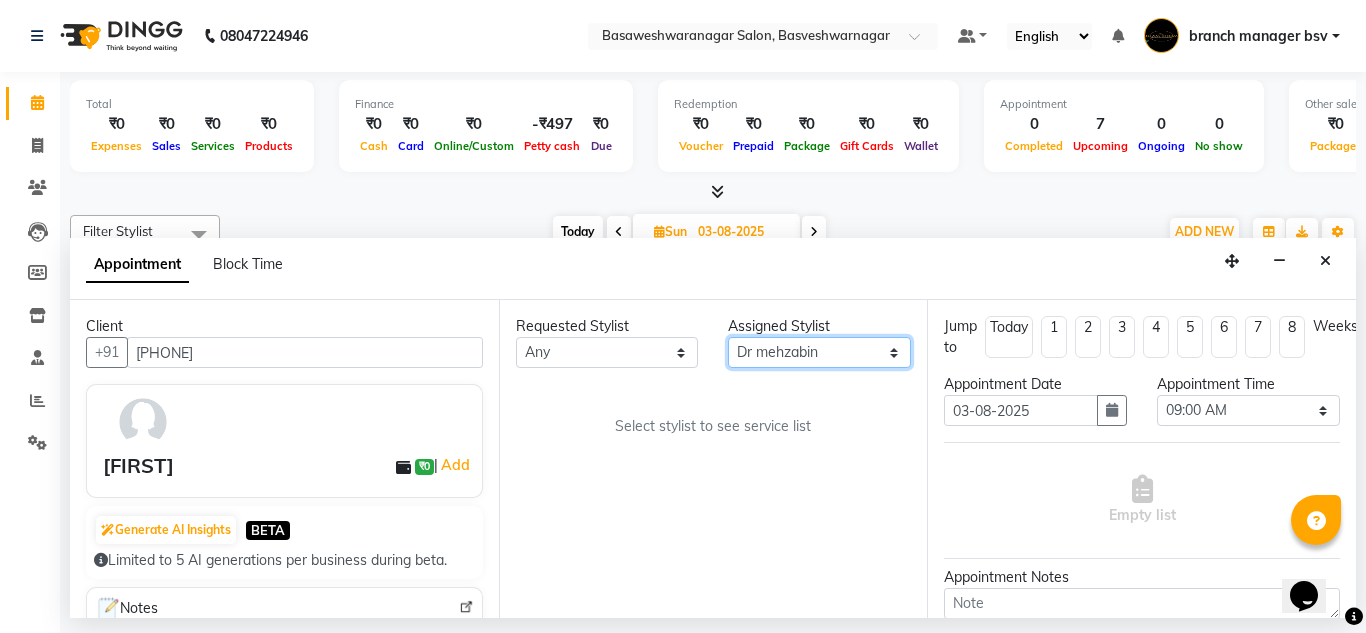 click on "Select ashwini branch manager bsv Dr.Jabin Dr mehzabin GURISH JASSI Jayshree Navya pooja accounts PRATIK RAJEESHA Rasna Sanskruthi shangnimwom SMIRTI SUMITH SUNITHA SUNNY Tanveer  TEZZ The Glam Room theja Trishna urmi" at bounding box center (819, 352) 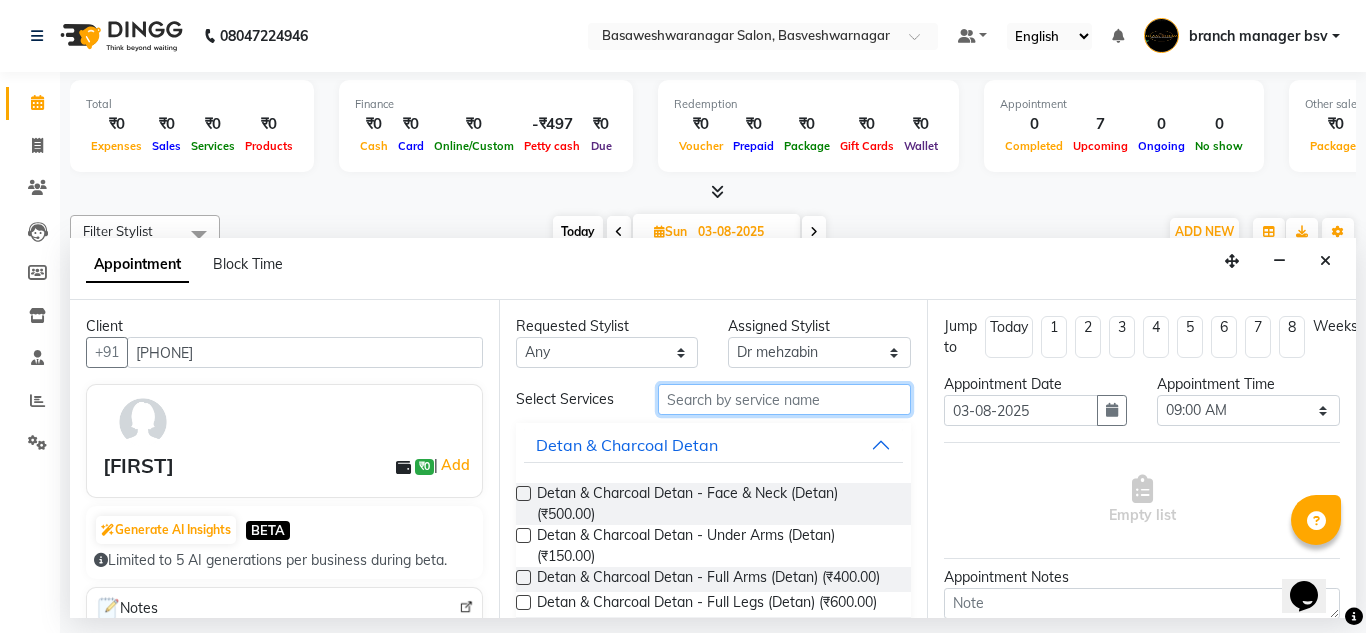click at bounding box center (785, 399) 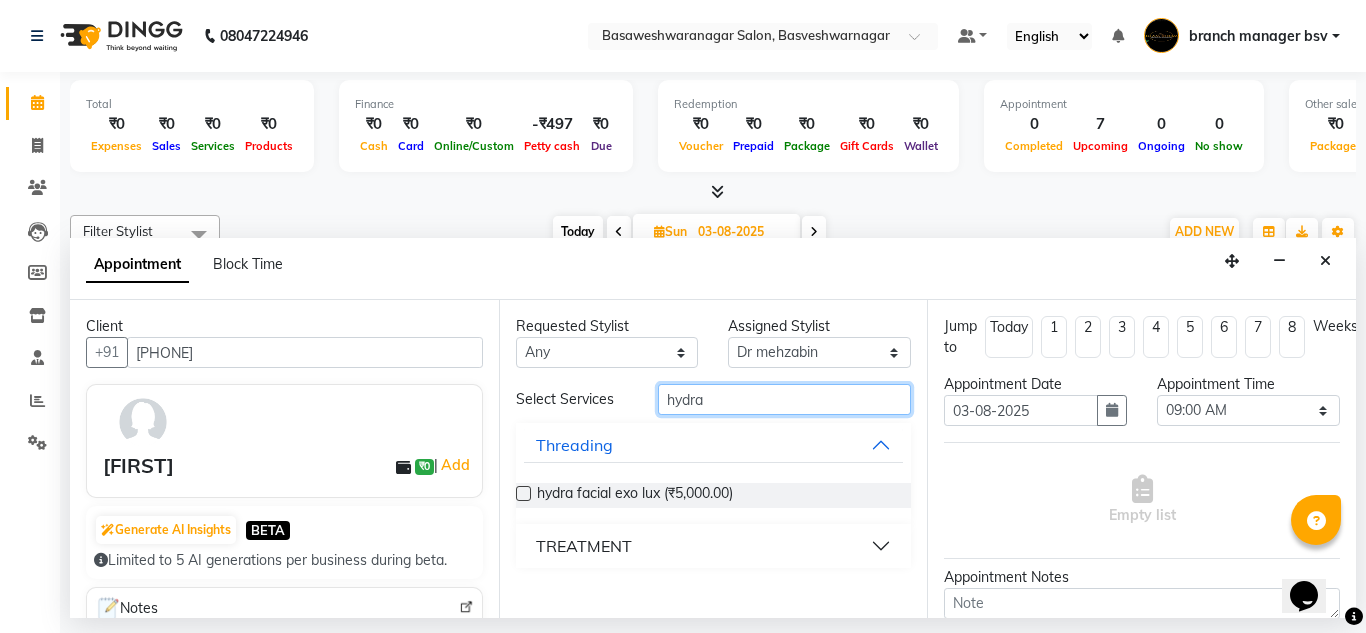 type on "hydra" 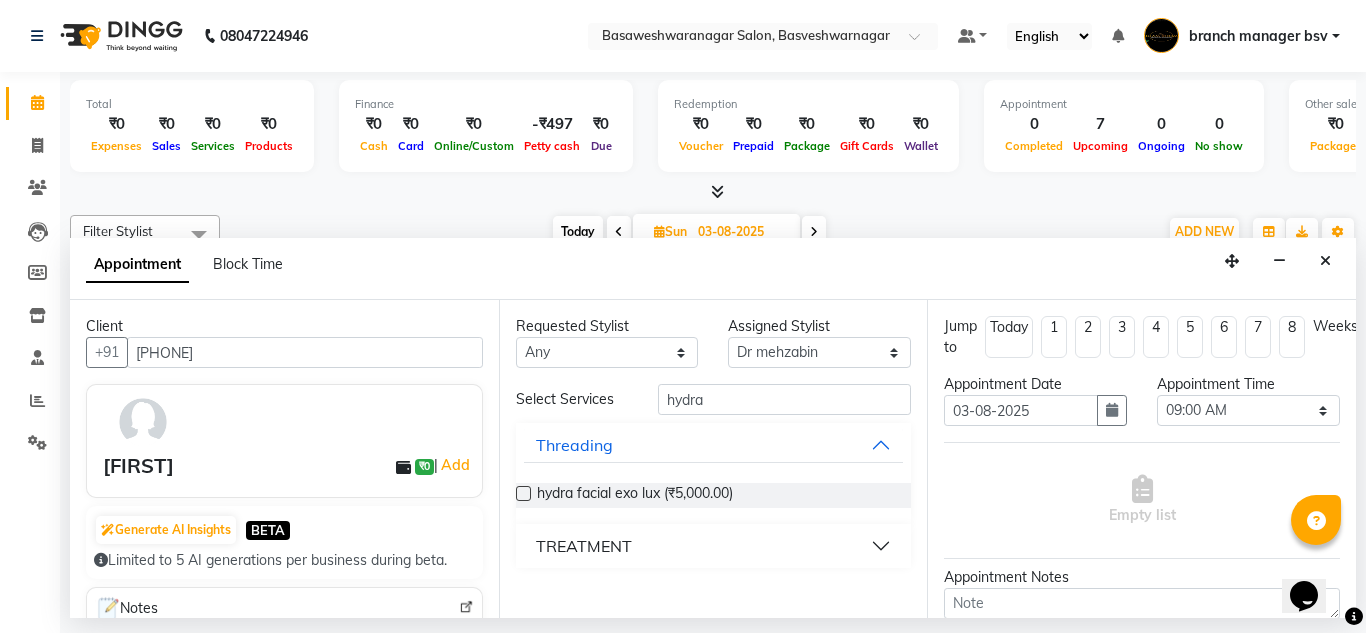click on "TREATMENT" at bounding box center [584, 546] 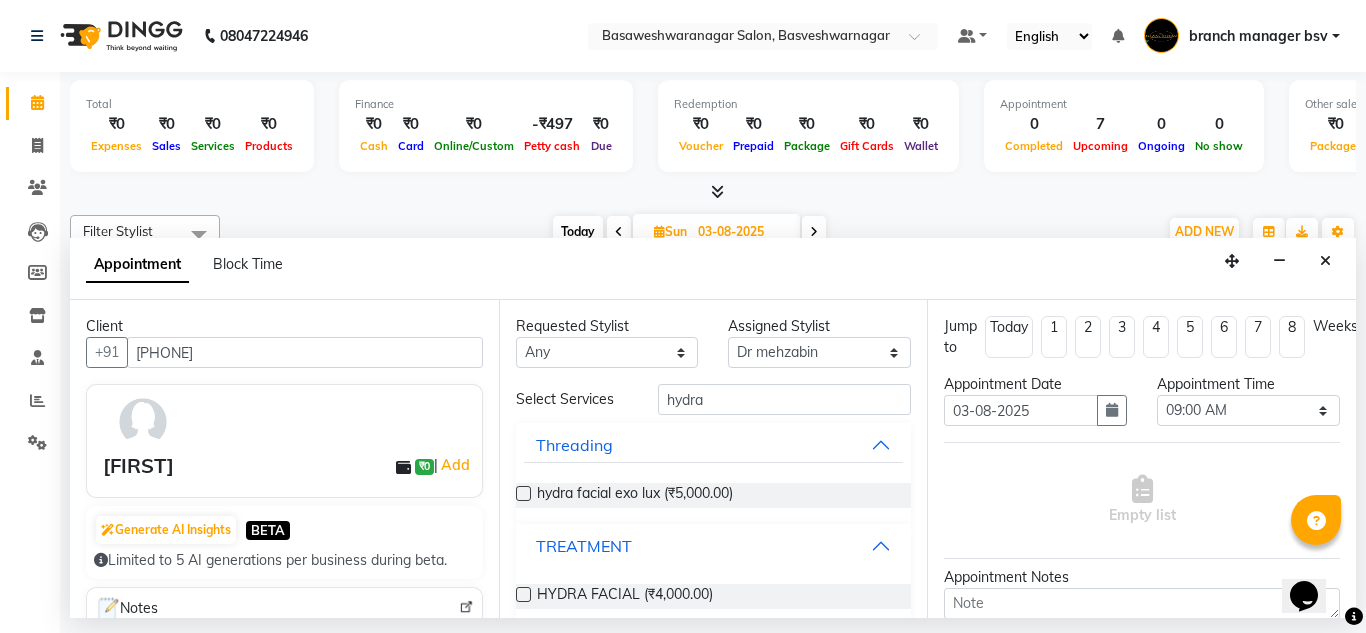 scroll, scrollTop: 63, scrollLeft: 0, axis: vertical 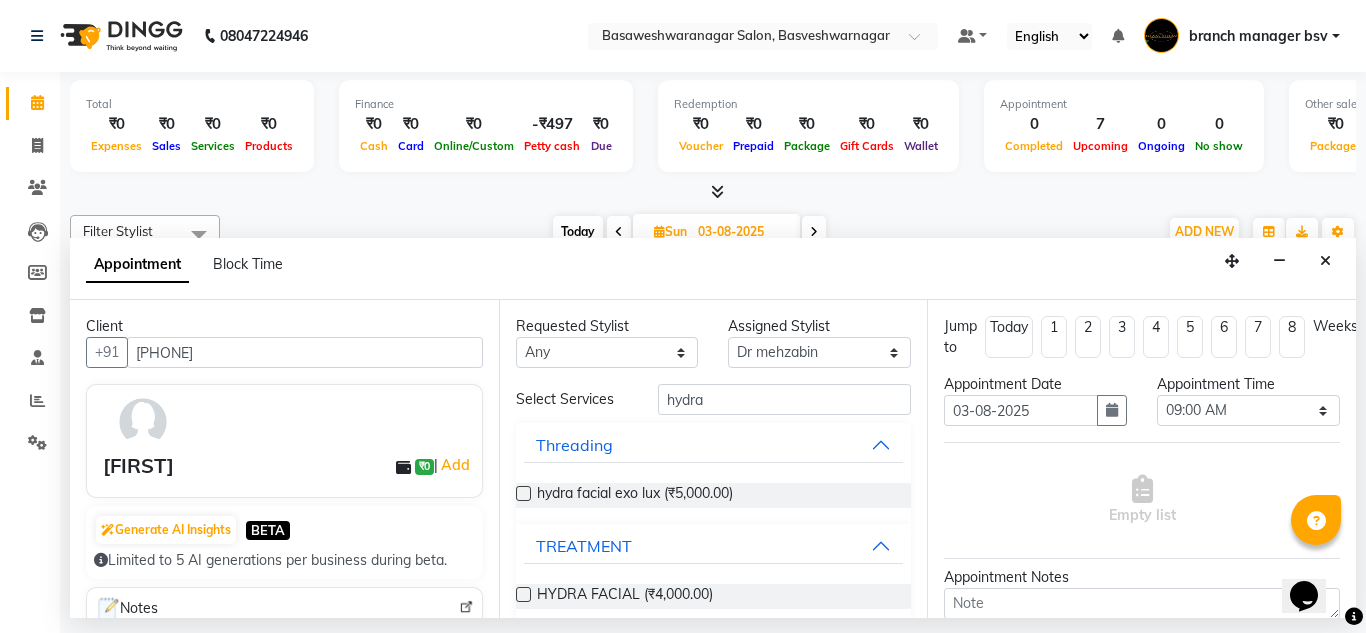 click at bounding box center (523, 594) 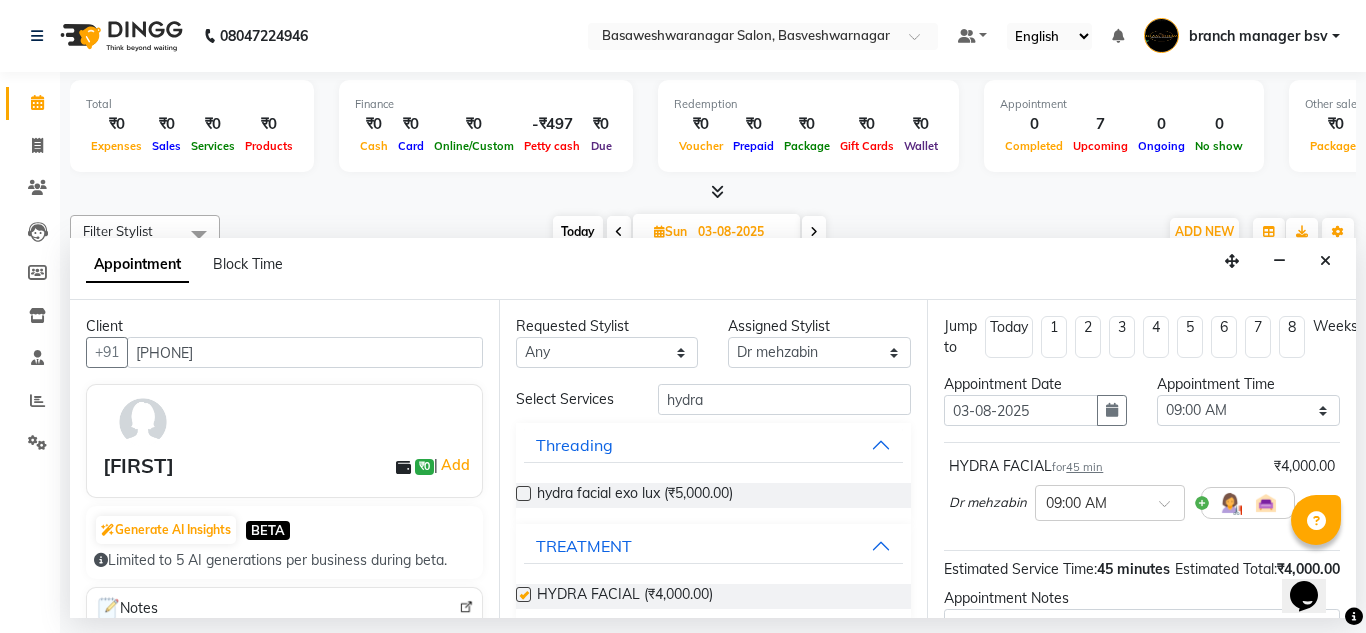 checkbox on "false" 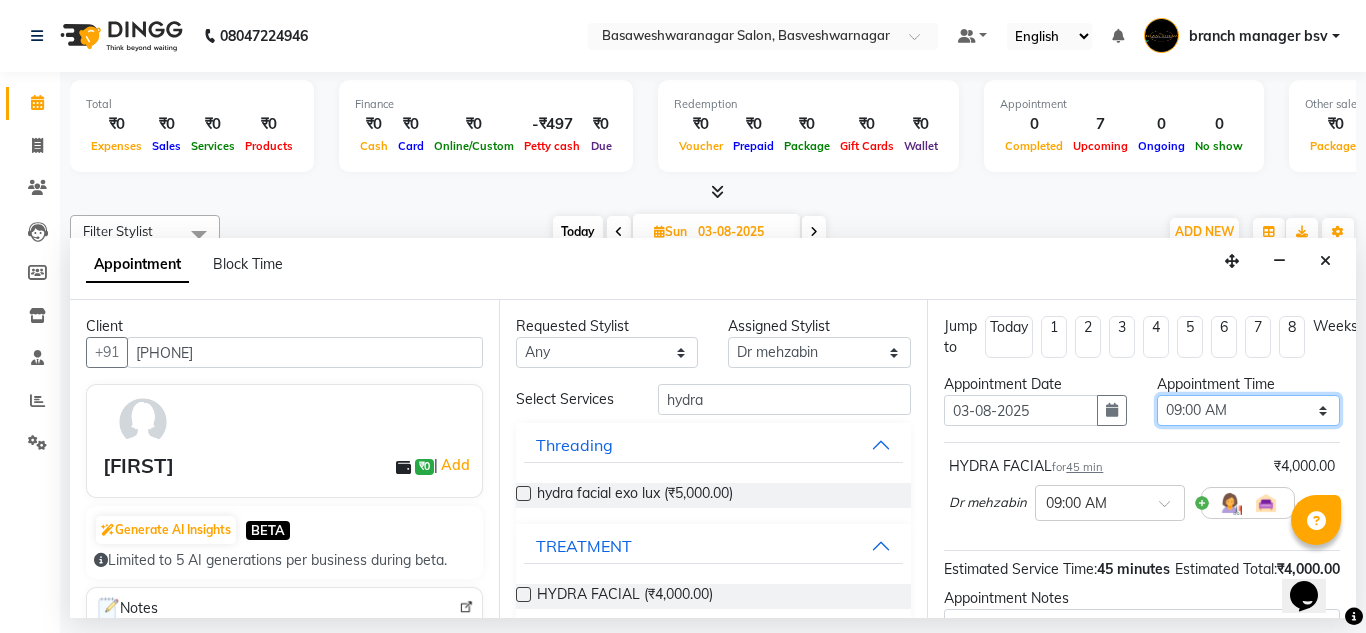 click on "Select 09:00 AM 09:15 AM 09:30 AM 09:45 AM 10:00 AM 10:15 AM 10:30 AM 10:45 AM 11:00 AM 11:15 AM 11:30 AM 11:45 AM 12:00 PM 12:15 PM 12:30 PM 12:45 PM 01:00 PM 01:15 PM 01:30 PM 01:45 PM 02:00 PM 02:15 PM 02:30 PM 02:45 PM 03:00 PM 03:15 PM 03:30 PM 03:45 PM 04:00 PM 04:15 PM 04:30 PM 04:45 PM 05:00 PM 05:15 PM 05:30 PM 05:45 PM 06:00 PM 06:15 PM 06:30 PM 06:45 PM 07:00 PM 07:15 PM 07:30 PM 07:45 PM 08:00 PM" at bounding box center [1248, 410] 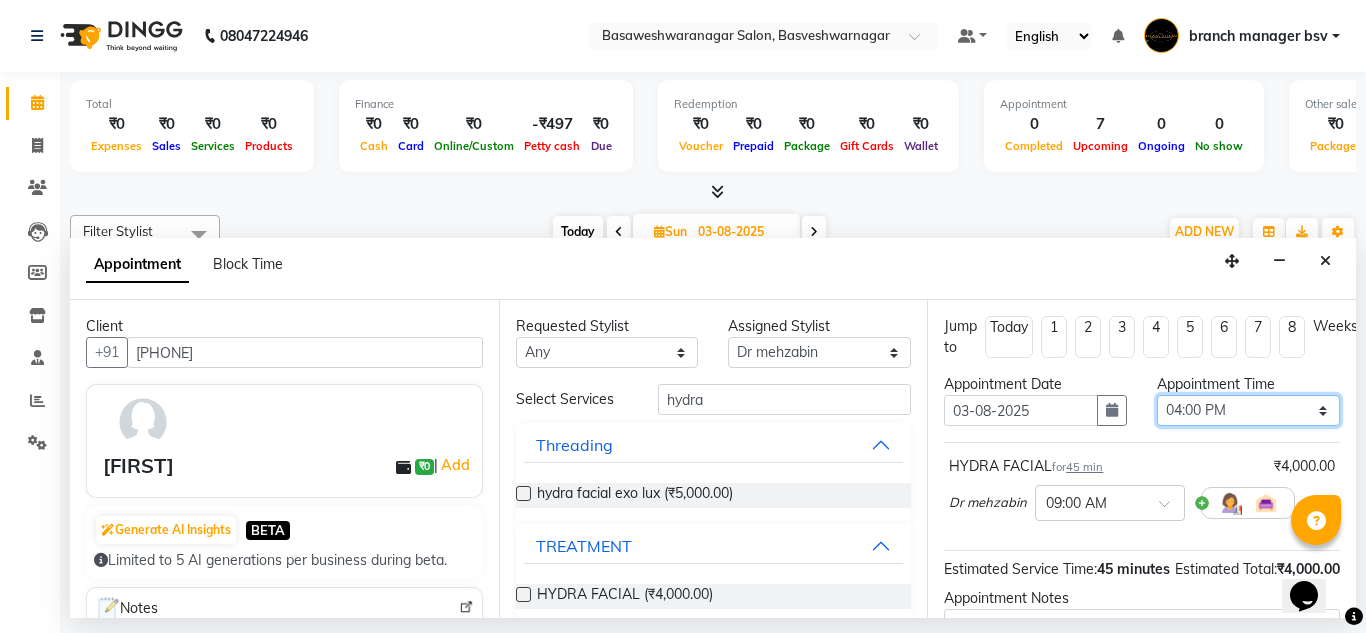 click on "Select 09:00 AM 09:15 AM 09:30 AM 09:45 AM 10:00 AM 10:15 AM 10:30 AM 10:45 AM 11:00 AM 11:15 AM 11:30 AM 11:45 AM 12:00 PM 12:15 PM 12:30 PM 12:45 PM 01:00 PM 01:15 PM 01:30 PM 01:45 PM 02:00 PM 02:15 PM 02:30 PM 02:45 PM 03:00 PM 03:15 PM 03:30 PM 03:45 PM 04:00 PM 04:15 PM 04:30 PM 04:45 PM 05:00 PM 05:15 PM 05:30 PM 05:45 PM 06:00 PM 06:15 PM 06:30 PM 06:45 PM 07:00 PM 07:15 PM 07:30 PM 07:45 PM 08:00 PM" at bounding box center (1248, 410) 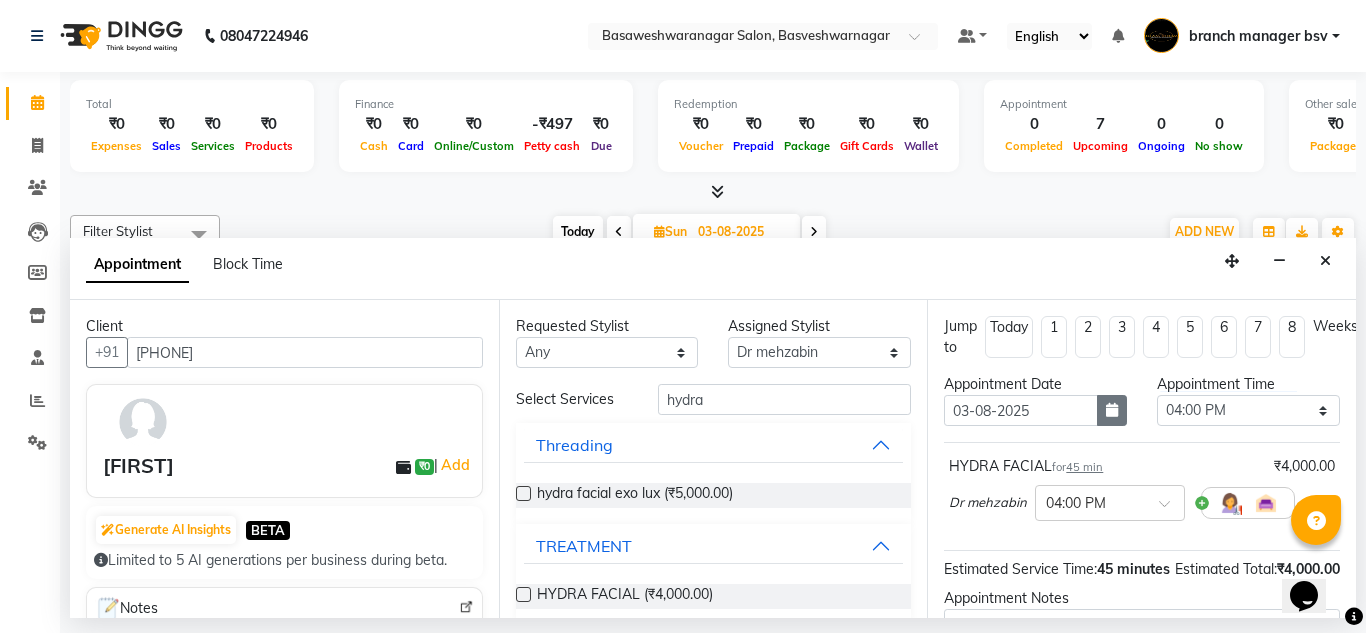 click at bounding box center [1112, 410] 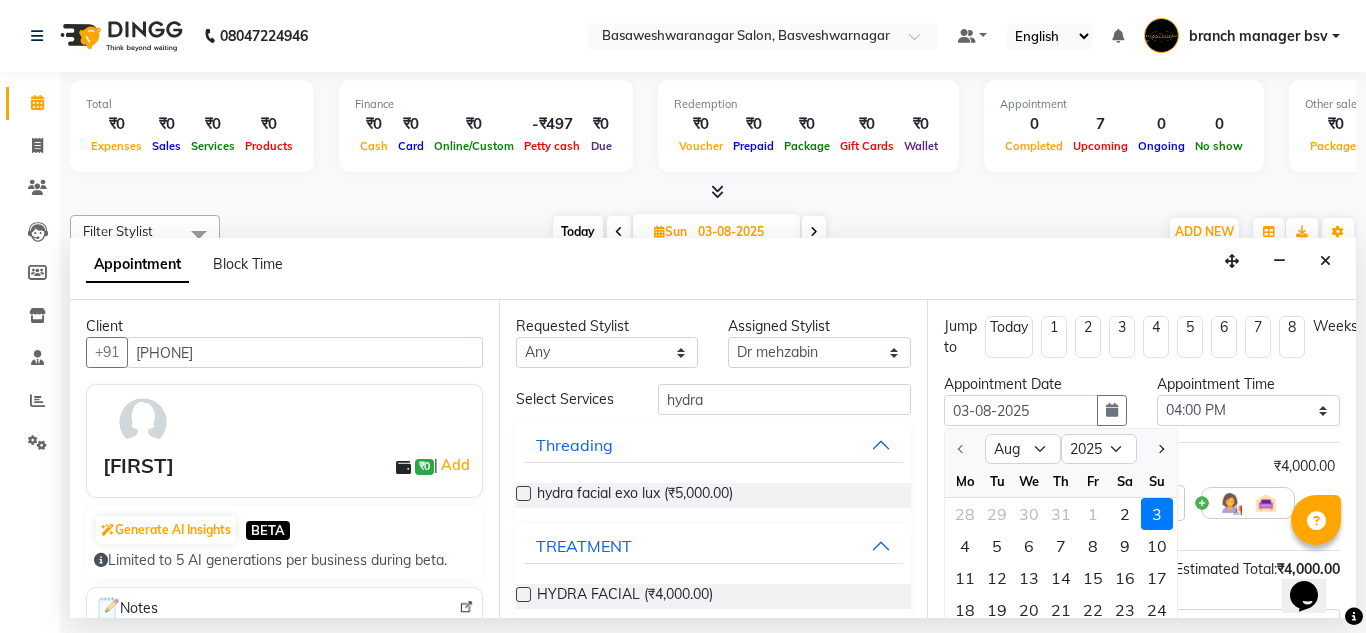 click on "Appointment Time Select 09:00 AM 09:15 AM 09:30 AM 09:45 AM 10:00 AM 10:15 AM 10:30 AM 10:45 AM 11:00 AM 11:15 AM 11:30 AM 11:45 AM 12:00 PM 12:15 PM 12:30 PM 12:45 PM 01:00 PM 01:15 PM 01:30 PM 01:45 PM 02:00 PM 02:15 PM 02:30 PM 02:45 PM 03:00 PM 03:15 PM 03:30 PM 03:45 PM 04:00 PM 04:15 PM 04:30 PM 04:45 PM 05:00 PM 05:15 PM 05:30 PM 05:45 PM 06:00 PM 06:15 PM 06:30 PM 06:45 PM 07:00 PM 07:15 PM 07:30 PM 07:45 PM 08:00 PM" at bounding box center [1248, 408] 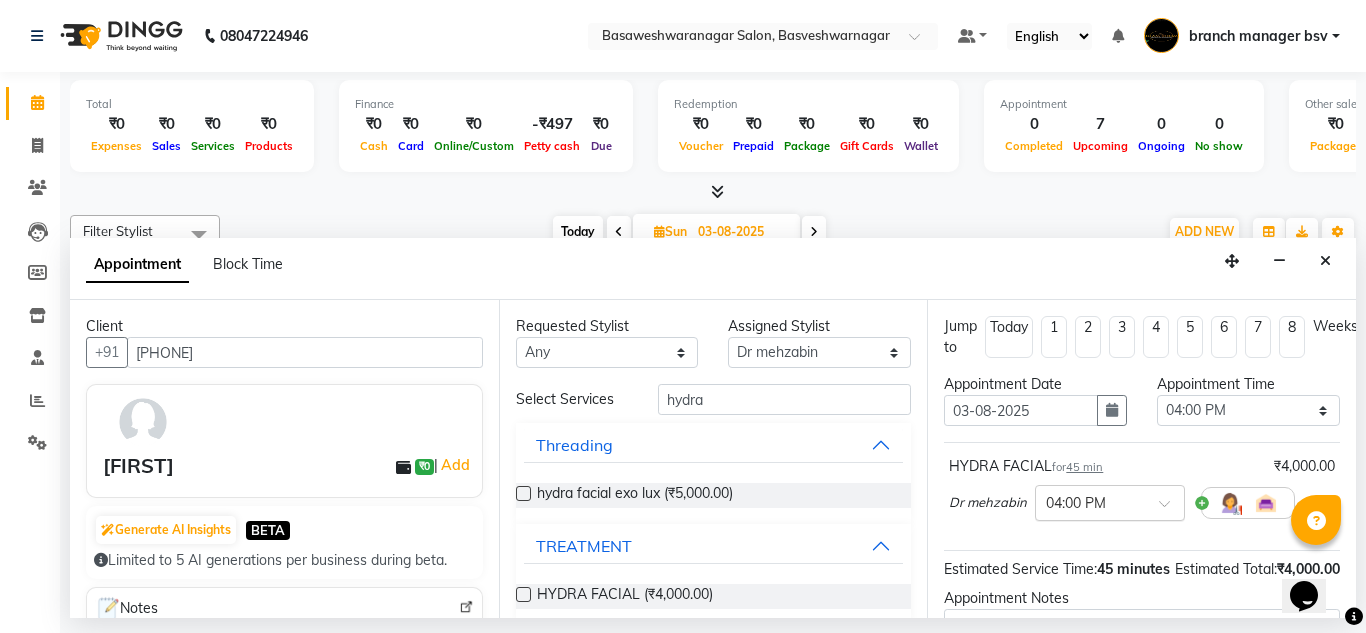 scroll, scrollTop: 244, scrollLeft: 0, axis: vertical 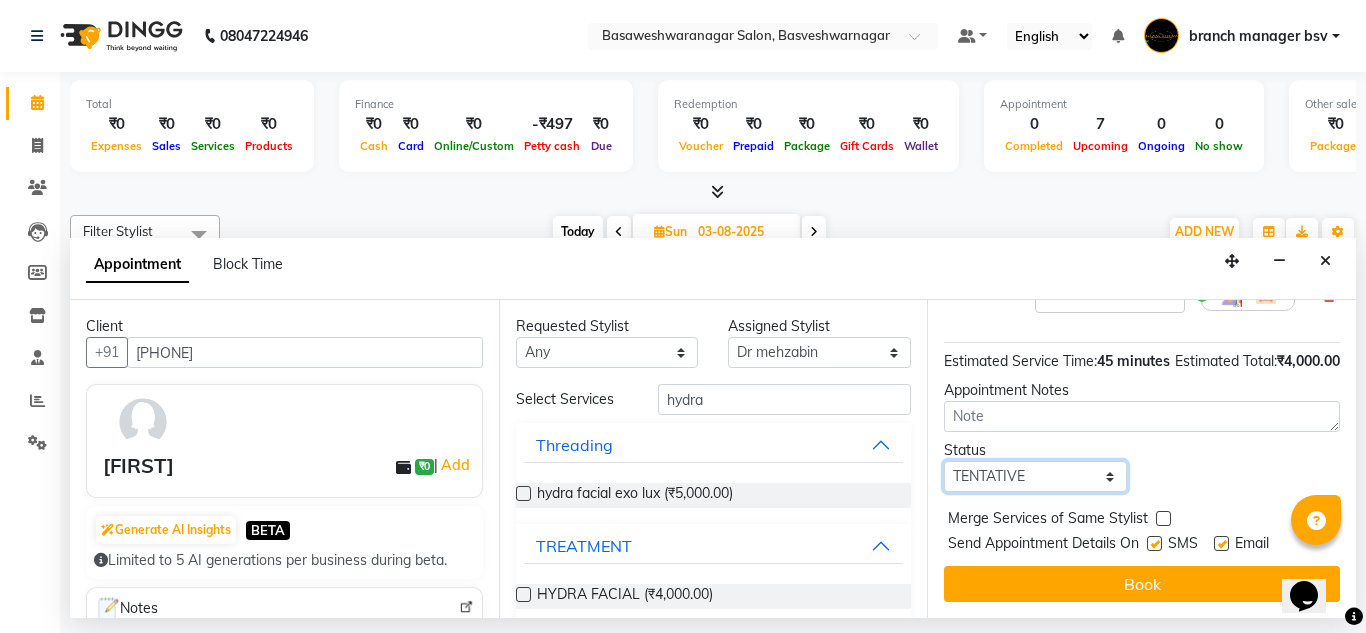 click on "Select TENTATIVE CONFIRM UPCOMING" at bounding box center (1035, 476) 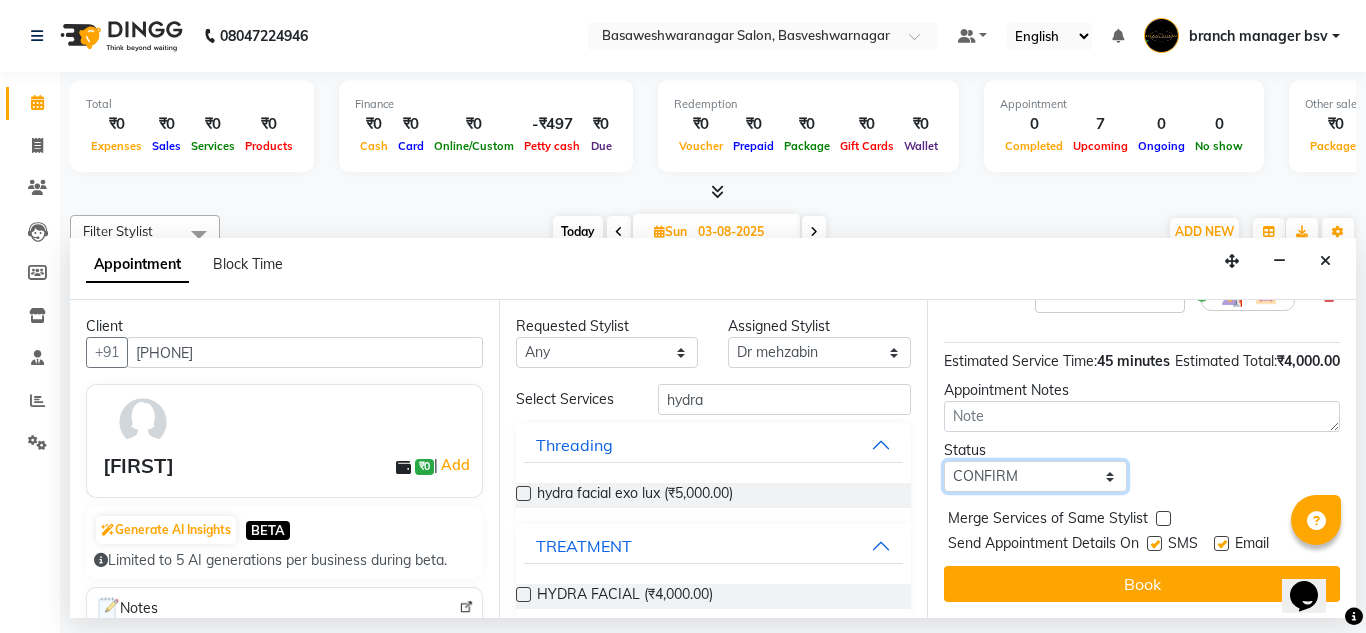 click on "Select TENTATIVE CONFIRM UPCOMING" at bounding box center [1035, 476] 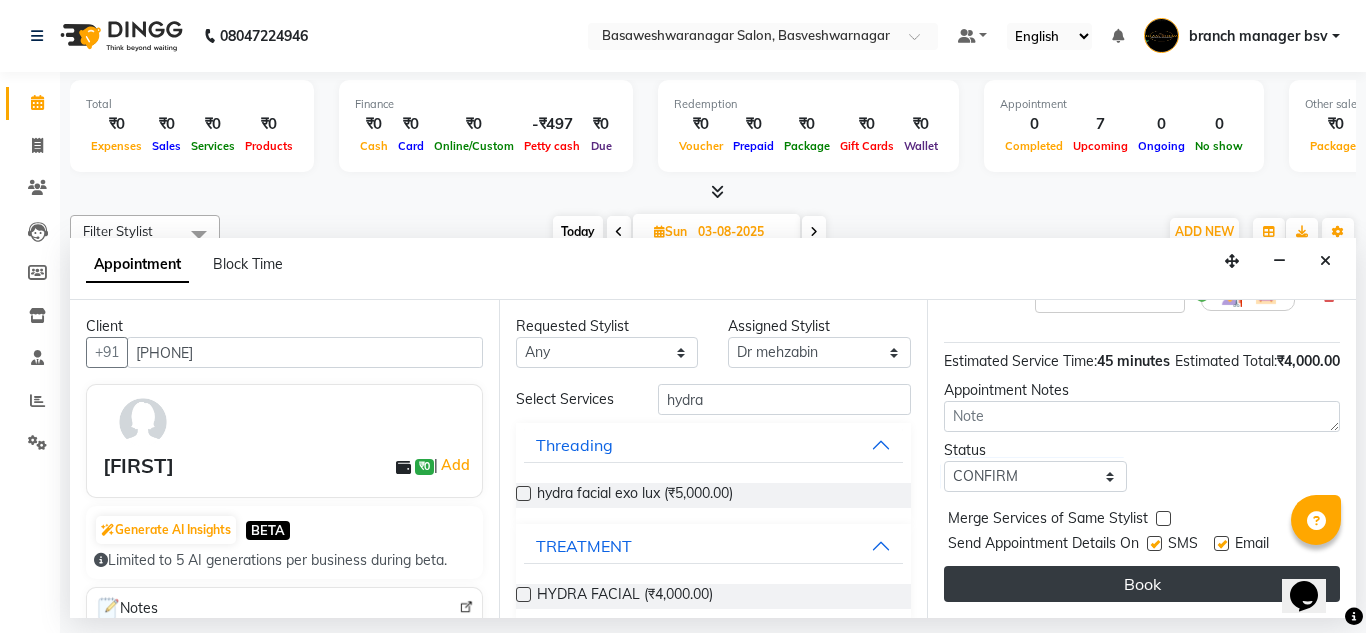 click on "Book" at bounding box center [1142, 584] 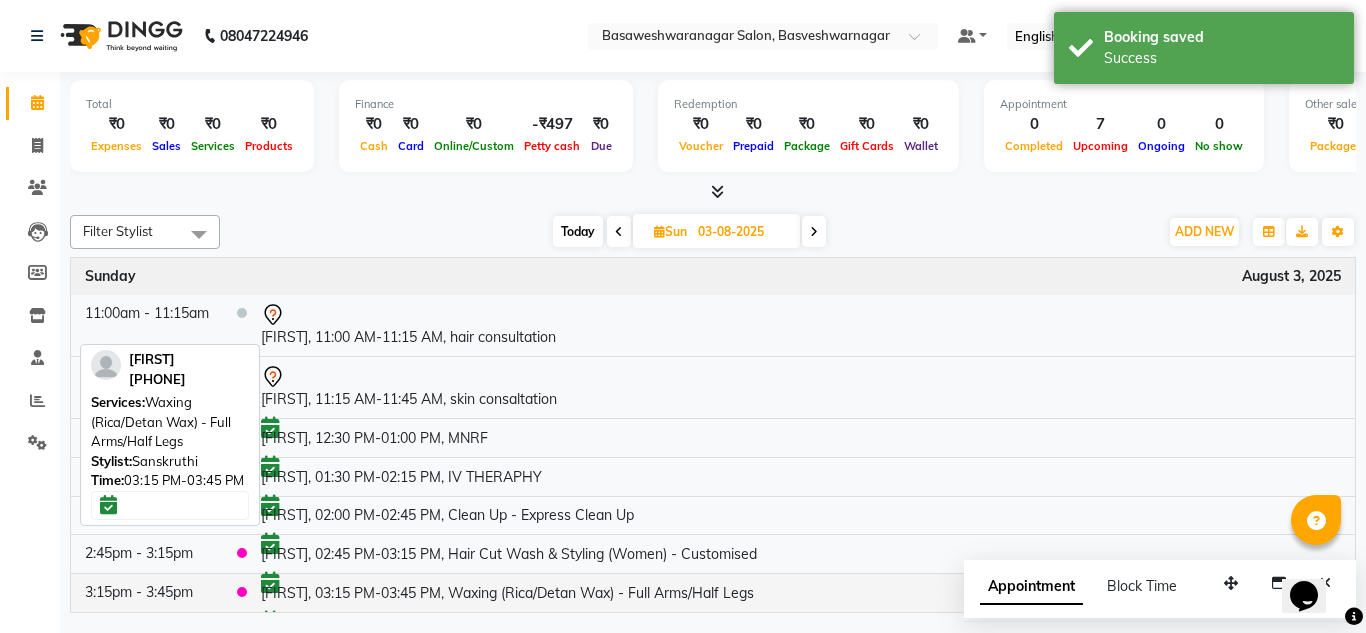 scroll, scrollTop: 102, scrollLeft: 0, axis: vertical 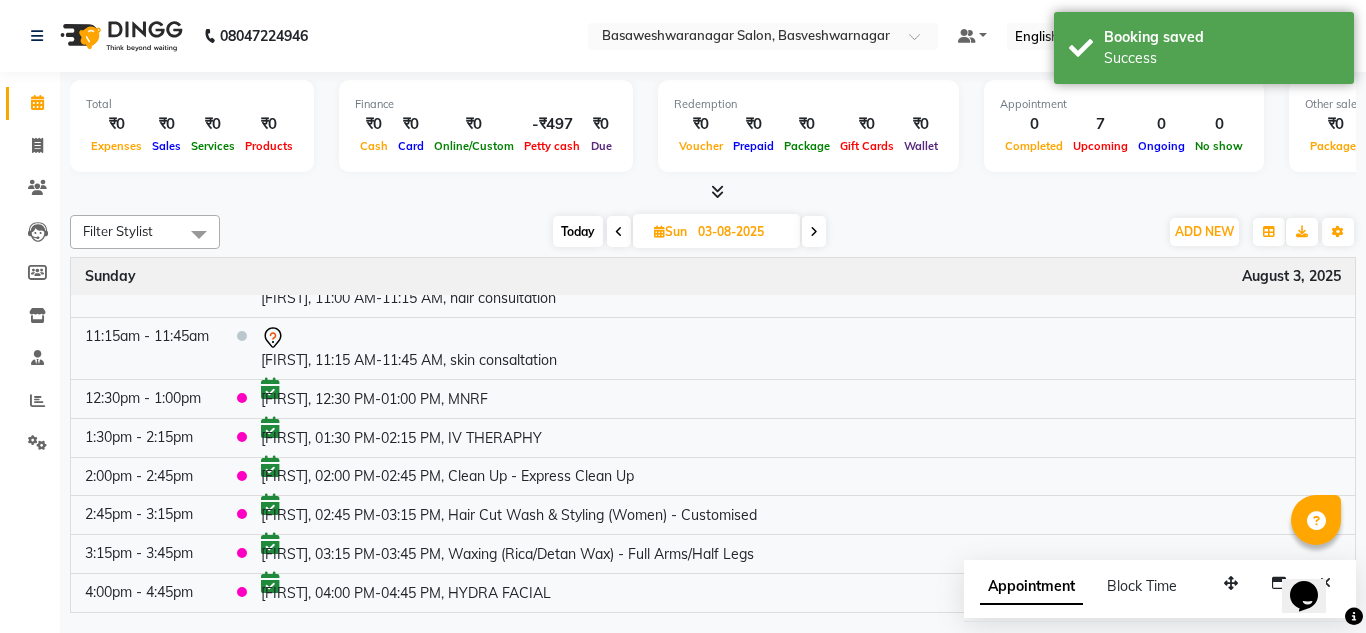 click on "Today" at bounding box center (578, 231) 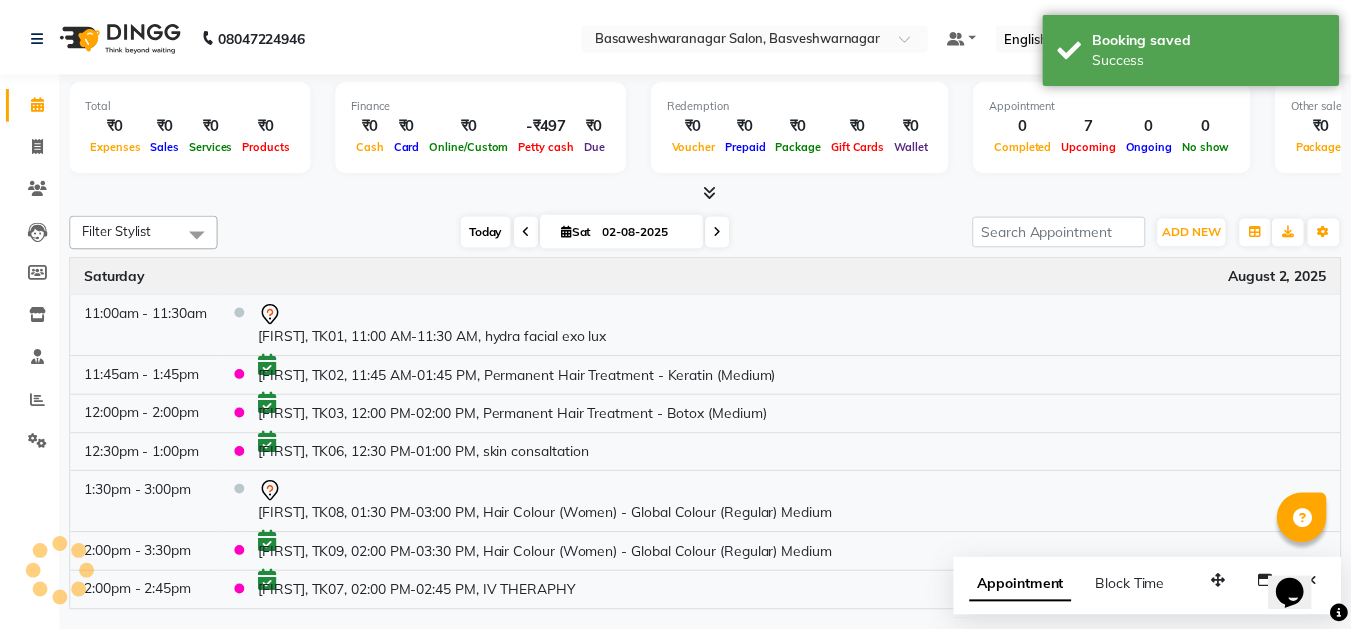 scroll, scrollTop: 1, scrollLeft: 0, axis: vertical 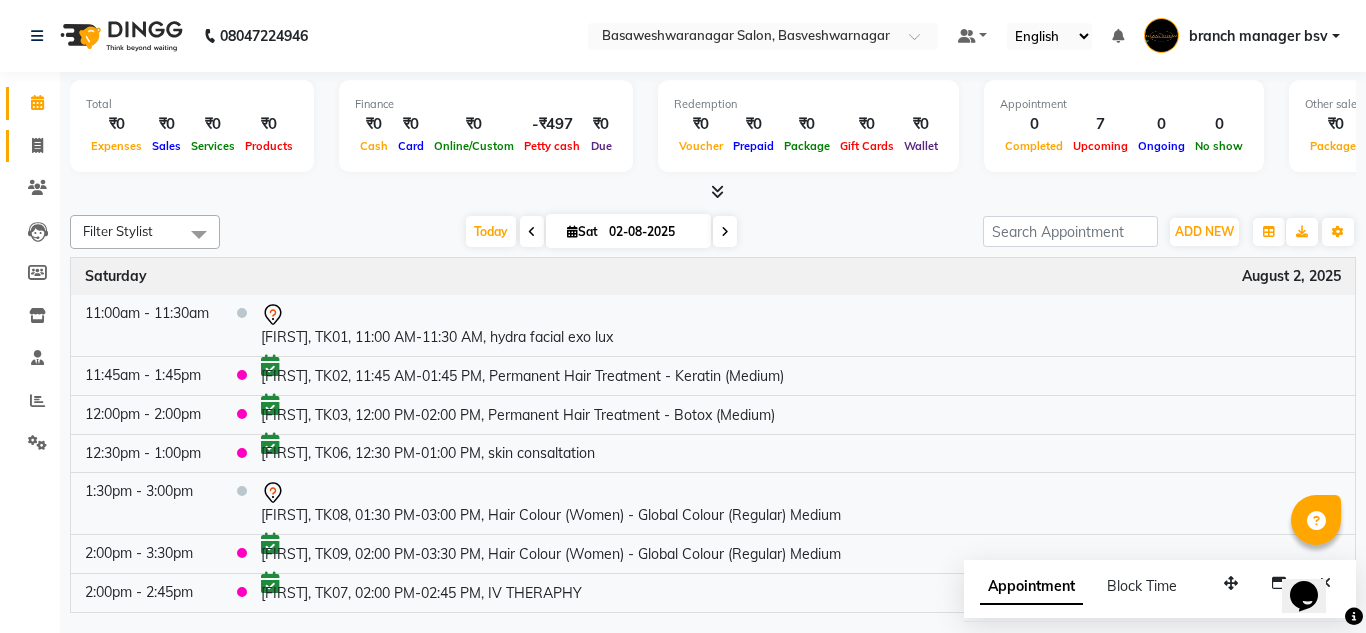 click on "Invoice" 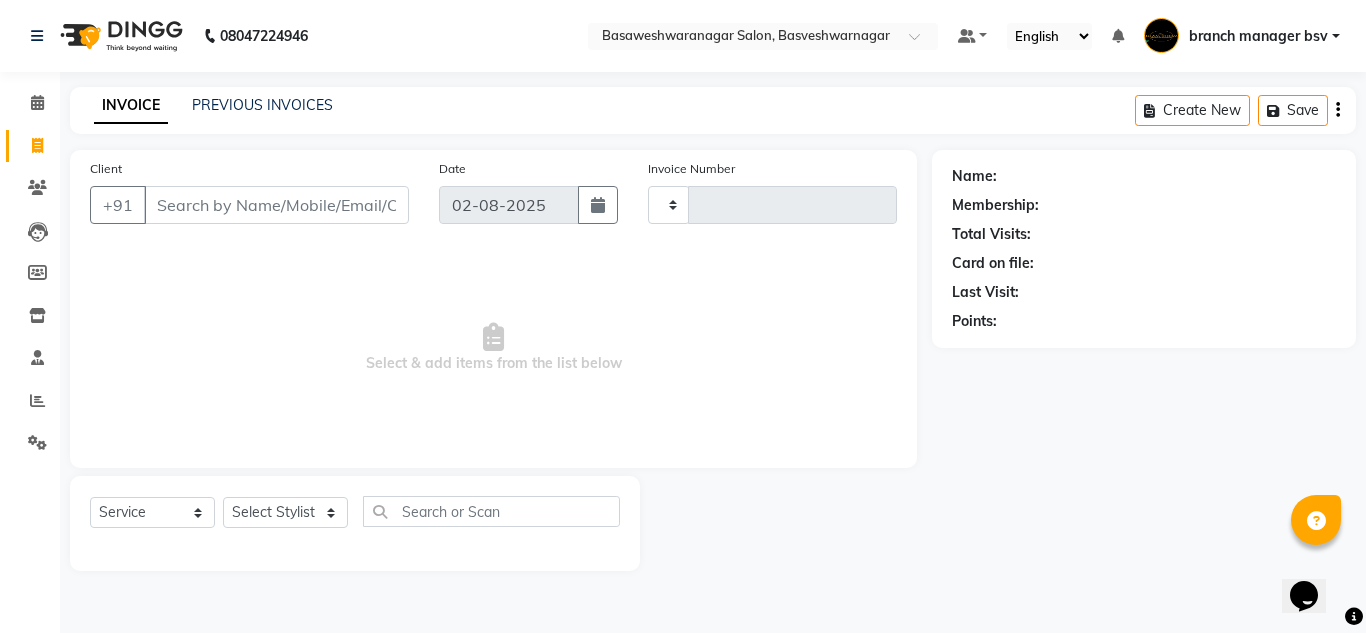 type on "0811" 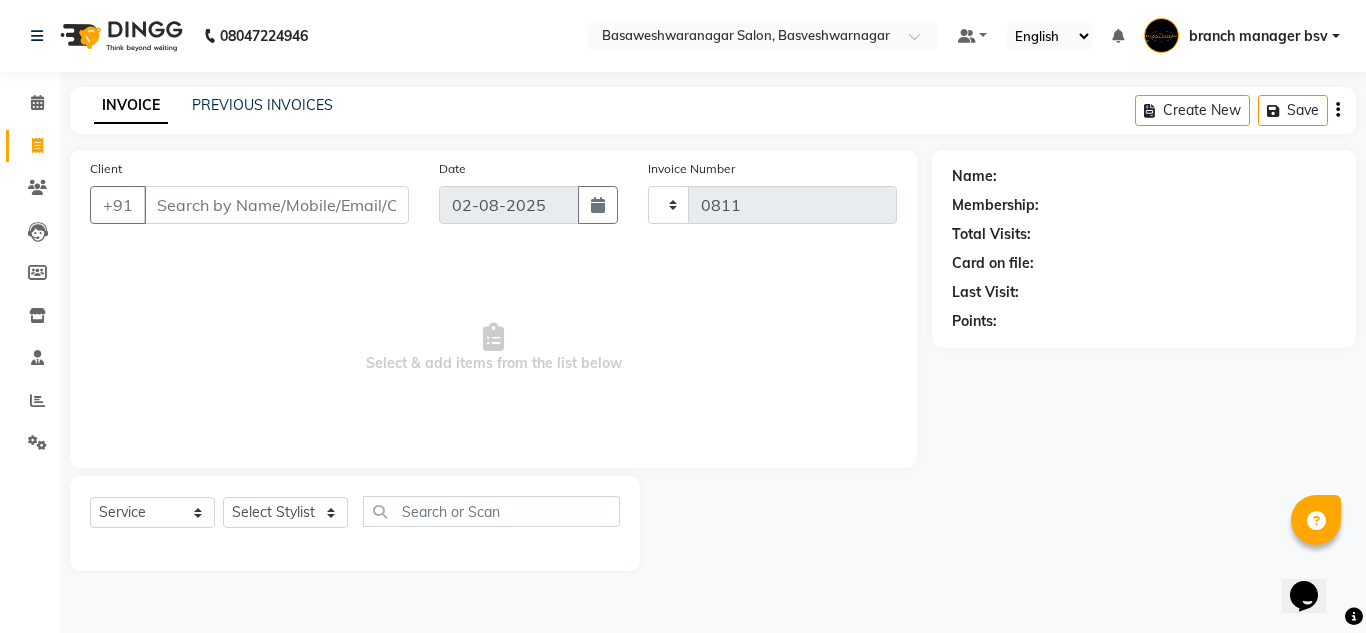 select on "842" 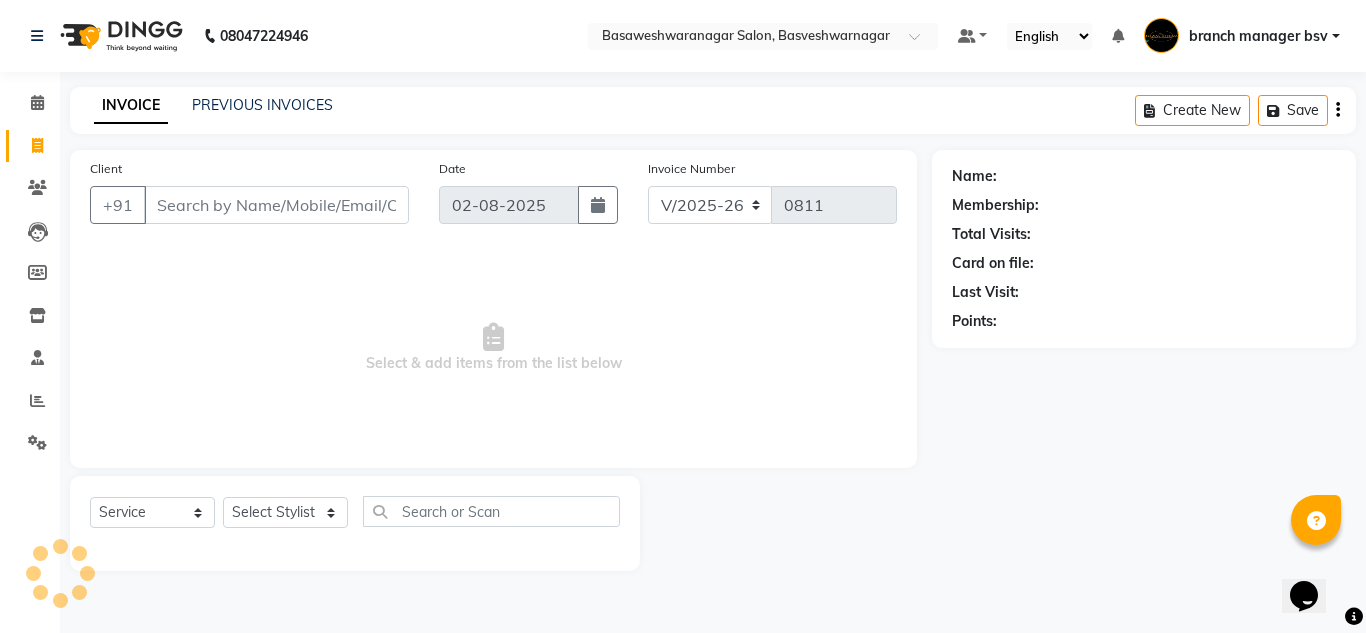 click on "Client" at bounding box center [276, 205] 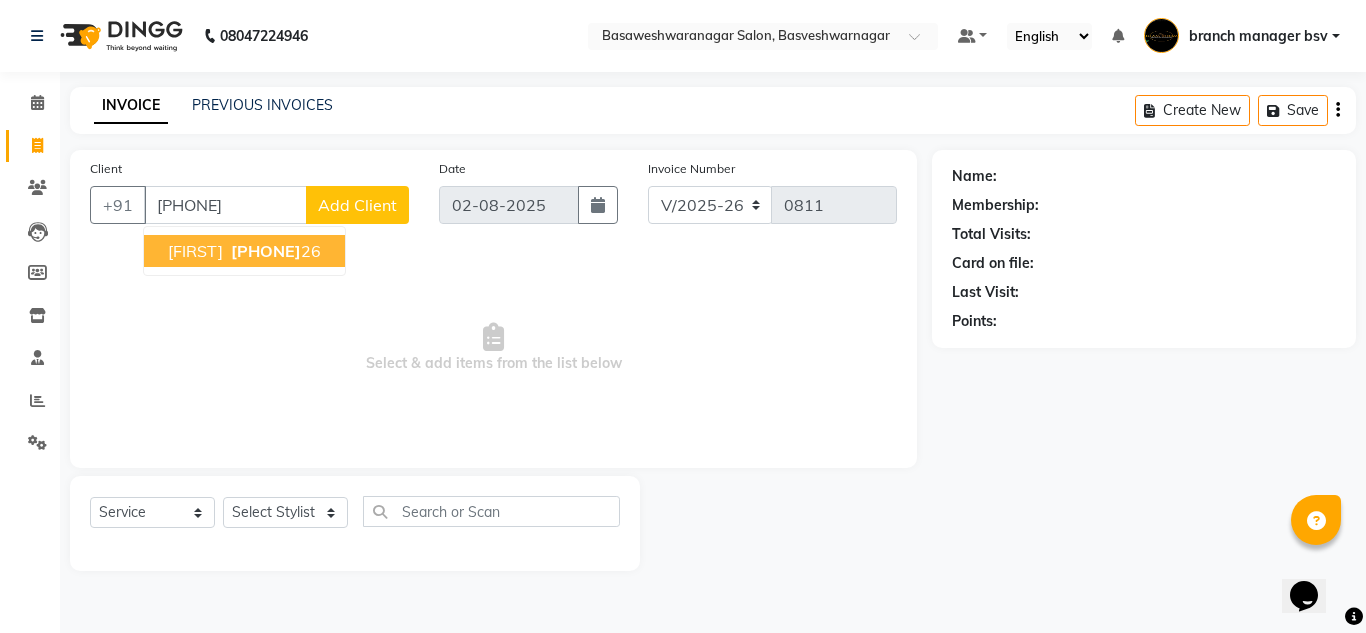 click on "[PHONE]" at bounding box center [266, 251] 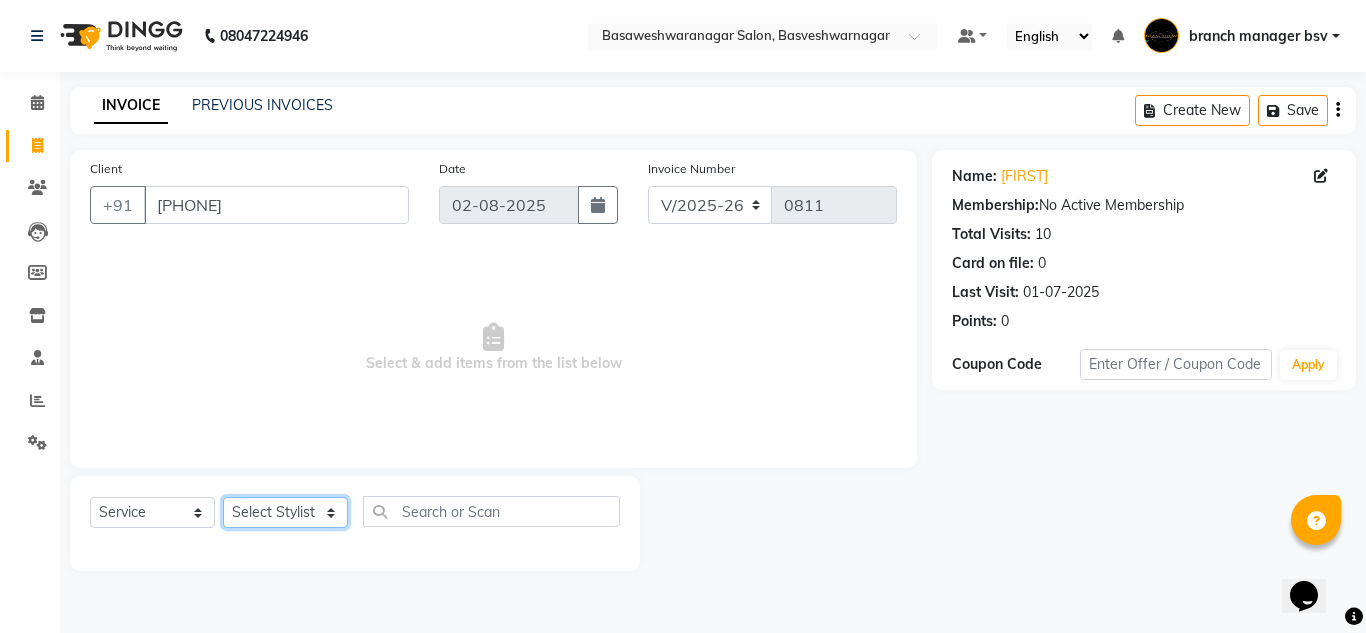 click on "Select Stylist ashwini branch manager bsv Dr.Jabin Dr mehzabin GURISH JASSI Jayshree Navya pooja accounts PRATIK RAJEESHA Rasna Sanskruthi shangnimwom SMIRTI SUMITH SUNITHA SUNNY Tanveer  TEZZ The Glam Room theja Trishna urmi" 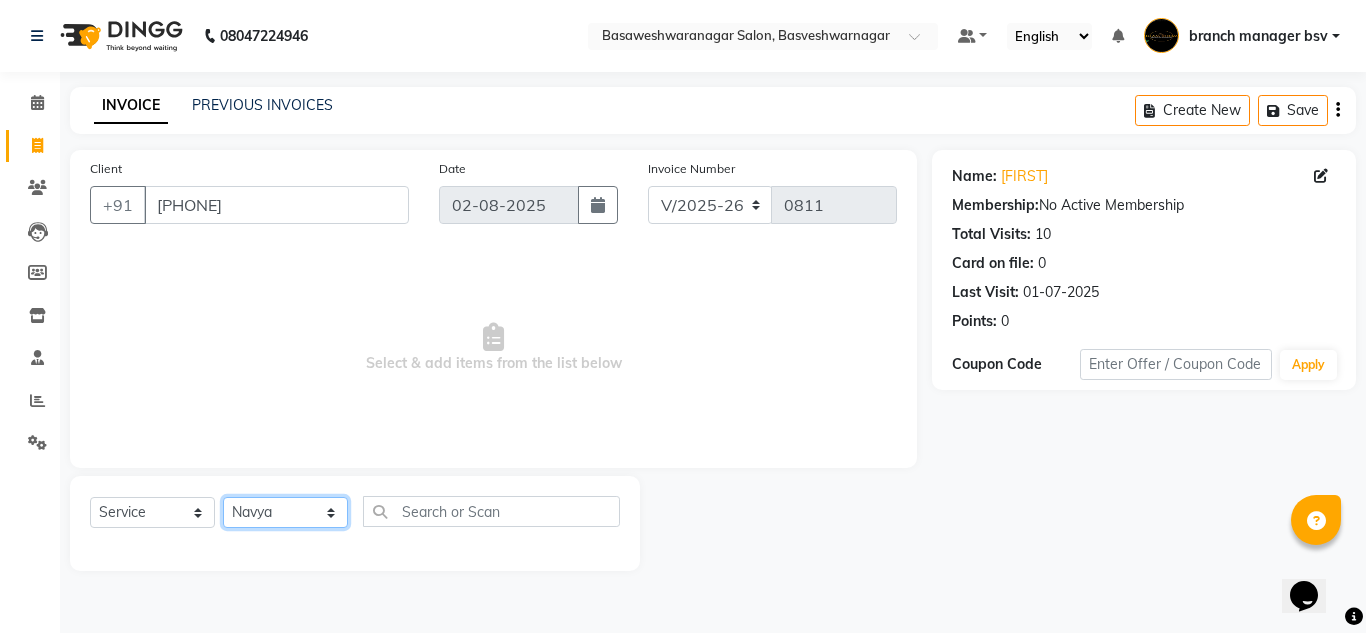 click on "Select Stylist ashwini branch manager bsv Dr.Jabin Dr mehzabin GURISH JASSI Jayshree Navya pooja accounts PRATIK RAJEESHA Rasna Sanskruthi shangnimwom SMIRTI SUMITH SUNITHA SUNNY Tanveer  TEZZ The Glam Room theja Trishna urmi" 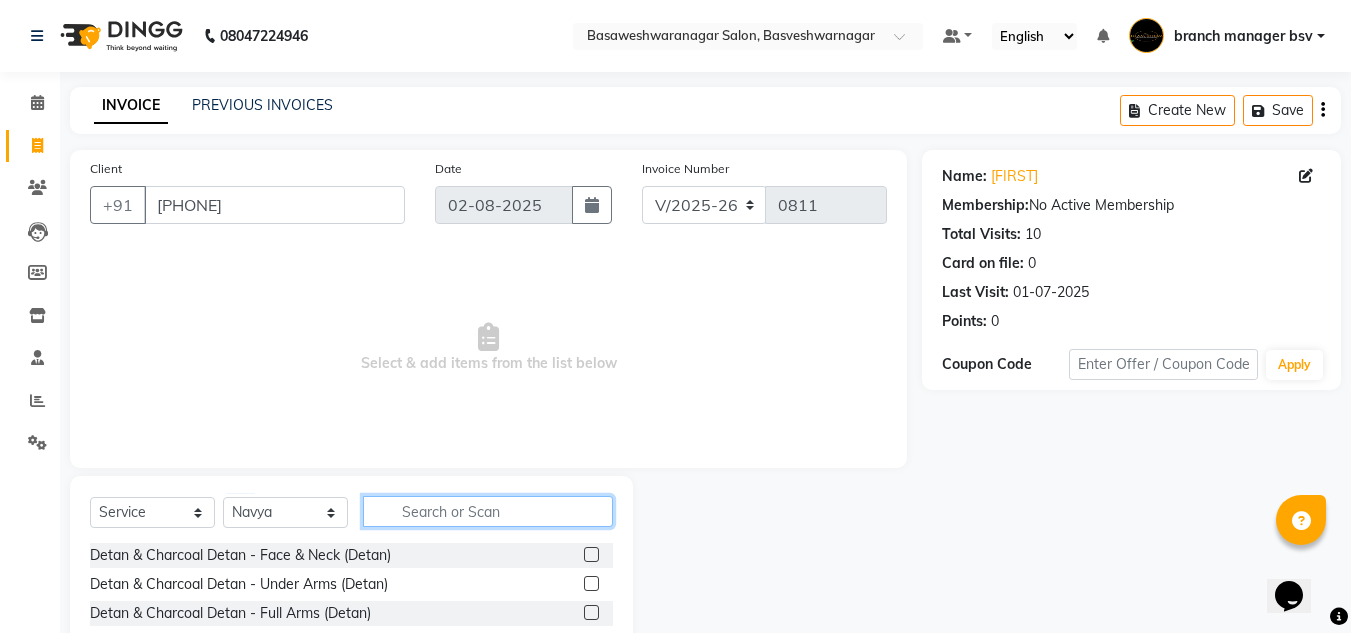 click 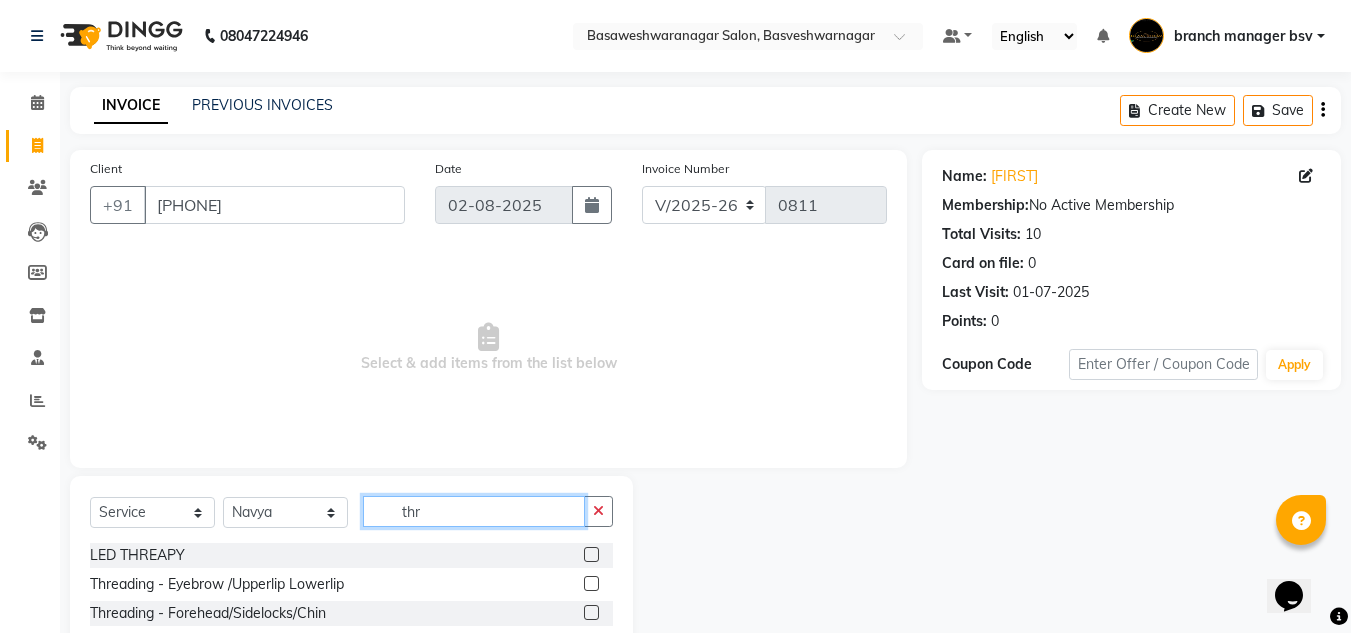 type on "thr" 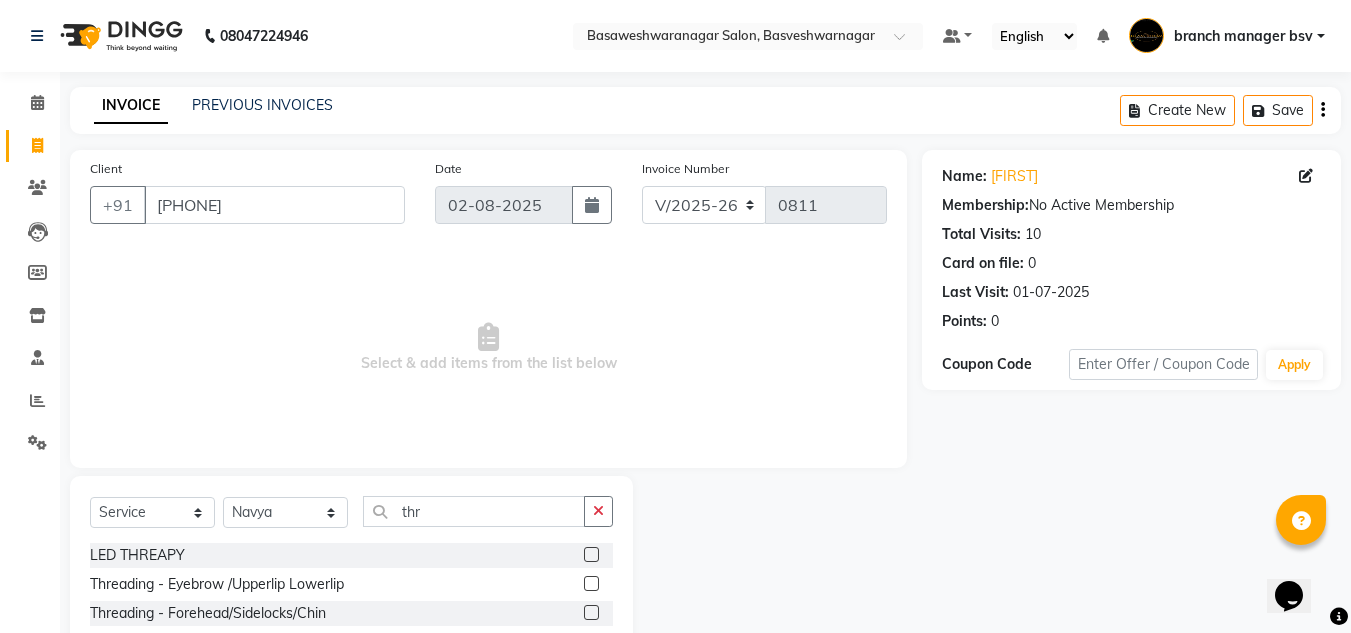click 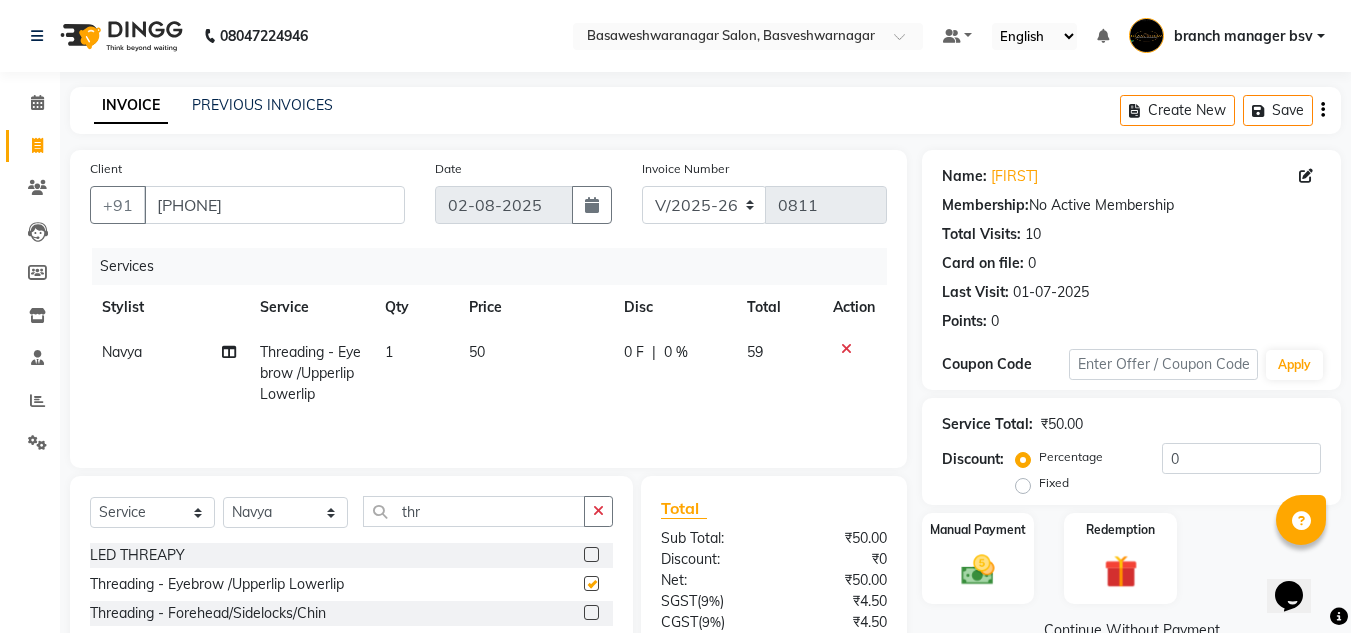 checkbox on "false" 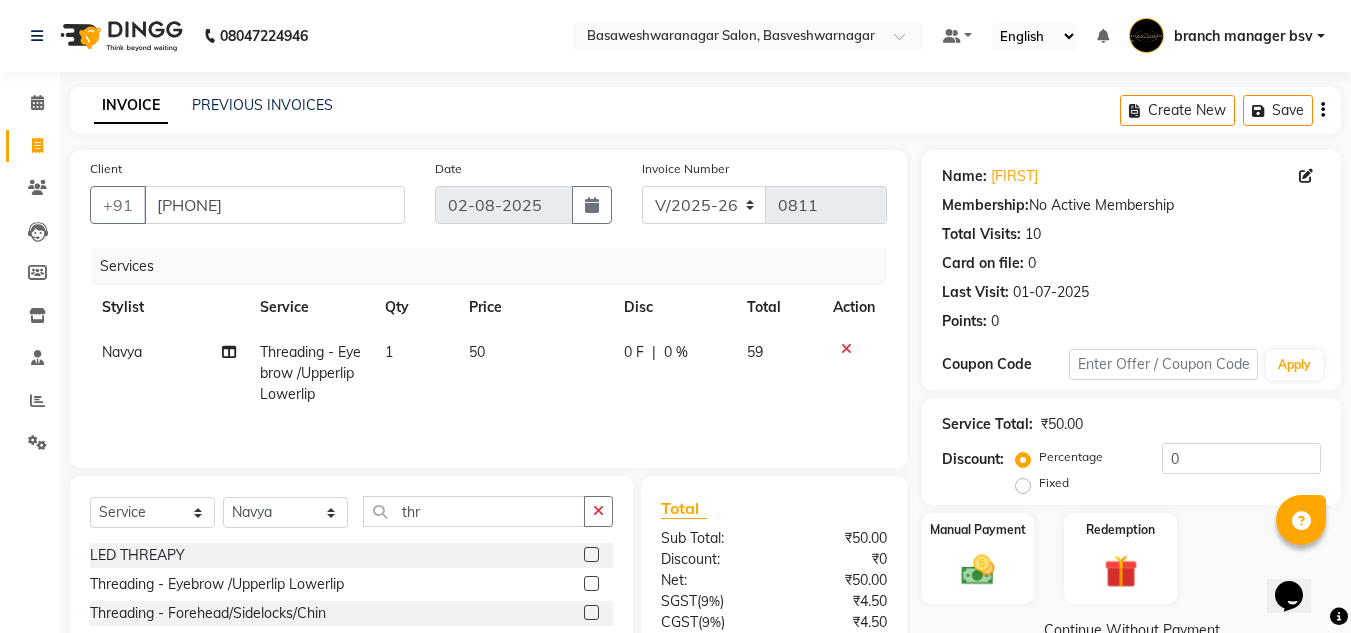 scroll, scrollTop: 167, scrollLeft: 0, axis: vertical 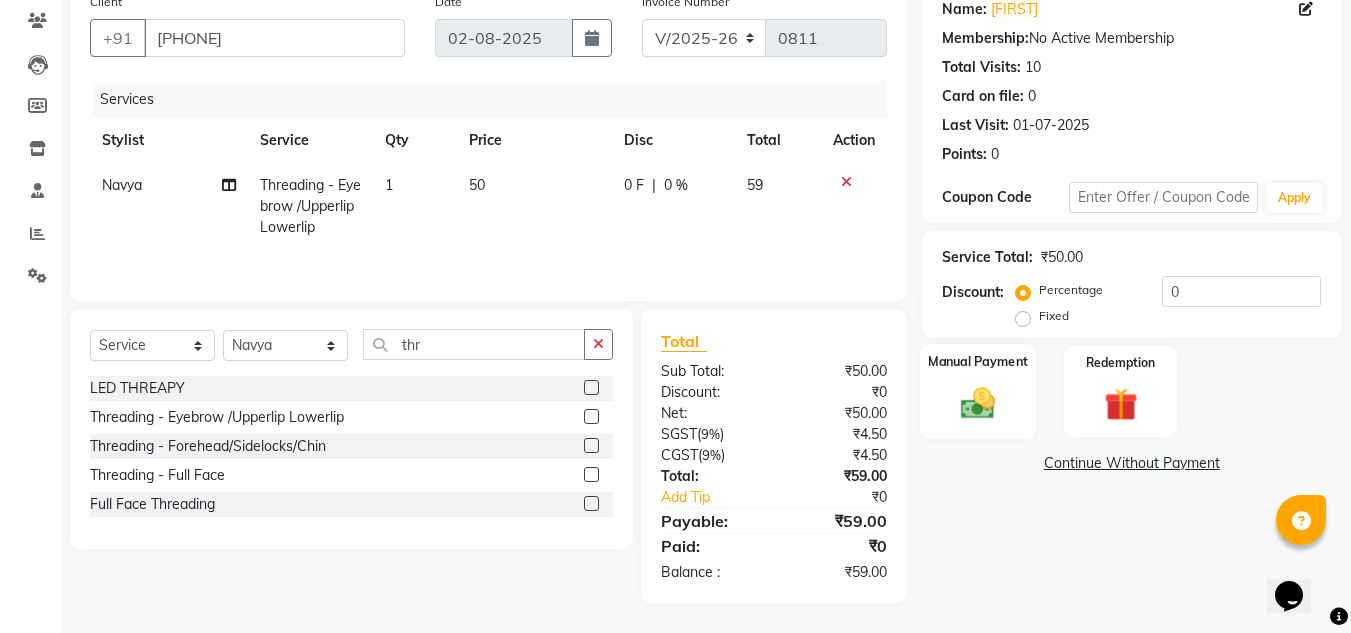 click 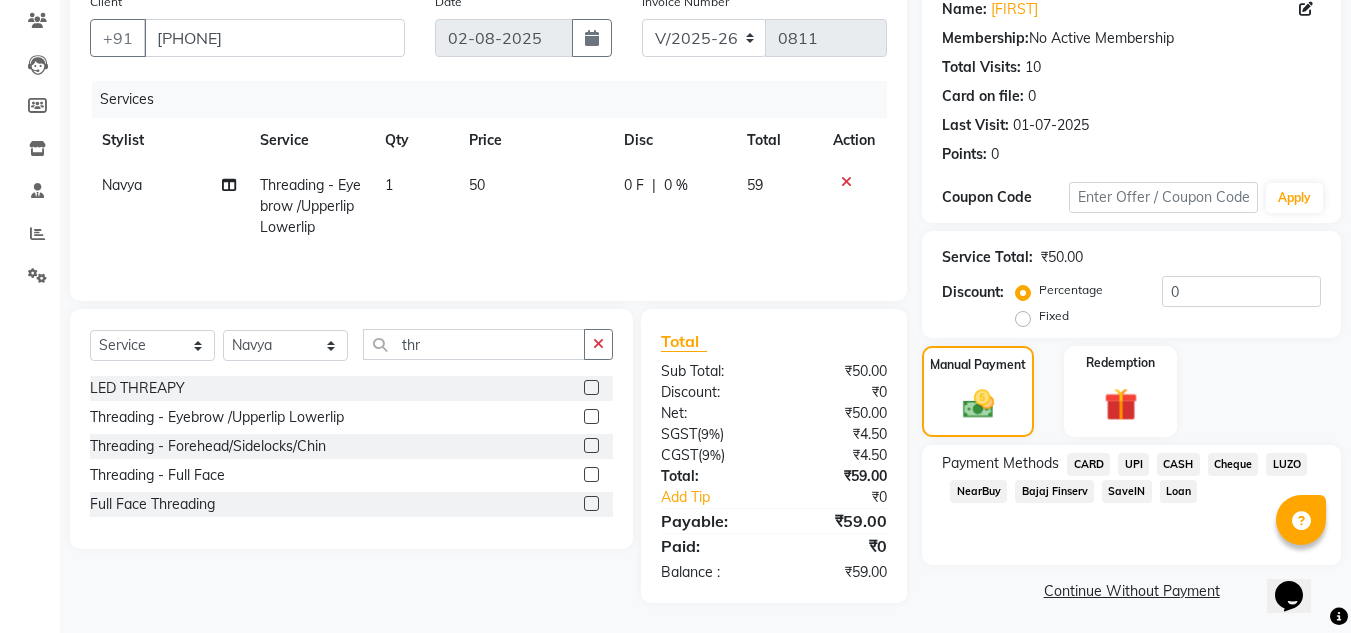 click on "UPI" 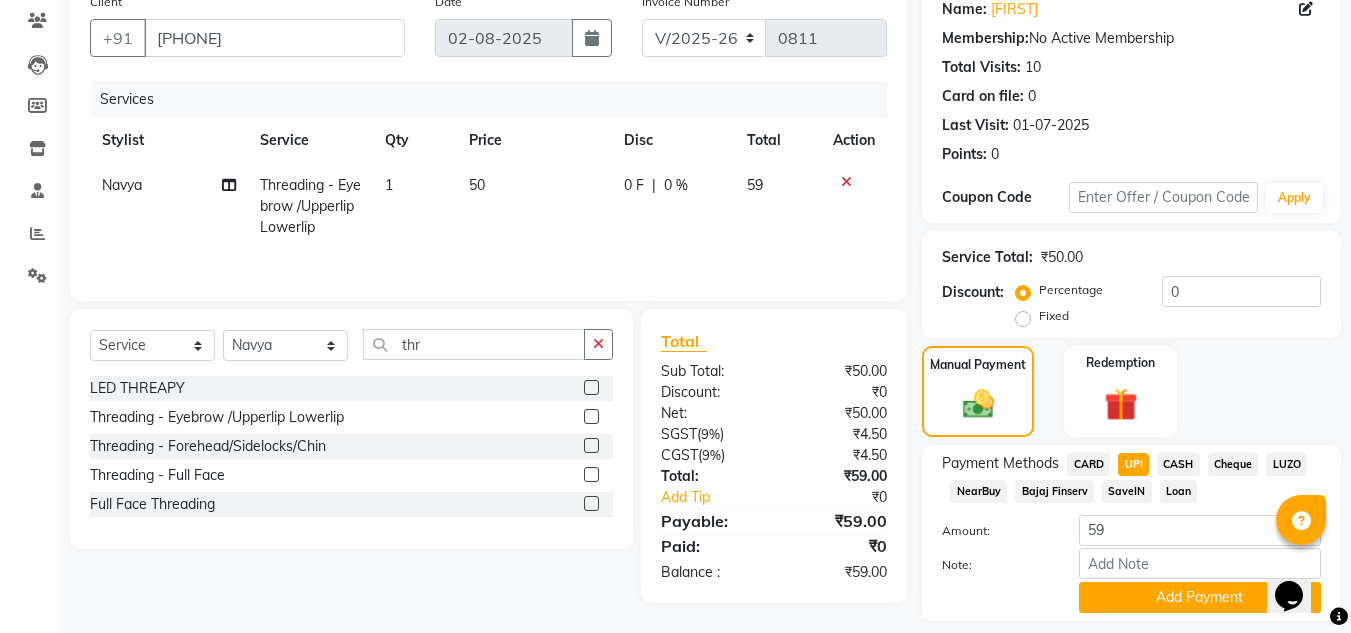 scroll, scrollTop: 226, scrollLeft: 0, axis: vertical 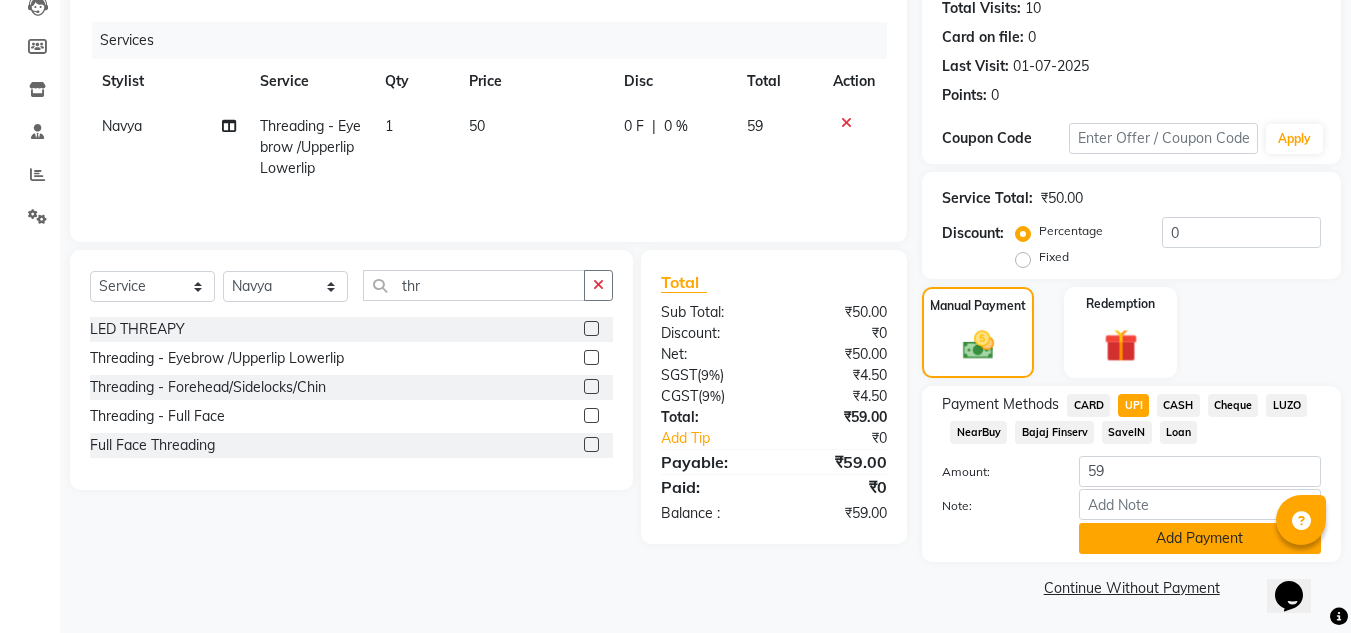 click on "Add Payment" 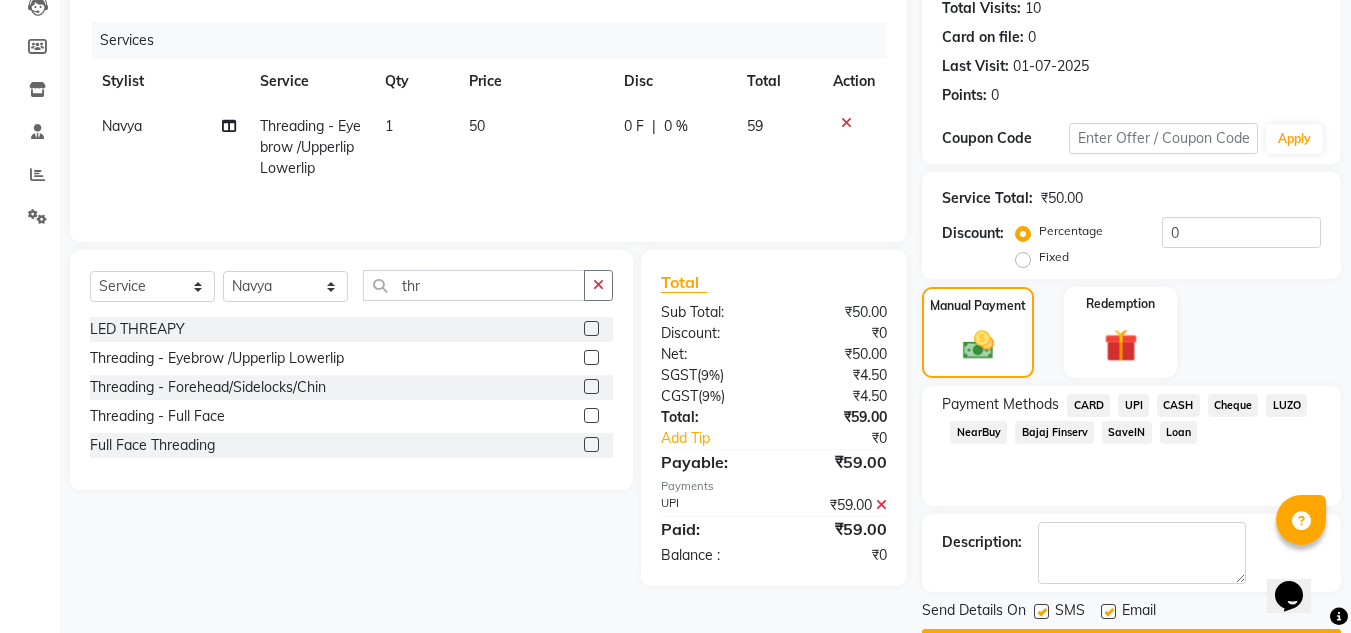 scroll, scrollTop: 283, scrollLeft: 0, axis: vertical 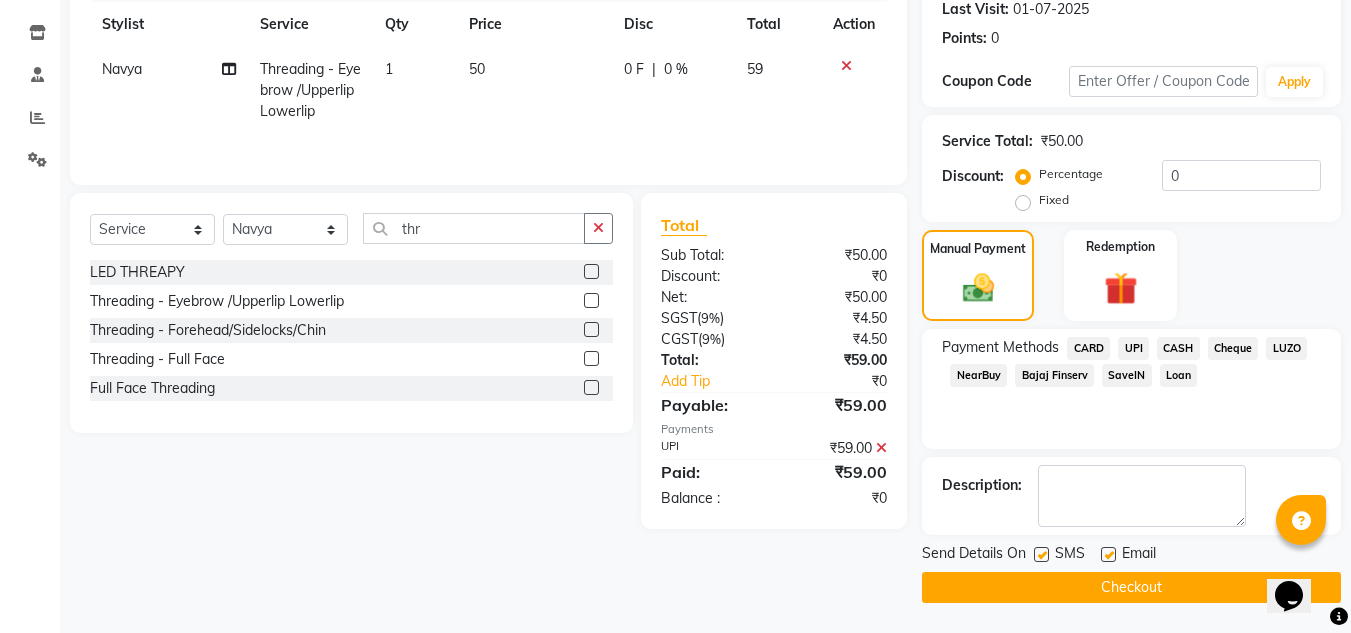 click on "Checkout" 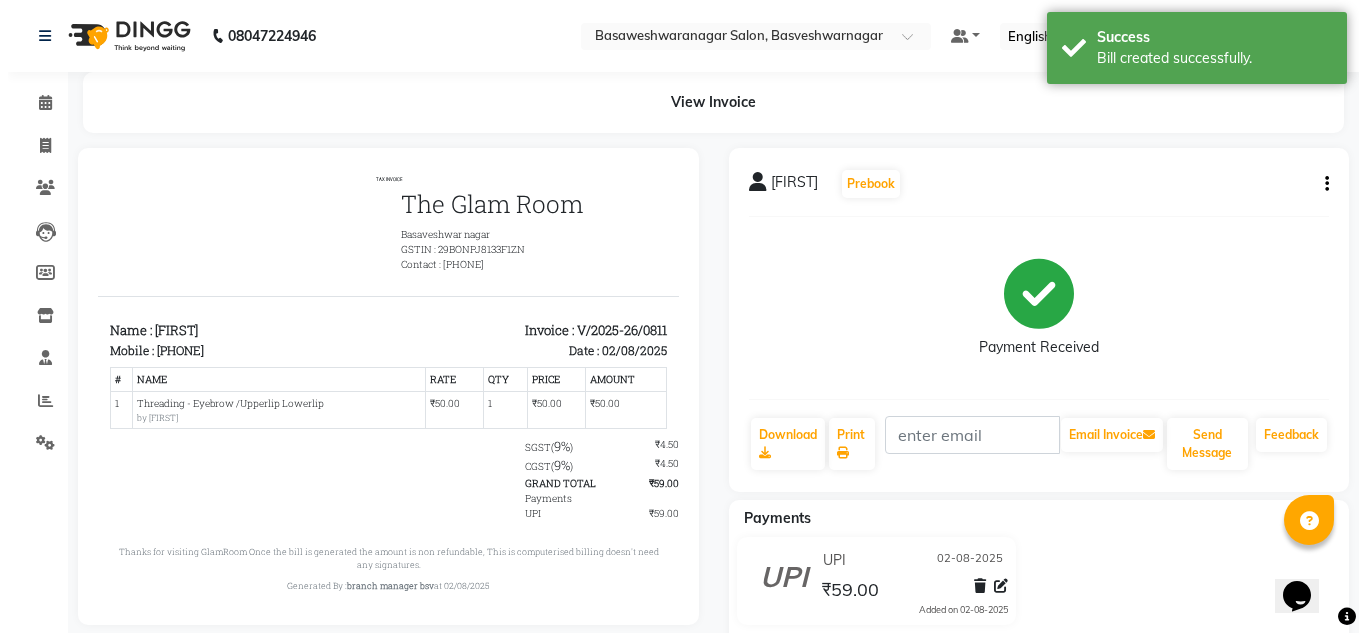scroll, scrollTop: 0, scrollLeft: 0, axis: both 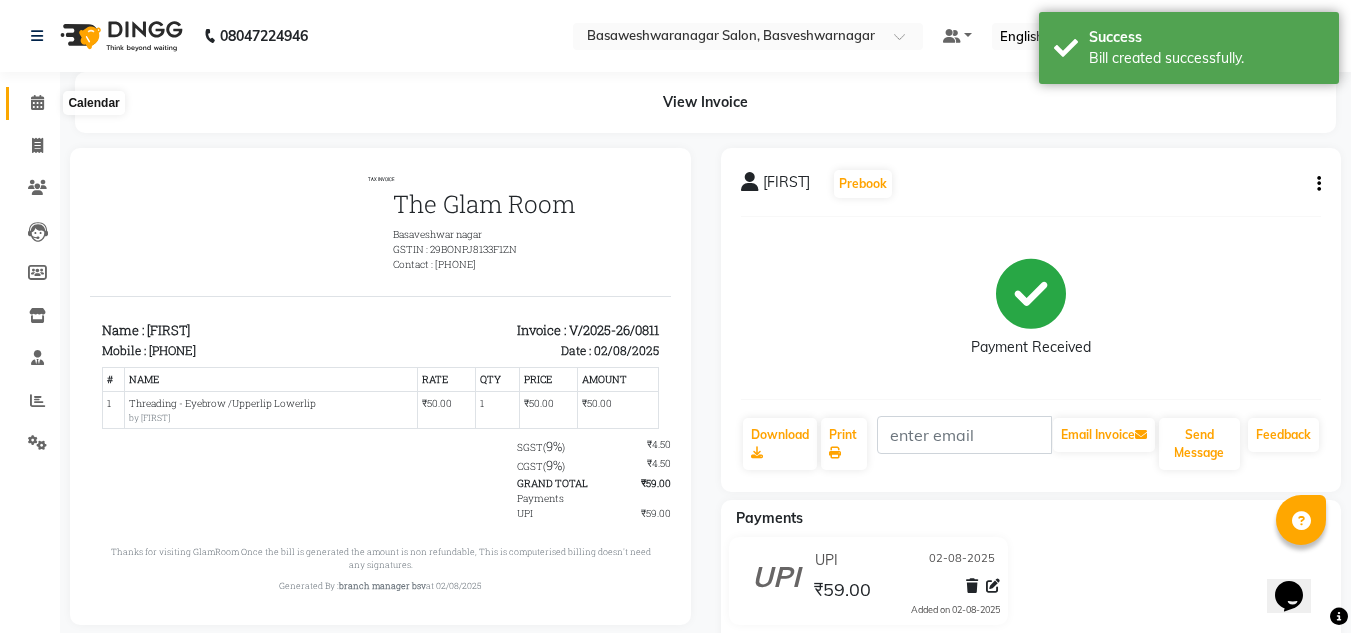 click 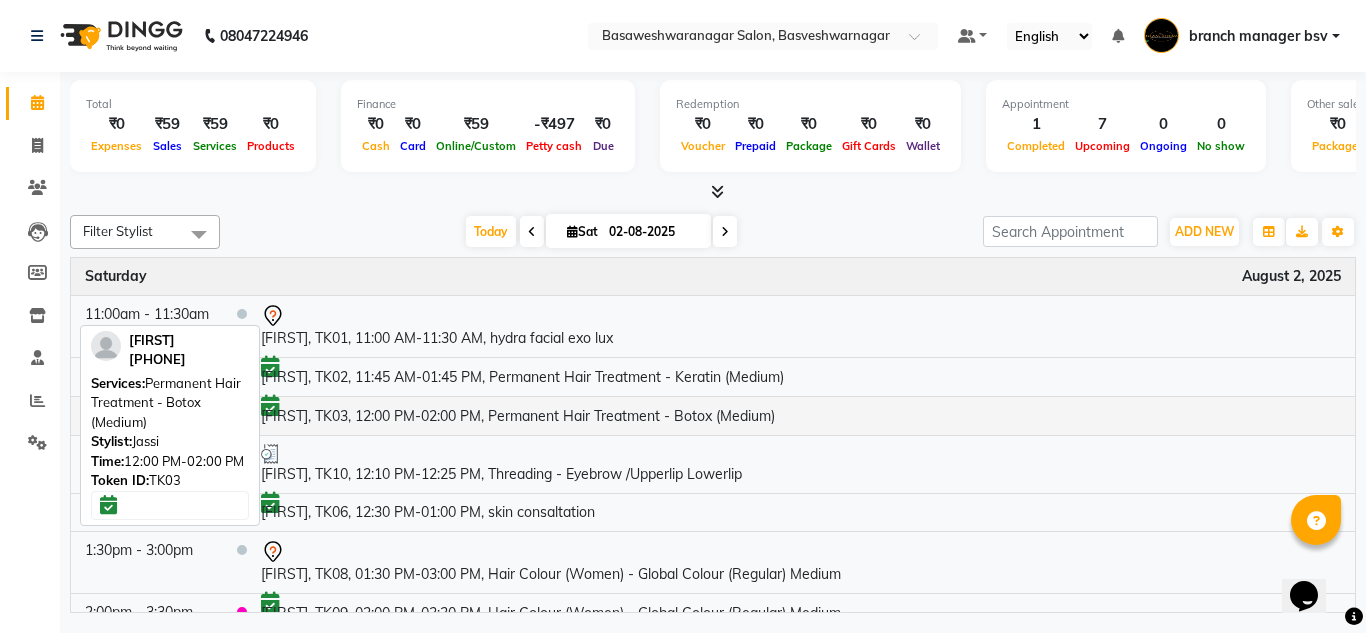 scroll, scrollTop: 59, scrollLeft: 0, axis: vertical 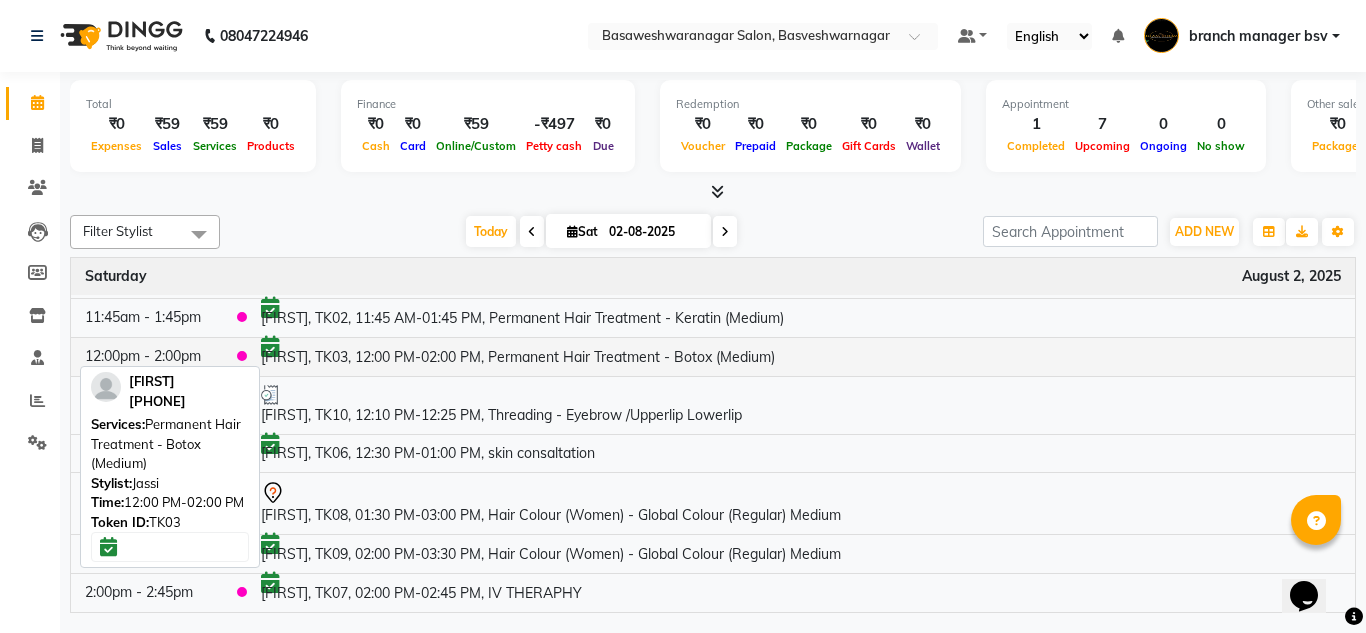 click on "[FIRST], TK03, 12:00 PM-02:00 PM, Permanent Hair Treatment - Botox (Medium)" at bounding box center (801, 356) 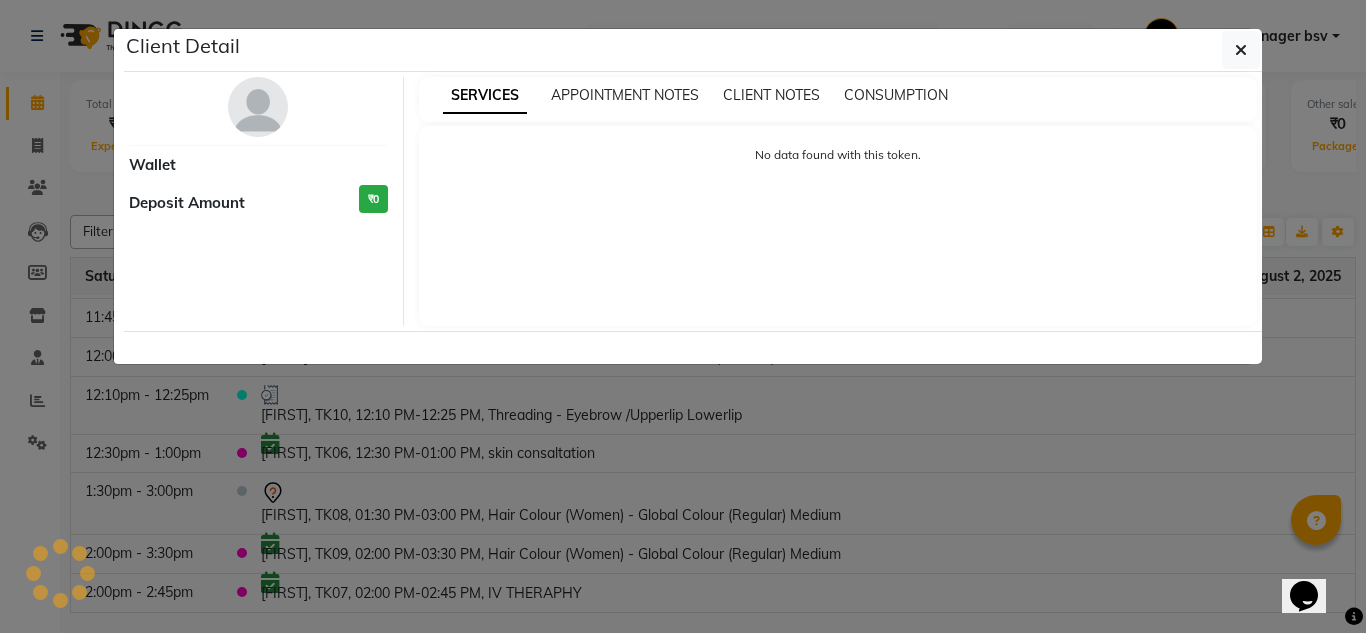 select on "6" 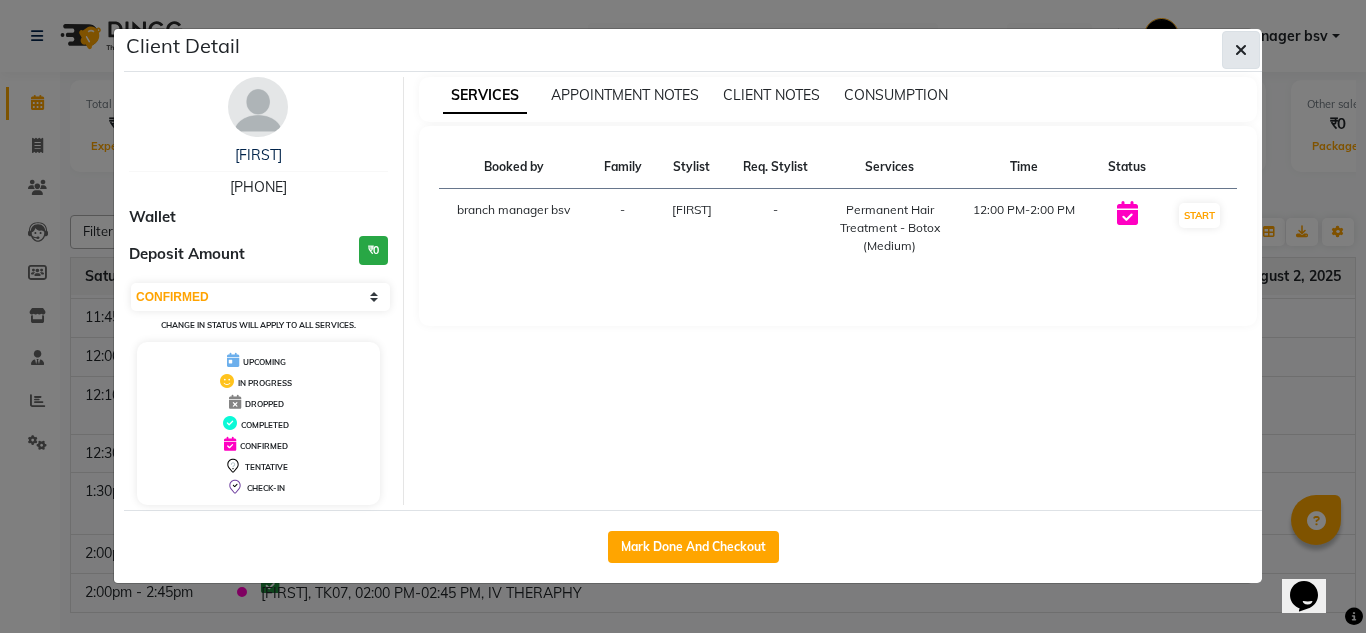 click 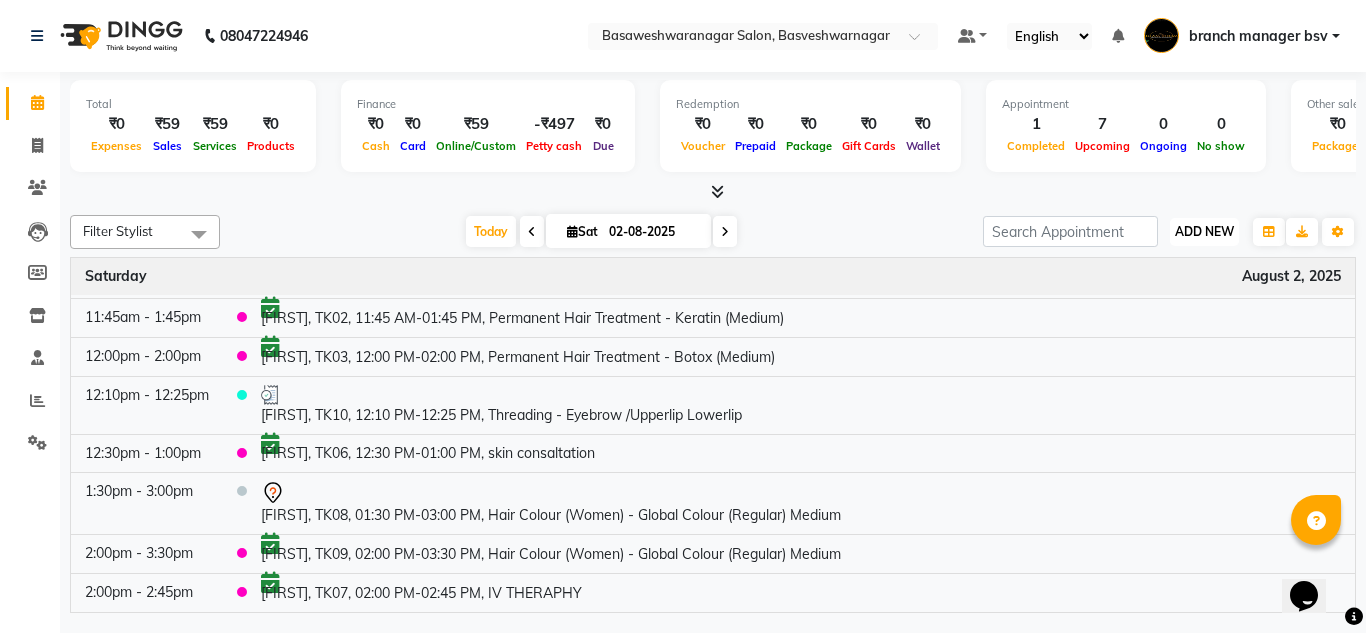 click on "ADD NEW" at bounding box center (1204, 231) 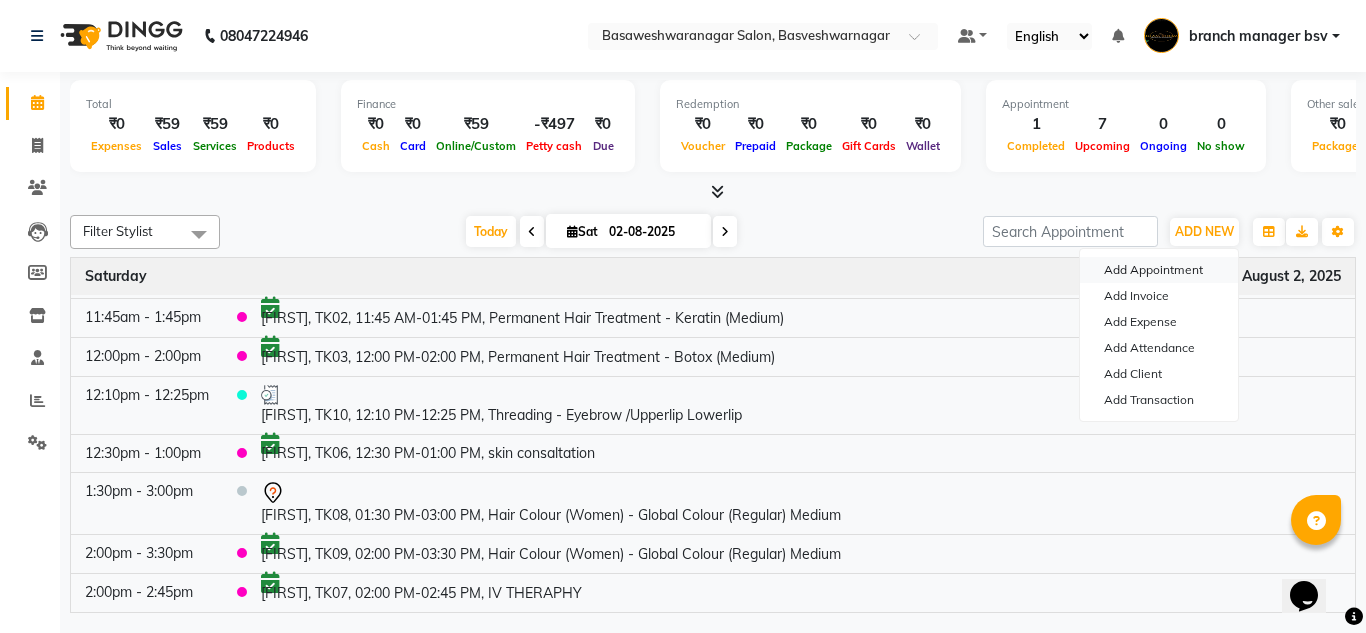 click on "Add Appointment" at bounding box center [1159, 270] 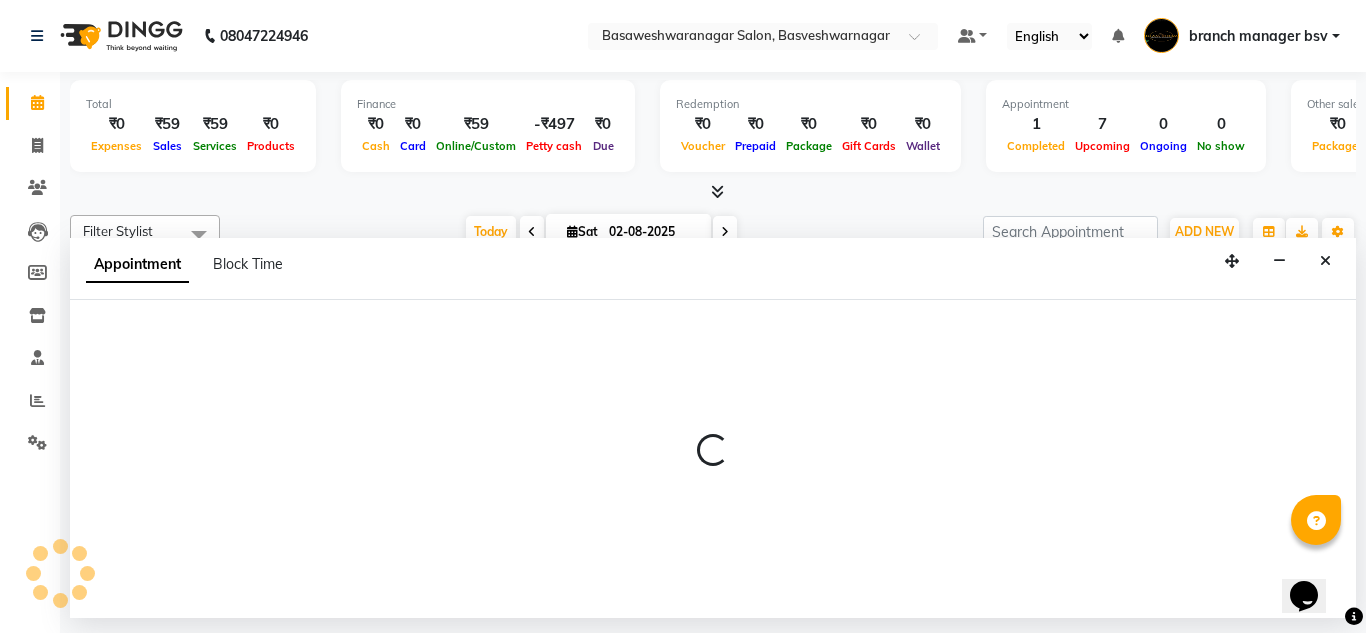 select on "tentative" 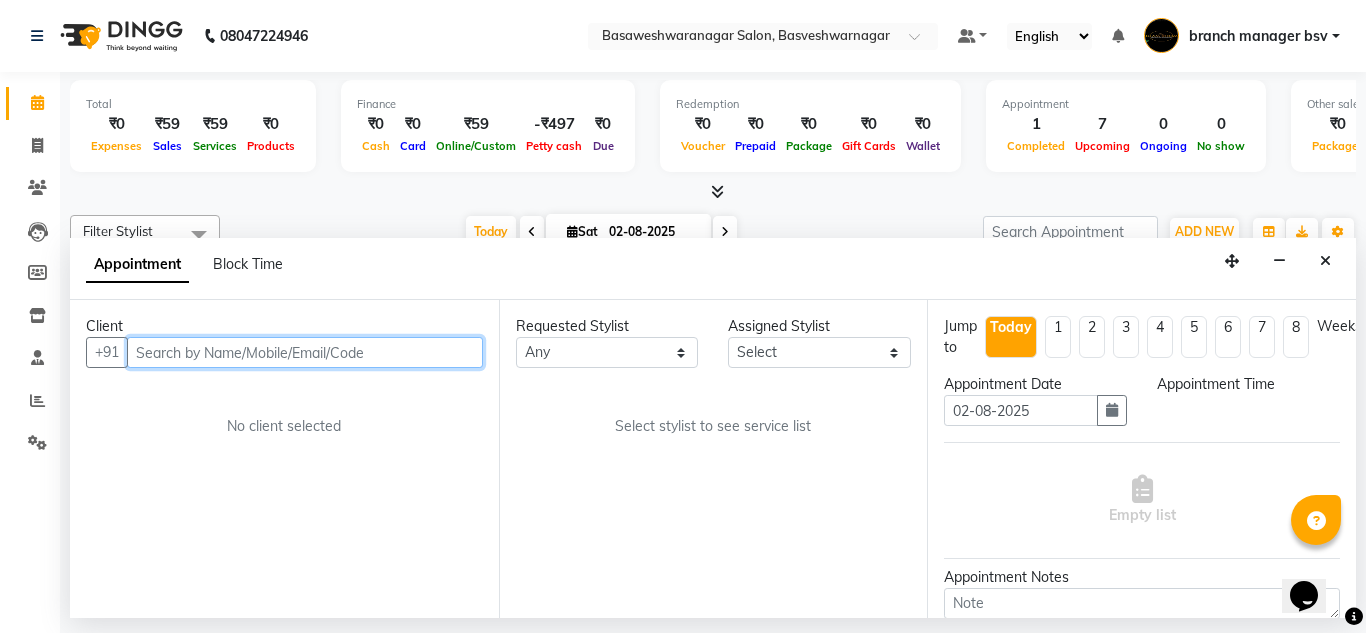 select on "540" 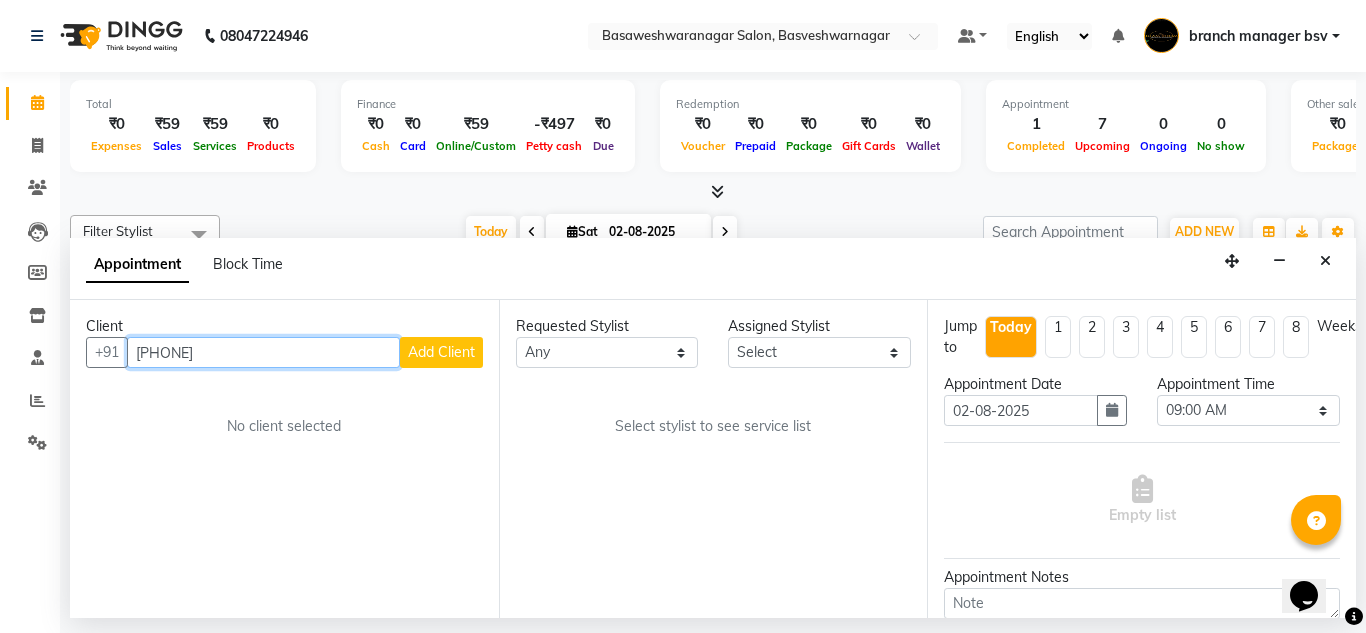 type on "[PHONE]" 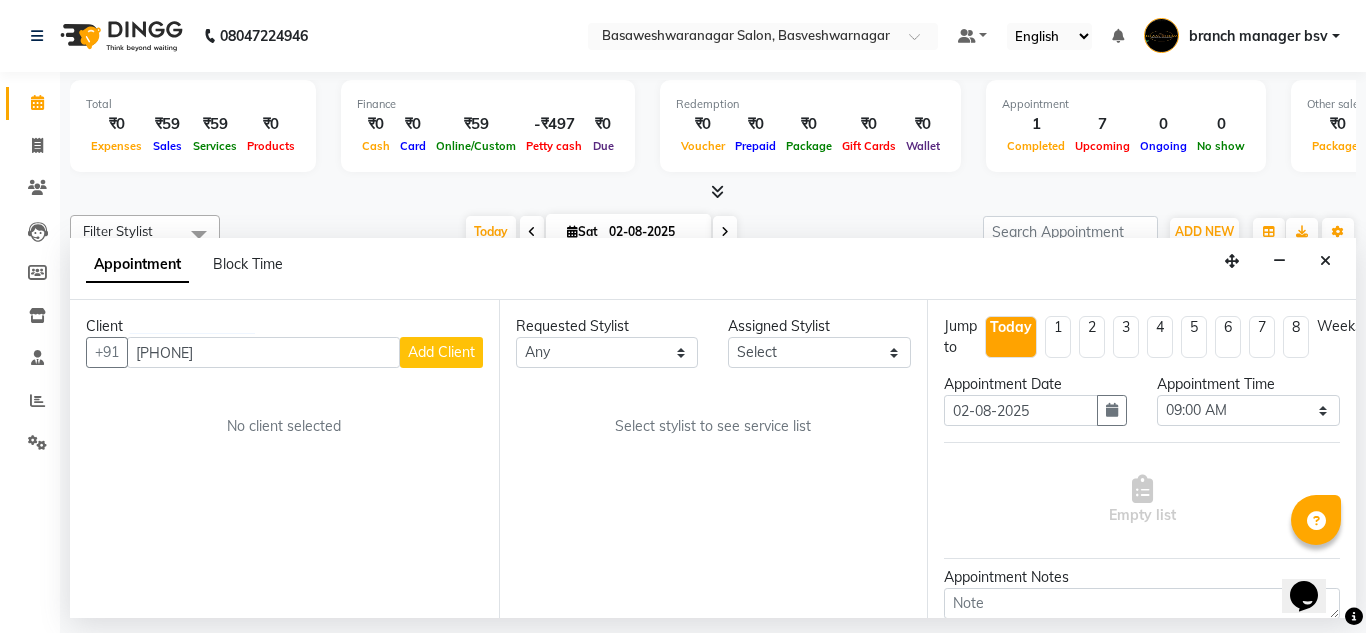 click on "Add Client" at bounding box center (441, 352) 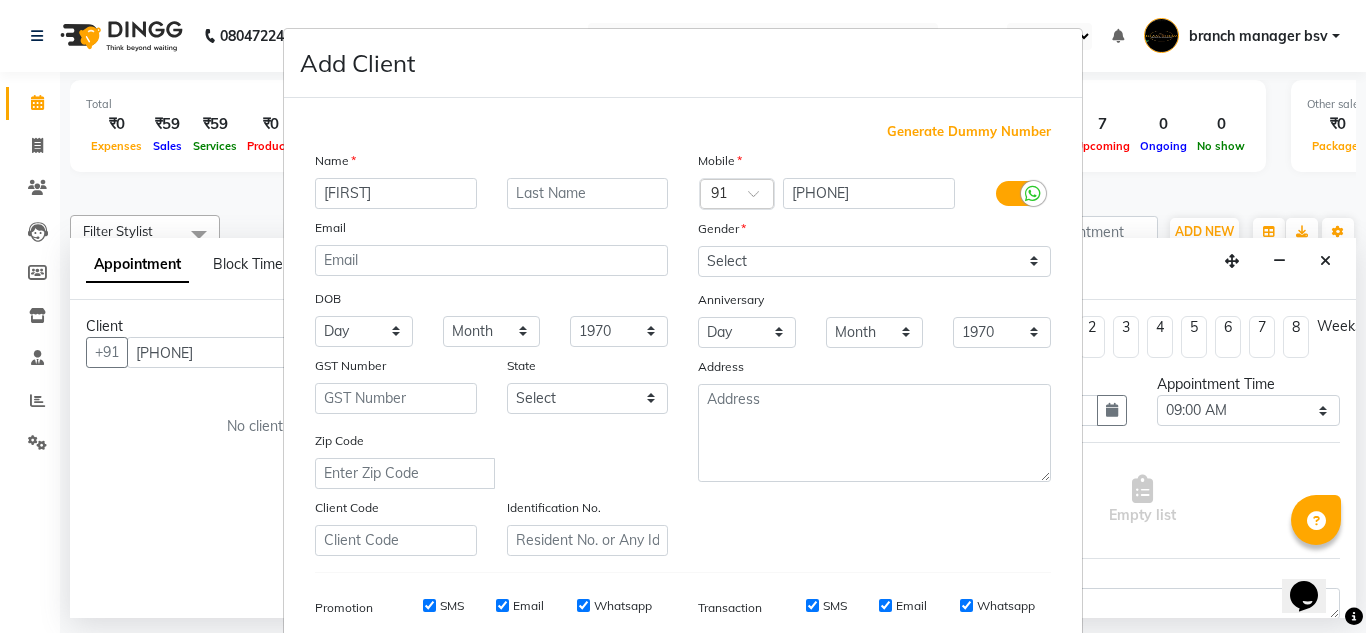 type on "[FIRST]" 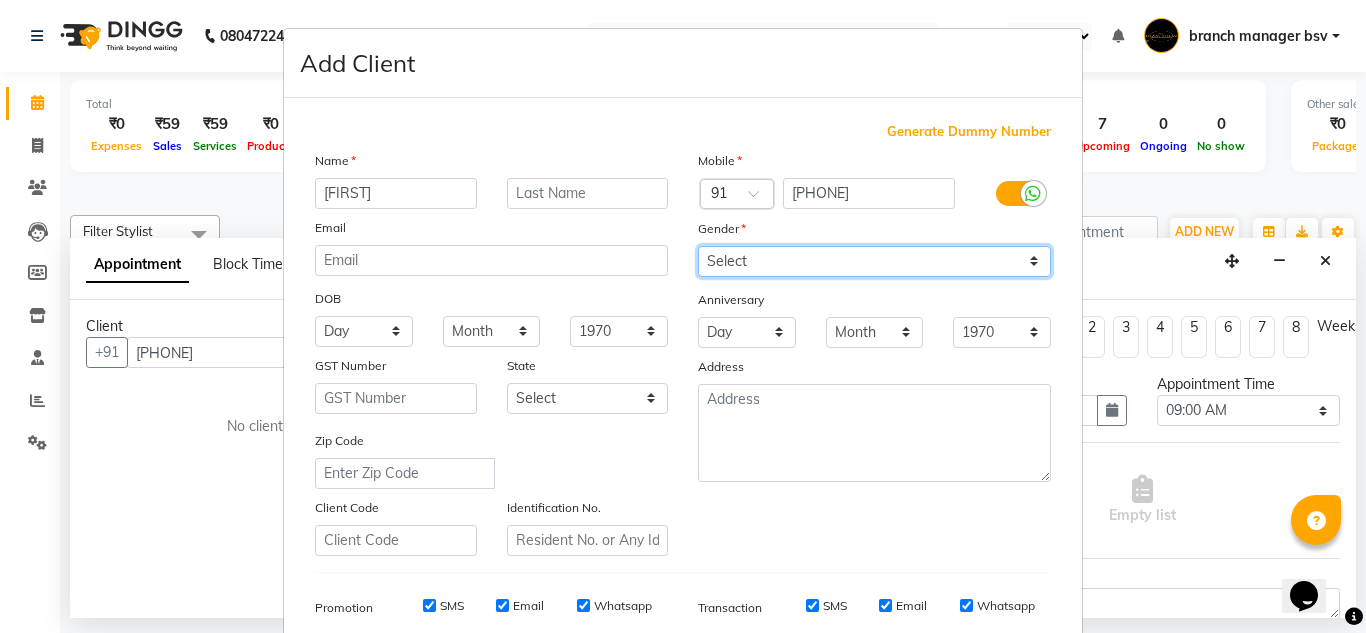 click on "Select Male Female Other Prefer Not To Say" at bounding box center [874, 261] 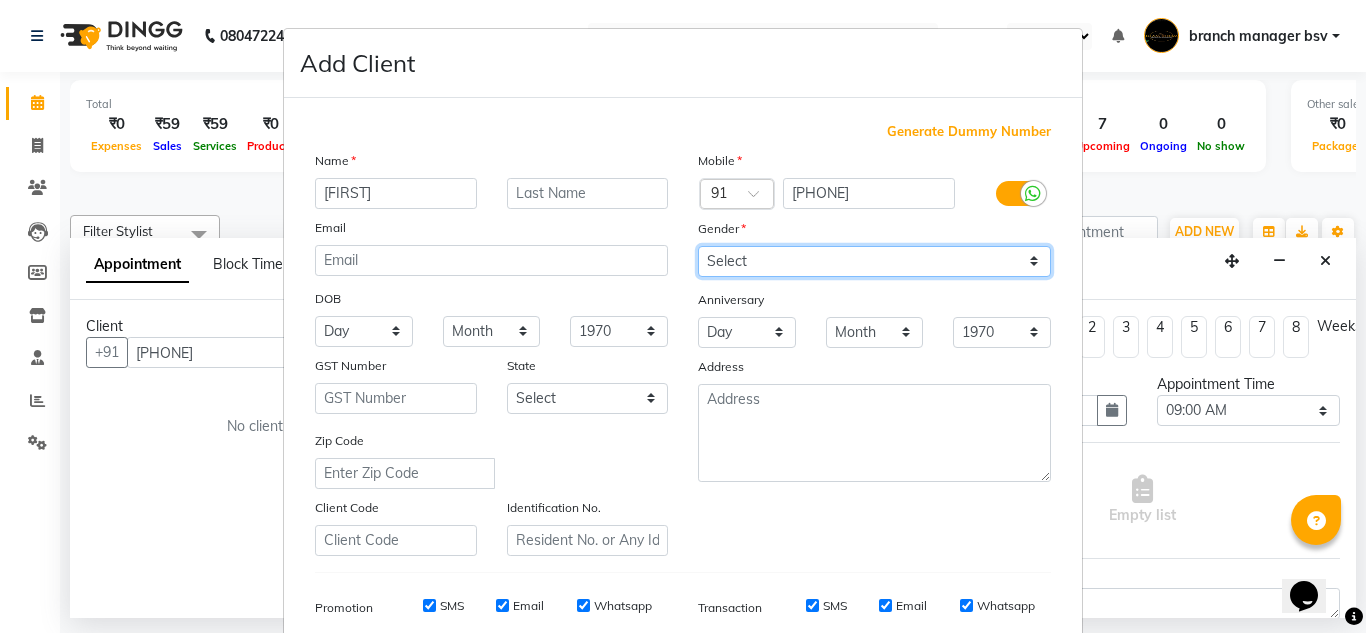select on "female" 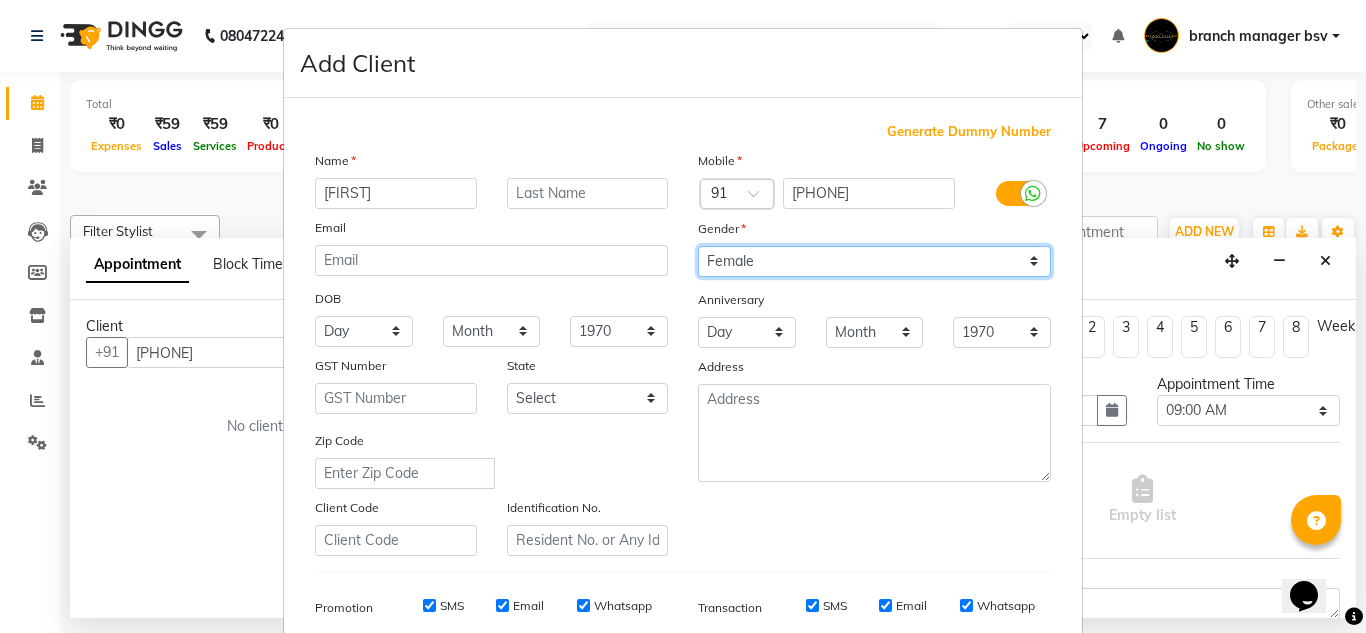 click on "Select Male Female Other Prefer Not To Say" at bounding box center [874, 261] 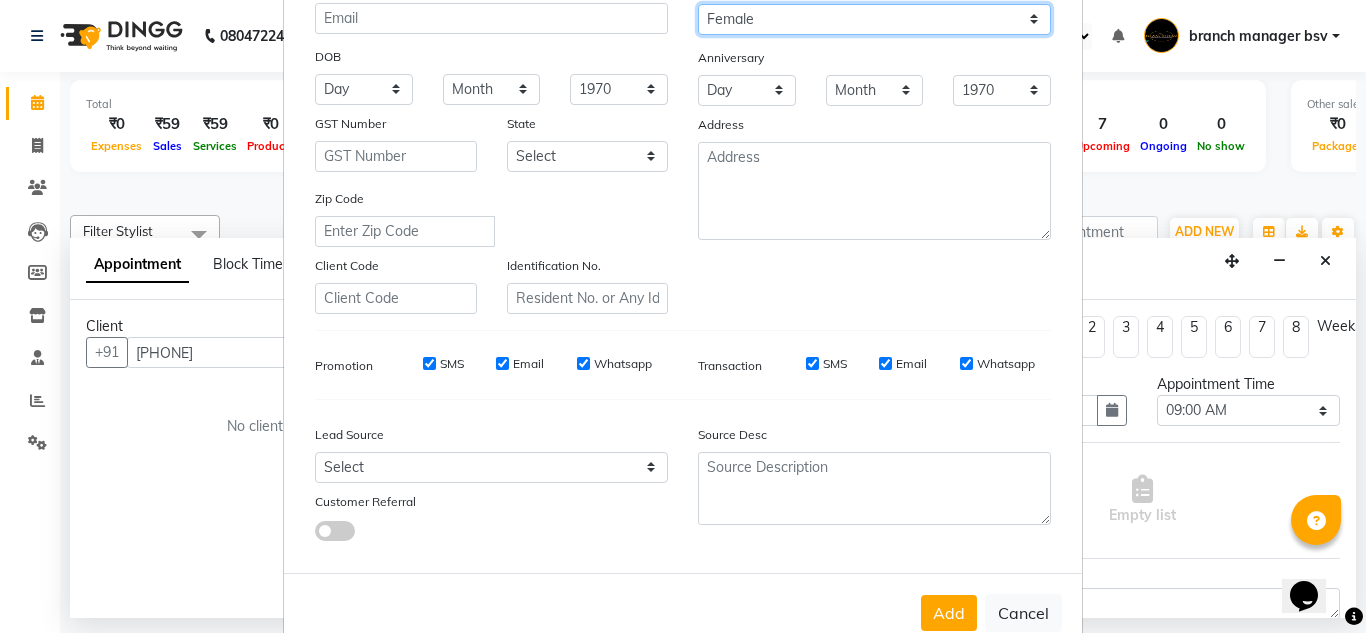 scroll, scrollTop: 290, scrollLeft: 0, axis: vertical 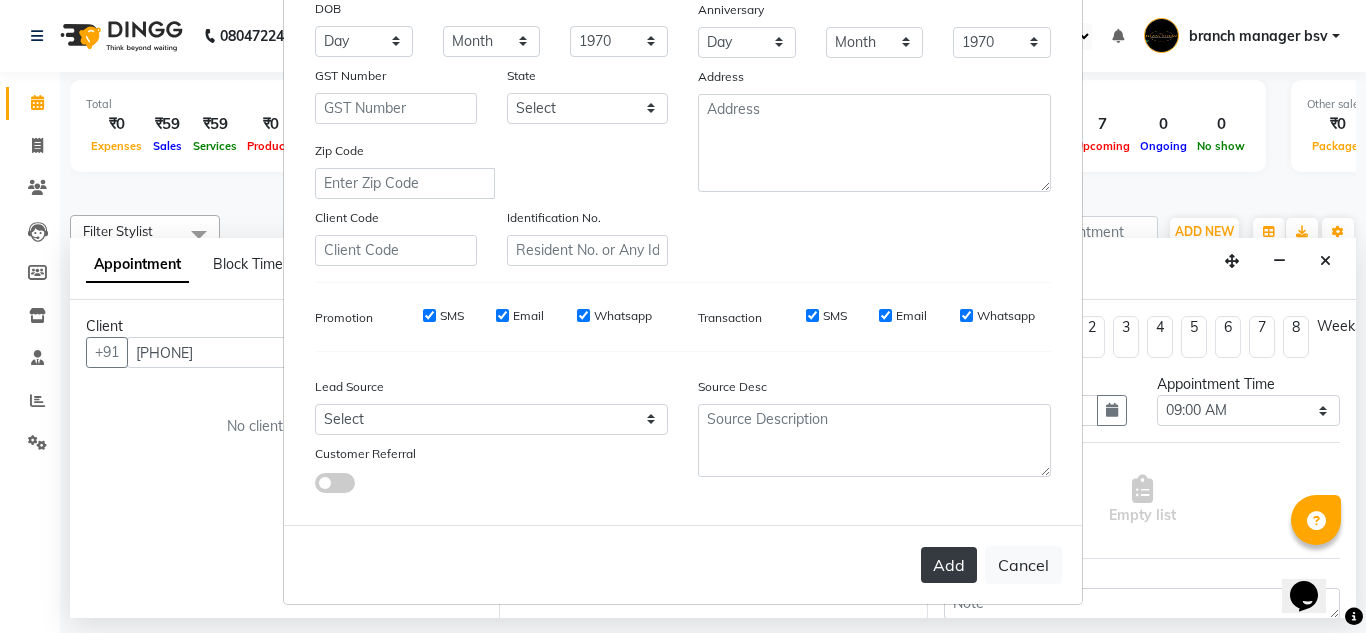 click on "Add" at bounding box center [949, 565] 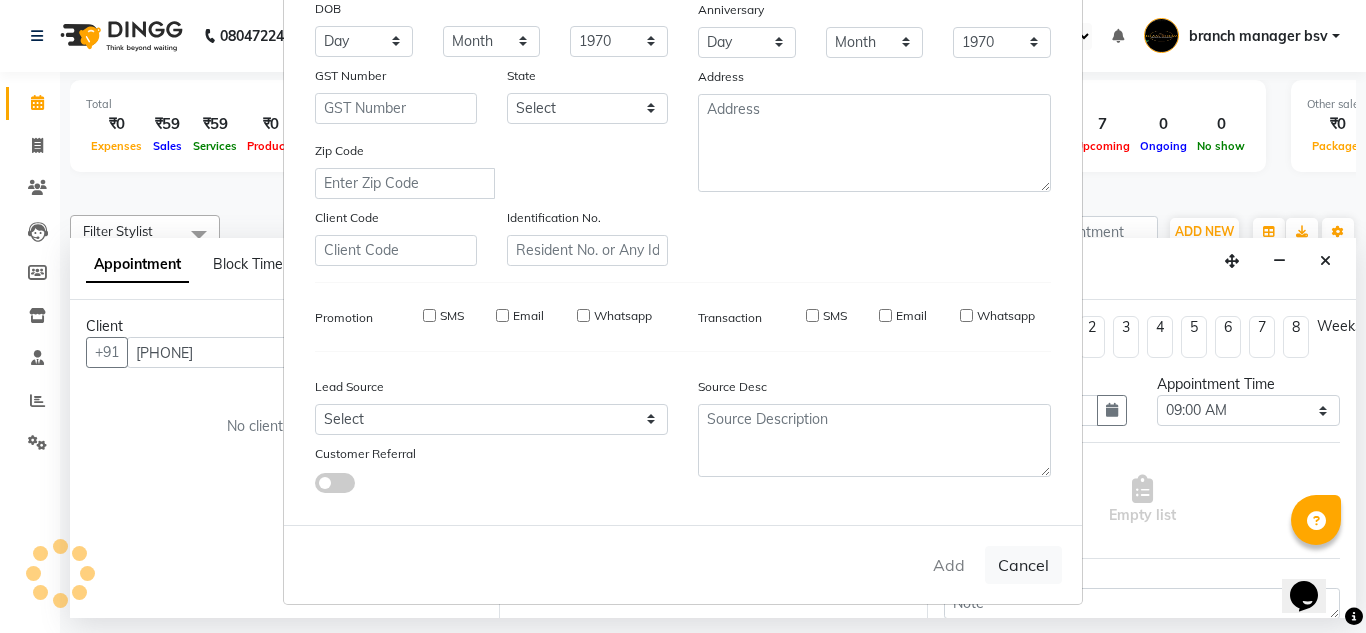 type 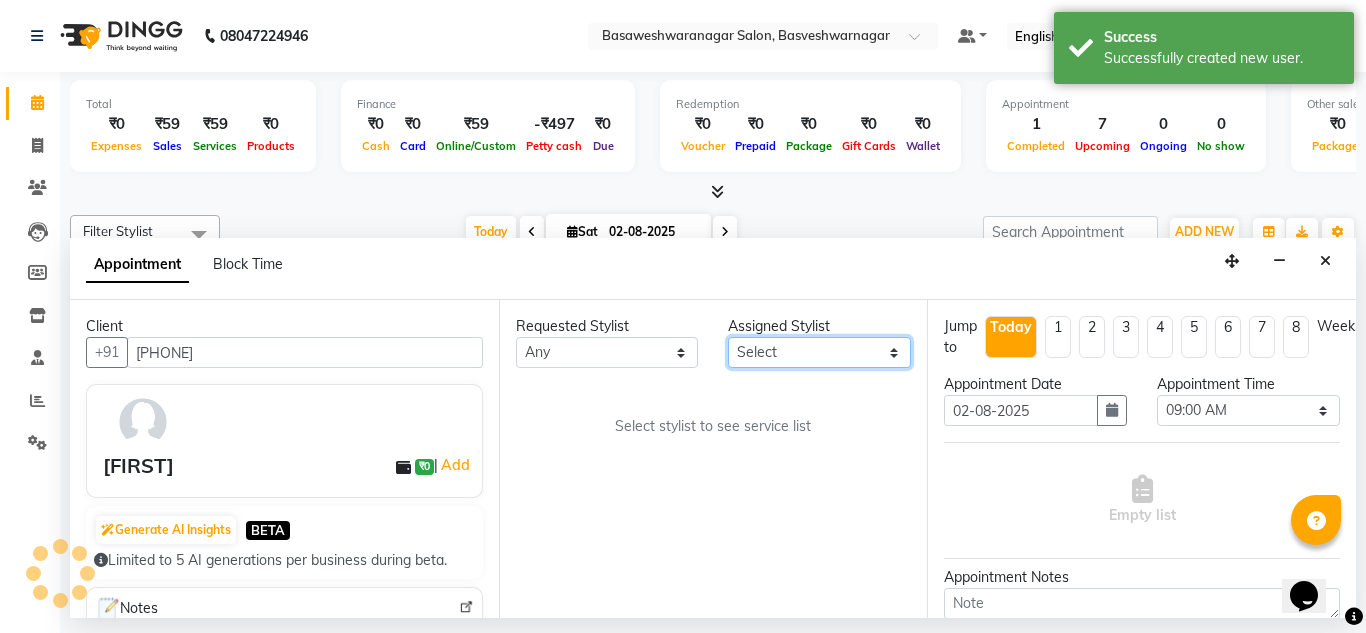 click on "Select ashwini branch manager bsv Dr.Jabin Dr mehzabin GURISH JASSI Jayshree Navya pooja accounts PRATIK RAJEESHA Rasna Sanskruthi shangnimwom SMIRTI SUMITH SUNITHA SUNNY Tanveer  TEZZ The Glam Room theja Trishna urmi" at bounding box center [819, 352] 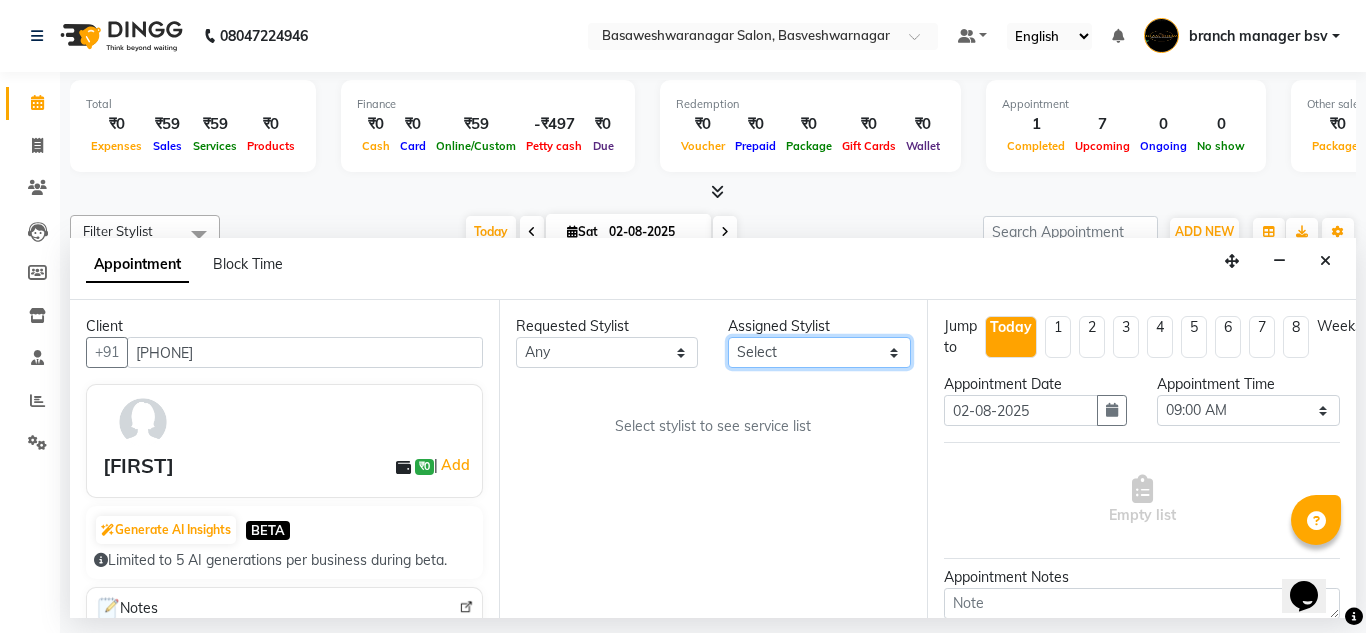 select on "13737" 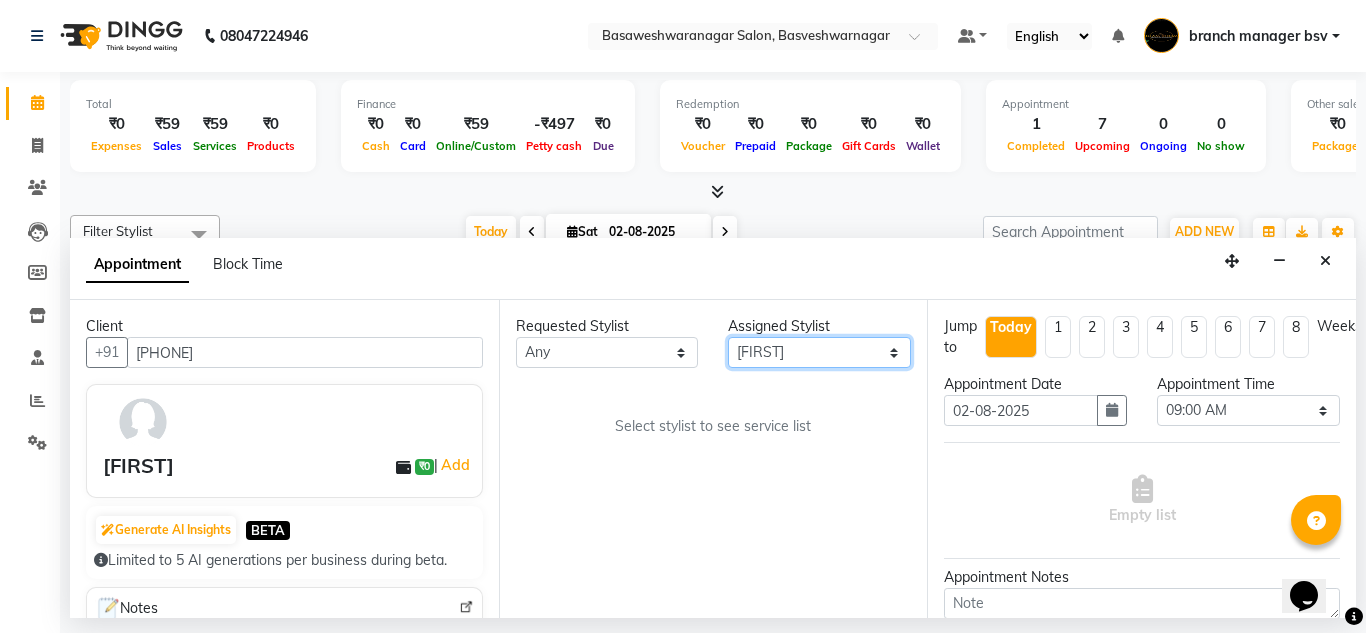 click on "Select ashwini branch manager bsv Dr.Jabin Dr mehzabin GURISH JASSI Jayshree Navya pooja accounts PRATIK RAJEESHA Rasna Sanskruthi shangnimwom SMIRTI SUMITH SUNITHA SUNNY Tanveer  TEZZ The Glam Room theja Trishna urmi" at bounding box center [819, 352] 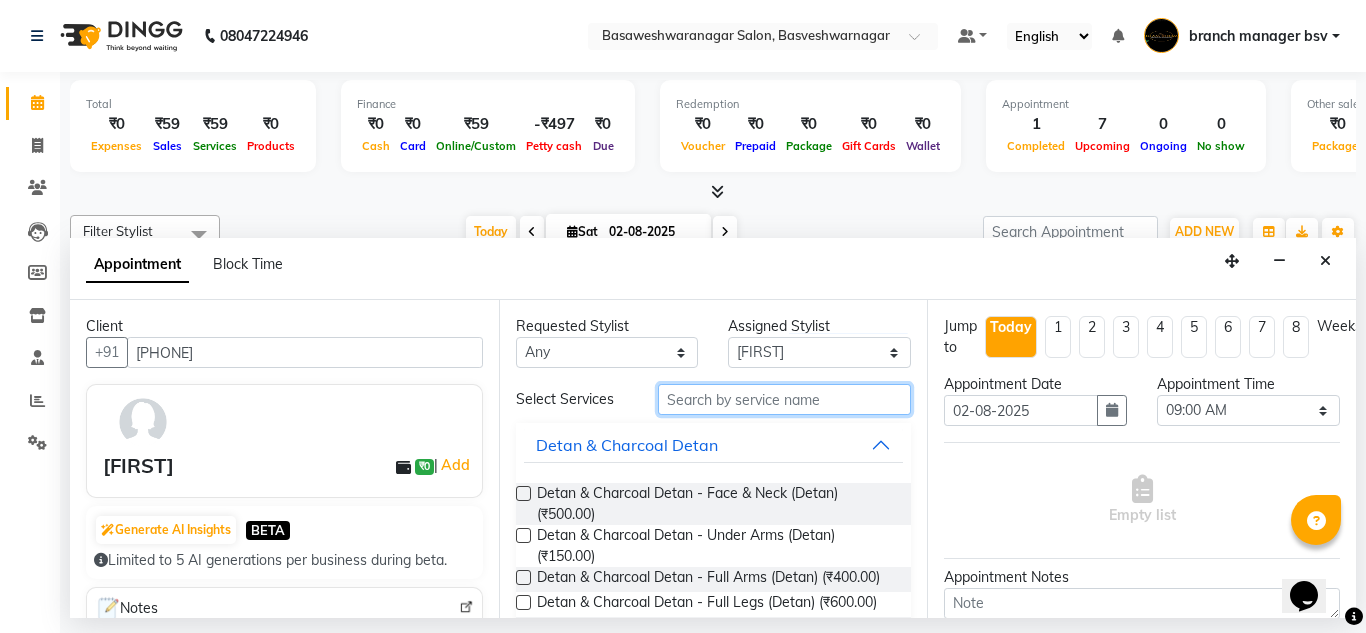 click at bounding box center [785, 399] 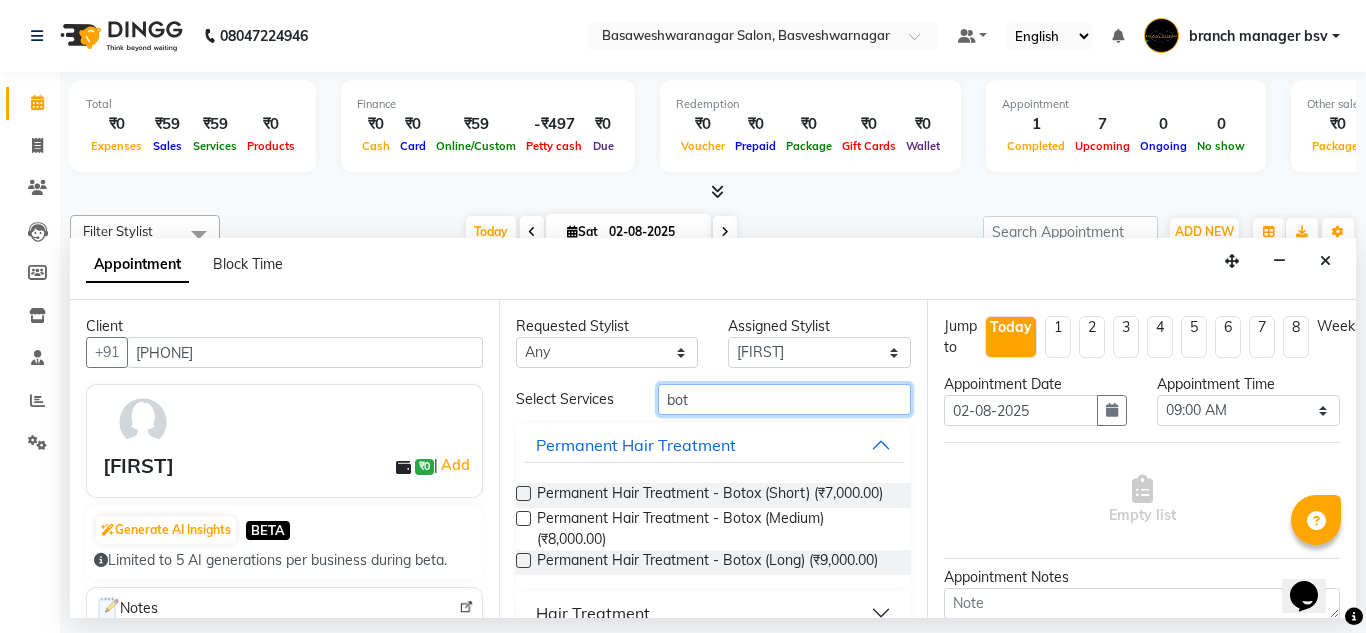 type on "bot" 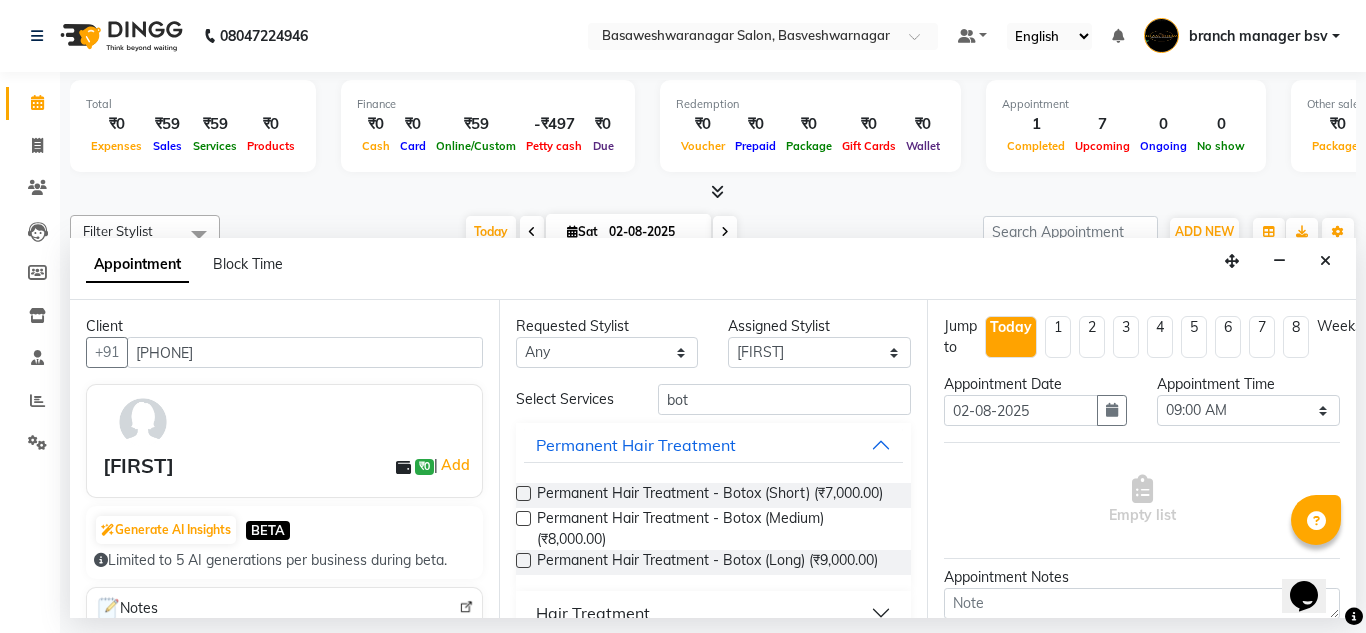 click at bounding box center (523, 518) 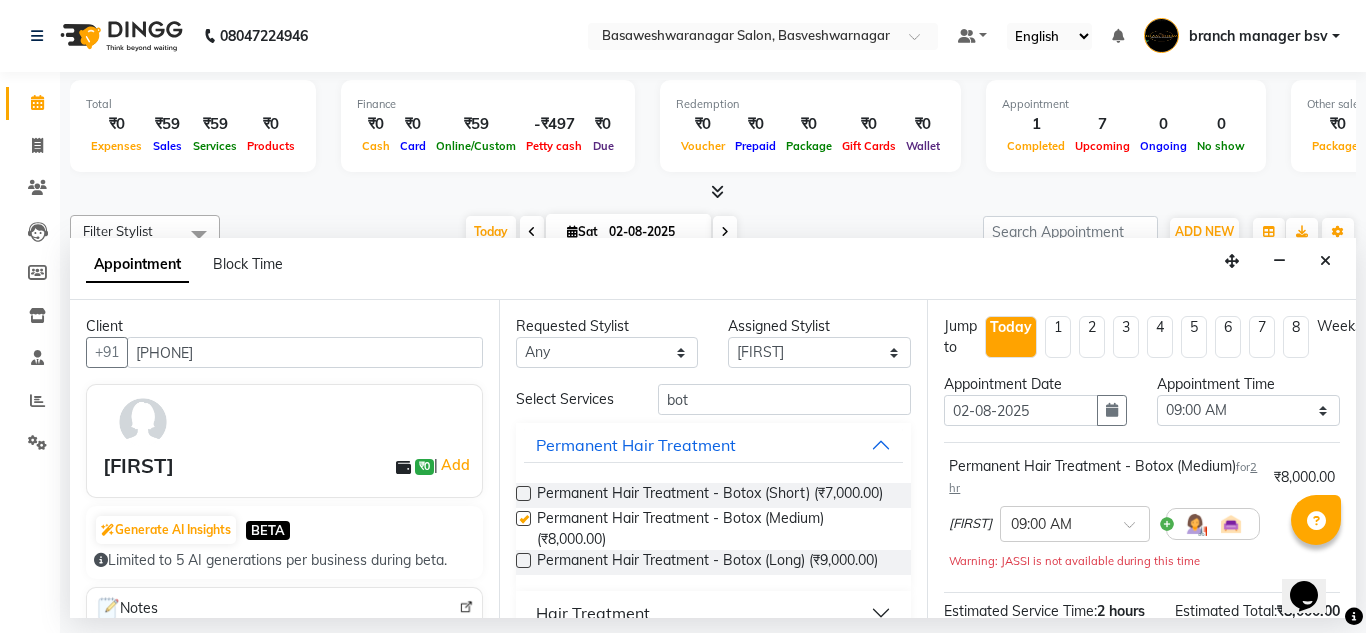 checkbox on "false" 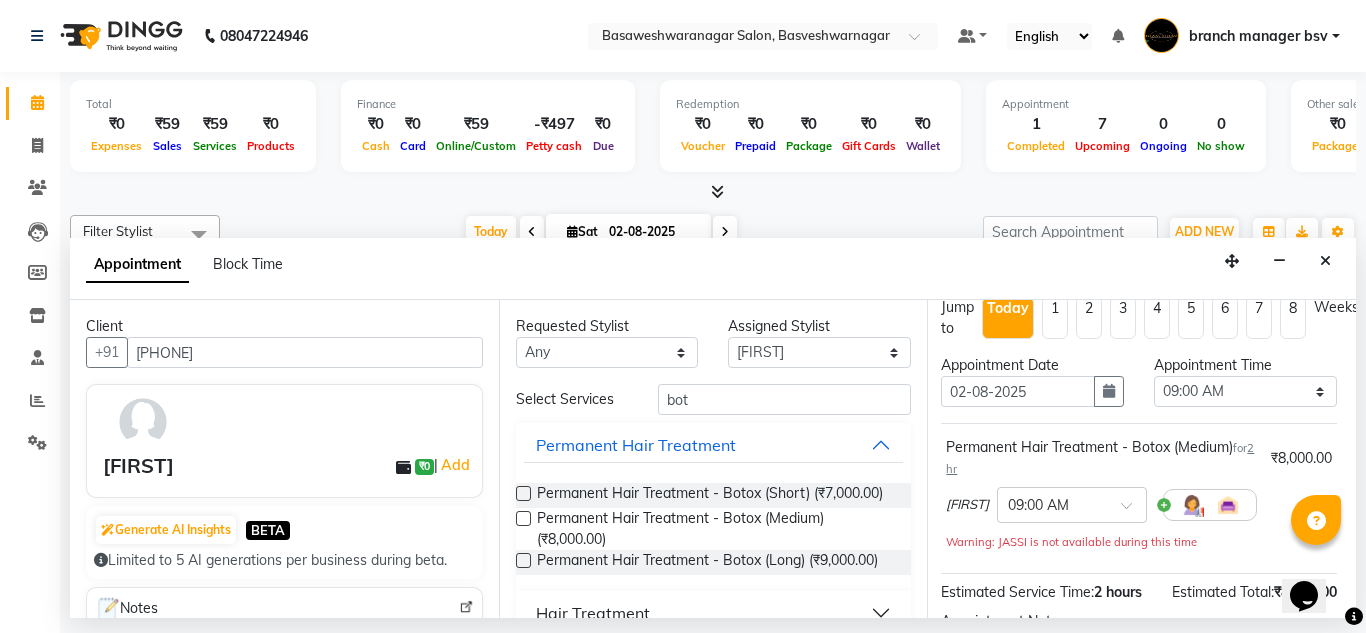 scroll, scrollTop: 0, scrollLeft: 6, axis: horizontal 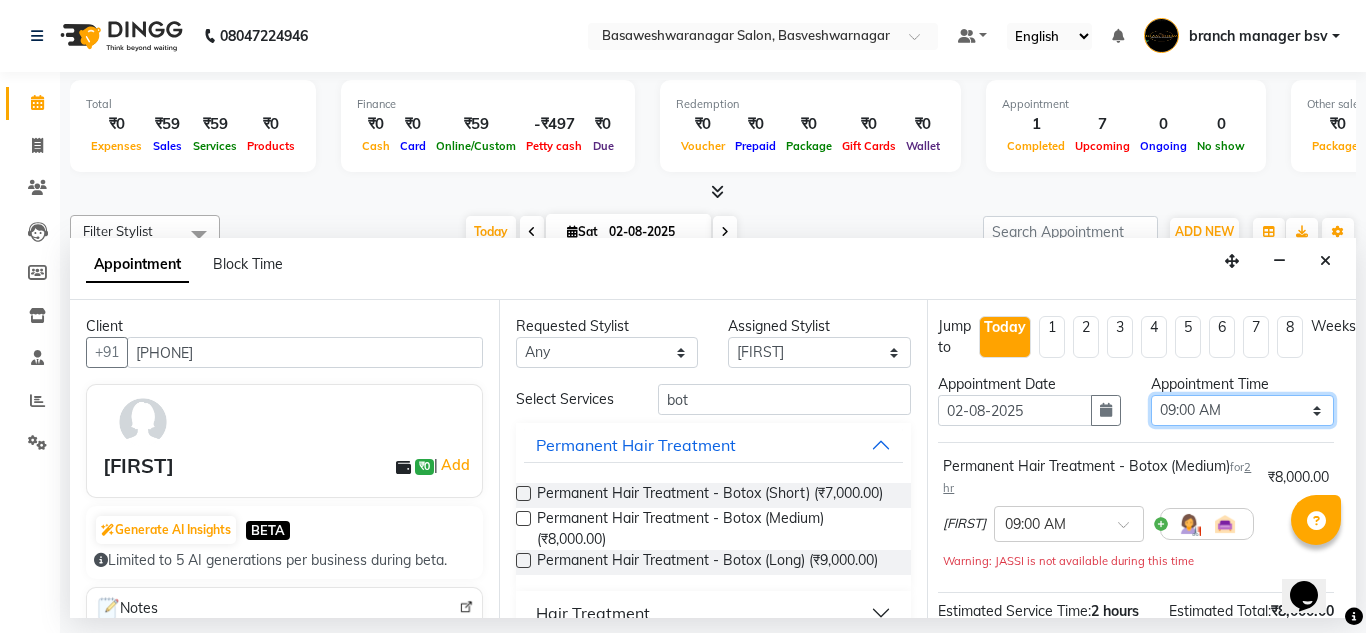 click on "Select 09:00 AM 09:15 AM 09:30 AM 09:45 AM 10:00 AM 10:15 AM 10:30 AM 10:45 AM 11:00 AM 11:15 AM 11:30 AM 11:45 AM 12:00 PM 12:15 PM 12:30 PM 12:45 PM 01:00 PM 01:15 PM 01:30 PM 01:45 PM 02:00 PM 02:15 PM 02:30 PM 02:45 PM 03:00 PM 03:15 PM 03:30 PM 03:45 PM 04:00 PM 04:15 PM 04:30 PM 04:45 PM 05:00 PM 05:15 PM 05:30 PM 05:45 PM 06:00 PM 06:15 PM 06:30 PM 06:45 PM 07:00 PM 07:15 PM 07:30 PM 07:45 PM 08:00 PM" at bounding box center [1242, 410] 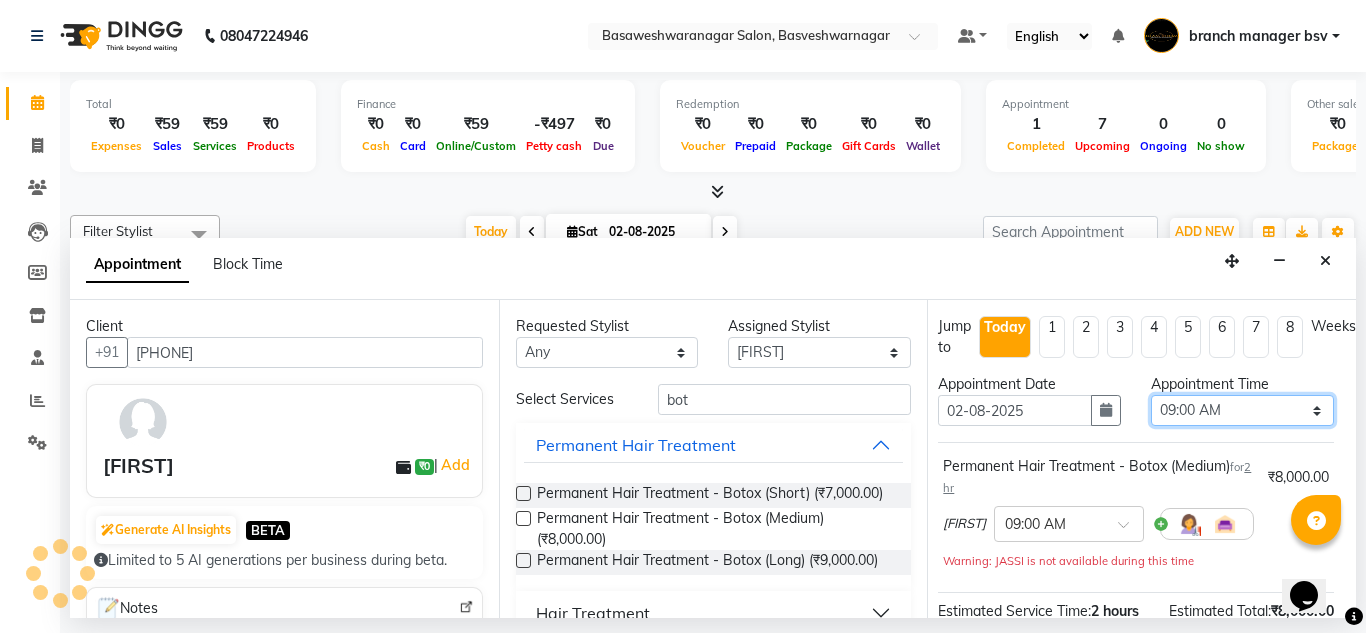 select on "960" 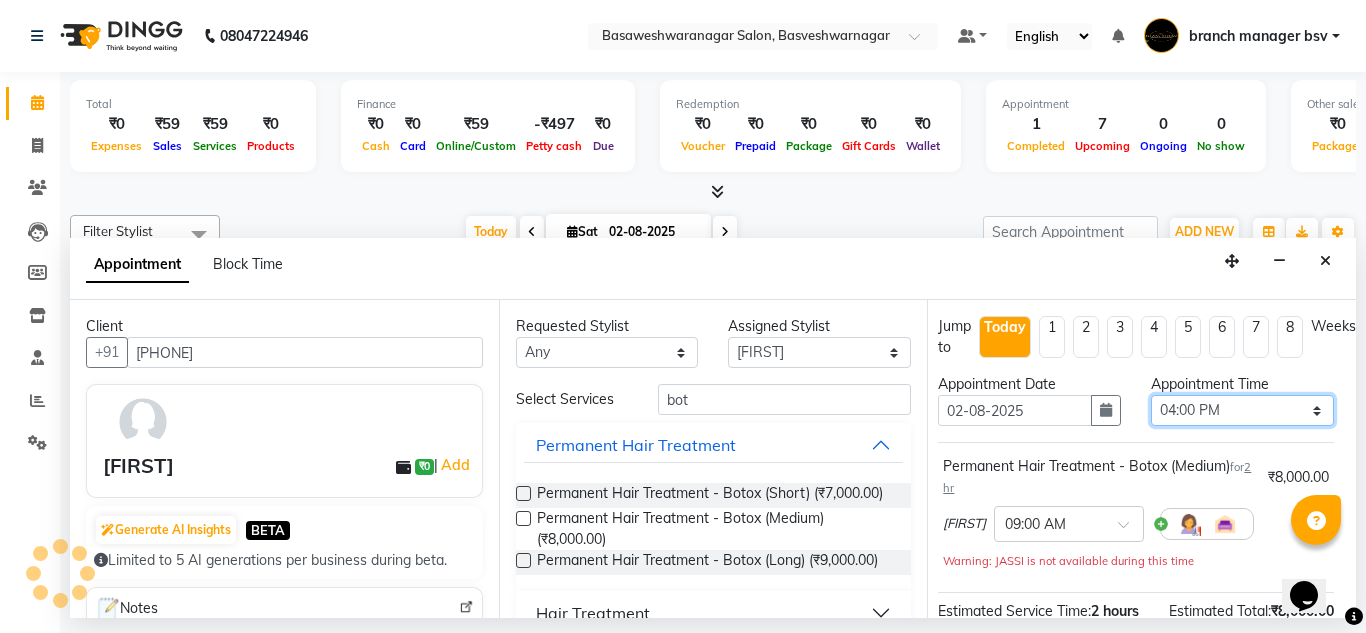click on "Select 09:00 AM 09:15 AM 09:30 AM 09:45 AM 10:00 AM 10:15 AM 10:30 AM 10:45 AM 11:00 AM 11:15 AM 11:30 AM 11:45 AM 12:00 PM 12:15 PM 12:30 PM 12:45 PM 01:00 PM 01:15 PM 01:30 PM 01:45 PM 02:00 PM 02:15 PM 02:30 PM 02:45 PM 03:00 PM 03:15 PM 03:30 PM 03:45 PM 04:00 PM 04:15 PM 04:30 PM 04:45 PM 05:00 PM 05:15 PM 05:30 PM 05:45 PM 06:00 PM 06:15 PM 06:30 PM 06:45 PM 07:00 PM 07:15 PM 07:30 PM 07:45 PM 08:00 PM" at bounding box center (1242, 410) 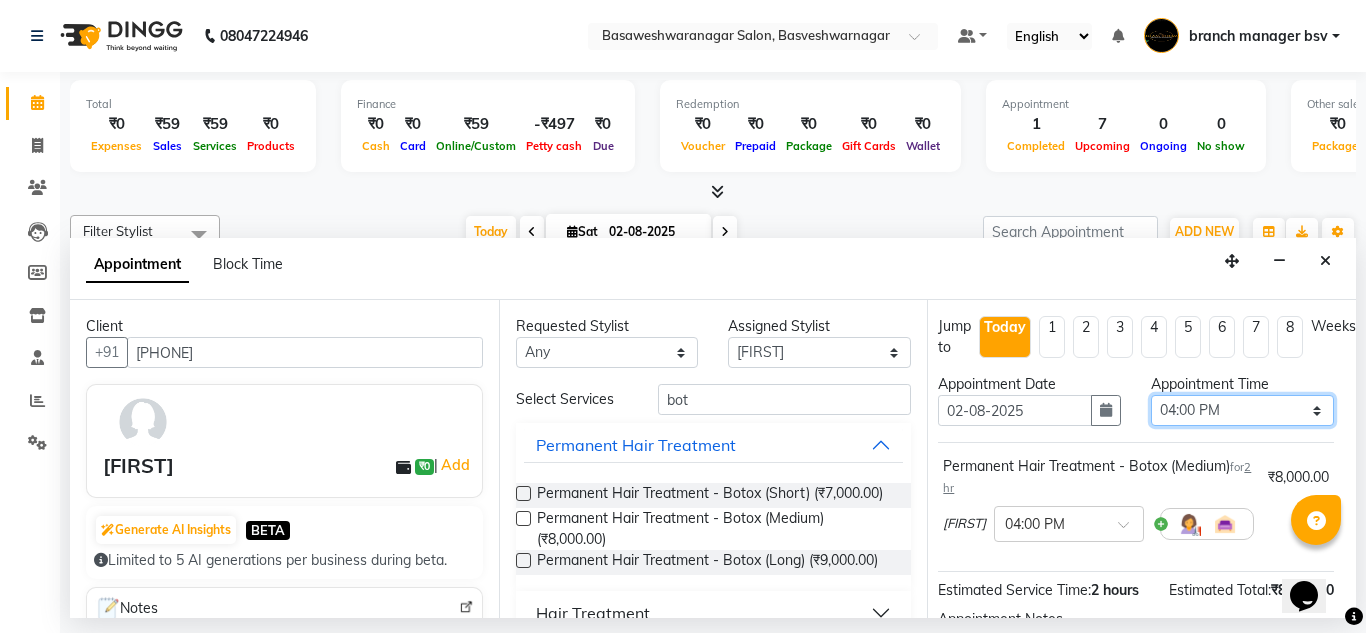 scroll, scrollTop: 265, scrollLeft: 6, axis: both 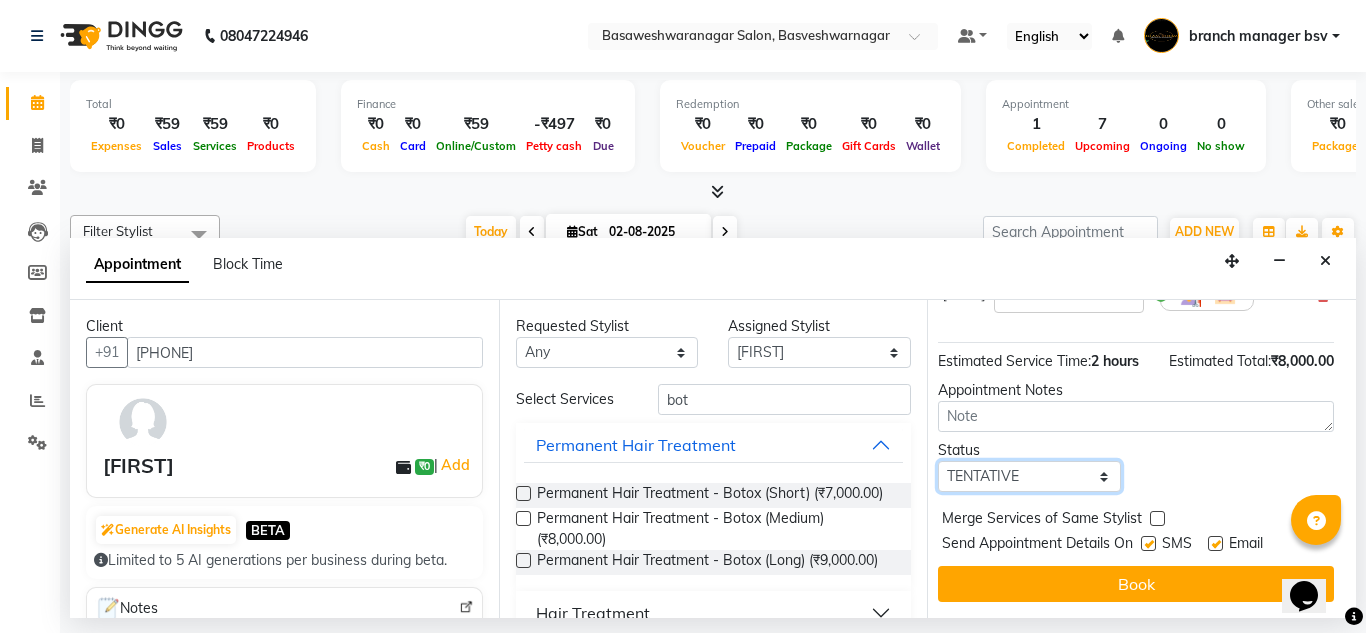click on "Select TENTATIVE CONFIRM CHECK-IN UPCOMING" at bounding box center [1029, 476] 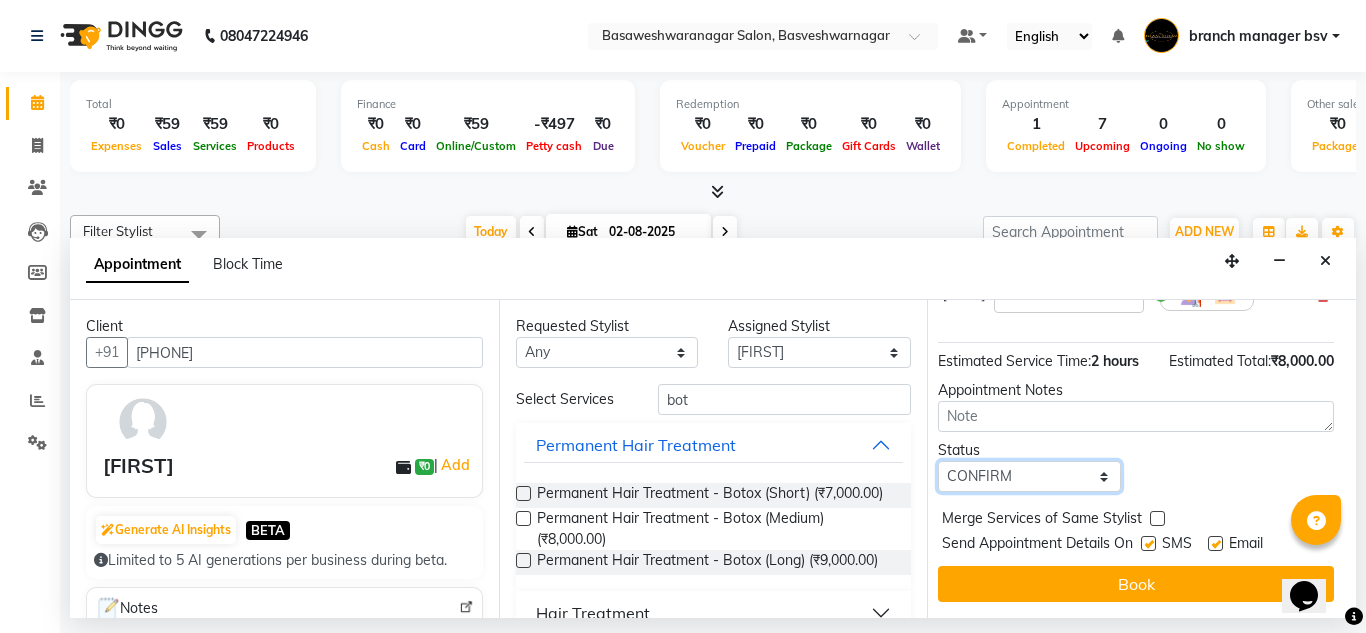 click on "Select TENTATIVE CONFIRM CHECK-IN UPCOMING" at bounding box center (1029, 476) 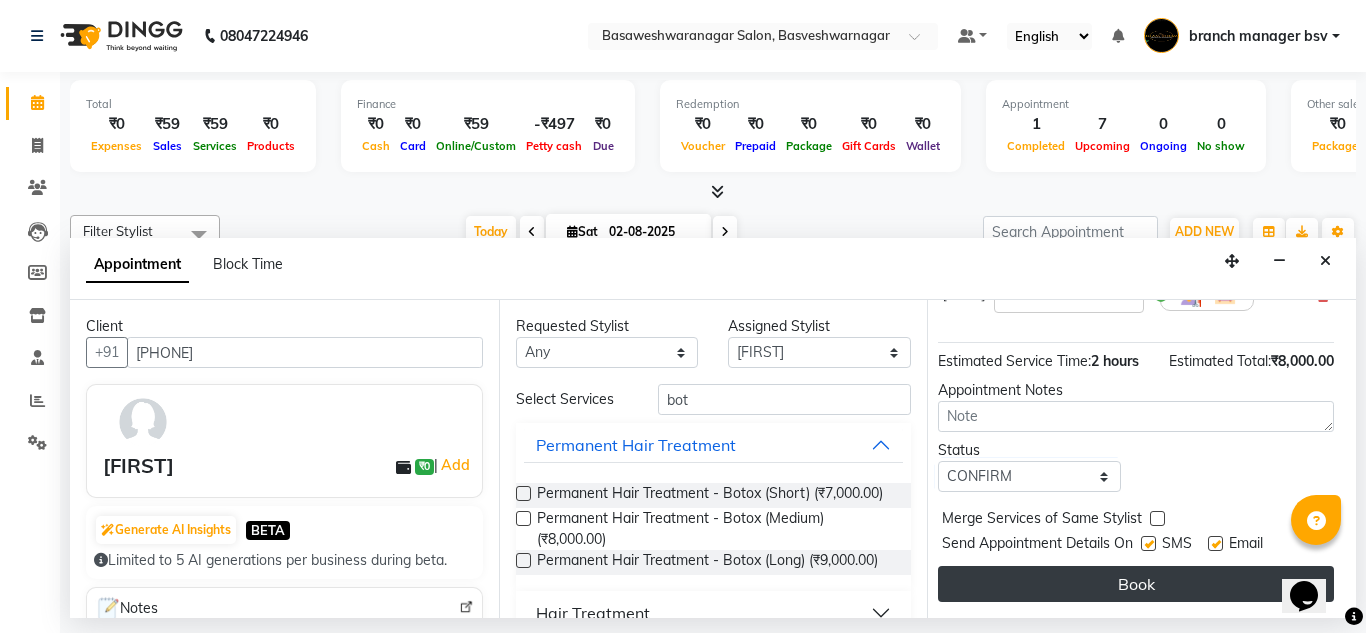 click on "Book" at bounding box center (1136, 584) 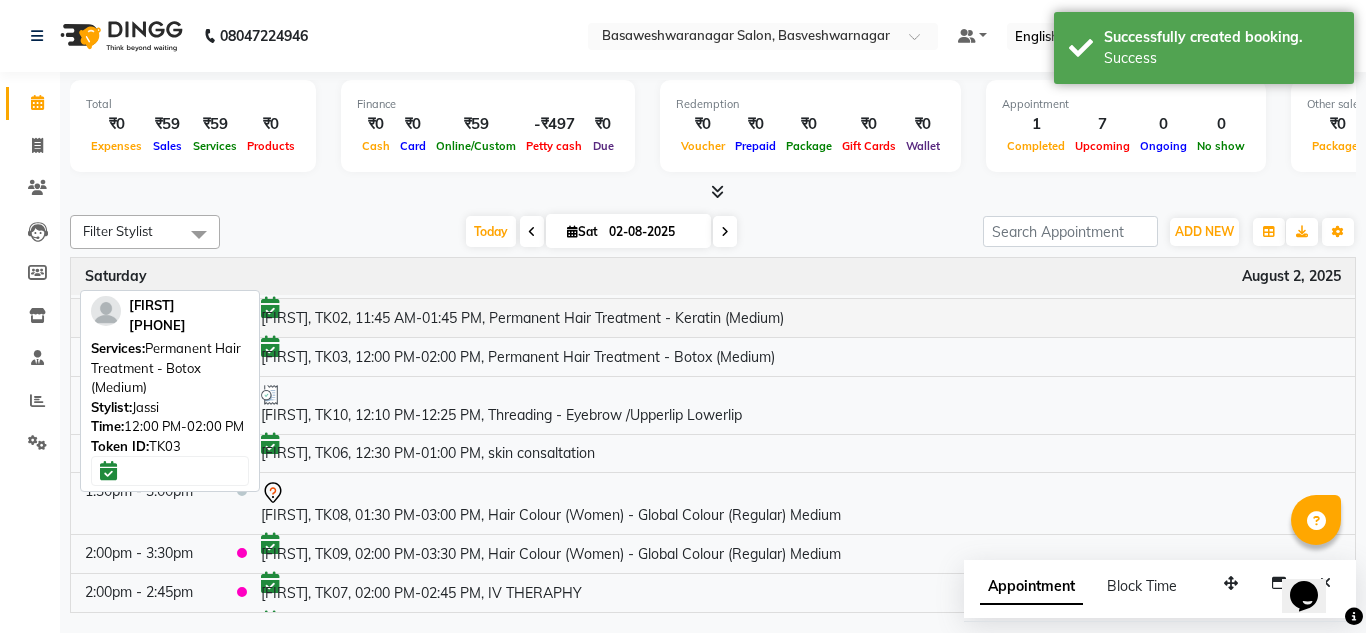 scroll, scrollTop: 98, scrollLeft: 0, axis: vertical 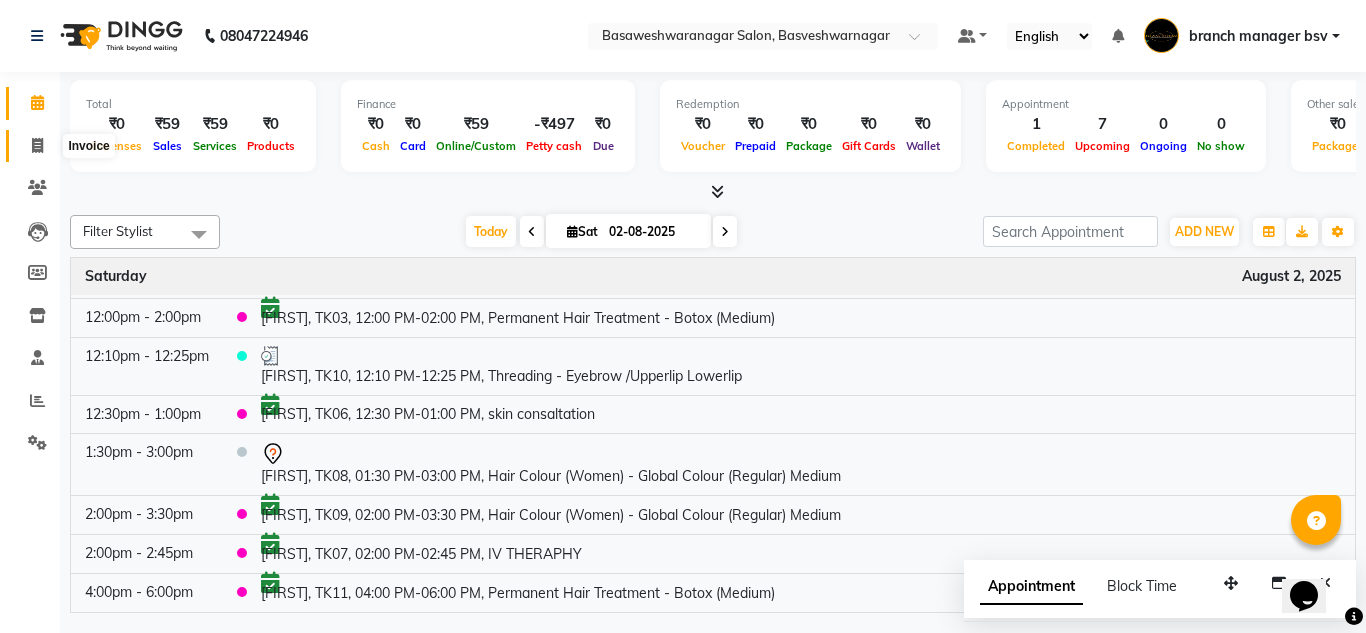 click 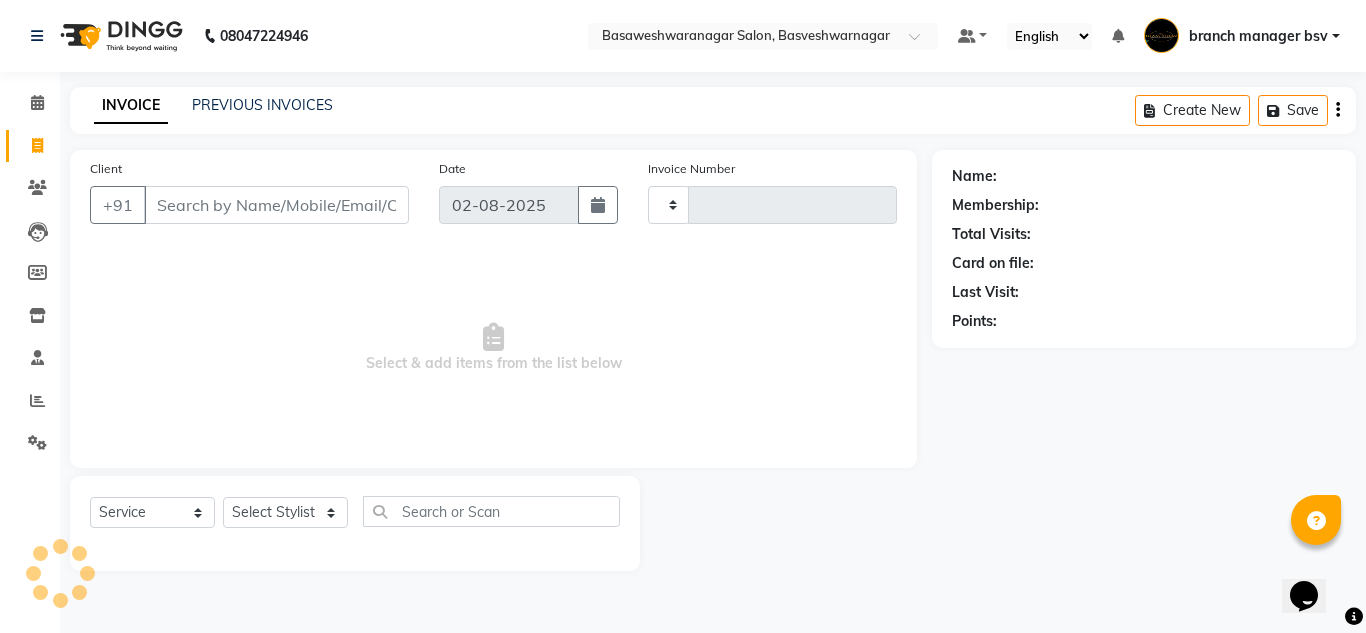 type on "0812" 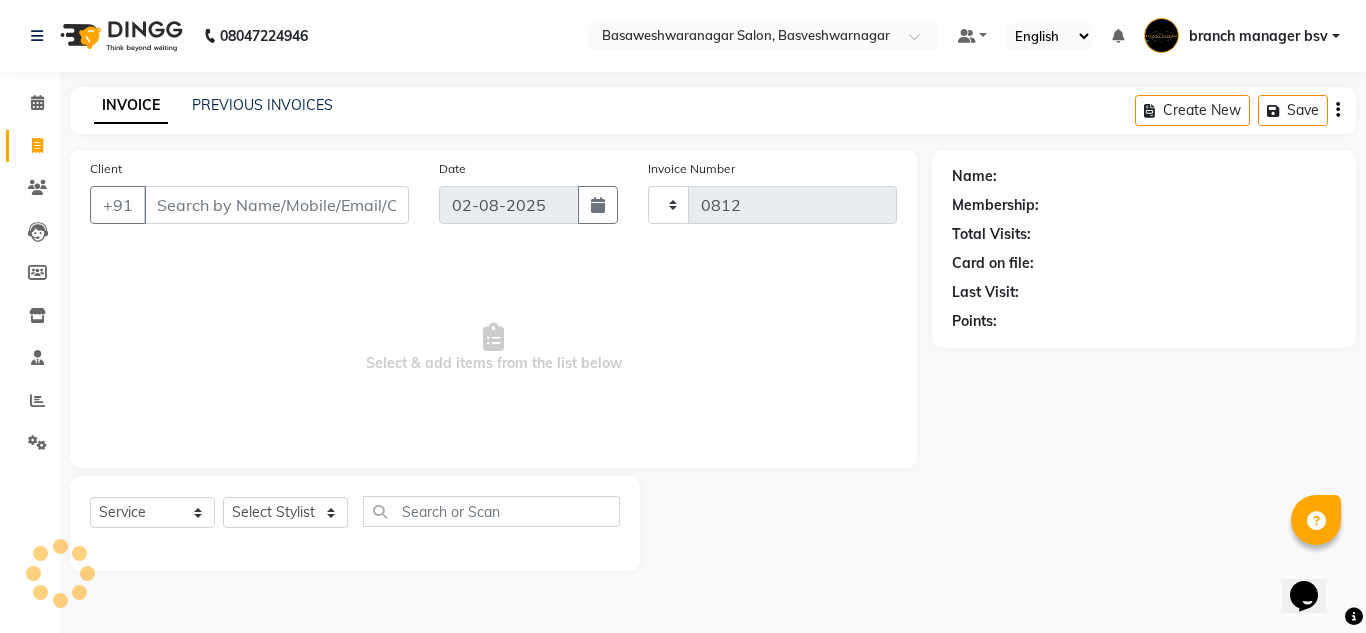 select on "842" 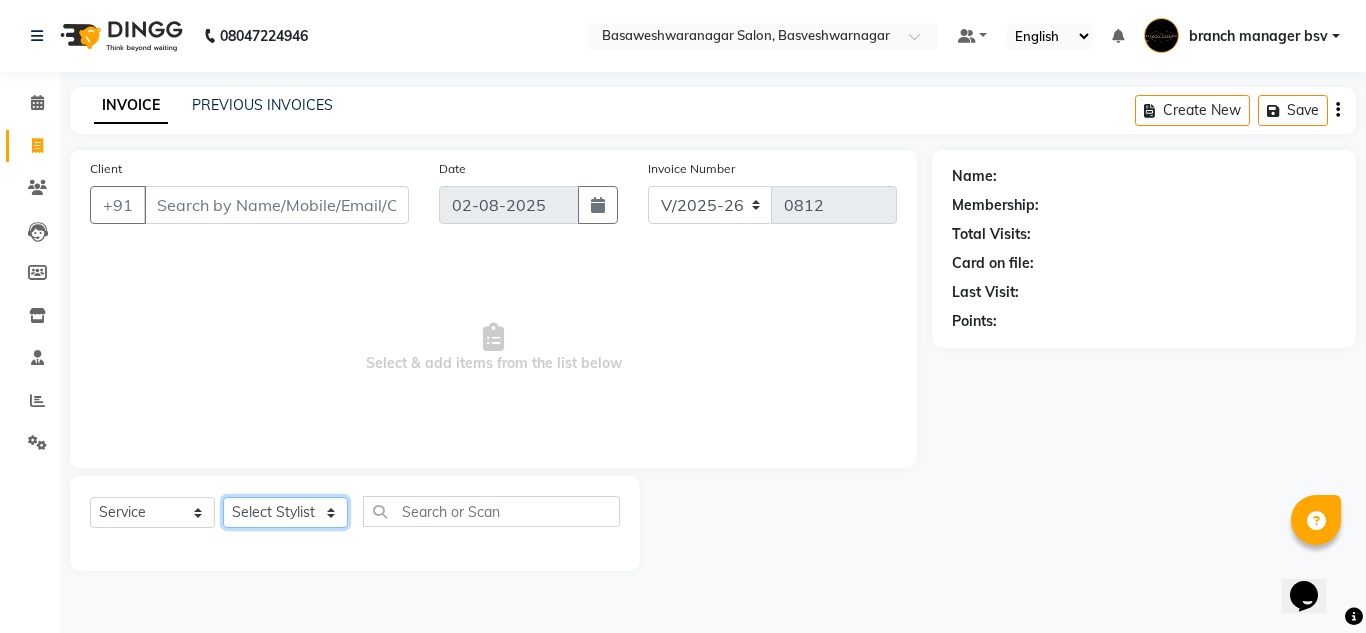 click on "Select Stylist ashwini branch manager bsv Dr.Jabin Dr mehzabin GURISH JASSI Jayshree Navya pooja accounts PRATIK RAJEESHA Rasna Sanskruthi shangnimwom SMIRTI SUMITH SUNITHA SUNNY Tanveer  TEZZ The Glam Room theja Trishna urmi" 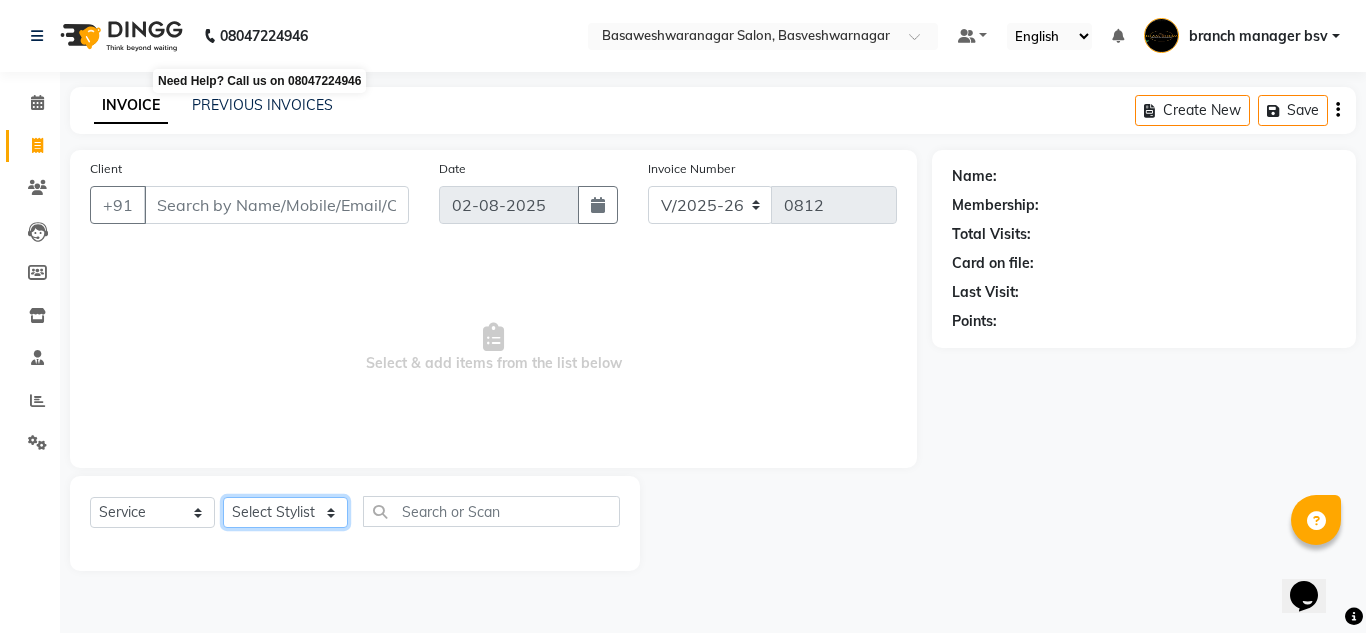 select on "46115" 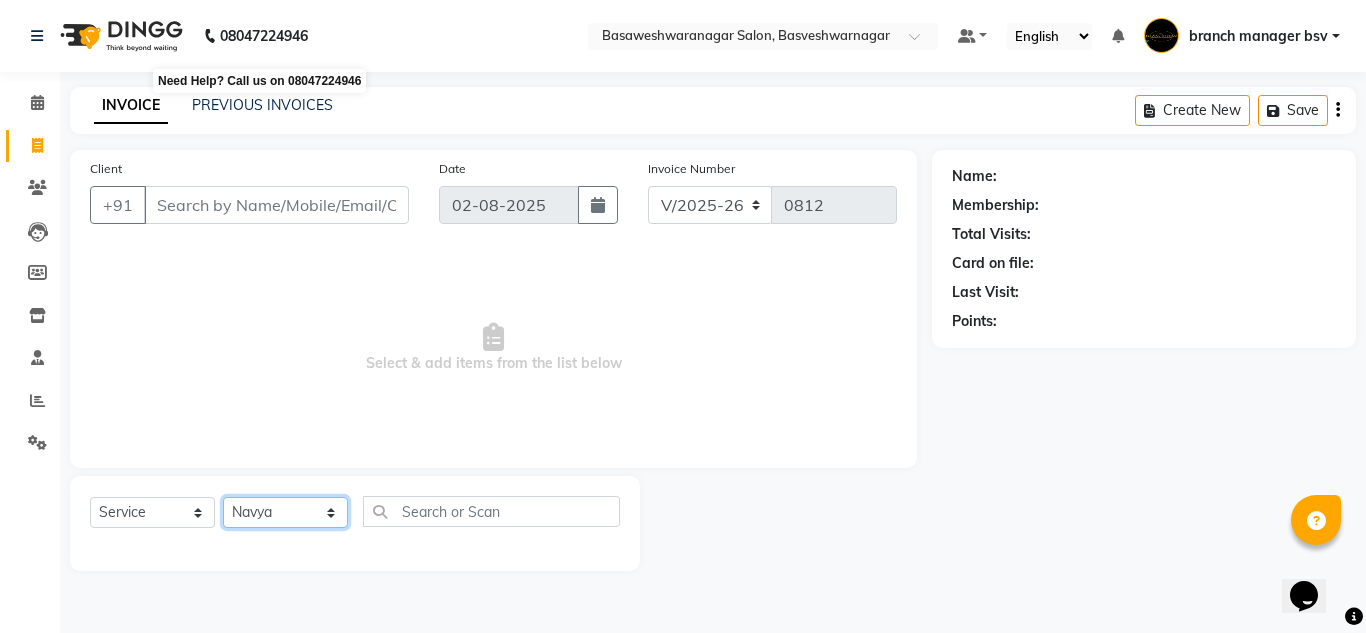 click on "Select Stylist ashwini branch manager bsv Dr.Jabin Dr mehzabin GURISH JASSI Jayshree Navya pooja accounts PRATIK RAJEESHA Rasna Sanskruthi shangnimwom SMIRTI SUMITH SUNITHA SUNNY Tanveer  TEZZ The Glam Room theja Trishna urmi" 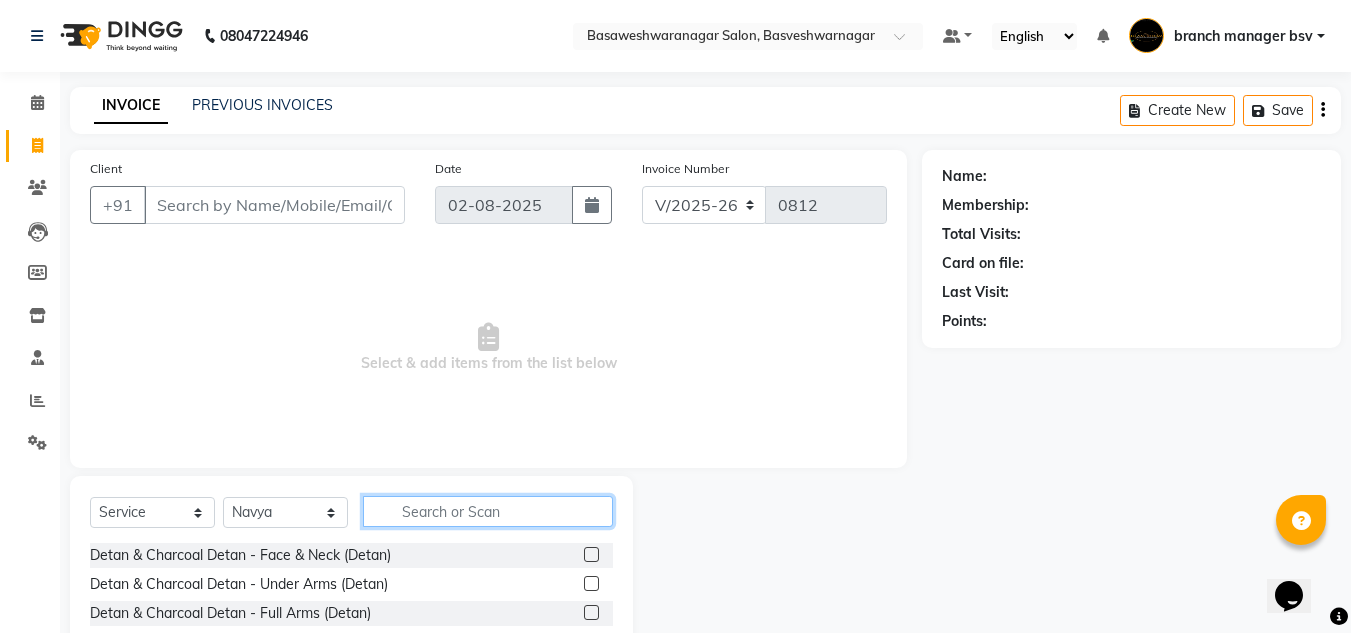 click 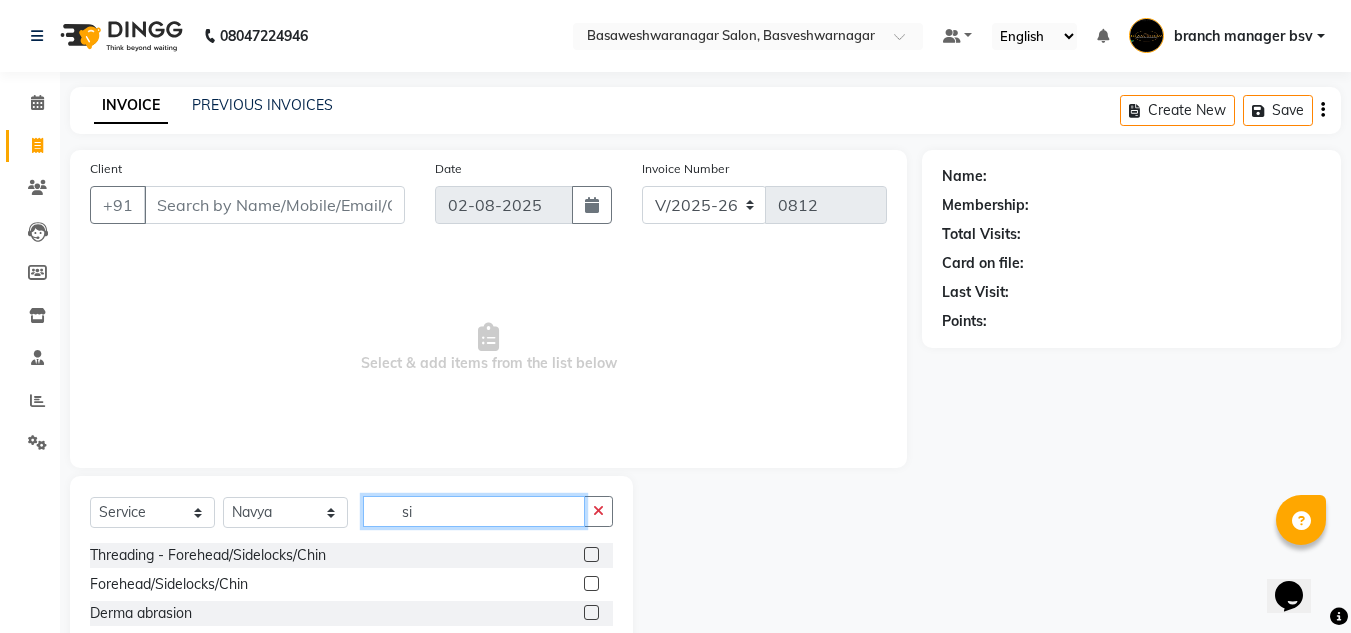type on "si" 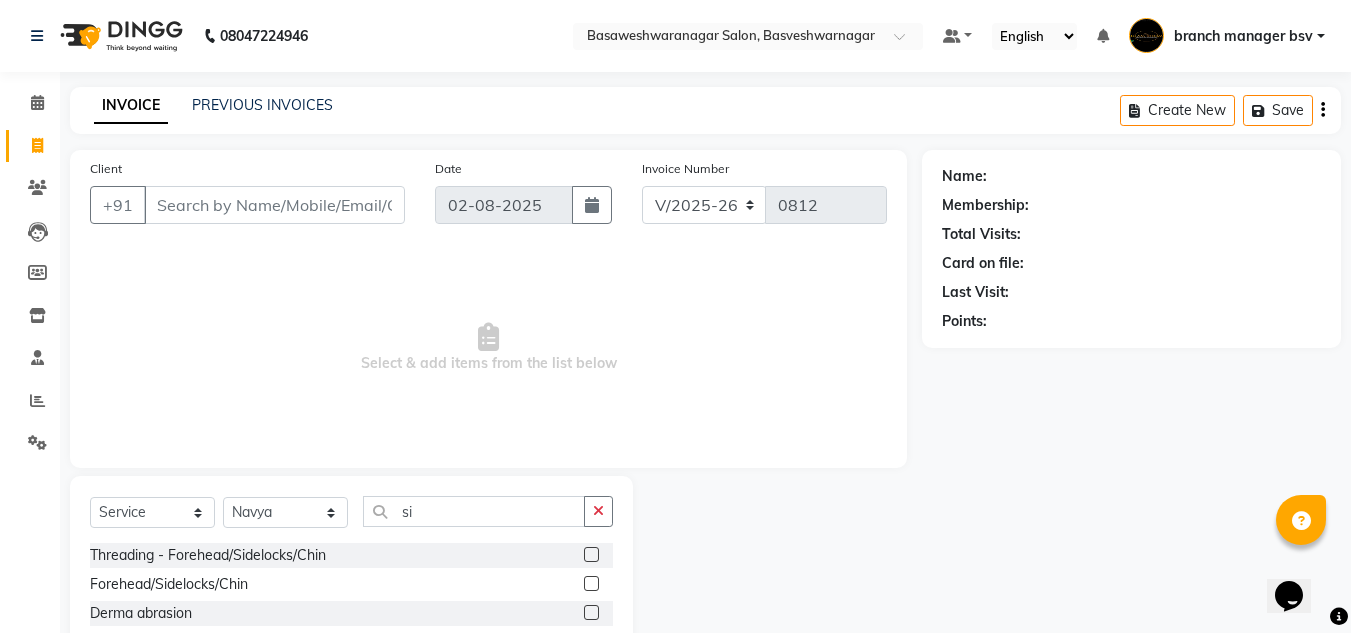 click 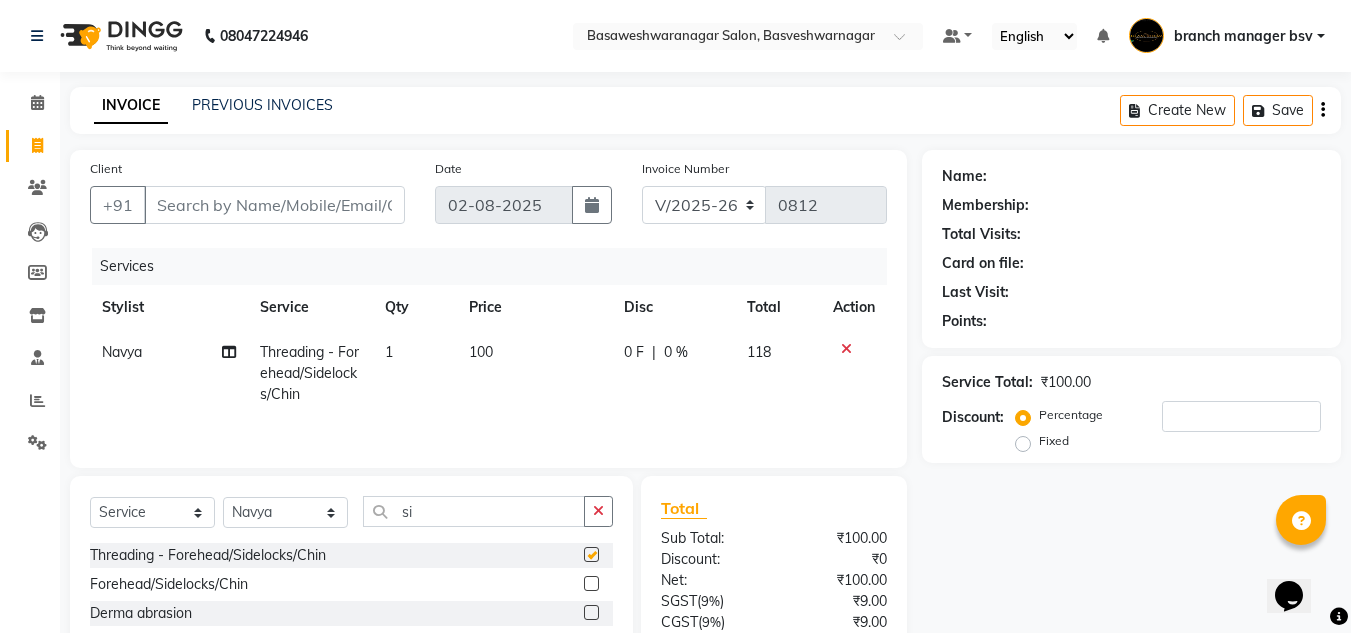 checkbox on "false" 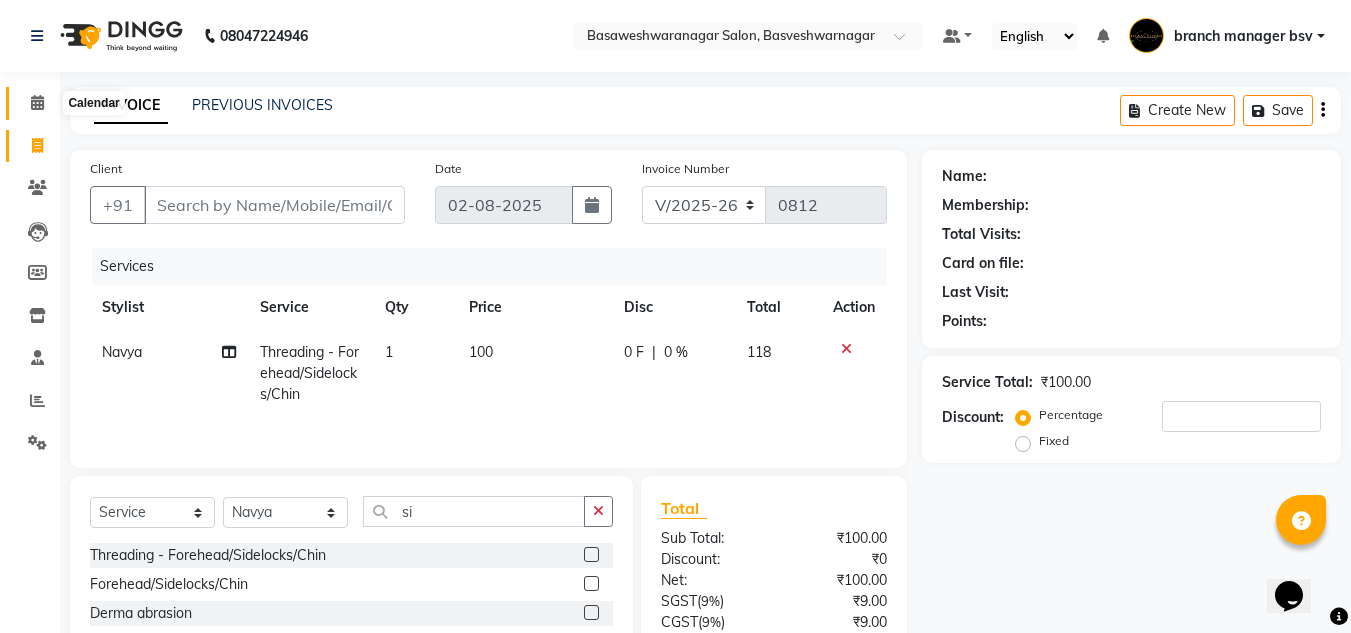 click 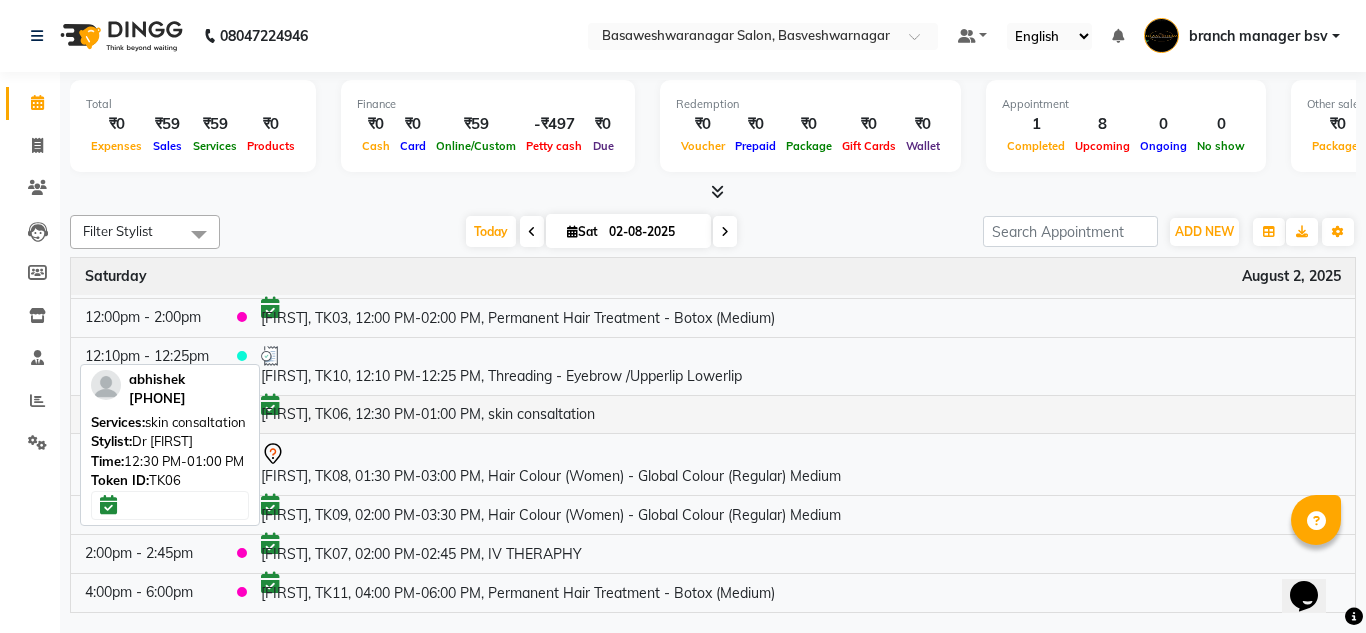 scroll, scrollTop: 0, scrollLeft: 0, axis: both 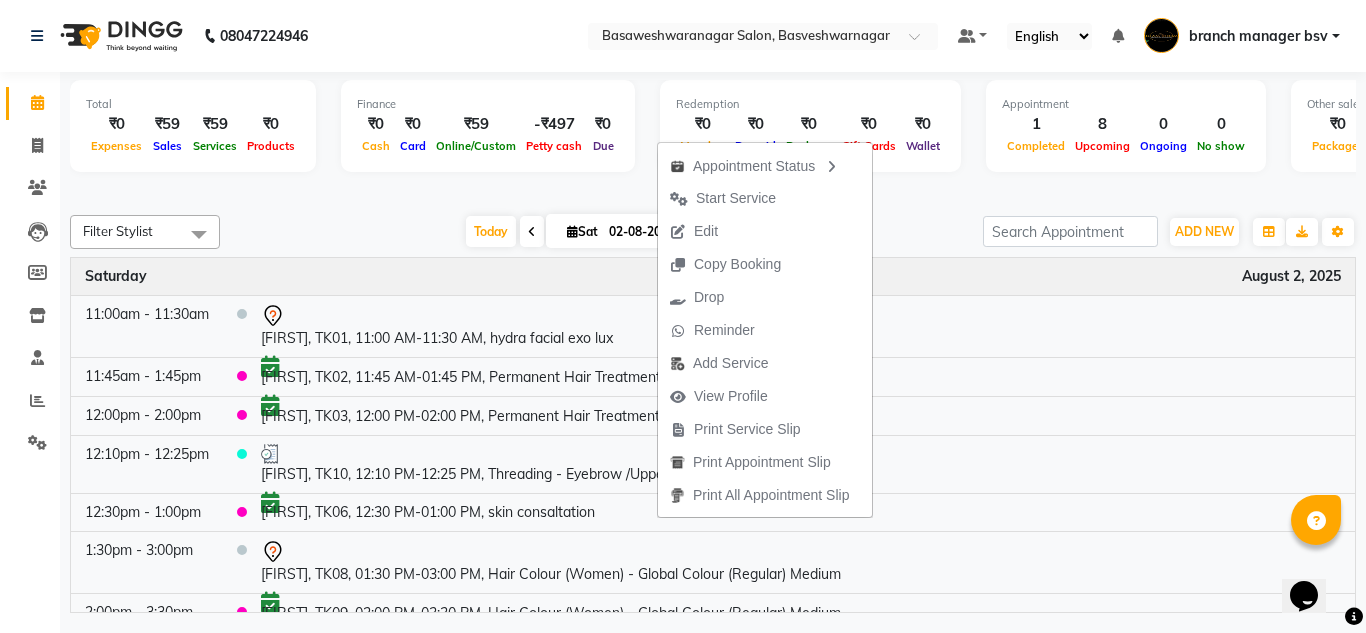 click on "Finance  ₹0  Cash ₹0  Card ₹59  Online/Custom -₹497 Petty cash ₹0 Due" at bounding box center (488, 126) 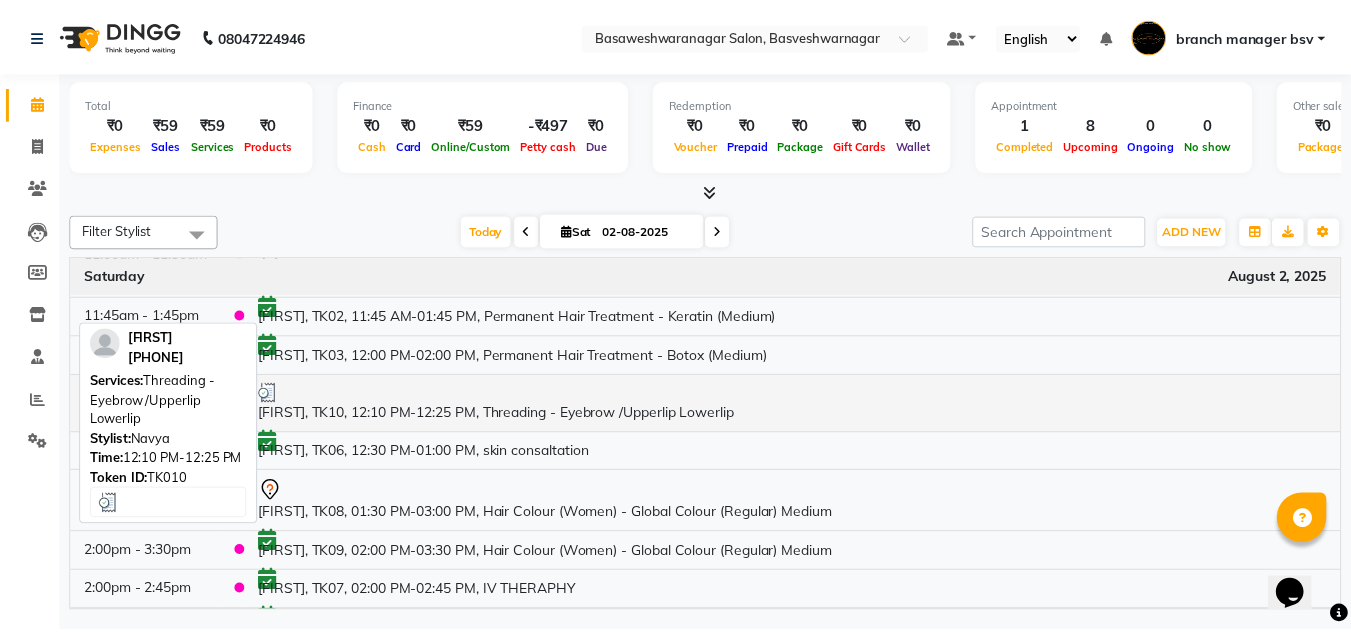 scroll, scrollTop: 0, scrollLeft: 0, axis: both 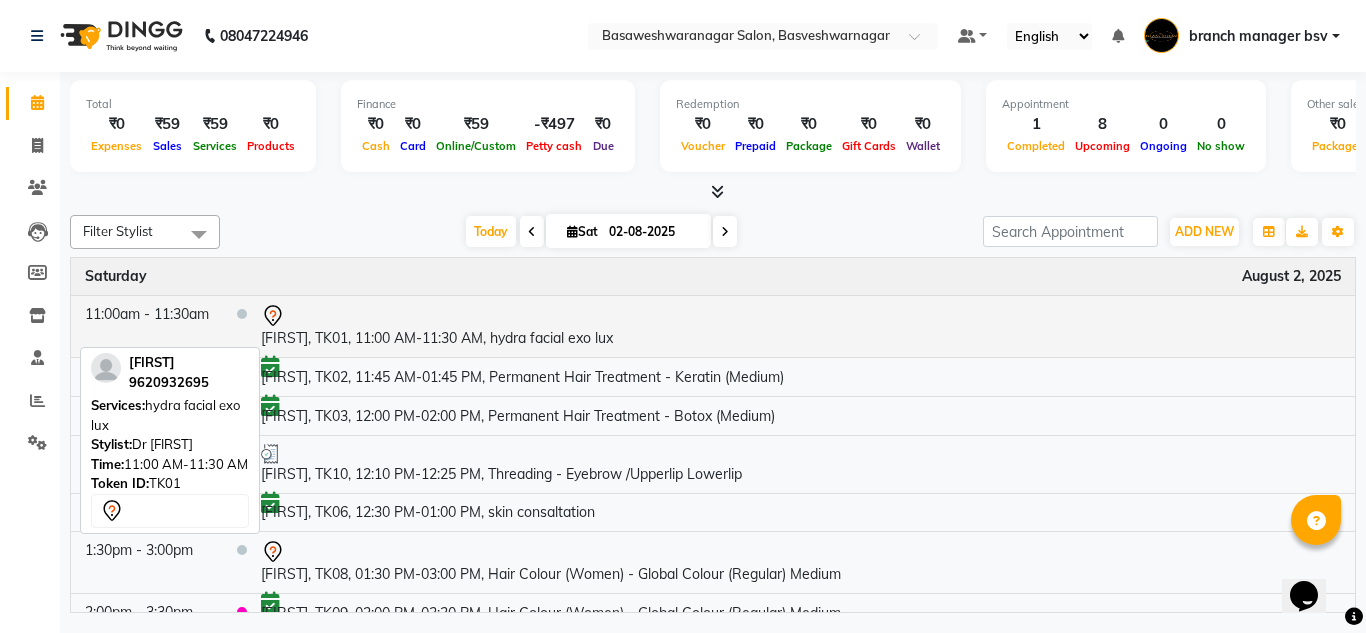 click on "[FIRST], TK01, 11:00 AM-11:30 AM, hydra facial exo lux" at bounding box center (801, 326) 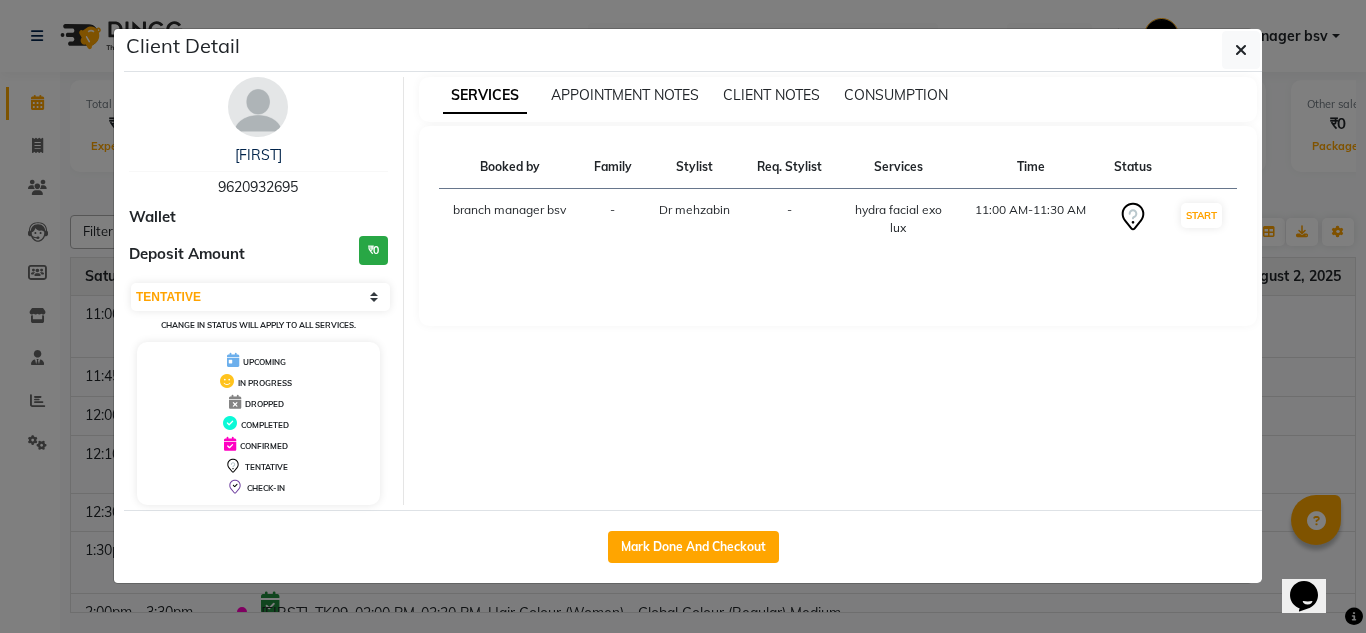 click on "Client Detail  [FIRST]    [PHONE] Wallet Deposit Amount  ₹0  Select IN SERVICE CONFIRMED TENTATIVE CHECK IN MARK DONE DROPPED UPCOMING Change in status will apply to all services. UPCOMING IN PROGRESS DROPPED COMPLETED CONFIRMED TENTATIVE CHECK-IN SERVICES APPOINTMENT NOTES CLIENT NOTES CONSUMPTION Booked by Family Stylist Req. Stylist Services Time Status  branch manager bsv  - Dr [FIRST] -  hydra facial exo lux    11:00 AM-11:30 AM   START   Mark Done And Checkout" 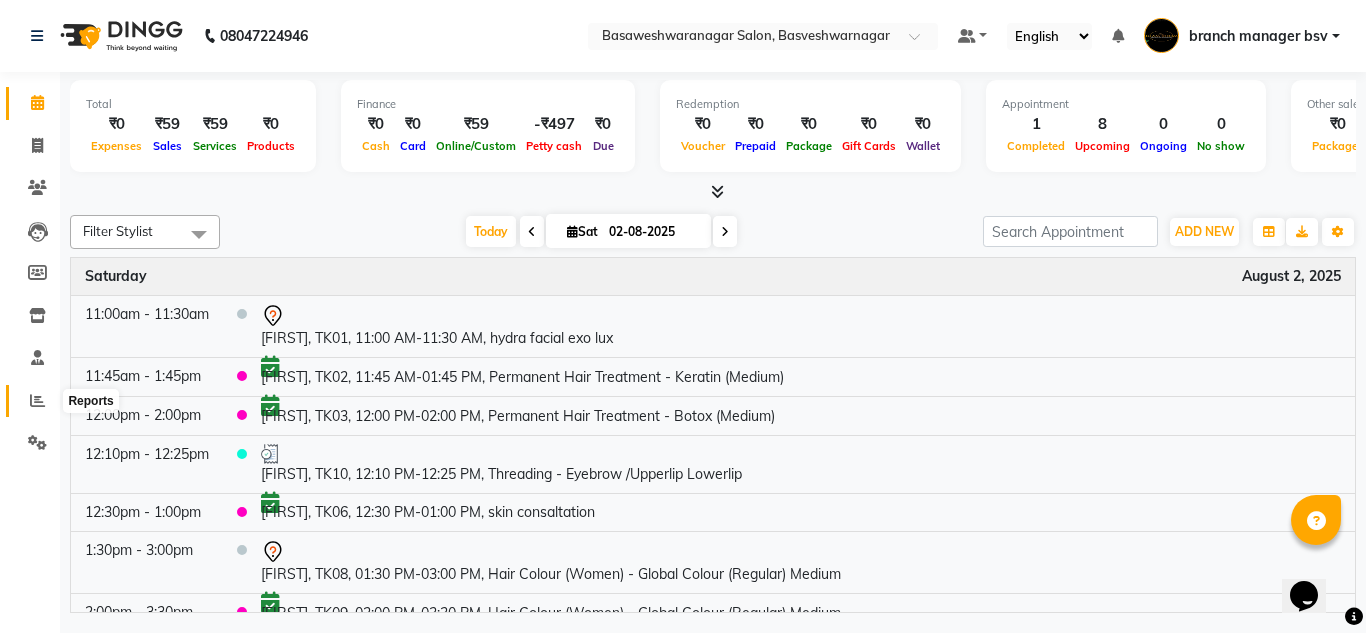 click 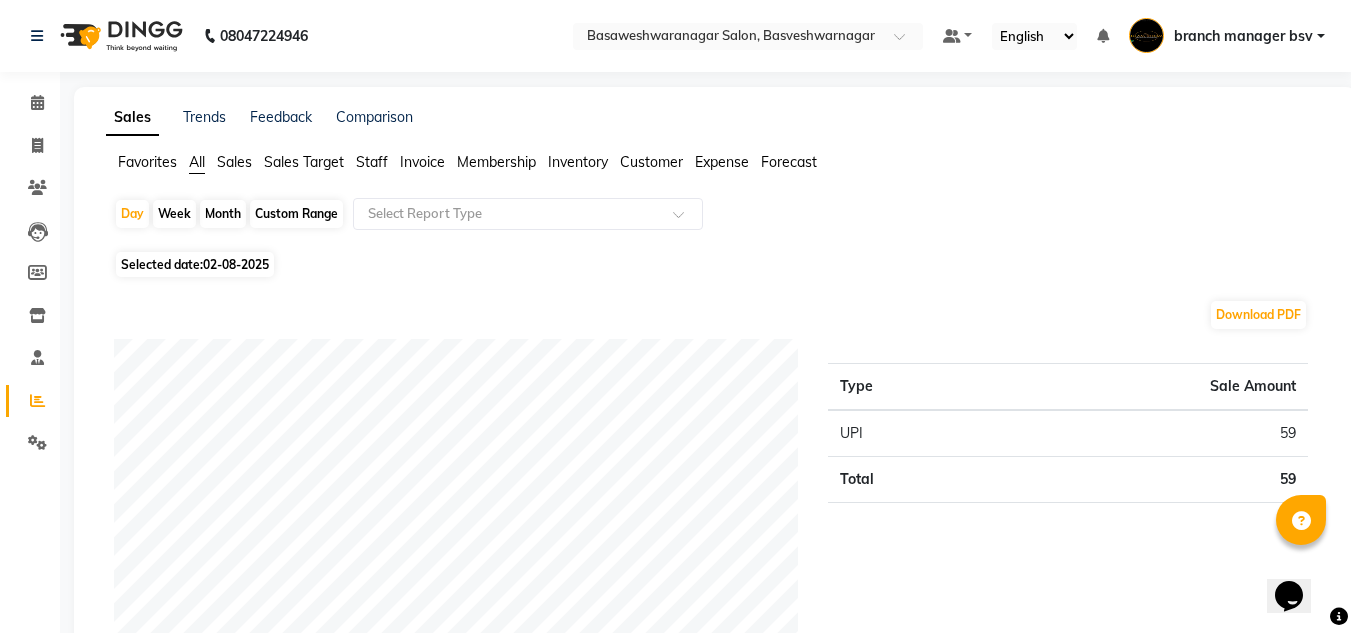 click on "Staff" 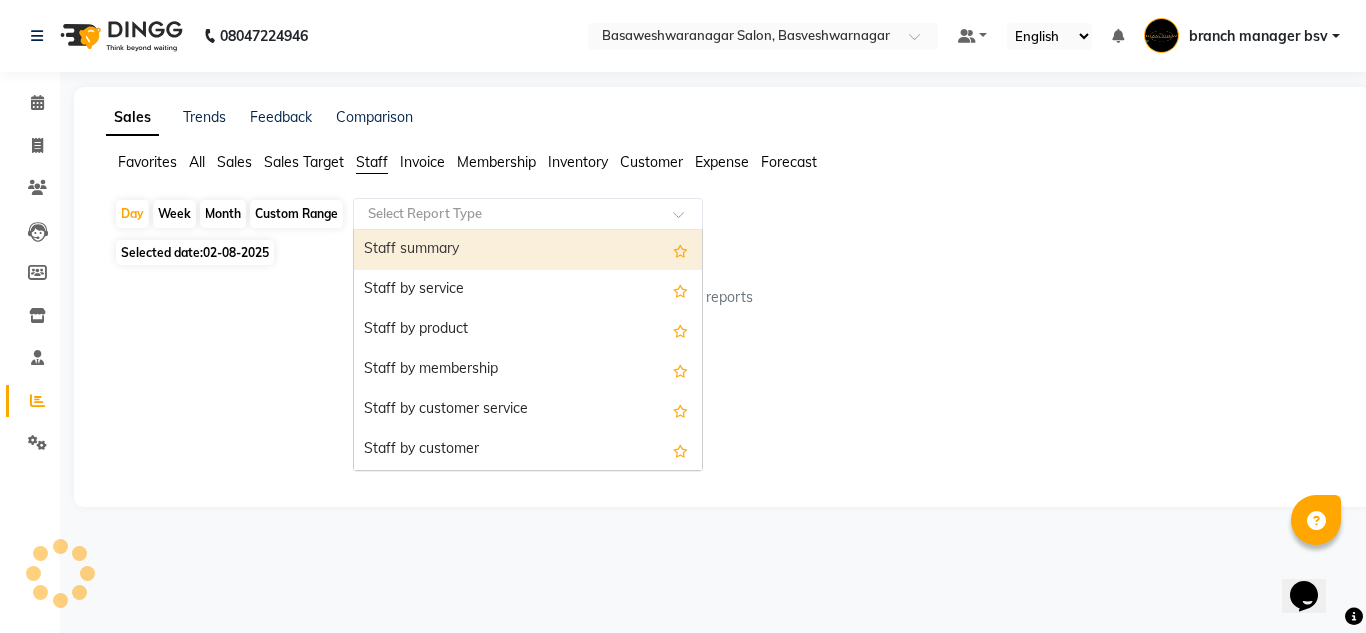 click 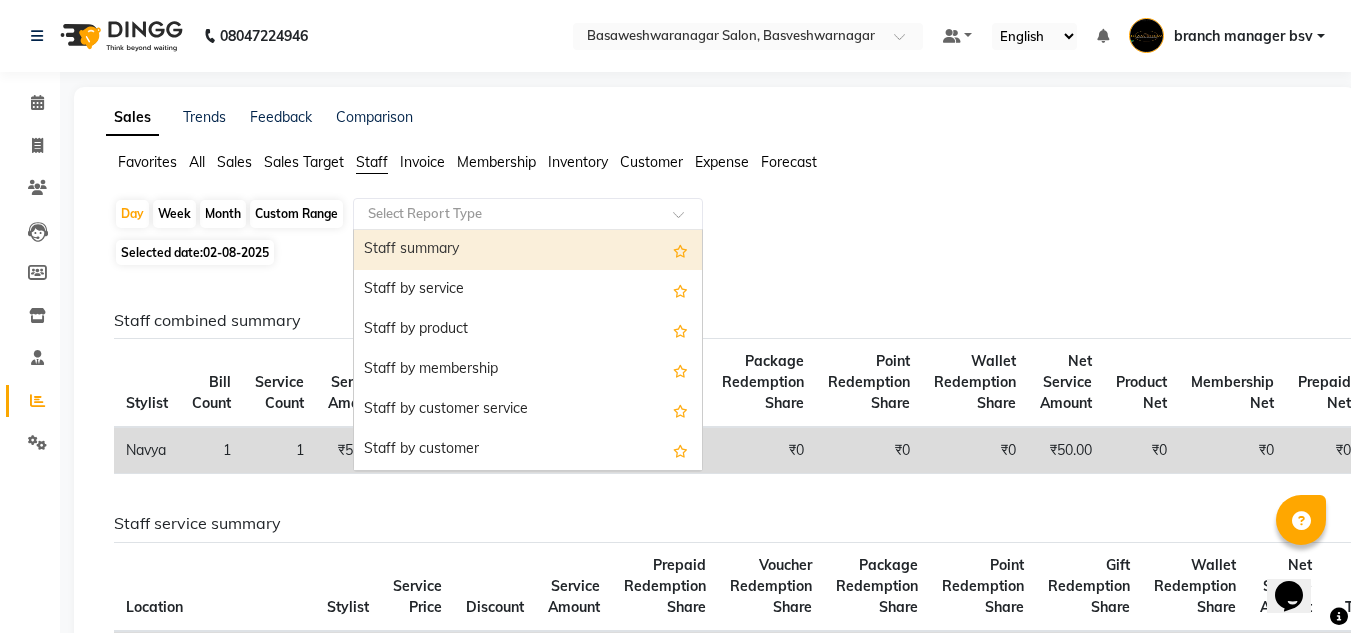 click on "Staff summary" at bounding box center [528, 250] 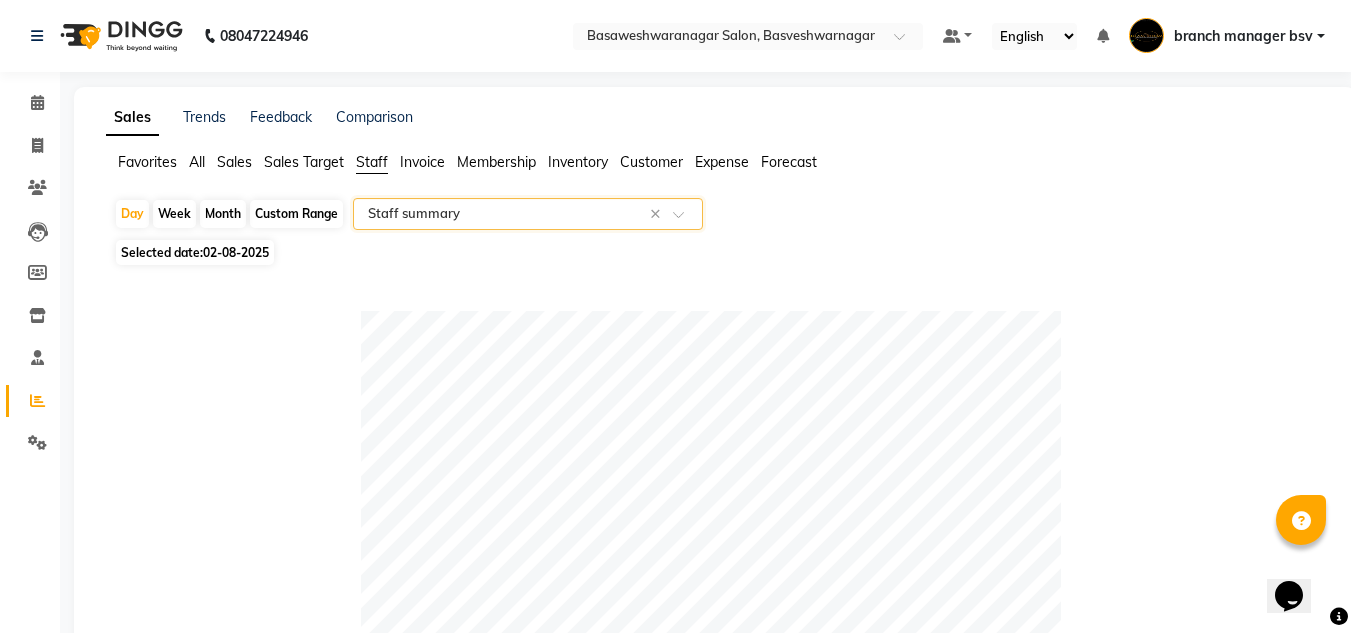click on "02-08-2025" 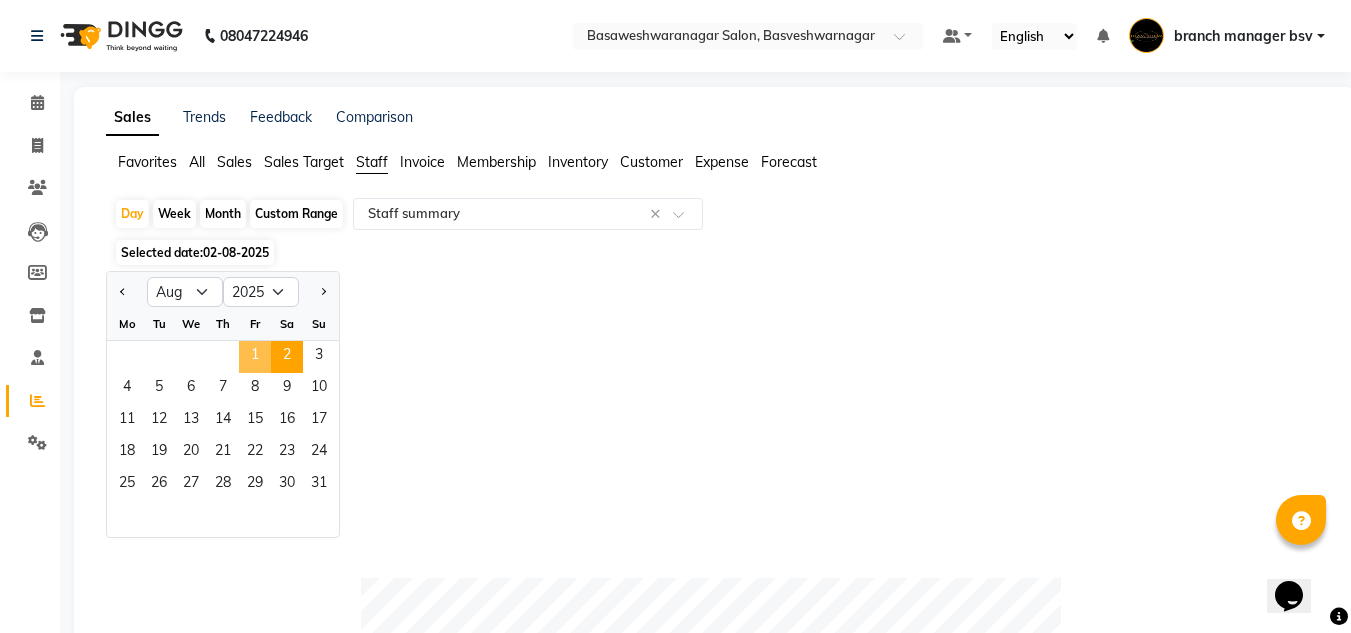 click on "1" 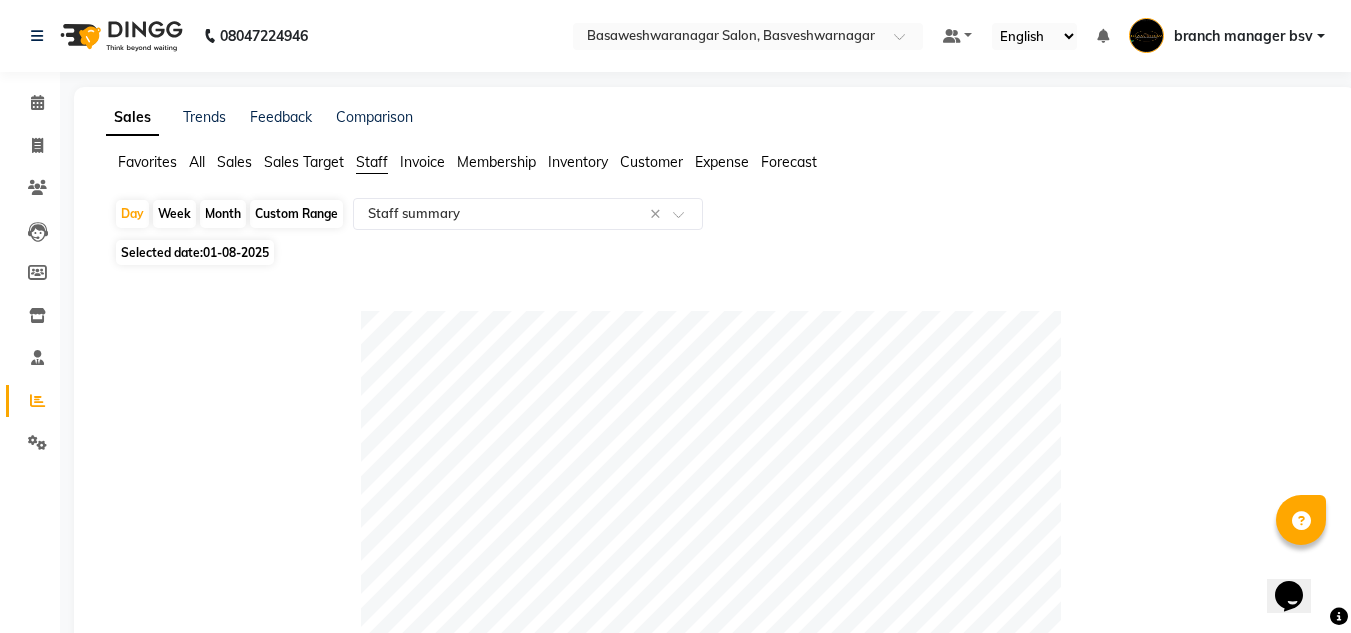 scroll, scrollTop: 943, scrollLeft: 0, axis: vertical 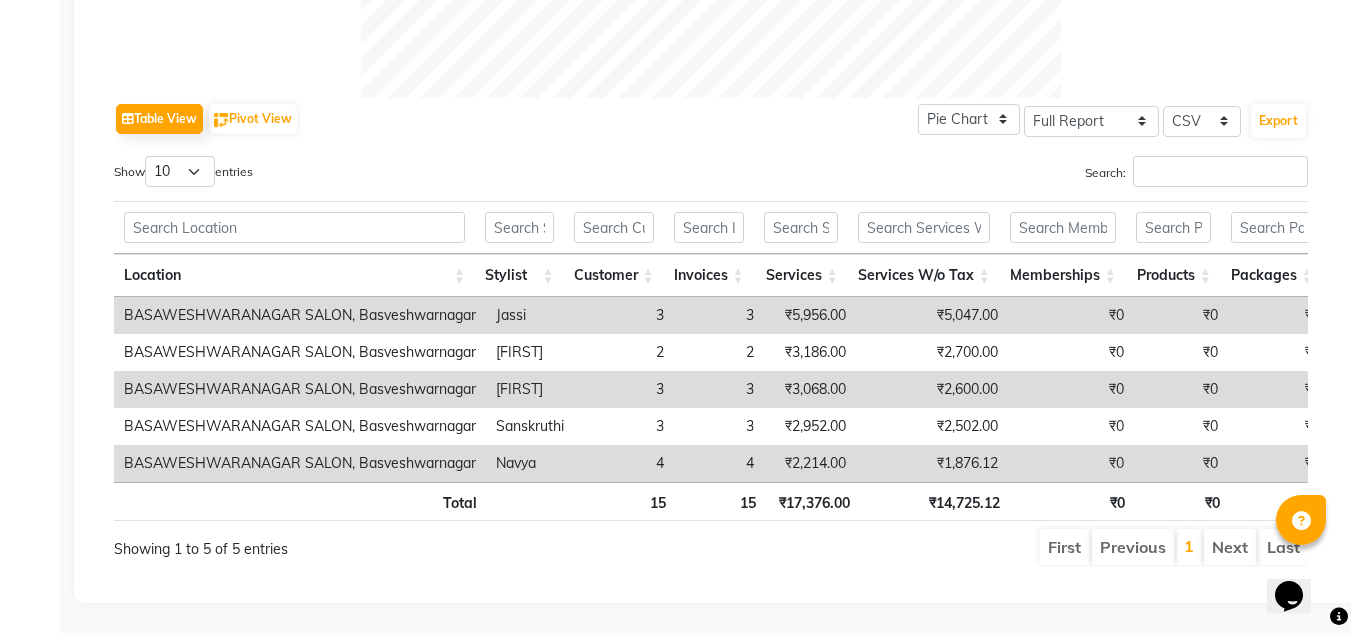 click on "₹5,956.00" at bounding box center (810, 315) 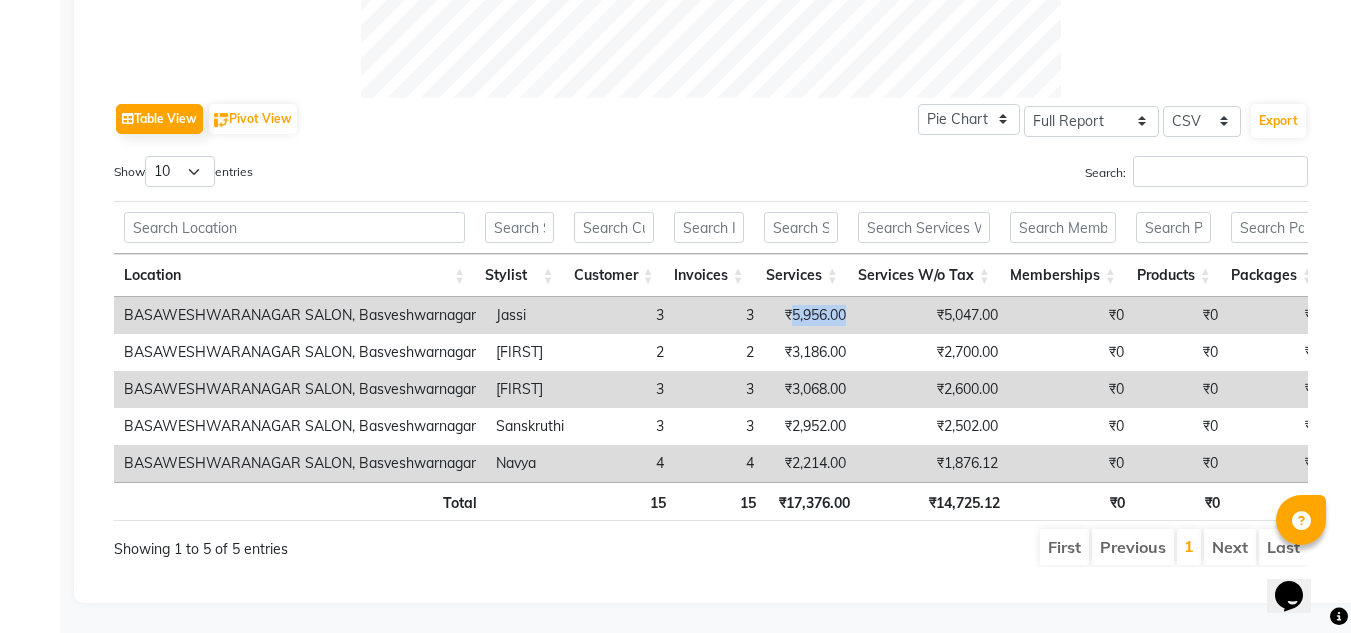 click on "₹5,956.00" at bounding box center (810, 315) 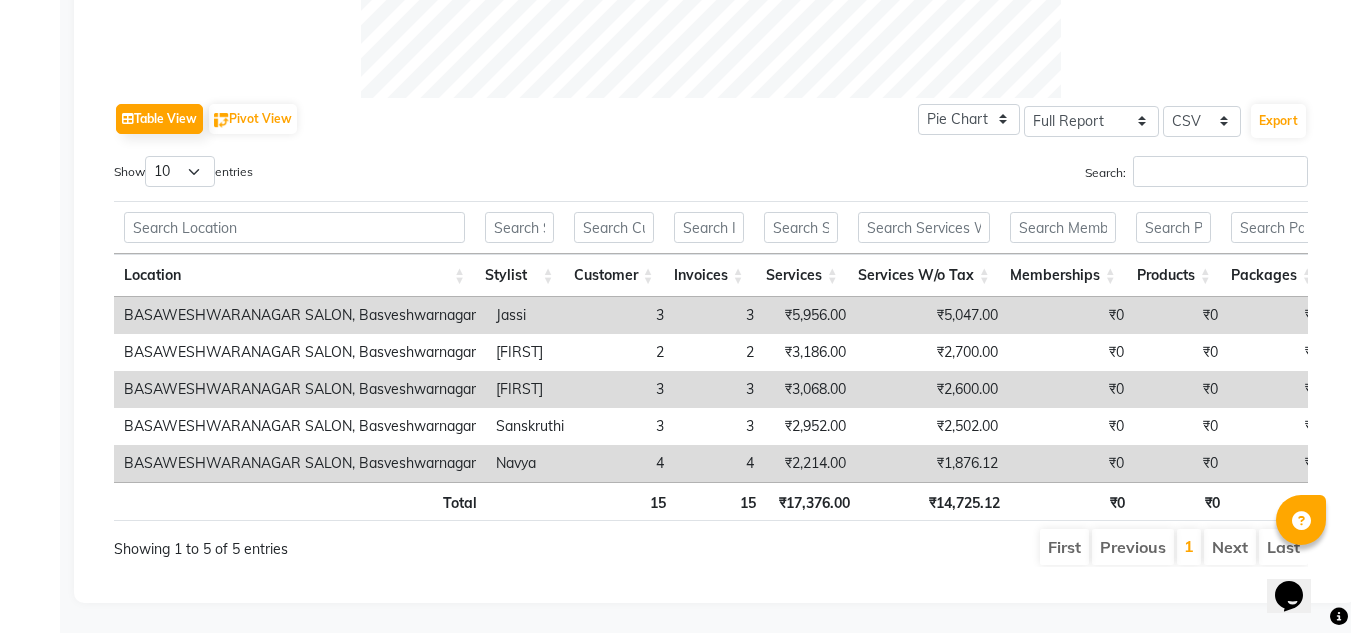 click on "₹3,068.00" at bounding box center [810, 389] 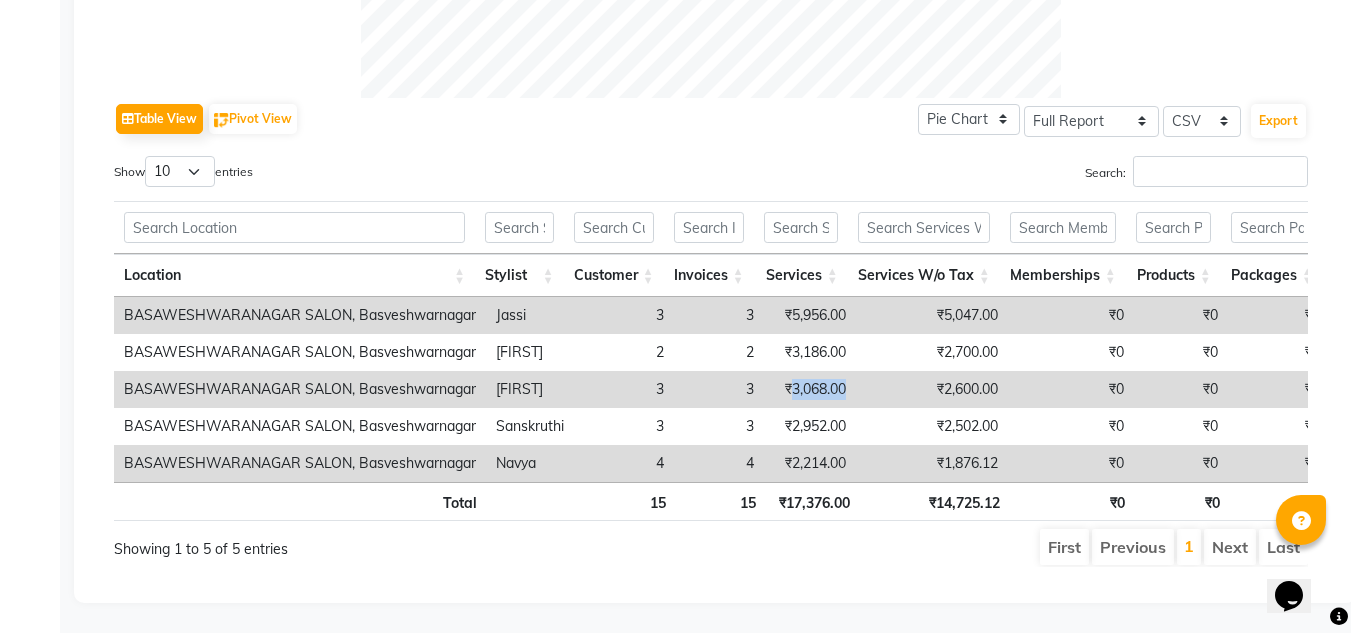 click on "₹3,068.00" at bounding box center (810, 389) 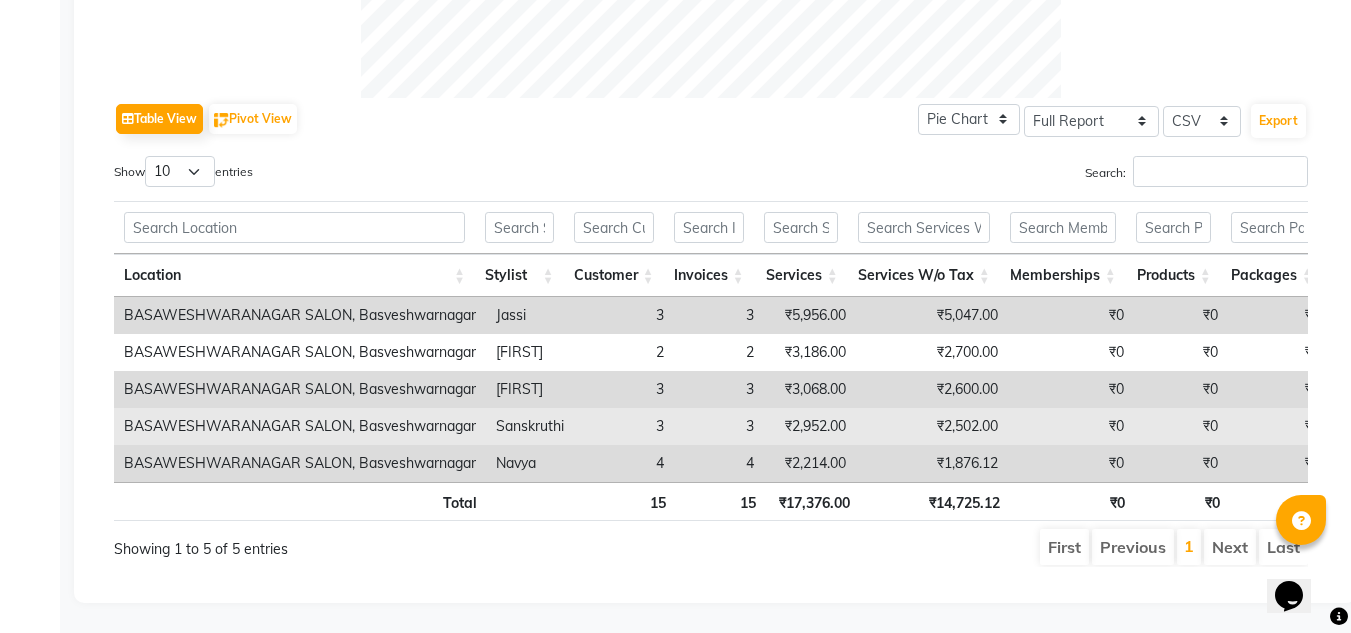 click on "₹2,952.00" at bounding box center (810, 426) 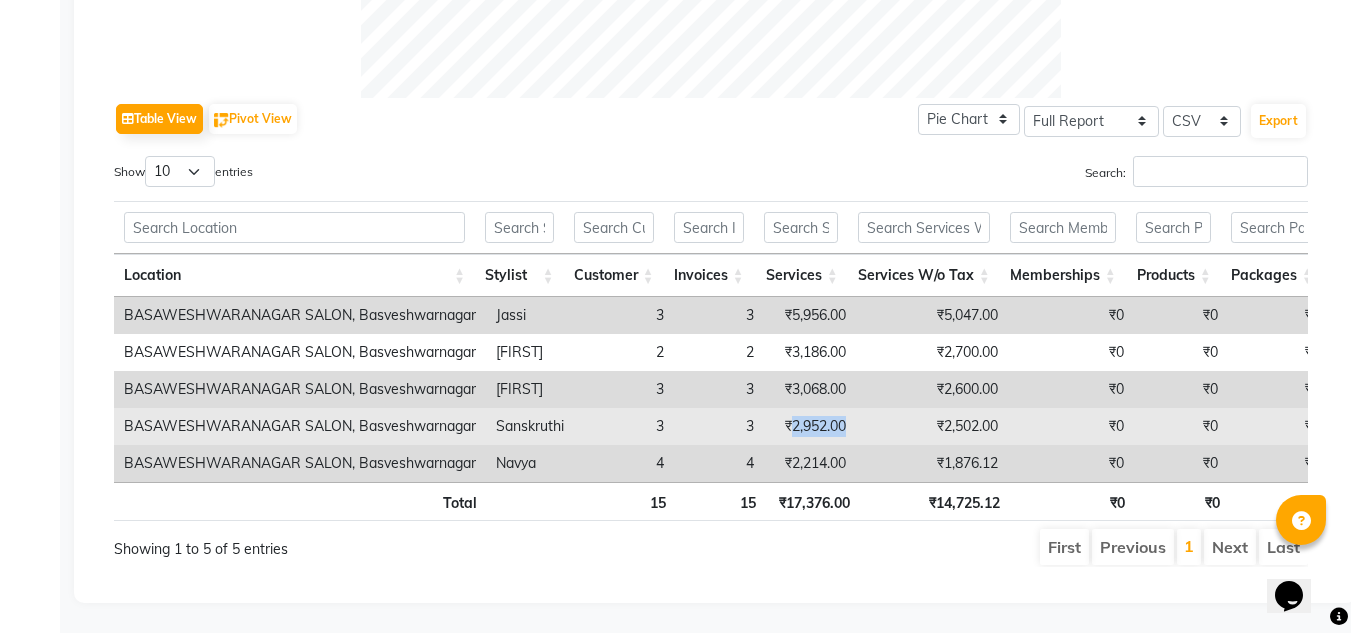 click on "₹2,952.00" at bounding box center (810, 426) 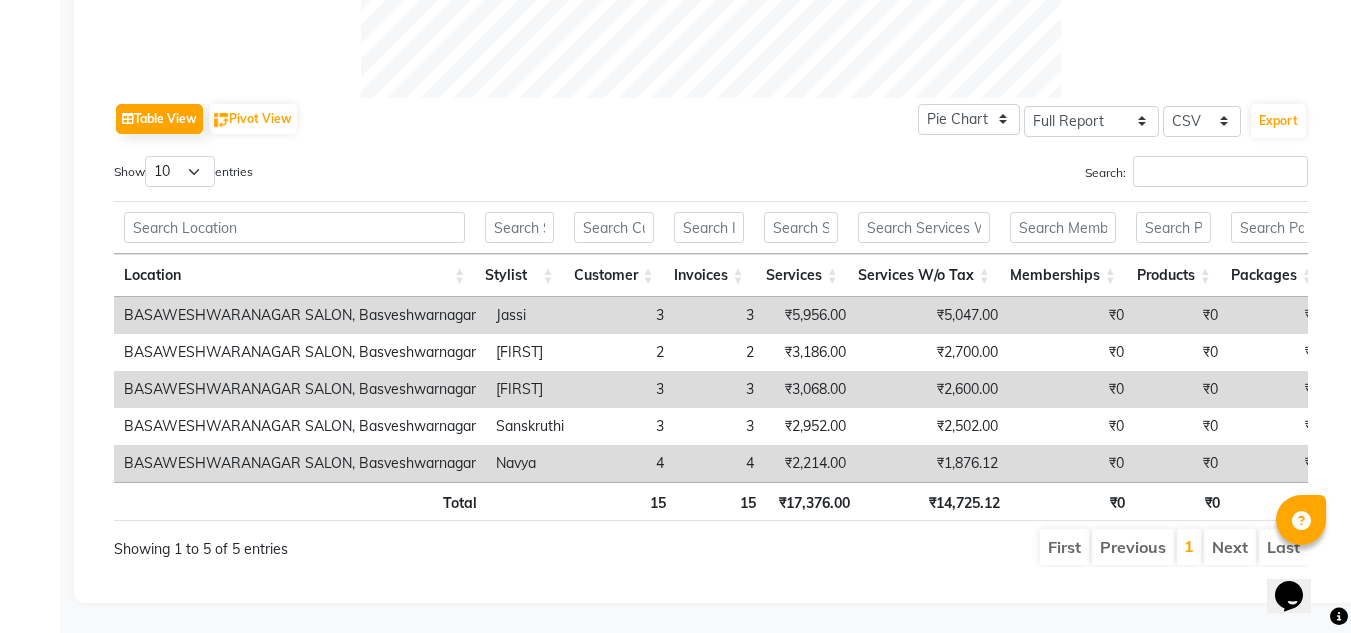 click on "₹2,214.00" at bounding box center [810, 463] 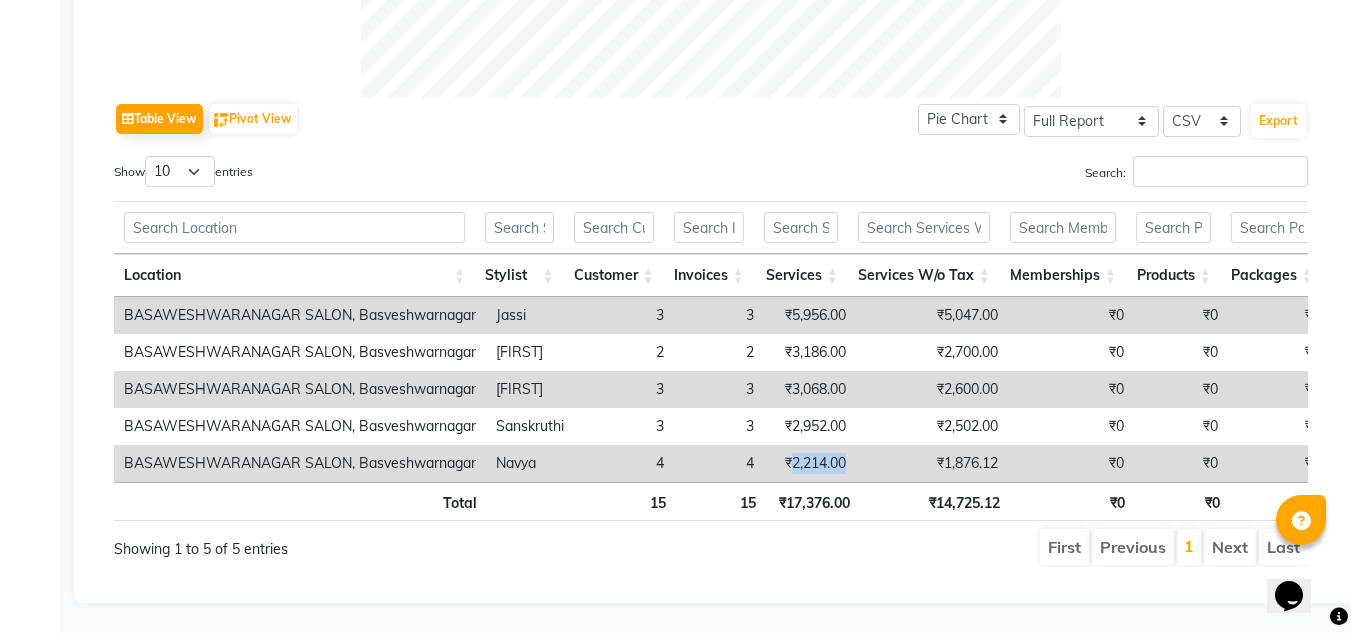 click on "₹2,214.00" at bounding box center (810, 463) 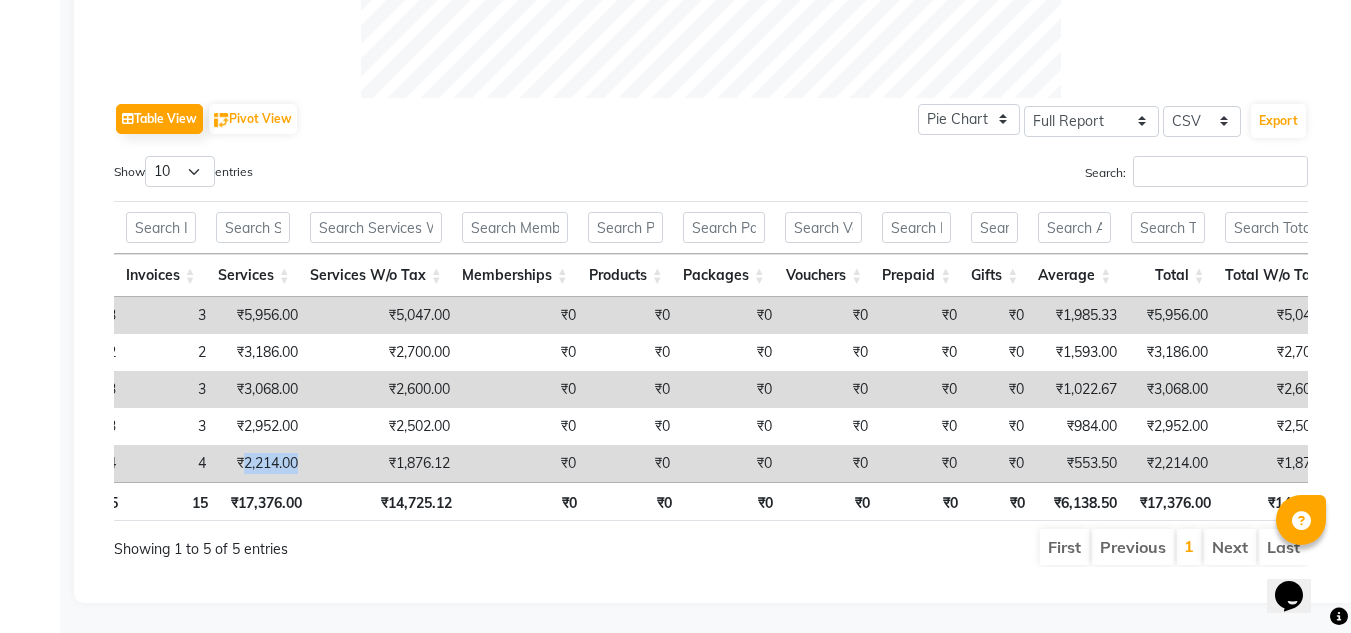 scroll, scrollTop: 0, scrollLeft: 1065, axis: horizontal 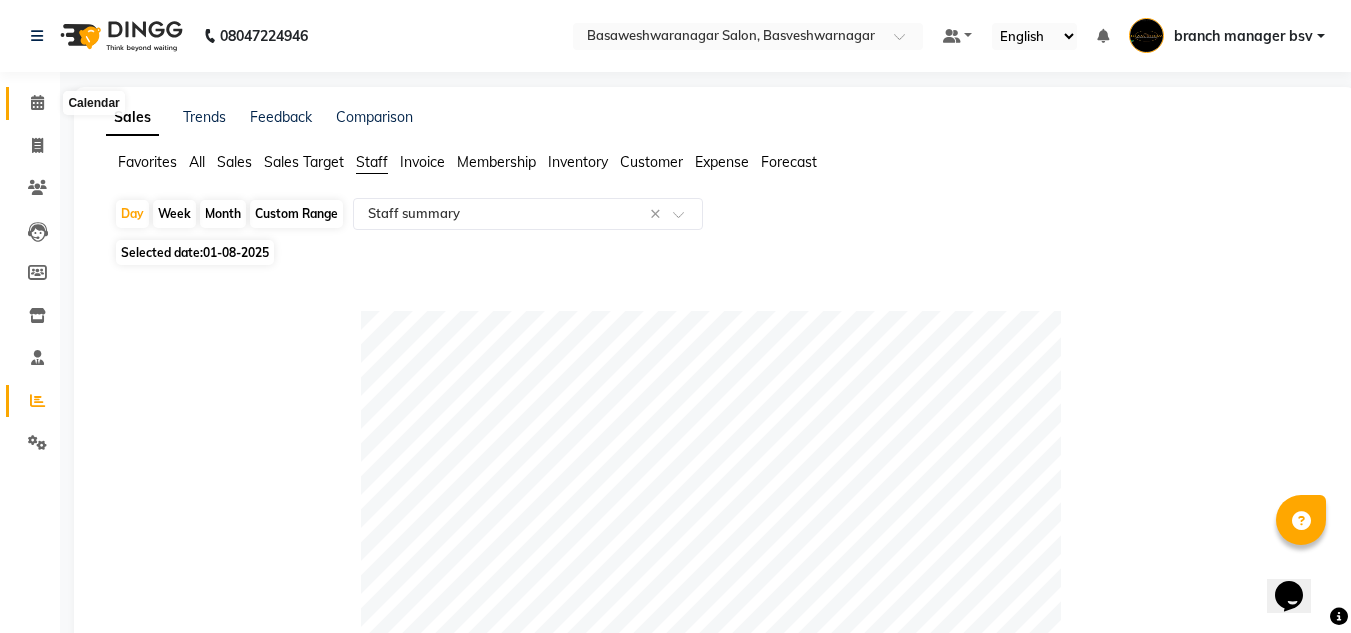 click 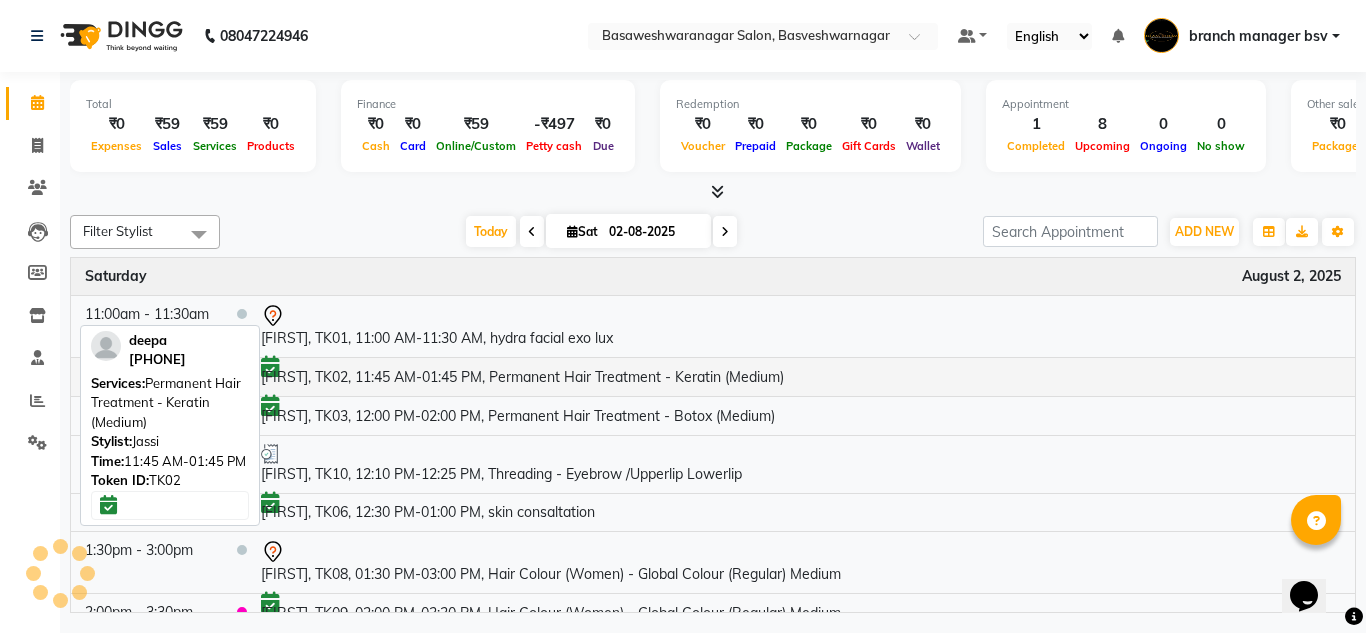 scroll, scrollTop: 98, scrollLeft: 0, axis: vertical 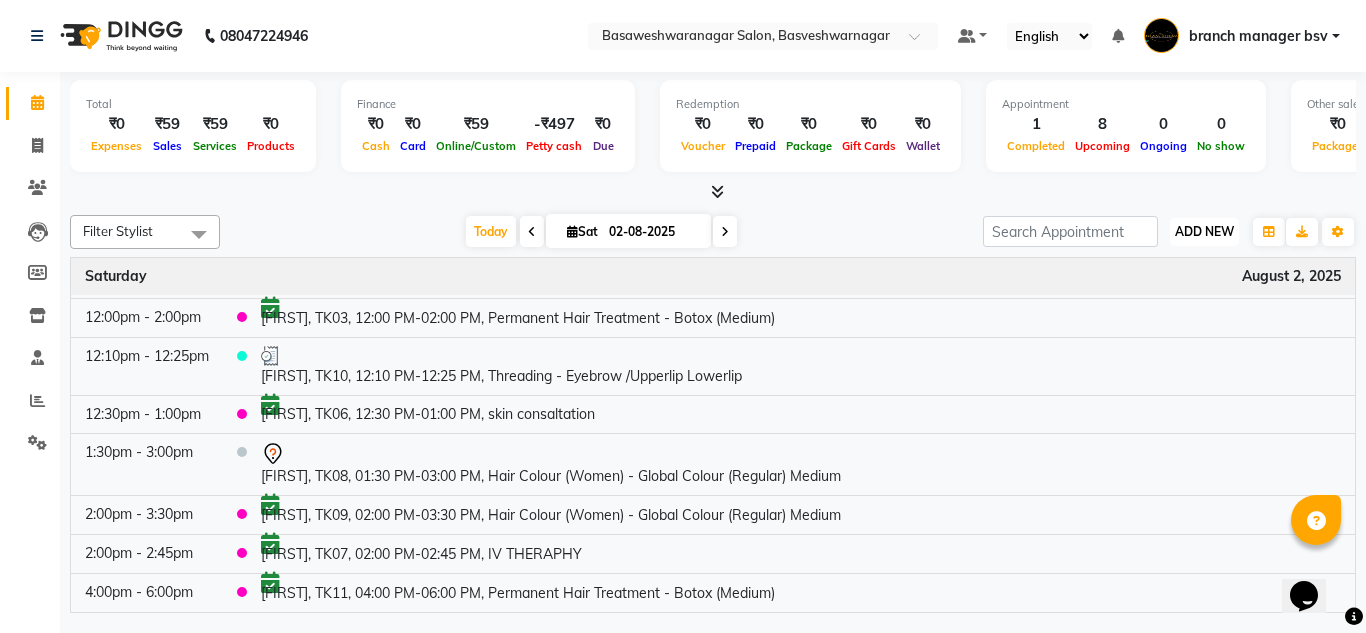 click on "ADD NEW Toggle Dropdown" at bounding box center [1204, 232] 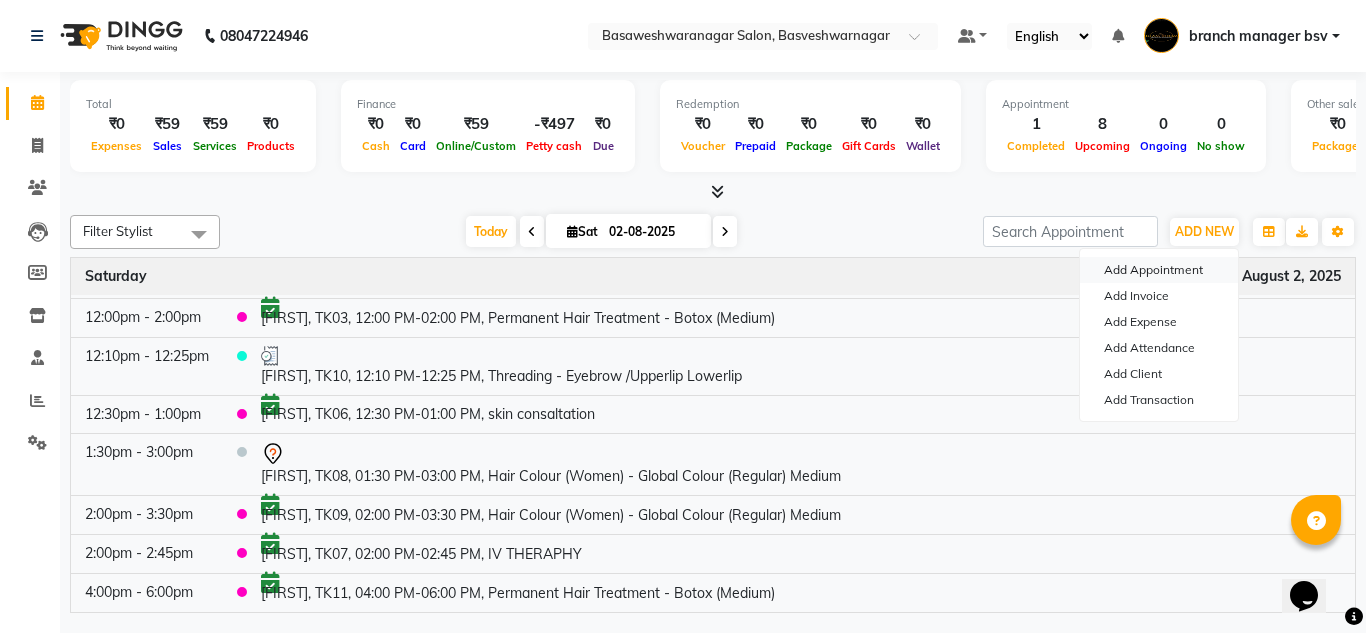 click on "Add Appointment" at bounding box center [1159, 270] 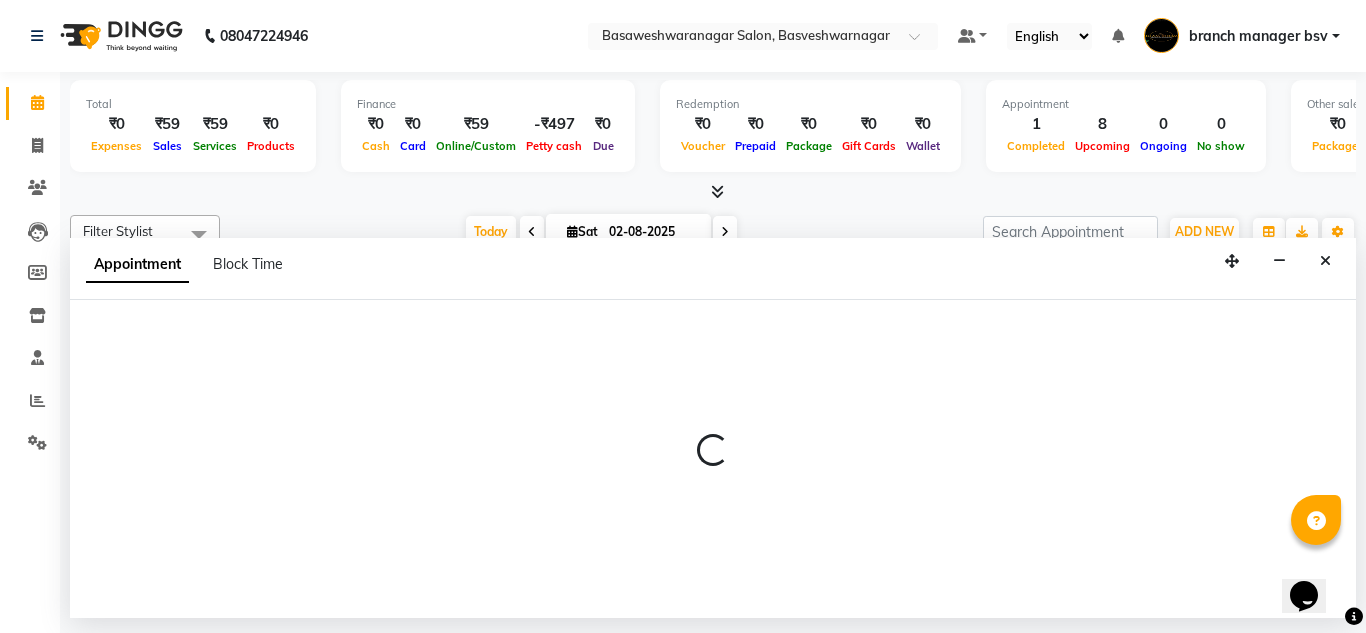 select on "tentative" 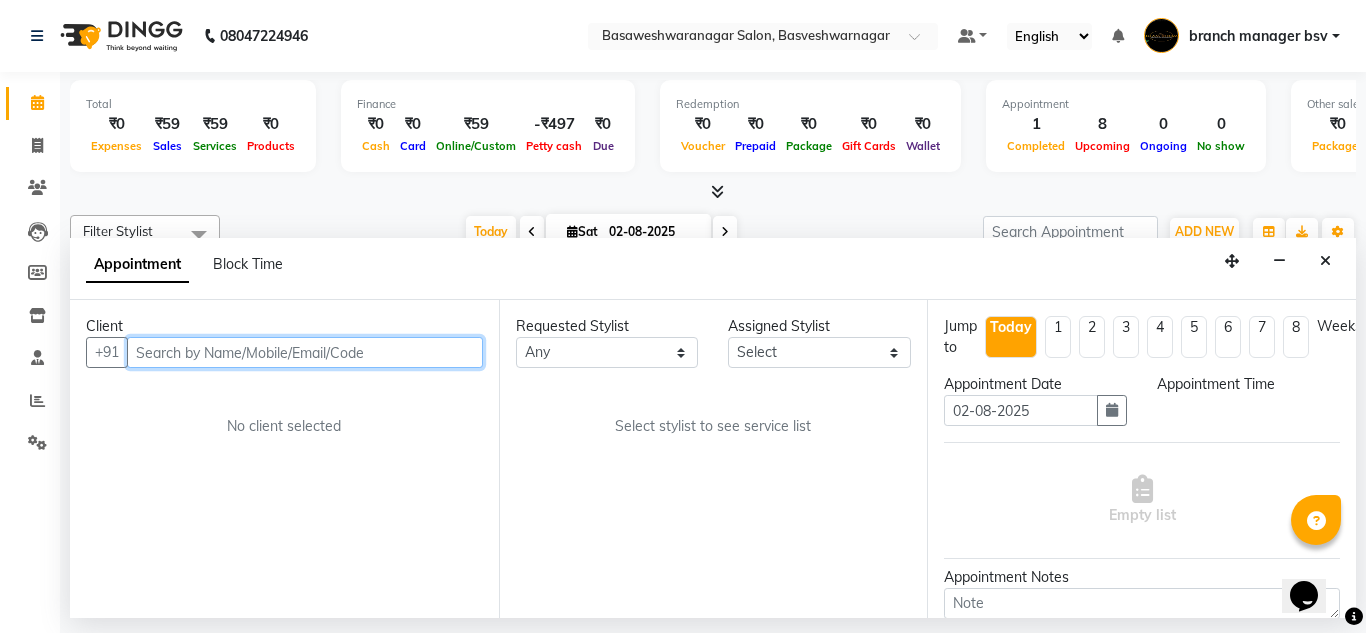 select on "540" 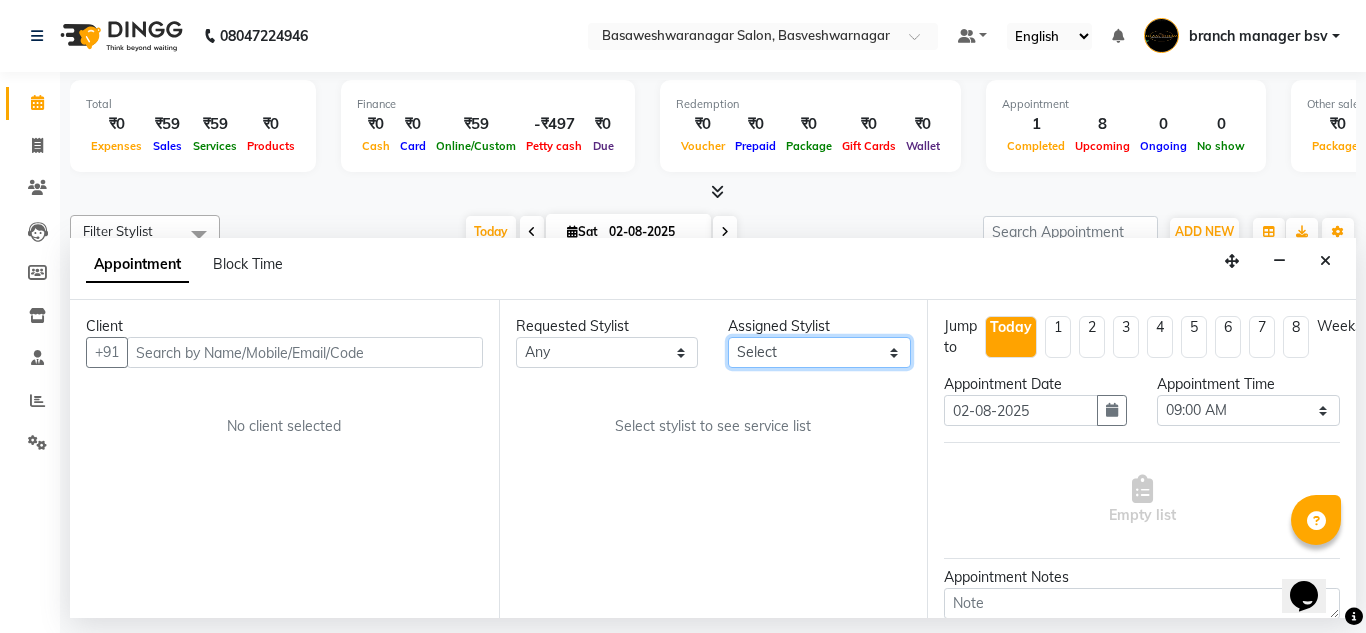 click on "Select ashwini branch manager bsv Dr.Jabin Dr mehzabin GURISH JASSI Jayshree Navya pooja accounts PRATIK RAJEESHA Rasna Sanskruthi shangnimwom SMIRTI SUMITH SUNITHA SUNNY Tanveer  TEZZ The Glam Room theja Trishna urmi" at bounding box center [819, 352] 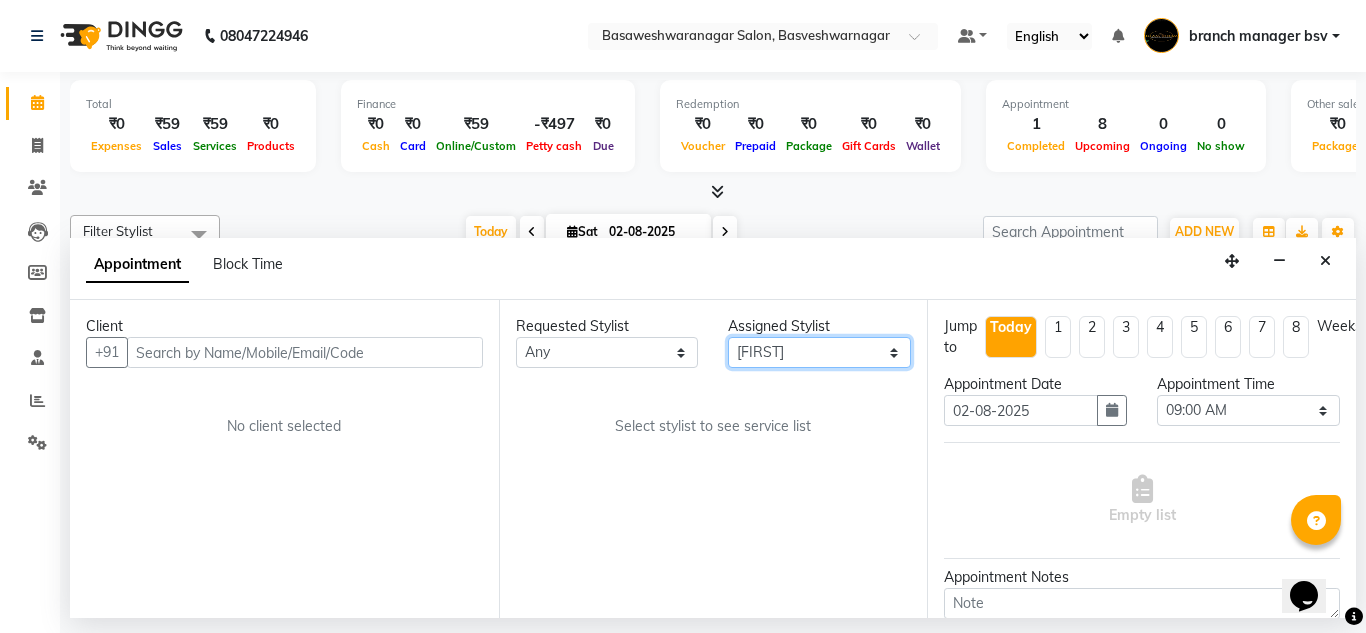 click on "Select ashwini branch manager bsv Dr.Jabin Dr mehzabin GURISH JASSI Jayshree Navya pooja accounts PRATIK RAJEESHA Rasna Sanskruthi shangnimwom SMIRTI SUMITH SUNITHA SUNNY Tanveer  TEZZ The Glam Room theja Trishna urmi" at bounding box center (819, 352) 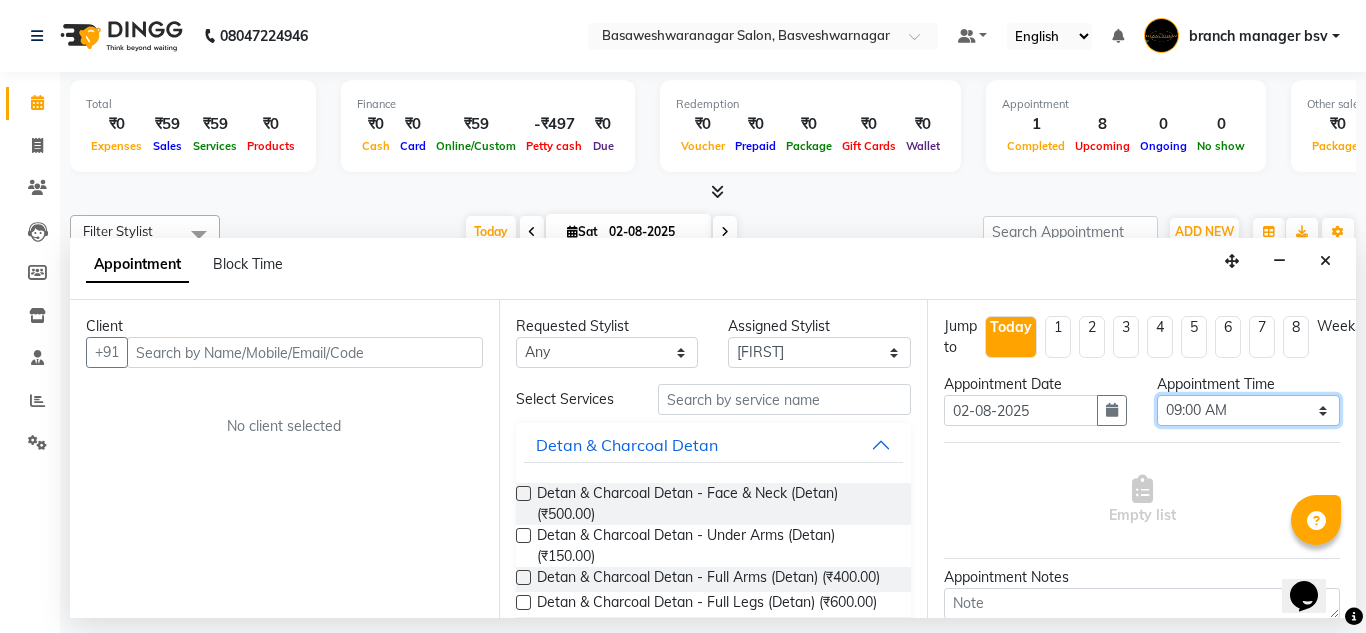 click on "Select 09:00 AM 09:15 AM 09:30 AM 09:45 AM 10:00 AM 10:15 AM 10:30 AM 10:45 AM 11:00 AM 11:15 AM 11:30 AM 11:45 AM 12:00 PM 12:15 PM 12:30 PM 12:45 PM 01:00 PM 01:15 PM 01:30 PM 01:45 PM 02:00 PM 02:15 PM 02:30 PM 02:45 PM 03:00 PM 03:15 PM 03:30 PM 03:45 PM 04:00 PM 04:15 PM 04:30 PM 04:45 PM 05:00 PM 05:15 PM 05:30 PM 05:45 PM 06:00 PM 06:15 PM 06:30 PM 06:45 PM 07:00 PM 07:15 PM 07:30 PM 07:45 PM 08:00 PM" at bounding box center (1248, 410) 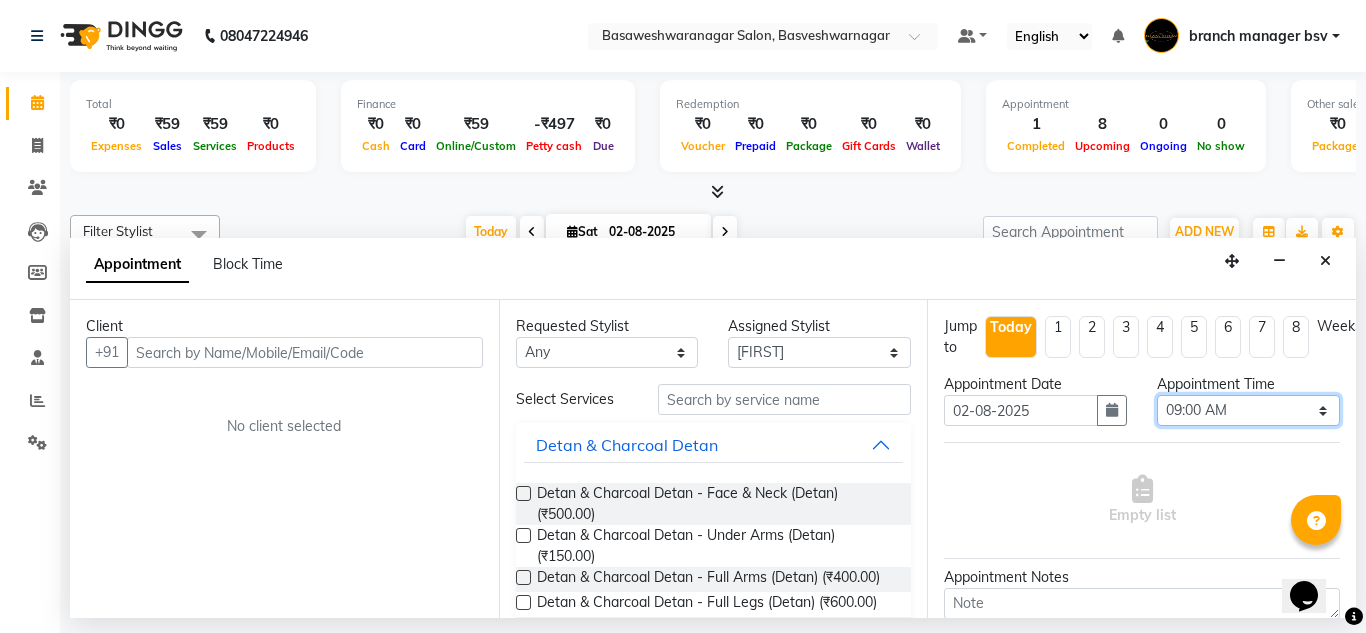 select on "1020" 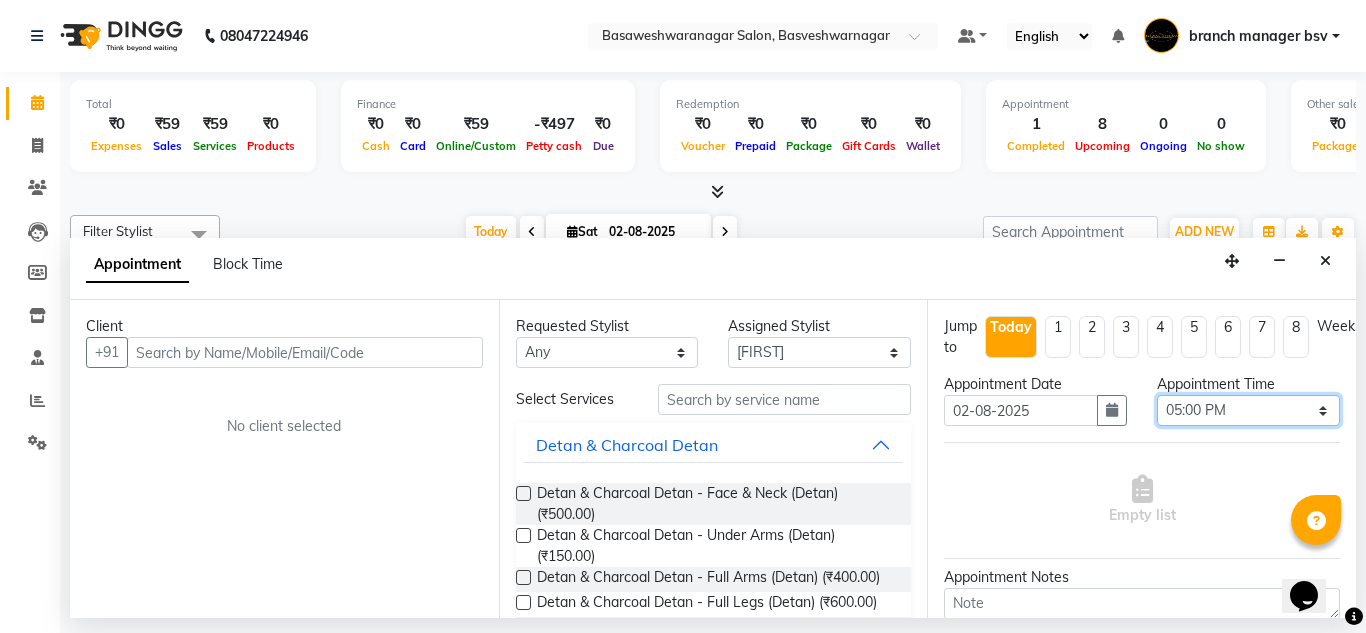 click on "Select 09:00 AM 09:15 AM 09:30 AM 09:45 AM 10:00 AM 10:15 AM 10:30 AM 10:45 AM 11:00 AM 11:15 AM 11:30 AM 11:45 AM 12:00 PM 12:15 PM 12:30 PM 12:45 PM 01:00 PM 01:15 PM 01:30 PM 01:45 PM 02:00 PM 02:15 PM 02:30 PM 02:45 PM 03:00 PM 03:15 PM 03:30 PM 03:45 PM 04:00 PM 04:15 PM 04:30 PM 04:45 PM 05:00 PM 05:15 PM 05:30 PM 05:45 PM 06:00 PM 06:15 PM 06:30 PM 06:45 PM 07:00 PM 07:15 PM 07:30 PM 07:45 PM 08:00 PM" at bounding box center (1248, 410) 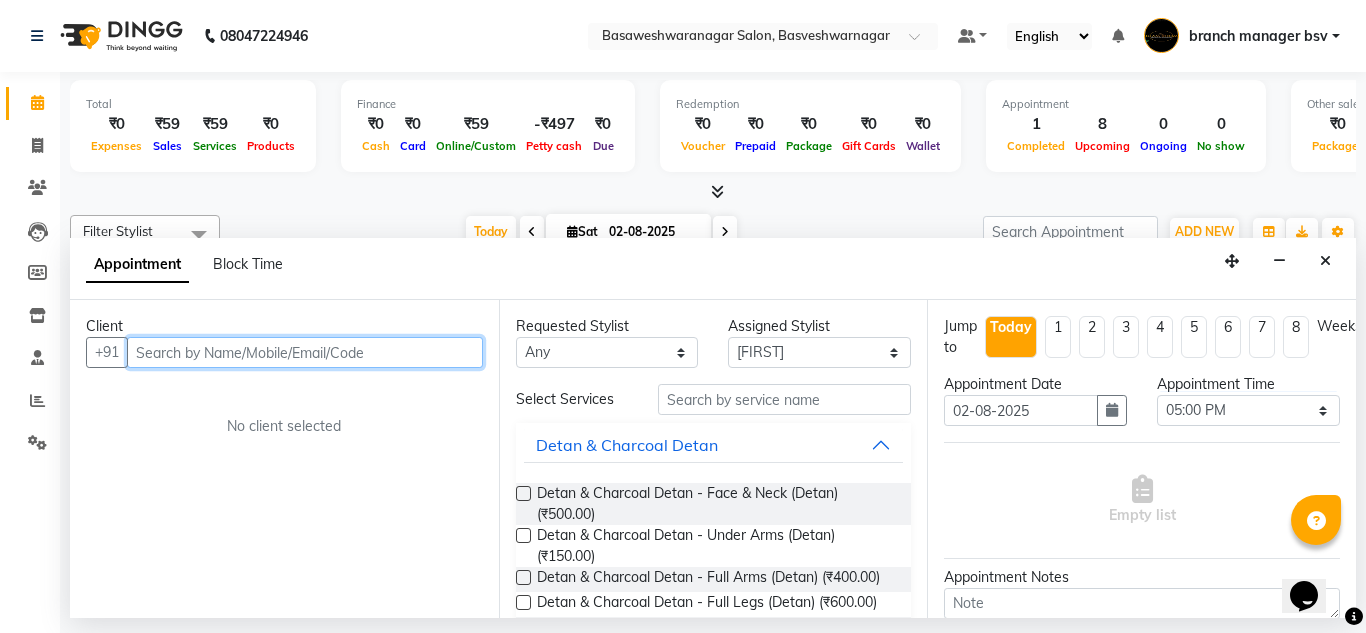 click at bounding box center (305, 352) 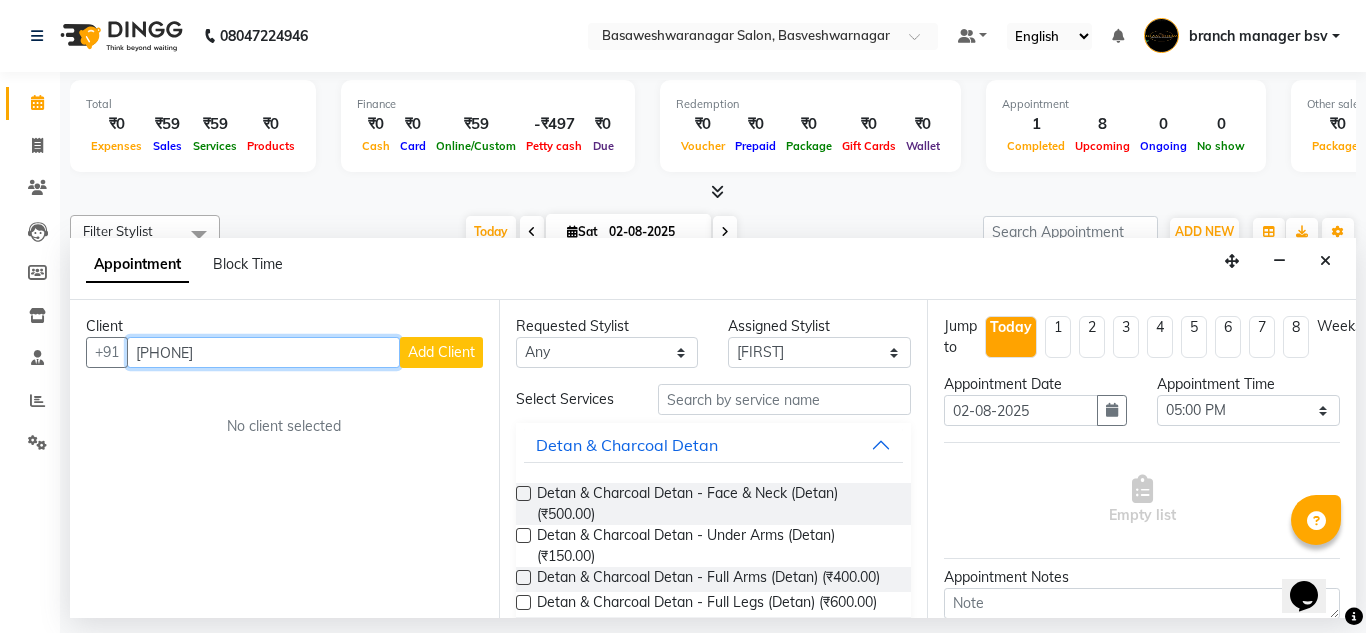 type on "[PHONE]" 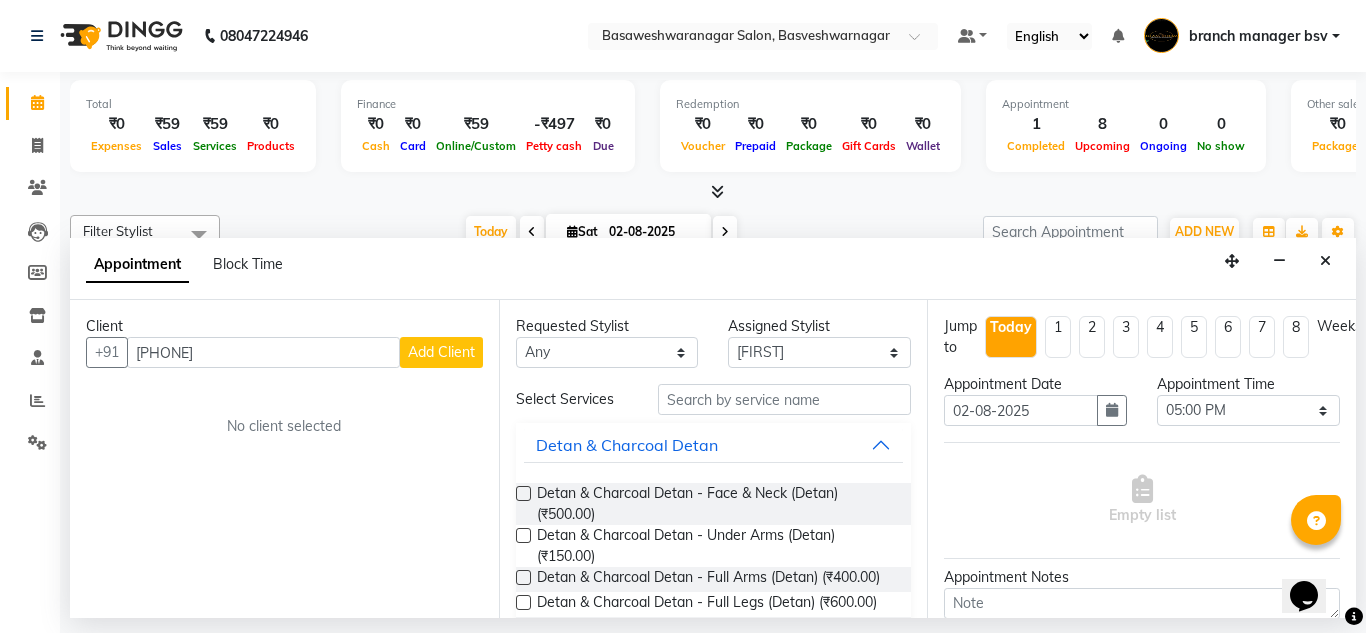 click on "Add Client" at bounding box center (441, 352) 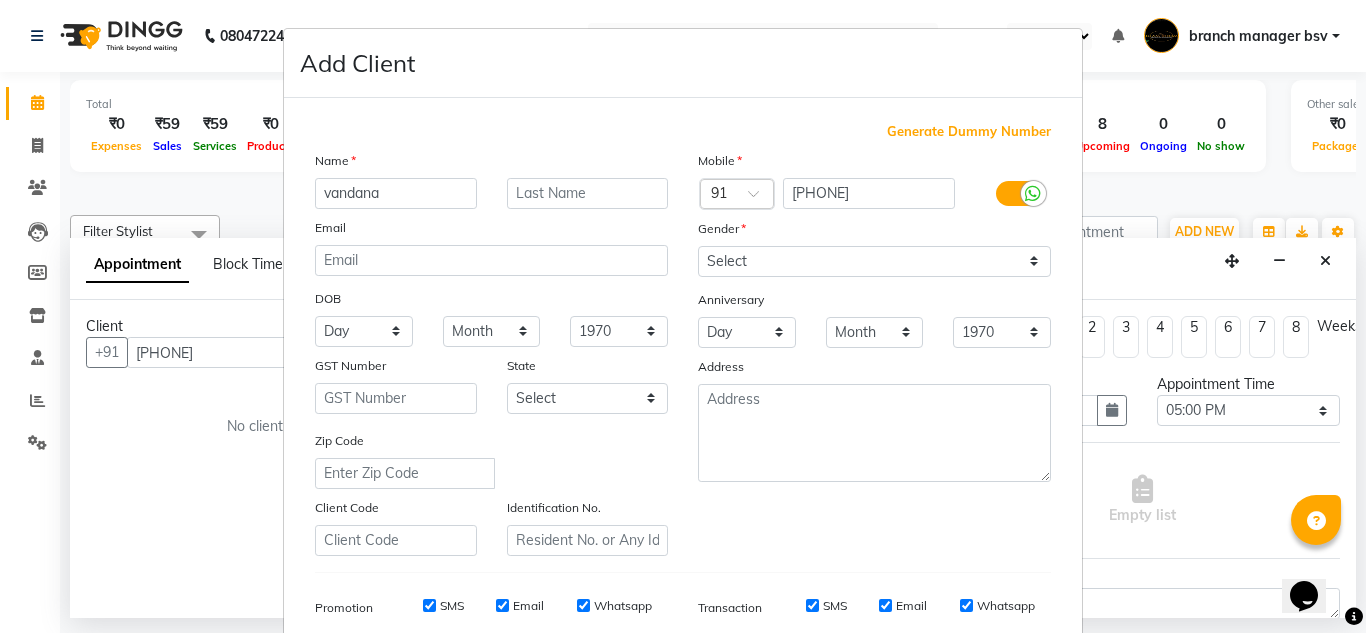 type on "vandana" 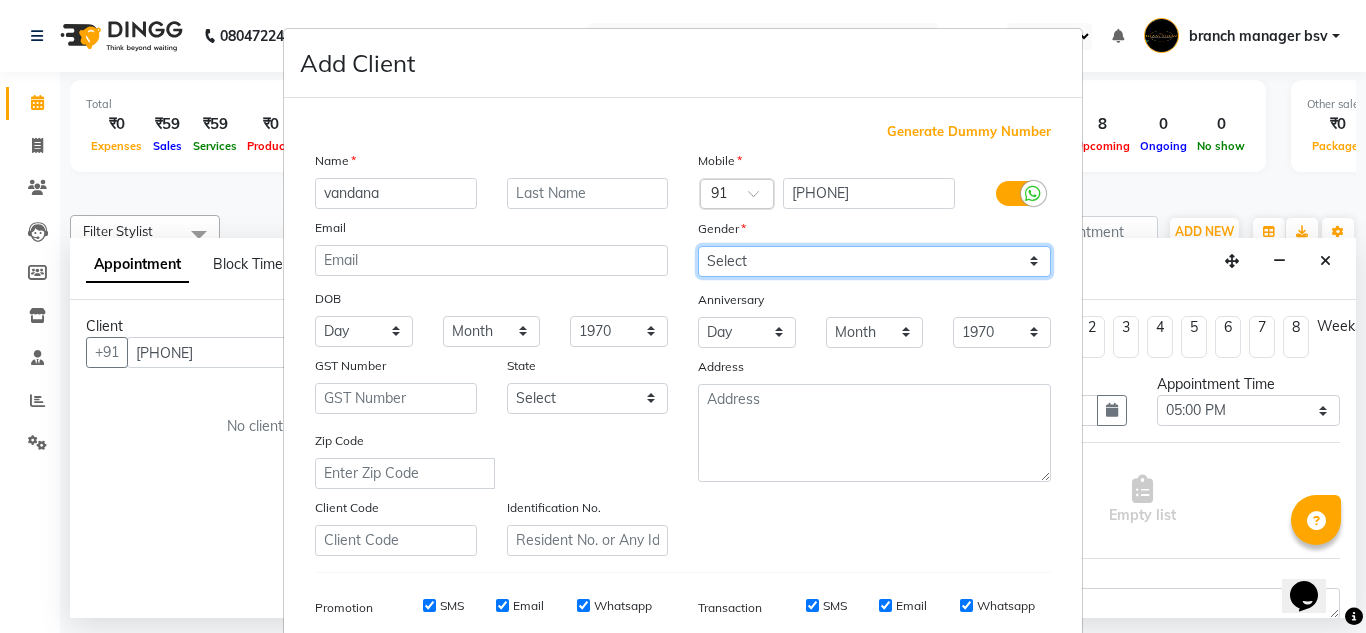 click on "Select Male Female Other Prefer Not To Say" at bounding box center [874, 261] 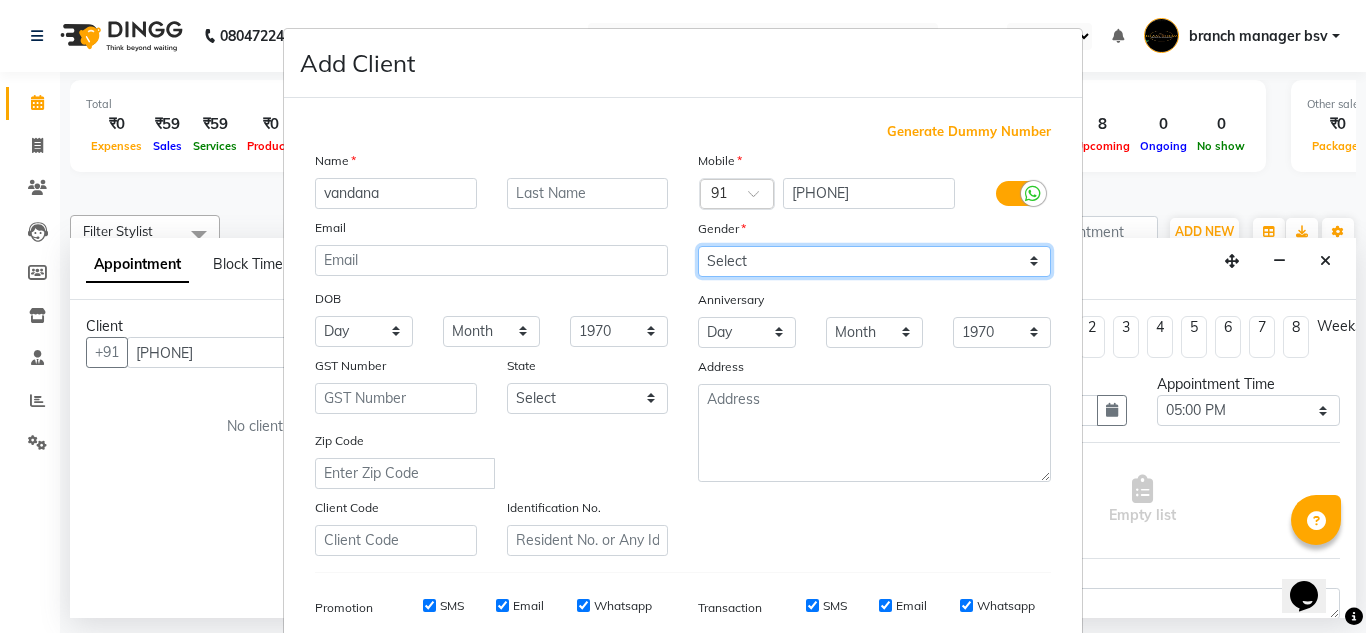 select on "female" 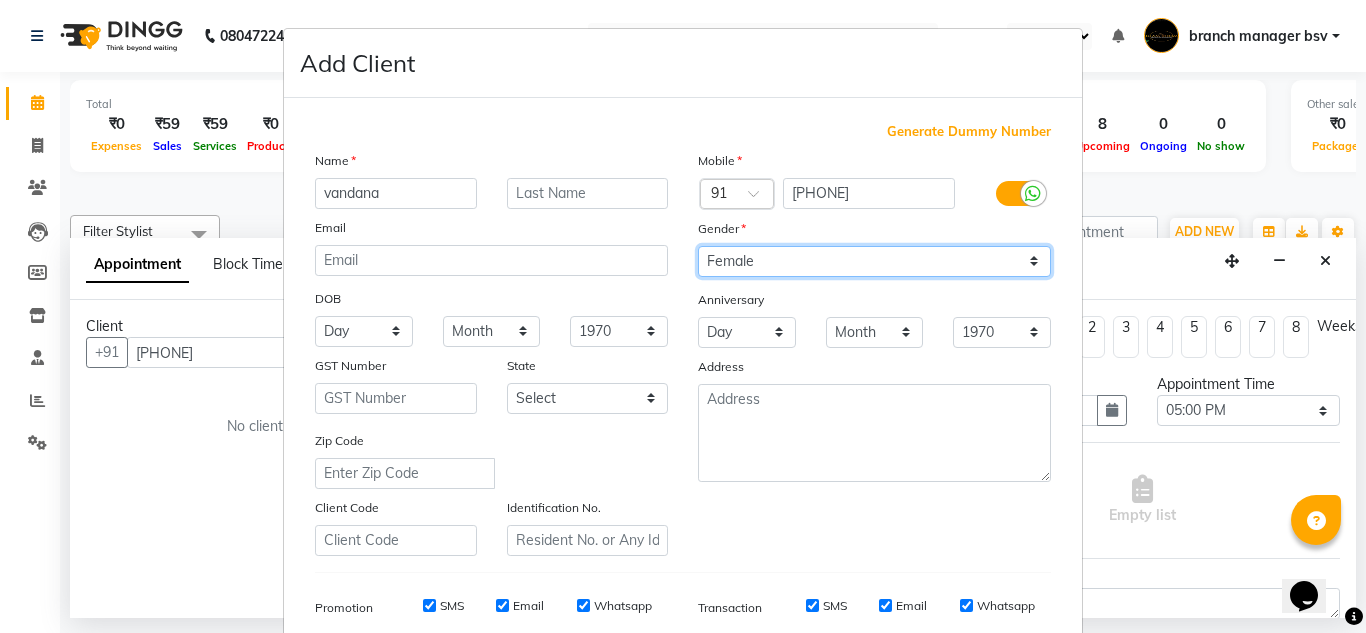 click on "Select Male Female Other Prefer Not To Say" at bounding box center (874, 261) 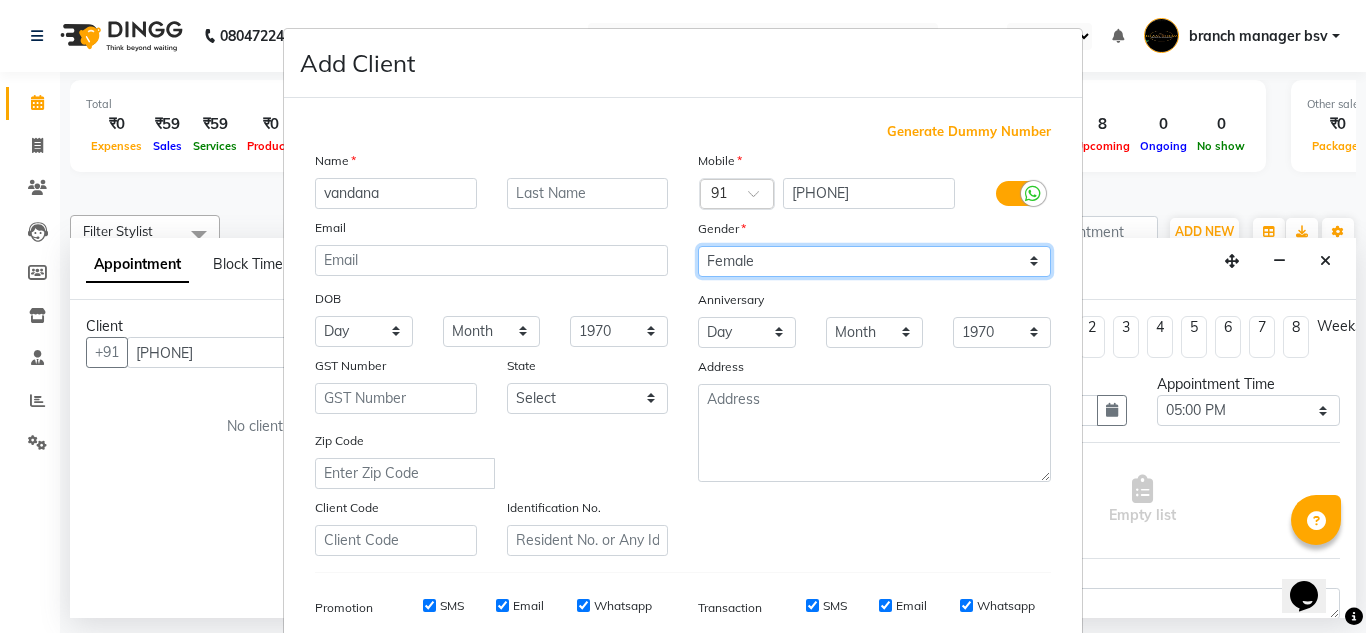 scroll, scrollTop: 290, scrollLeft: 0, axis: vertical 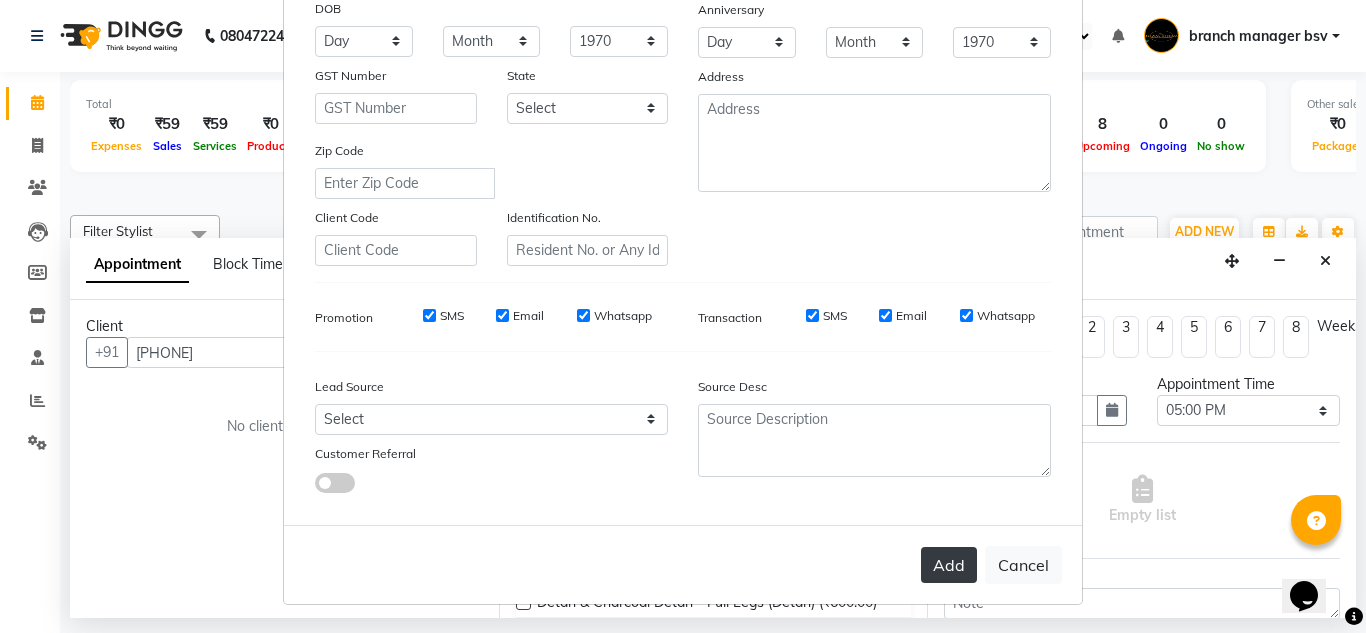 click on "Add" at bounding box center (949, 565) 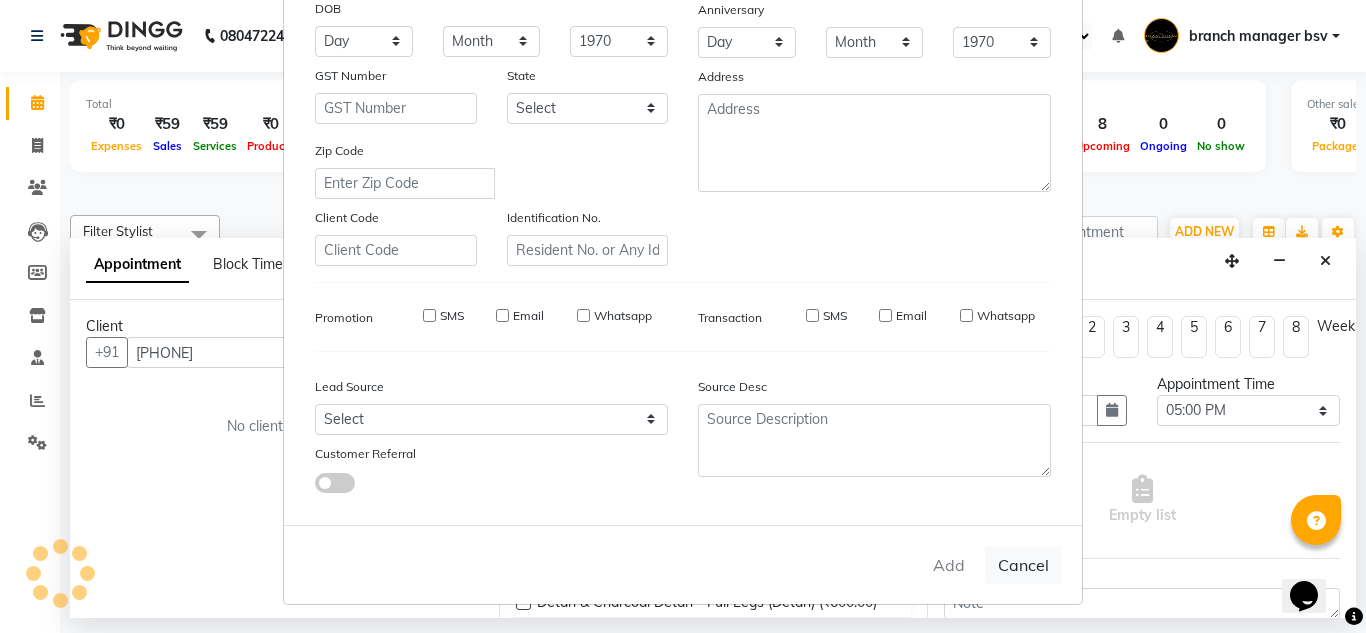 type 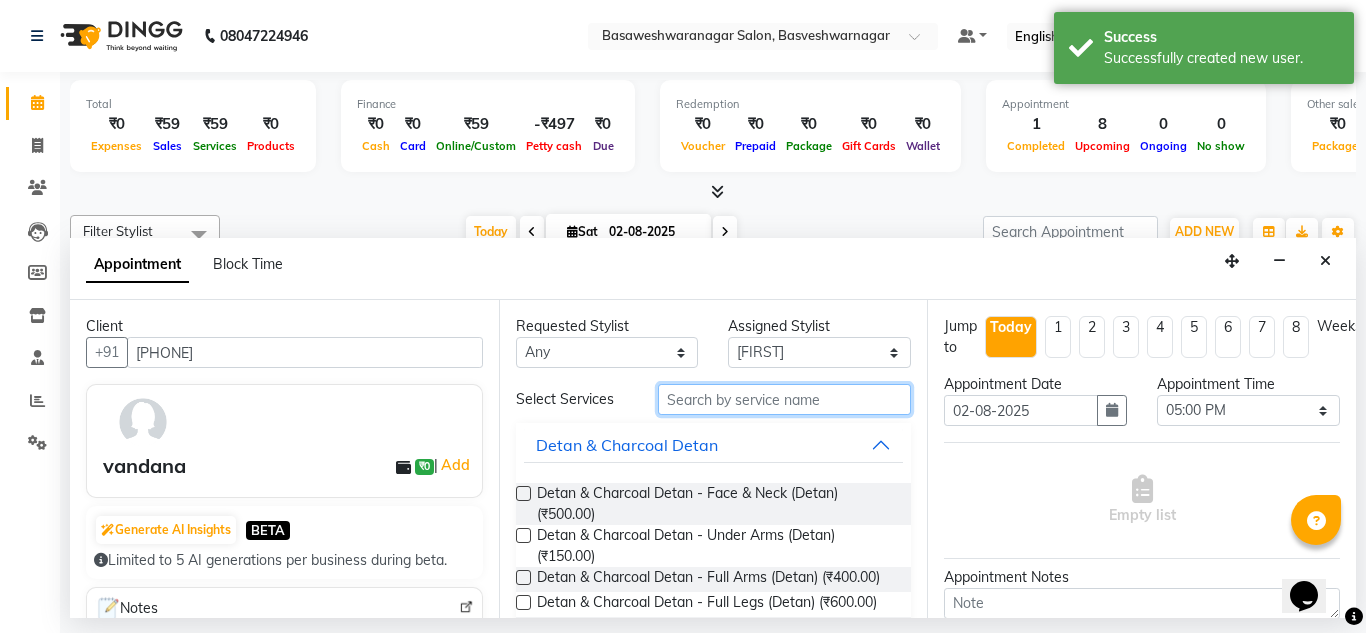 click at bounding box center (785, 399) 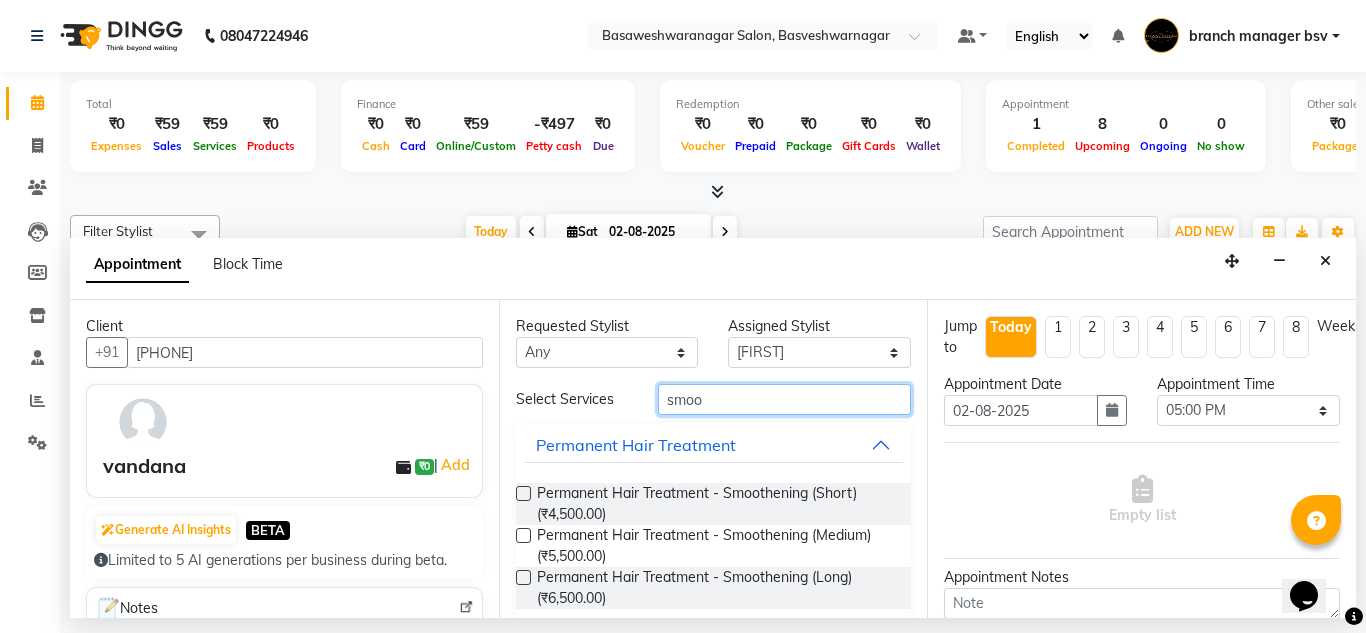 type on "smoo" 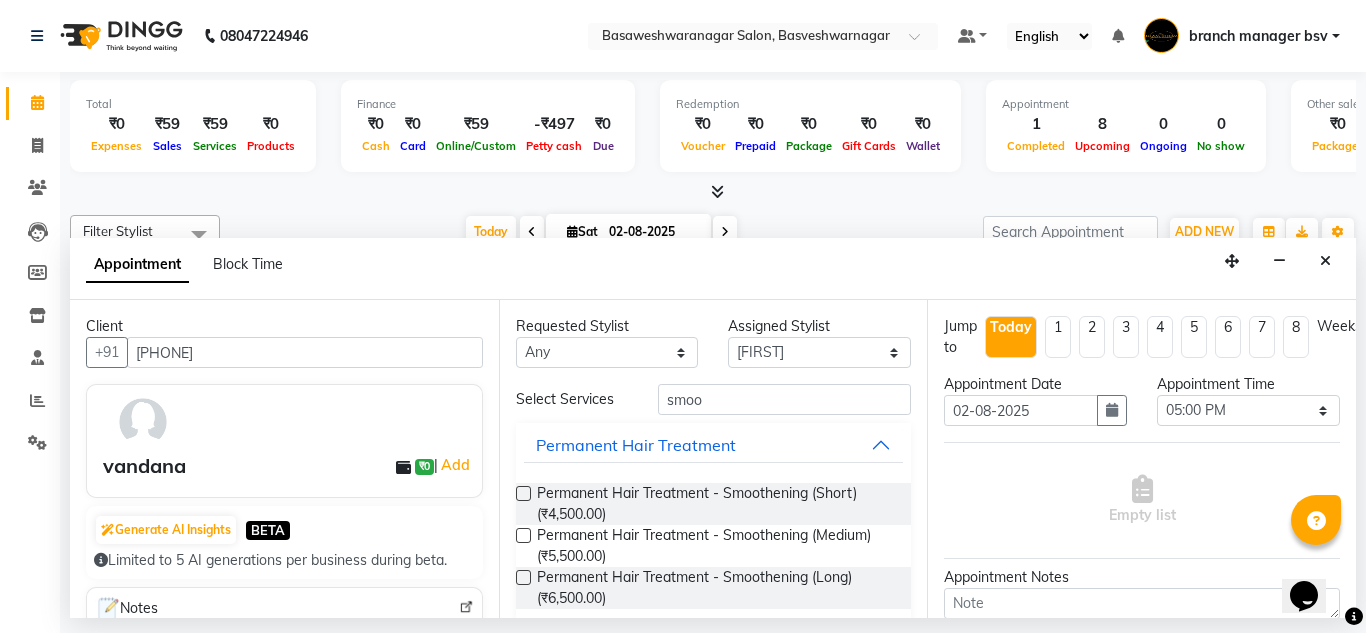 click at bounding box center [523, 535] 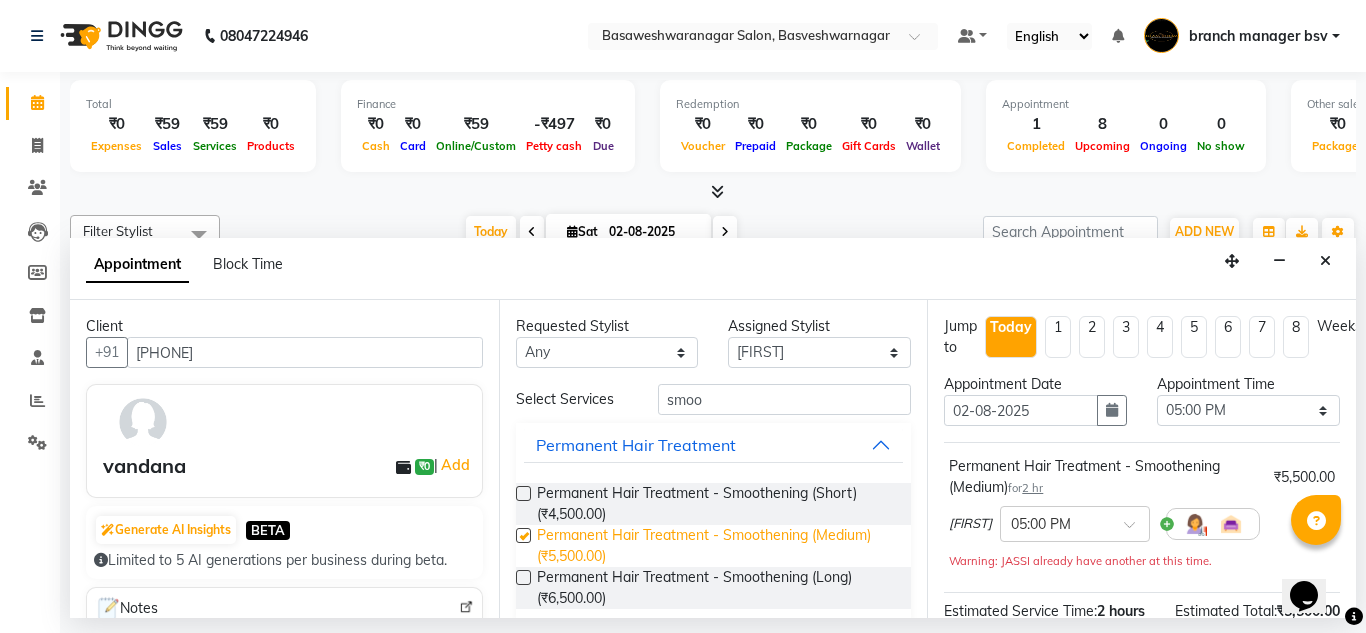 checkbox on "false" 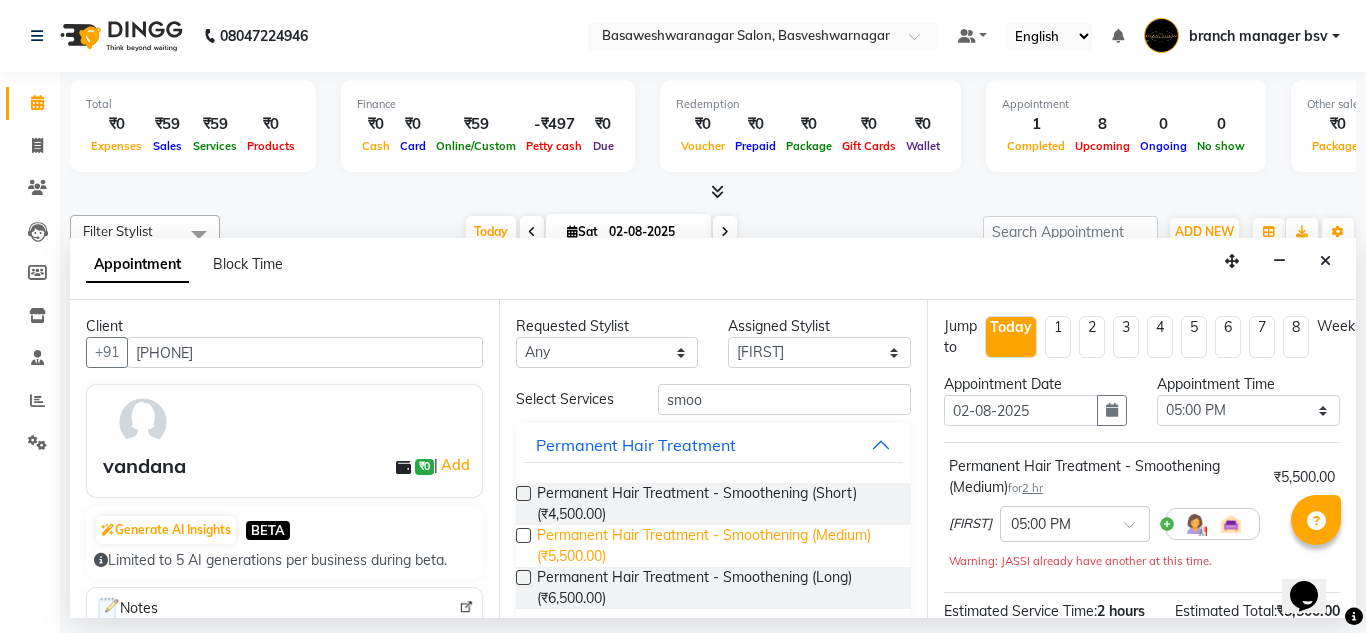 scroll, scrollTop: 67, scrollLeft: 0, axis: vertical 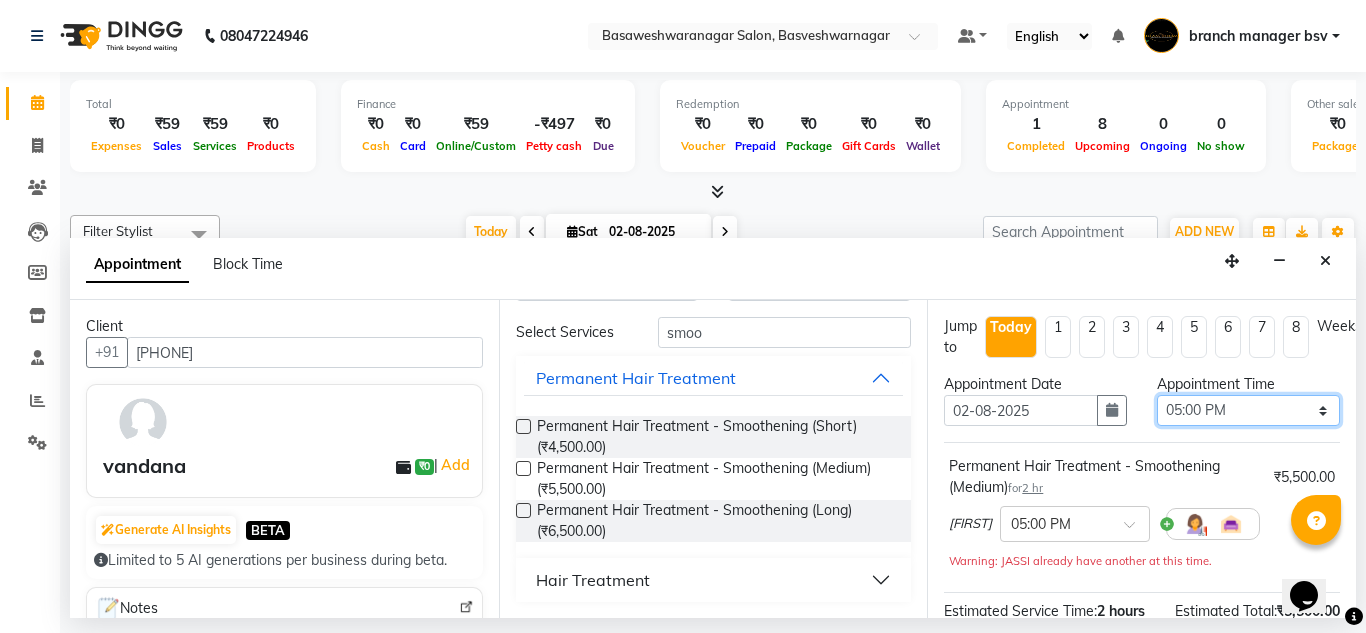 click on "Select 09:00 AM 09:15 AM 09:30 AM 09:45 AM 10:00 AM 10:15 AM 10:30 AM 10:45 AM 11:00 AM 11:15 AM 11:30 AM 11:45 AM 12:00 PM 12:15 PM 12:30 PM 12:45 PM 01:00 PM 01:15 PM 01:30 PM 01:45 PM 02:00 PM 02:15 PM 02:30 PM 02:45 PM 03:00 PM 03:15 PM 03:30 PM 03:45 PM 04:00 PM 04:15 PM 04:30 PM 04:45 PM 05:00 PM 05:15 PM 05:30 PM 05:45 PM 06:00 PM 06:15 PM 06:30 PM 06:45 PM 07:00 PM 07:15 PM 07:30 PM 07:45 PM 08:00 PM" at bounding box center [1248, 410] 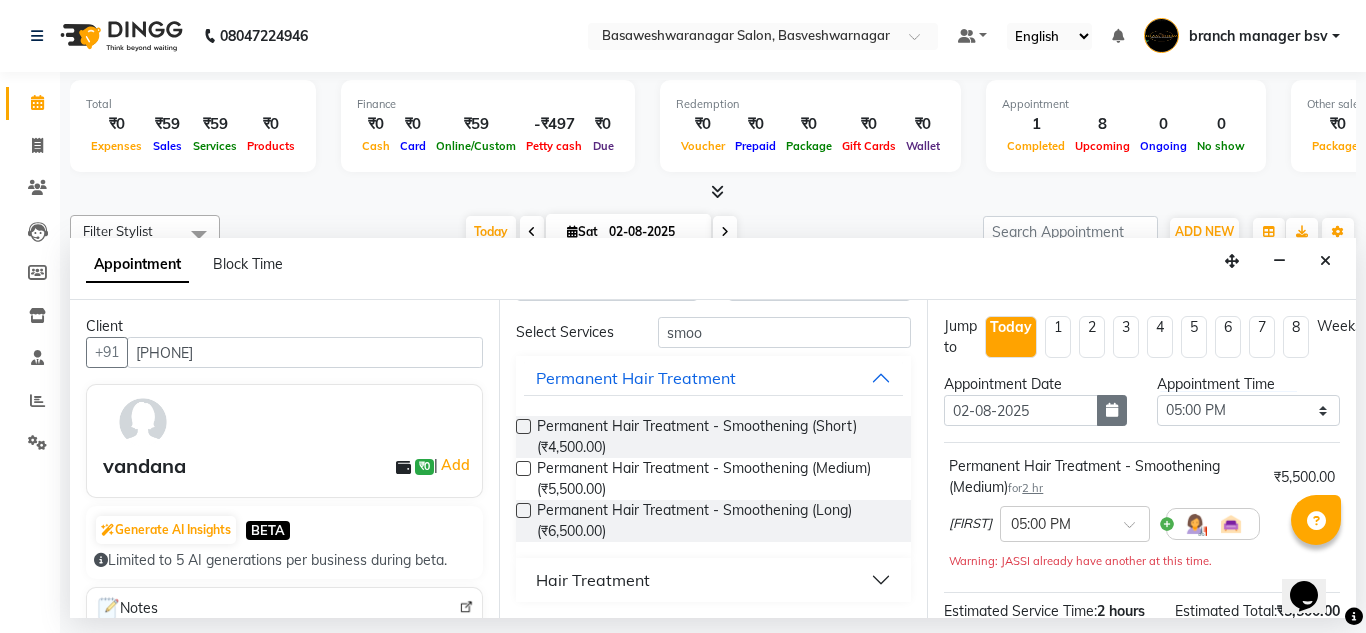 click at bounding box center [1112, 410] 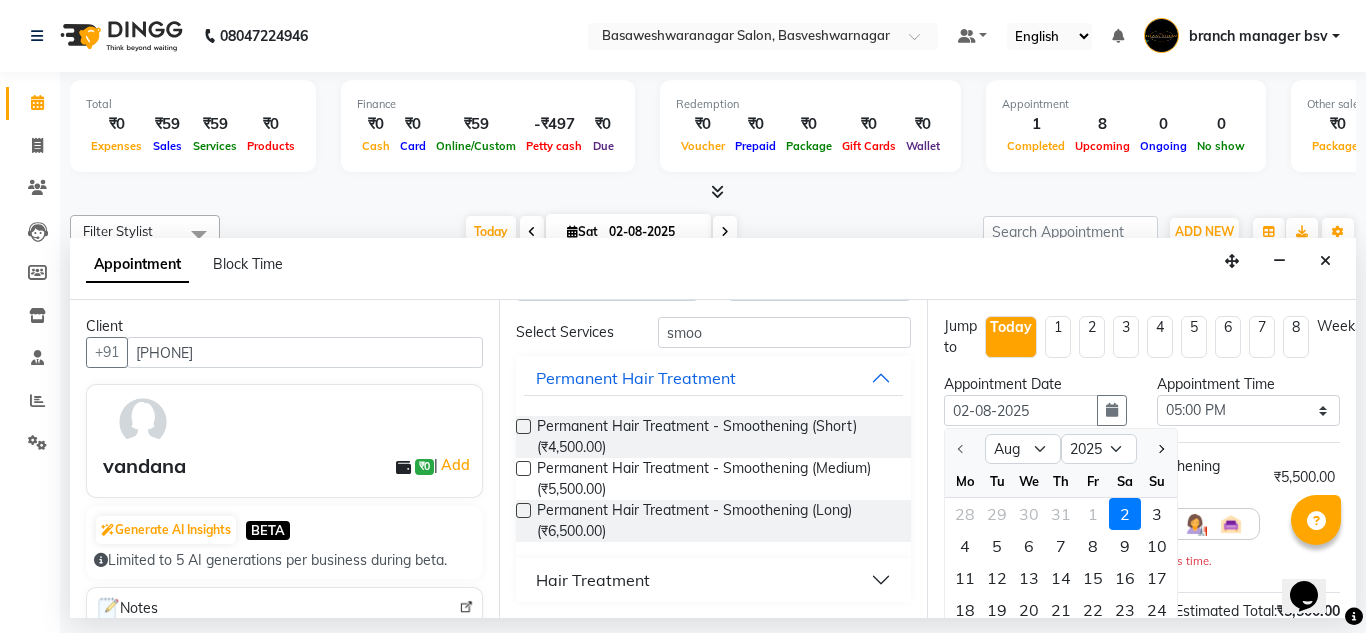 click on "[FIRST] × 05:00 PM" at bounding box center [1142, 524] 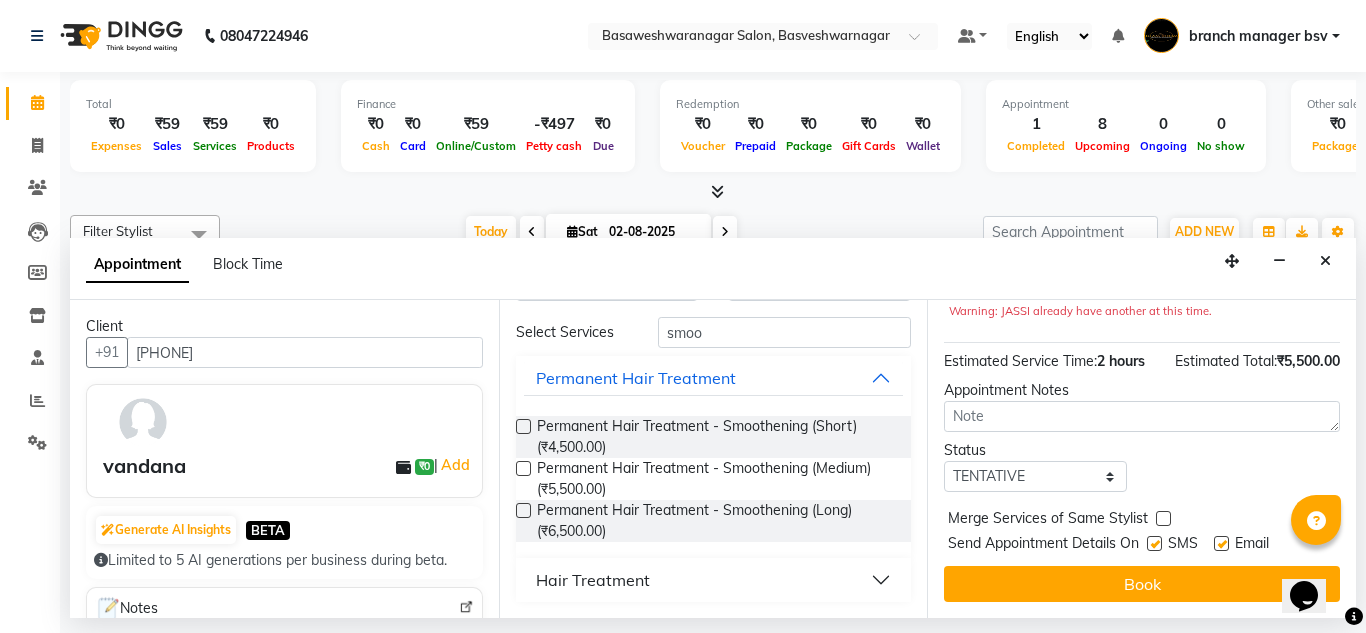 scroll, scrollTop: 286, scrollLeft: 0, axis: vertical 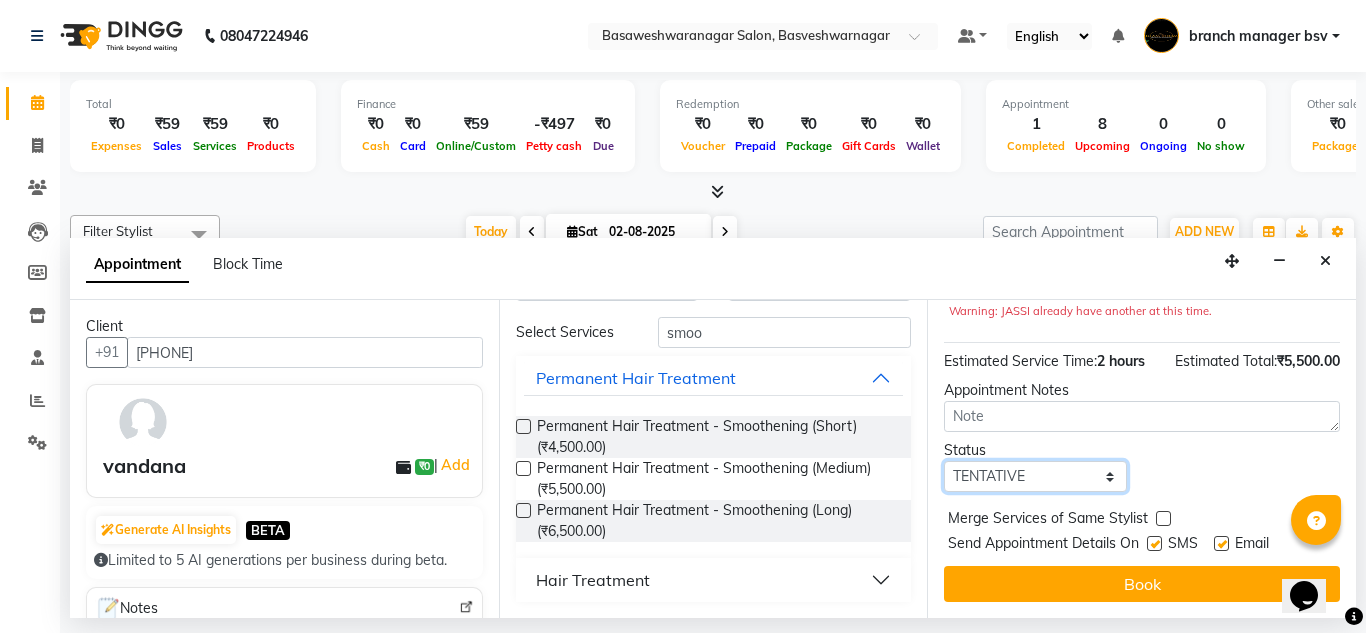 click on "Select TENTATIVE CONFIRM CHECK-IN UPCOMING" at bounding box center (1035, 476) 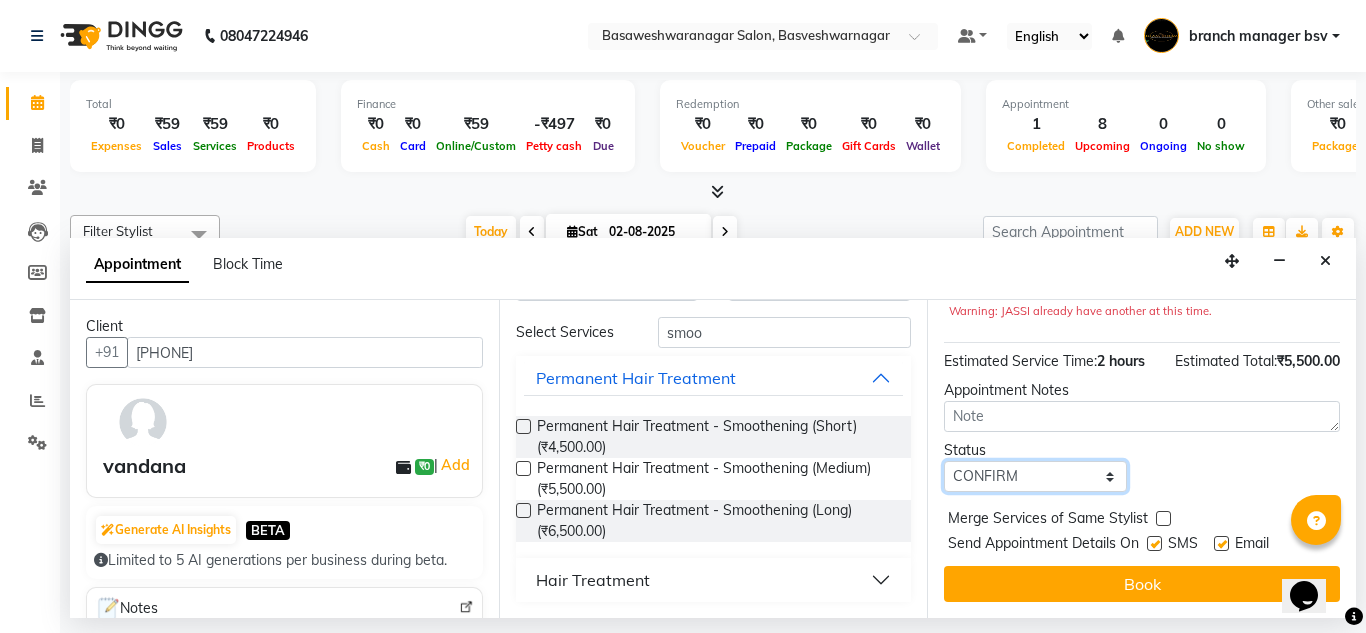 click on "Select TENTATIVE CONFIRM CHECK-IN UPCOMING" at bounding box center (1035, 476) 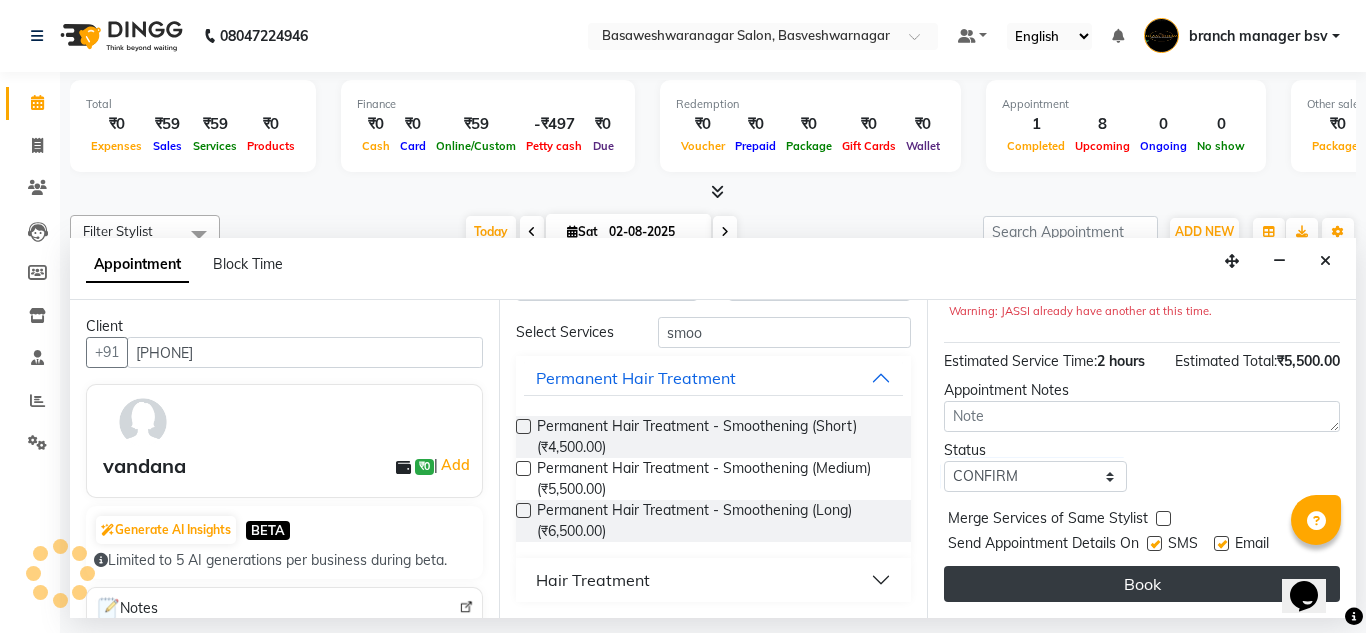 click on "Book" at bounding box center [1142, 584] 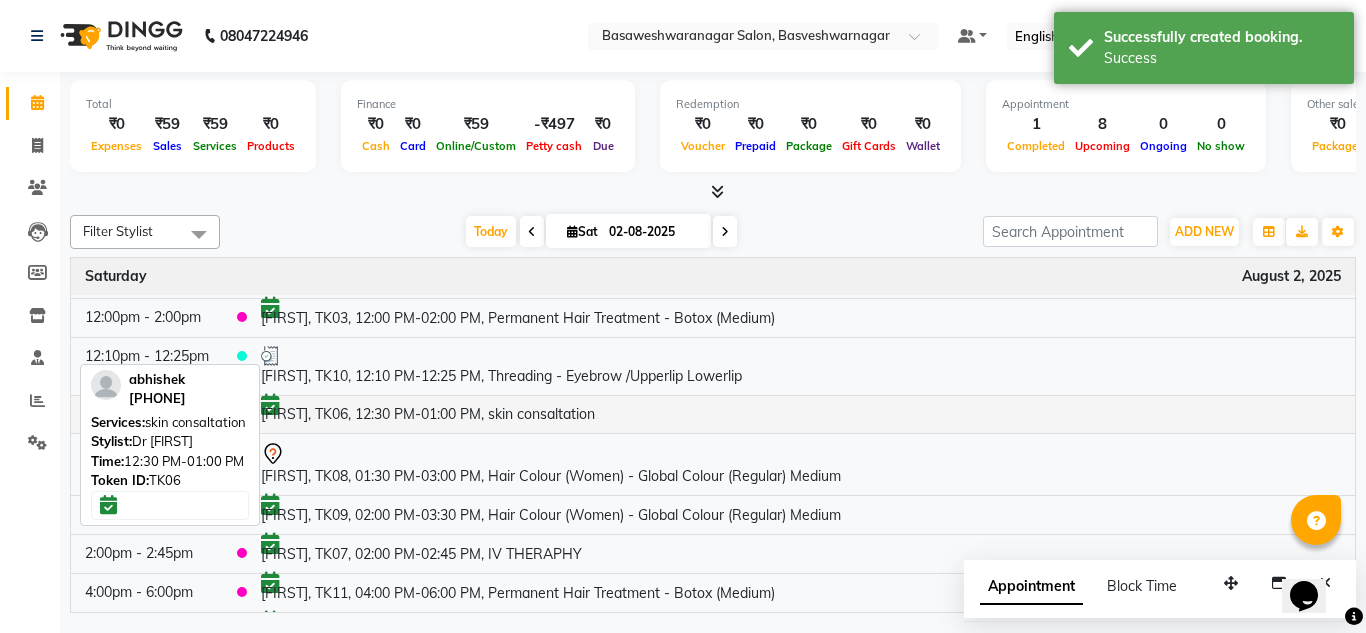 scroll, scrollTop: 137, scrollLeft: 0, axis: vertical 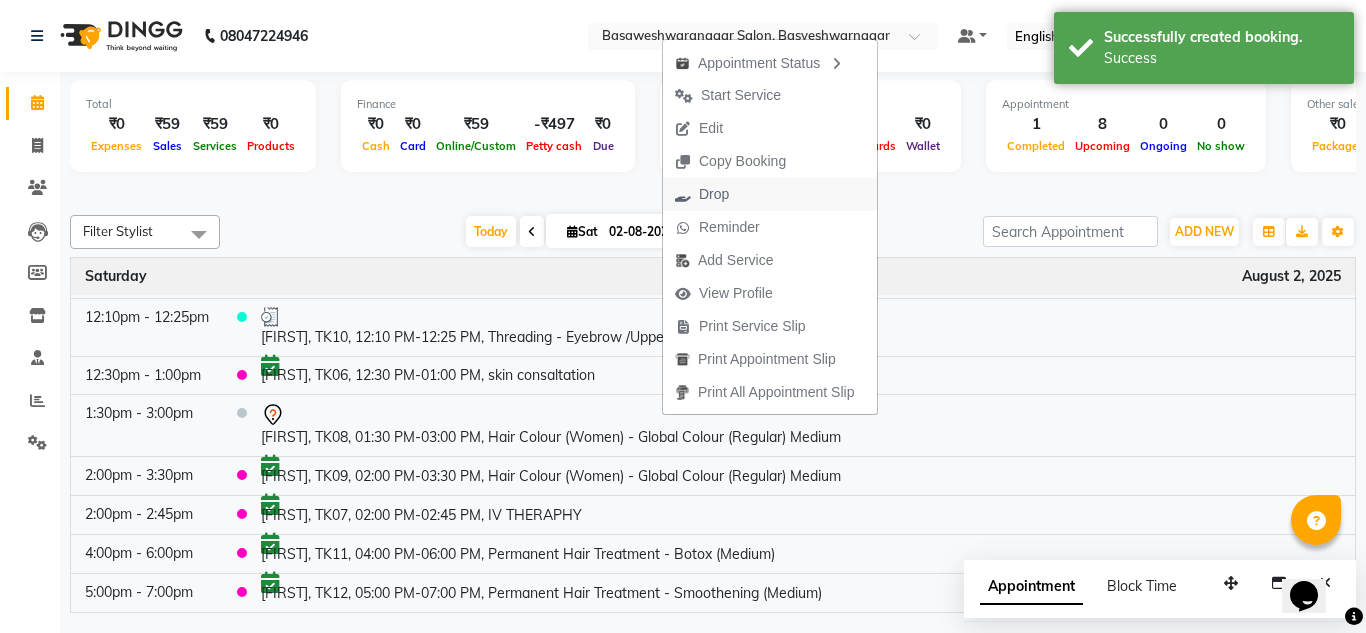 click on "Drop" at bounding box center [714, 194] 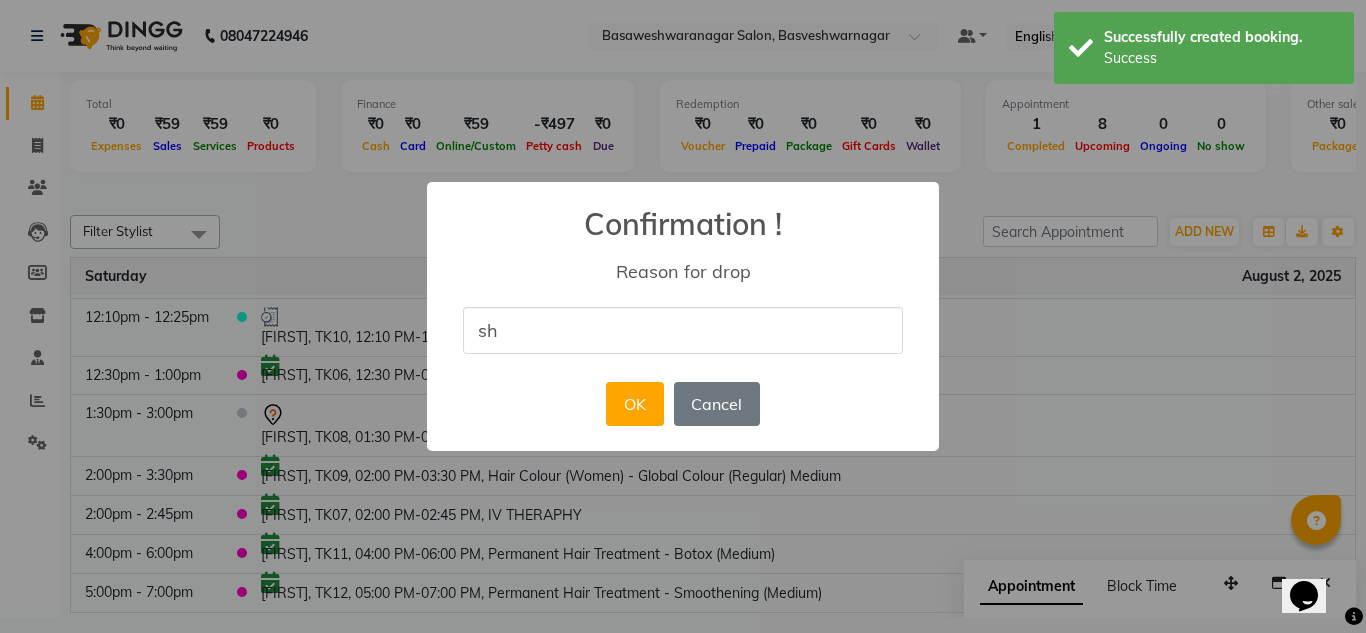 type on "she cant come today" 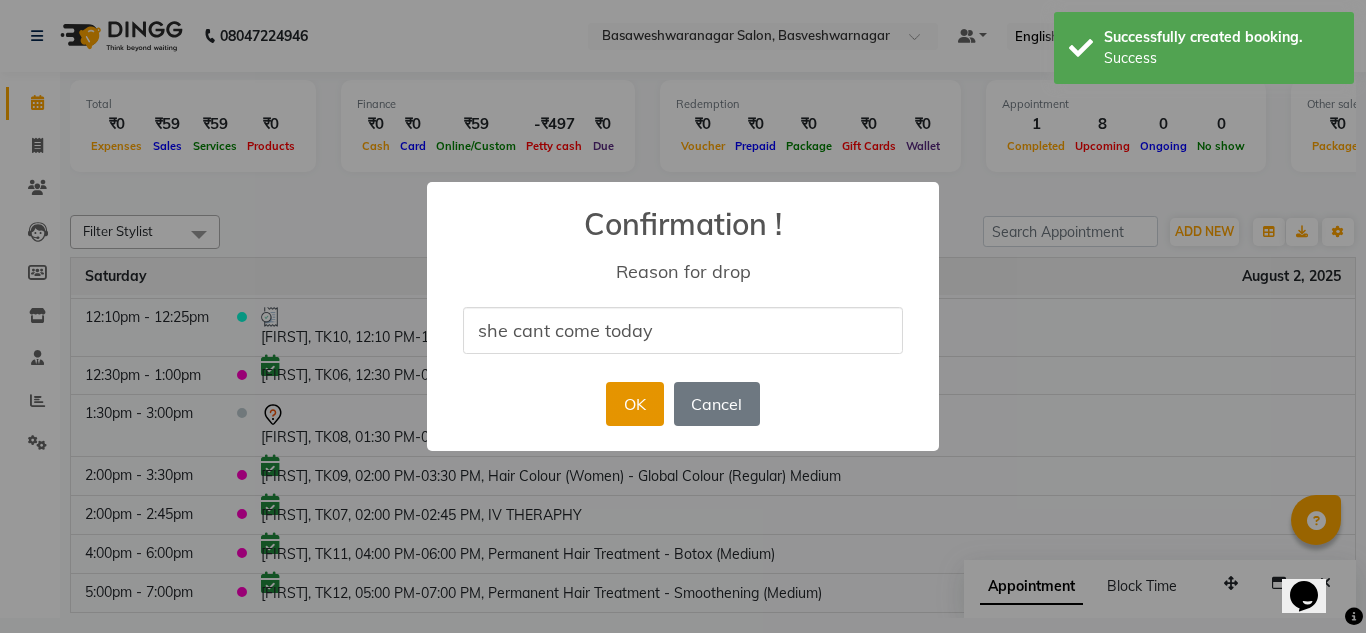 click on "OK" at bounding box center (634, 404) 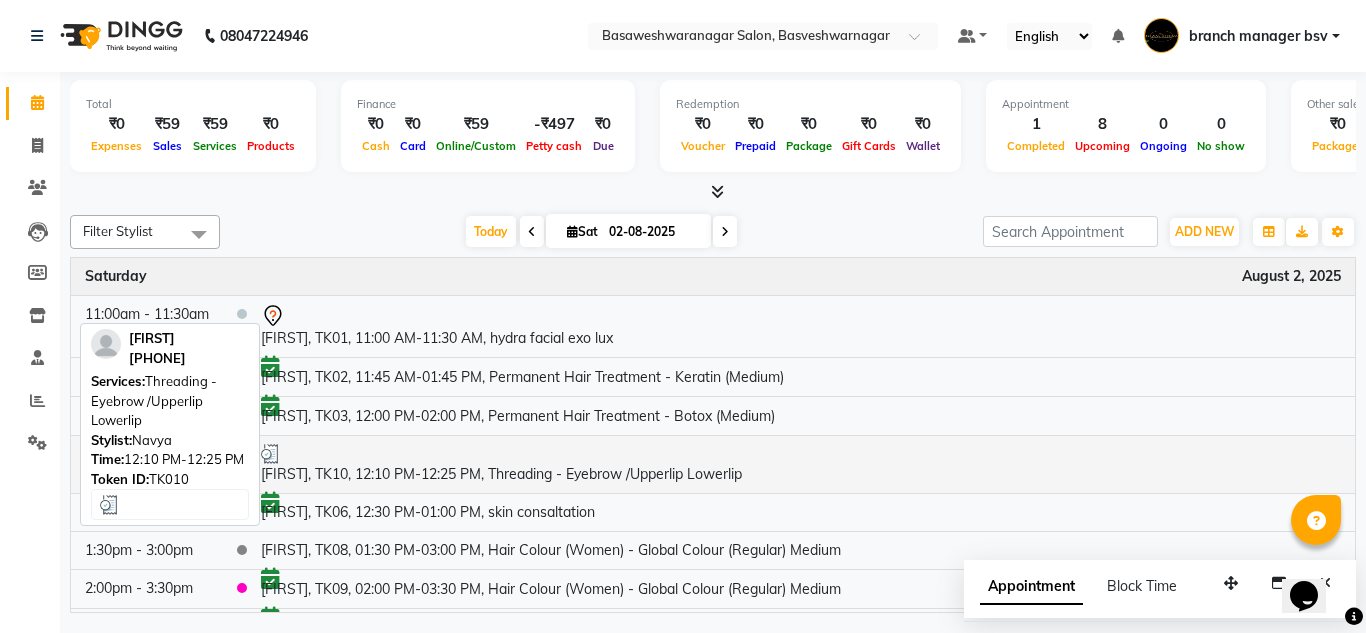 scroll, scrollTop: 113, scrollLeft: 0, axis: vertical 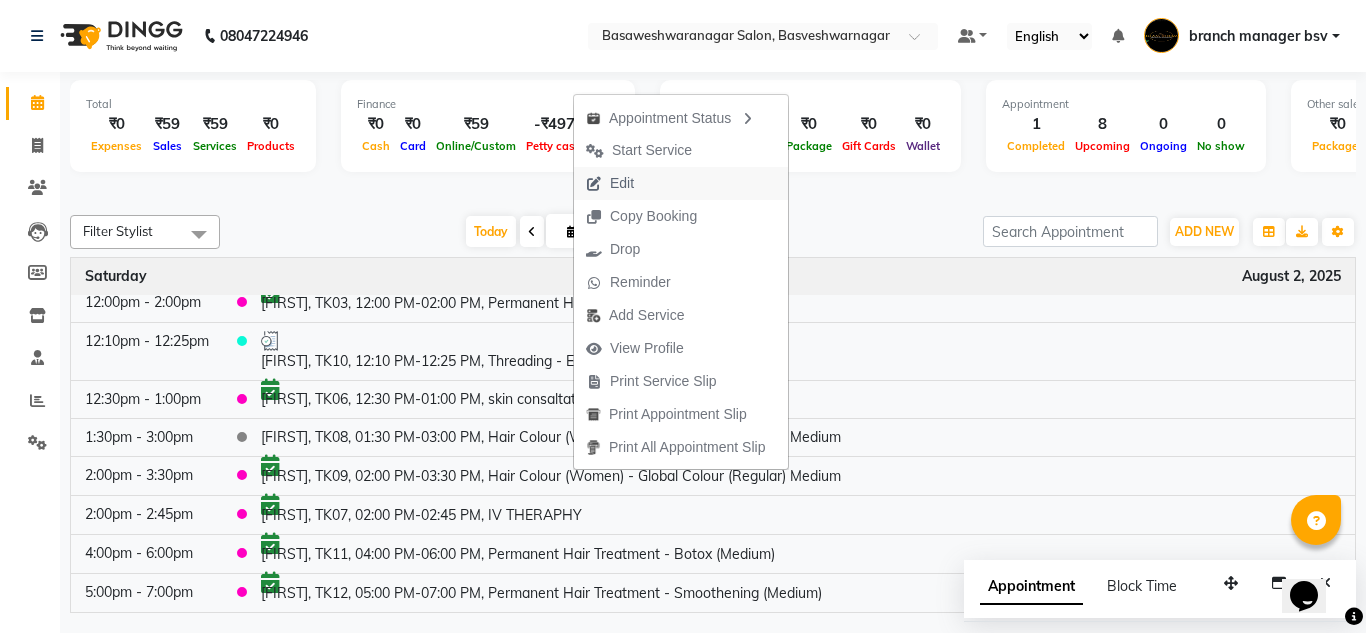 click on "Edit" at bounding box center [622, 183] 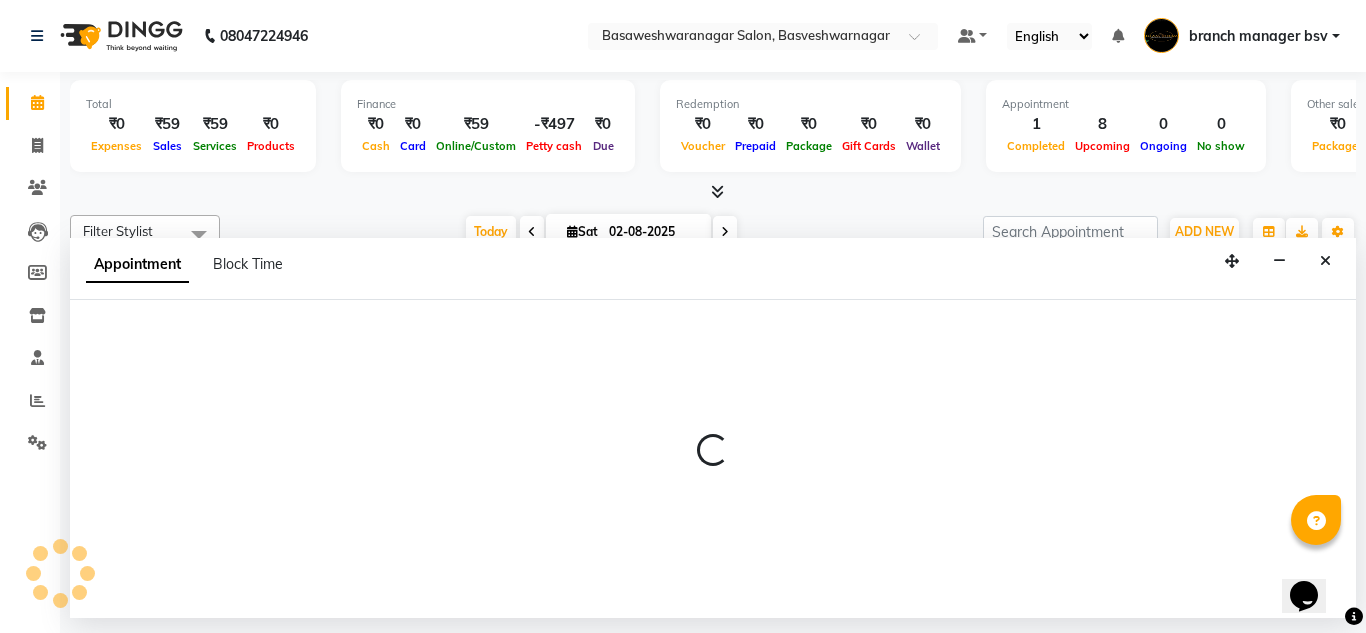 select on "confirm booking" 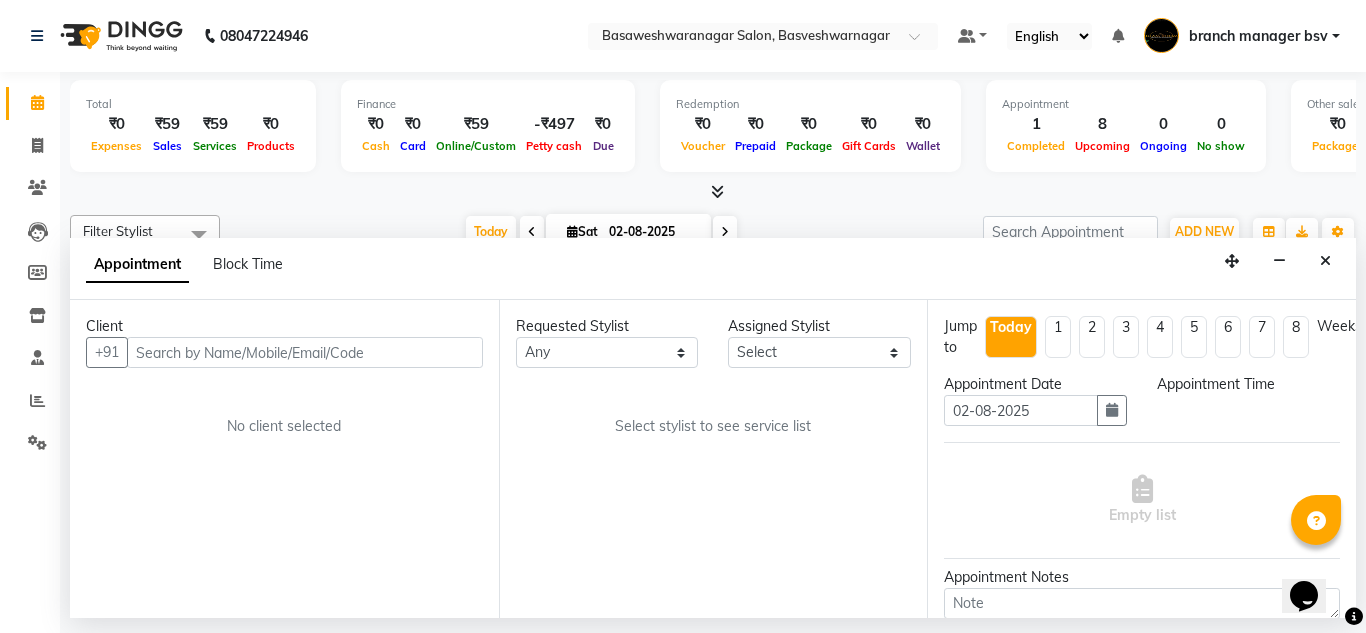 select on "46882" 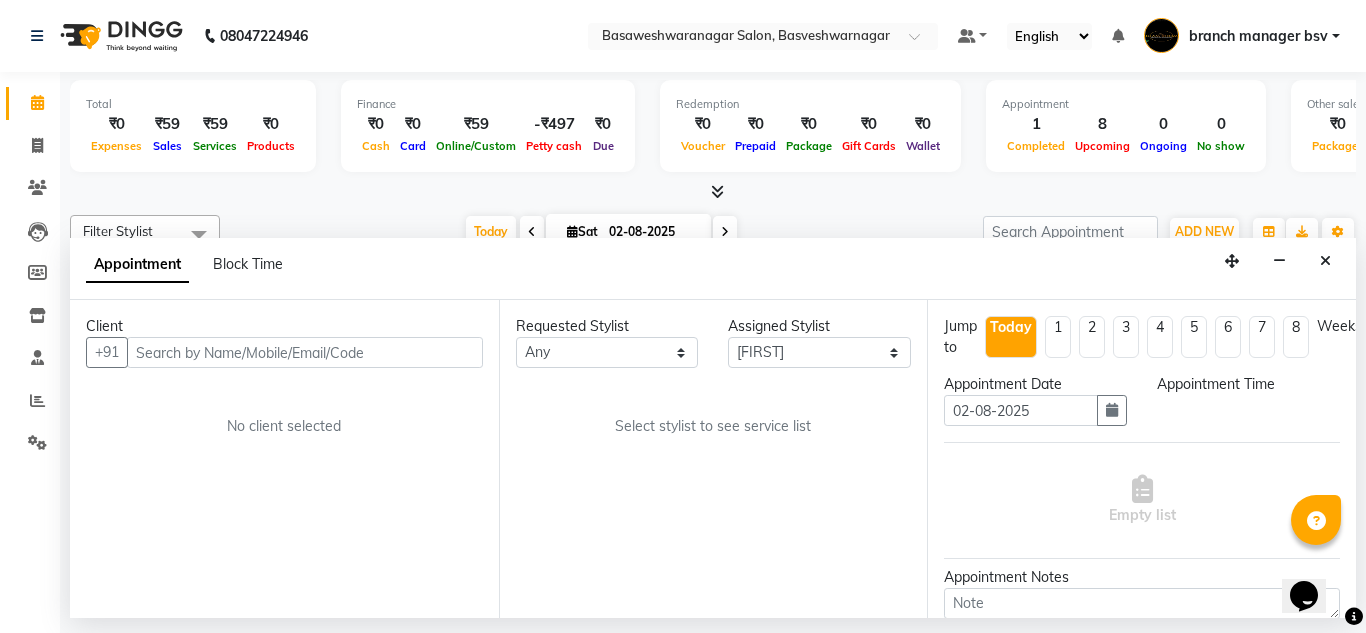 select on "840" 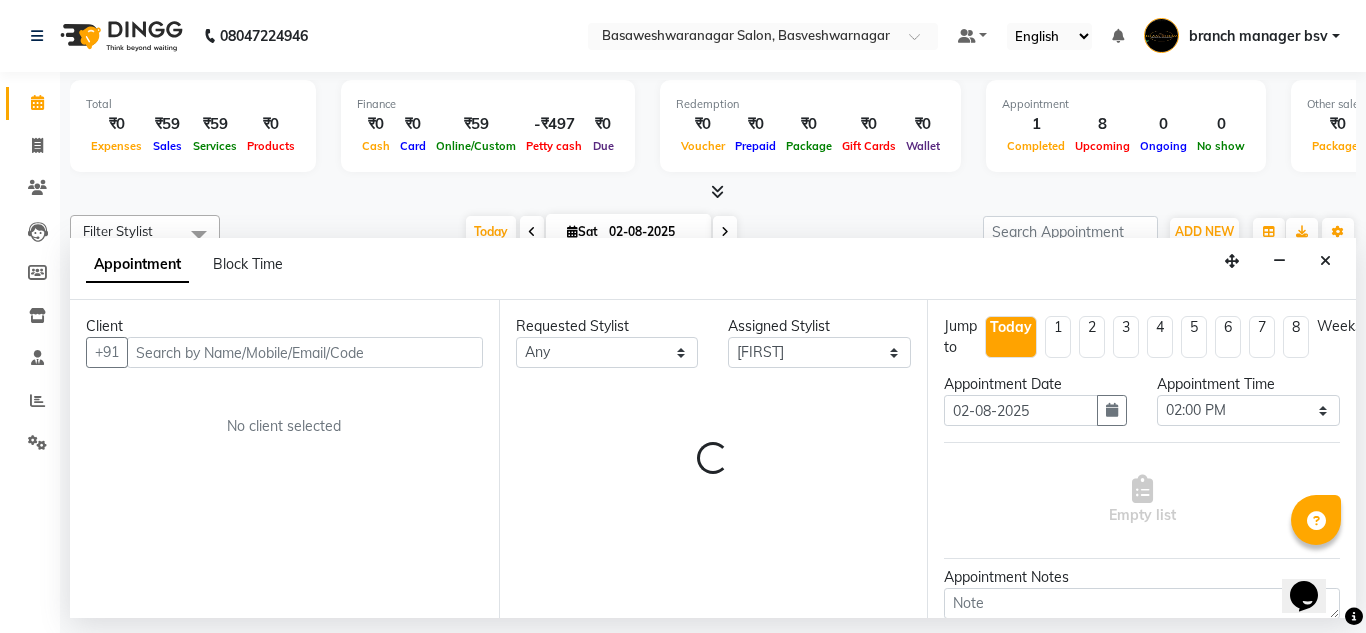 select on "1239" 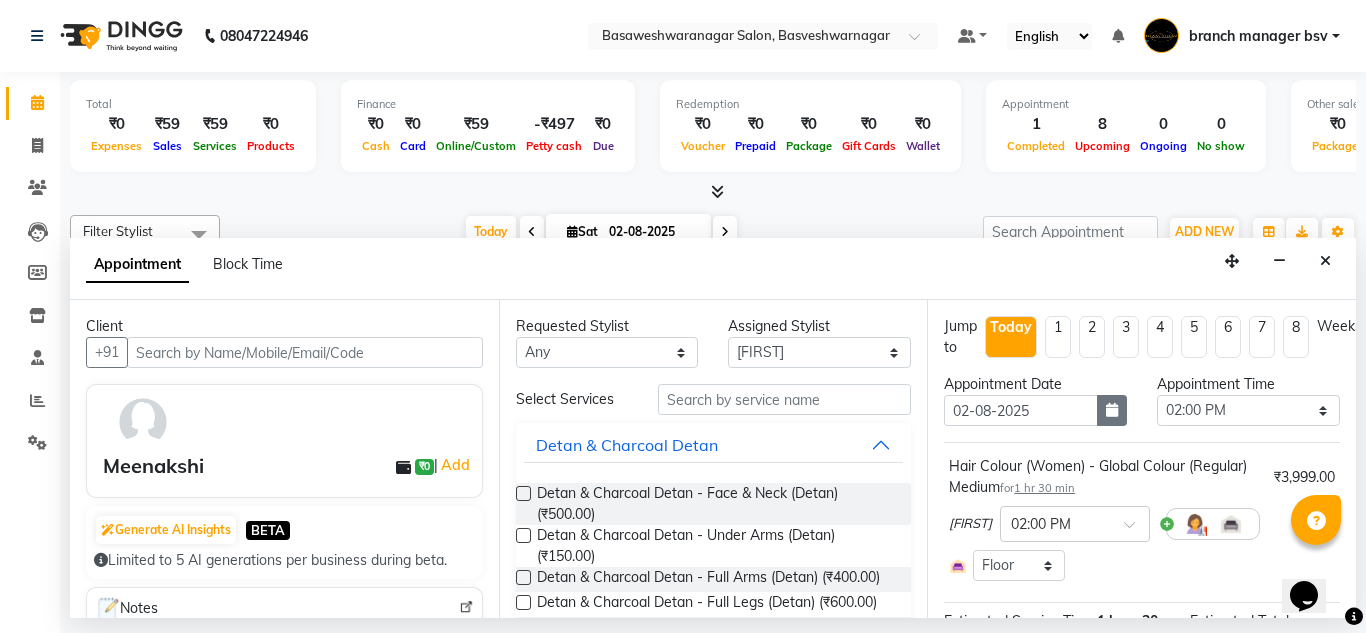 click at bounding box center [1112, 410] 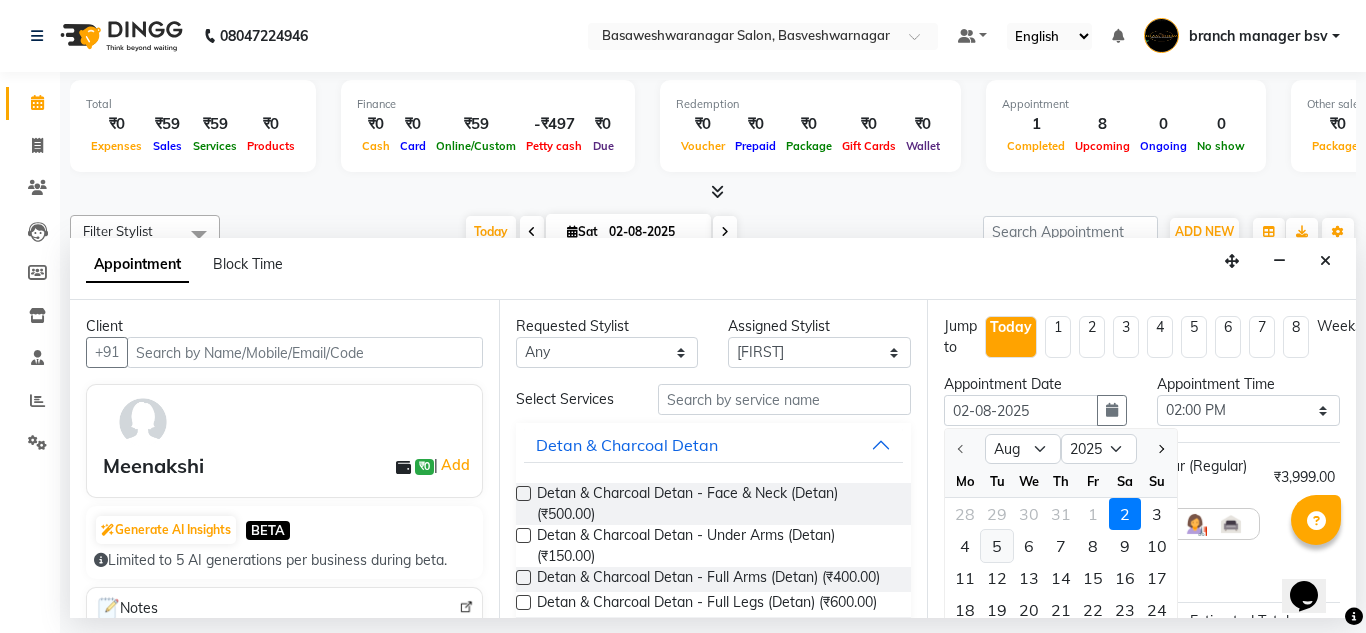 click on "5" at bounding box center [997, 546] 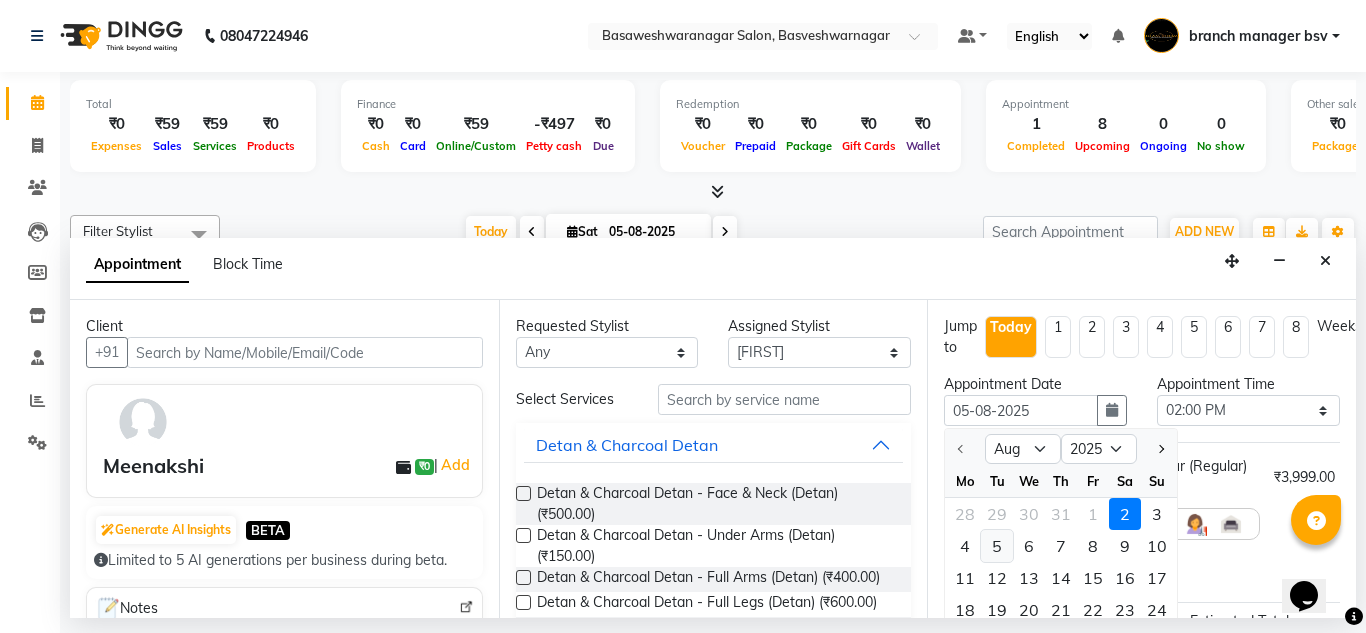 scroll, scrollTop: 0, scrollLeft: 0, axis: both 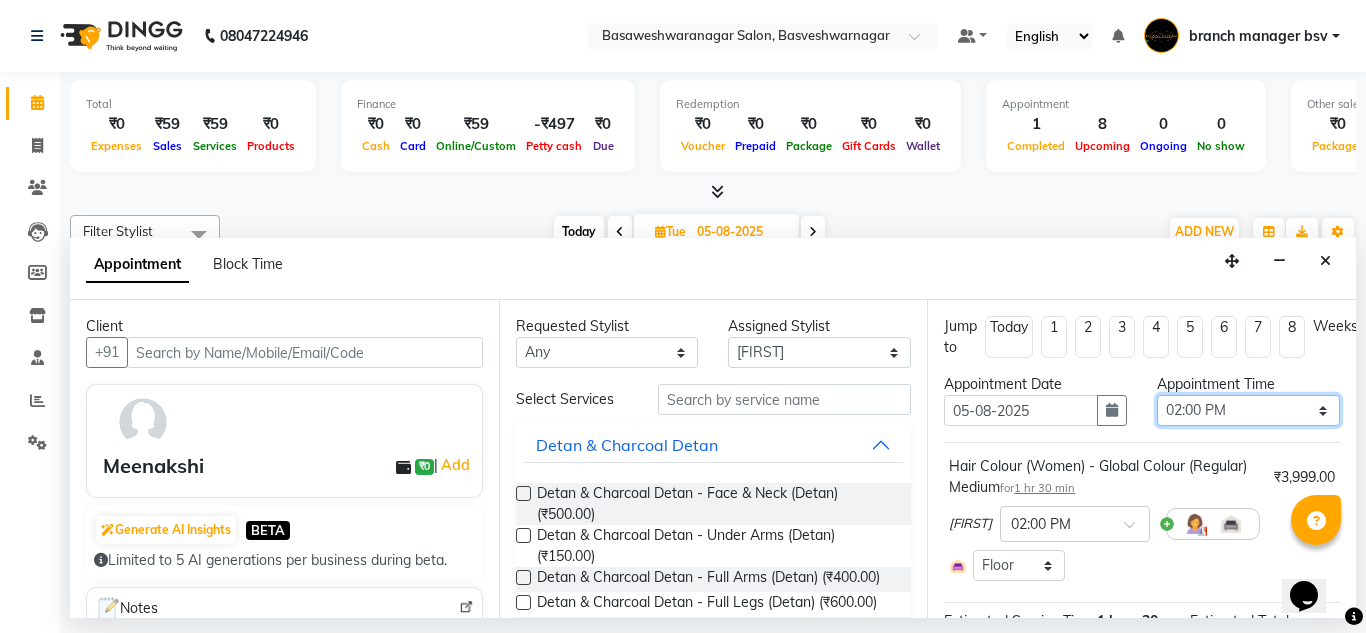 click on "Select 09:00 AM 09:15 AM 09:30 AM 09:45 AM 10:00 AM 10:15 AM 10:30 AM 10:45 AM 11:00 AM 11:15 AM 11:30 AM 11:45 AM 12:00 PM 12:15 PM 12:30 PM 12:45 PM 01:00 PM 01:15 PM 01:30 PM 01:45 PM 02:00 PM 02:15 PM 02:30 PM 02:45 PM 03:00 PM 03:15 PM 03:30 PM 03:45 PM 04:00 PM 04:15 PM 04:30 PM 04:45 PM 05:00 PM 05:15 PM 05:30 PM 05:45 PM 06:00 PM 06:15 PM 06:30 PM 06:45 PM 07:00 PM 07:15 PM 07:30 PM 07:45 PM 08:00 PM" at bounding box center (1248, 410) 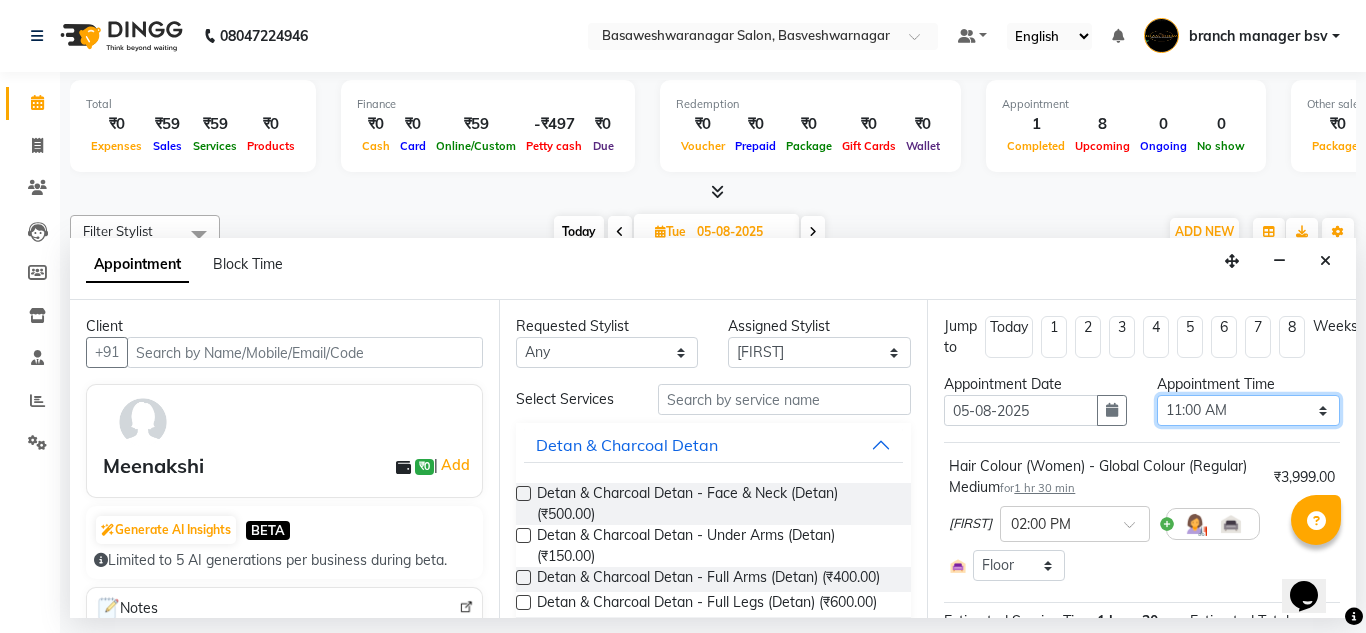 click on "Select 09:00 AM 09:15 AM 09:30 AM 09:45 AM 10:00 AM 10:15 AM 10:30 AM 10:45 AM 11:00 AM 11:15 AM 11:30 AM 11:45 AM 12:00 PM 12:15 PM 12:30 PM 12:45 PM 01:00 PM 01:15 PM 01:30 PM 01:45 PM 02:00 PM 02:15 PM 02:30 PM 02:45 PM 03:00 PM 03:15 PM 03:30 PM 03:45 PM 04:00 PM 04:15 PM 04:30 PM 04:45 PM 05:00 PM 05:15 PM 05:30 PM 05:45 PM 06:00 PM 06:15 PM 06:30 PM 06:45 PM 07:00 PM 07:15 PM 07:30 PM 07:45 PM 08:00 PM" at bounding box center (1248, 410) 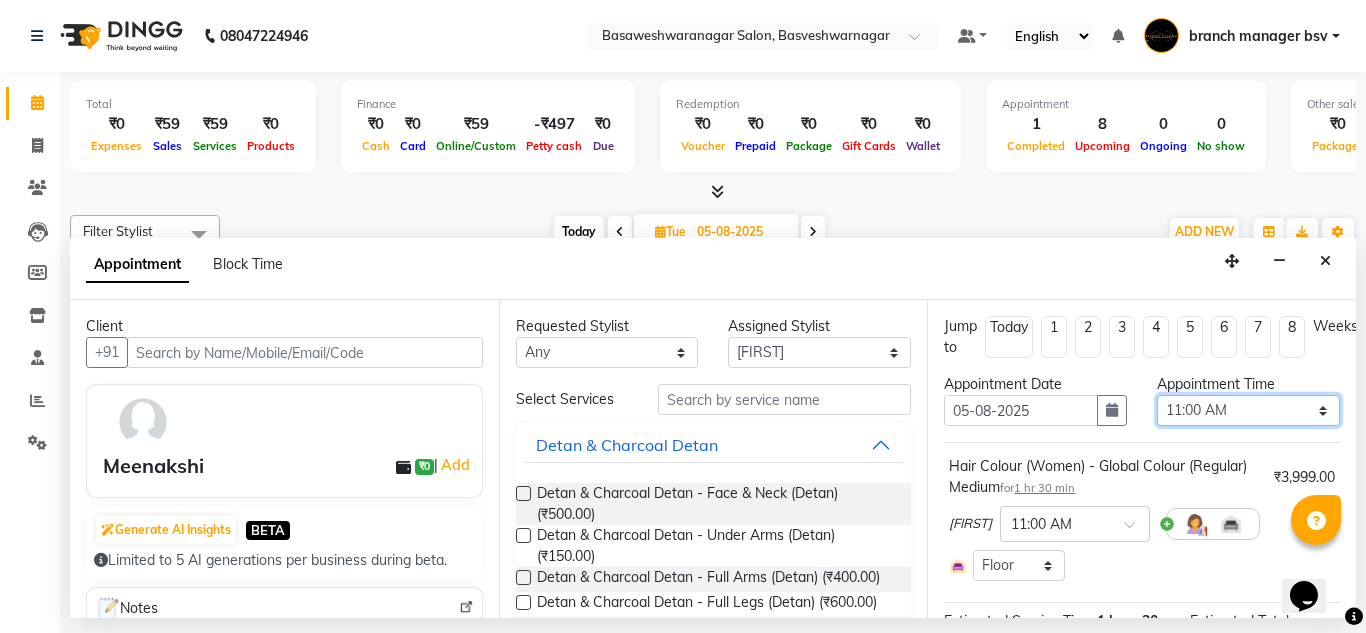 scroll, scrollTop: 238, scrollLeft: 0, axis: vertical 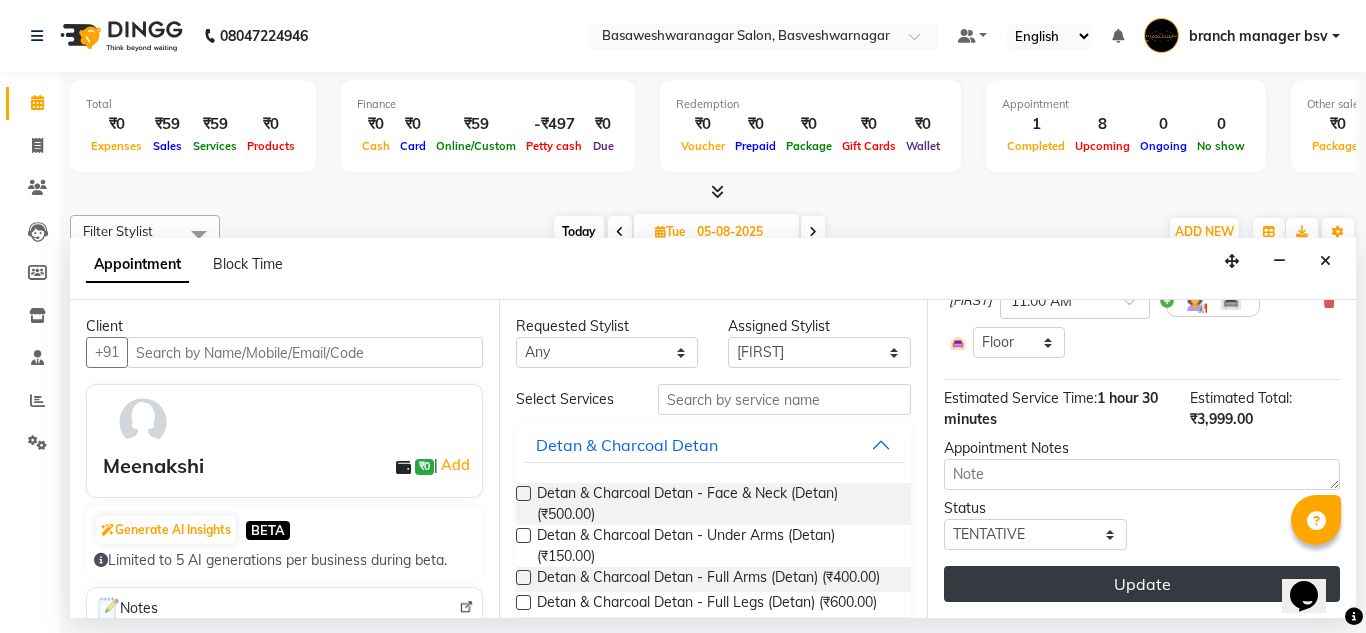 click on "Update" at bounding box center (1142, 584) 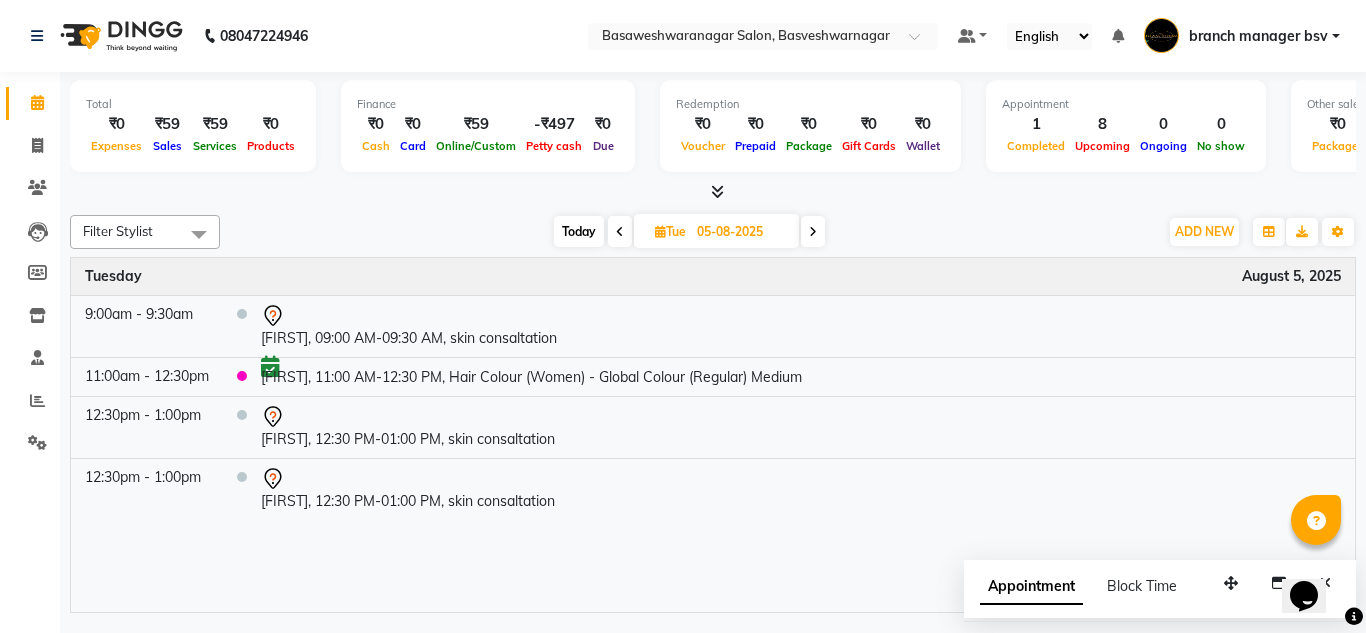 click on "Today" at bounding box center (579, 231) 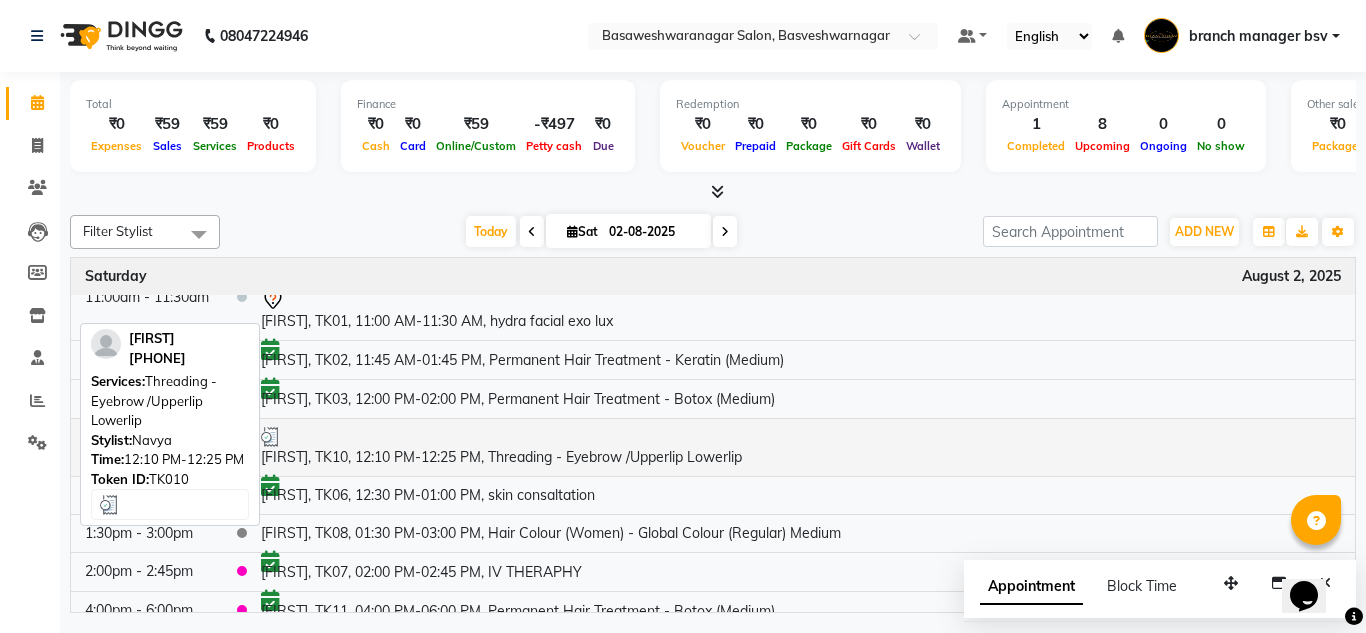 scroll, scrollTop: 74, scrollLeft: 0, axis: vertical 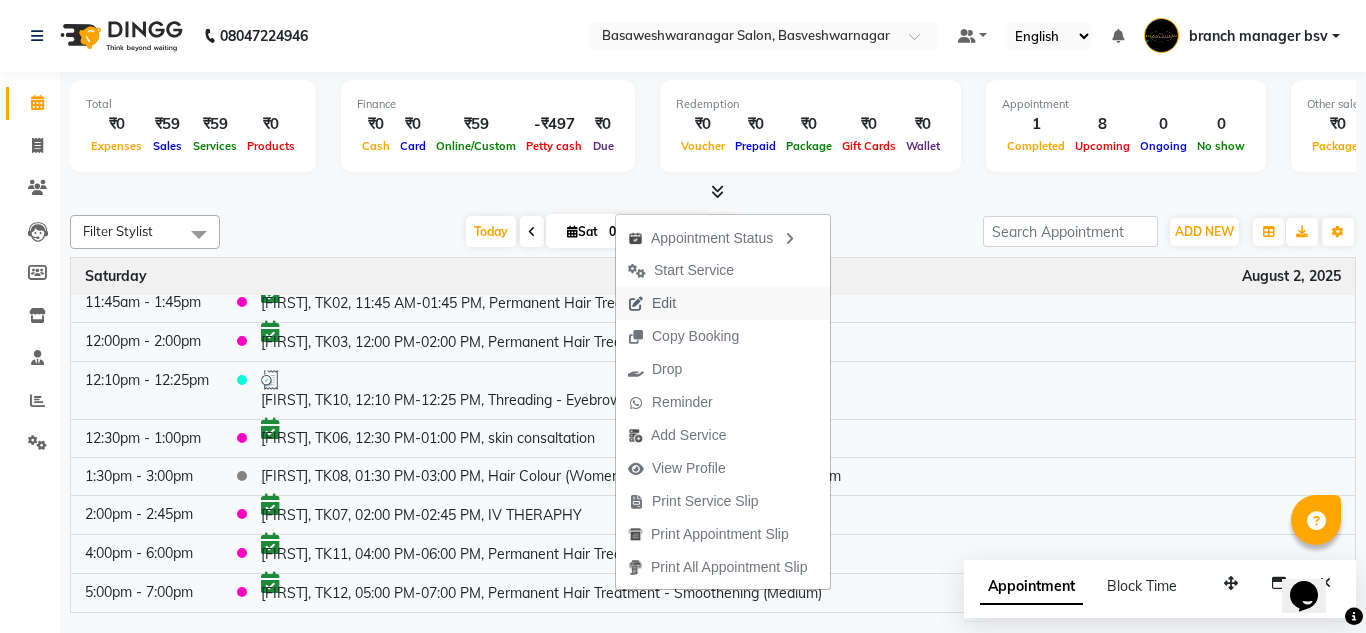 click on "Edit" at bounding box center [652, 303] 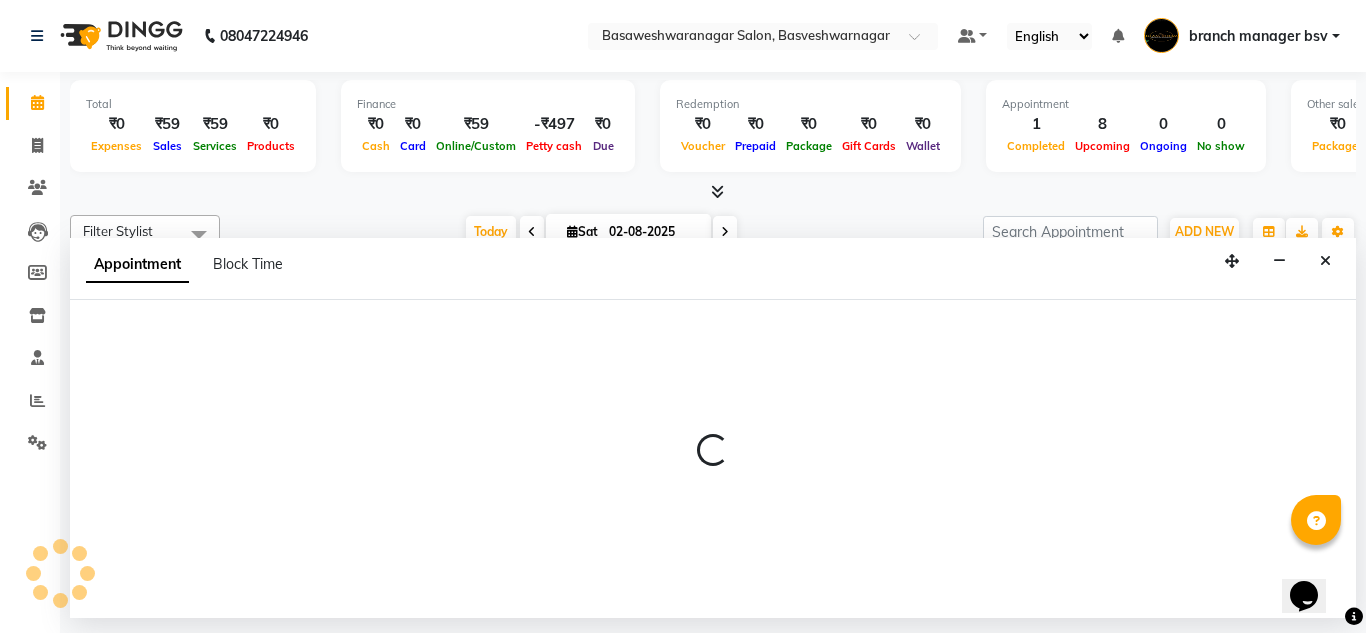 select on "tentative" 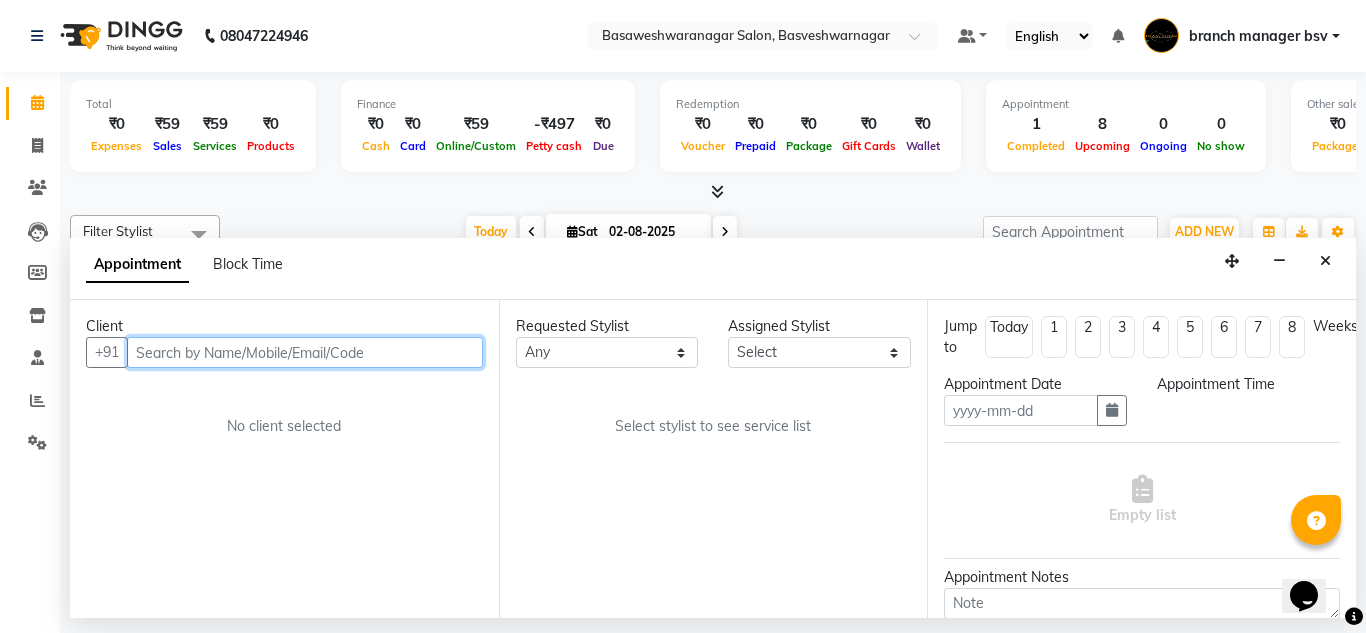 type on "02-08-2025" 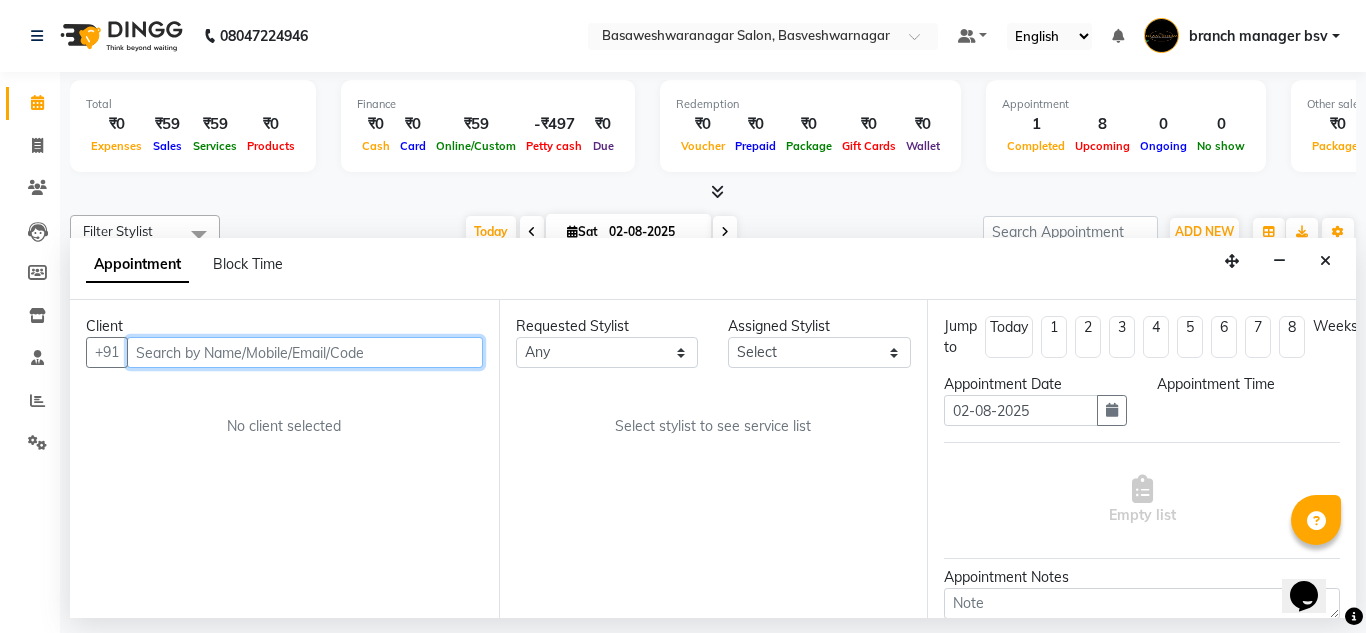 select on "13737" 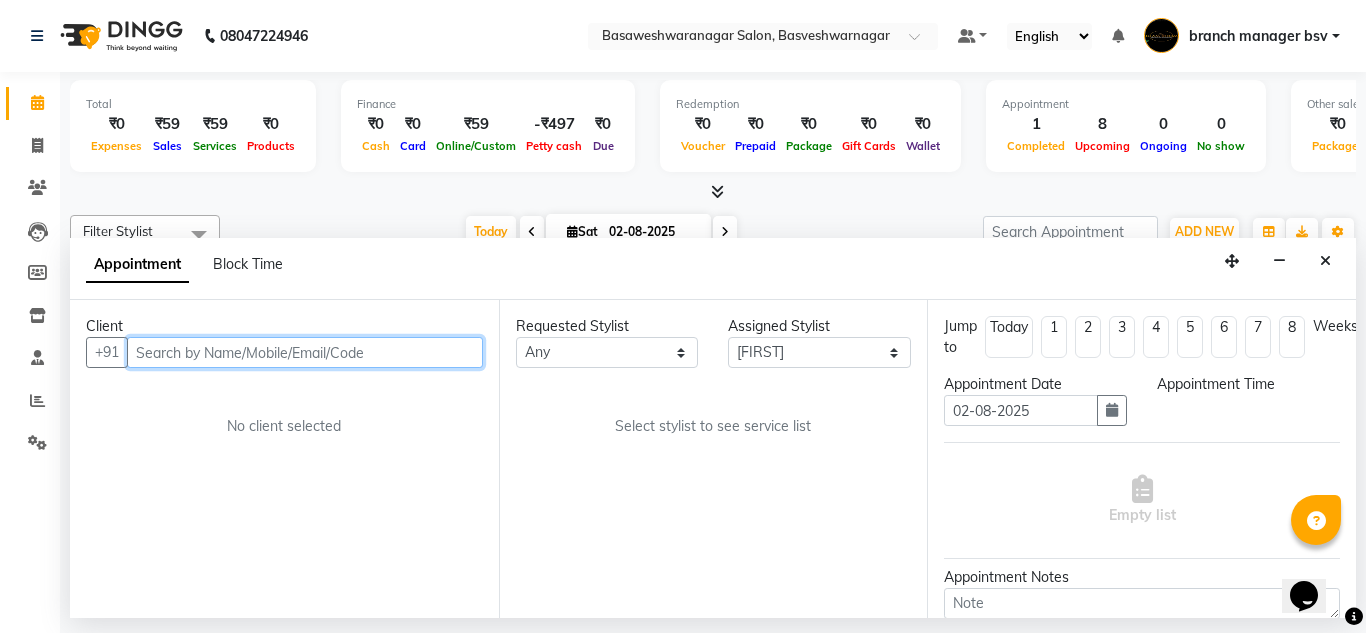 select on "confirm booking" 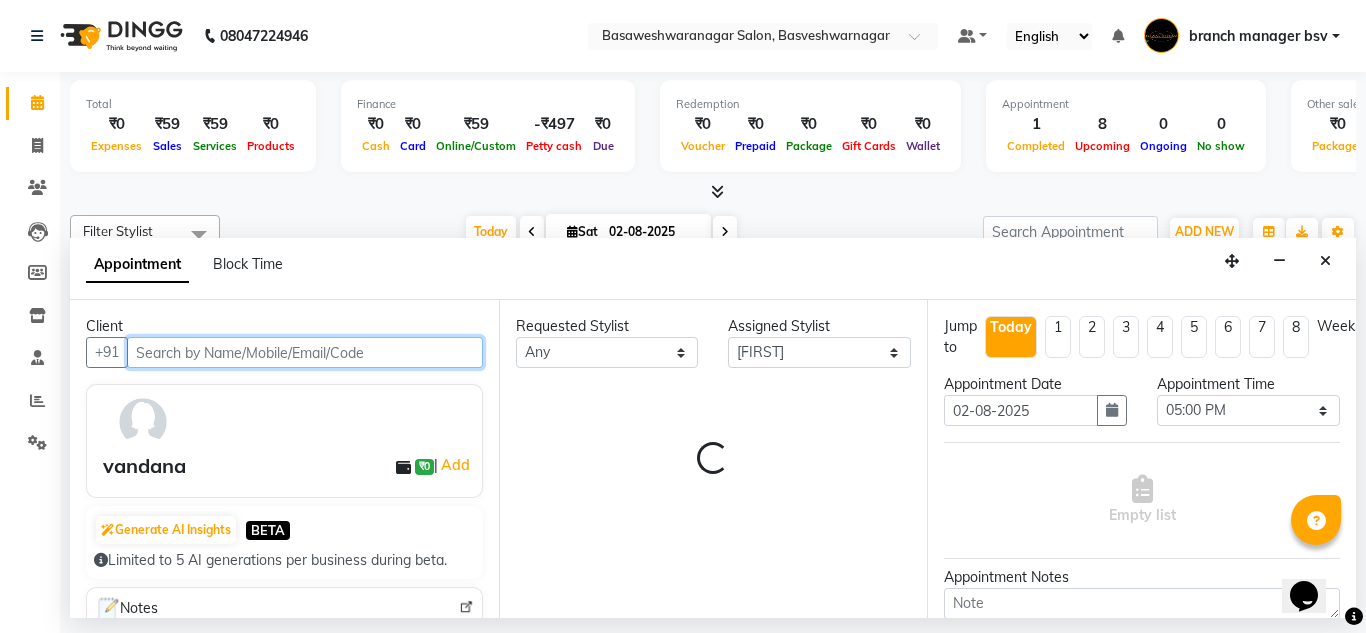 select on "1239" 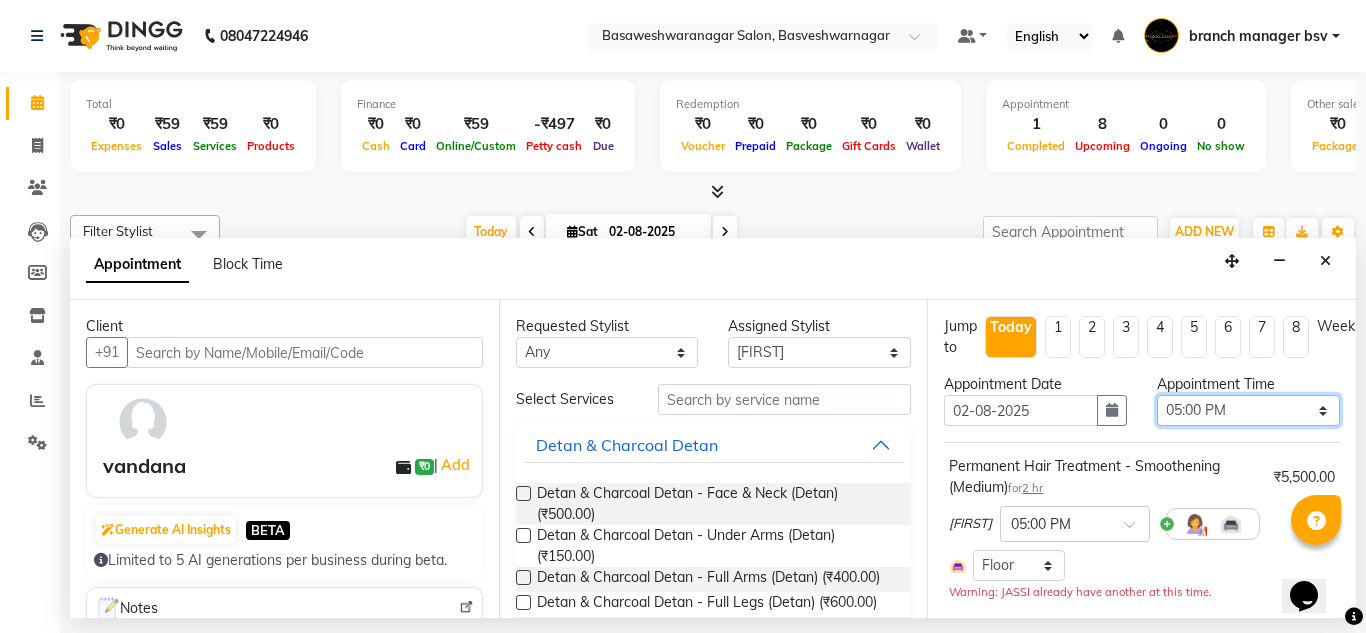 click on "Select 09:00 AM 09:15 AM 09:30 AM 09:45 AM 10:00 AM 10:15 AM 10:30 AM 10:45 AM 11:00 AM 11:15 AM 11:30 AM 11:45 AM 12:00 PM 12:15 PM 12:30 PM 12:45 PM 01:00 PM 01:15 PM 01:30 PM 01:45 PM 02:00 PM 02:15 PM 02:30 PM 02:45 PM 03:00 PM 03:15 PM 03:30 PM 03:45 PM 04:00 PM 04:15 PM 04:30 PM 04:45 PM 05:00 PM 05:15 PM 05:30 PM 05:45 PM 06:00 PM 06:15 PM 06:30 PM 06:45 PM 07:00 PM 07:15 PM 07:30 PM 07:45 PM 08:00 PM" at bounding box center [1248, 410] 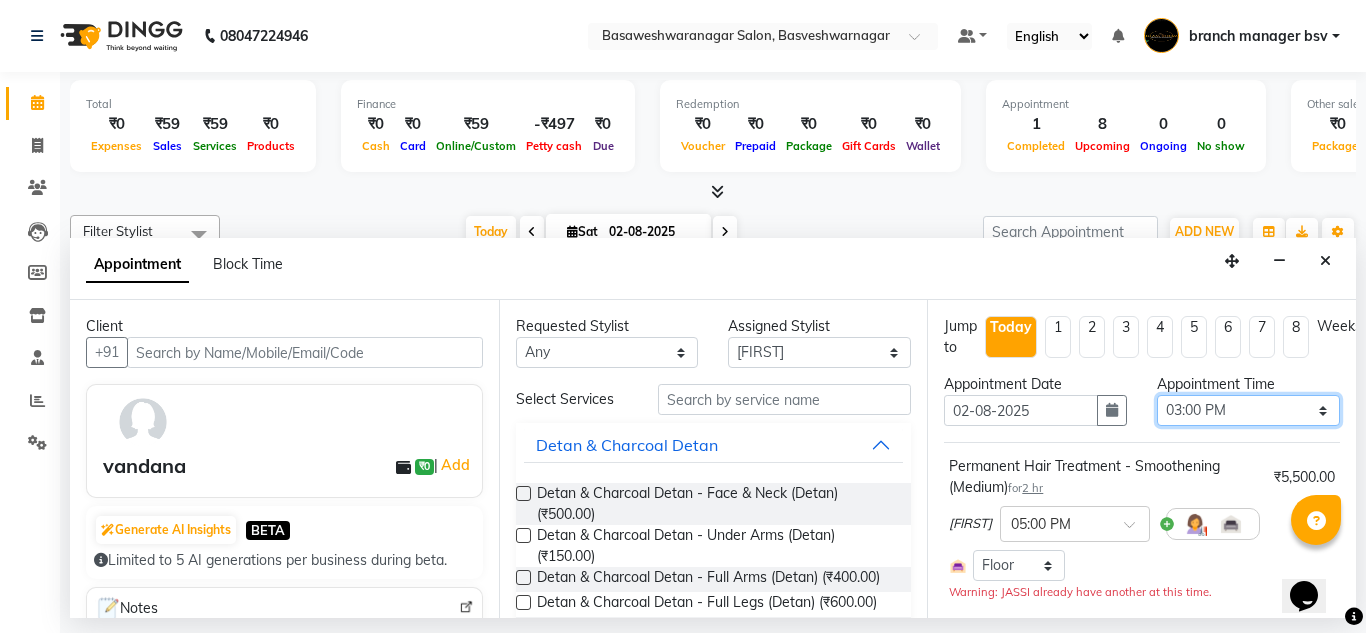 click on "Select 09:00 AM 09:15 AM 09:30 AM 09:45 AM 10:00 AM 10:15 AM 10:30 AM 10:45 AM 11:00 AM 11:15 AM 11:30 AM 11:45 AM 12:00 PM 12:15 PM 12:30 PM 12:45 PM 01:00 PM 01:15 PM 01:30 PM 01:45 PM 02:00 PM 02:15 PM 02:30 PM 02:45 PM 03:00 PM 03:15 PM 03:30 PM 03:45 PM 04:00 PM 04:15 PM 04:30 PM 04:45 PM 05:00 PM 05:15 PM 05:30 PM 05:45 PM 06:00 PM 06:15 PM 06:30 PM 06:45 PM 07:00 PM 07:15 PM 07:30 PM 07:45 PM 08:00 PM" at bounding box center [1248, 410] 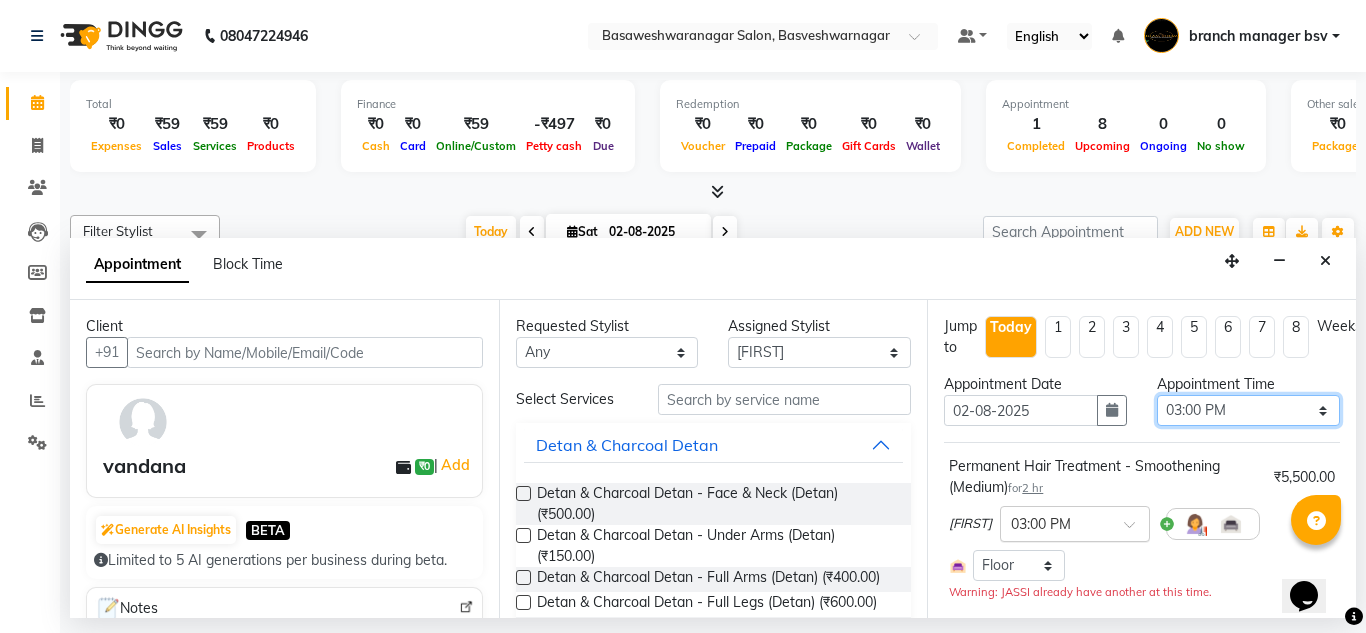 scroll, scrollTop: 259, scrollLeft: 0, axis: vertical 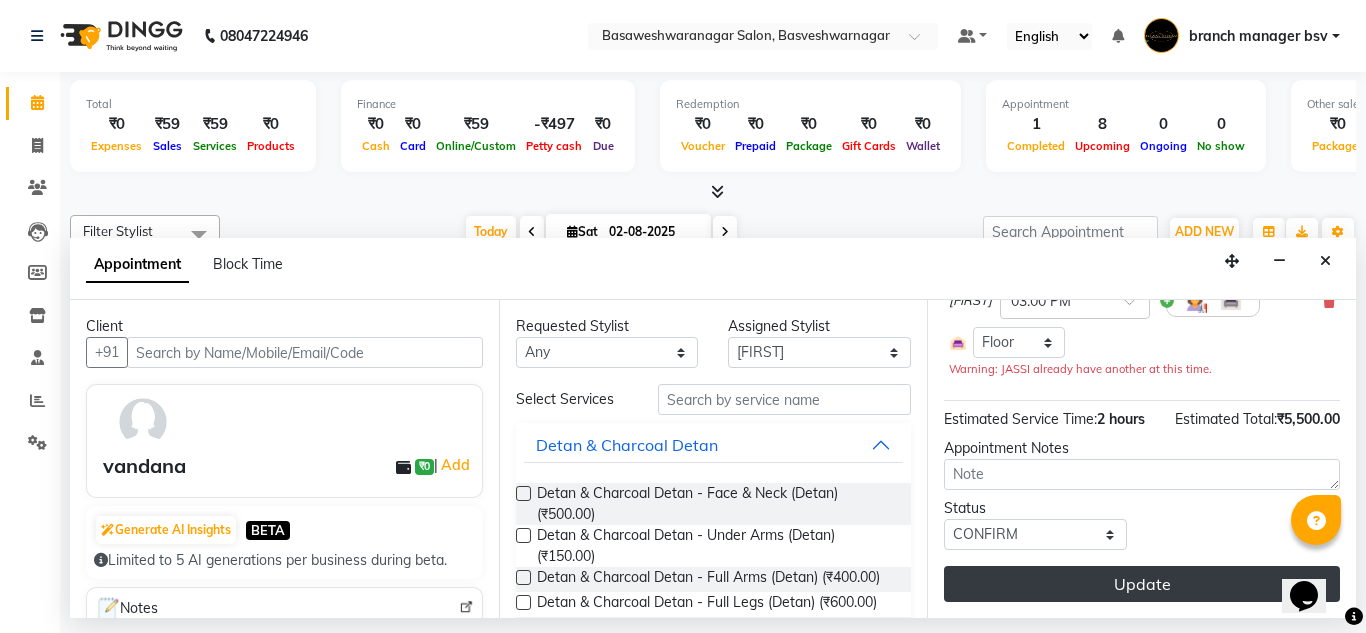 click on "Update" at bounding box center (1142, 584) 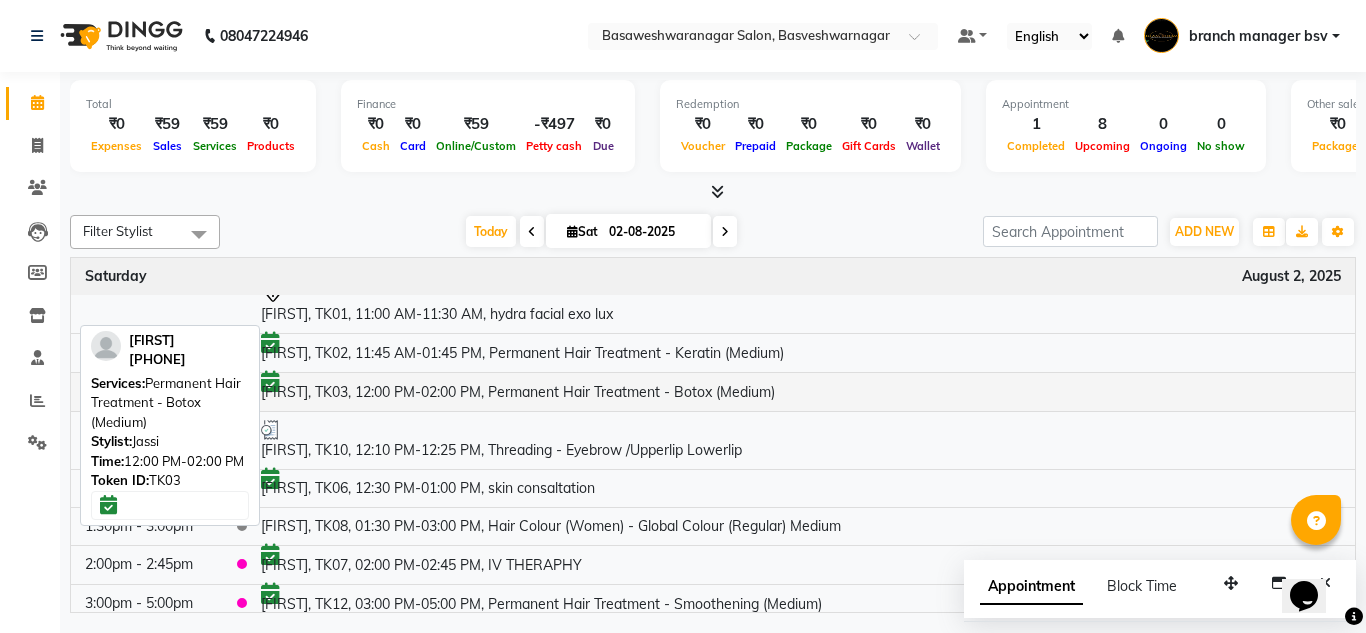 scroll, scrollTop: 0, scrollLeft: 0, axis: both 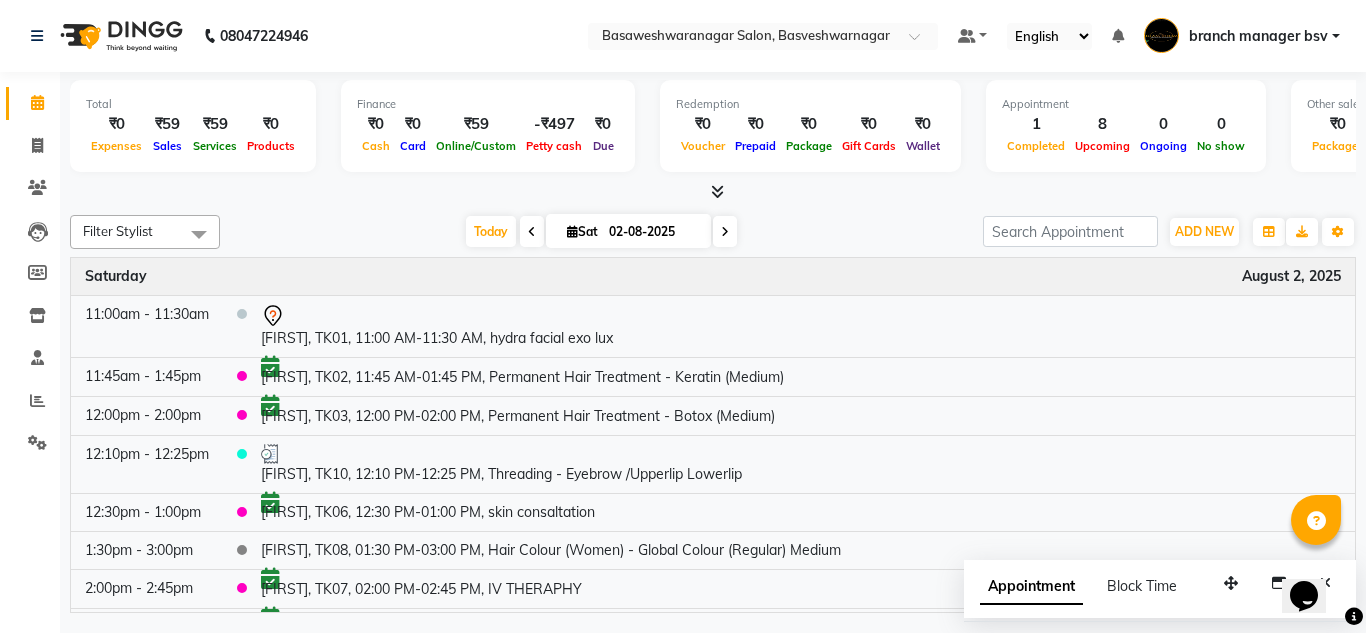 click at bounding box center [717, 191] 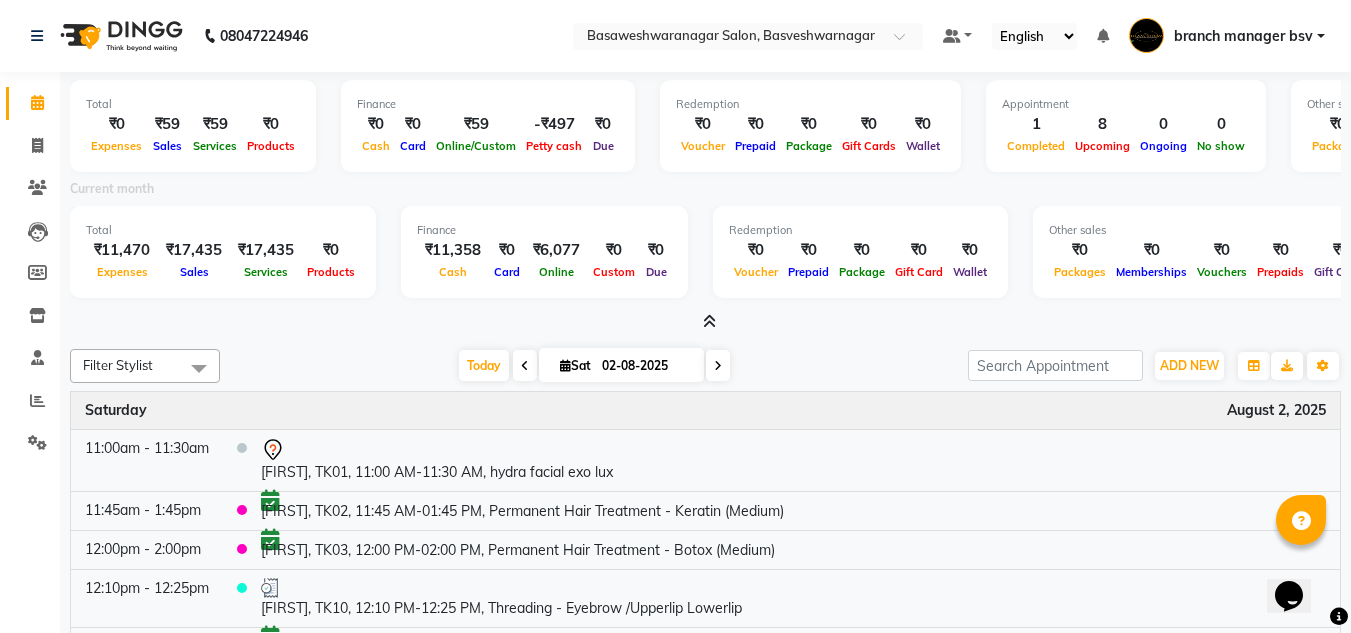 click at bounding box center [709, 321] 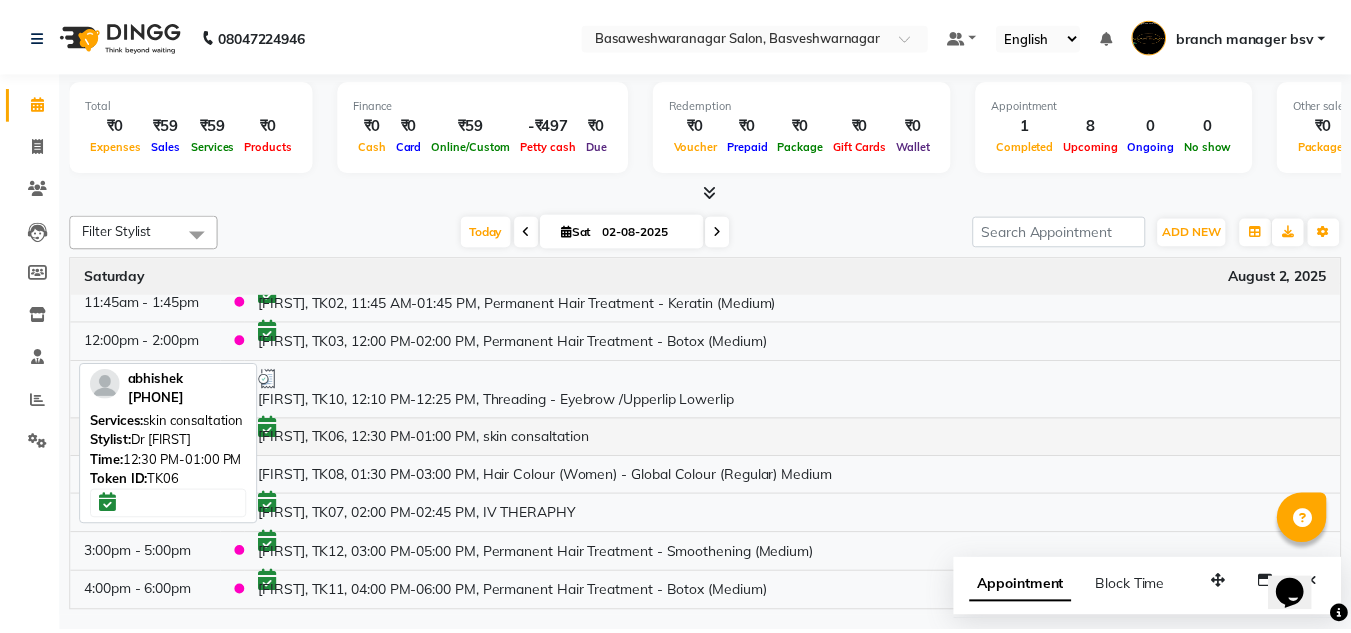 scroll, scrollTop: 0, scrollLeft: 0, axis: both 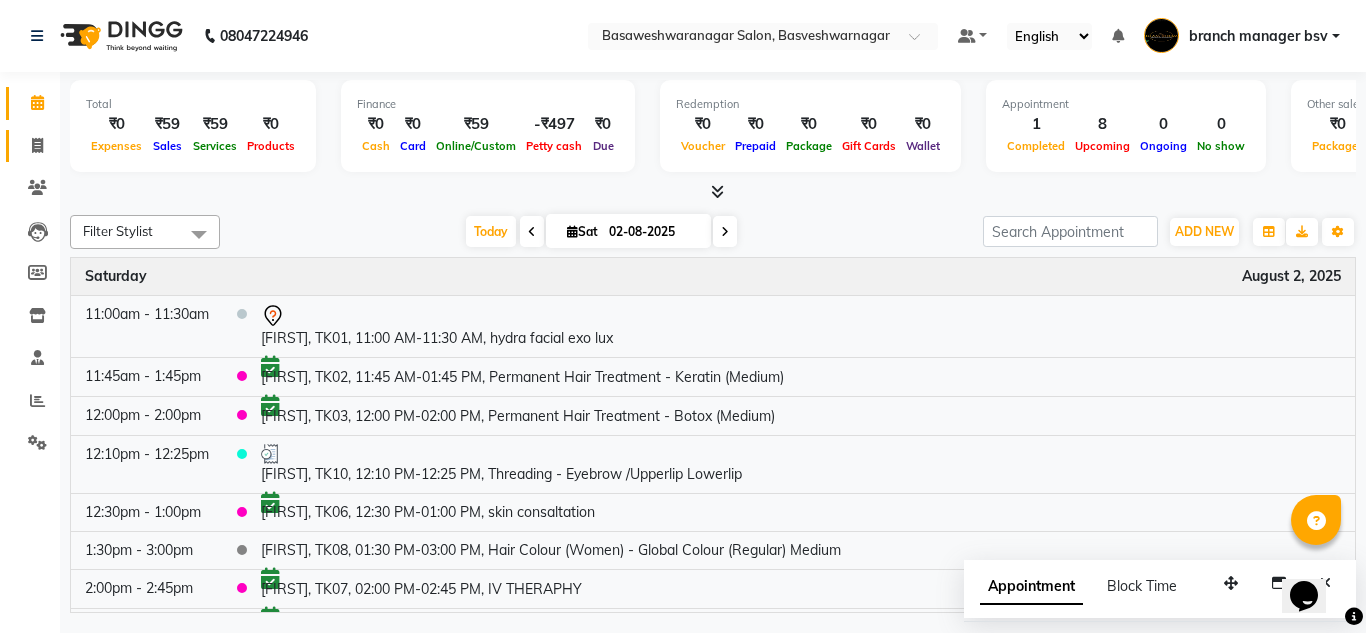 click on "Invoice" 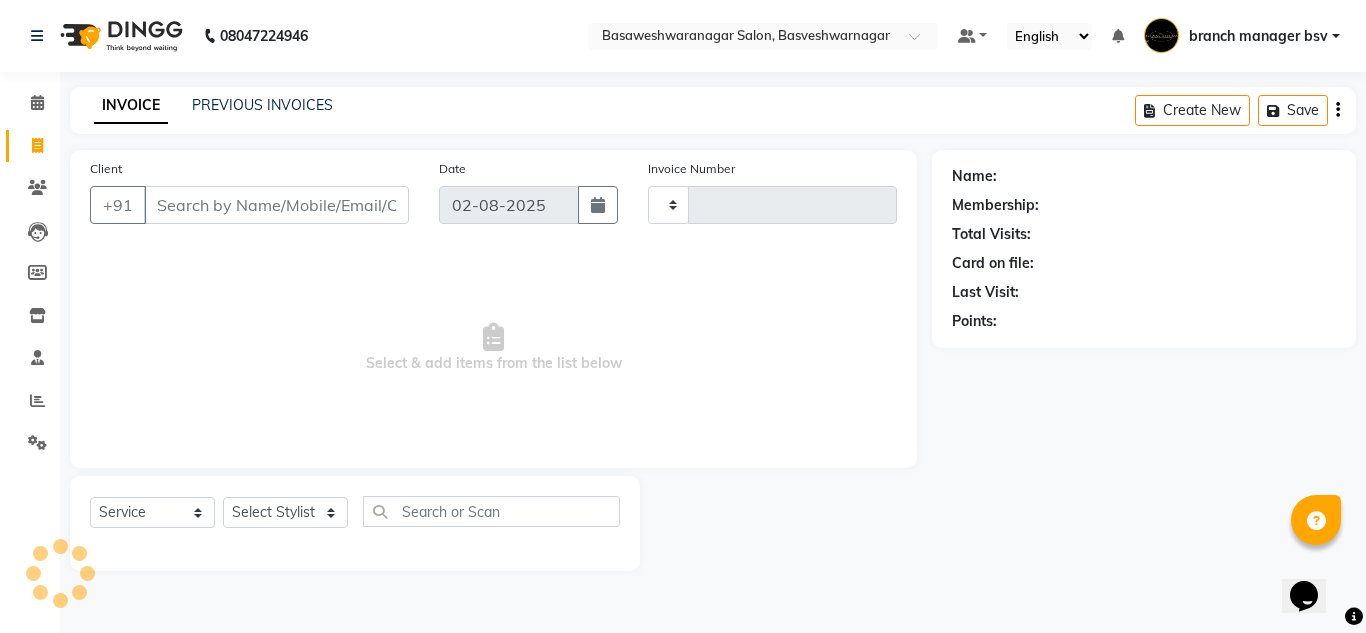 type on "0812" 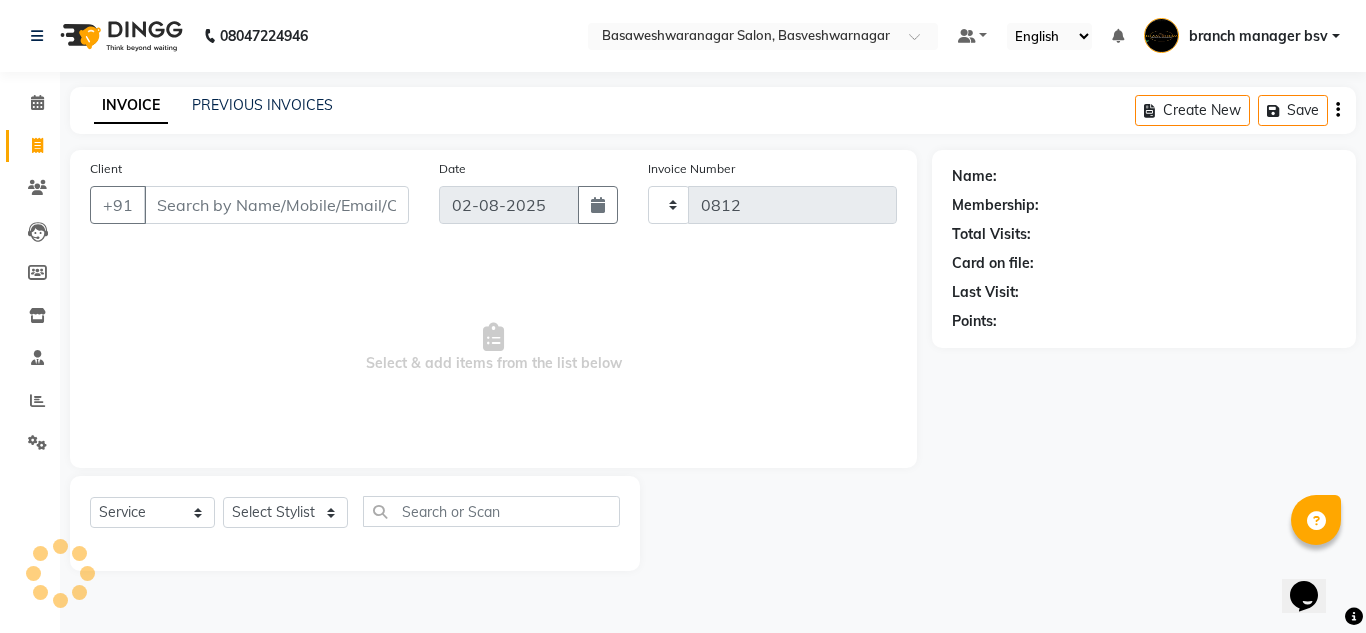 select on "842" 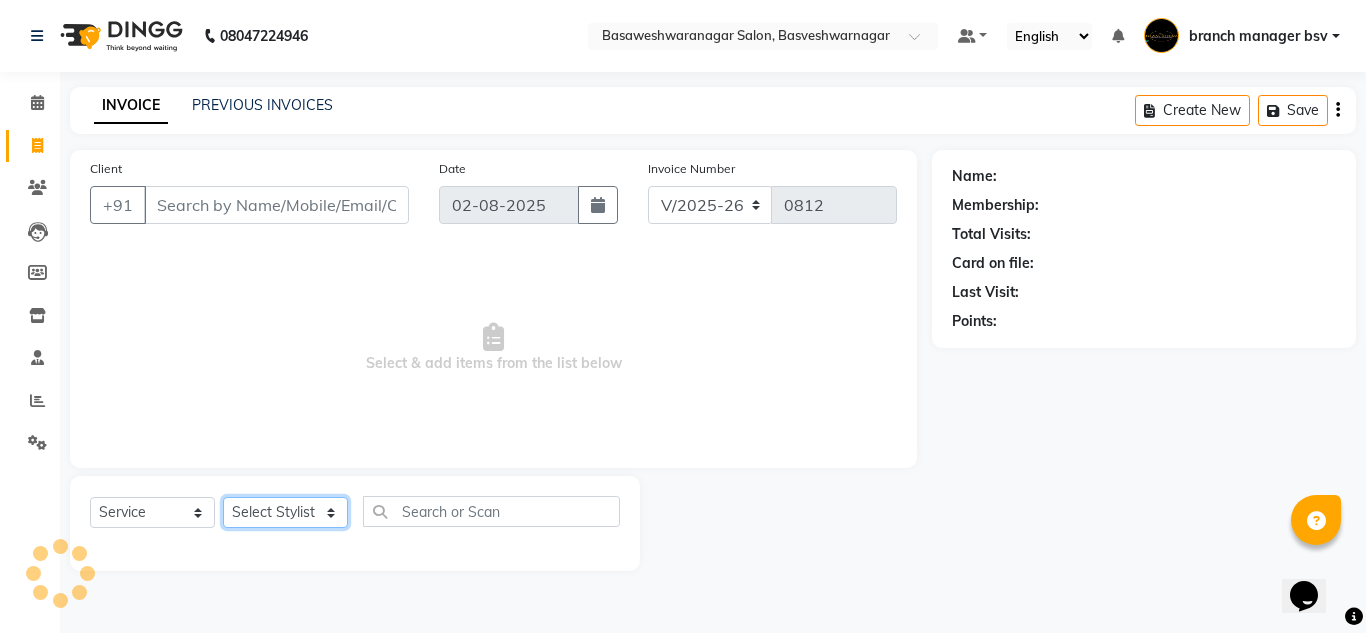 click on "Select Stylist" 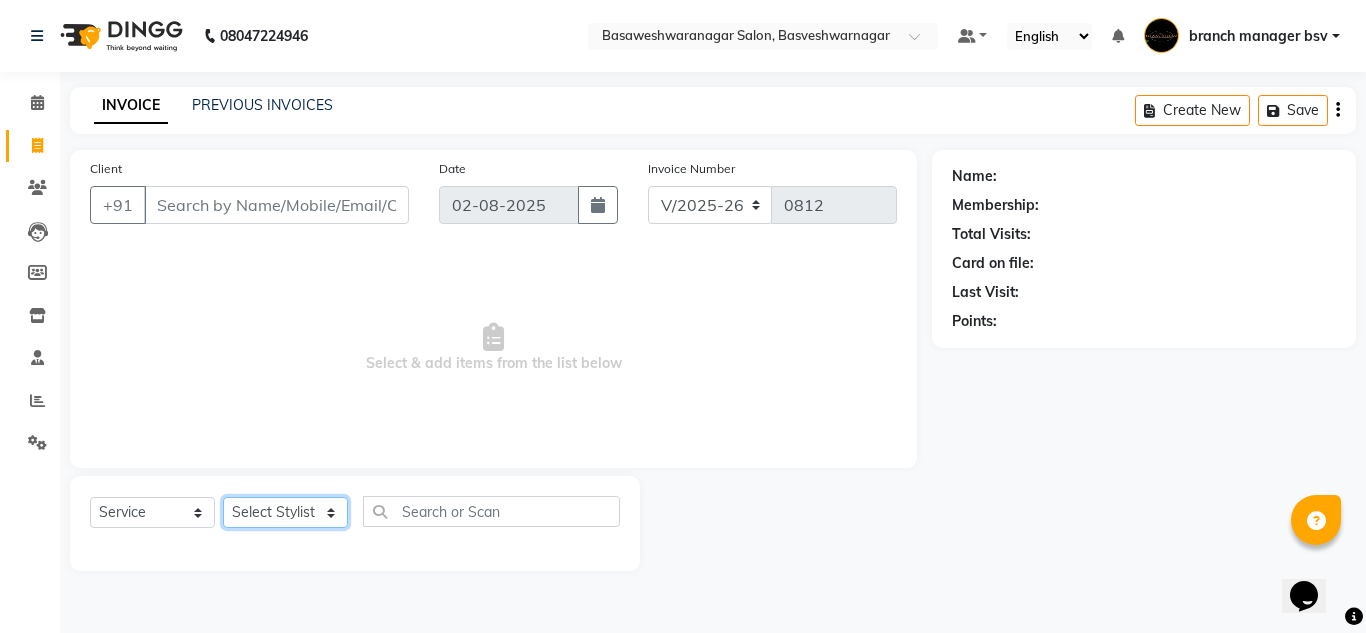 select on "46882" 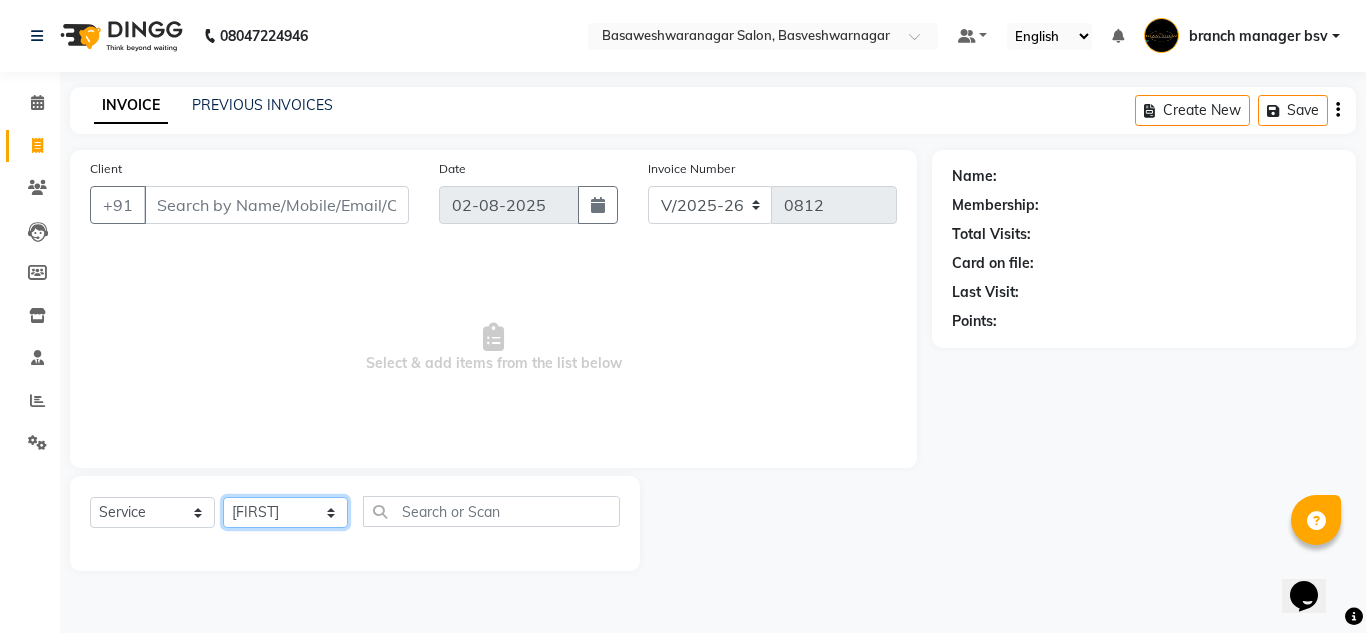 click on "Select Stylist ashwini branch manager bsv Dr.Jabin Dr mehzabin GURISH JASSI Jayshree Navya pooja accounts PRATIK RAJEESHA Rasna Sanskruthi shangnimwom SMIRTI SUMITH SUNITHA SUNNY Tanveer  TEZZ The Glam Room theja Trishna urmi" 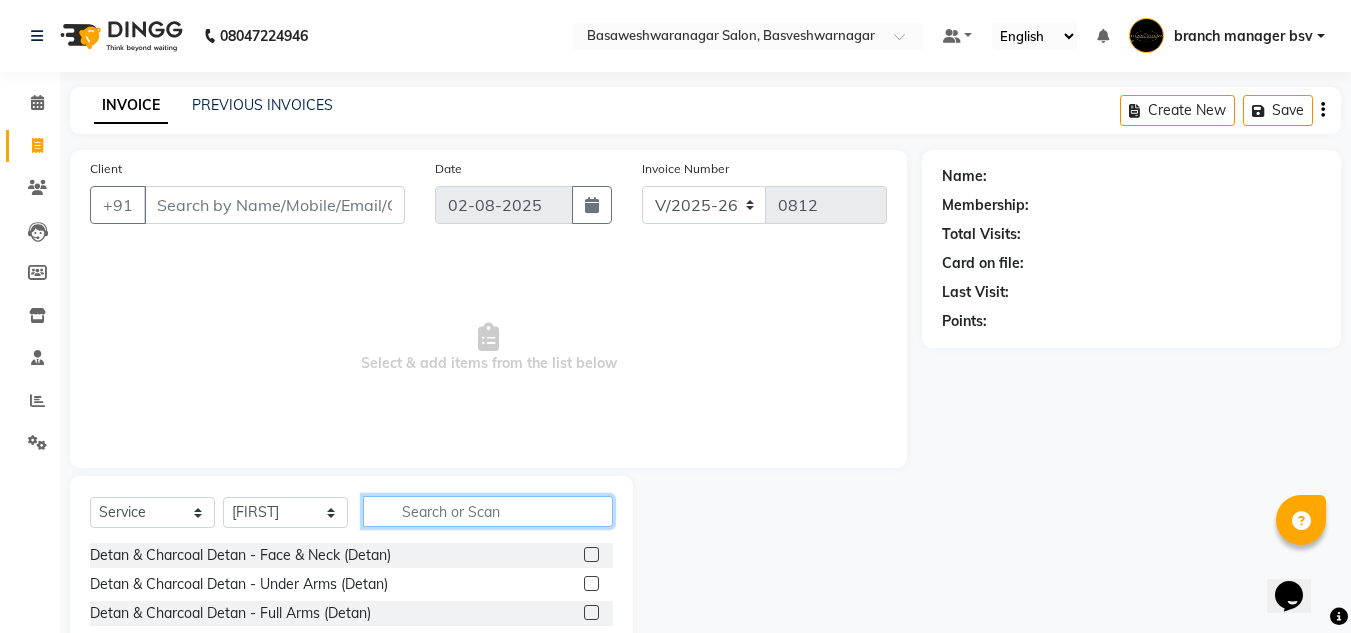 click 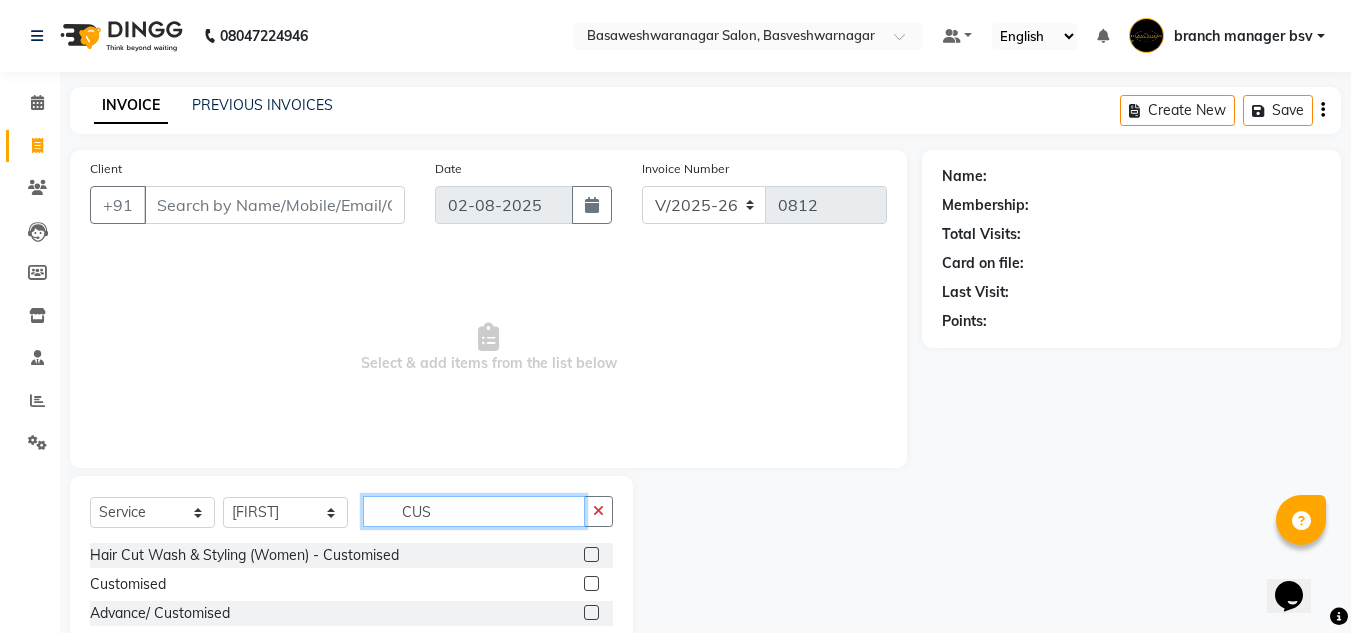 type on "CUS" 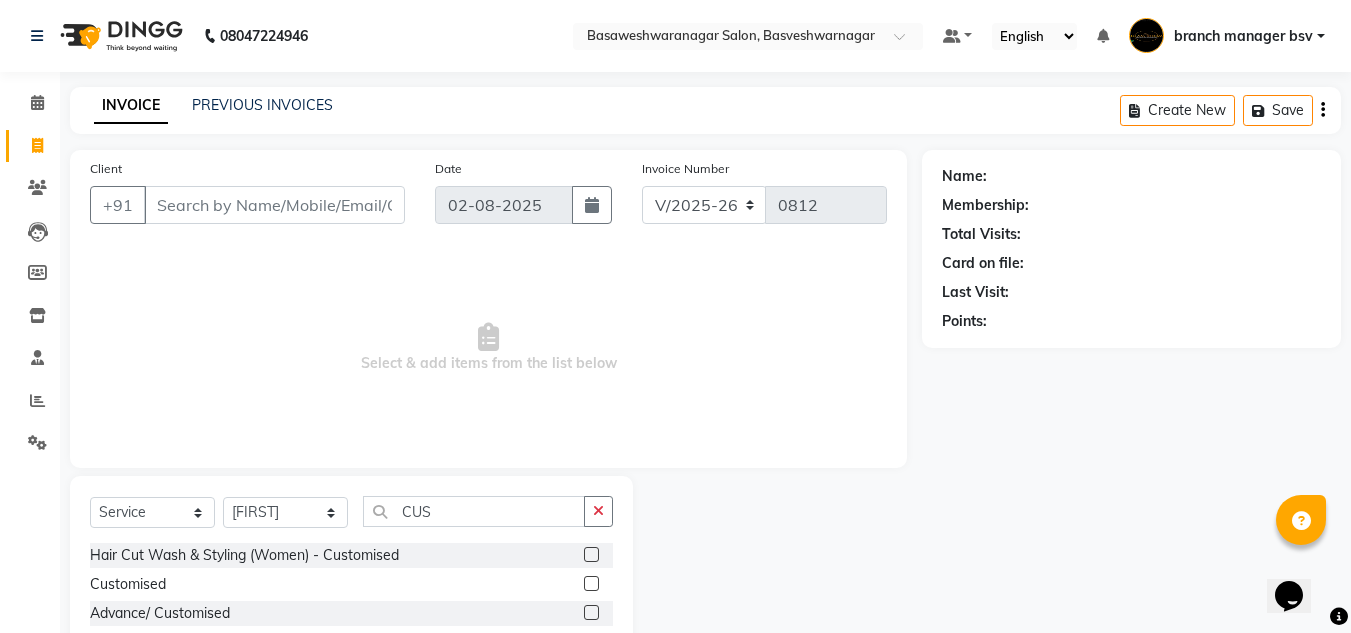 click 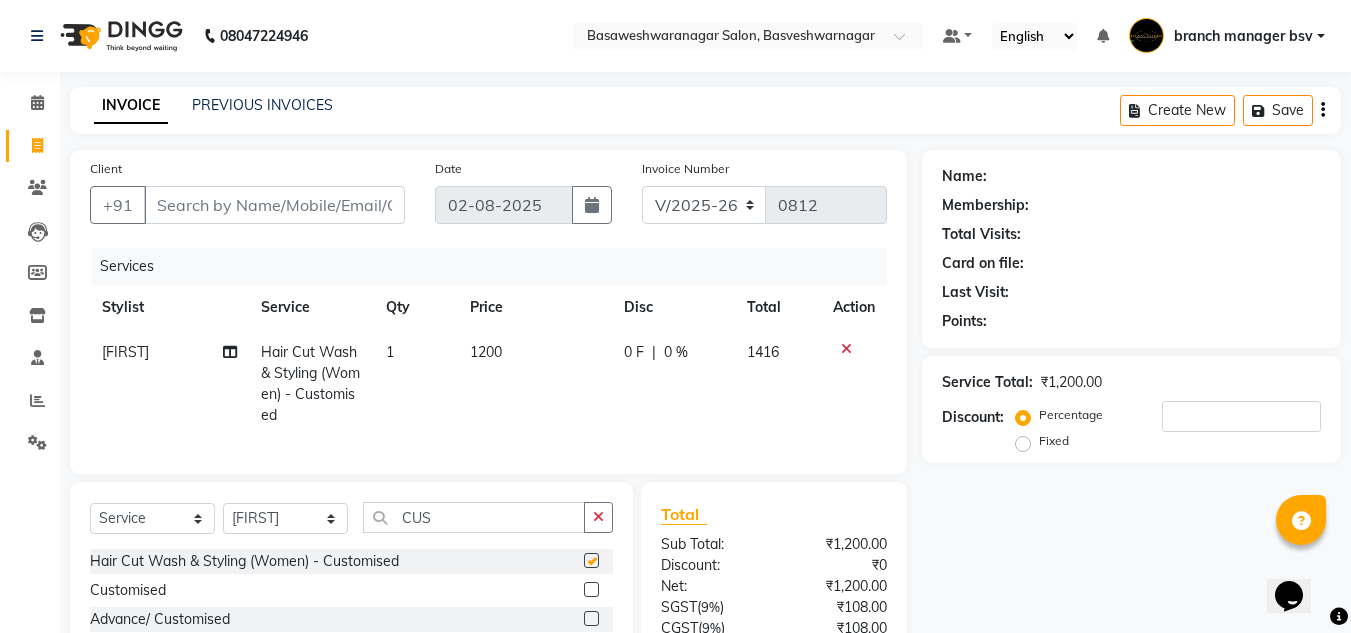 checkbox on "false" 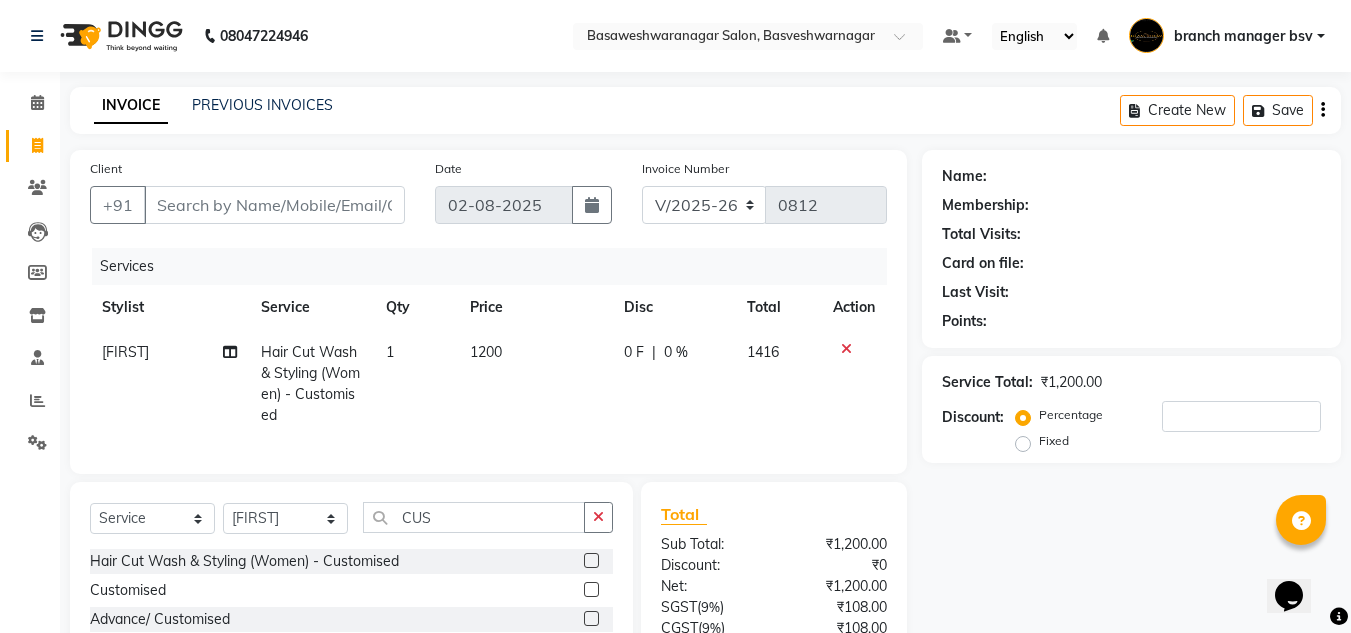 click on "1200" 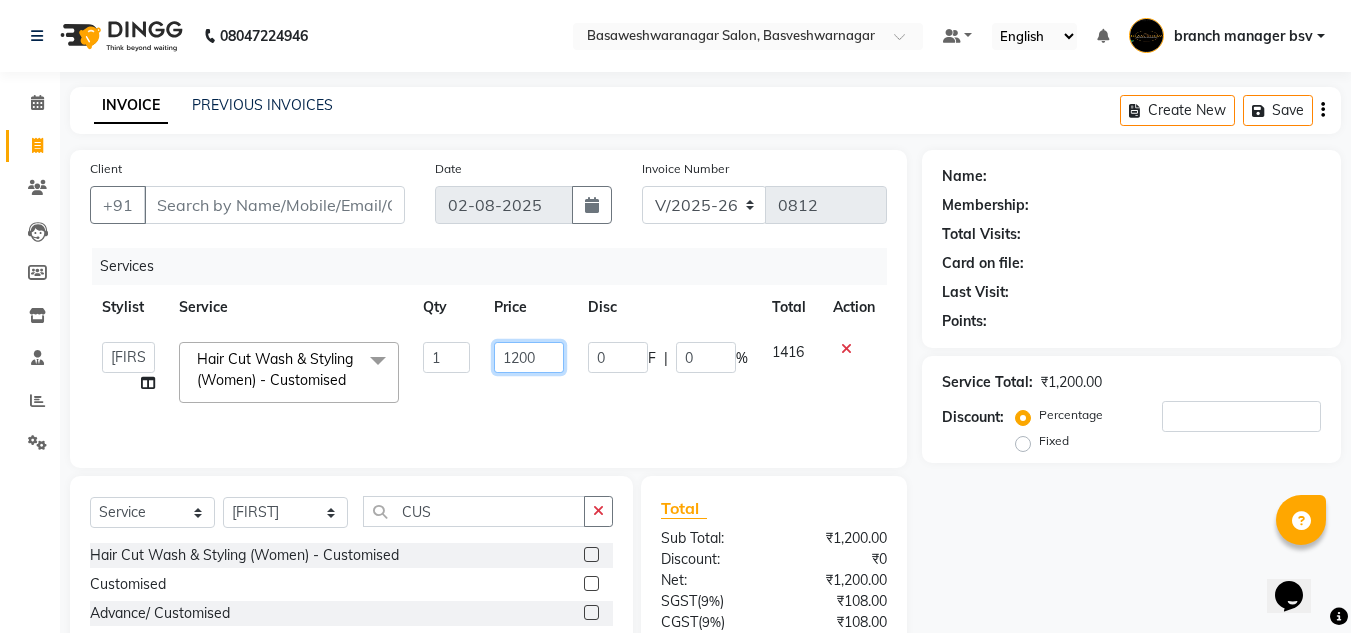click on "1200" 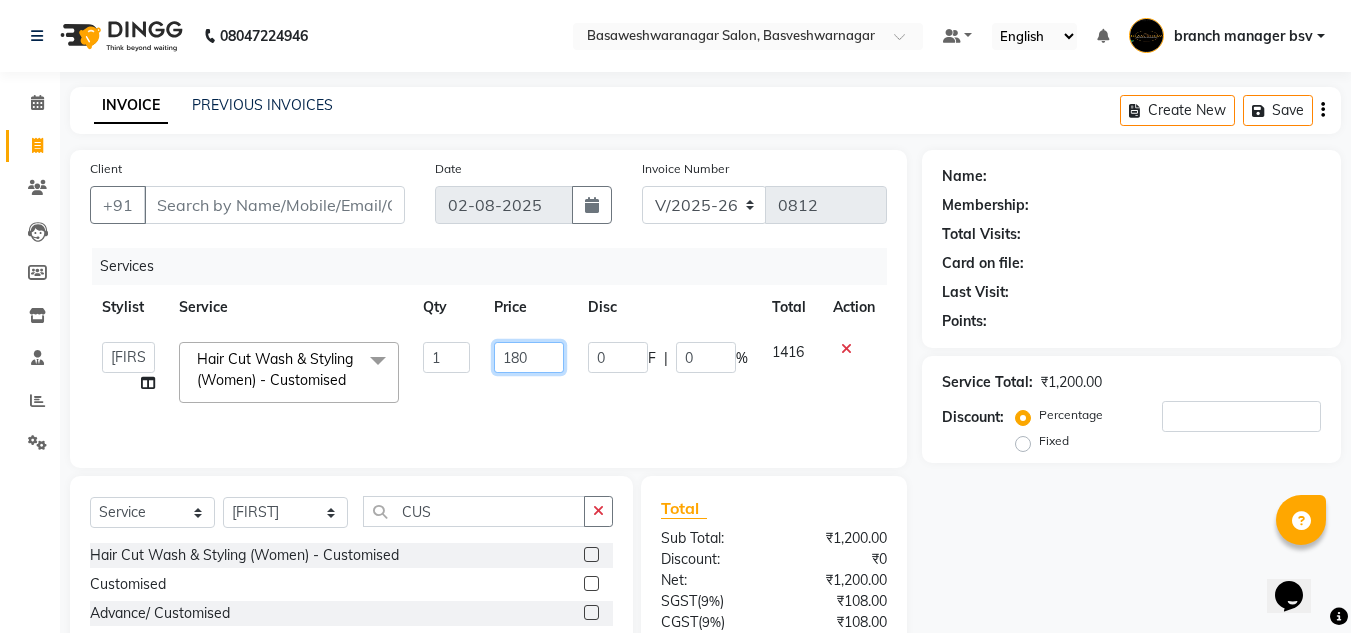 type on "1800" 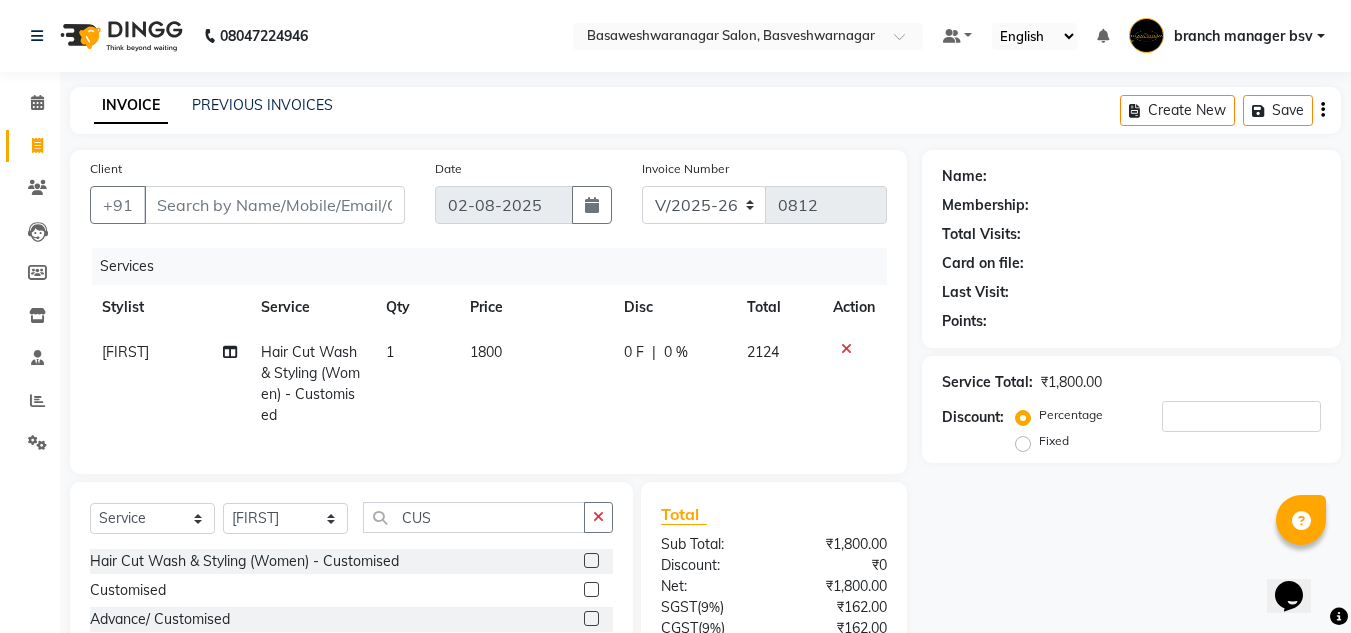 click on "Total Sub Total: ₹1,800.00 Discount: ₹0 Net: ₹1,800.00 SGST  ( 9% ) ₹162.00 CGST  ( 9% ) ₹162.00 Total: ₹2,124.00 Add Tip ₹0 Payable: ₹2,124.00 Paid: ₹0 Balance   : ₹2,124.00" 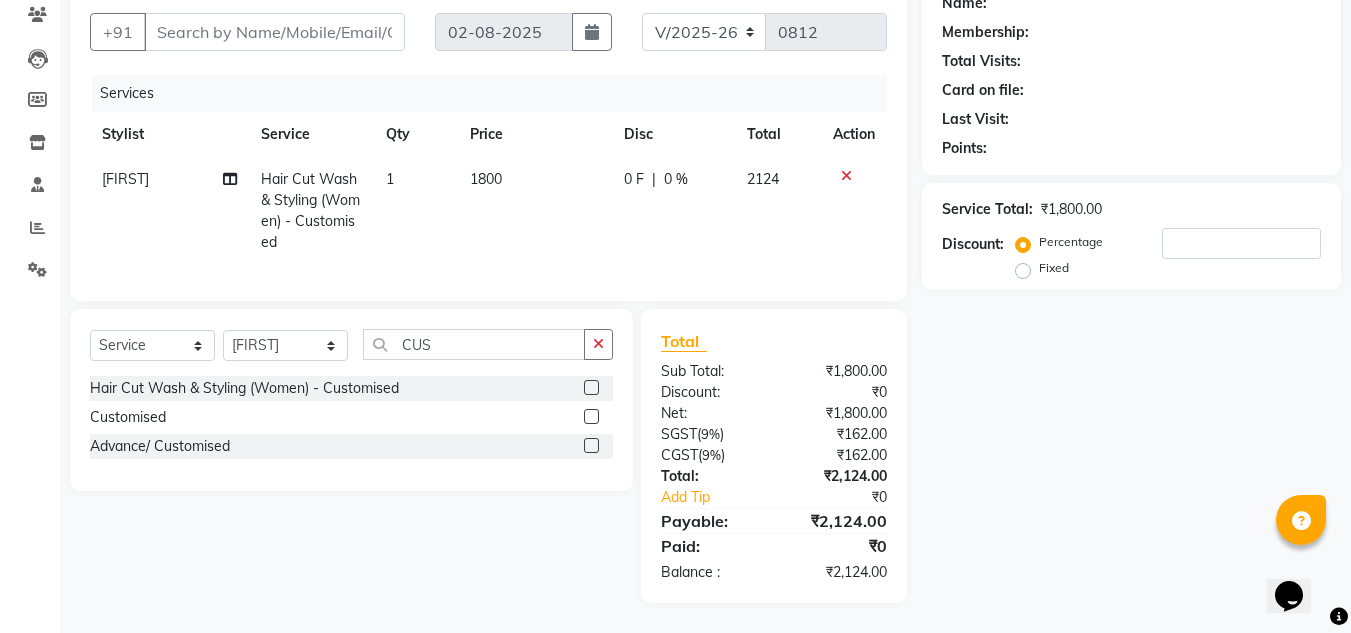 scroll, scrollTop: 0, scrollLeft: 0, axis: both 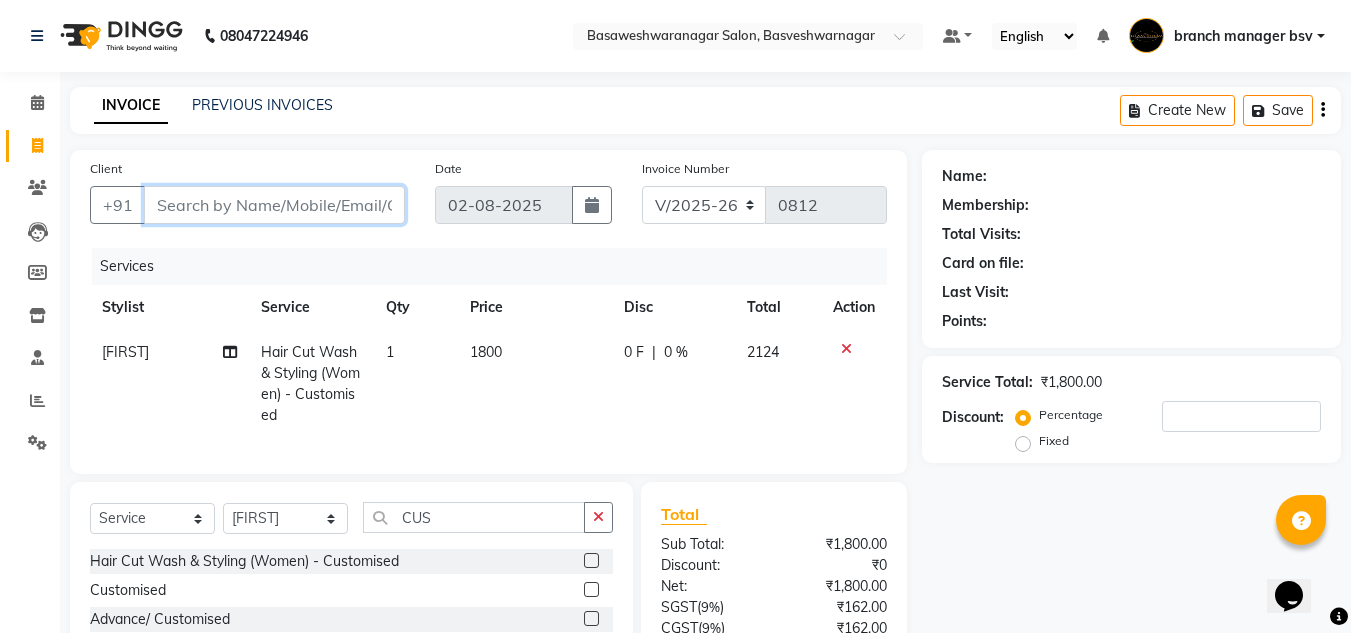 click on "Client" at bounding box center [274, 205] 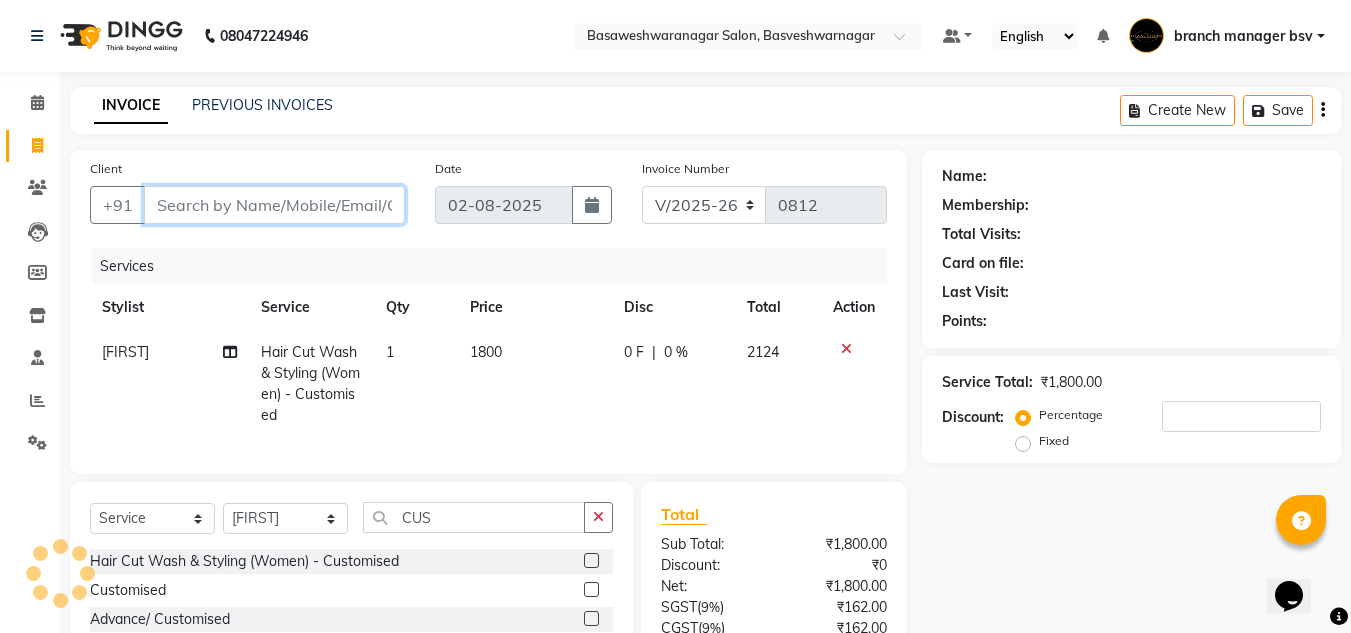 type on "9" 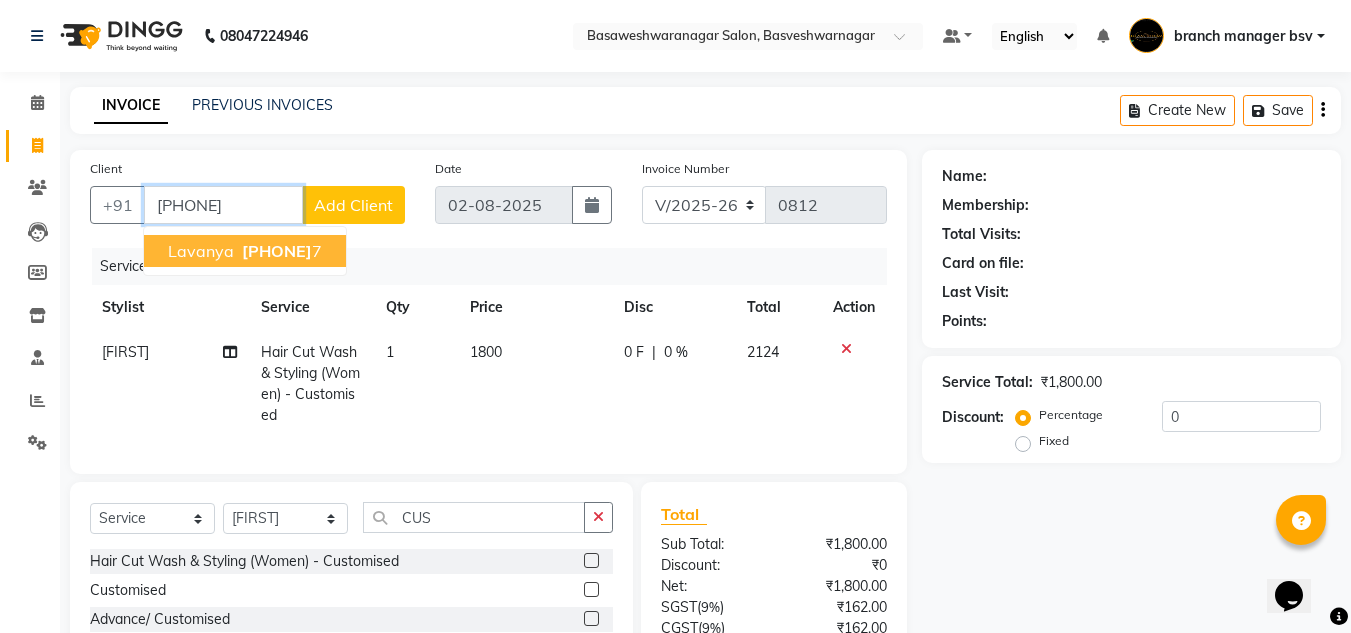 click on "[PHONE]" at bounding box center (277, 251) 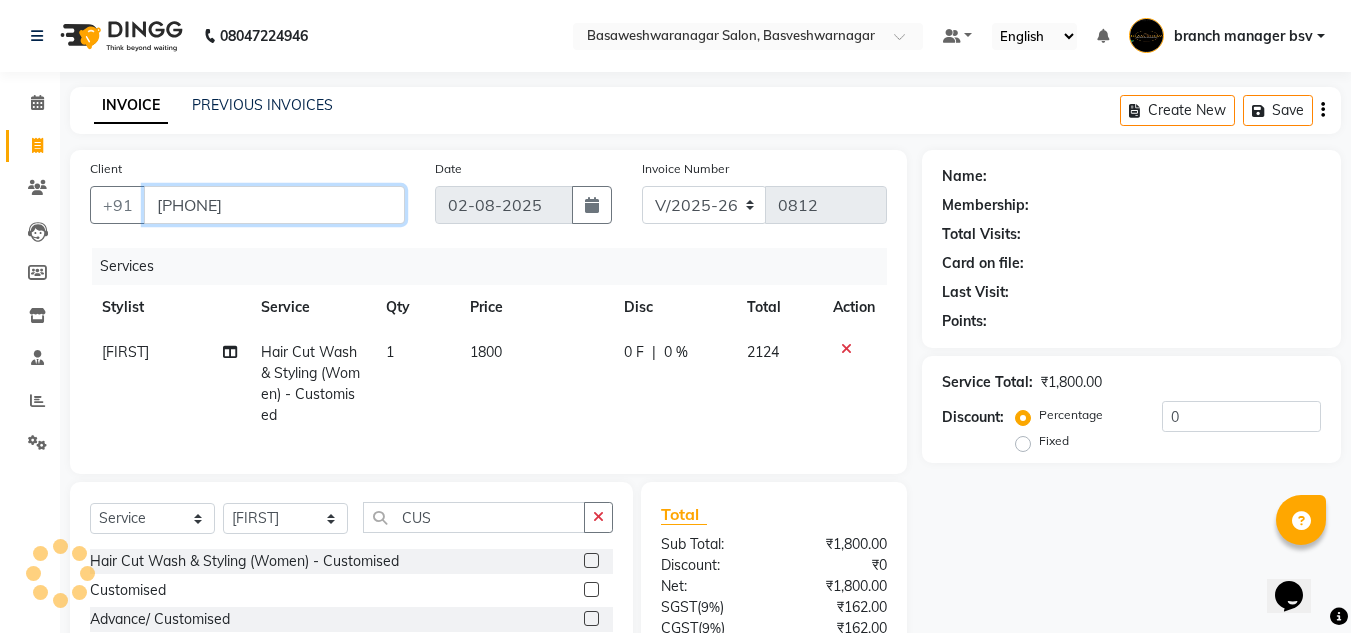 type on "[PHONE]" 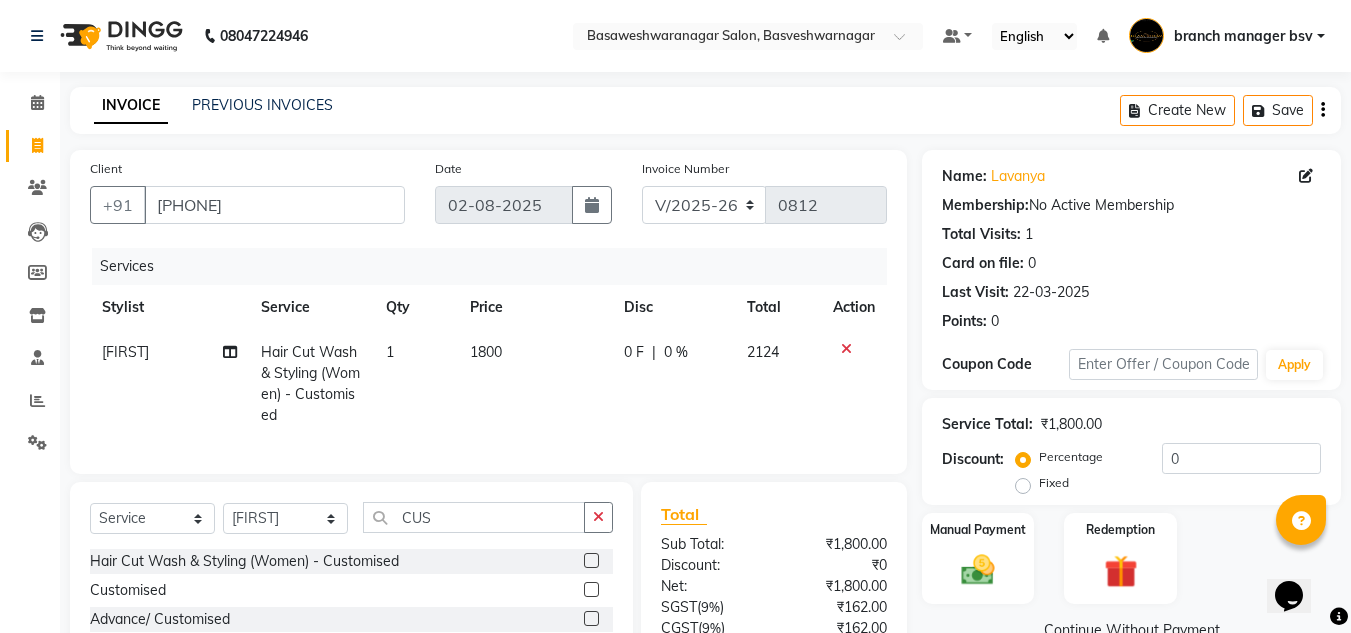 scroll, scrollTop: 188, scrollLeft: 0, axis: vertical 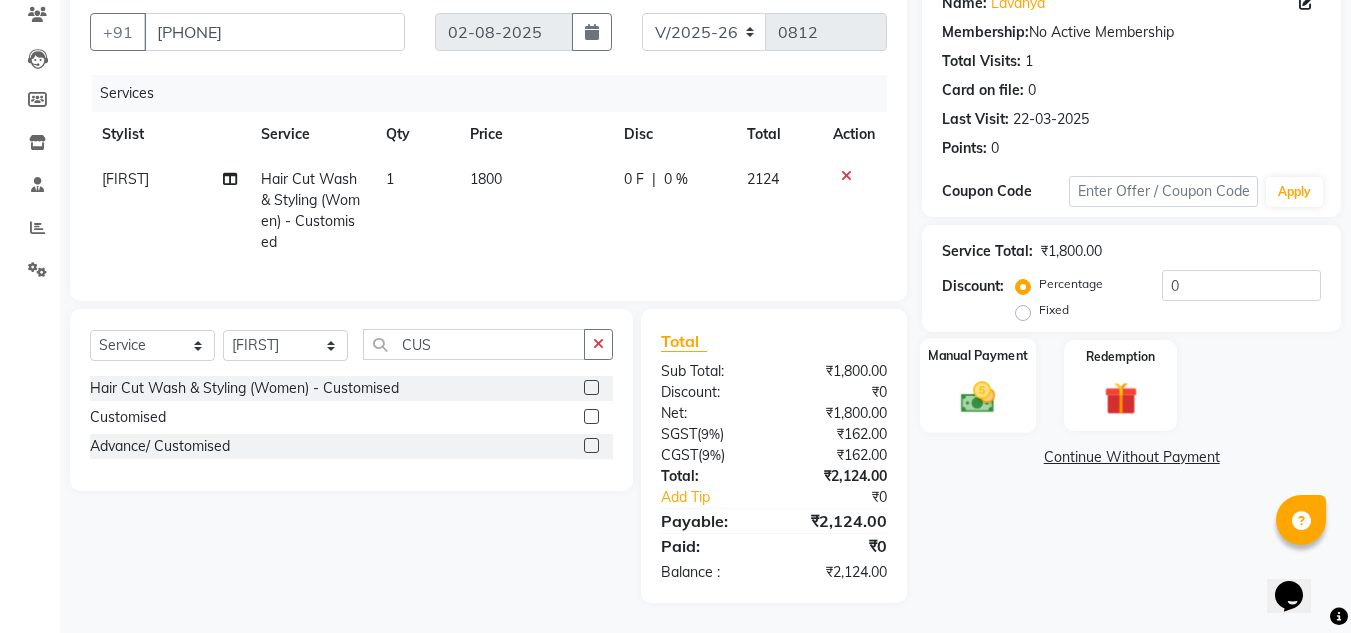 click on "Manual Payment" 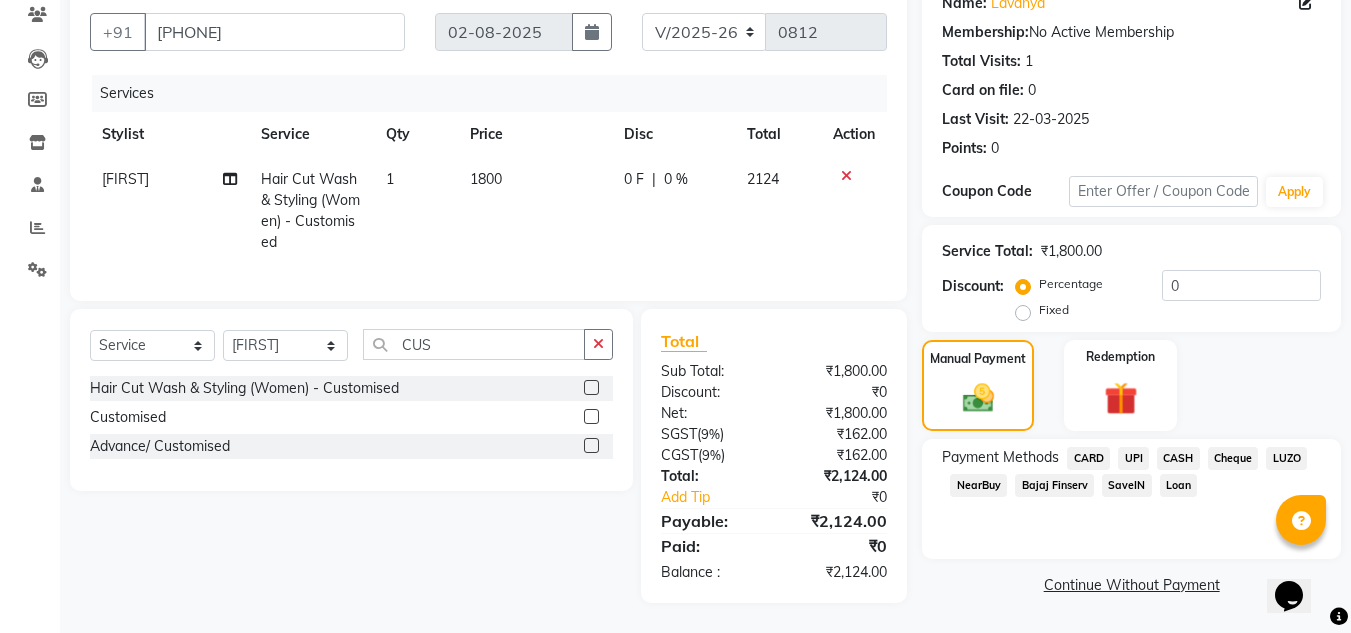 click on "CASH" 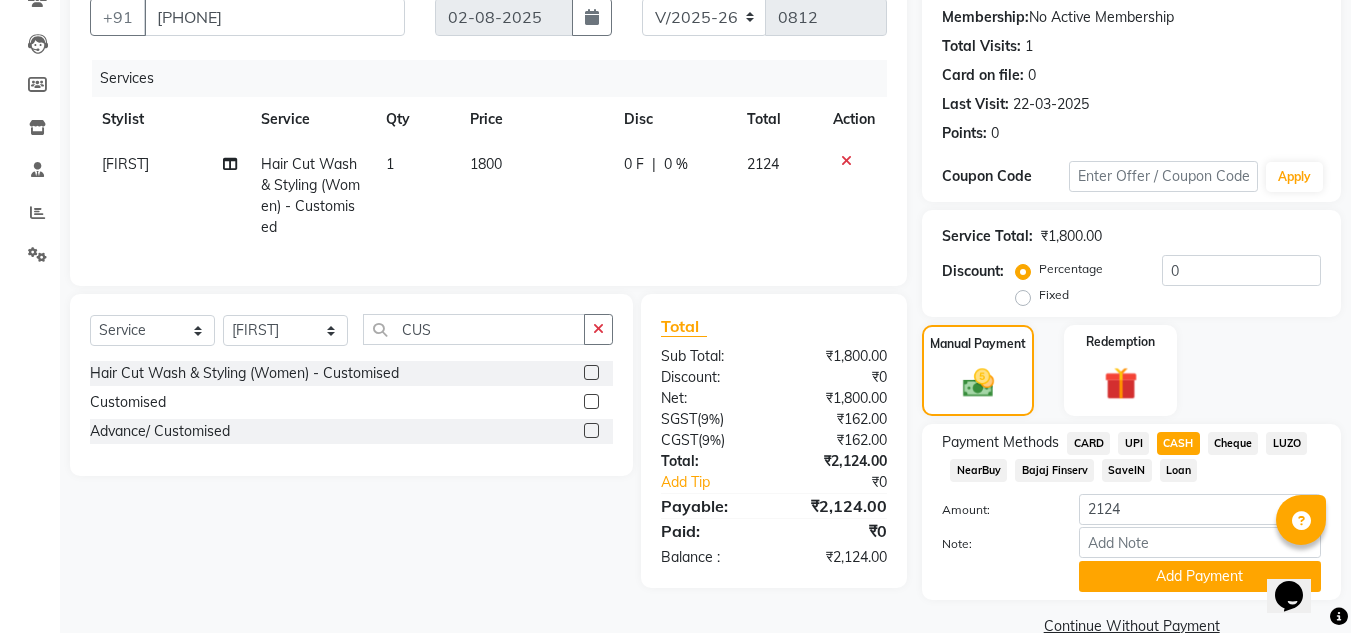 click on "Amount: 2124" 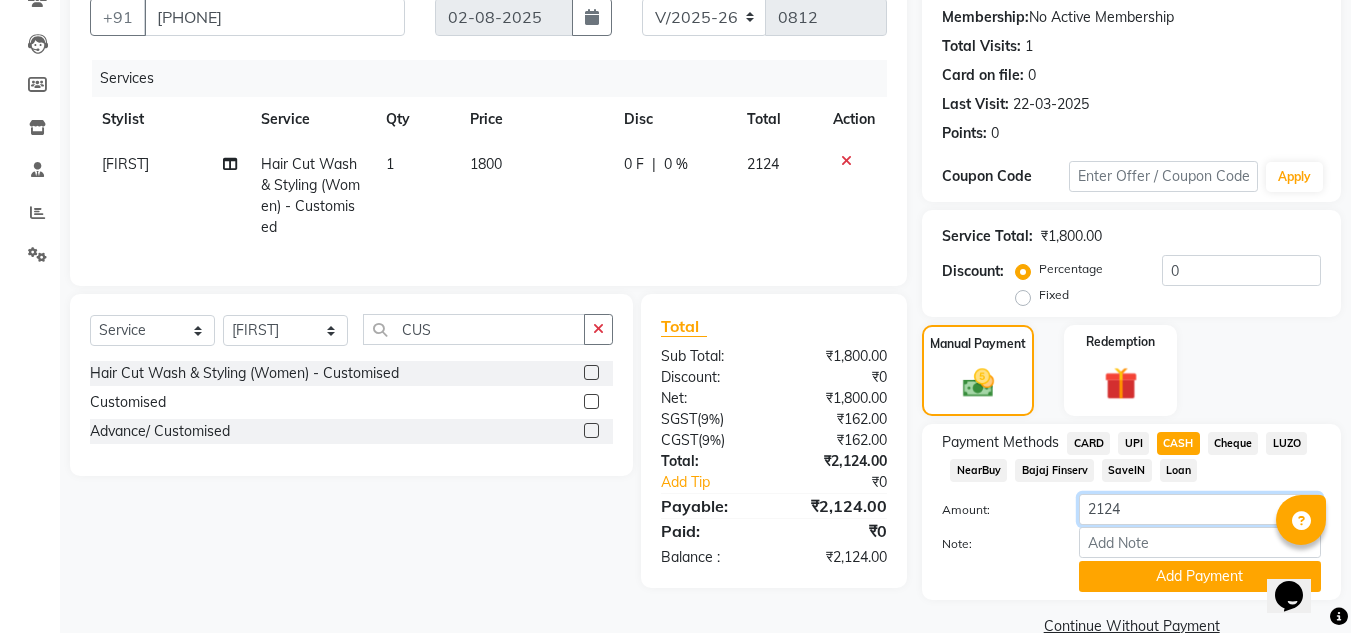 click on "2124" 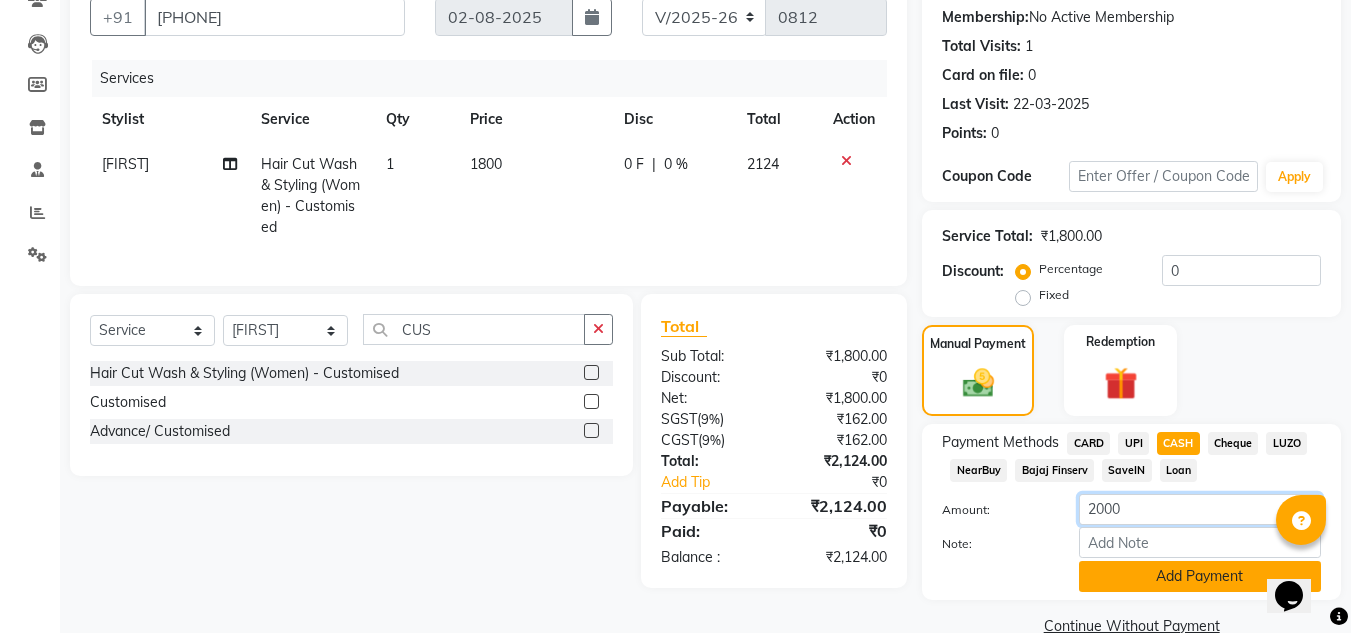 type on "2000" 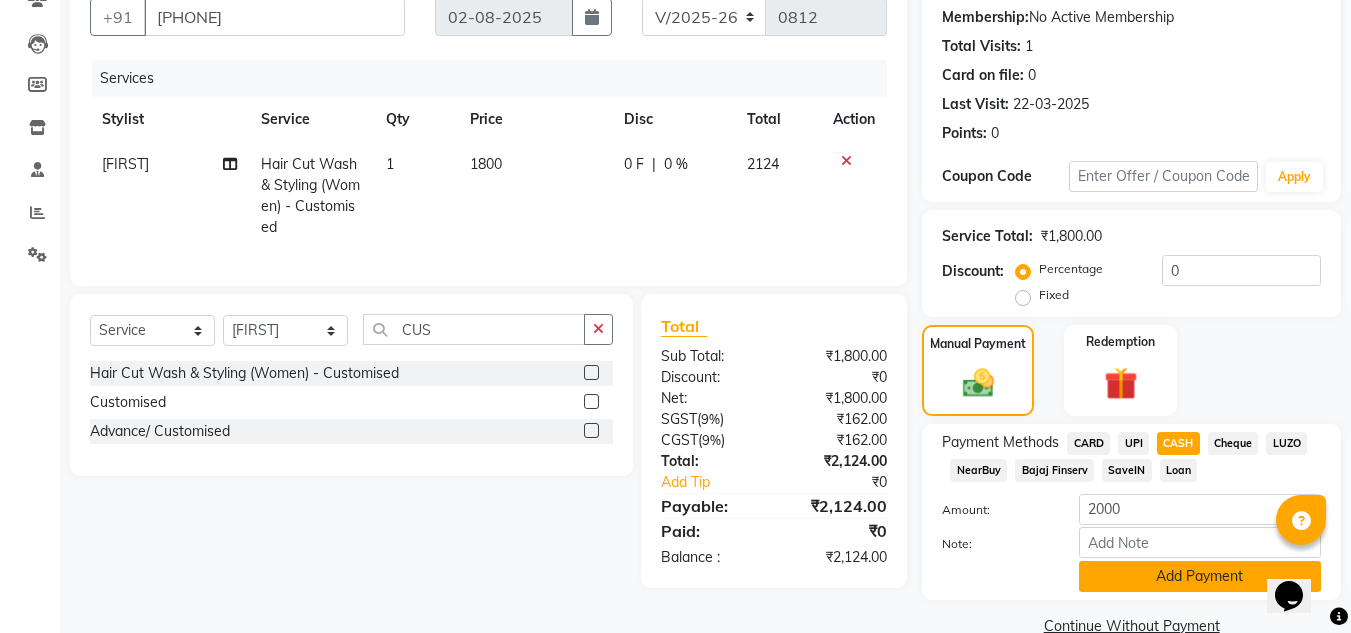 click on "Add Payment" 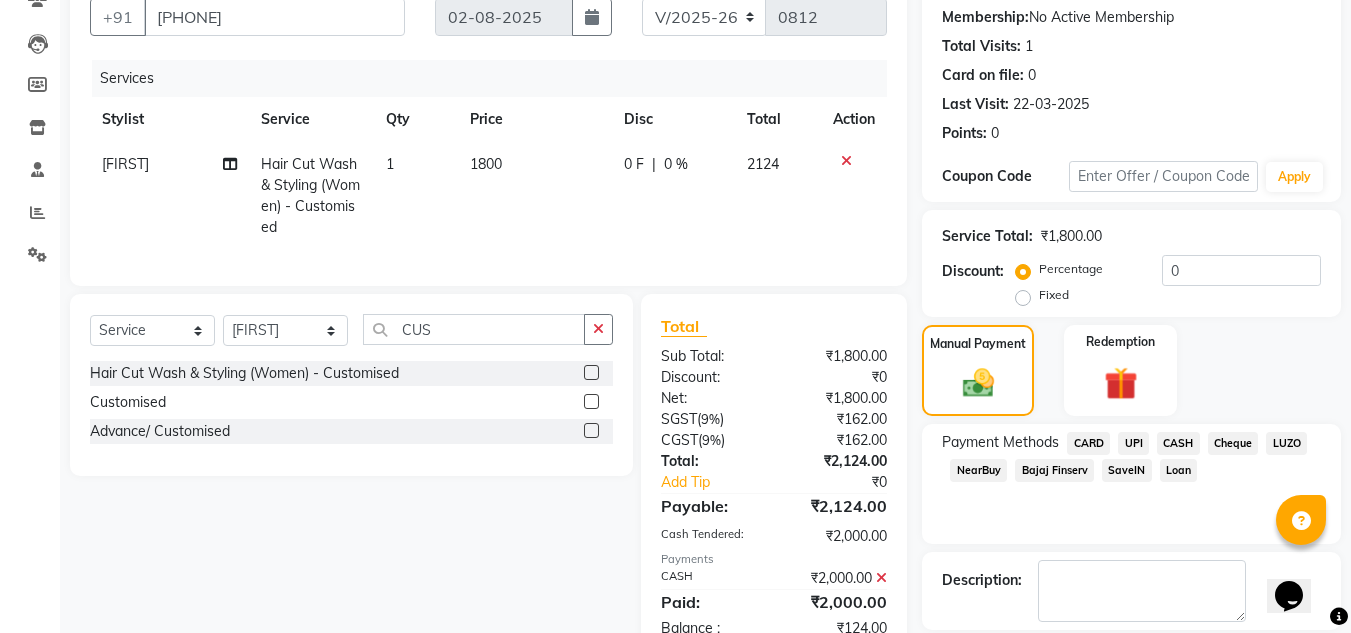 click on "UPI" 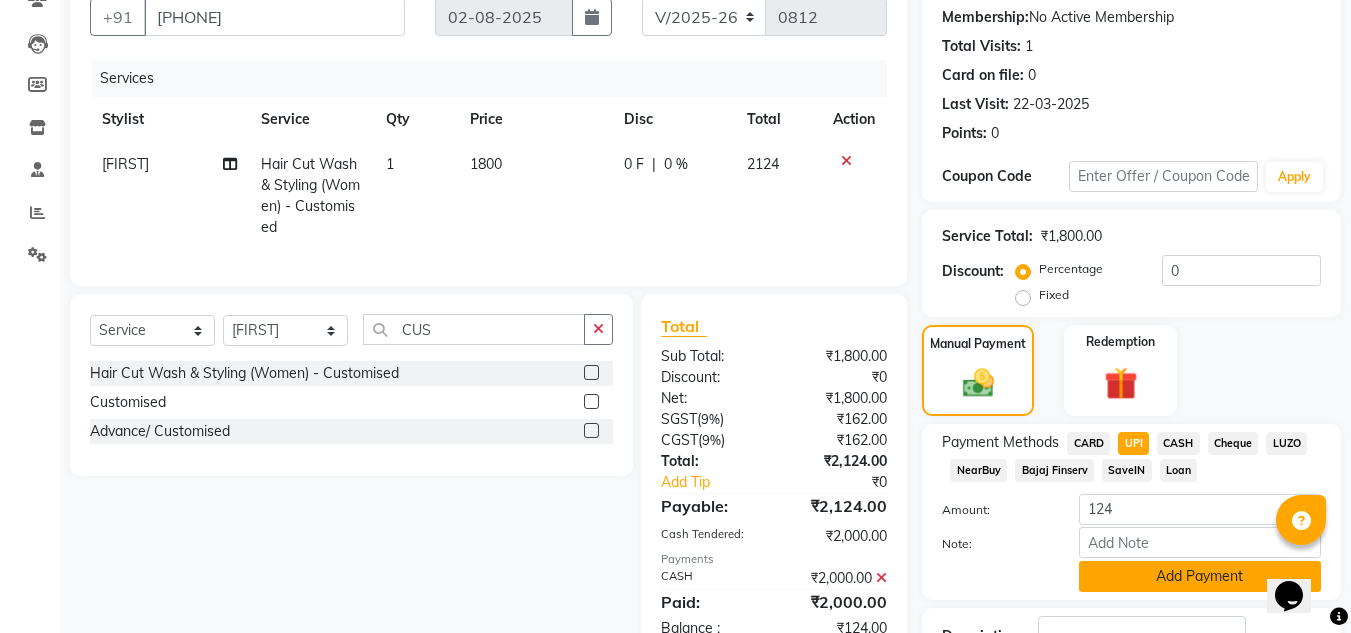 click on "Add Payment" 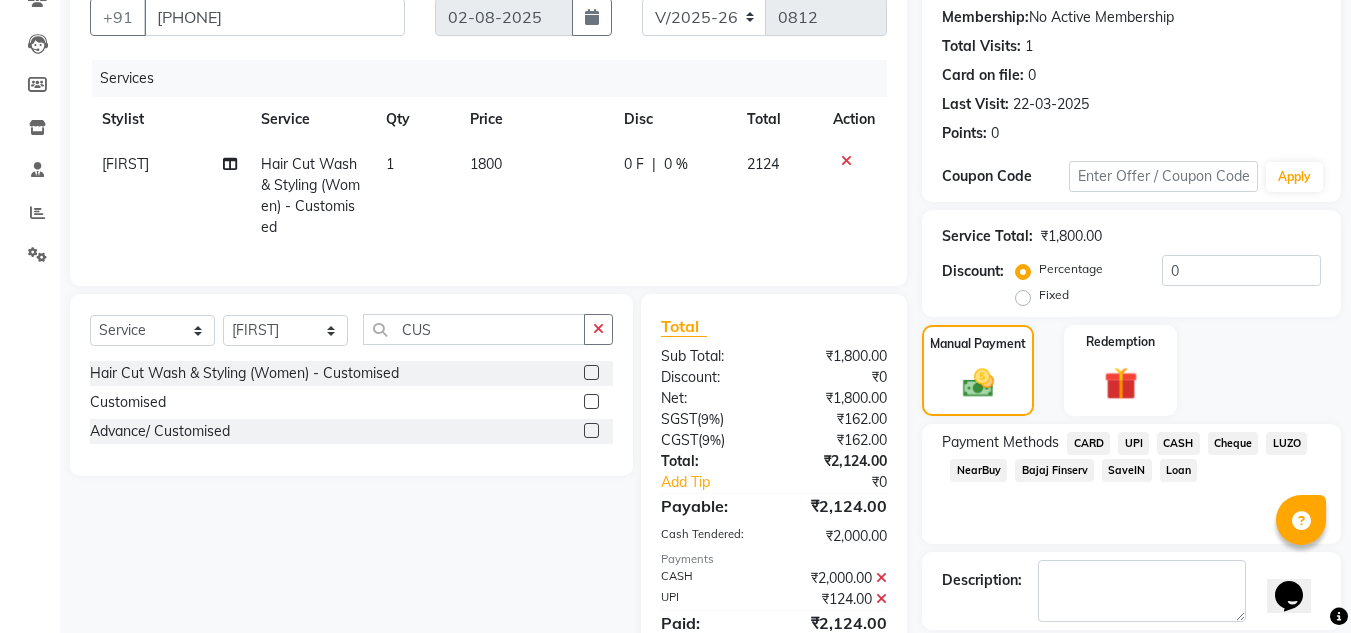 scroll, scrollTop: 283, scrollLeft: 0, axis: vertical 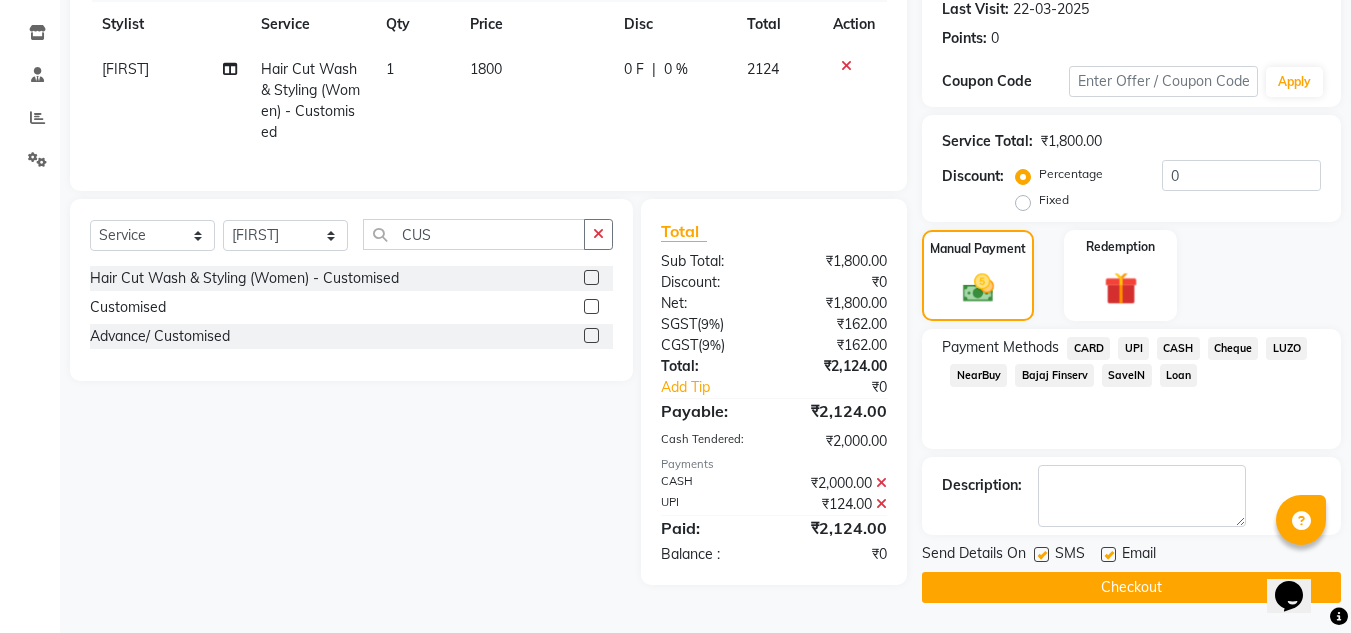 click on "Checkout" 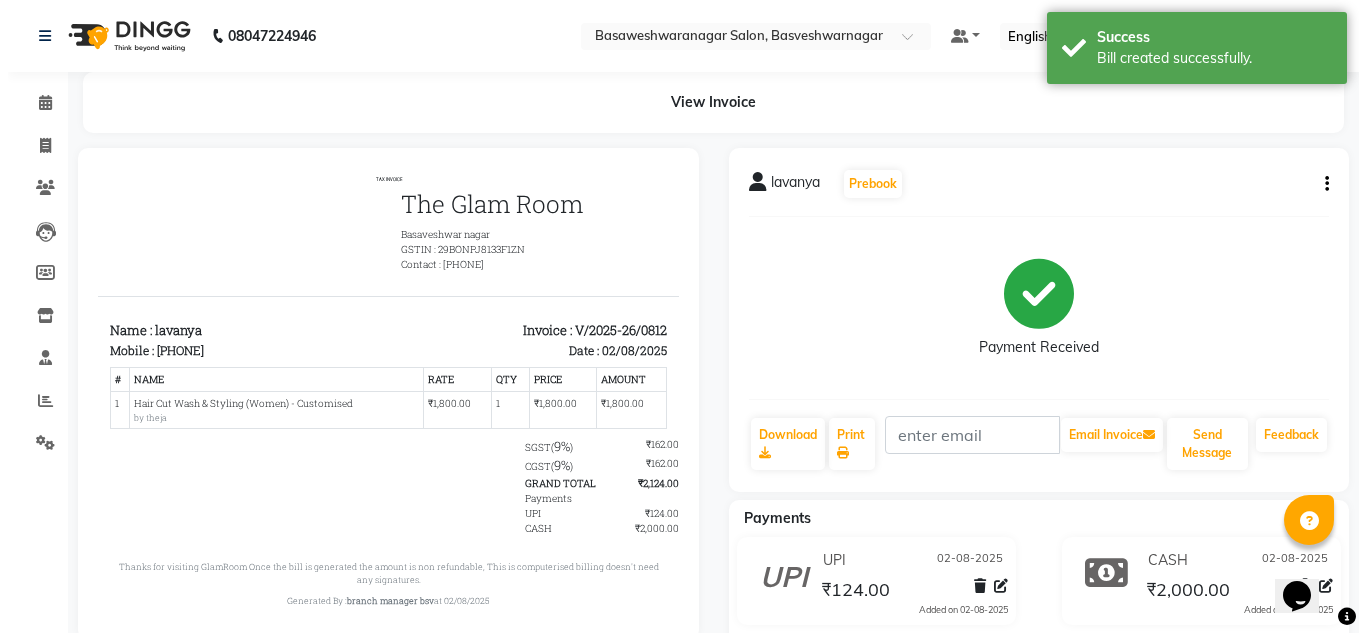 scroll, scrollTop: 0, scrollLeft: 0, axis: both 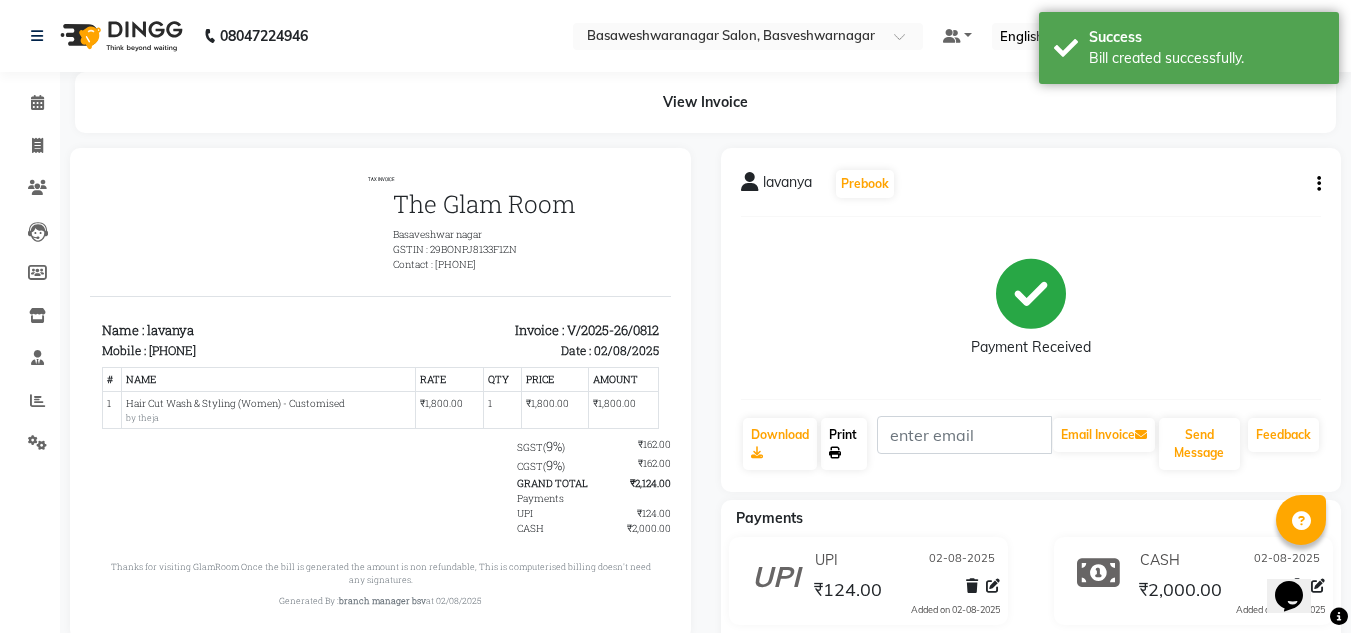 click on "Print" 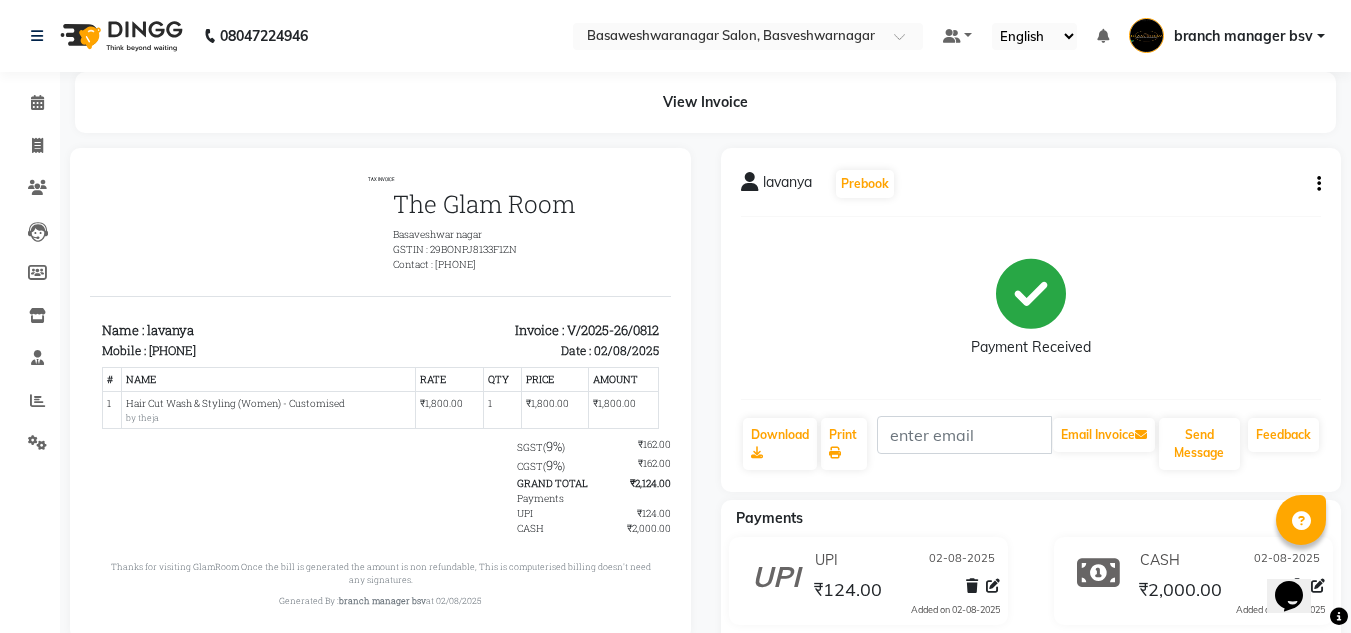 click on "[FIRST]   Prebook   Payment Received  Download  Print   Email Invoice   Send Message Feedback" 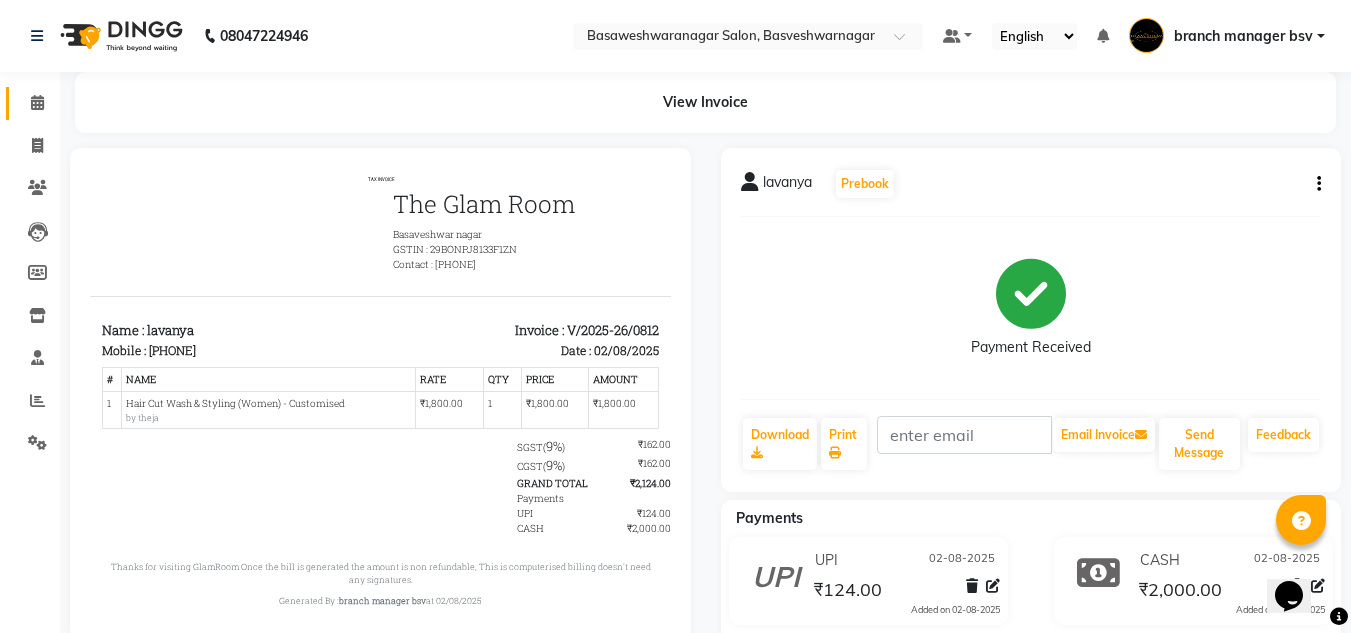 click on "Calendar" 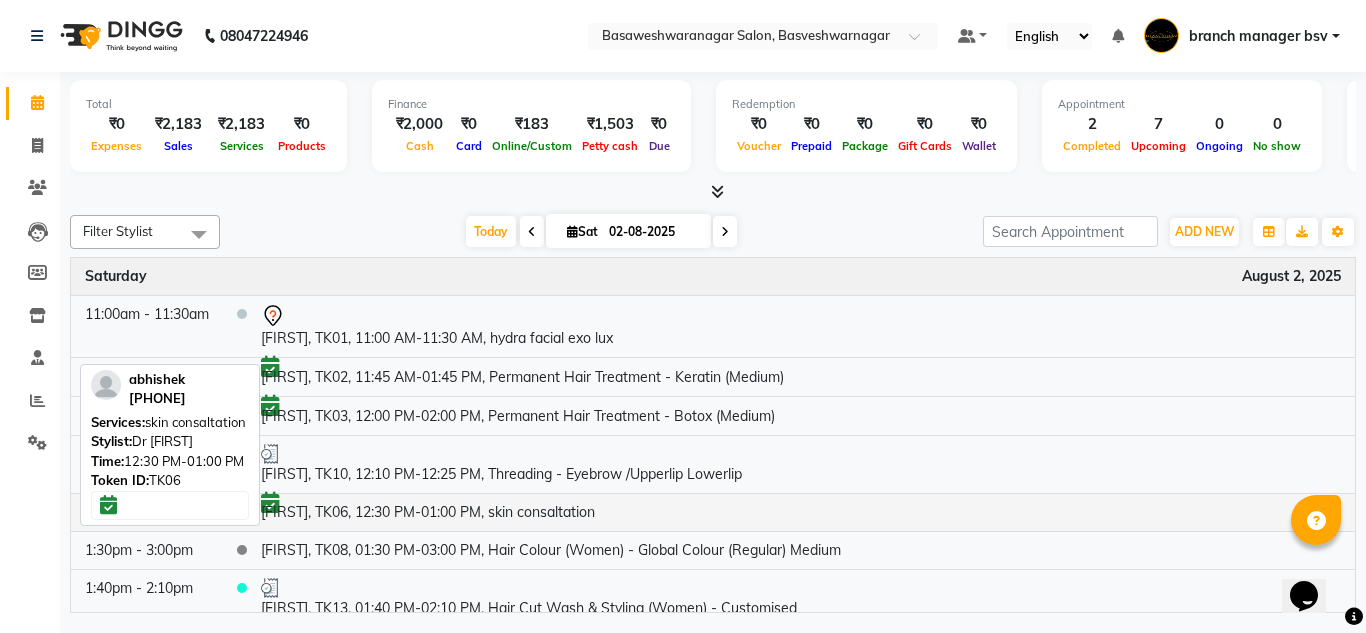scroll, scrollTop: 132, scrollLeft: 0, axis: vertical 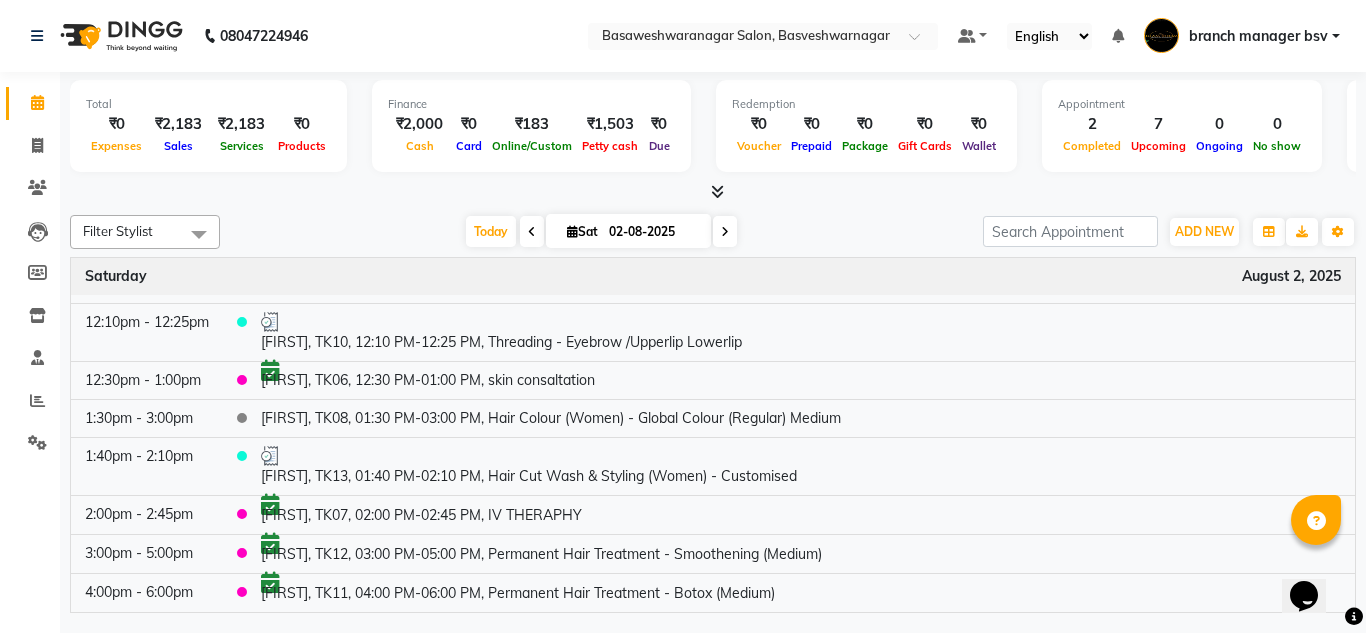 click at bounding box center [725, 231] 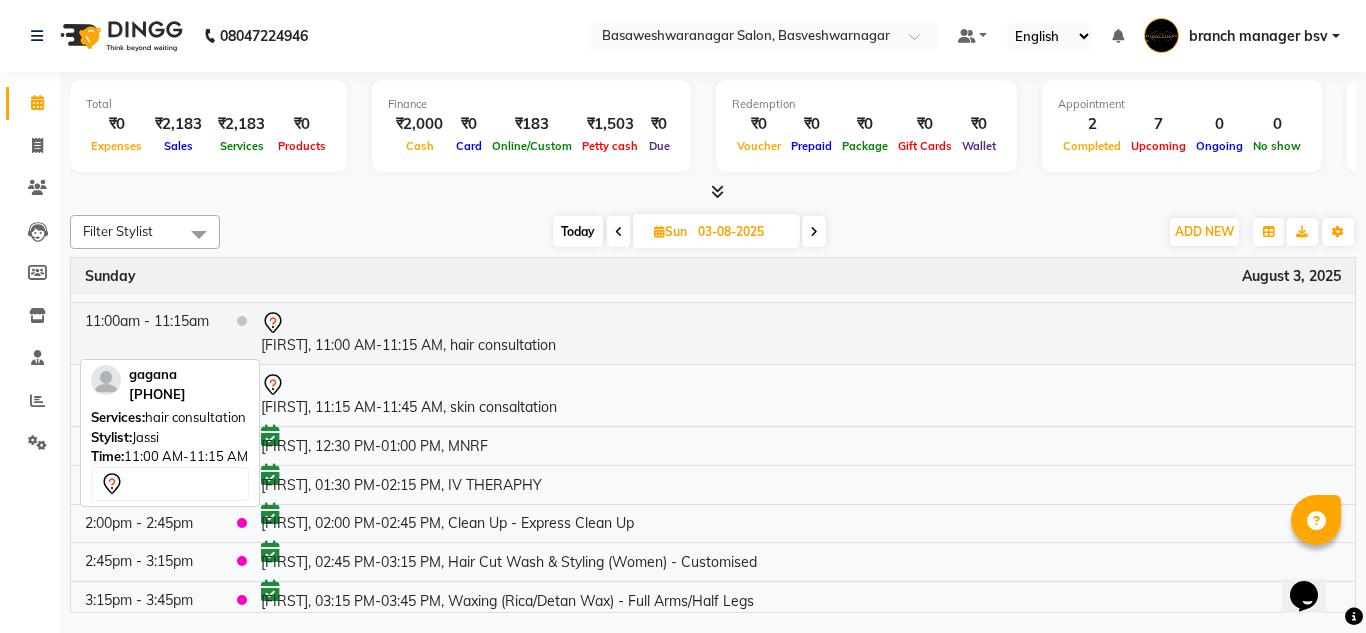 scroll, scrollTop: 0, scrollLeft: 0, axis: both 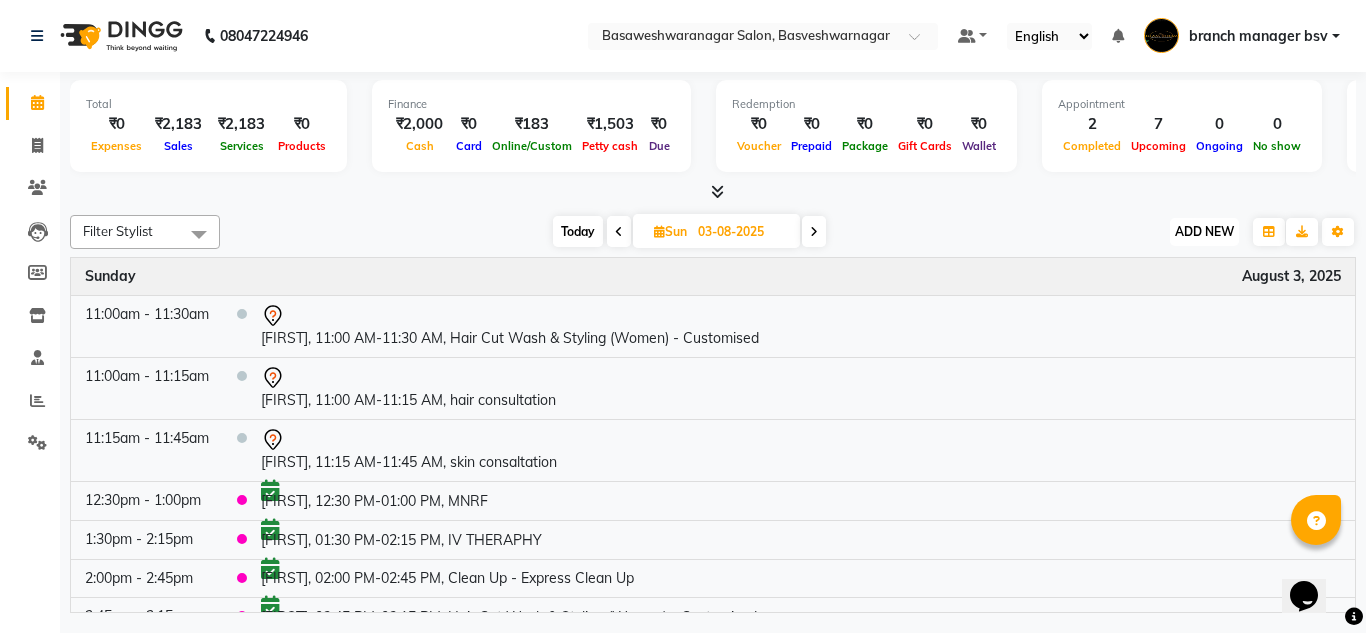 click on "ADD NEW" at bounding box center [1204, 231] 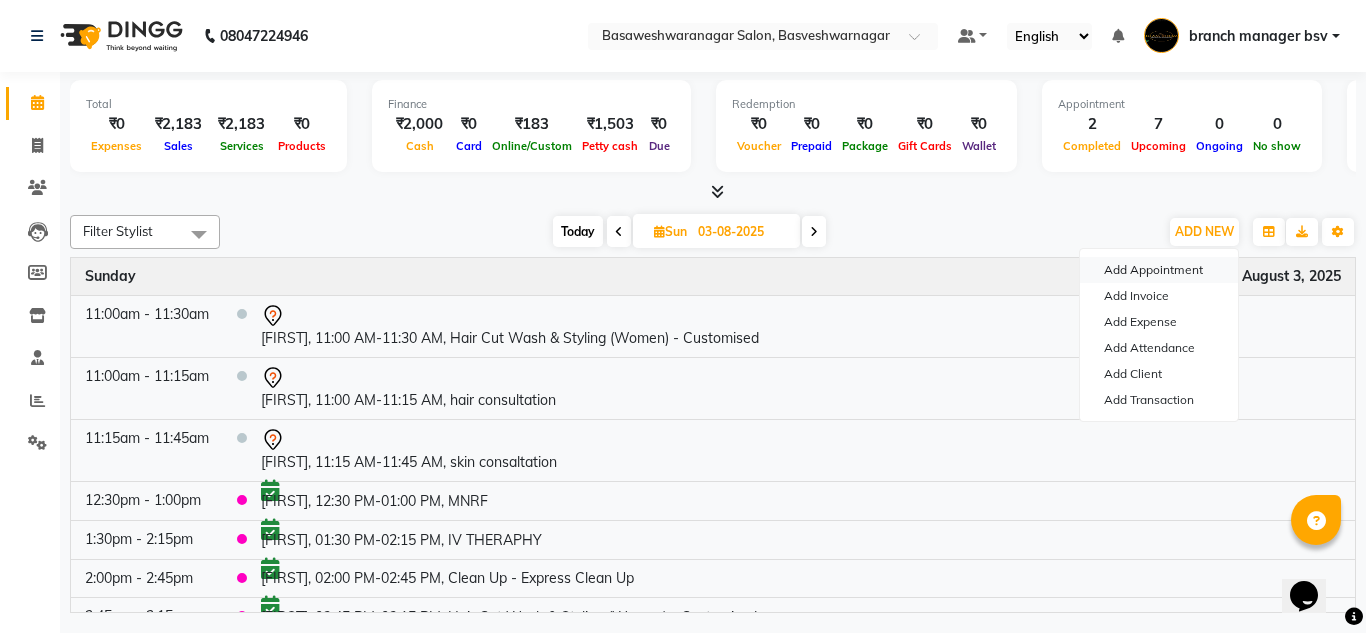 click on "Add Appointment" at bounding box center (1159, 270) 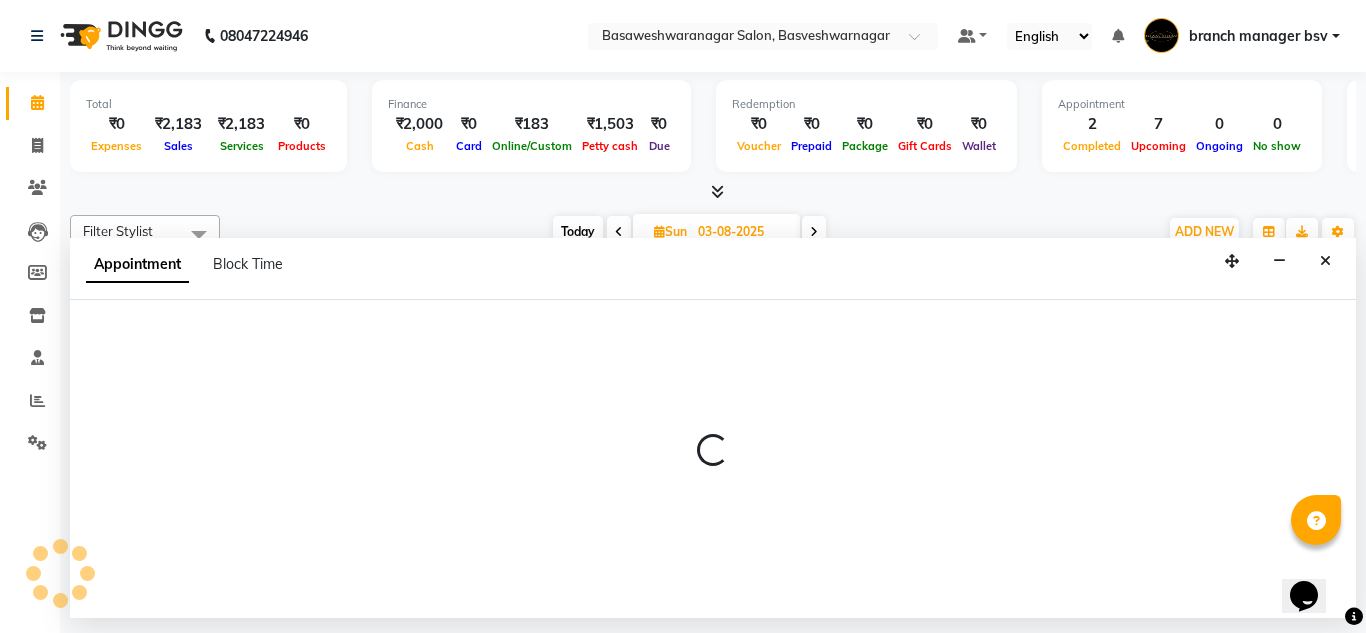select on "540" 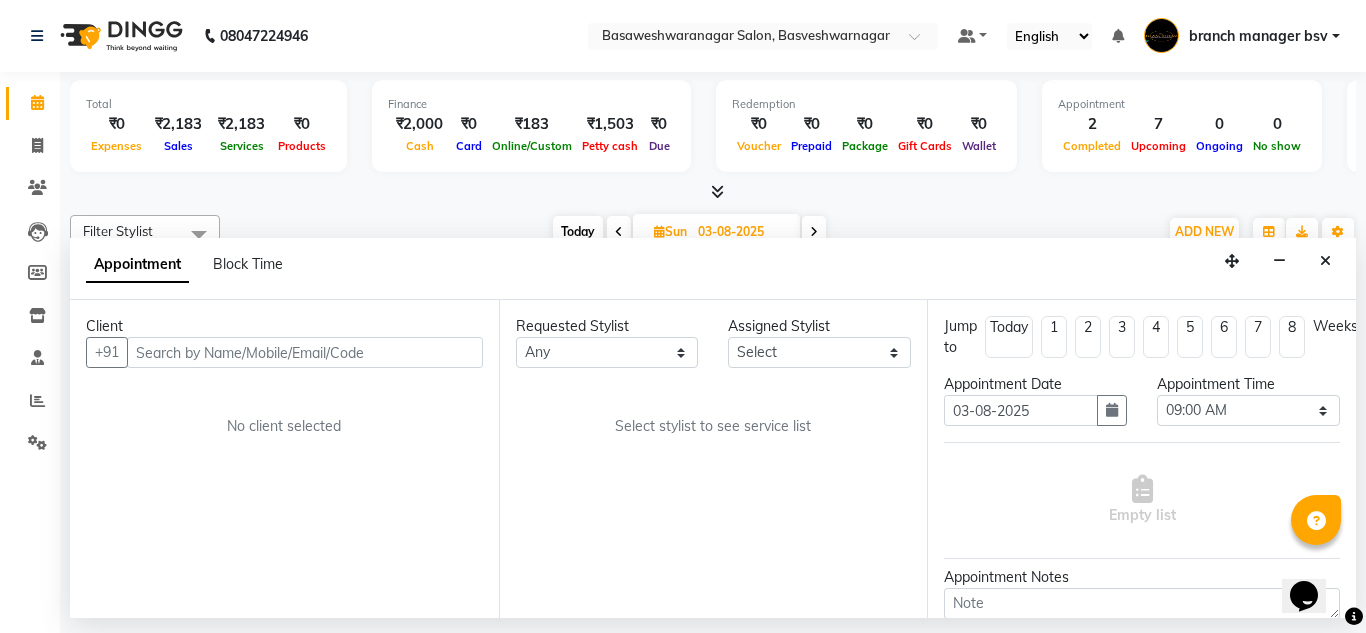 click on "Client" at bounding box center (284, 326) 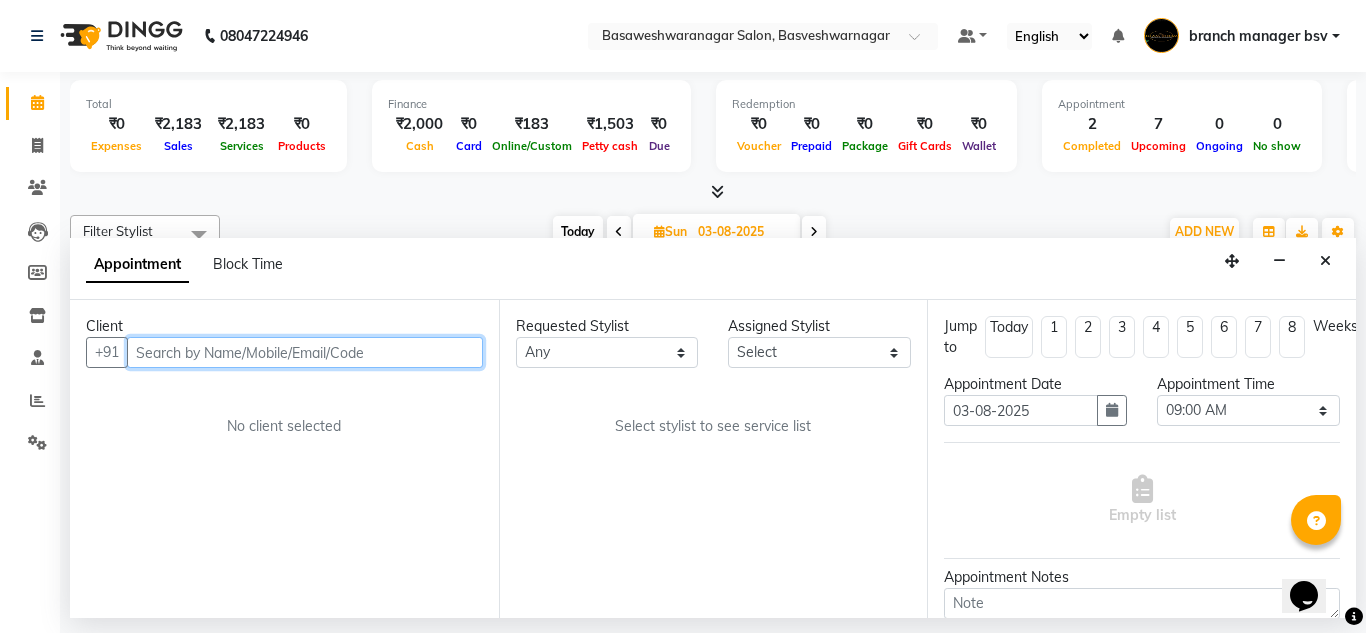 click at bounding box center [305, 352] 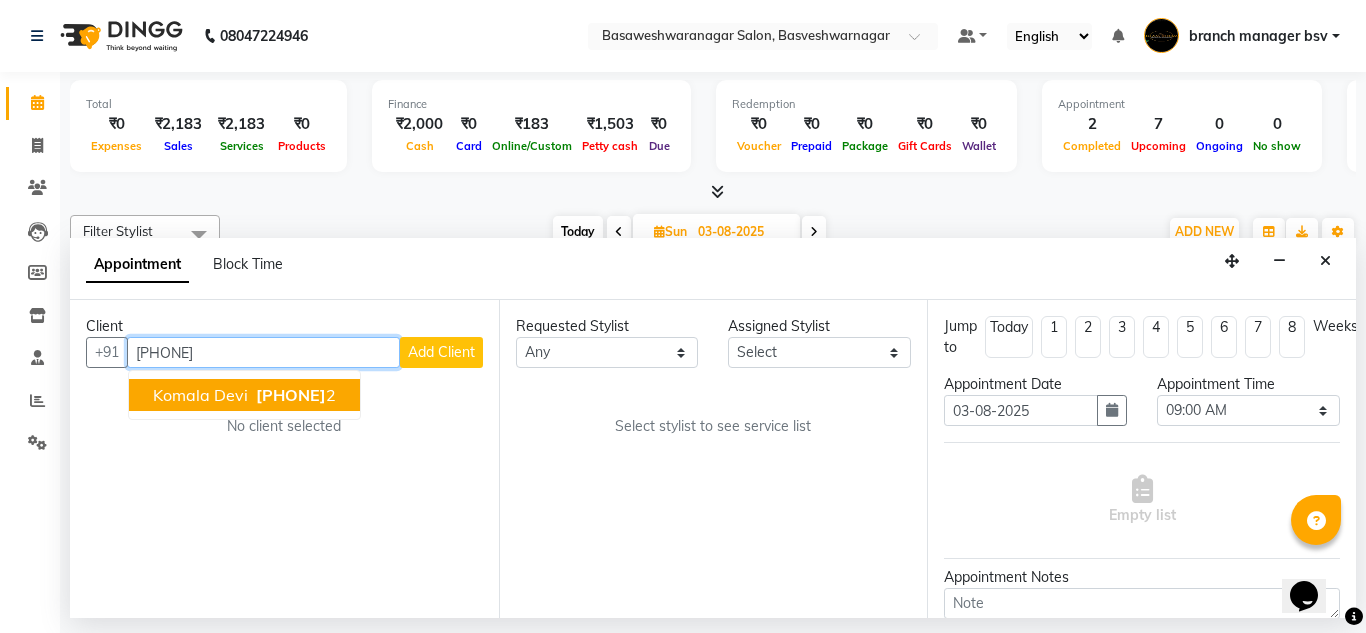 click on "[FIRST]   [PHONE] 2" at bounding box center (244, 395) 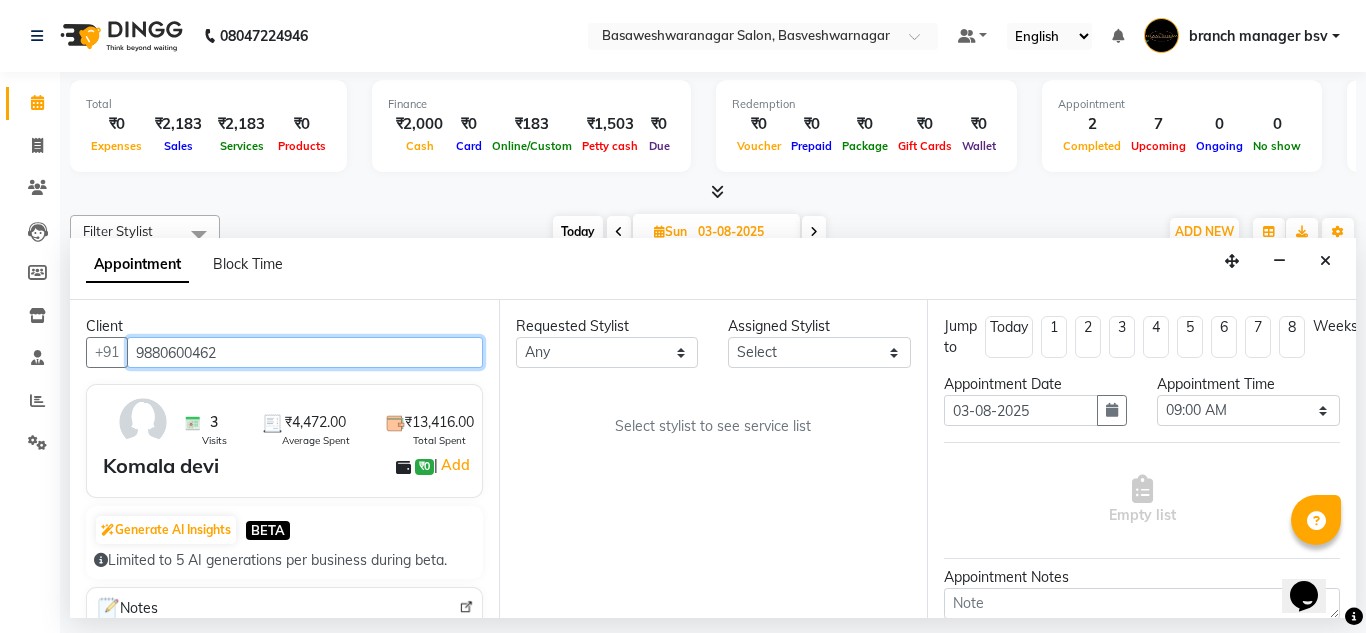 type on "9880600462" 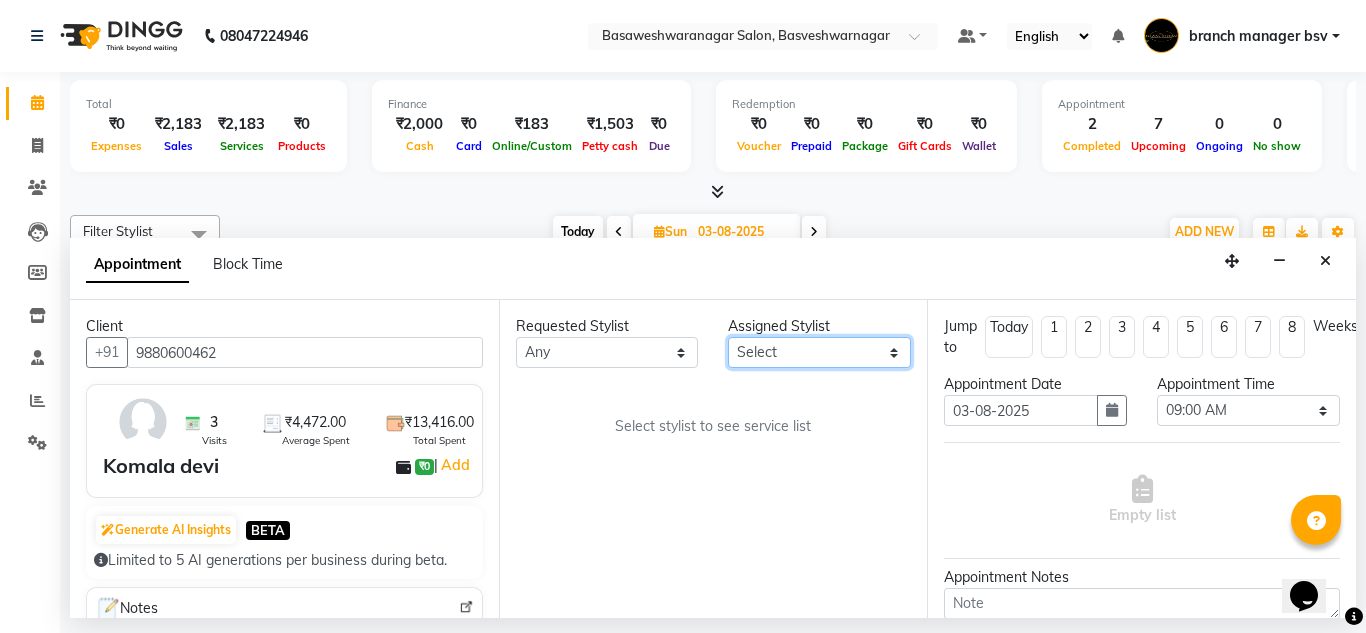click on "Select ashwini branch manager bsv Dr.Jabin Dr mehzabin GURISH JASSI Jayshree Navya pooja accounts PRATIK RAJEESHA Rasna Sanskruthi shangnimwom SMIRTI SUMITH SUNITHA SUNNY Tanveer  TEZZ The Glam Room theja Trishna urmi" at bounding box center [819, 352] 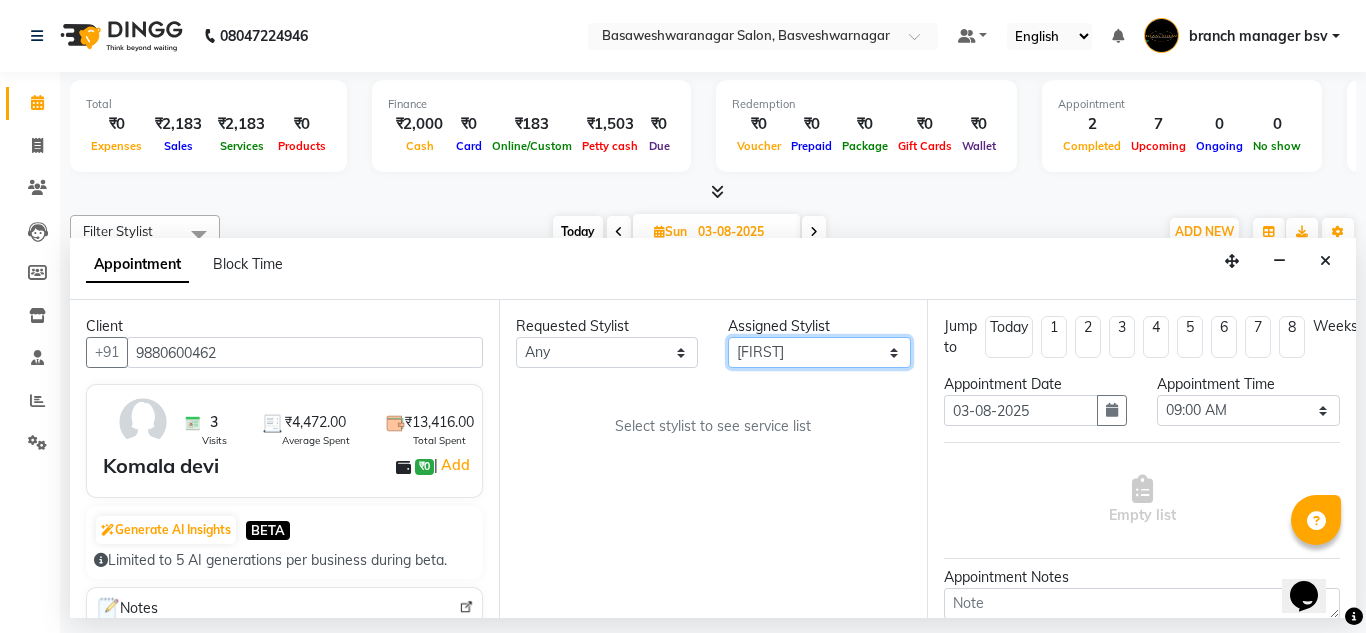 click on "Select ashwini branch manager bsv Dr.Jabin Dr mehzabin GURISH JASSI Jayshree Navya pooja accounts PRATIK RAJEESHA Rasna Sanskruthi shangnimwom SMIRTI SUMITH SUNITHA SUNNY Tanveer  TEZZ The Glam Room theja Trishna urmi" at bounding box center (819, 352) 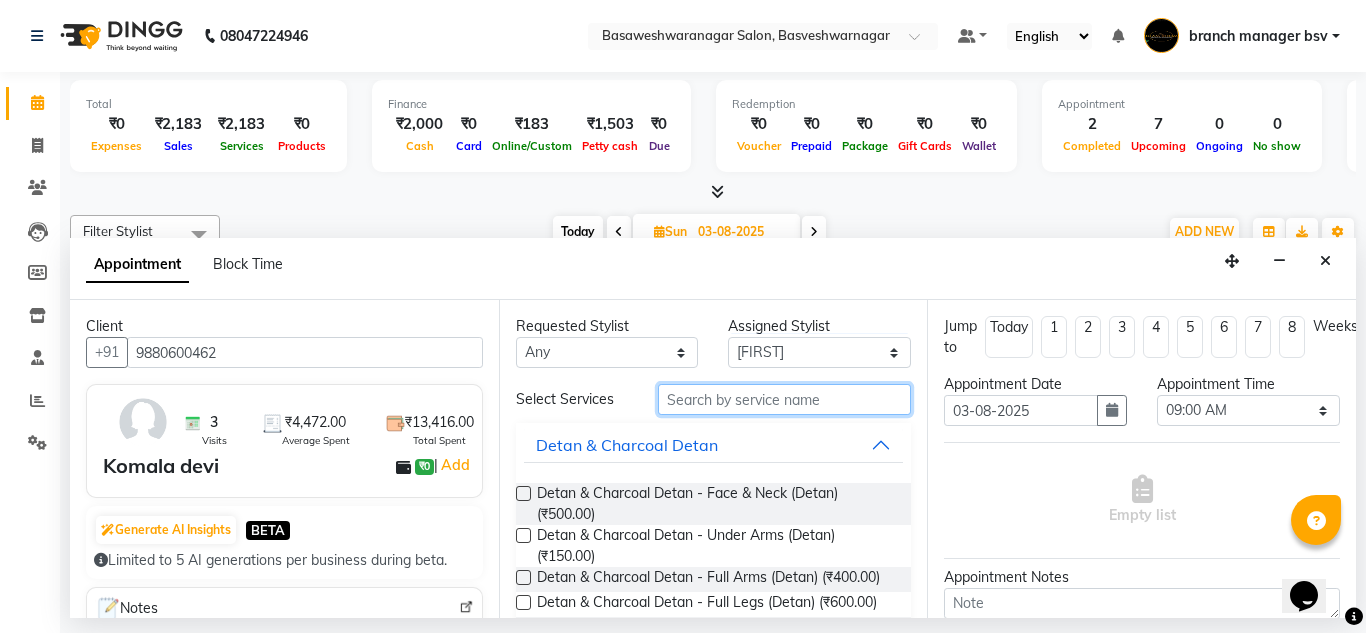 click at bounding box center (785, 399) 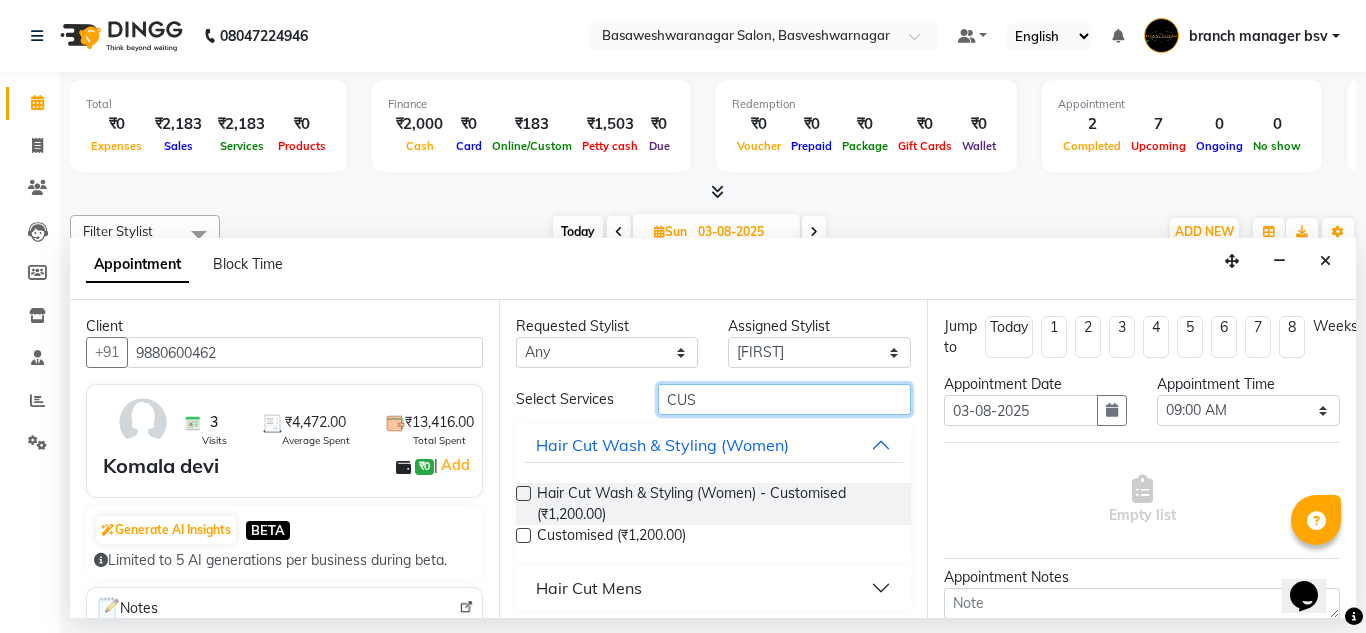 type on "CUS" 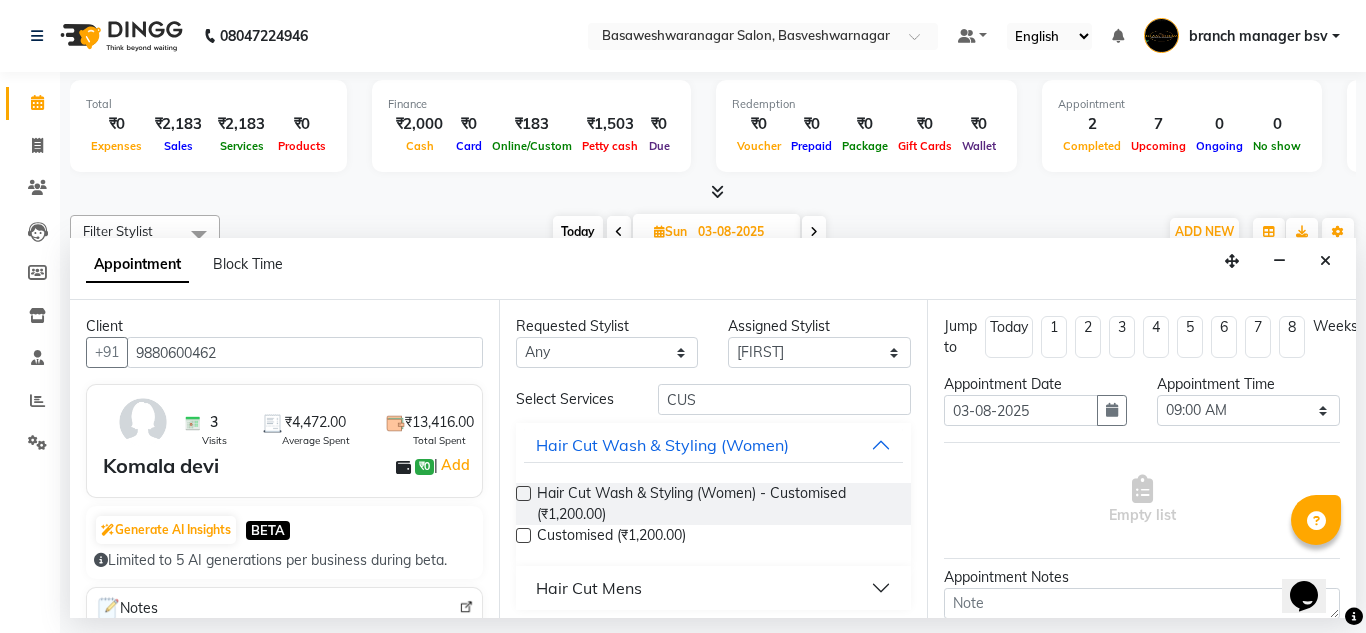 click at bounding box center (523, 493) 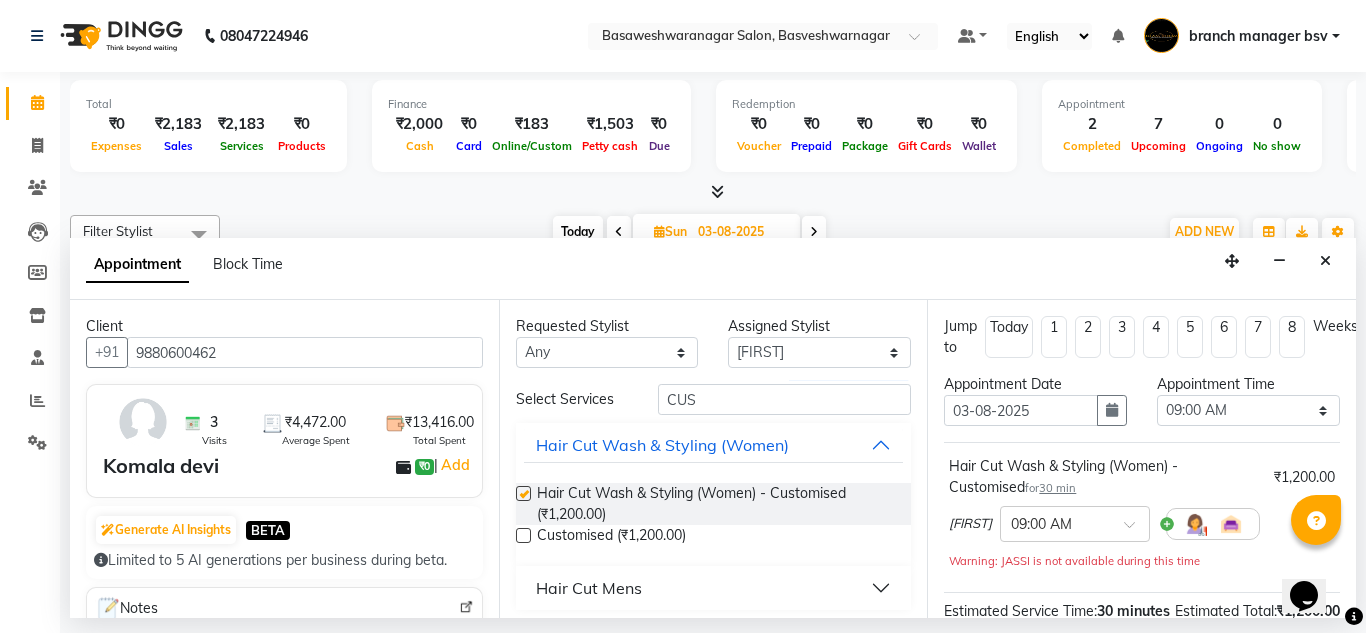 checkbox on "false" 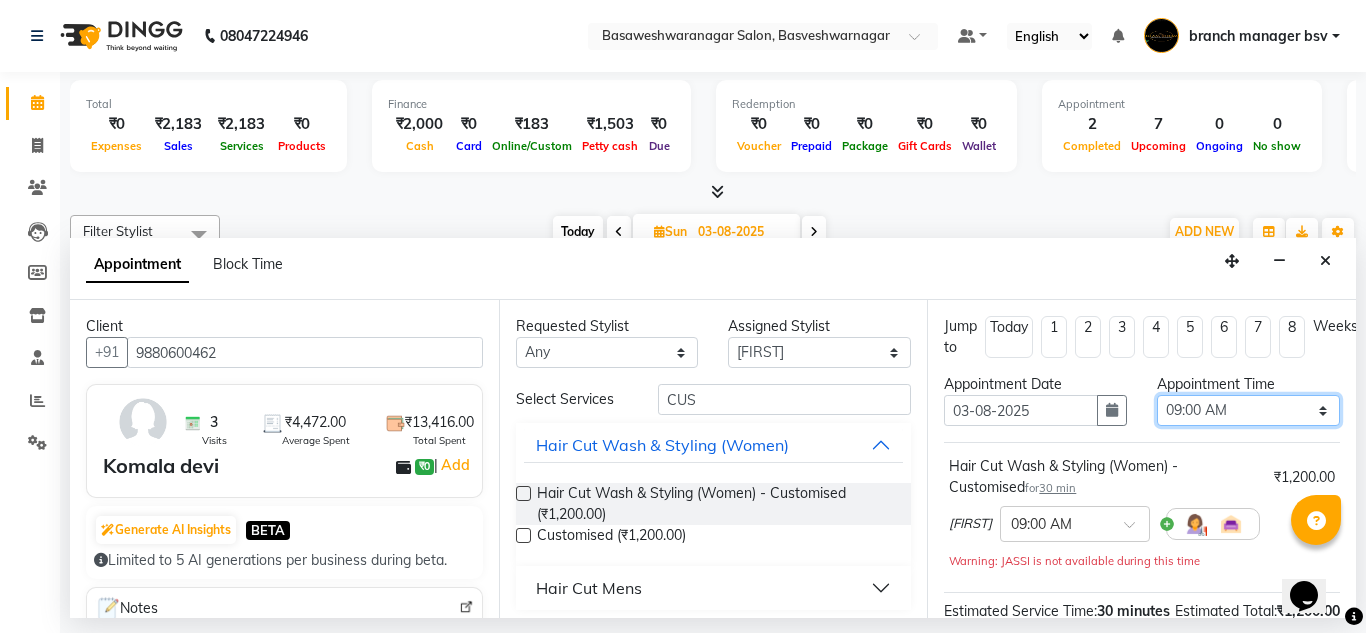 click on "Select 09:00 AM 09:15 AM 09:30 AM 09:45 AM 10:00 AM 10:15 AM 10:30 AM 10:45 AM 11:00 AM 11:15 AM 11:30 AM 11:45 AM 12:00 PM 12:15 PM 12:30 PM 12:45 PM 01:00 PM 01:15 PM 01:30 PM 01:45 PM 02:00 PM 02:15 PM 02:30 PM 02:45 PM 03:00 PM 03:15 PM 03:30 PM 03:45 PM 04:00 PM 04:15 PM 04:30 PM 04:45 PM 05:00 PM 05:15 PM 05:30 PM 05:45 PM 06:00 PM 06:15 PM 06:30 PM 06:45 PM 07:00 PM 07:15 PM 07:30 PM 07:45 PM 08:00 PM" at bounding box center (1248, 410) 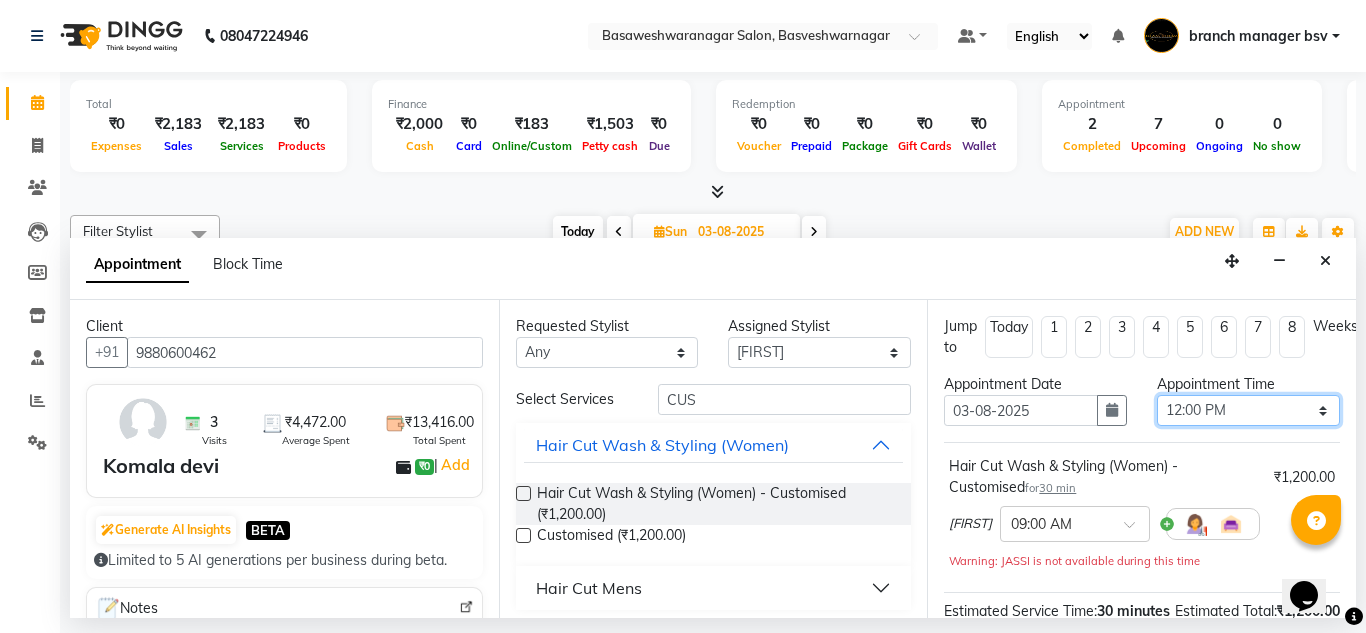 click on "Select 09:00 AM 09:15 AM 09:30 AM 09:45 AM 10:00 AM 10:15 AM 10:30 AM 10:45 AM 11:00 AM 11:15 AM 11:30 AM 11:45 AM 12:00 PM 12:15 PM 12:30 PM 12:45 PM 01:00 PM 01:15 PM 01:30 PM 01:45 PM 02:00 PM 02:15 PM 02:30 PM 02:45 PM 03:00 PM 03:15 PM 03:30 PM 03:45 PM 04:00 PM 04:15 PM 04:30 PM 04:45 PM 05:00 PM 05:15 PM 05:30 PM 05:45 PM 06:00 PM 06:15 PM 06:30 PM 06:45 PM 07:00 PM 07:15 PM 07:30 PM 07:45 PM 08:00 PM" at bounding box center (1248, 410) 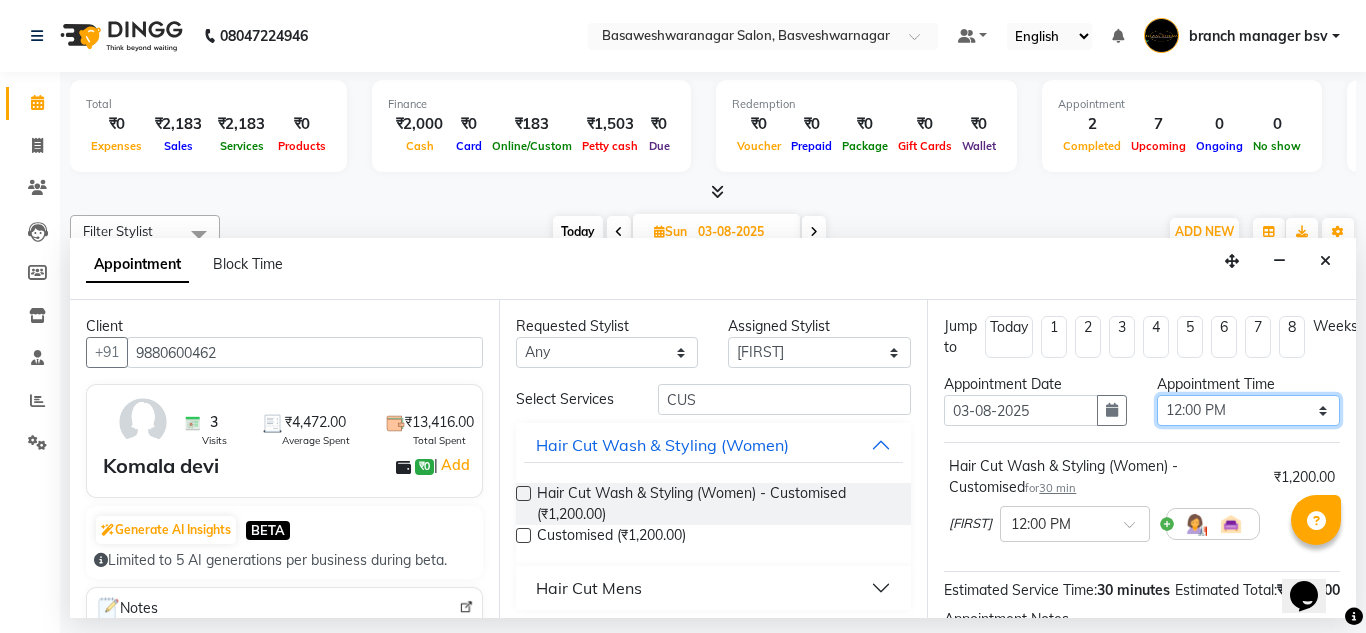 scroll, scrollTop: 265, scrollLeft: 0, axis: vertical 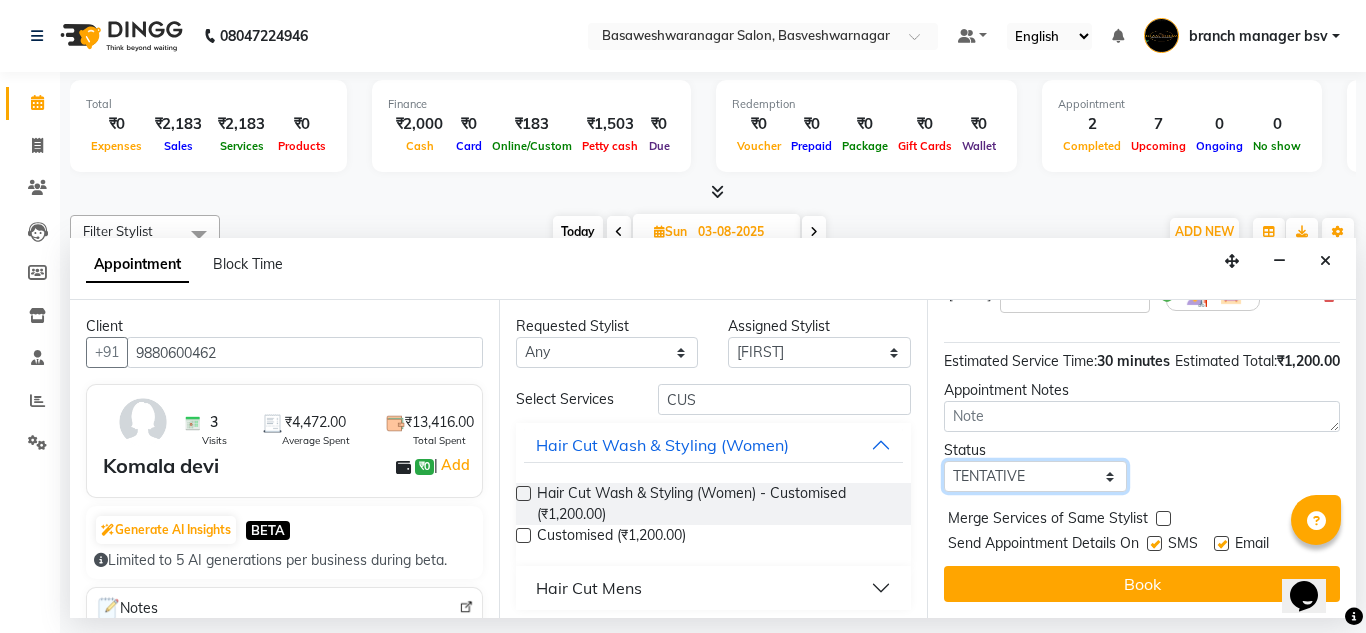 click on "Select TENTATIVE CONFIRM UPCOMING" at bounding box center [1035, 476] 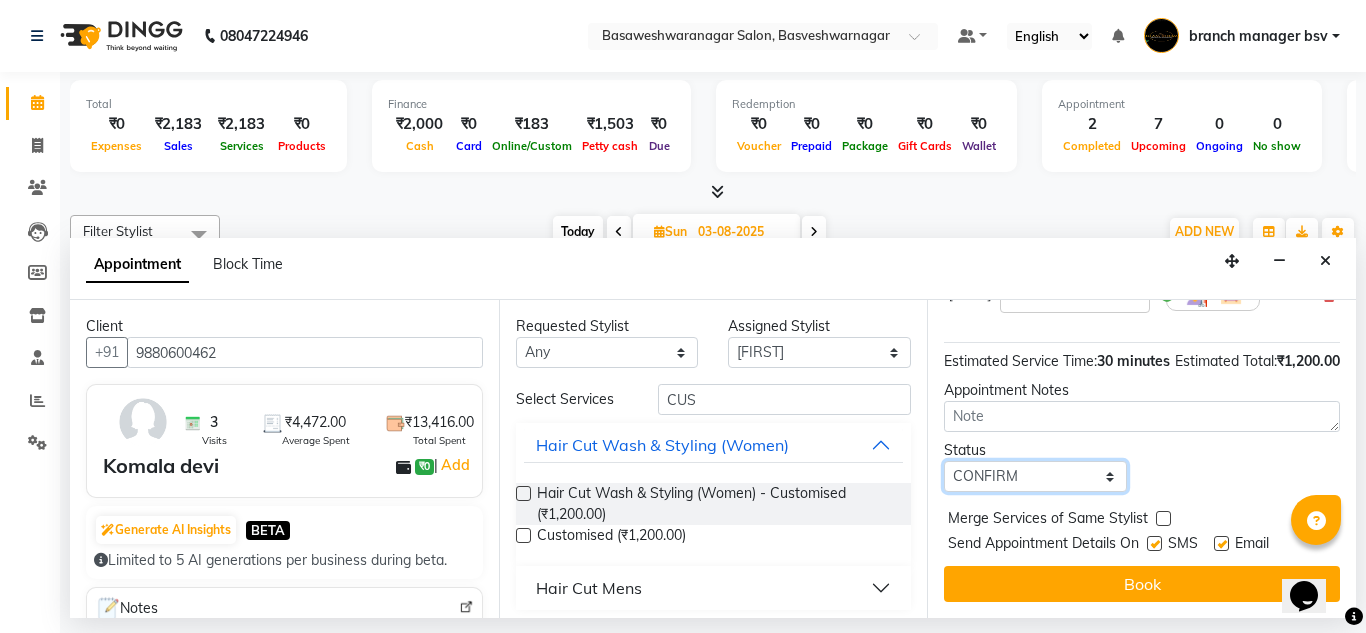 click on "Select TENTATIVE CONFIRM UPCOMING" at bounding box center [1035, 476] 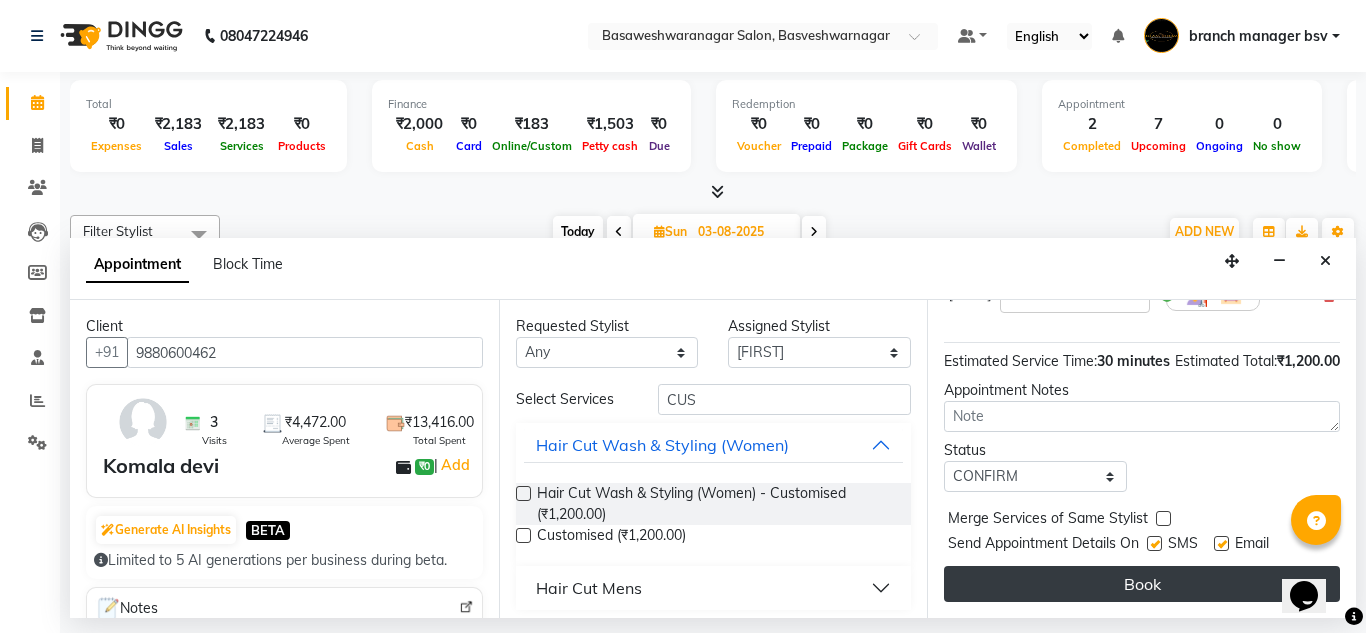 click on "Book" at bounding box center (1142, 584) 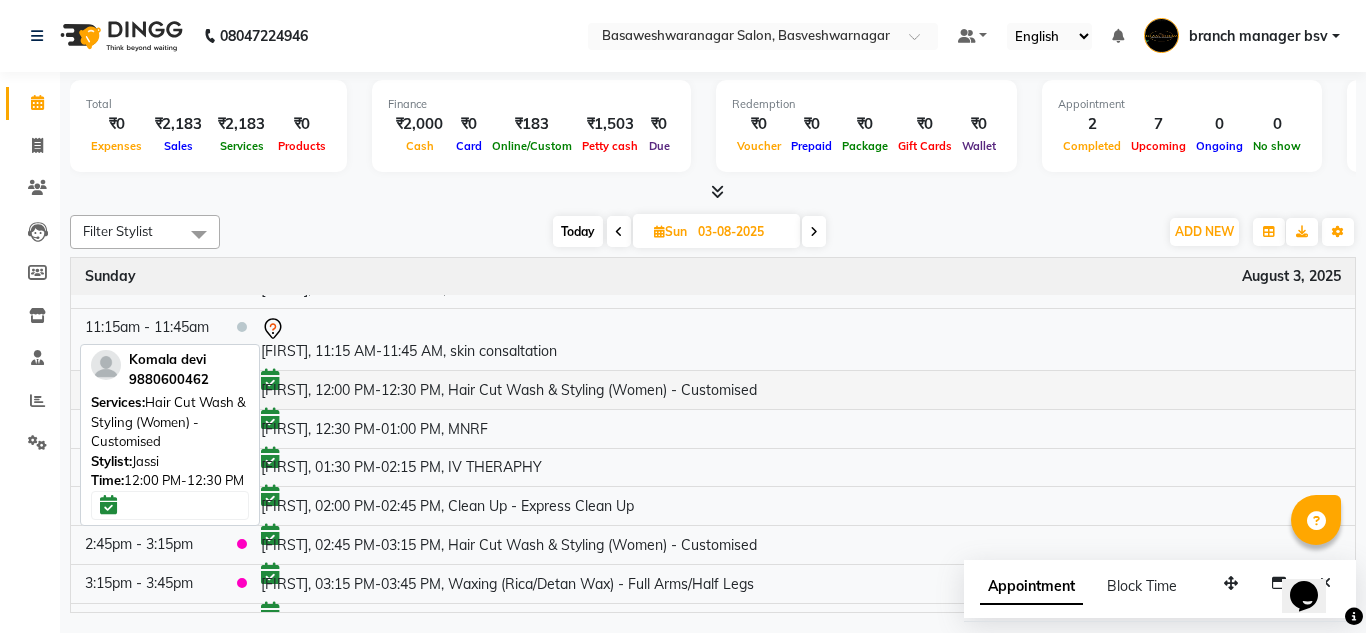 scroll, scrollTop: 122, scrollLeft: 0, axis: vertical 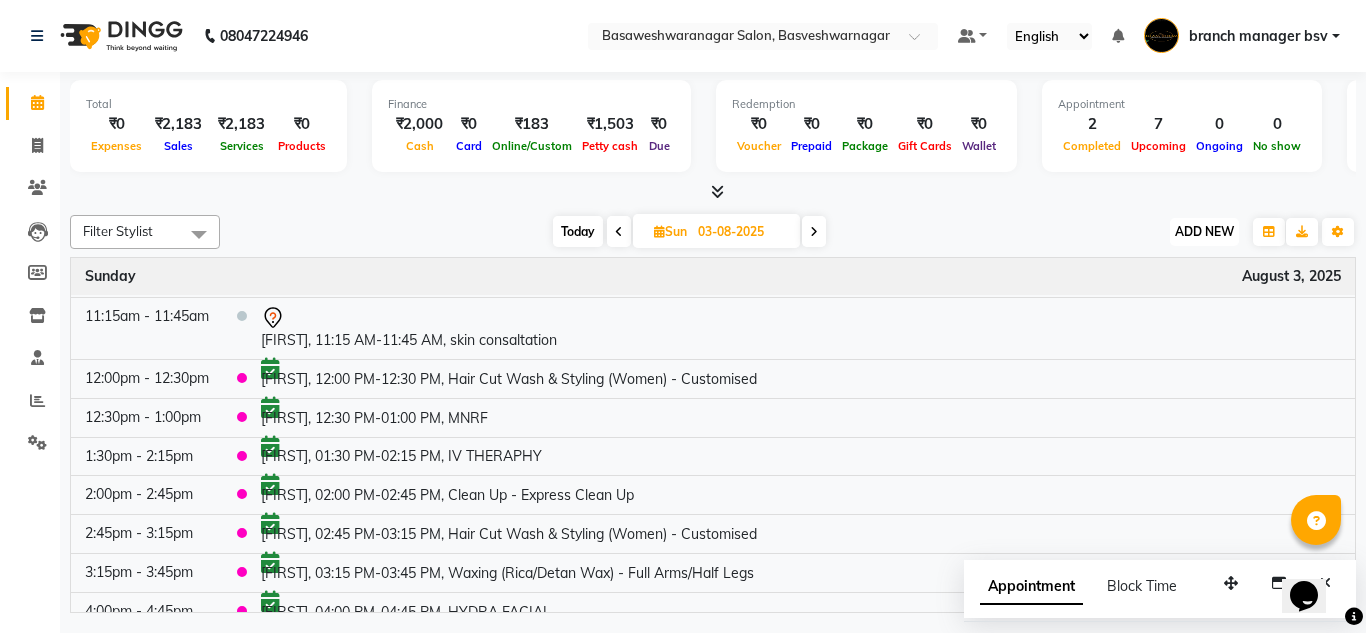 click on "ADD NEW Toggle Dropdown" at bounding box center (1204, 232) 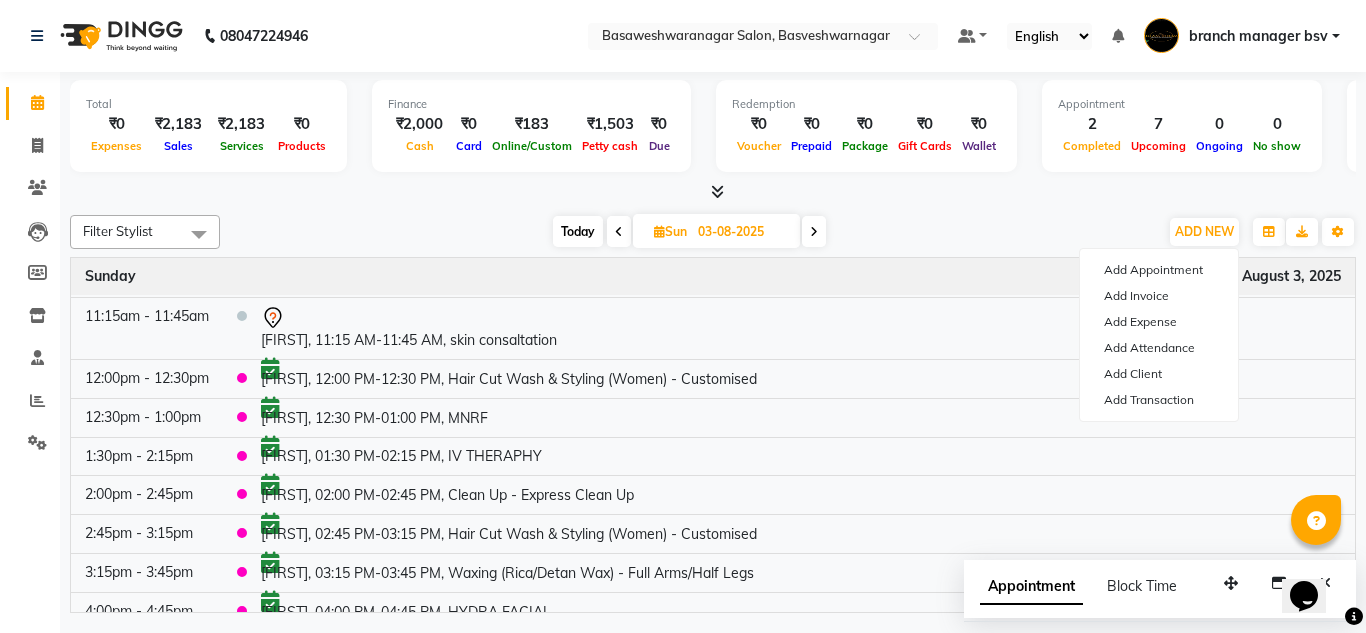 click on "Today" at bounding box center (578, 231) 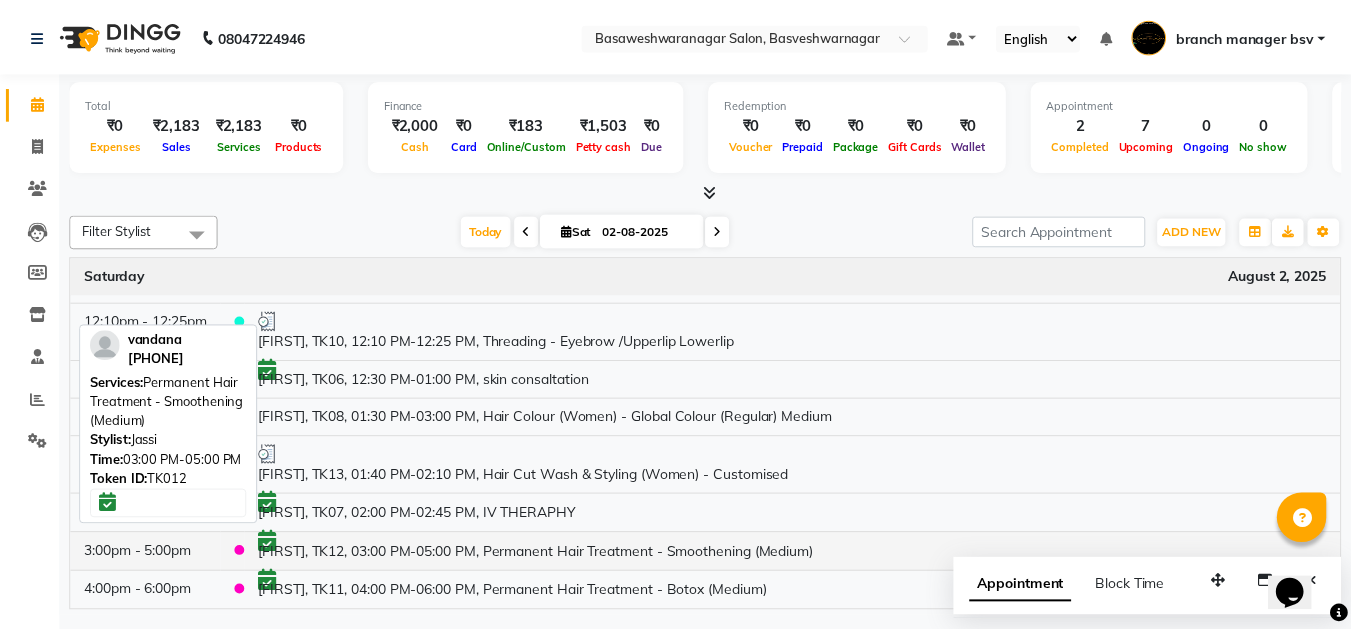 scroll, scrollTop: 0, scrollLeft: 0, axis: both 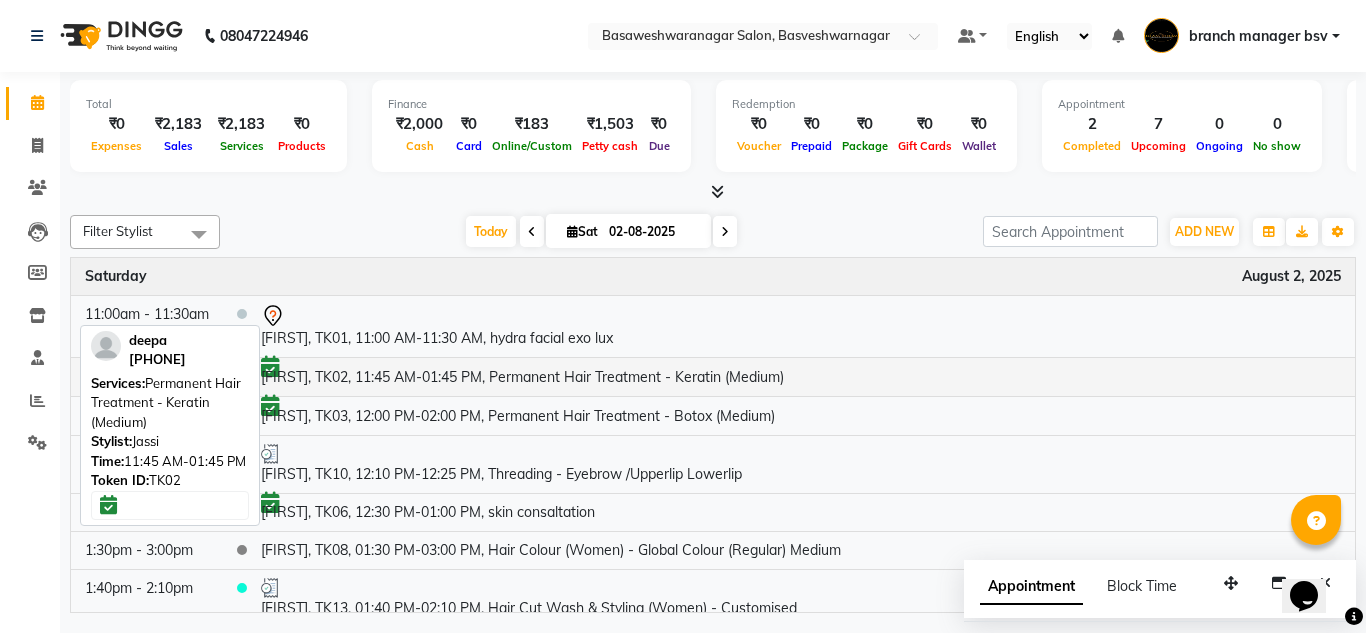 click on "[FIRST], TK02, 11:45 AM-01:45 PM, Permanent Hair Treatment - Keratin (Medium)" at bounding box center [801, 376] 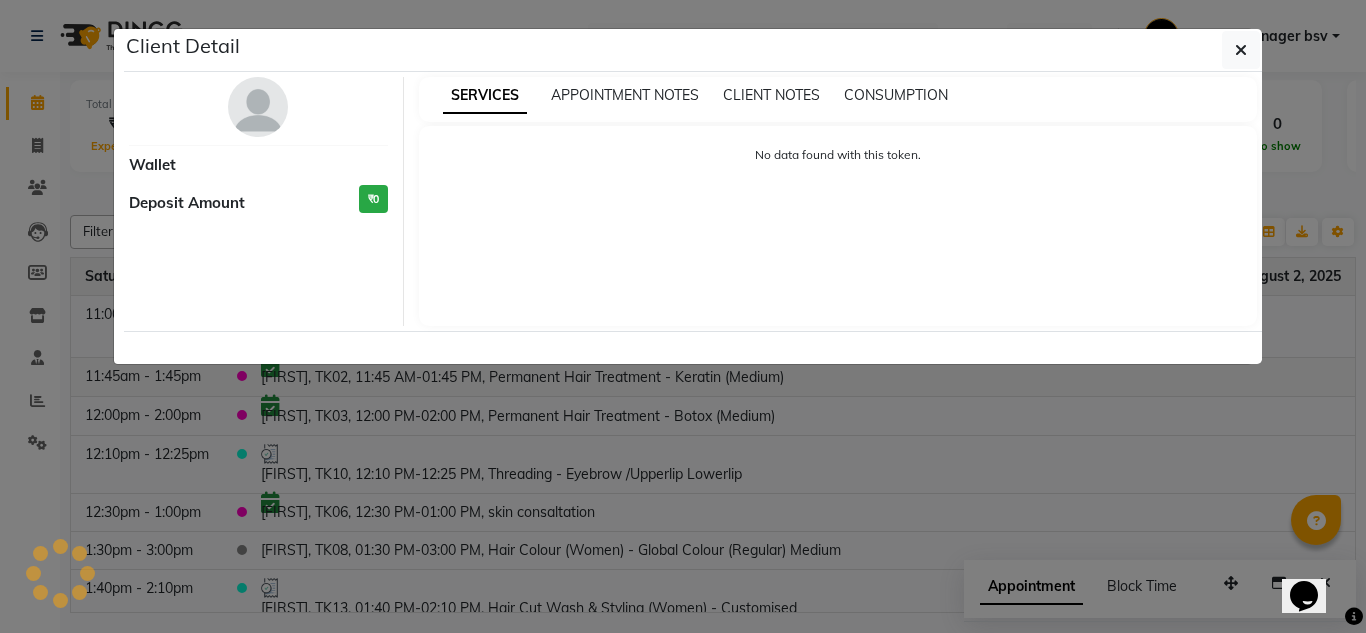 select on "6" 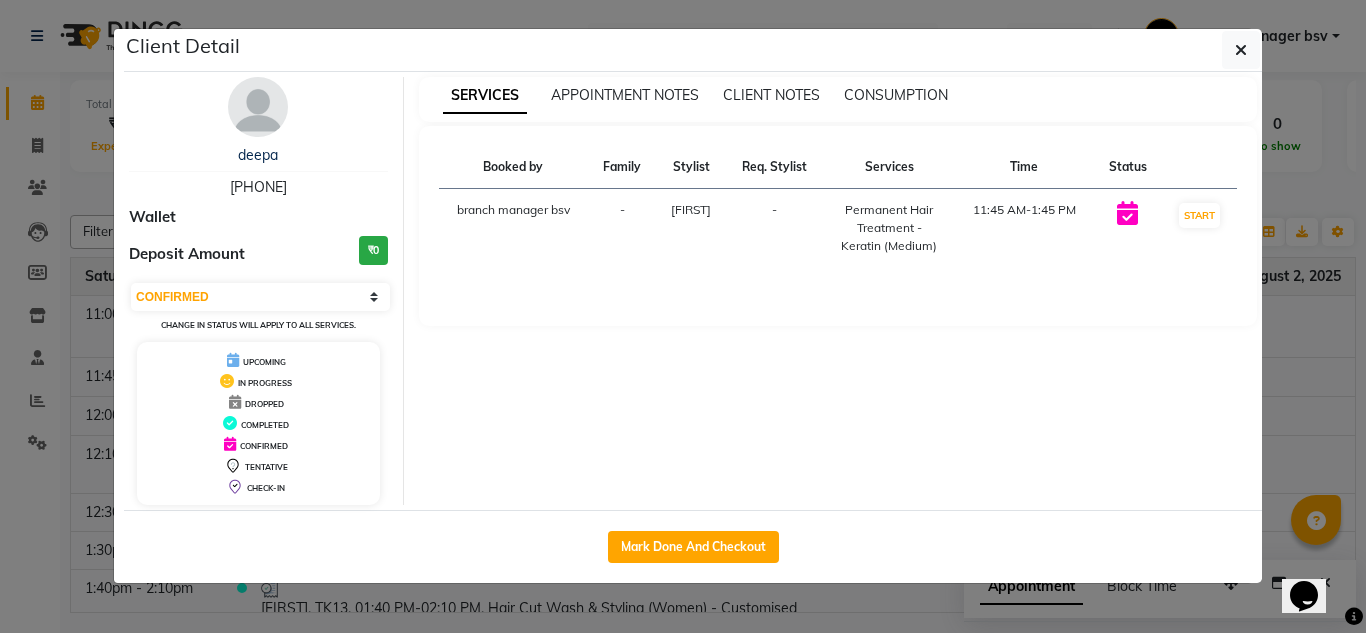 click on "START" at bounding box center (1199, 228) 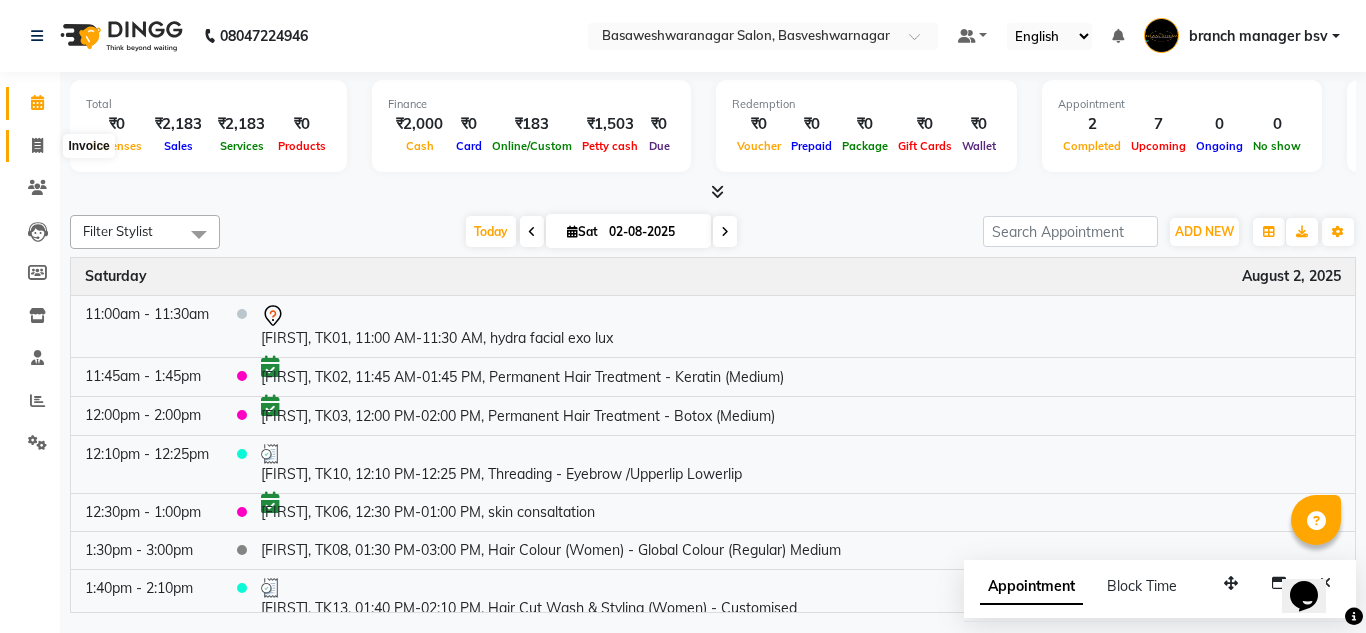 click 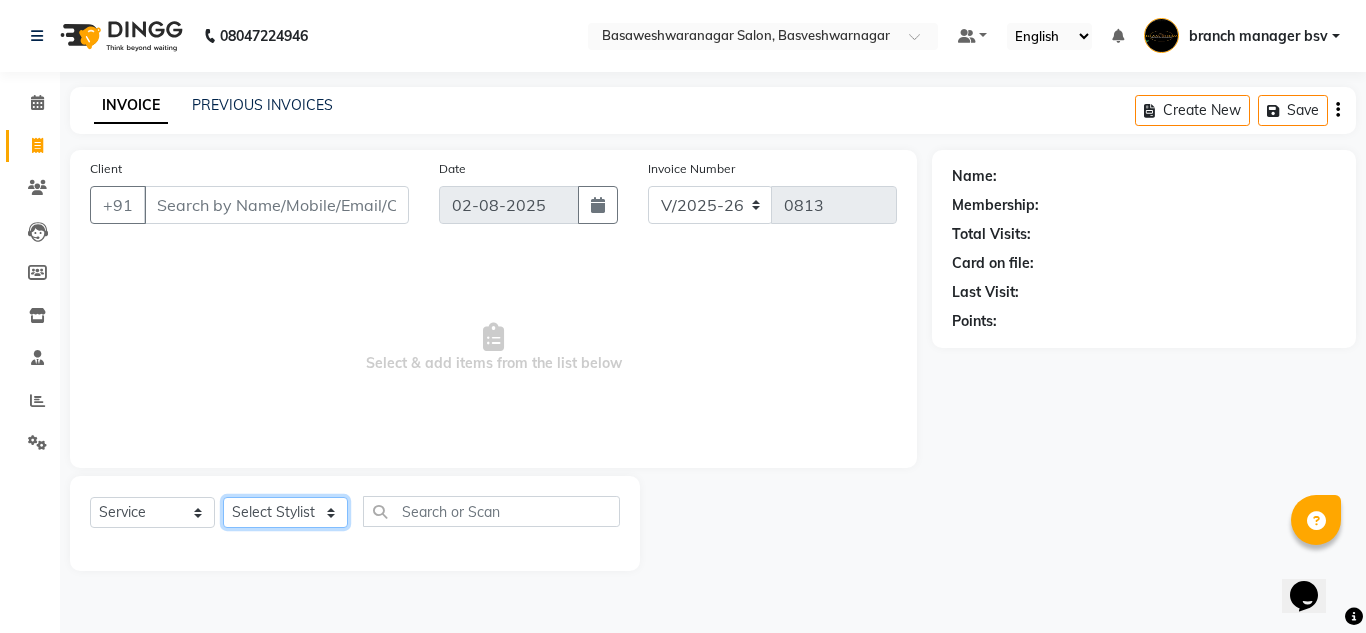 click on "Select Stylist" 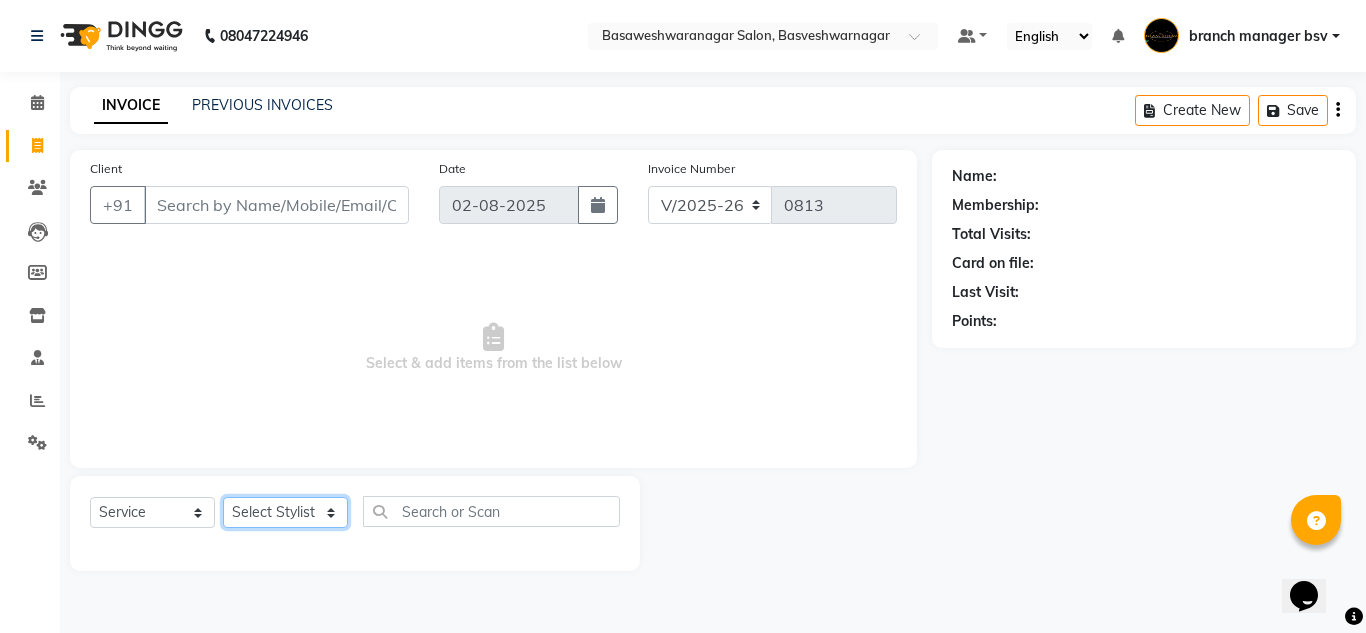 select on "46115" 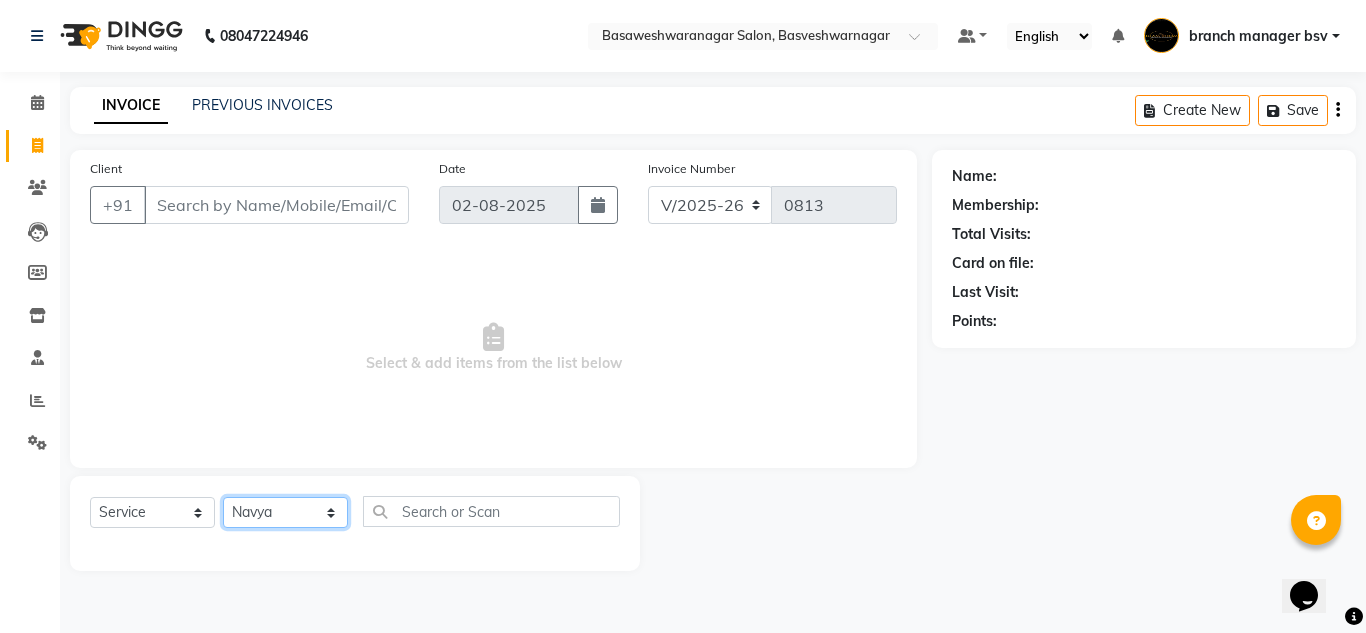click on "Select Stylist ashwini branch manager bsv Dr.Jabin Dr mehzabin GURISH JASSI Jayshree Navya pooja accounts PRATIK RAJEESHA Rasna Sanskruthi shangnimwom SMIRTI SUMITH SUNITHA SUNNY Tanveer  TEZZ The Glam Room theja Trishna urmi" 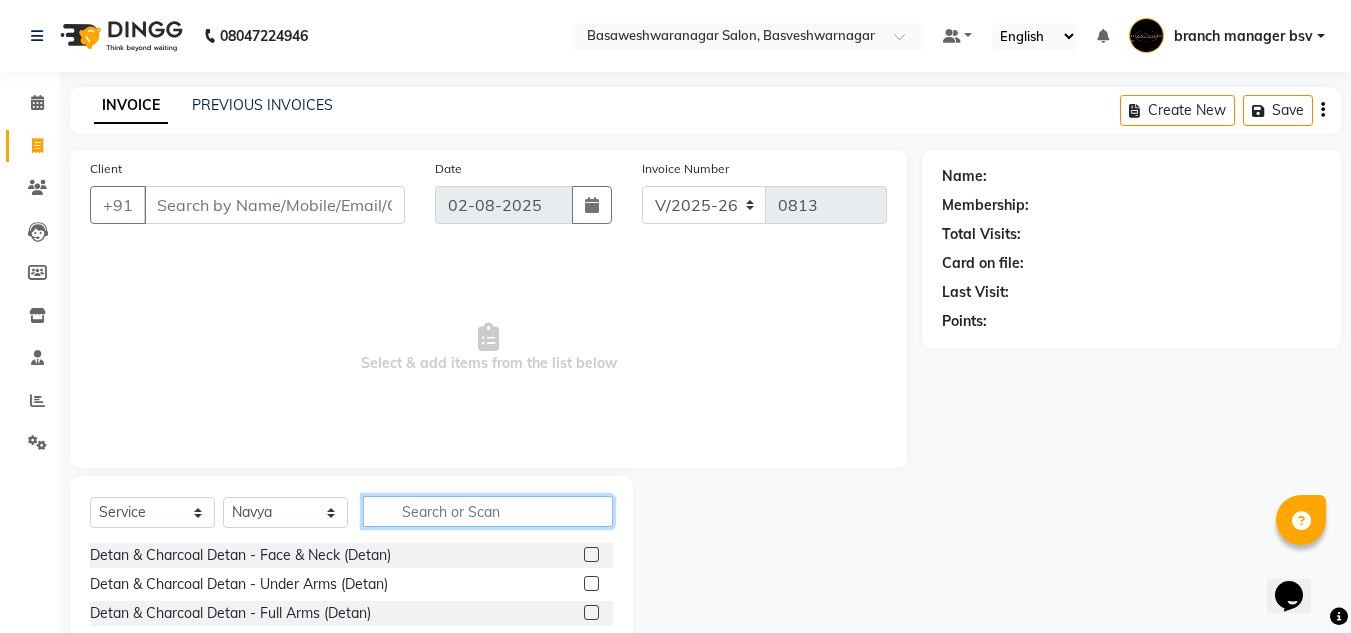 click 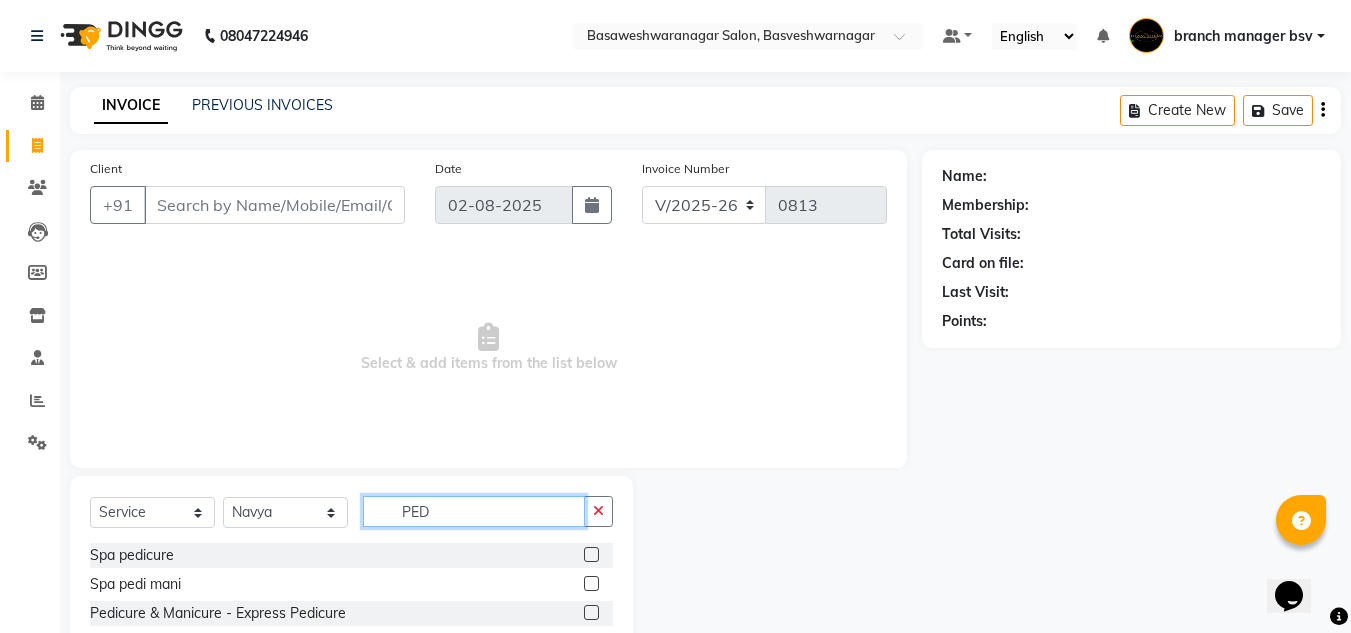 type on "PED" 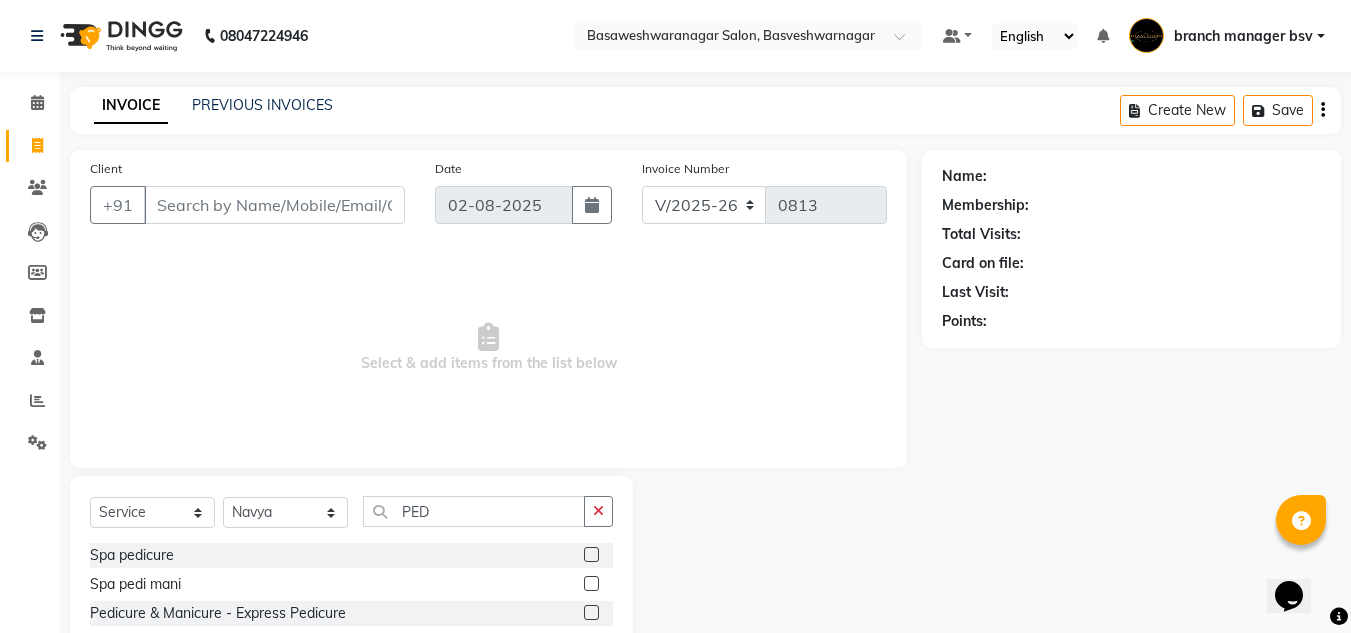 click 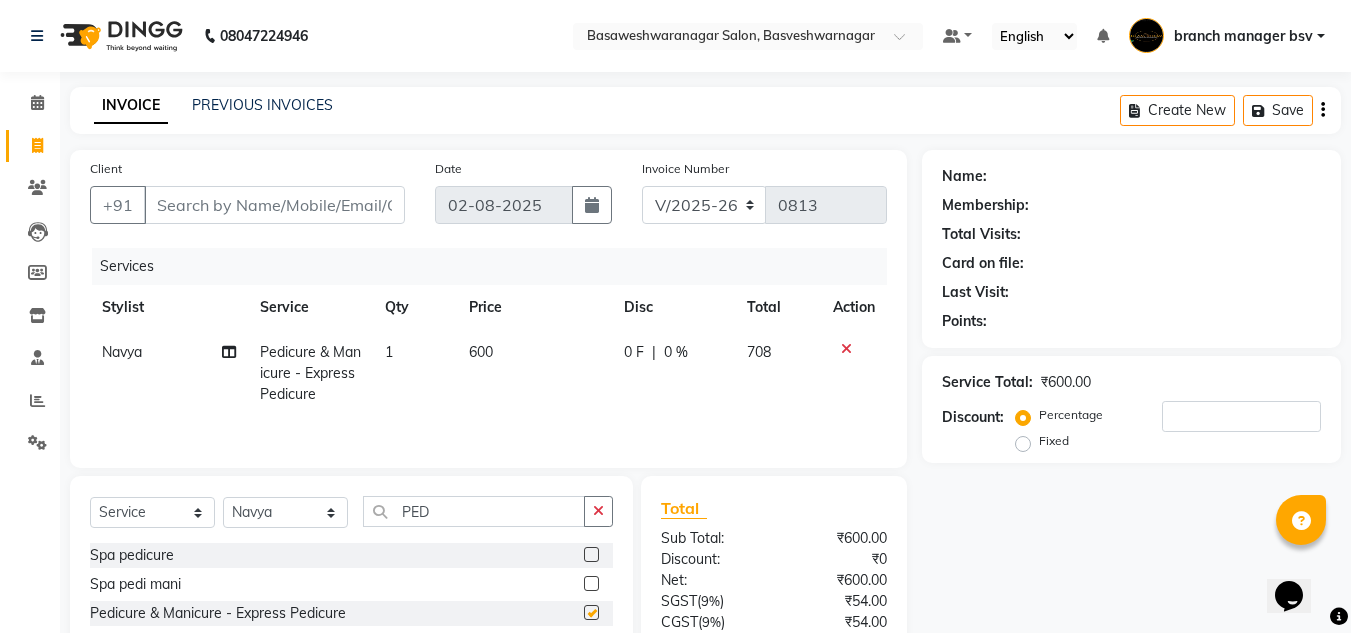 checkbox on "false" 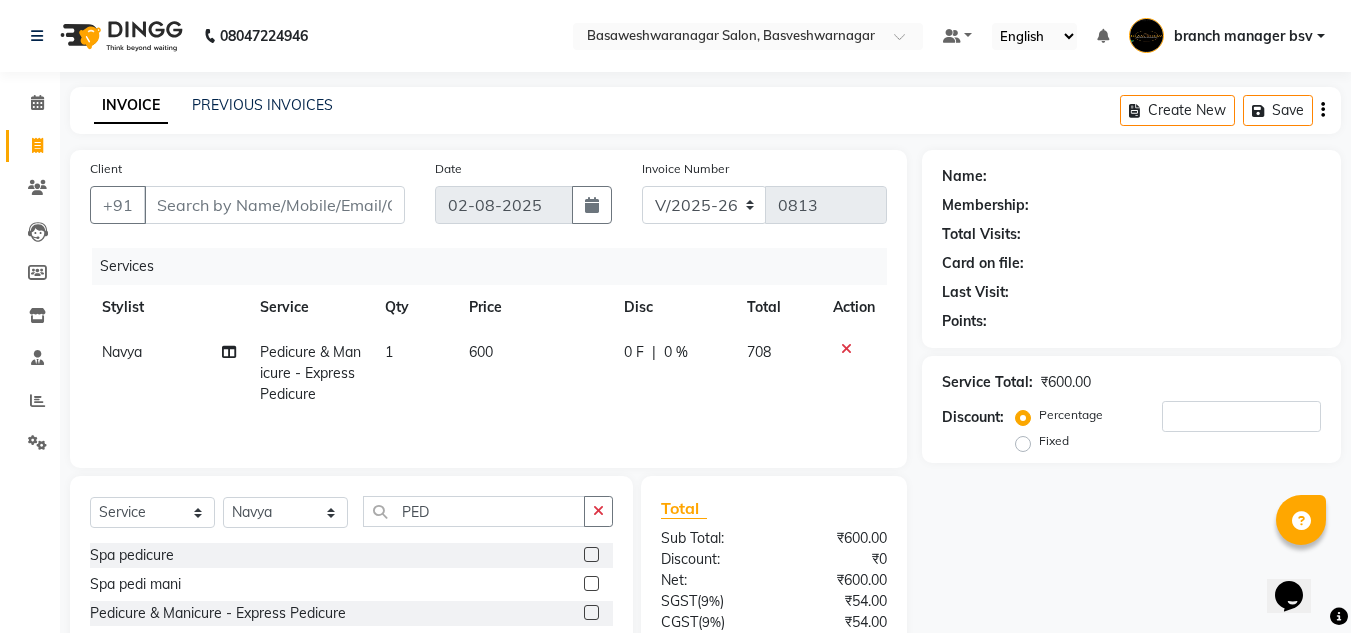 click on "600" 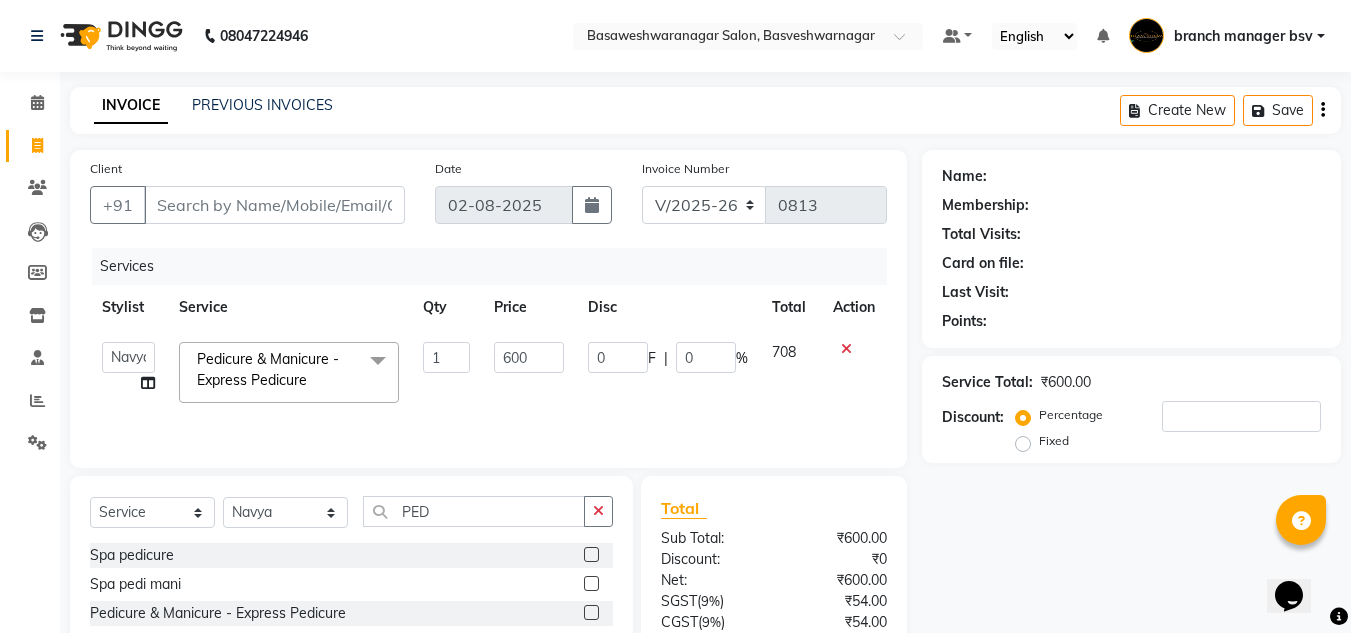 click on "600" 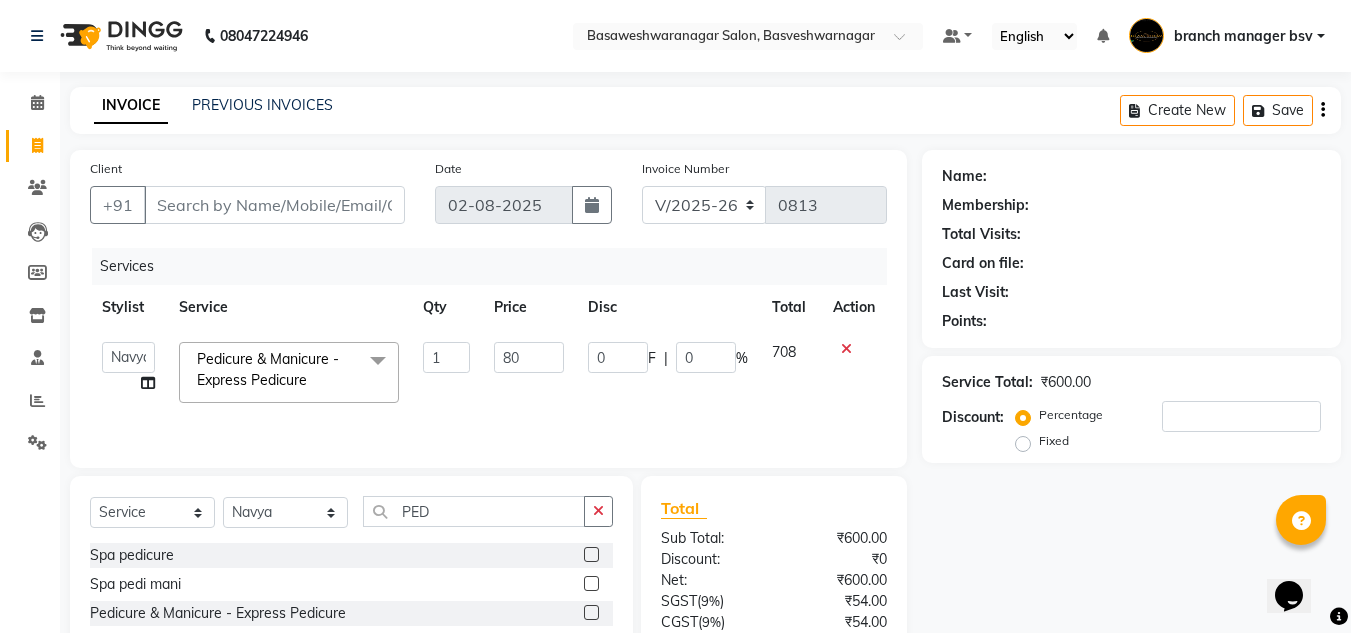 type on "800" 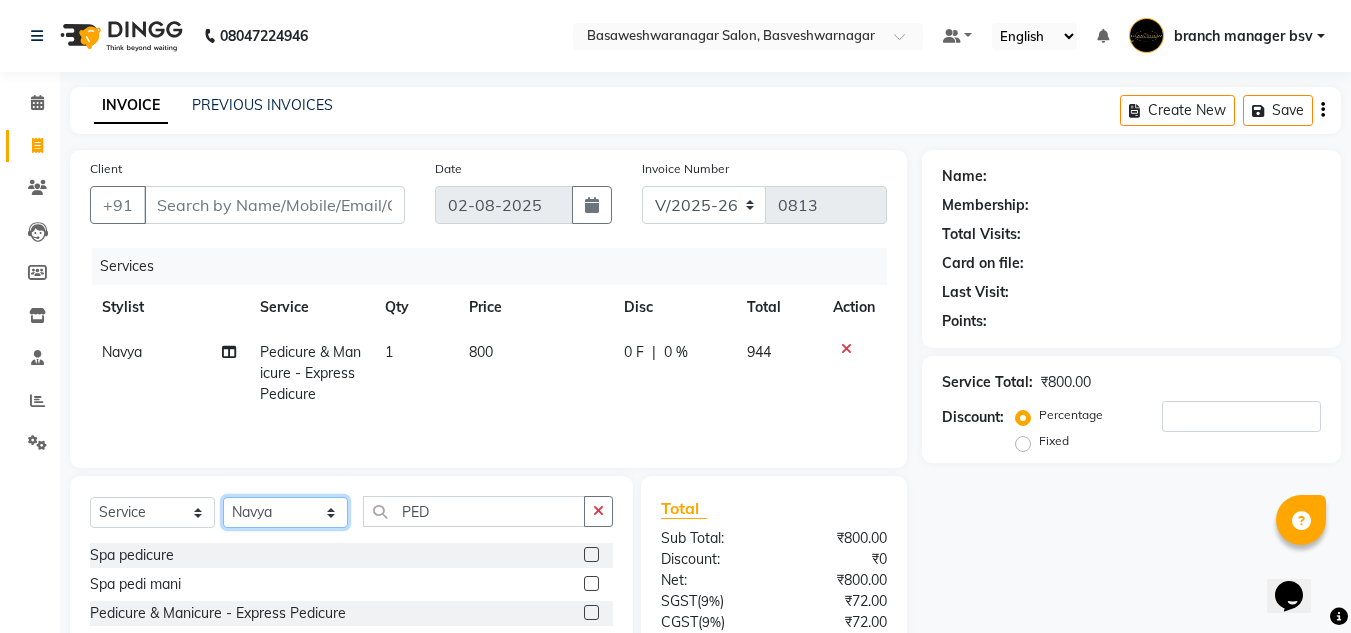 click on "Select Stylist ashwini branch manager bsv Dr.Jabin Dr mehzabin GURISH JASSI Jayshree Navya pooja accounts PRATIK RAJEESHA Rasna Sanskruthi shangnimwom SMIRTI SUMITH SUNITHA SUNNY Tanveer  TEZZ The Glam Room theja Trishna urmi" 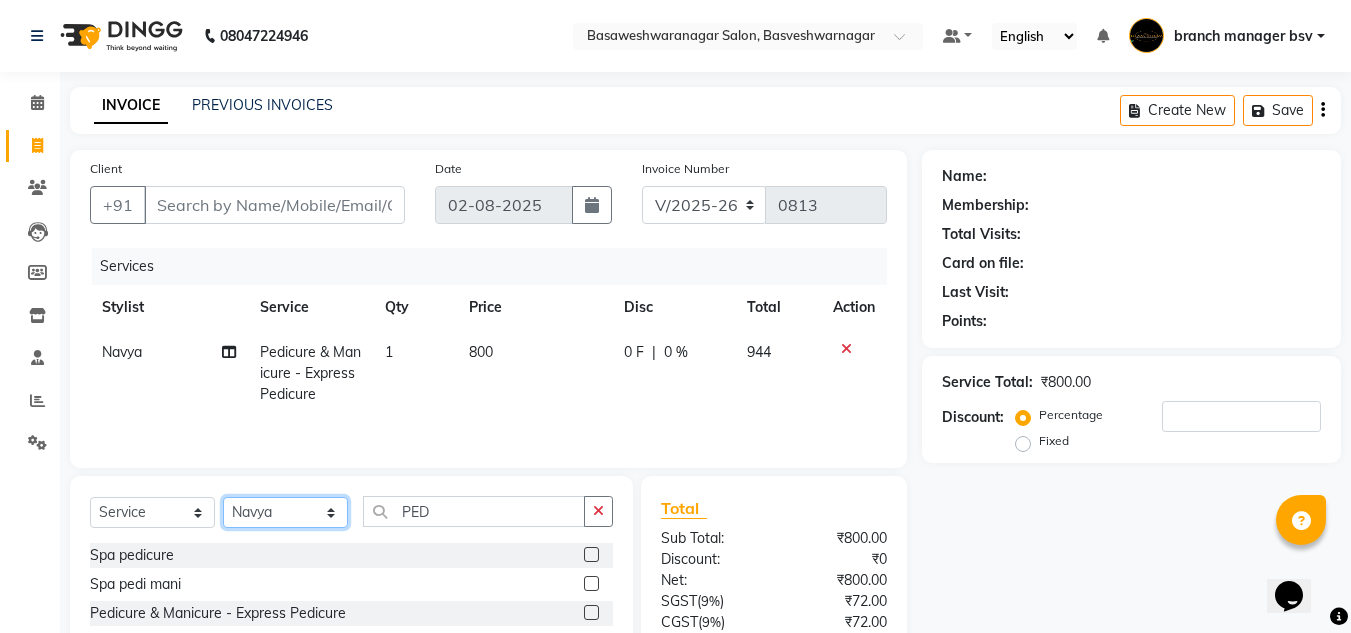 select on "[PHONE]" 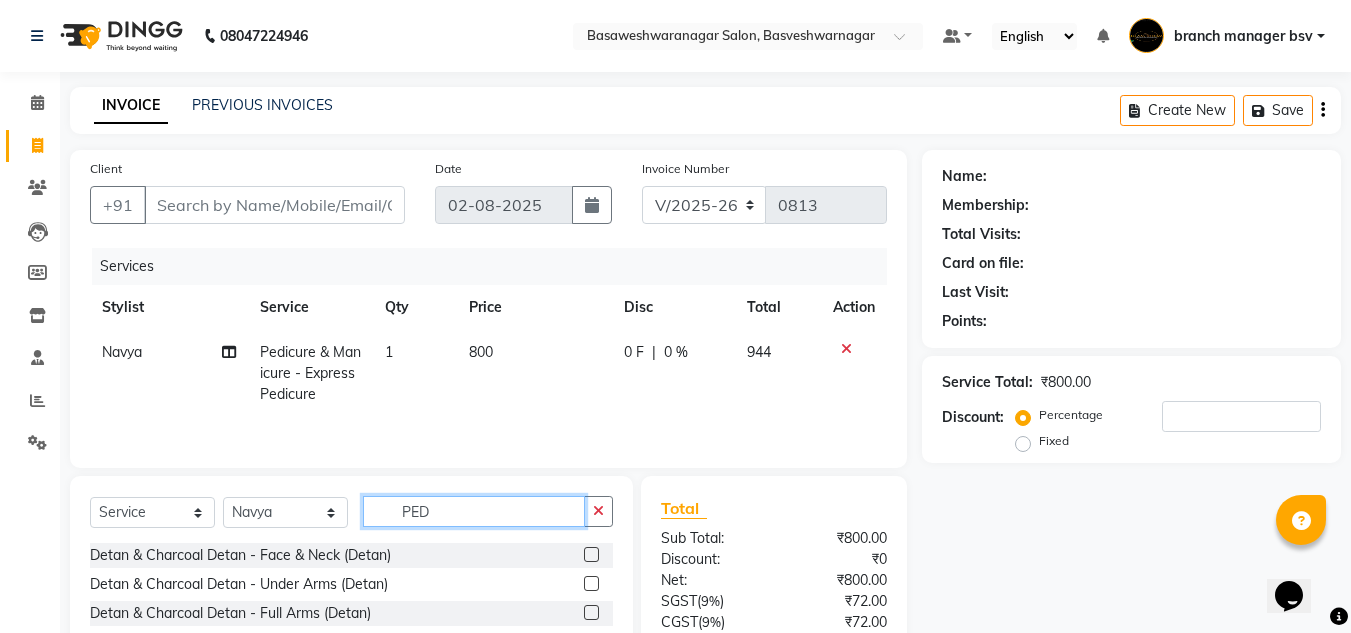click on "PED" 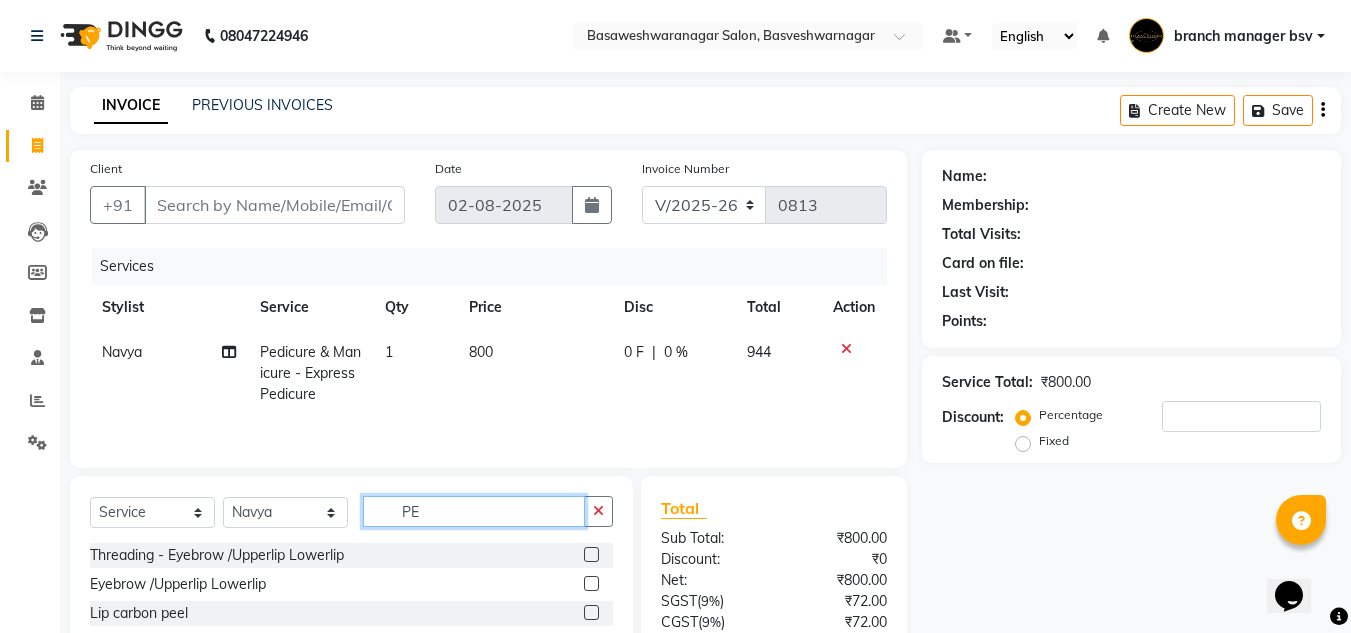 type on "P" 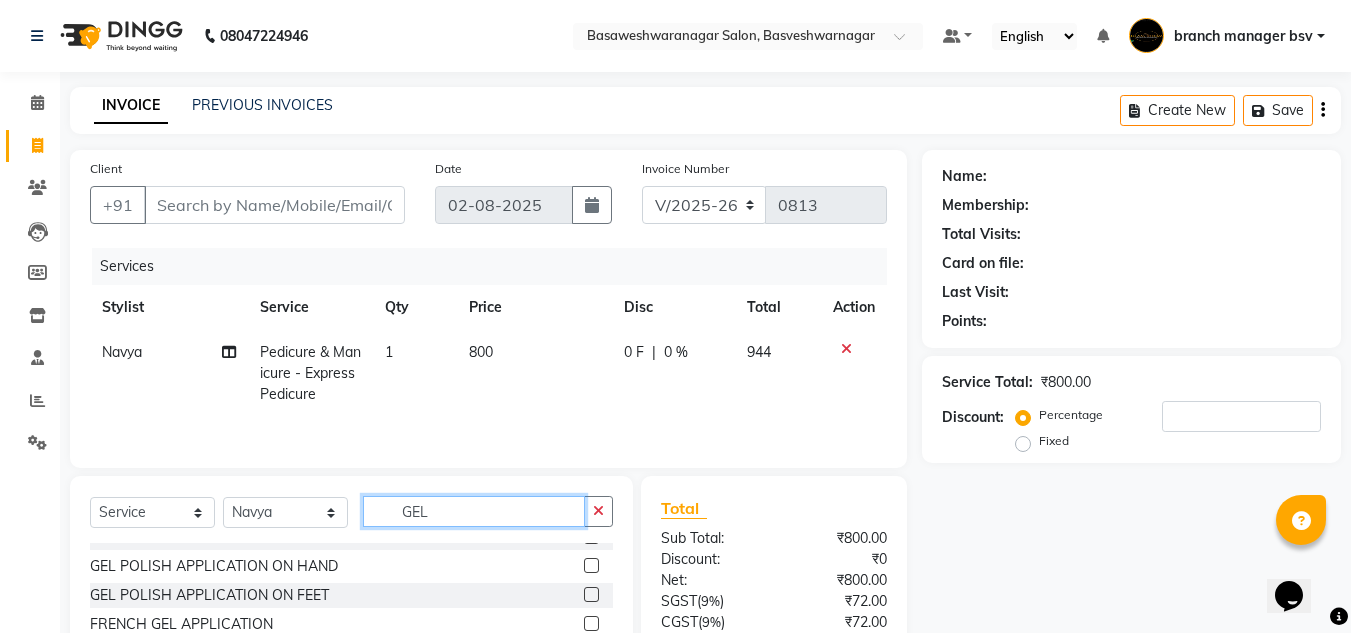 scroll, scrollTop: 75, scrollLeft: 0, axis: vertical 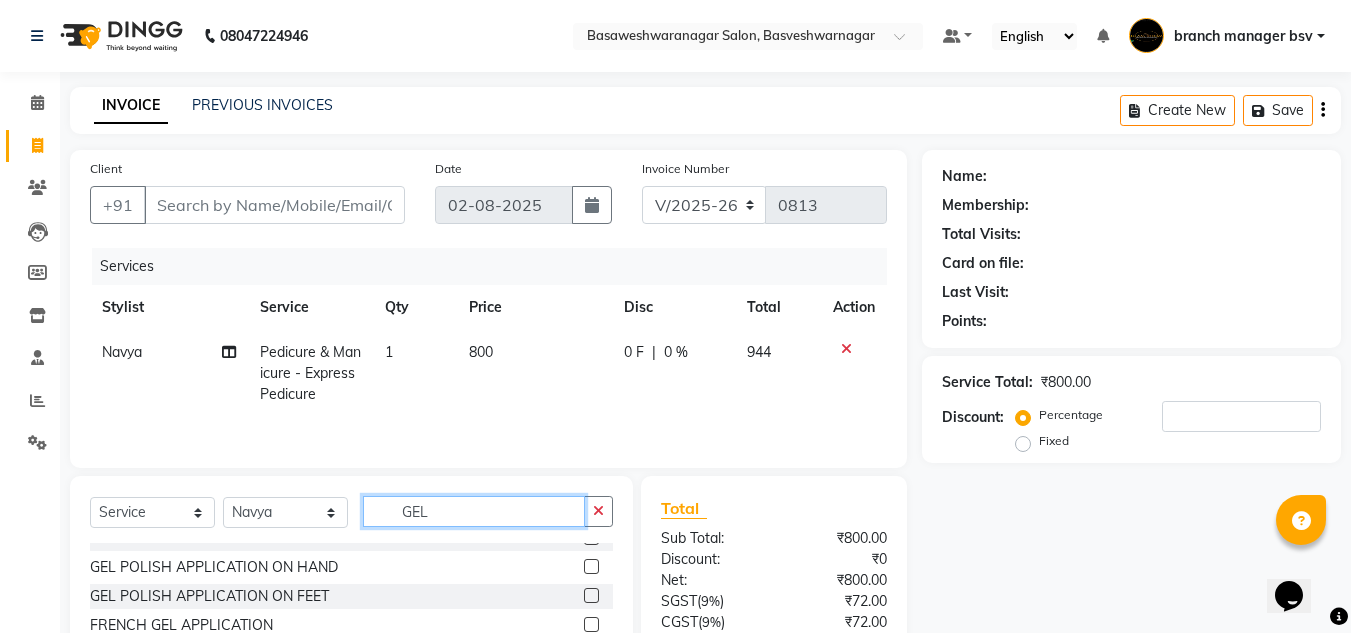type on "GEL" 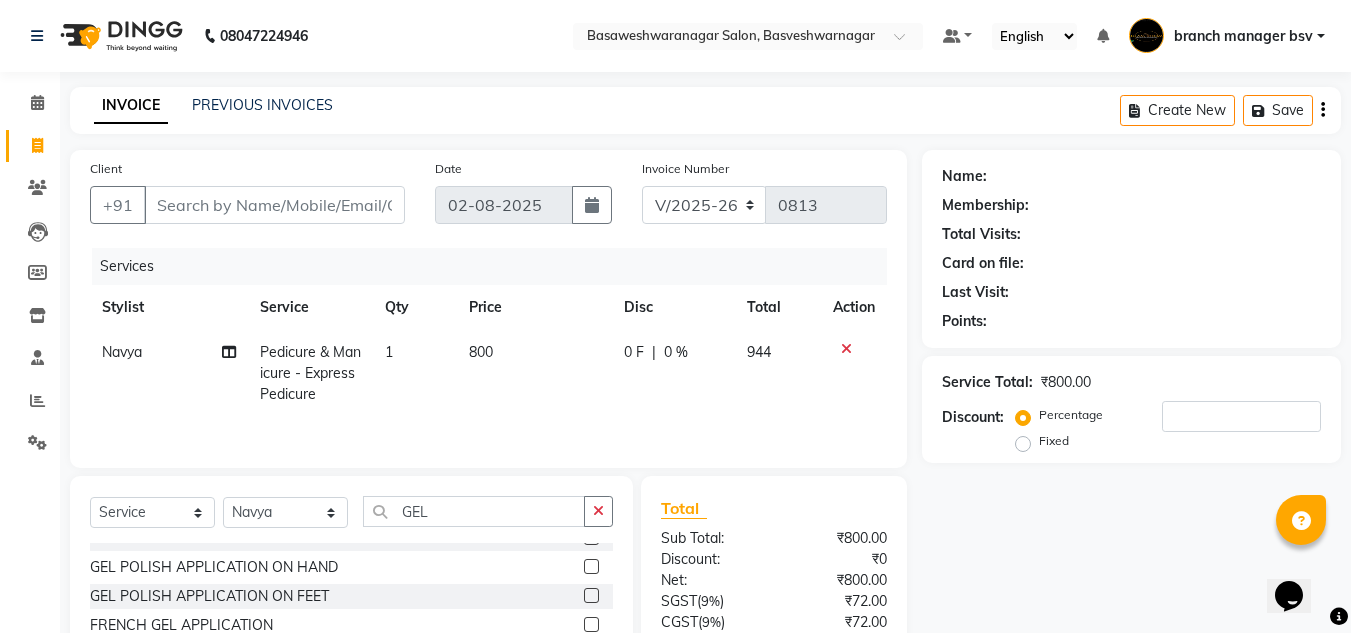 click 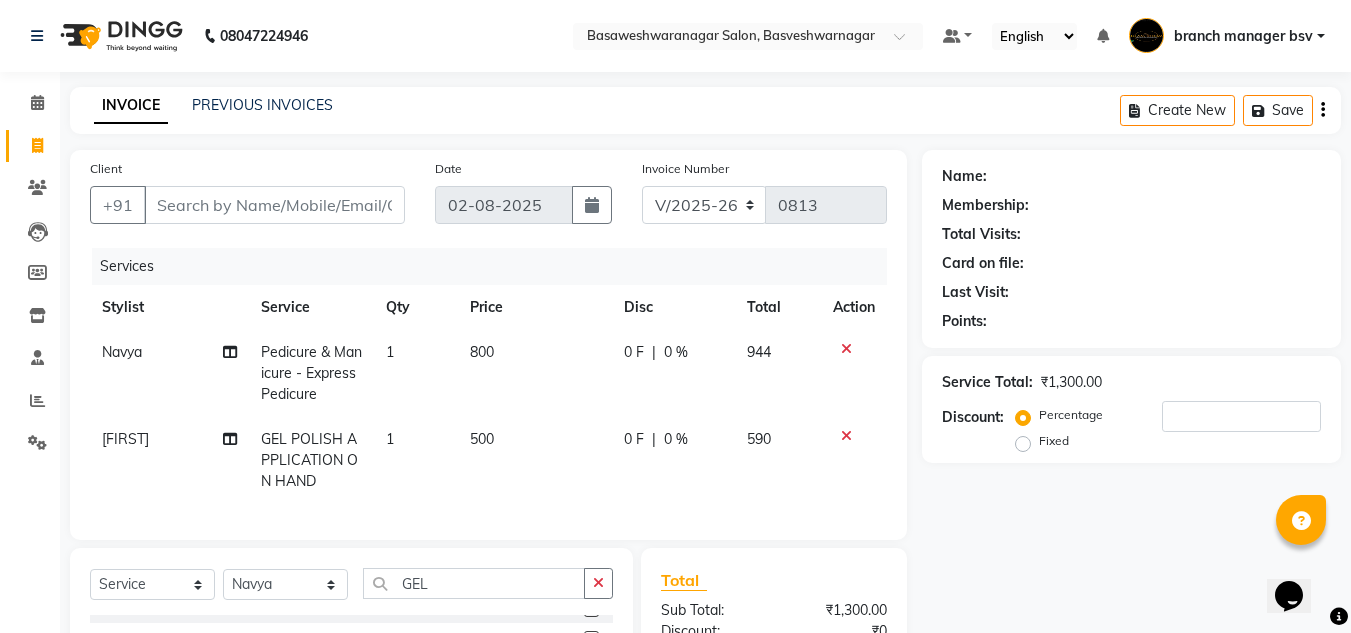 checkbox on "false" 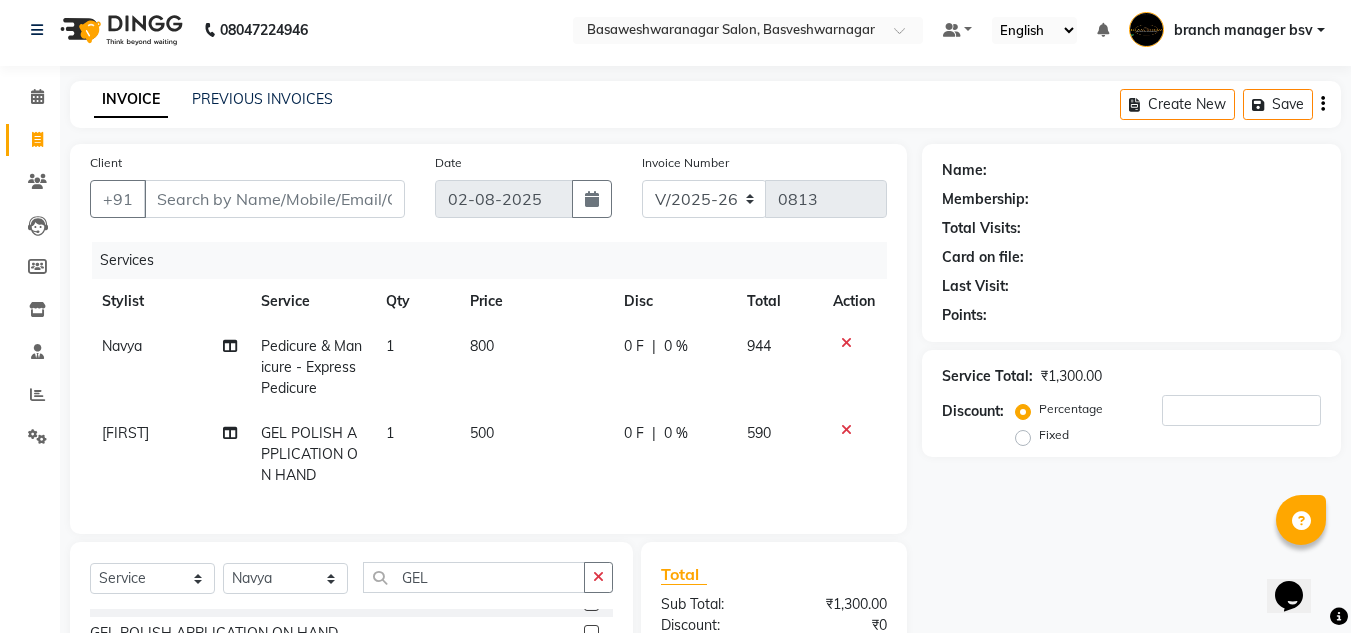 scroll, scrollTop: 0, scrollLeft: 0, axis: both 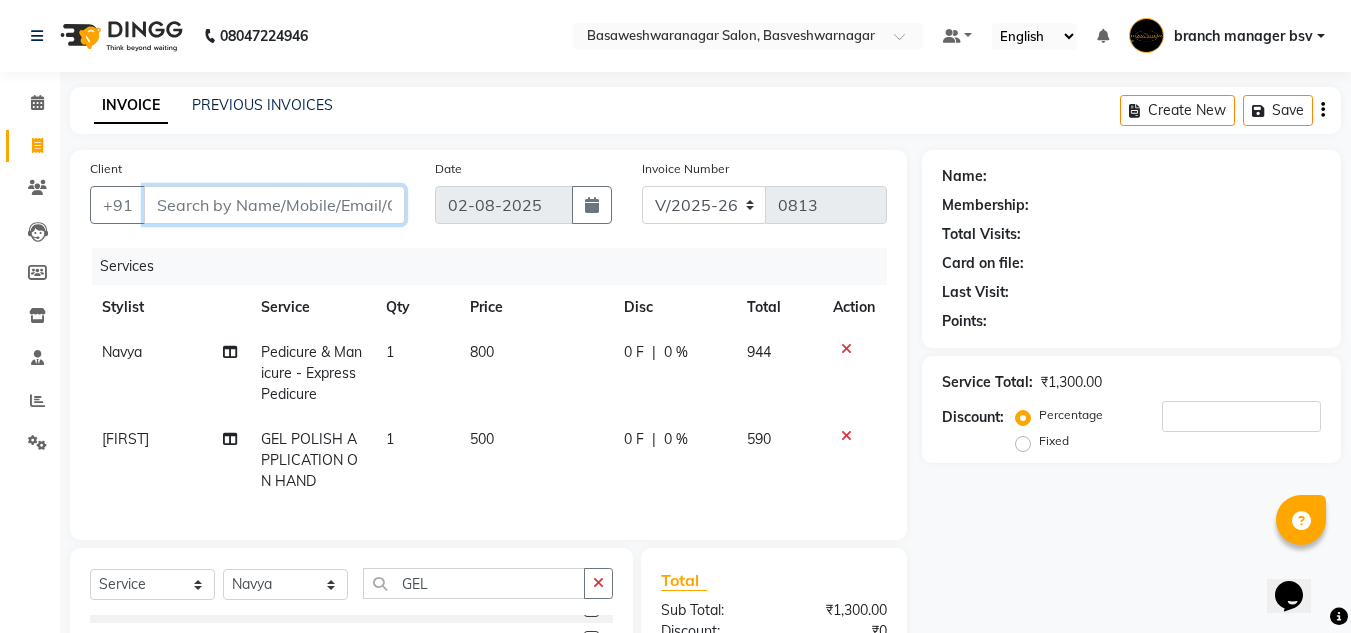 click on "Client" at bounding box center (274, 205) 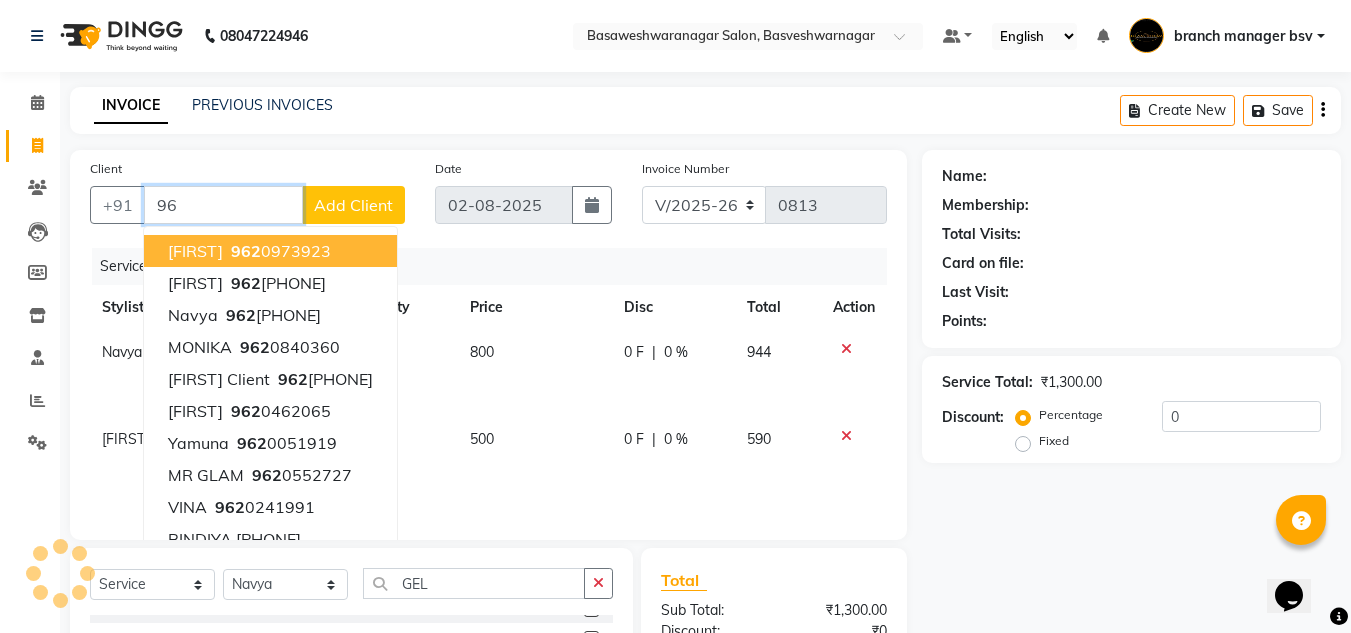 type on "9" 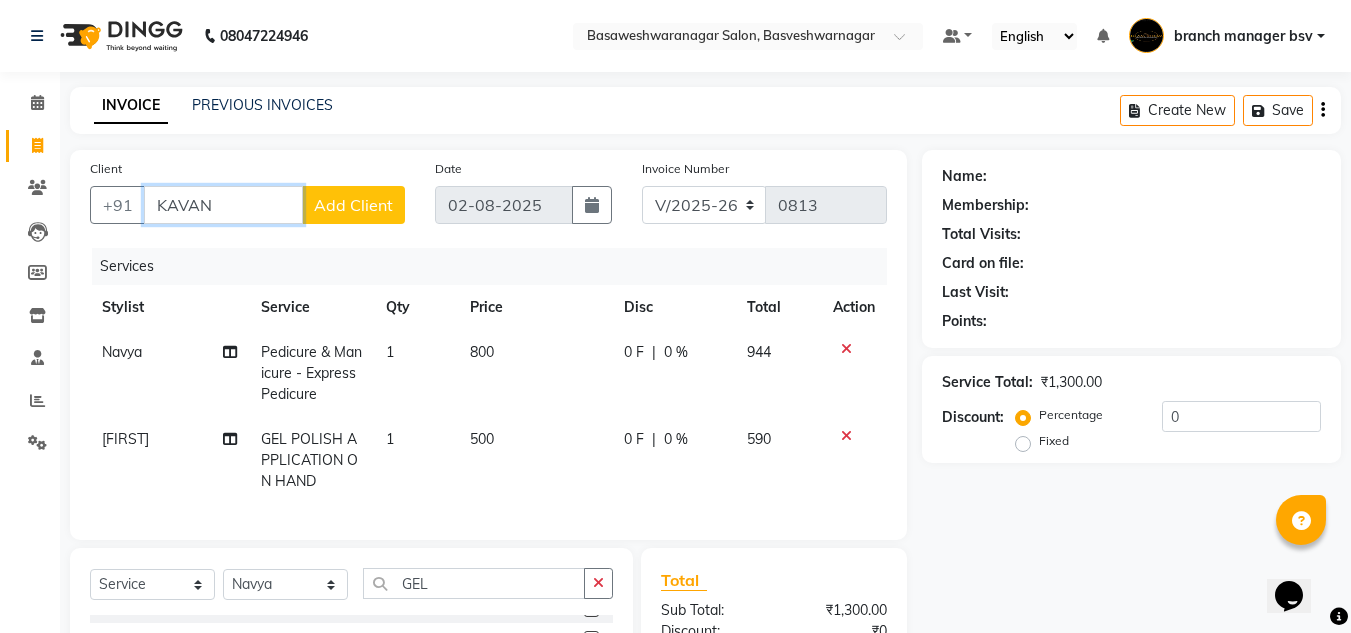 type on "KAVANA" 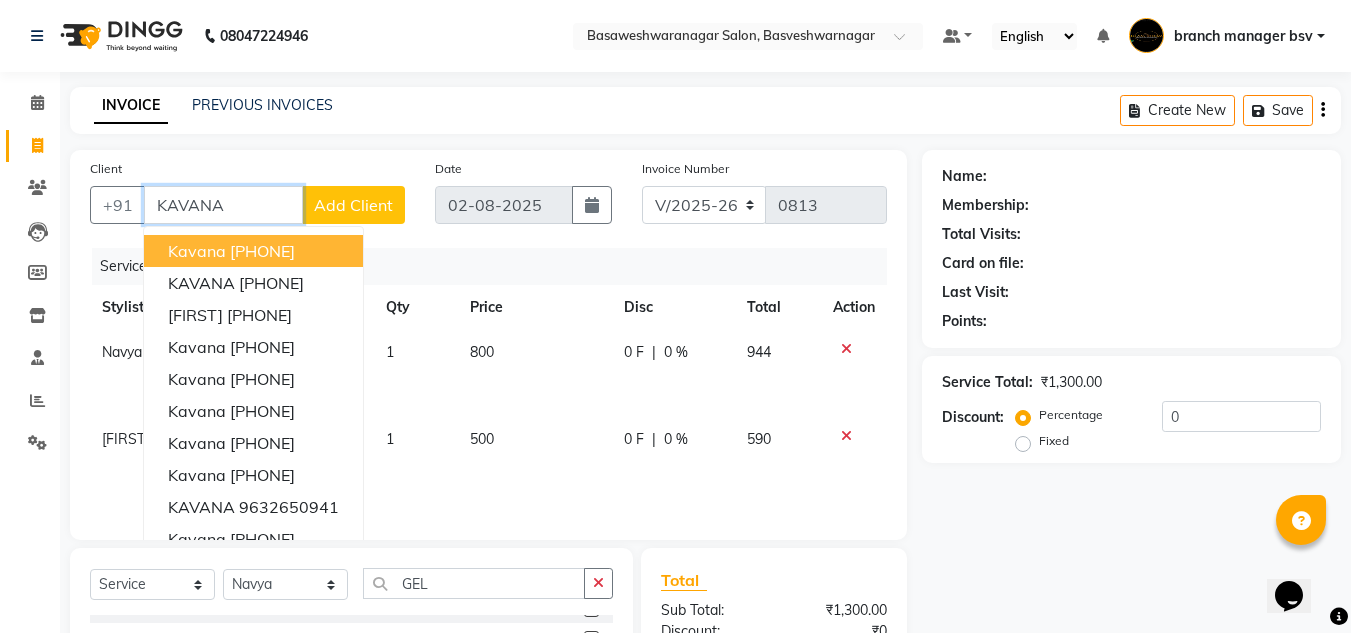 click on "KAVANA" at bounding box center (223, 205) 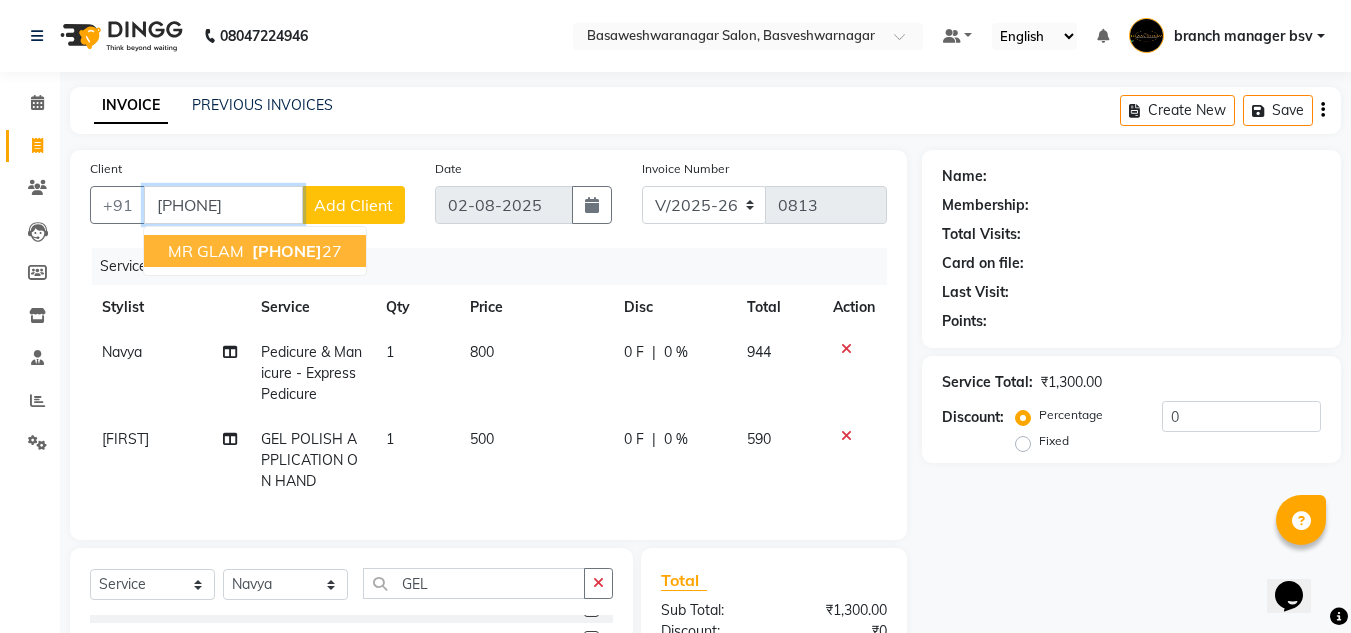 click on "[PHONE]" at bounding box center [287, 251] 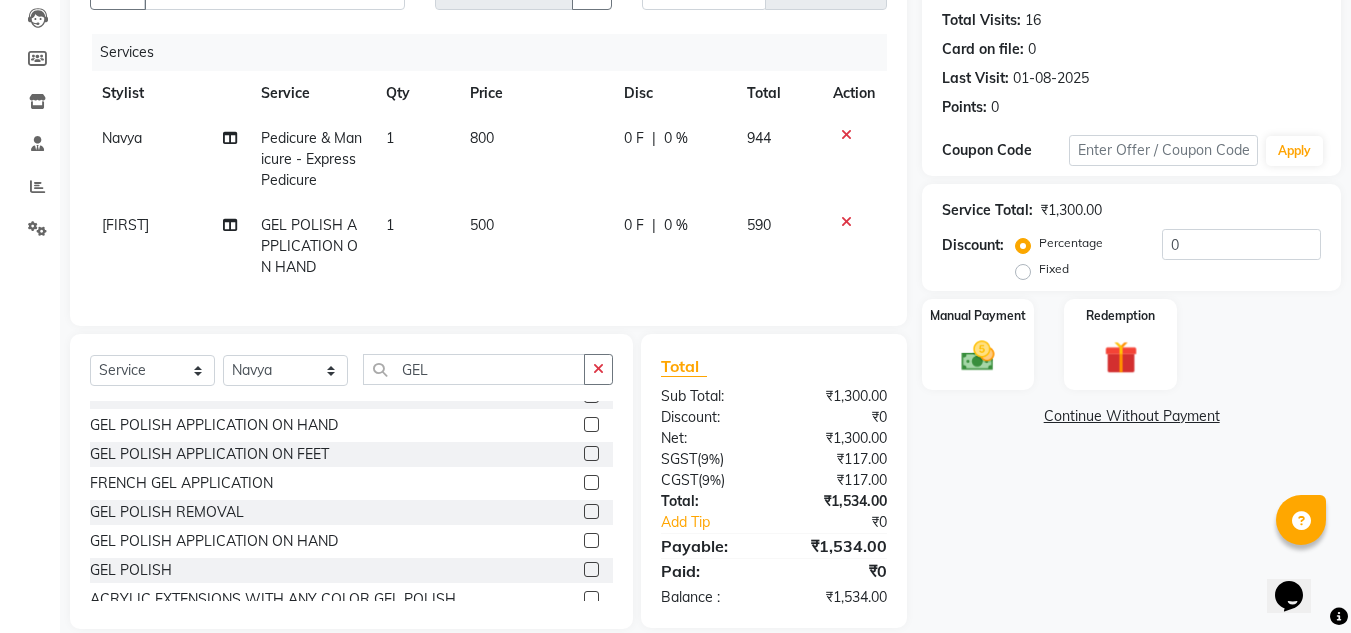 scroll, scrollTop: 255, scrollLeft: 0, axis: vertical 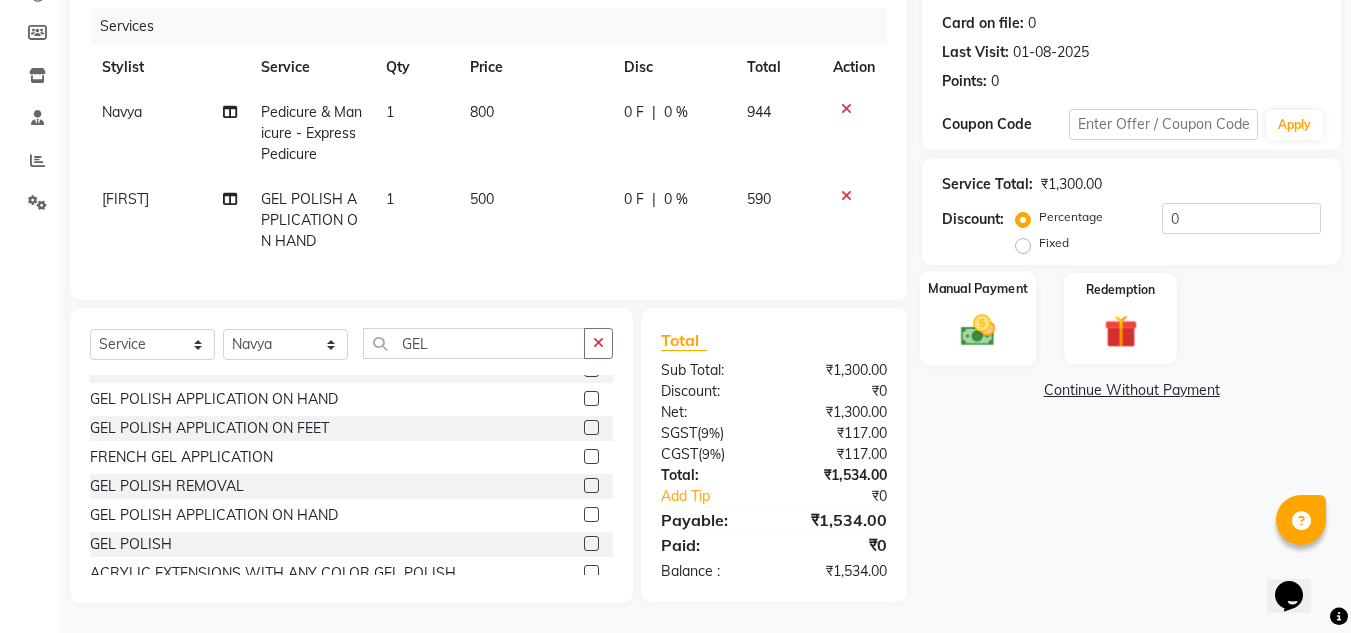 click on "Manual Payment" 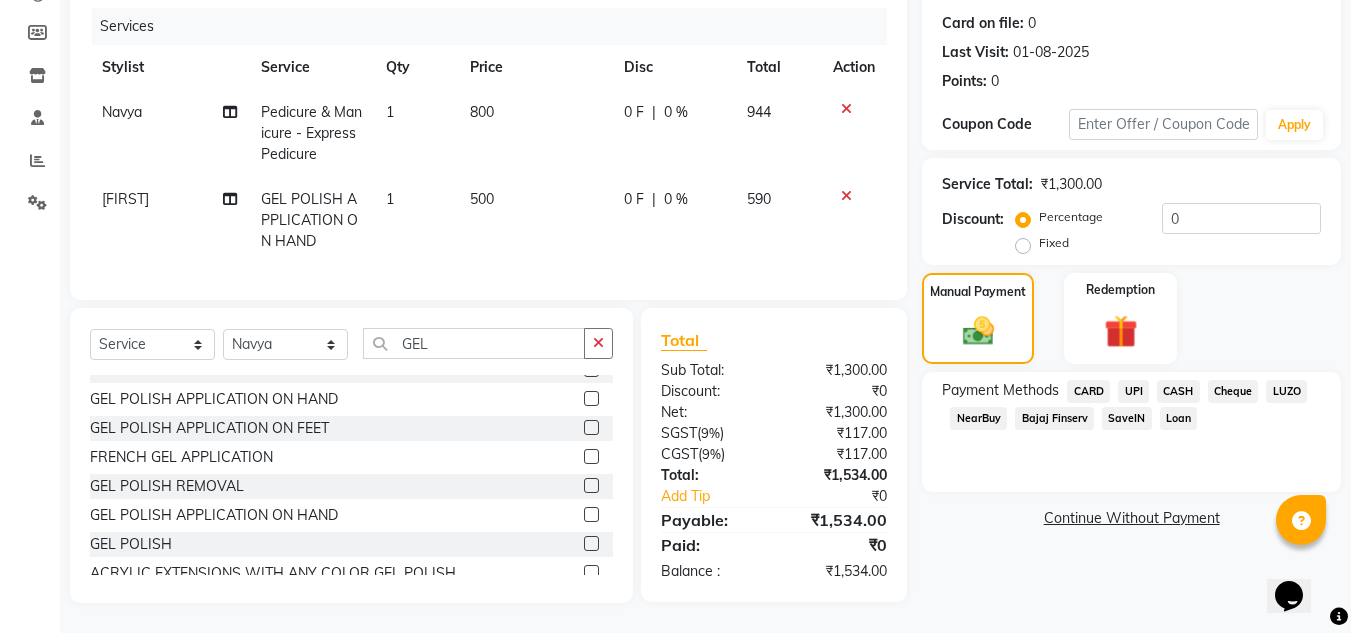 click on "GEL POLISH APPLICATION ON HAND" 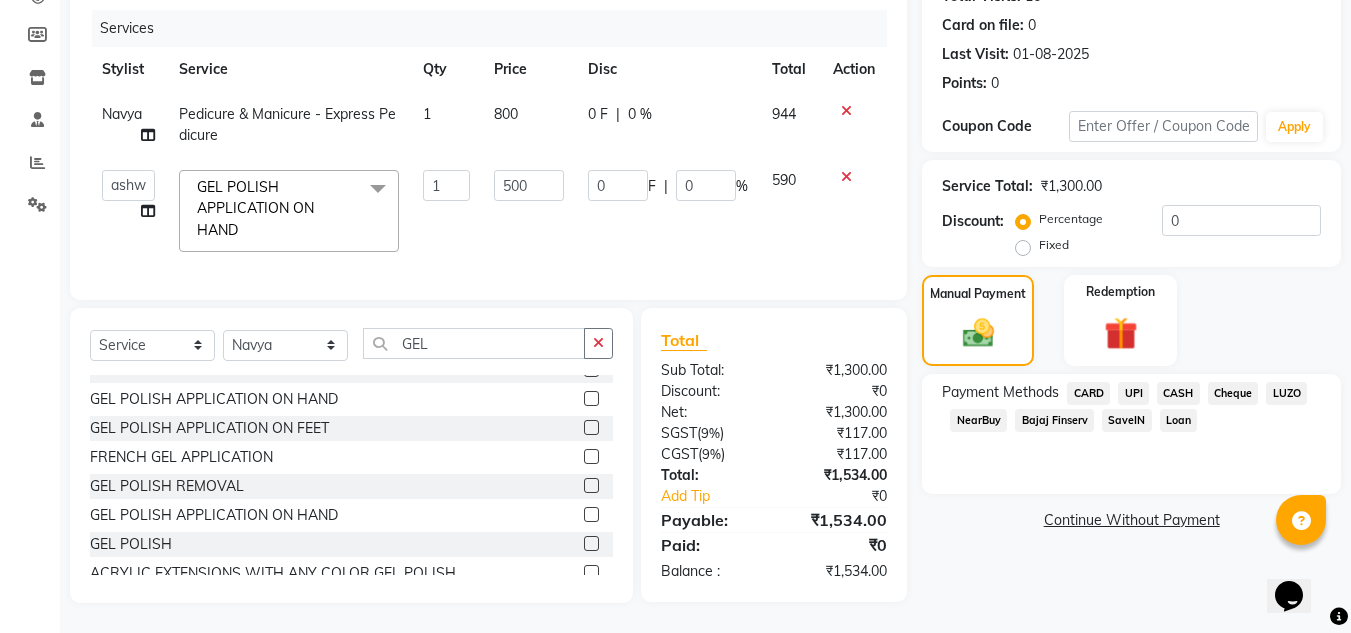 scroll, scrollTop: 253, scrollLeft: 0, axis: vertical 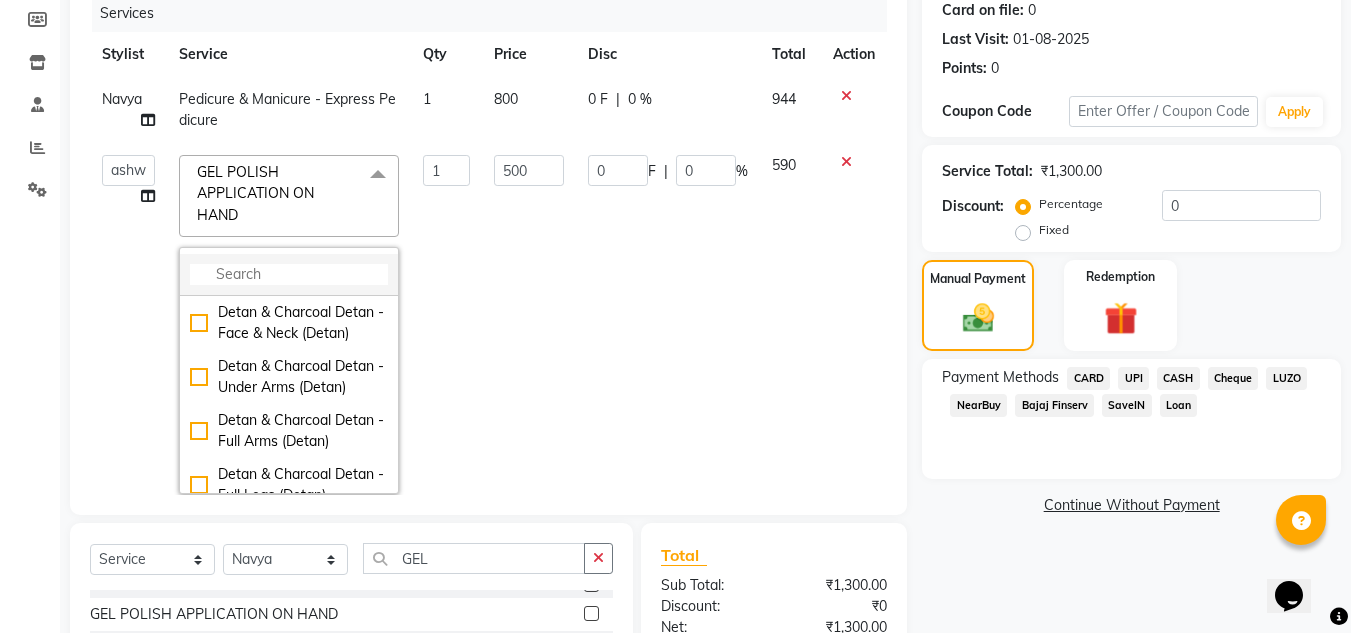 click 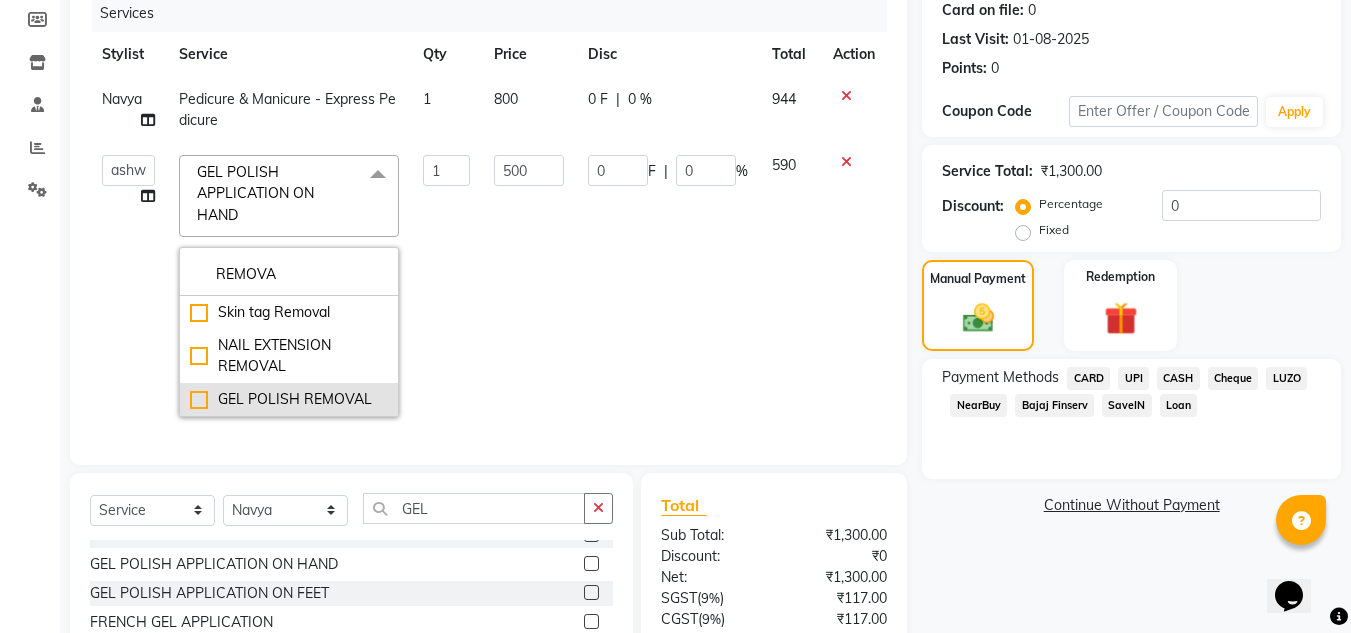 type on "REMOVA" 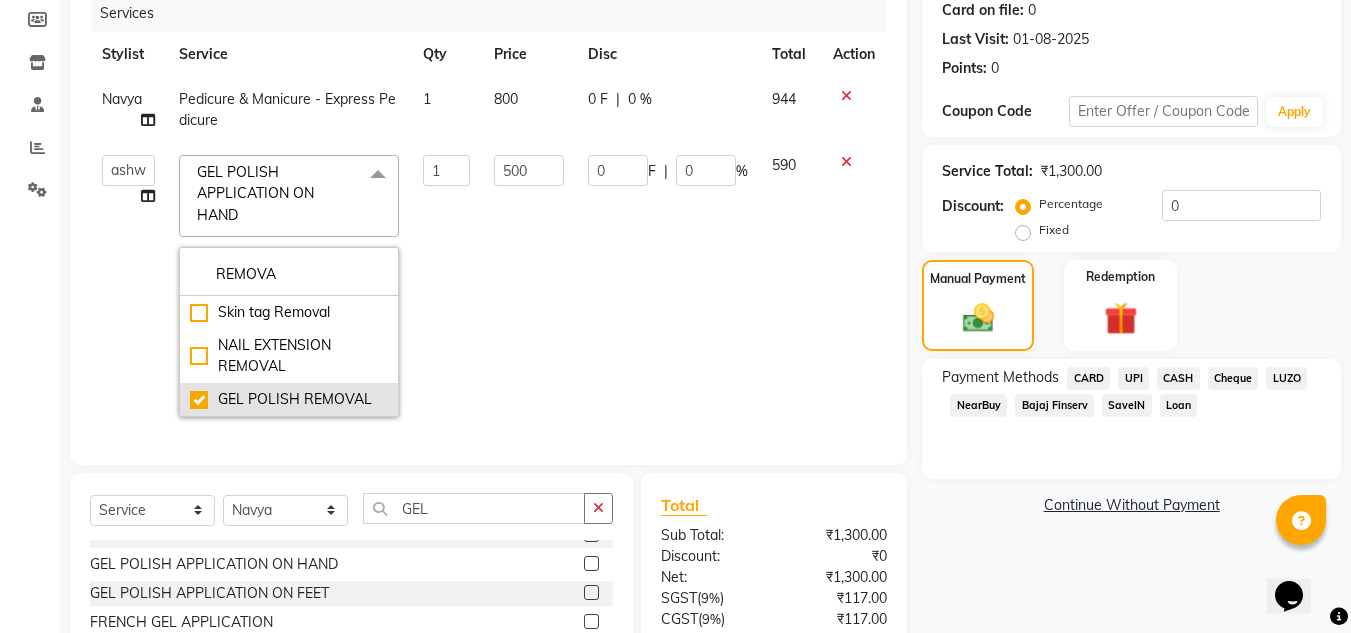checkbox on "true" 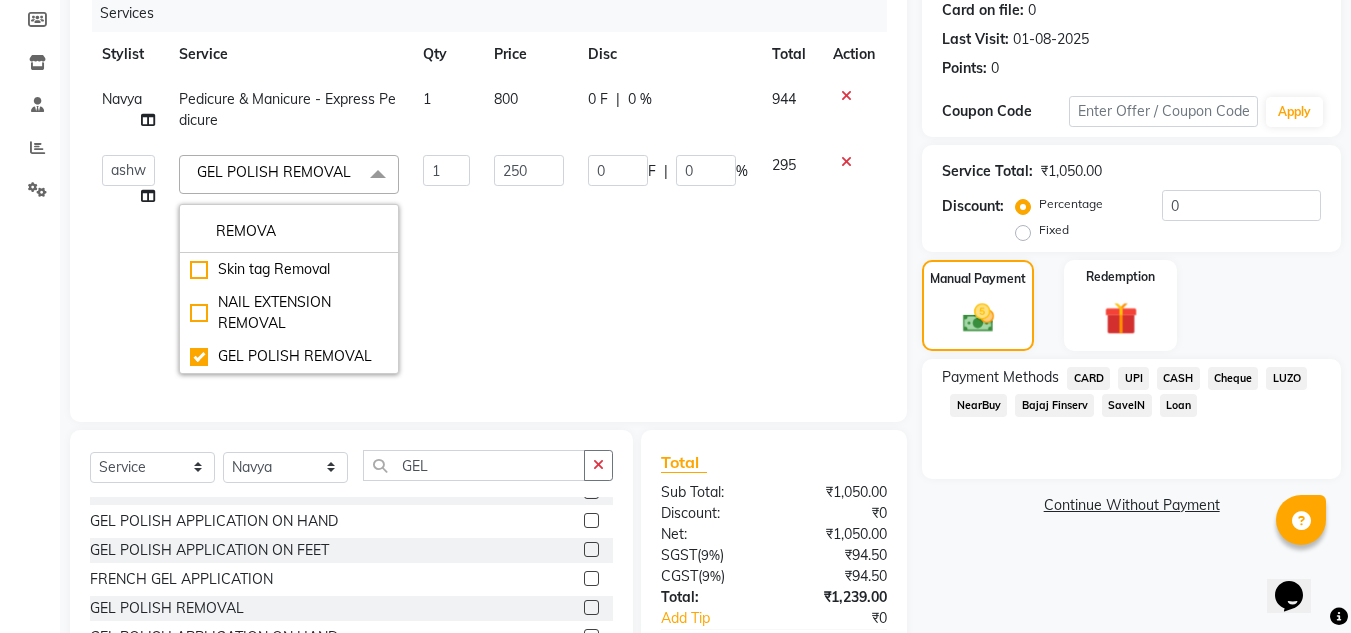 scroll, scrollTop: 390, scrollLeft: 0, axis: vertical 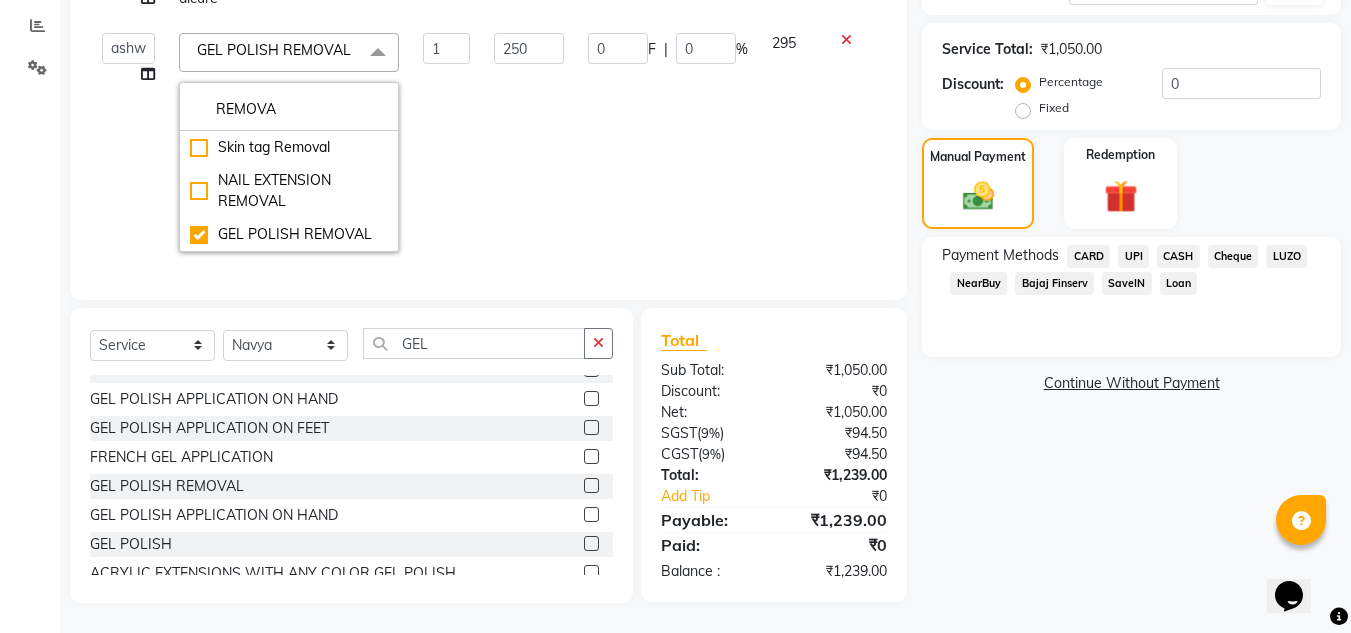 click on "Name: Mr [LAST]  Membership:  No Active Membership  Total Visits:  16 Card on file:  0 Last Visit:   01-08-2025 Points:   0  Coupon Code Apply Service Total:  ₹1,050.00  Discount:  Percentage   Fixed  0 Manual Payment Redemption Payment Methods  CARD   UPI   CASH   Cheque   LUZO   NearBuy   Bajaj Finserv   SaveIN   Loan   Continue Without Payment" 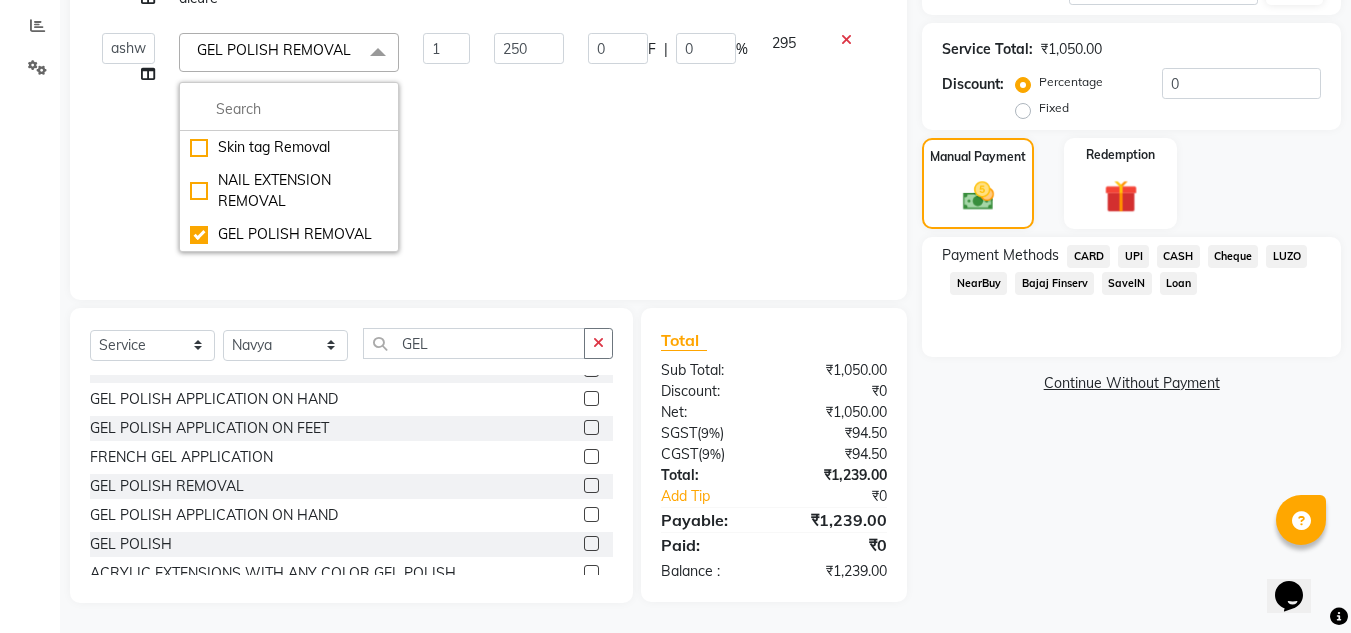 scroll, scrollTop: 223, scrollLeft: 0, axis: vertical 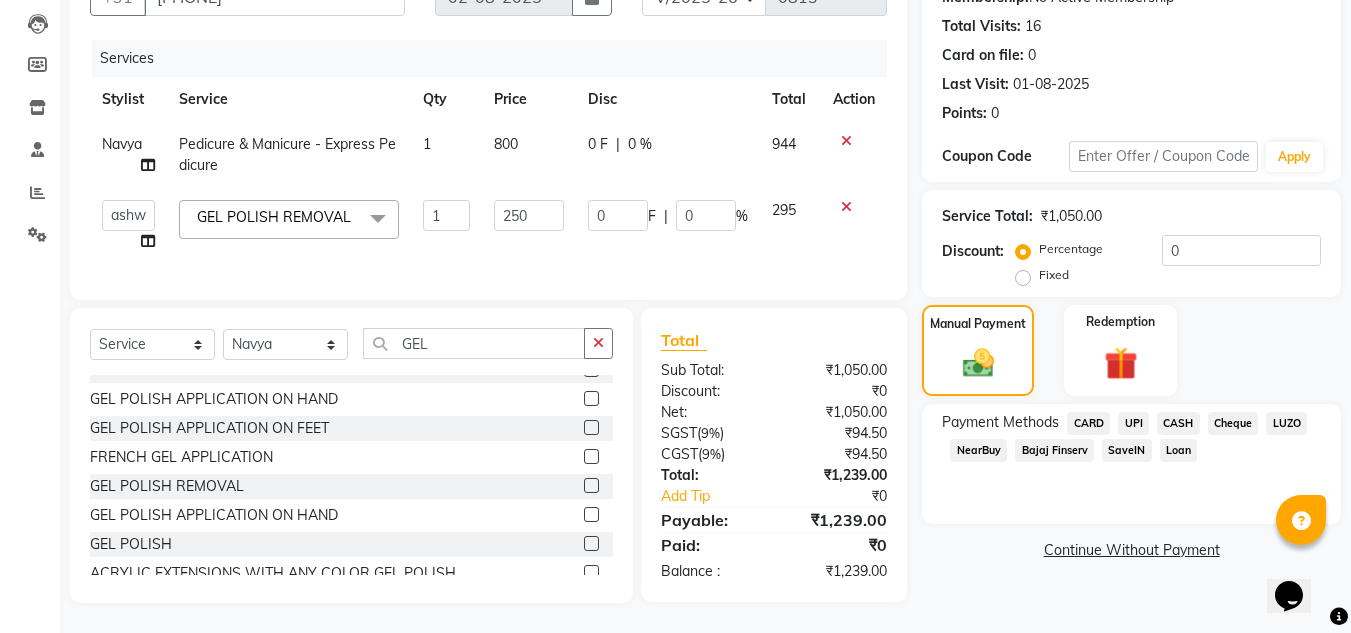 click on "UPI" 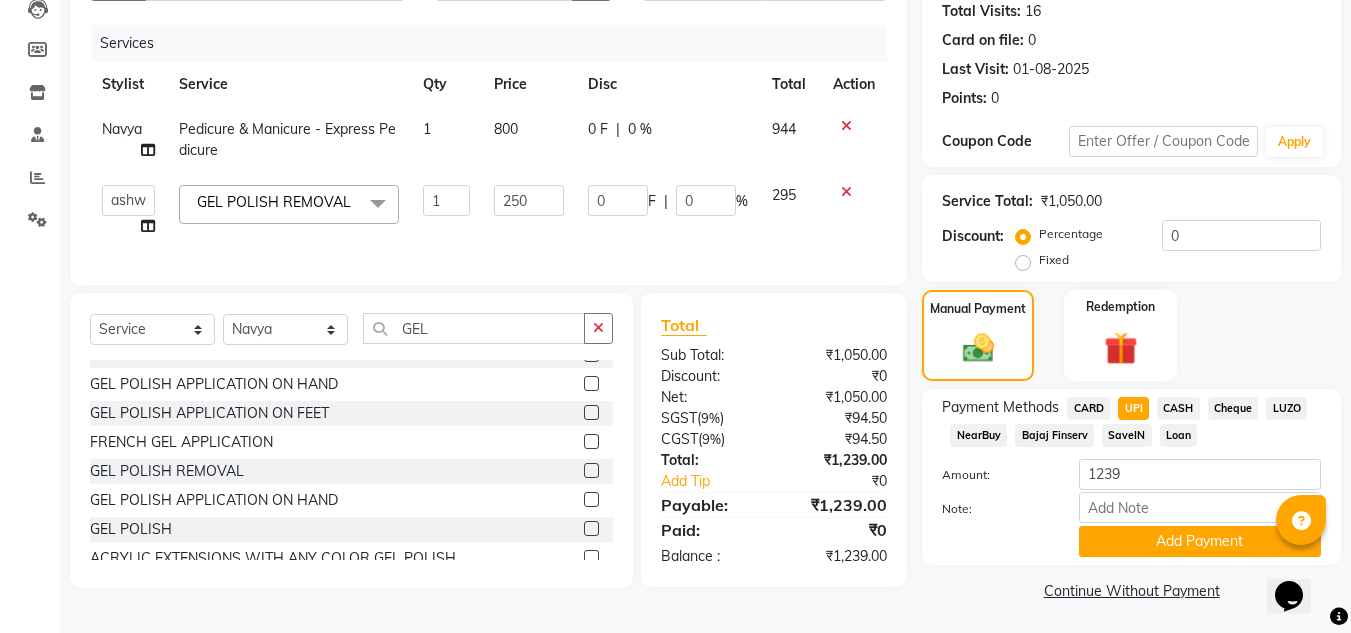scroll, scrollTop: 226, scrollLeft: 0, axis: vertical 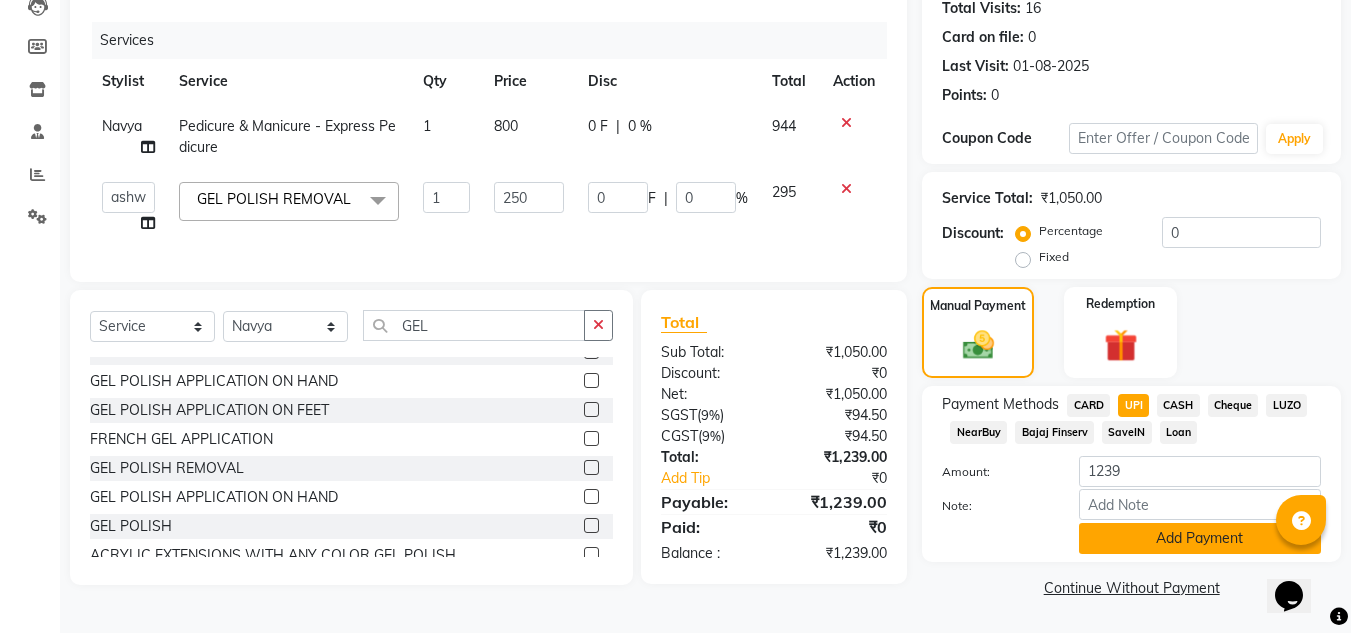 click on "Add Payment" 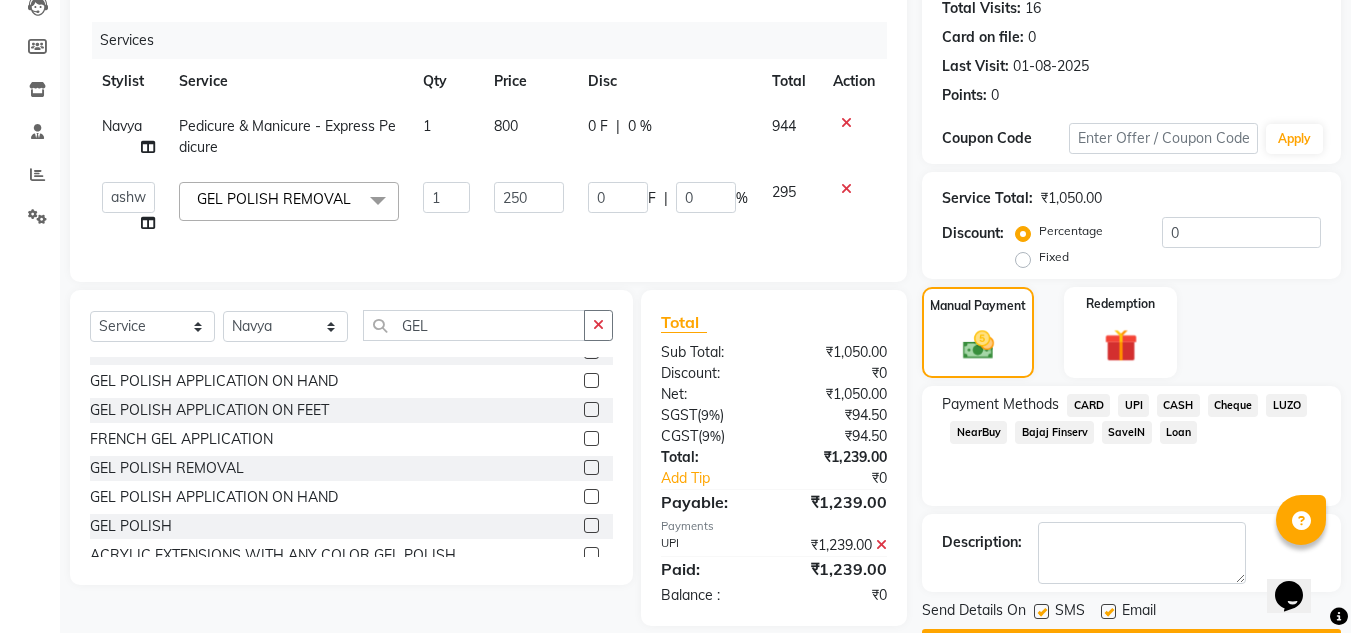 scroll, scrollTop: 283, scrollLeft: 0, axis: vertical 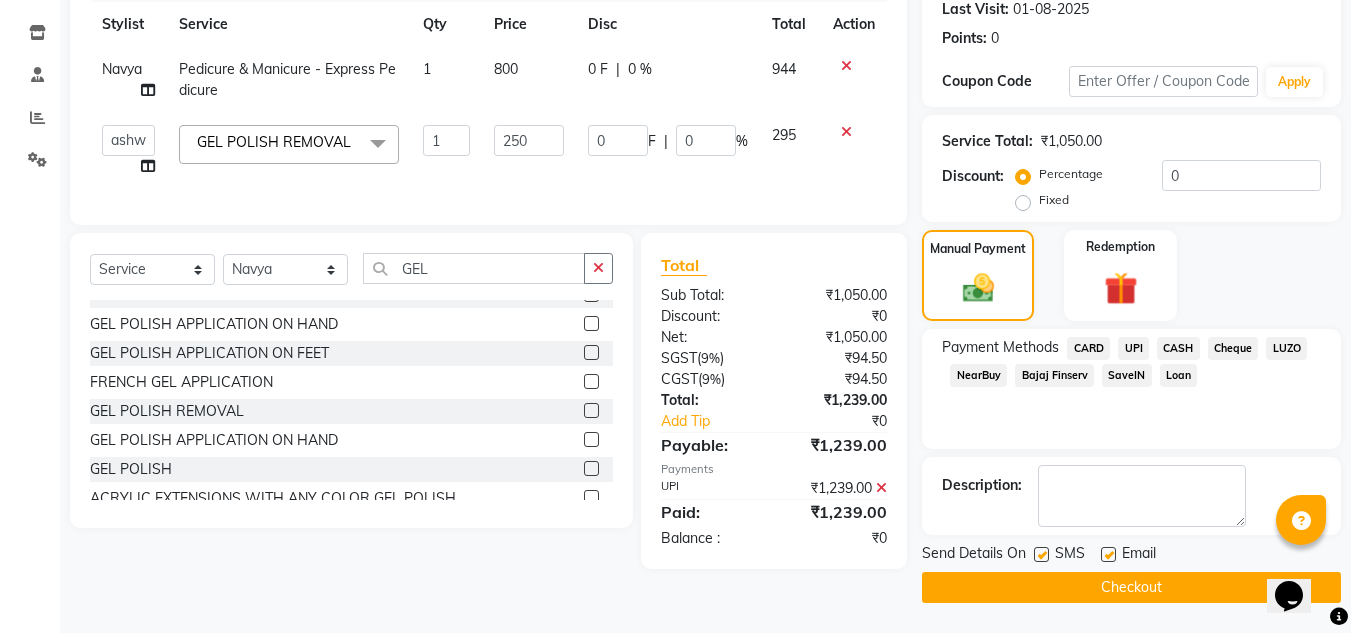 click on "Checkout" 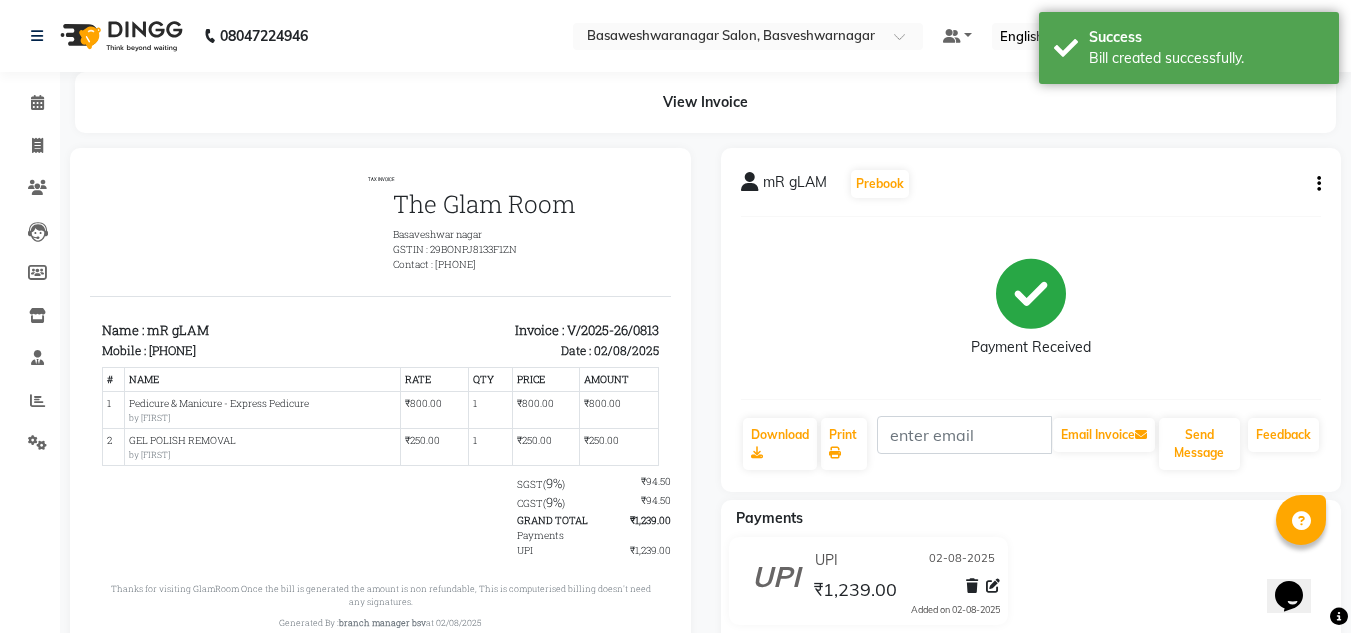 scroll, scrollTop: 0, scrollLeft: 0, axis: both 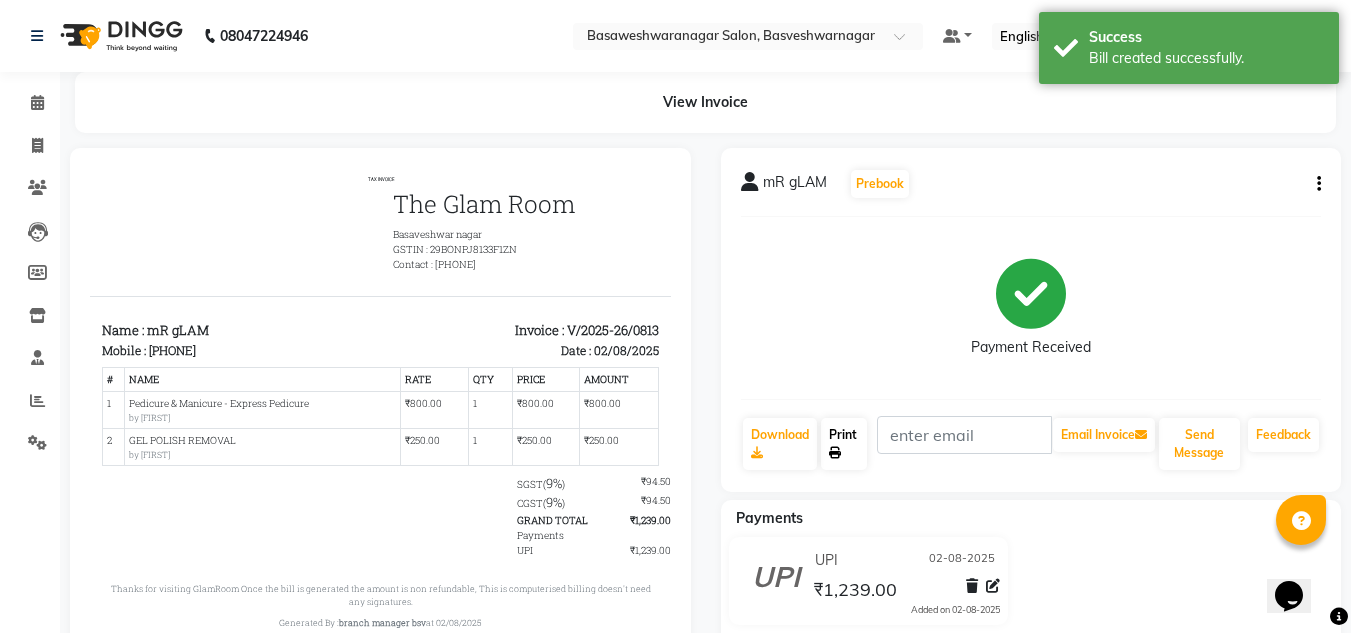 click on "Print" 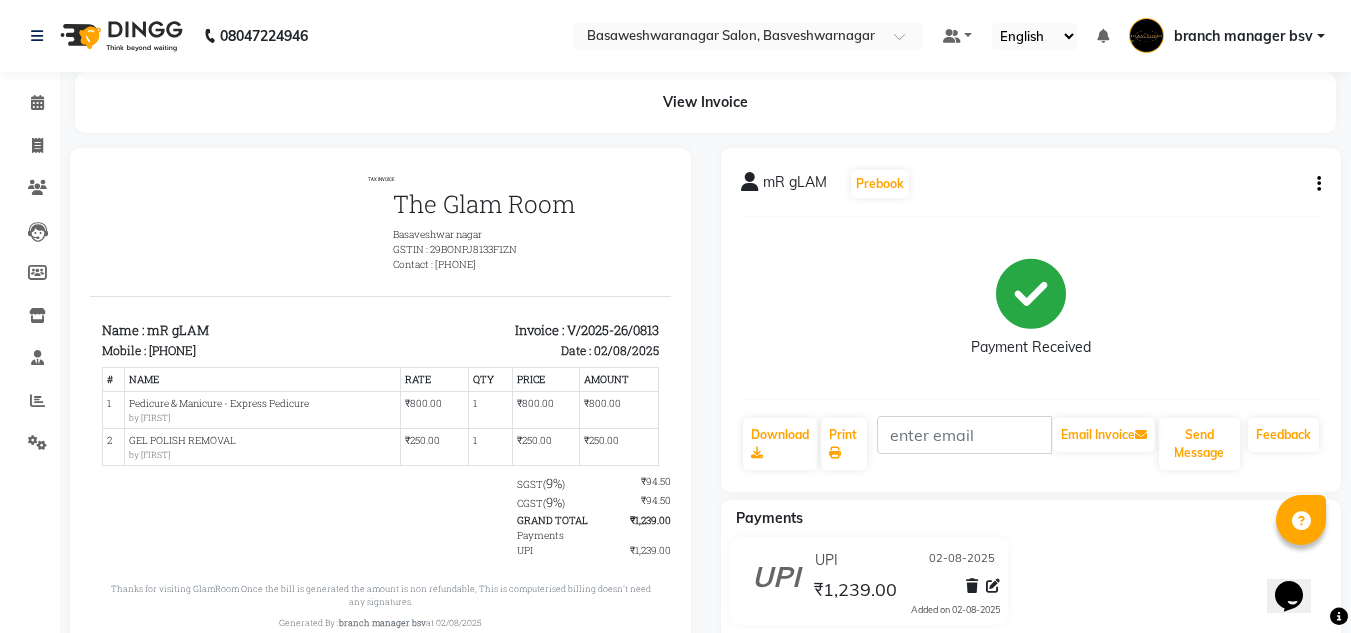 click on "View Invoice      mR [LAST]   Prebook   Payment Received  Download  Print   Email Invoice   Send Message Feedback  Payments UPI 02-08-2025 ₹1,239.00  Added on 02-08-2025" 